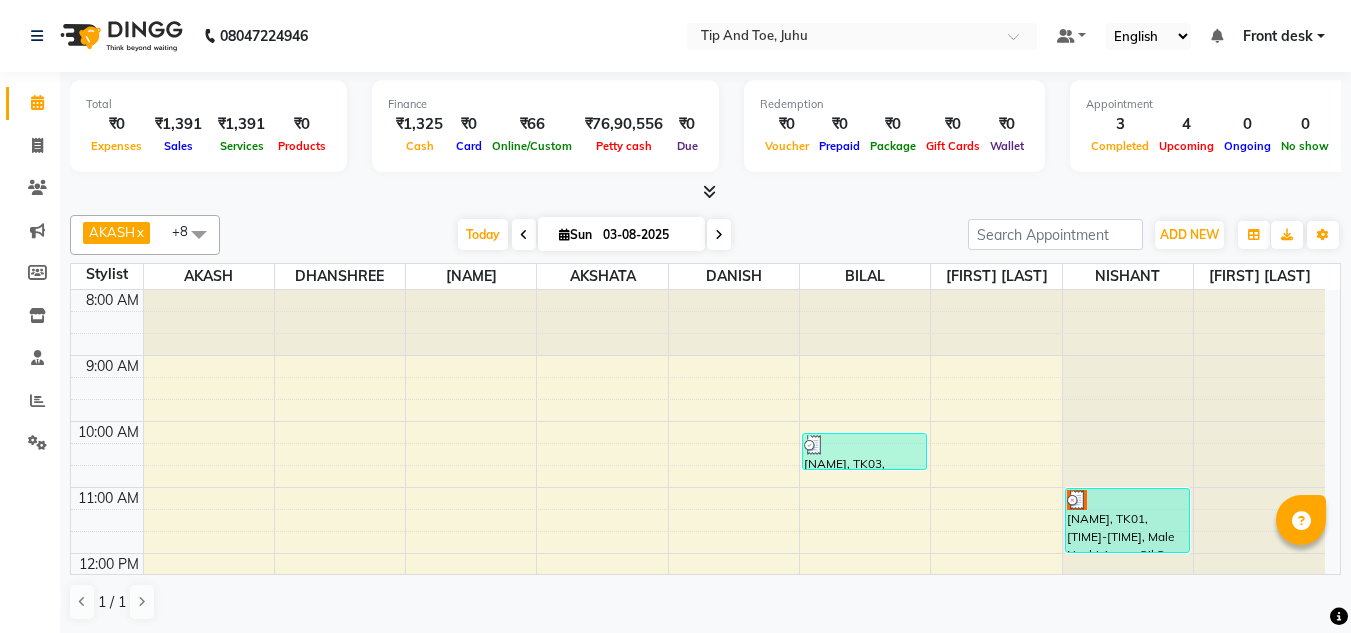 scroll, scrollTop: 0, scrollLeft: 0, axis: both 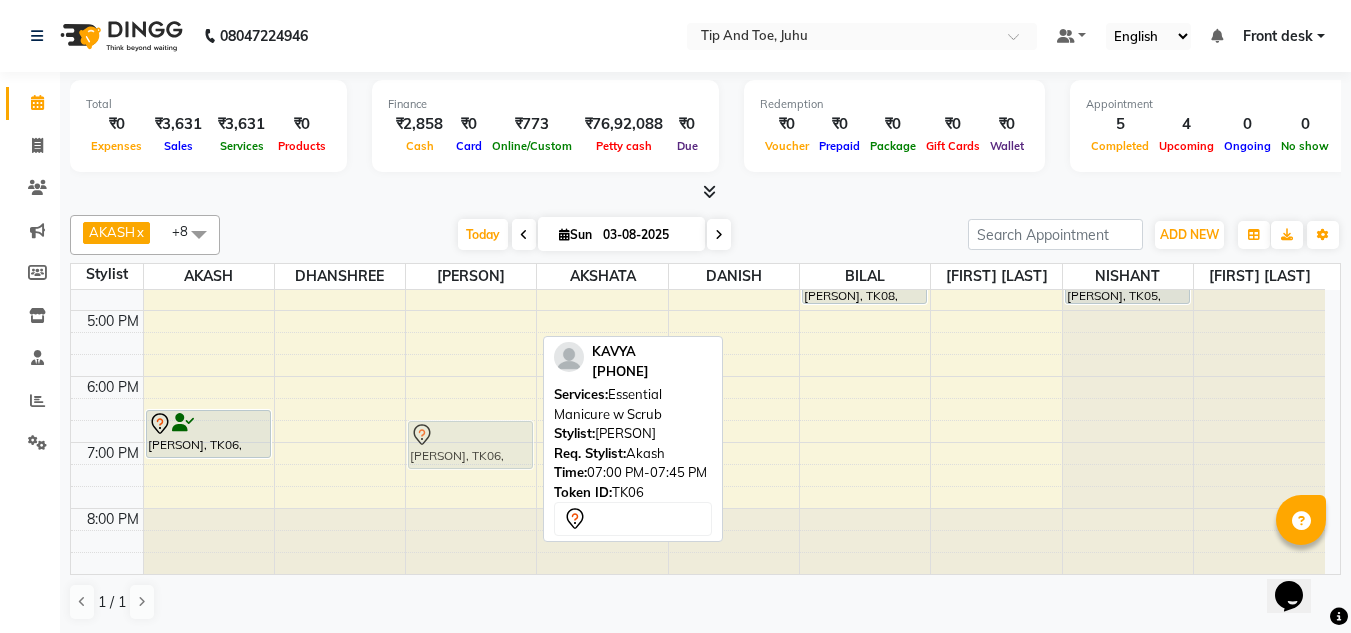 drag, startPoint x: 429, startPoint y: 453, endPoint x: 435, endPoint y: 438, distance: 16.155495 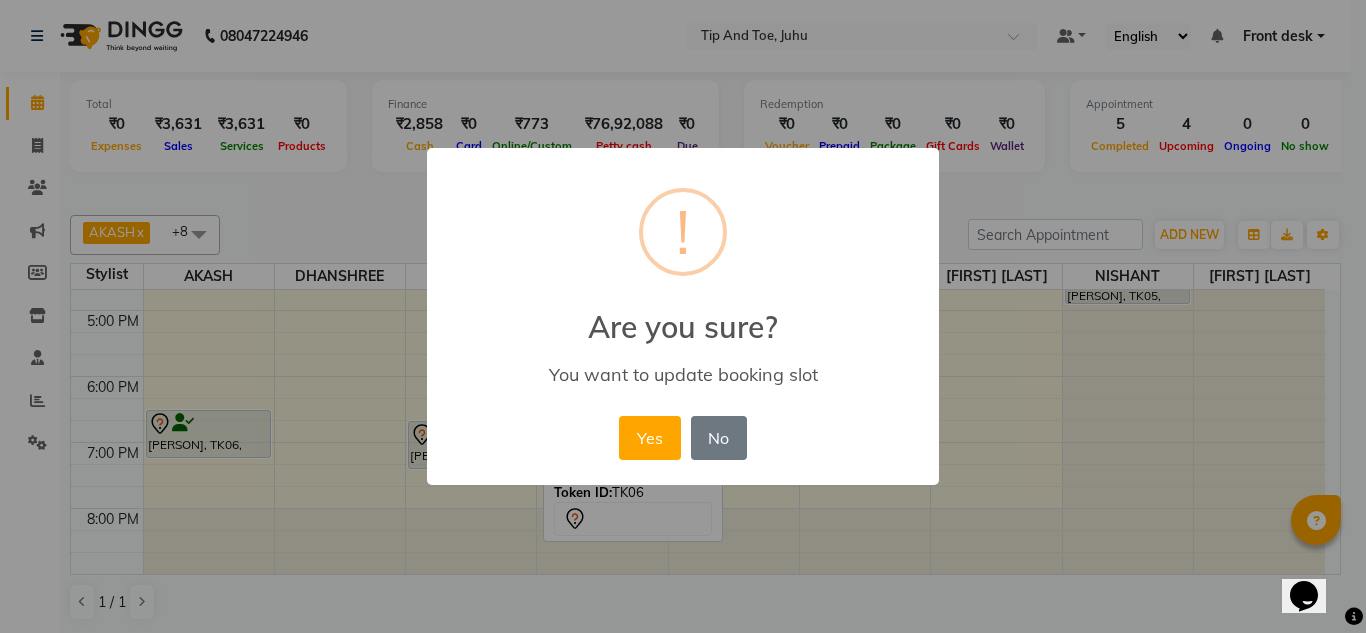 drag, startPoint x: 649, startPoint y: 447, endPoint x: 307, endPoint y: 447, distance: 342 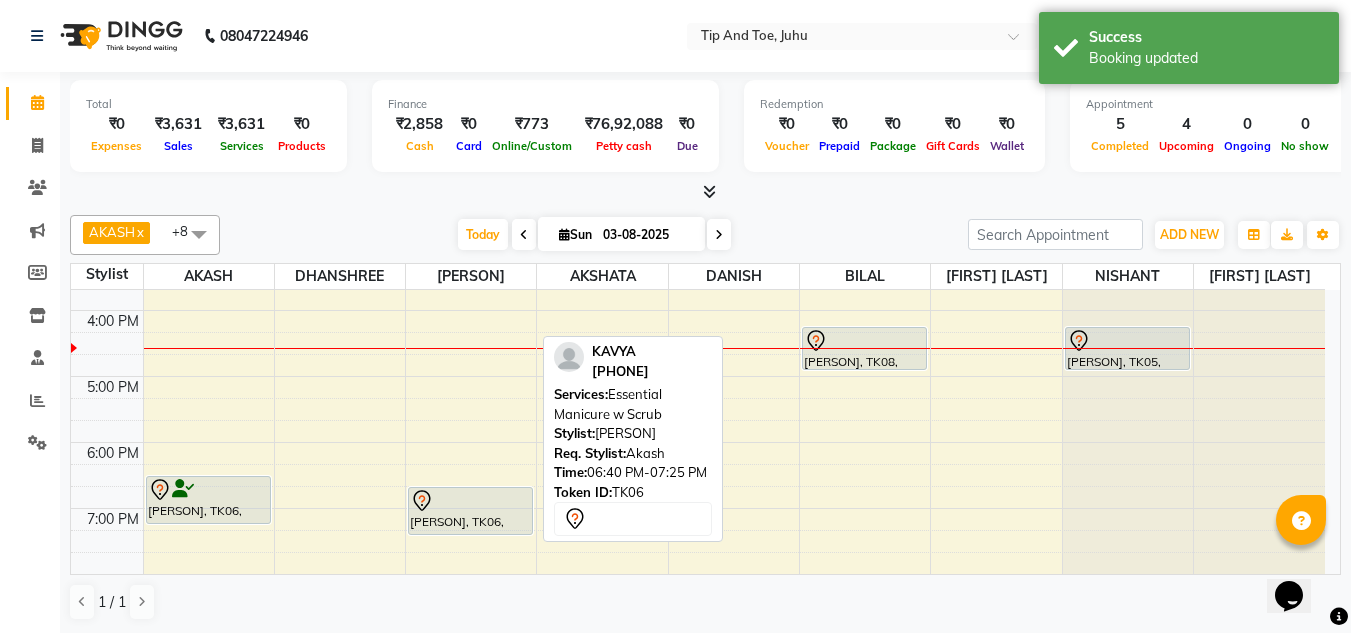 scroll, scrollTop: 473, scrollLeft: 0, axis: vertical 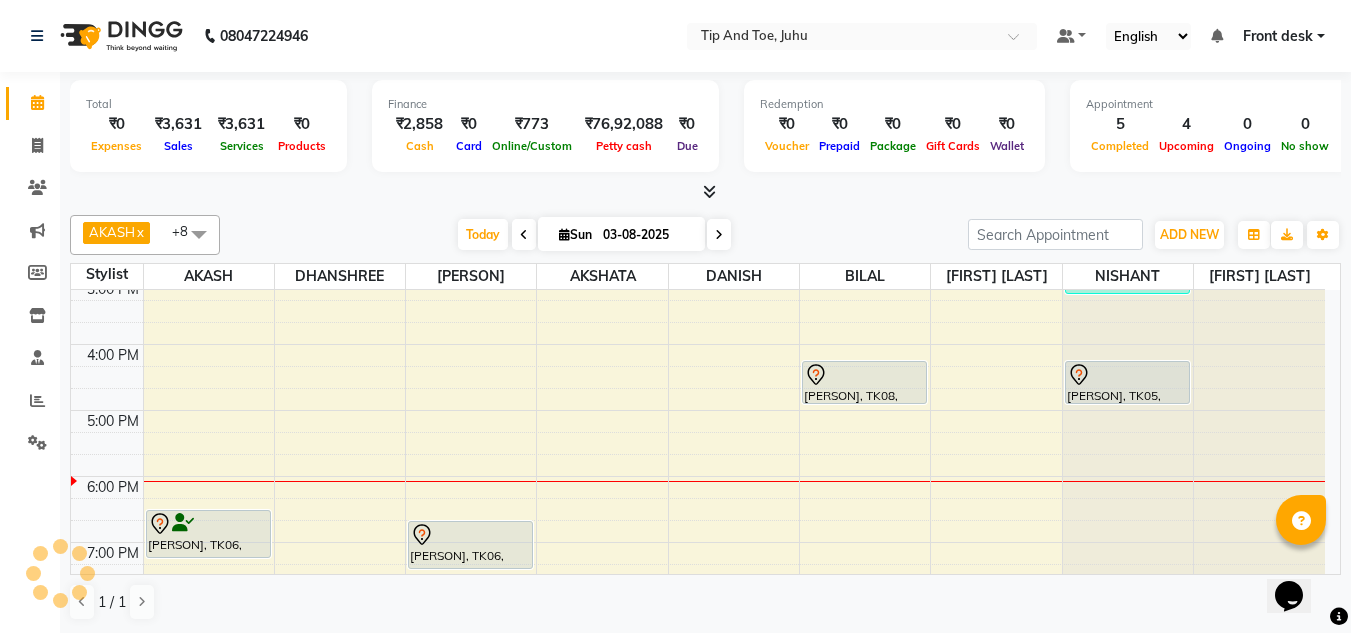 click on "Invoice" 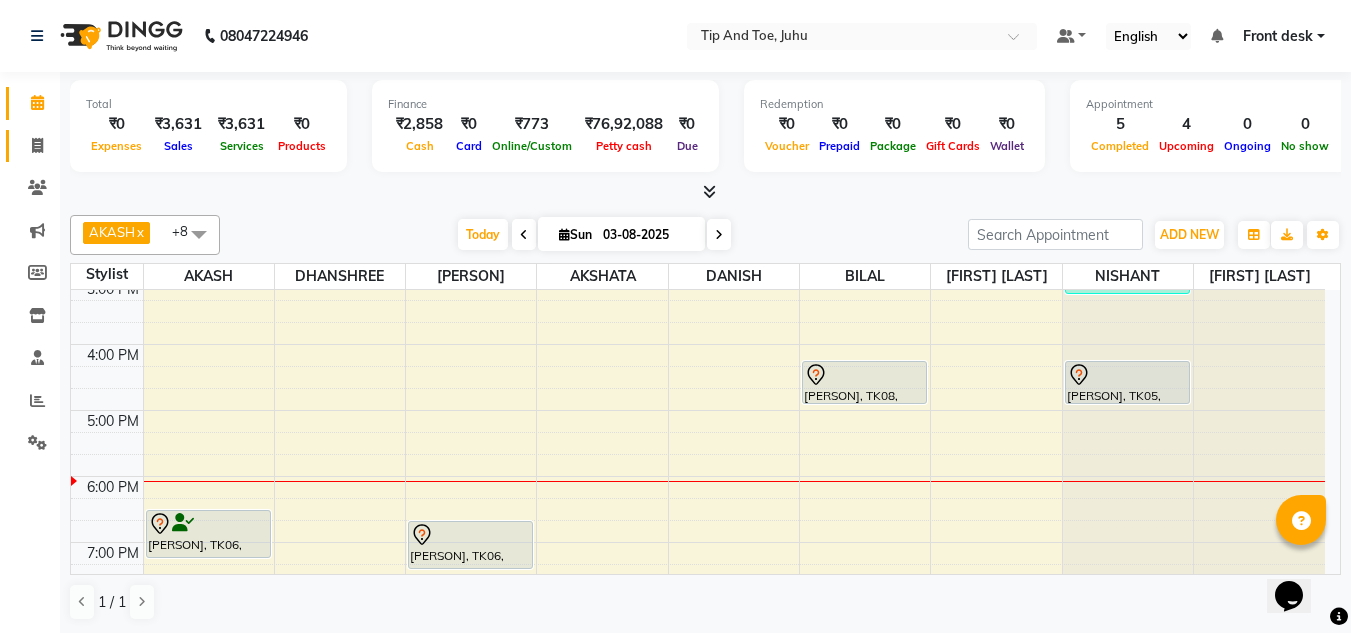 click on "Invoice" 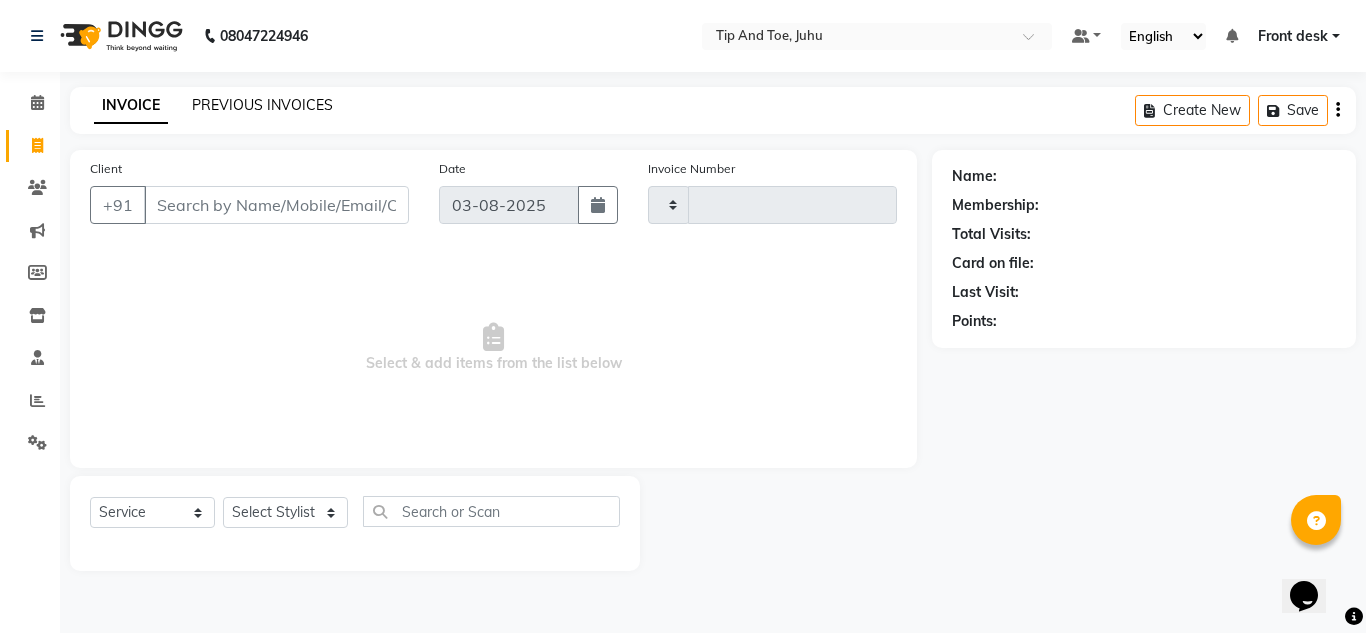 type on "1326" 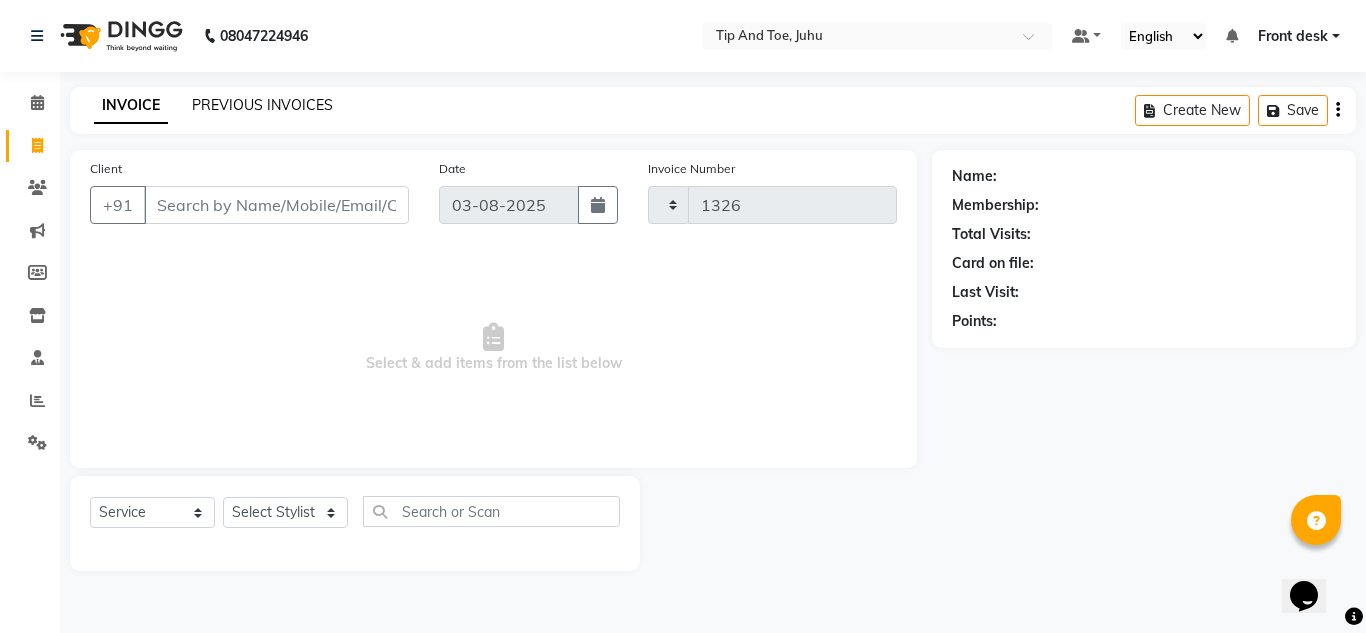 select on "5516" 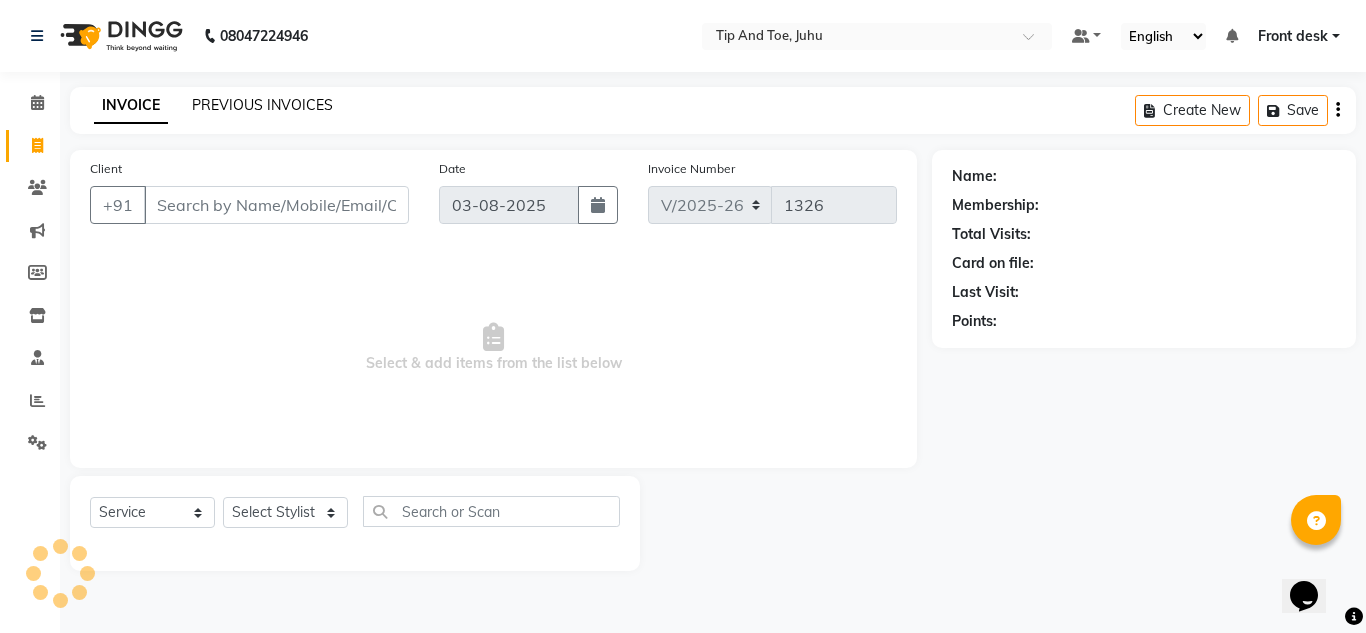 click on "PREVIOUS INVOICES" 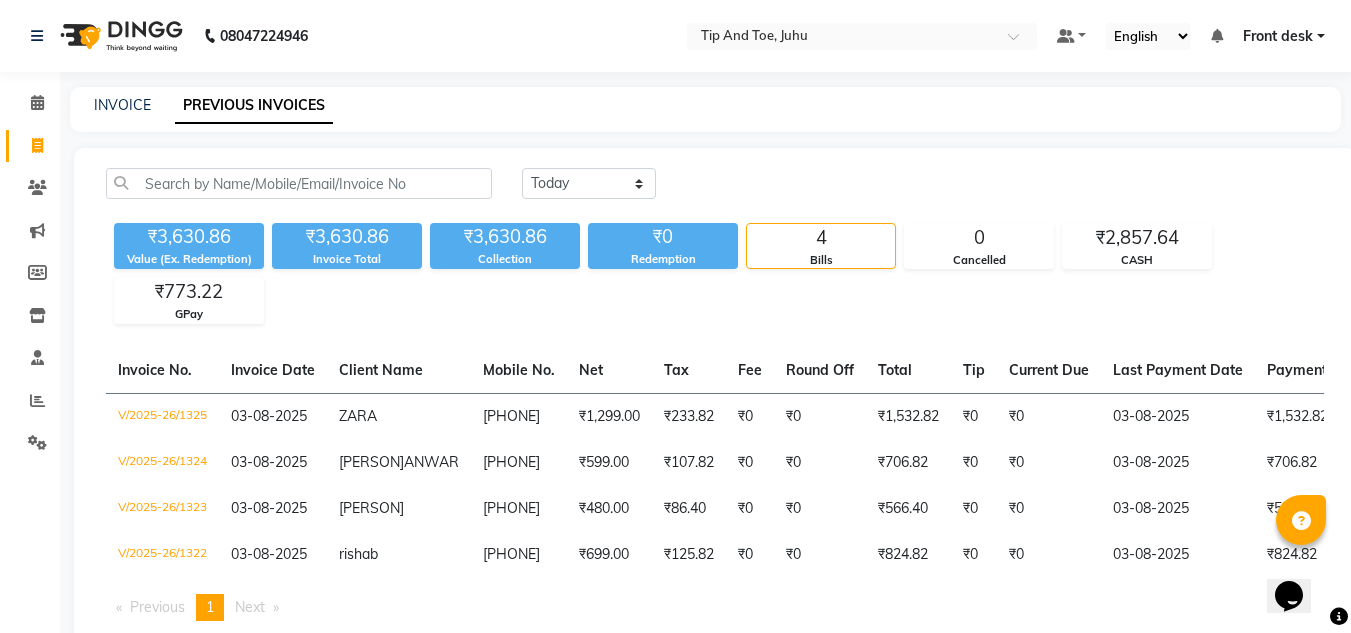 scroll, scrollTop: 89, scrollLeft: 0, axis: vertical 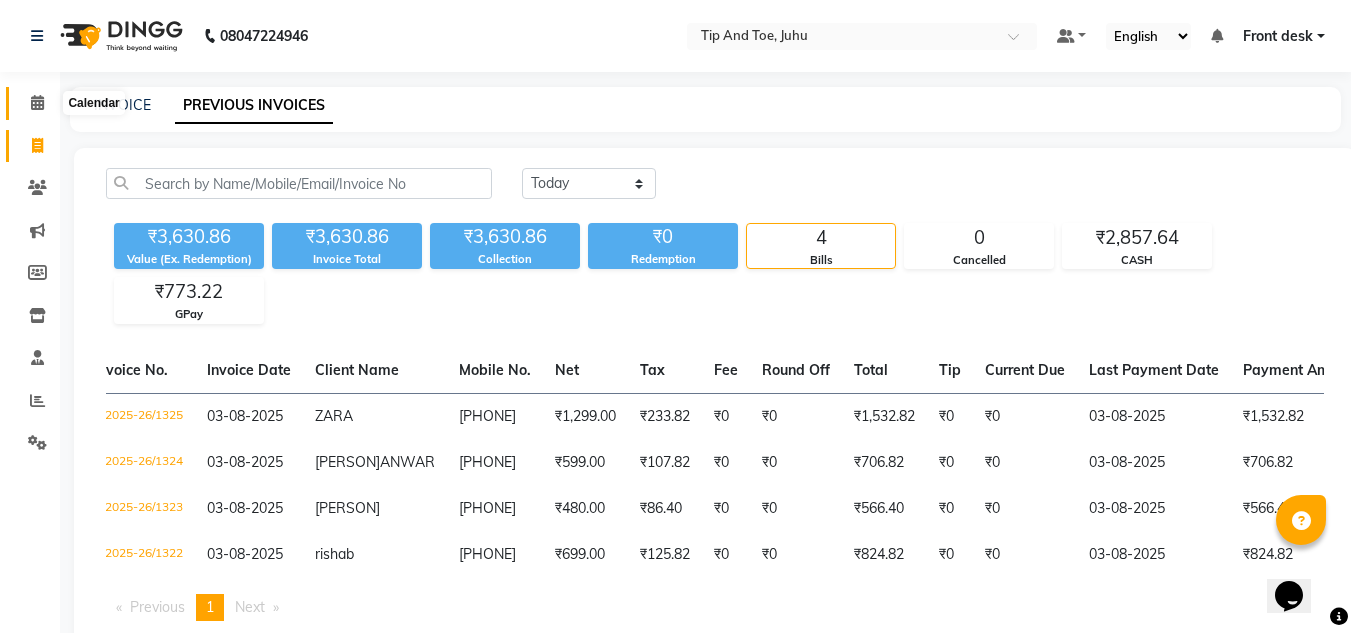 click 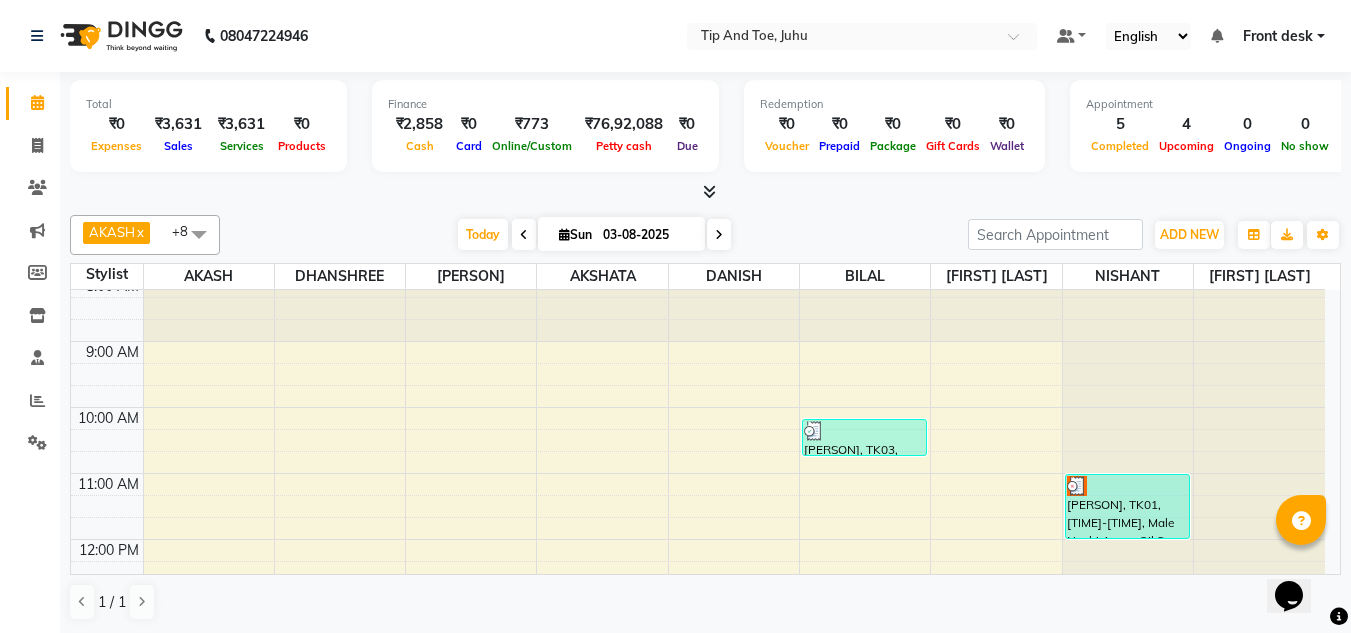 scroll, scrollTop: 0, scrollLeft: 0, axis: both 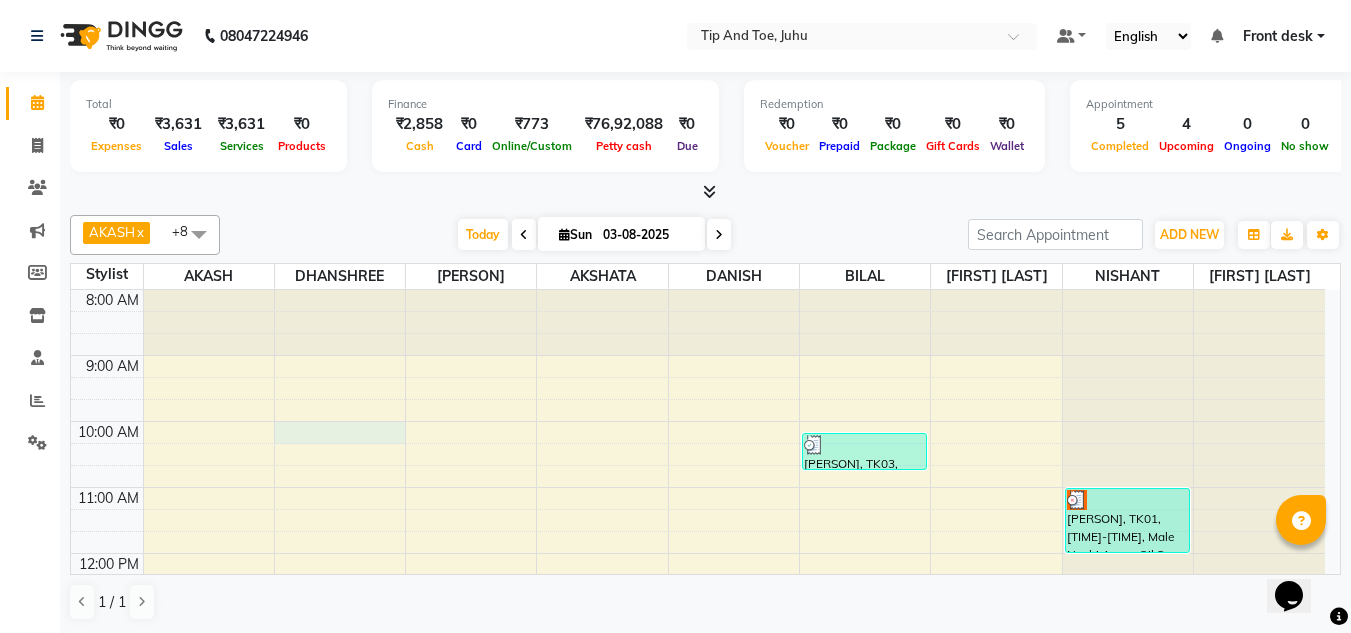 click on "8:00 AM 9:00 AM 10:00 AM 11:00 AM 12:00 PM 1:00 PM 2:00 PM 3:00 PM 4:00 PM 5:00 PM 6:00 PM 7:00 PM 8:00 PM KAVYA, TK06, [TIME]-[TIME], Essential Pedicure w Scrub KAVYA, TK06, [TIME]-[TIME], Essential Manicure w Scrub rishab, TK03, [TIME]-[TIME], Hairwash,Beard trim + line up ZAIU ANWAR, TK09, [TIME]-[TIME], Haircut KRISHSAV, TK08, [TIME]-[TIME], Haircut Manjula bajaj, TK01, [TIME]-[TIME], Male Nashi Argan Oil Spa Sankalp, TK07, [TIME]-[TIME], Haircut for Kids (below 12 yrs) ZARA, TK10, [TIME]-[TIME], Beard trim + line up,Beard trim + line up SAPNA, TK05, [TIME]-[TIME], Haircut" at bounding box center [698, 718] 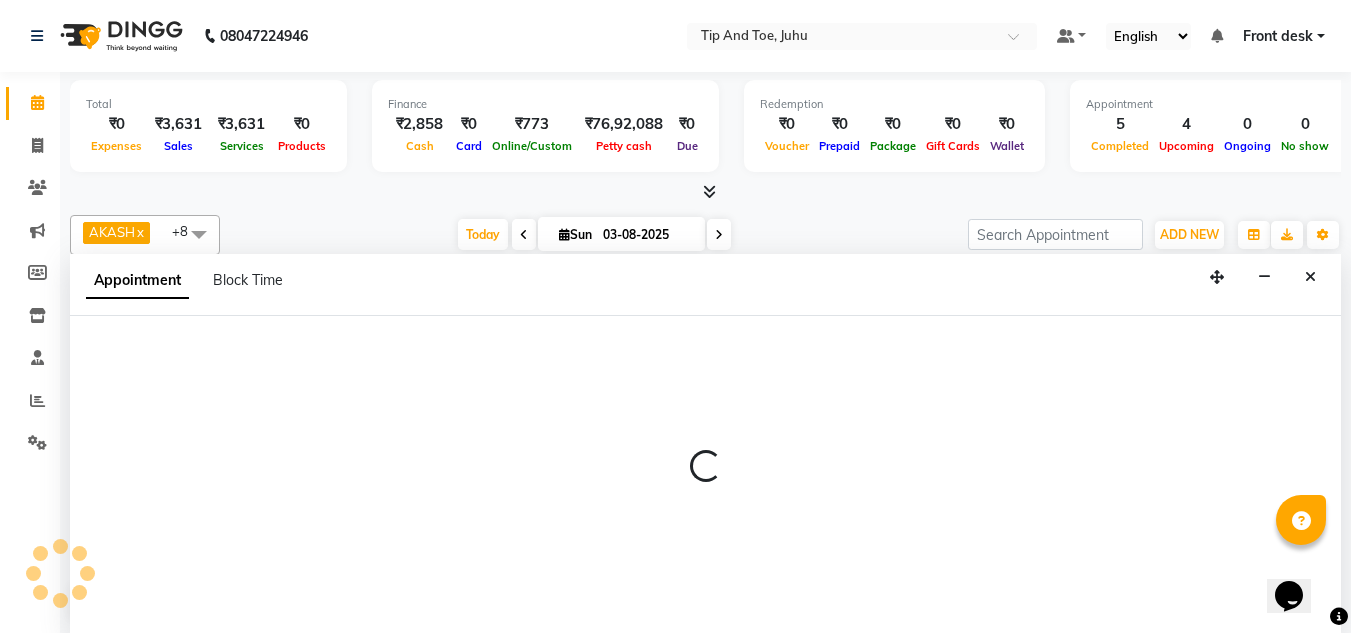 scroll, scrollTop: 1, scrollLeft: 0, axis: vertical 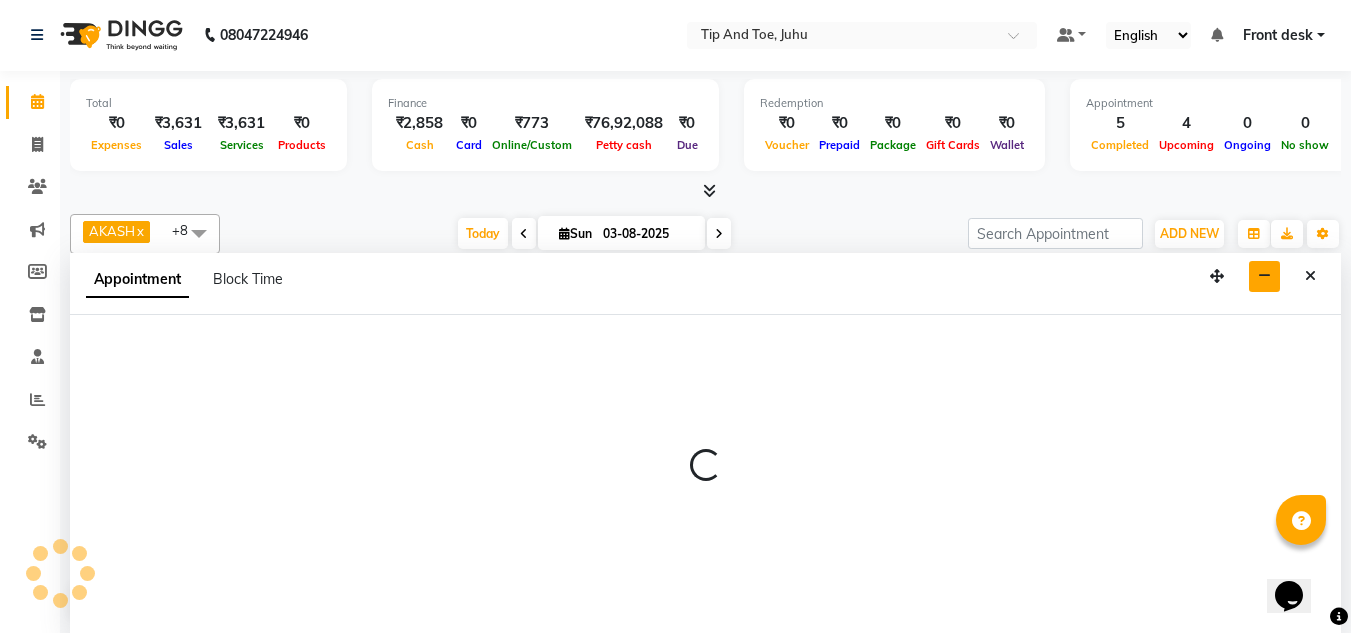 select on "[POSTAL_CODE]" 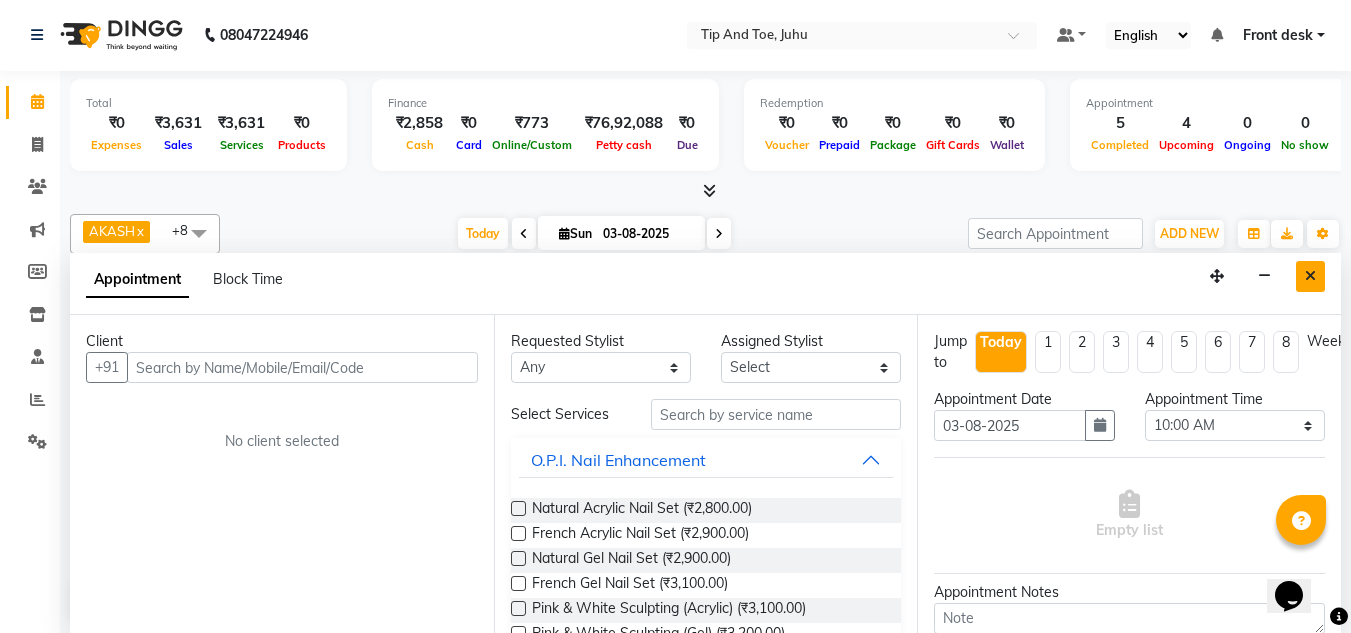 click at bounding box center (1310, 276) 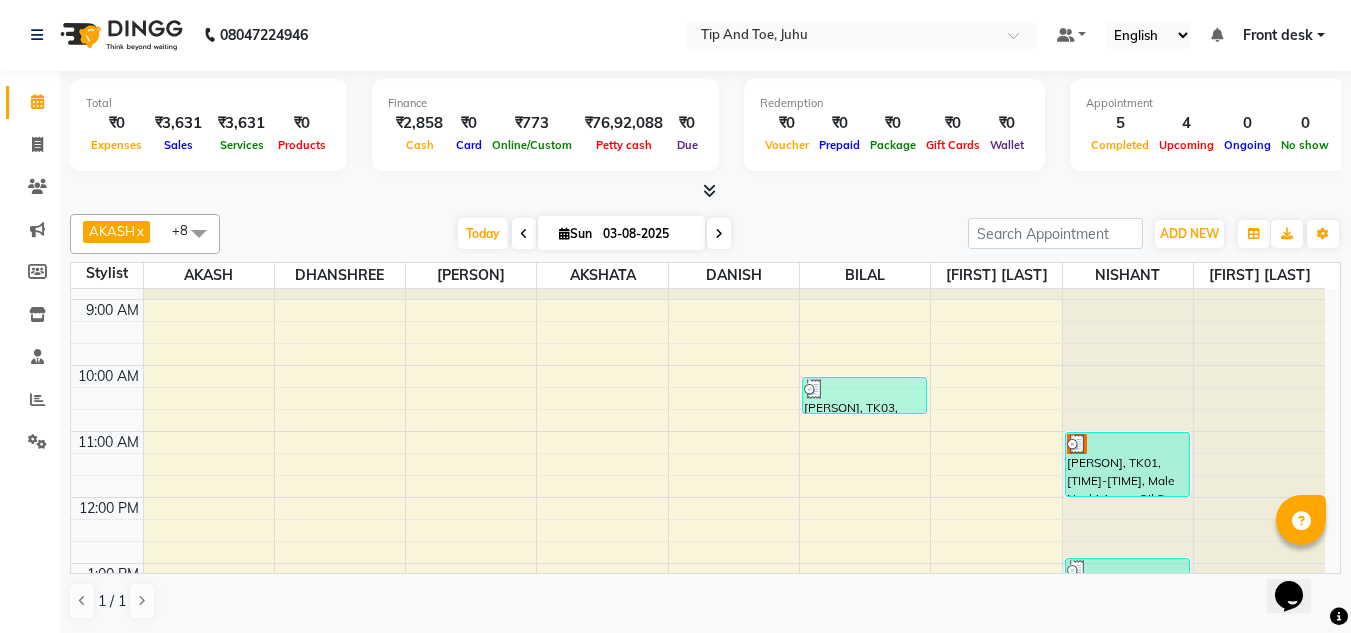 scroll, scrollTop: 0, scrollLeft: 0, axis: both 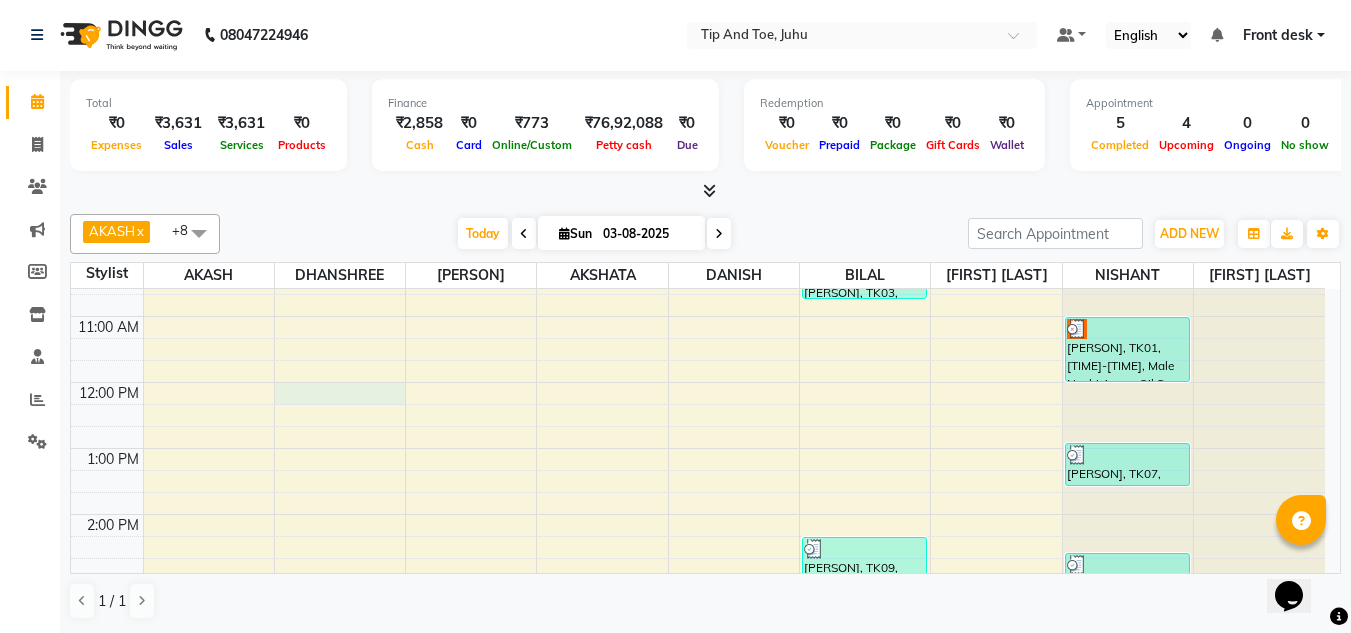 click on "8:00 AM 9:00 AM 10:00 AM 11:00 AM 12:00 PM 1:00 PM 2:00 PM 3:00 PM 4:00 PM 5:00 PM 6:00 PM 7:00 PM 8:00 PM             KAVYA, TK06, 06:30 PM-07:15 PM, Essential Pedicure w Scrub             KAVYA, TK06, 06:40 PM-07:25 PM, Essential Manicure w Scrub     rishab, TK03, 10:10 AM-10:45 AM, Hairwash,Beard trim + line up     ZAIU ANWAR, TK09, 02:20 PM-03:00 PM, Haircut             KRISHSAV, TK08, 04:15 PM-04:55 PM, Haircut     Manjula bajaj, TK01, 11:00 AM-12:00 PM, Male Nashi Argan Oil Spa     Sankalp, TK07, 12:55 PM-01:35 PM, Haircut for Kids (below 12 yrs)     ZARA, TK10, 02:35 PM-03:15 PM, Beard trim + line up,Beard trim + line up             SAPNA, TK05, 04:15 PM-04:55 PM, Haircut" at bounding box center [698, 547] 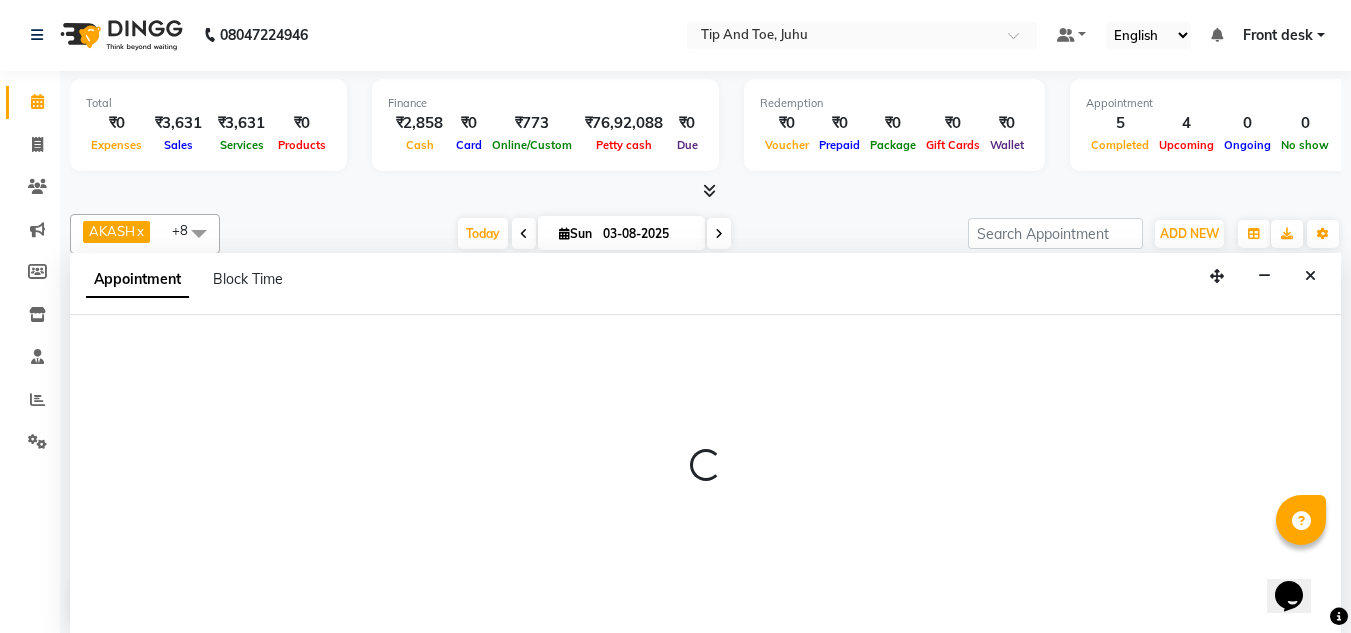 select on "37331" 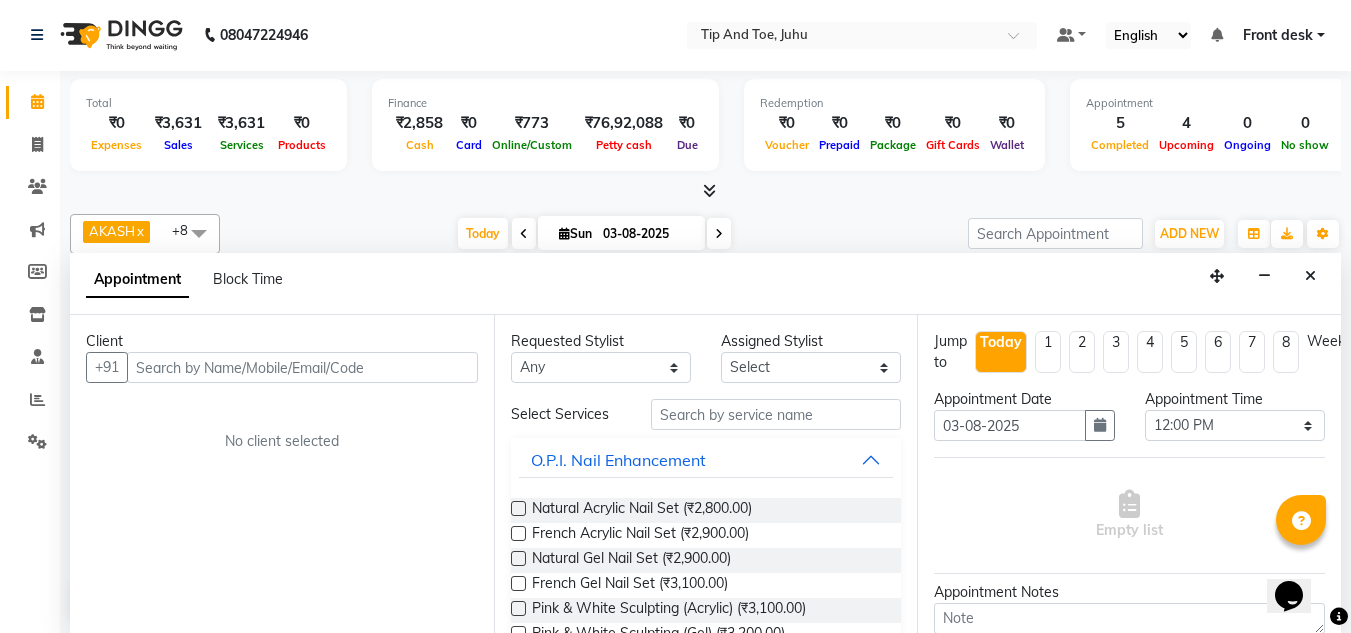 click on "Client +91  No client selected" at bounding box center (282, 474) 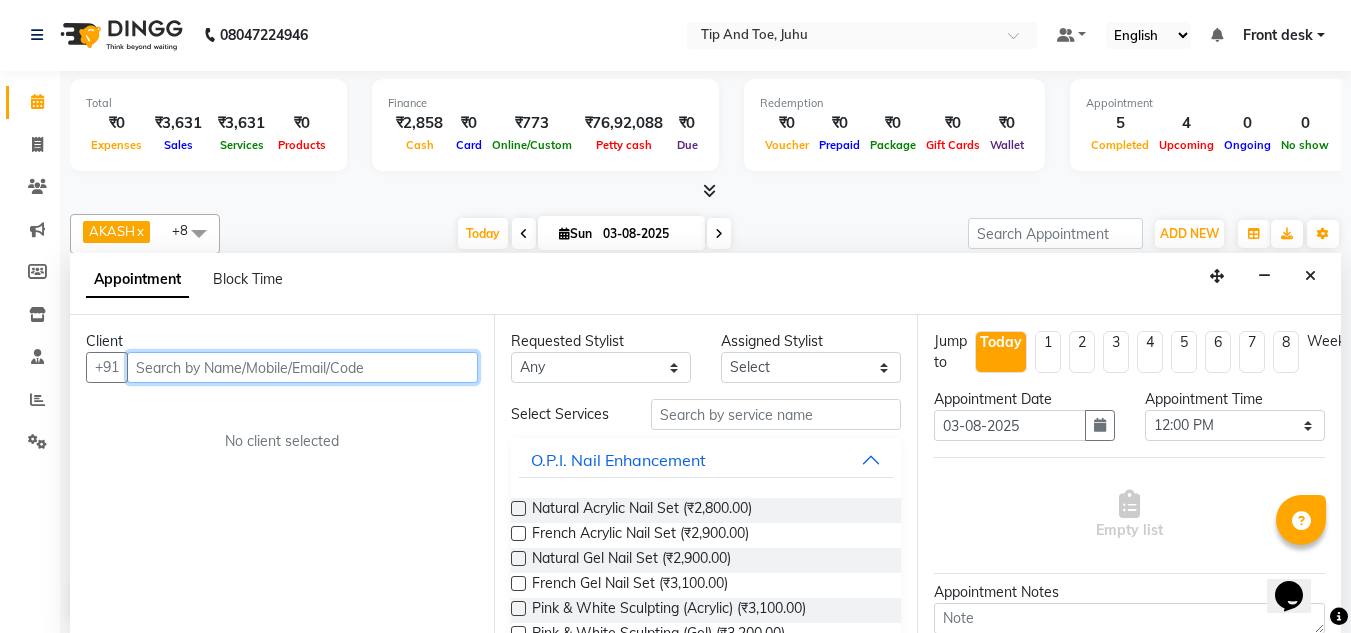 click at bounding box center (302, 367) 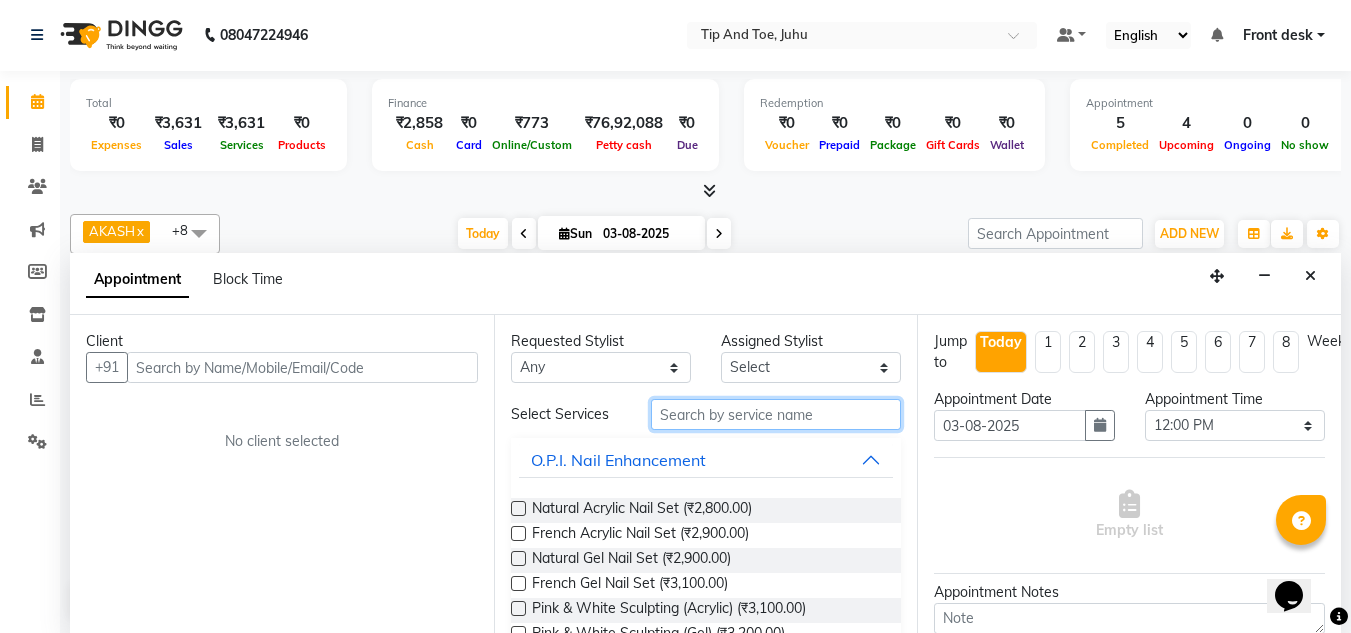 click at bounding box center [776, 414] 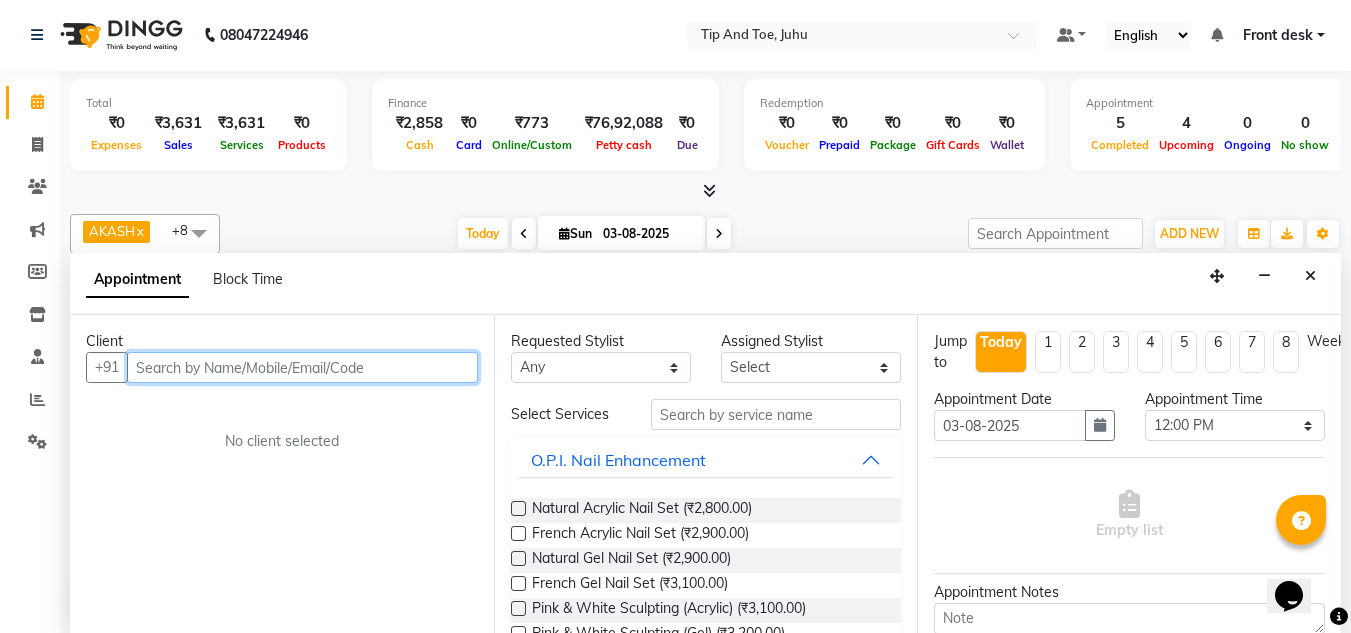 click at bounding box center (302, 367) 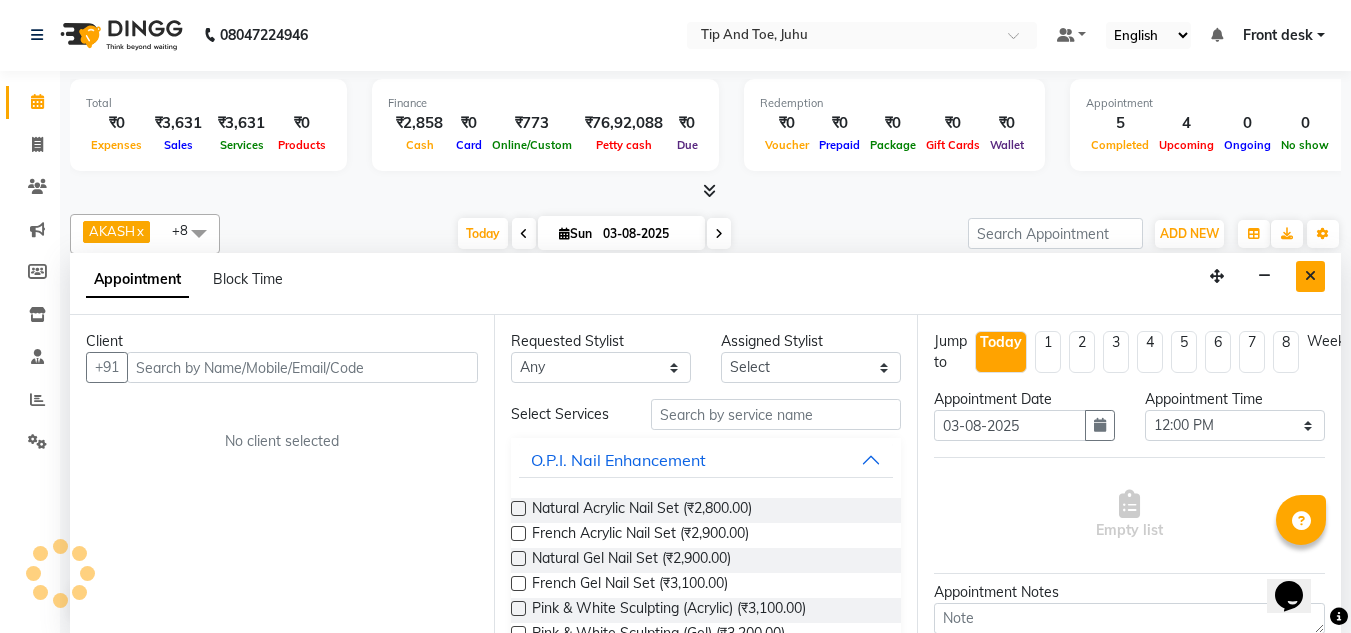 click at bounding box center (1310, 276) 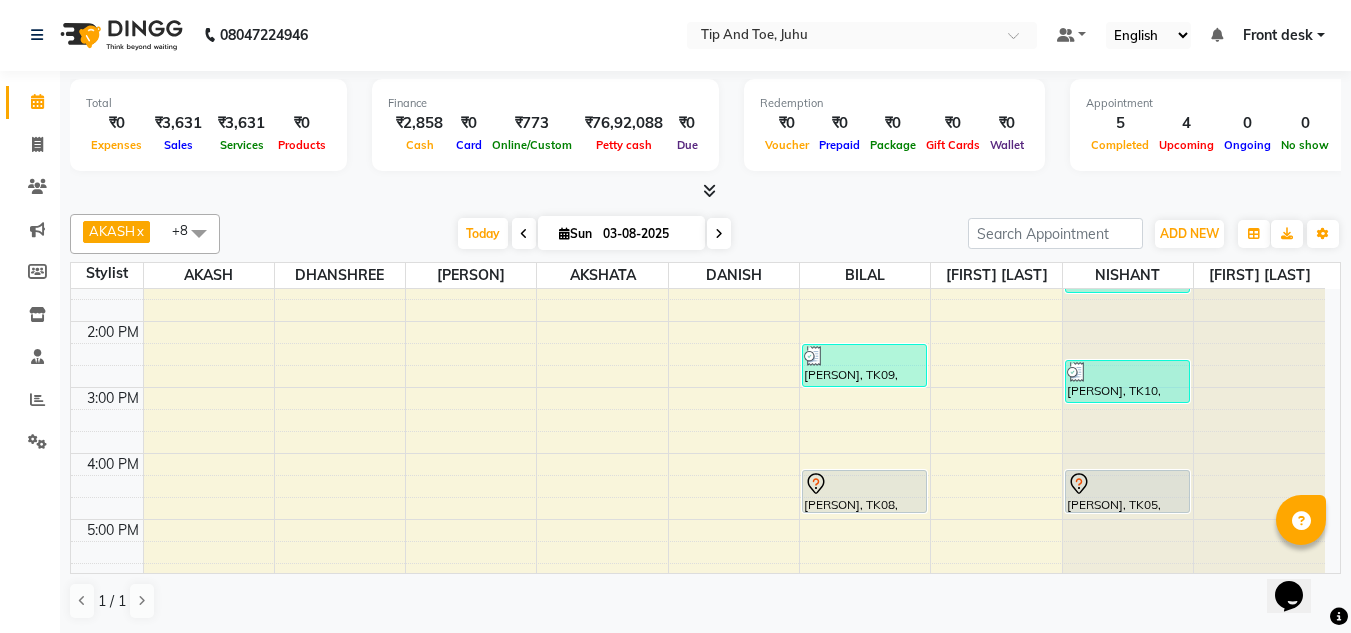 scroll, scrollTop: 484, scrollLeft: 0, axis: vertical 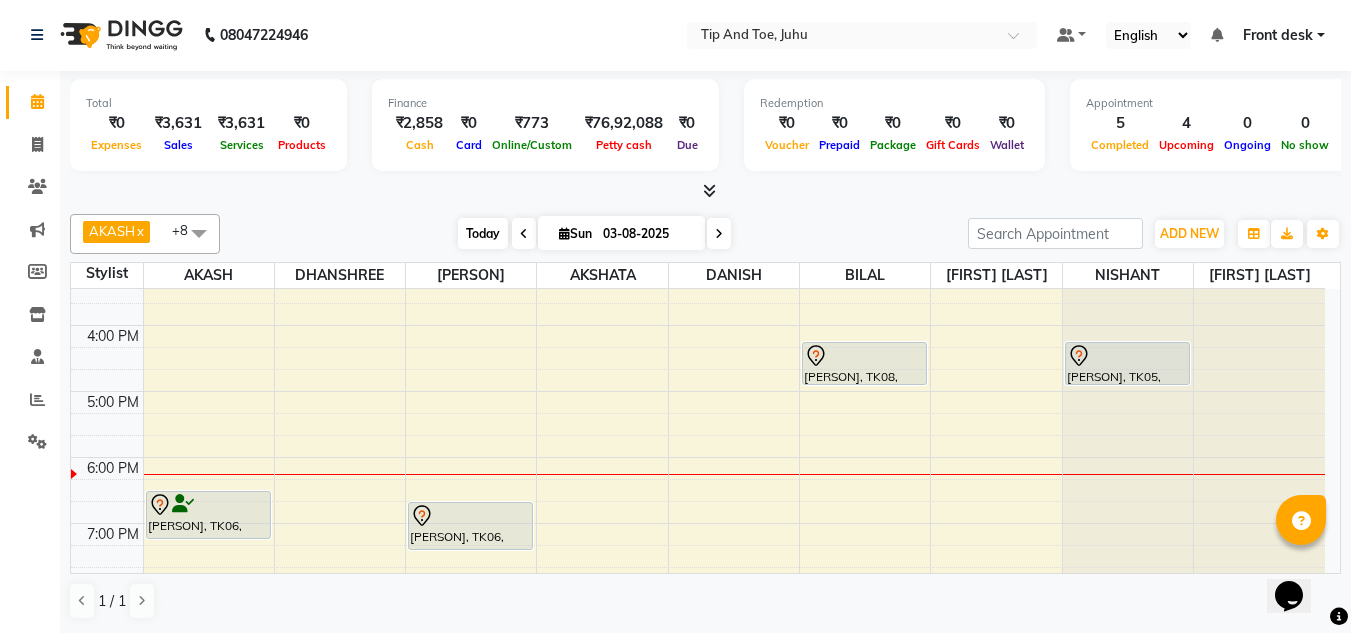 click on "Today" at bounding box center (483, 233) 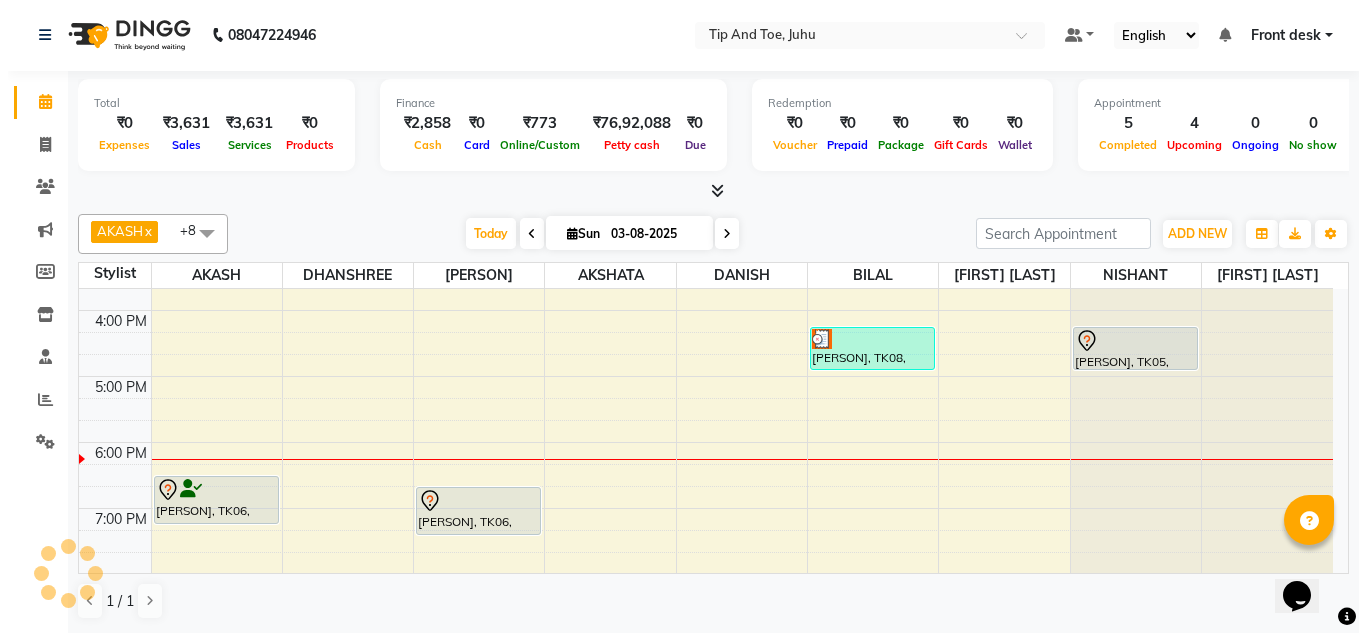 scroll, scrollTop: 473, scrollLeft: 0, axis: vertical 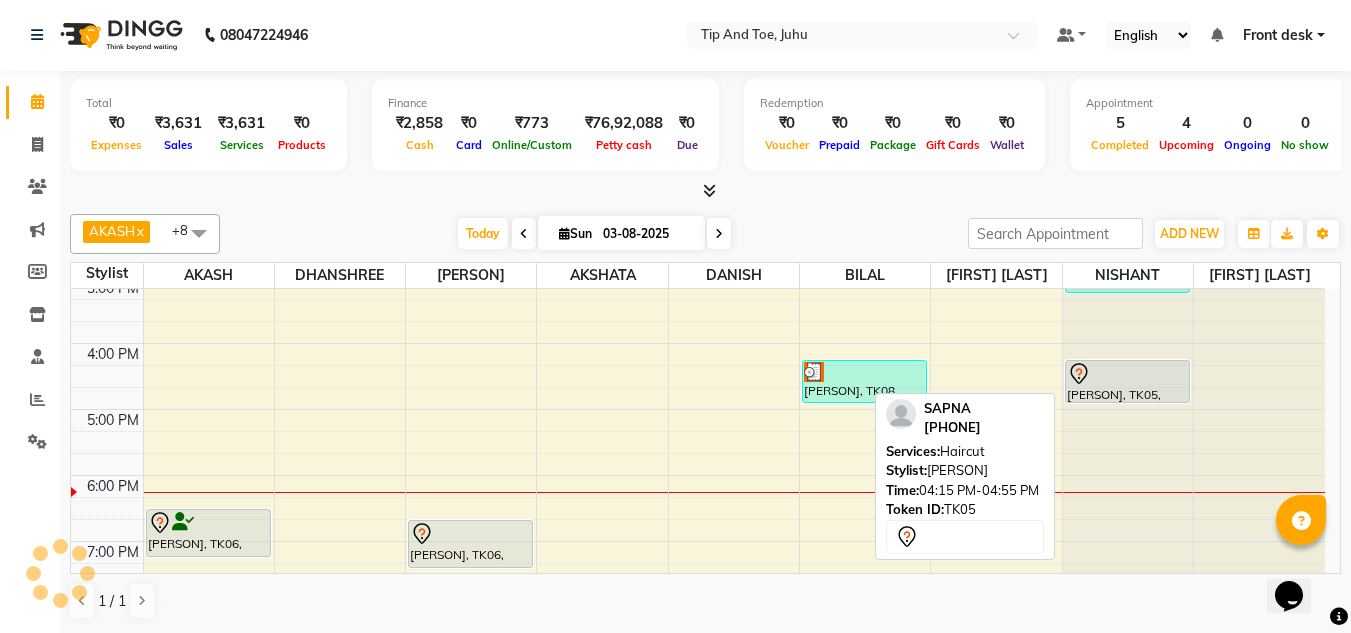 click at bounding box center [1127, 374] 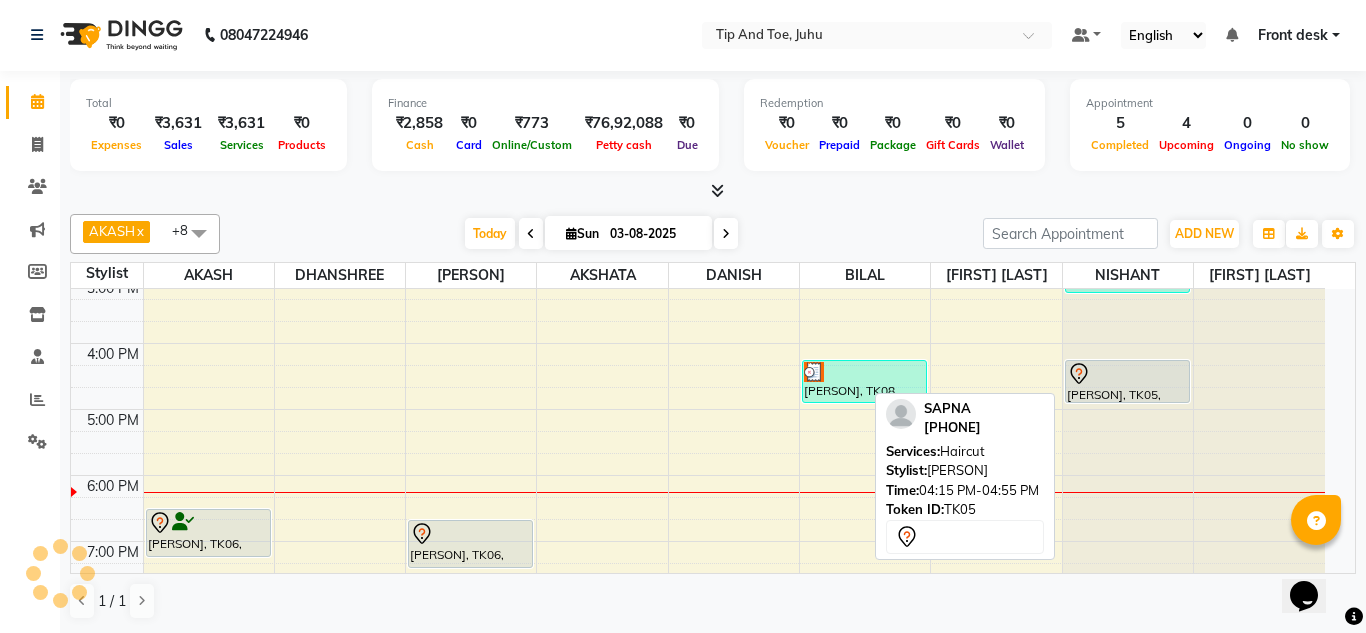 select on "7" 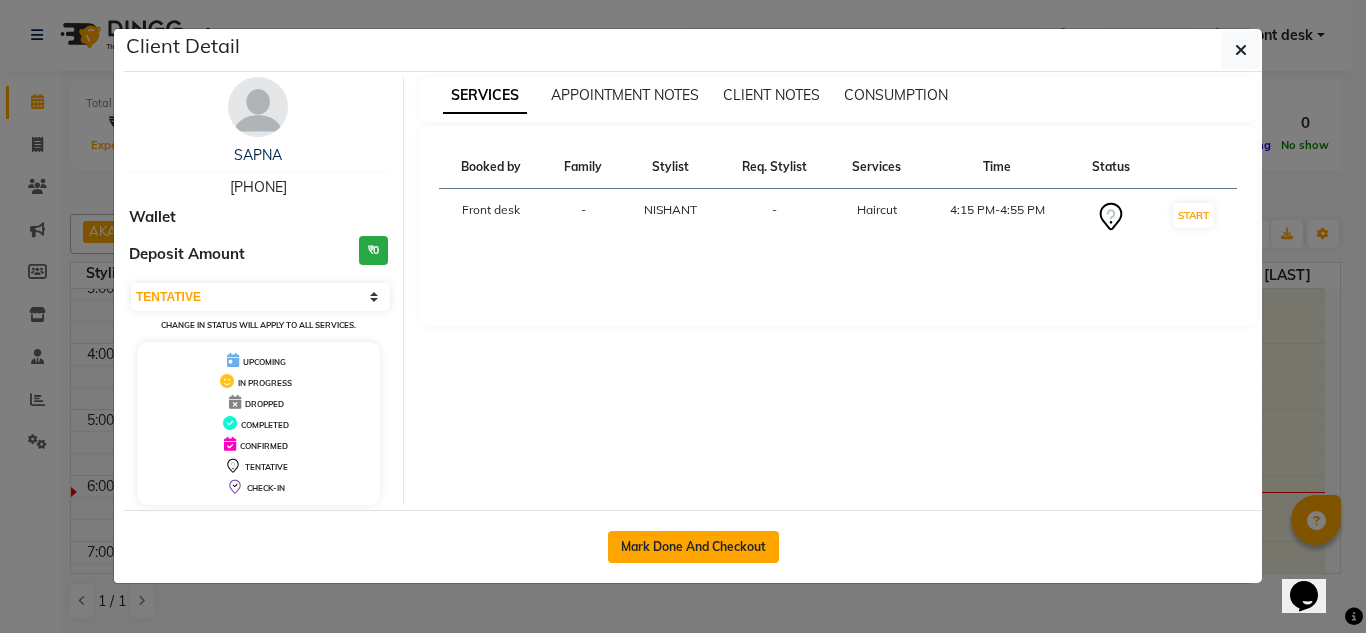 click on "Mark Done And Checkout" 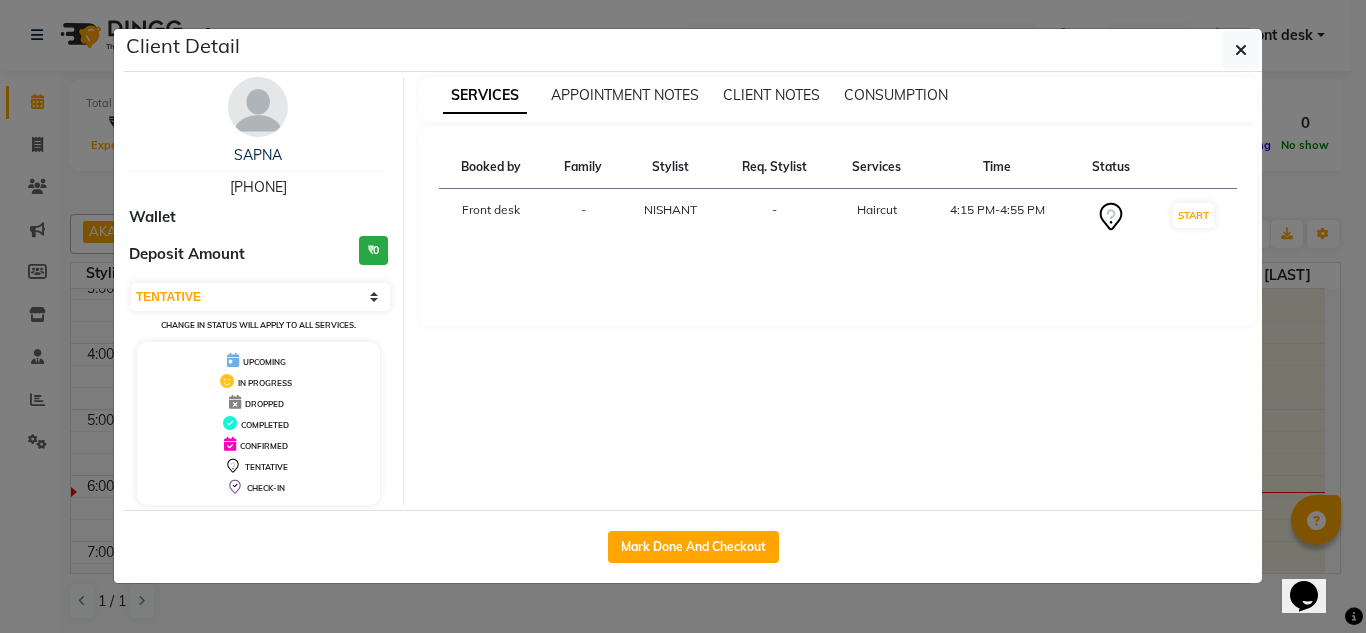 select on "service" 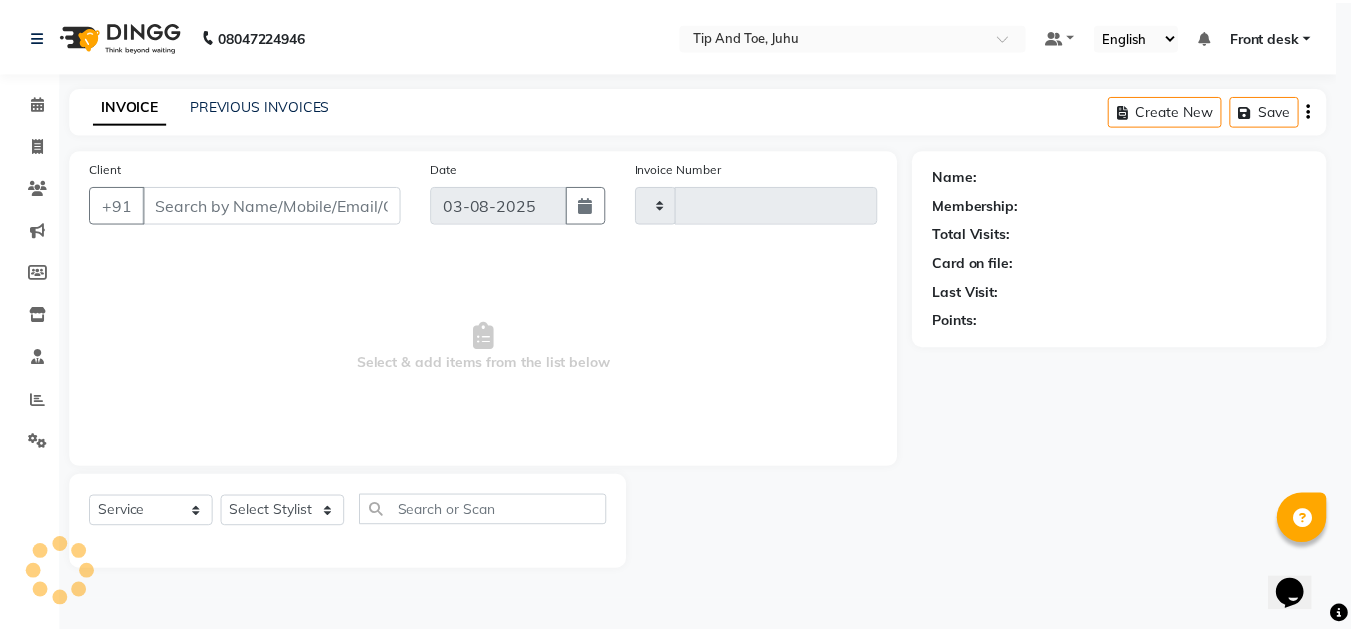 scroll, scrollTop: 0, scrollLeft: 0, axis: both 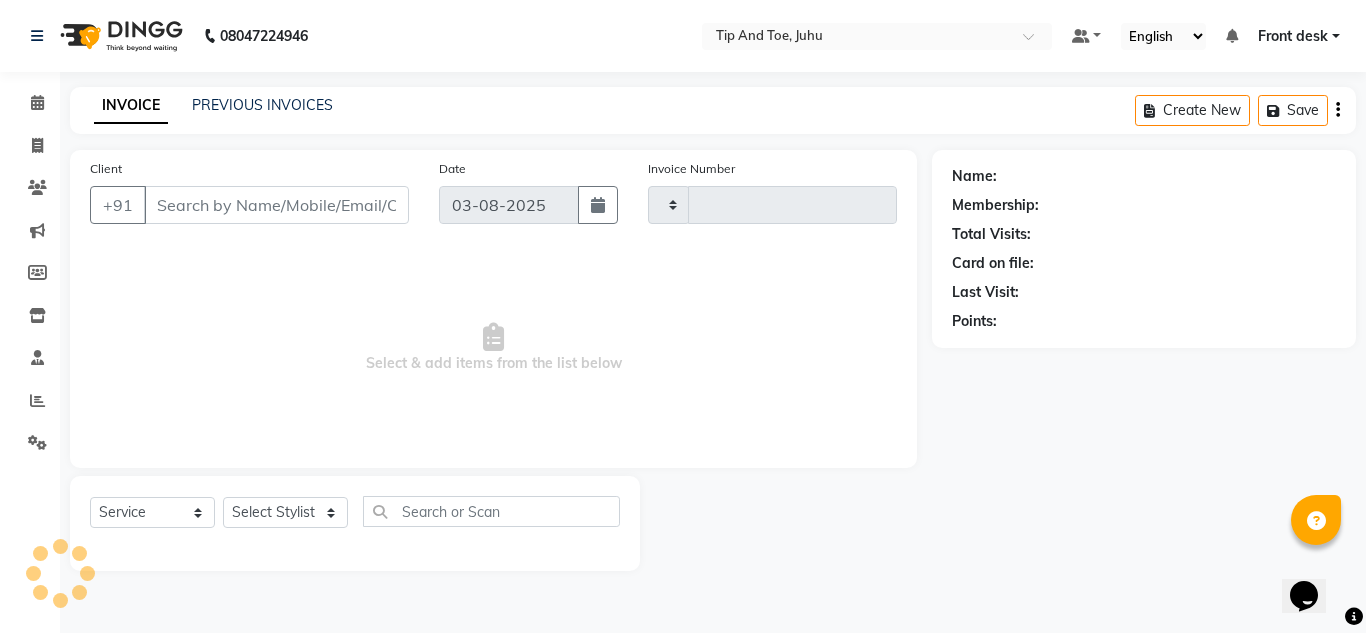 type on "1326" 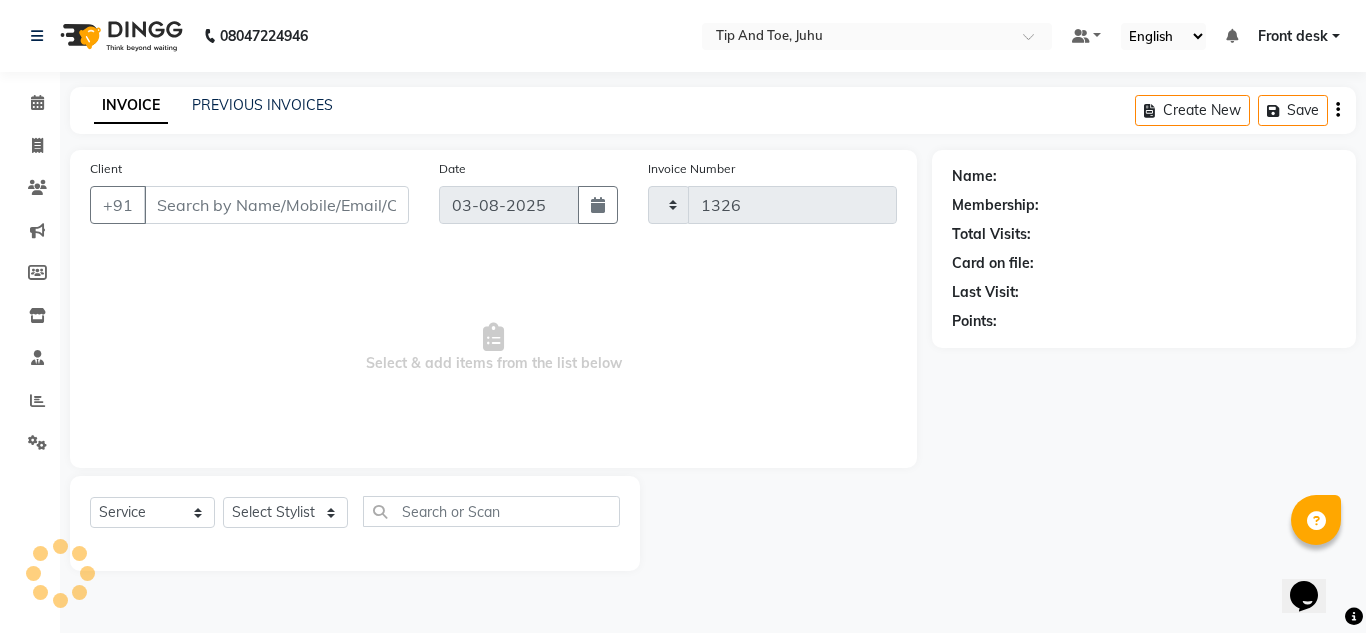 select on "5516" 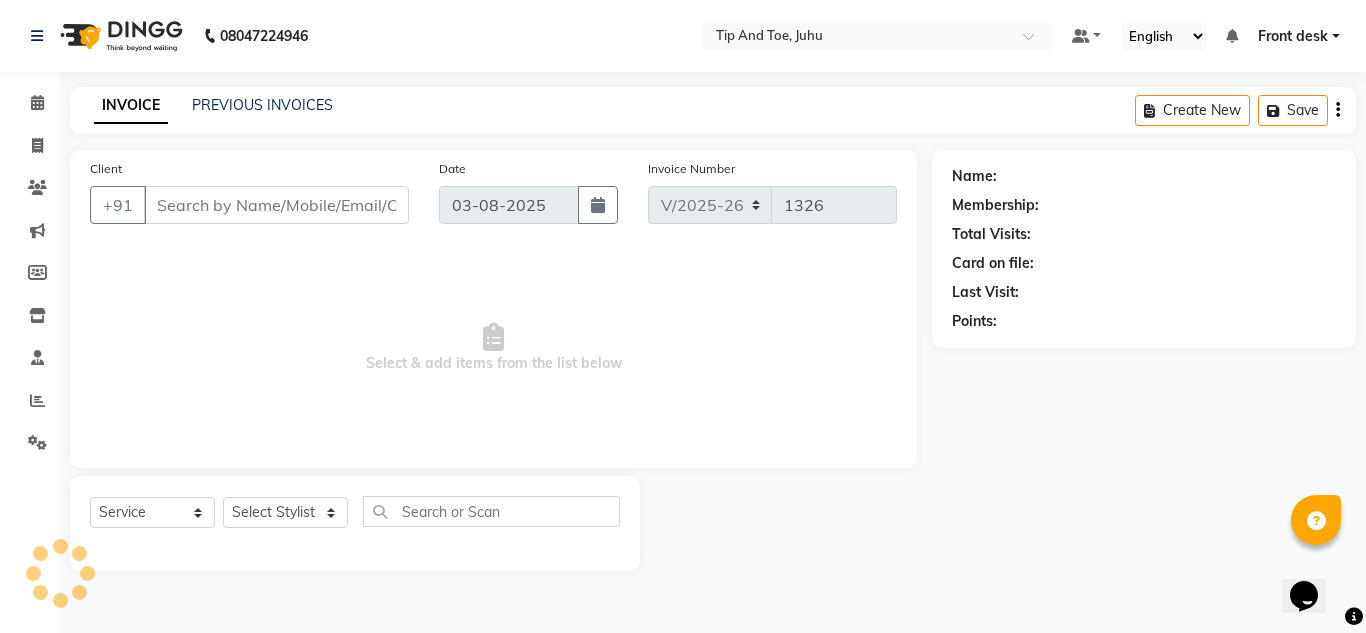 click on "Client" at bounding box center [276, 205] 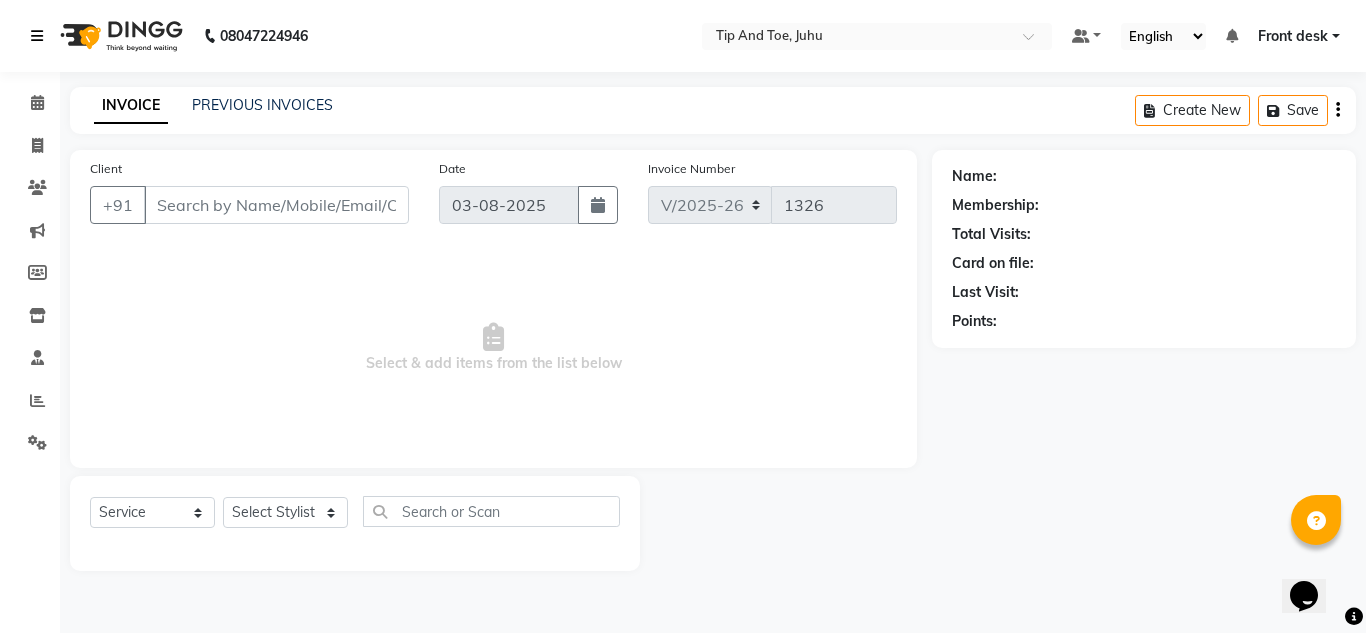 type on "[PHONE]" 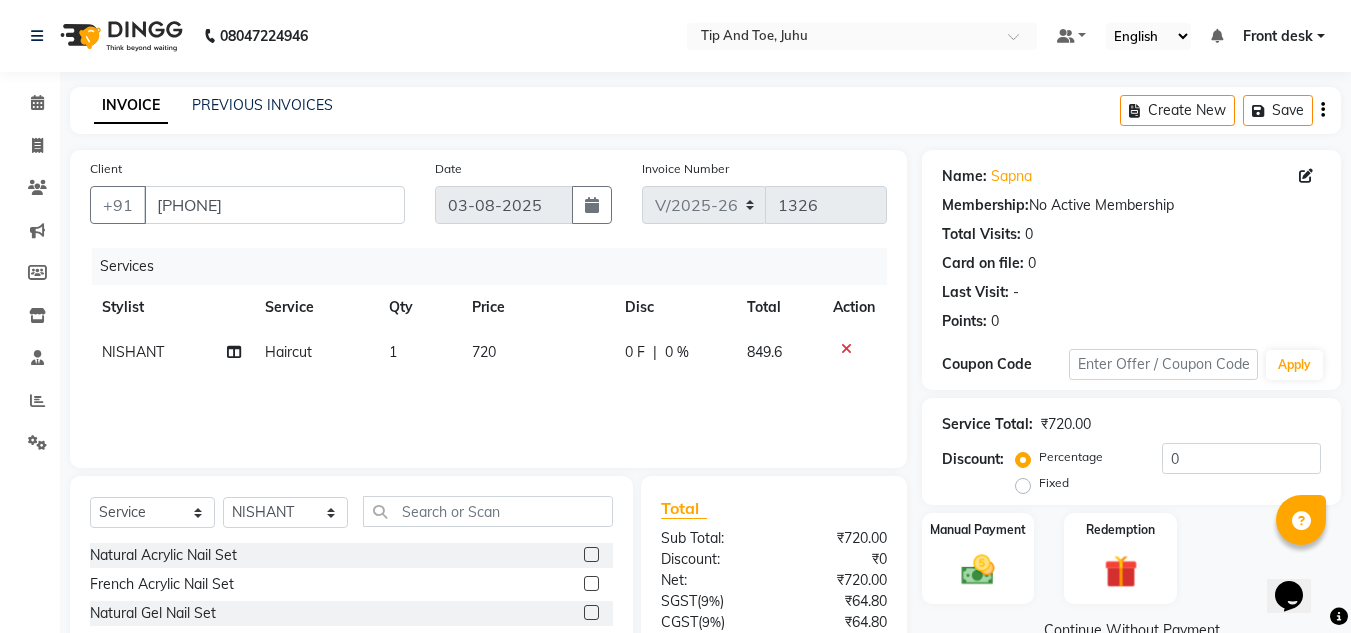 click on "Haircut" 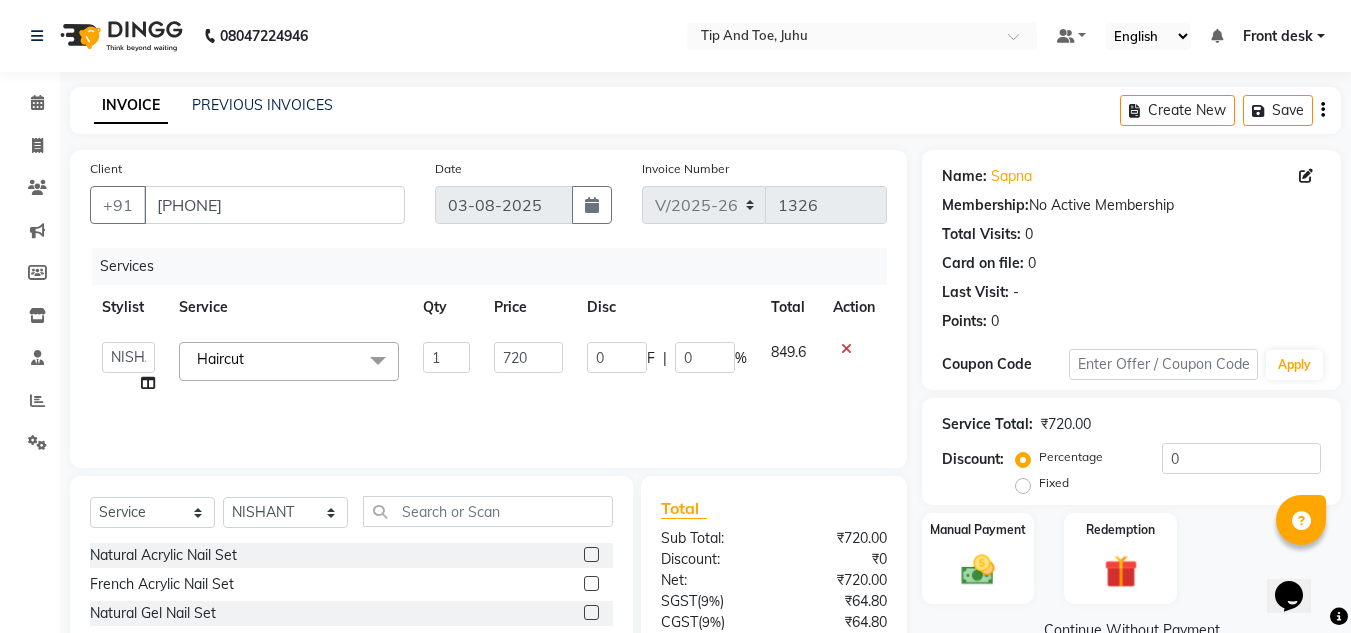 click on "Haircut  x" 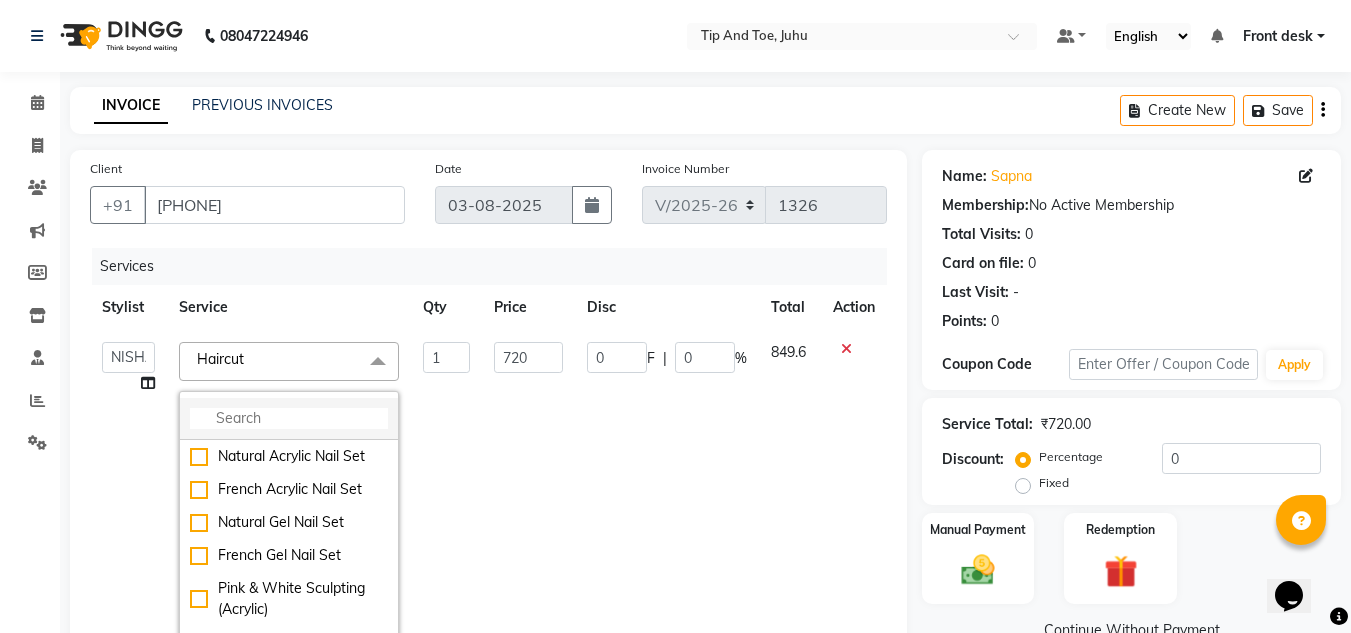 click 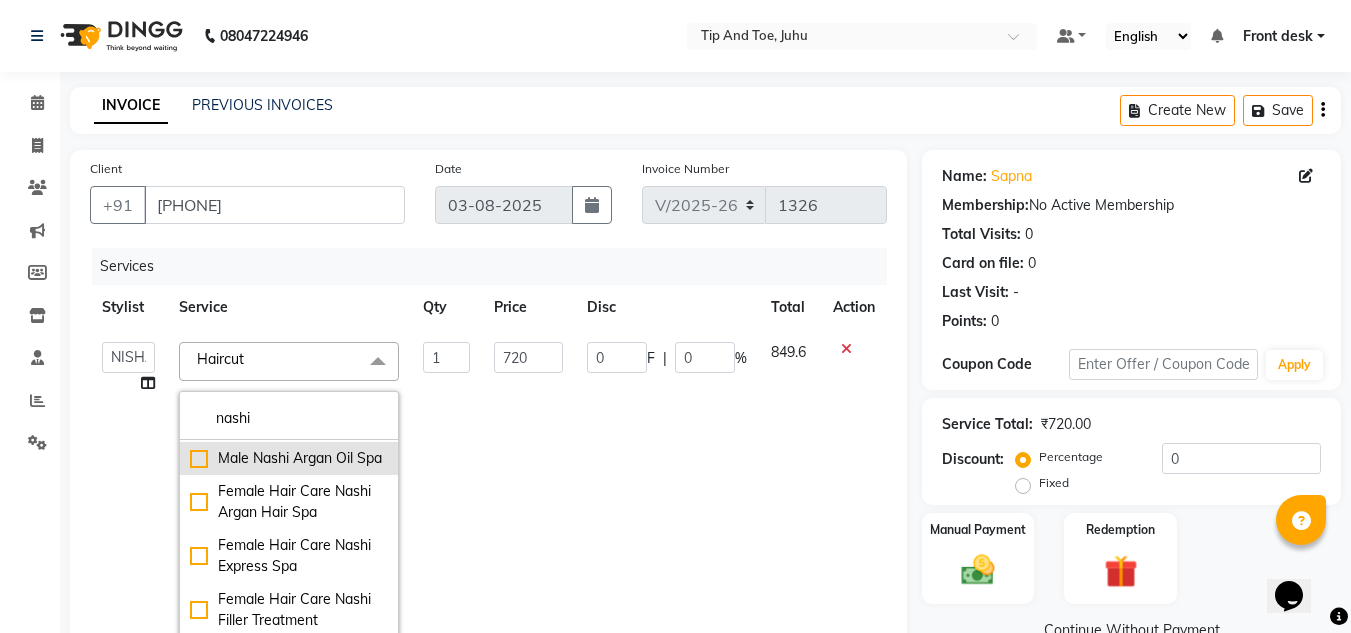 scroll, scrollTop: 52, scrollLeft: 0, axis: vertical 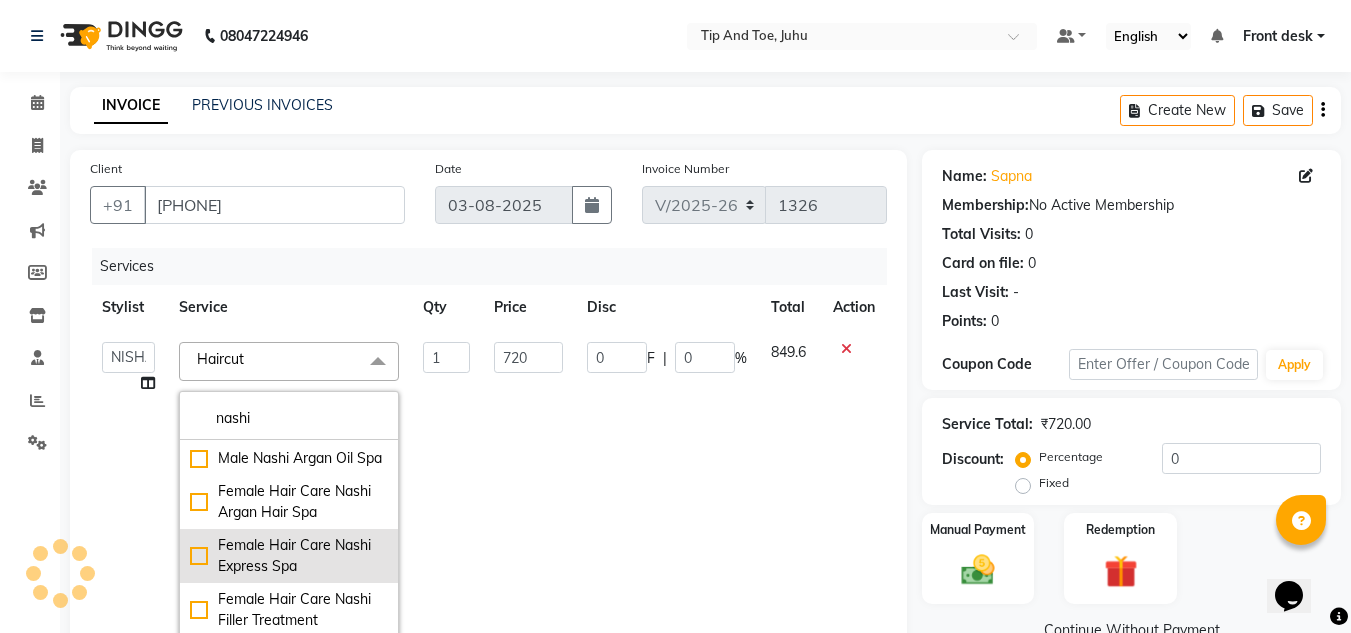 type on "nashi" 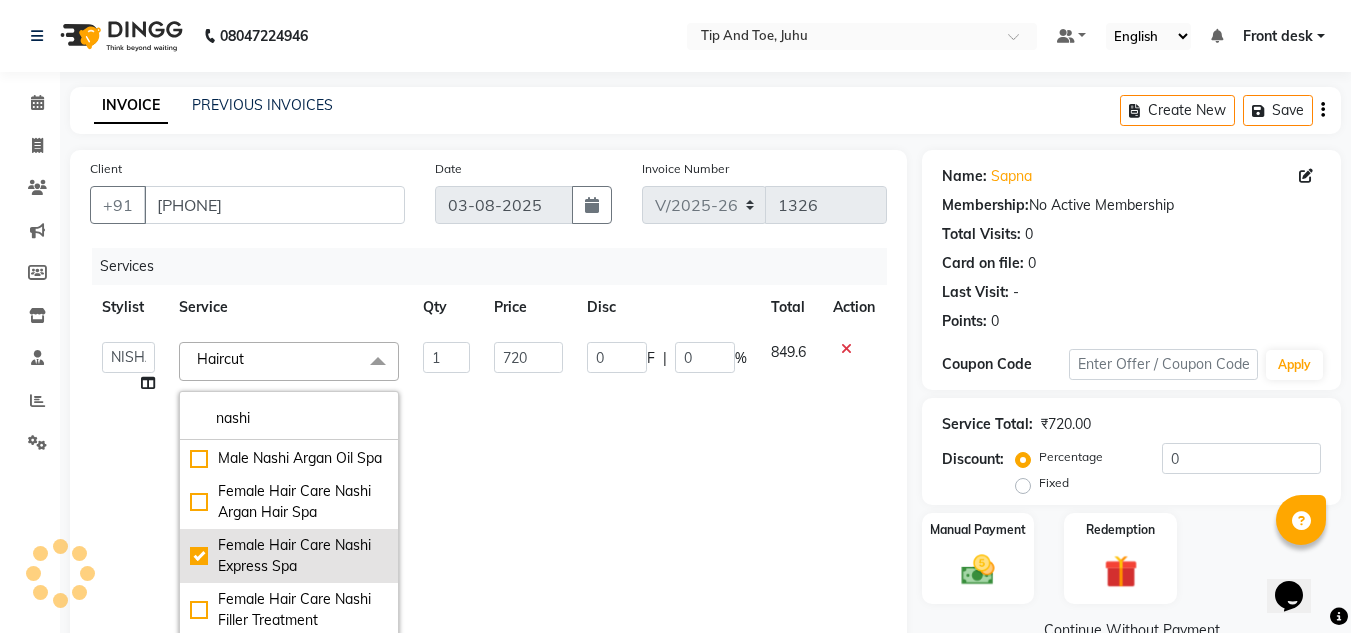 checkbox on "true" 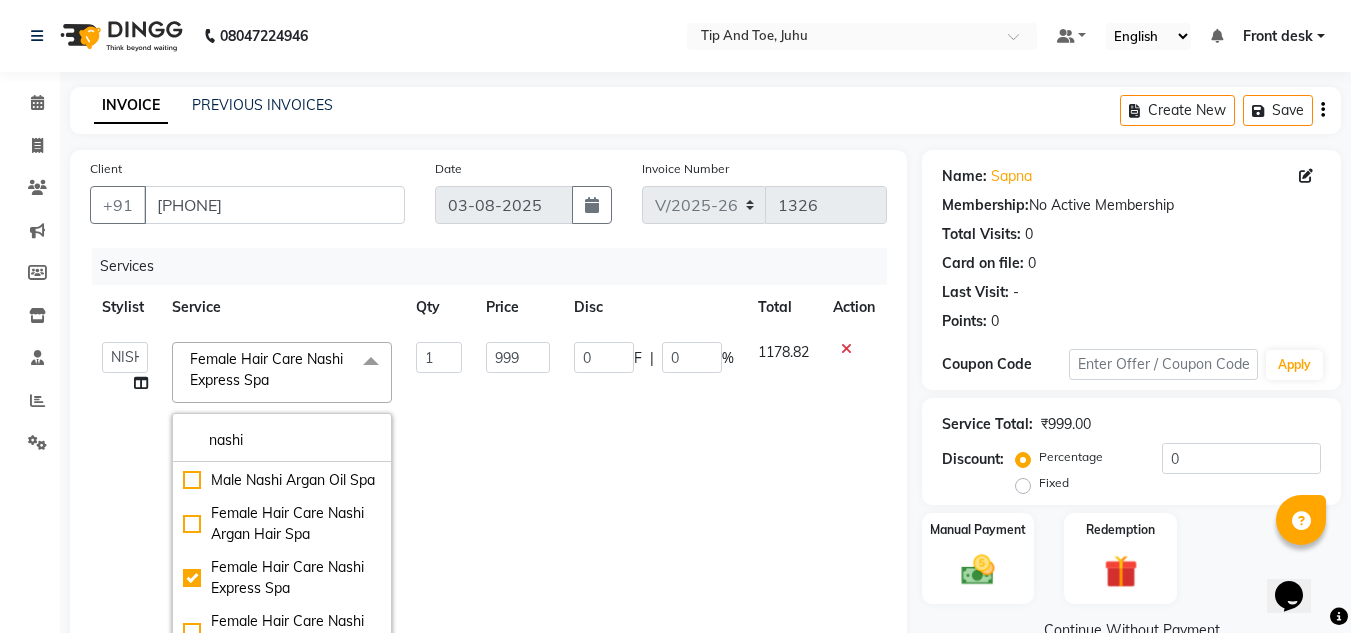 click on "0 F | 0 %" 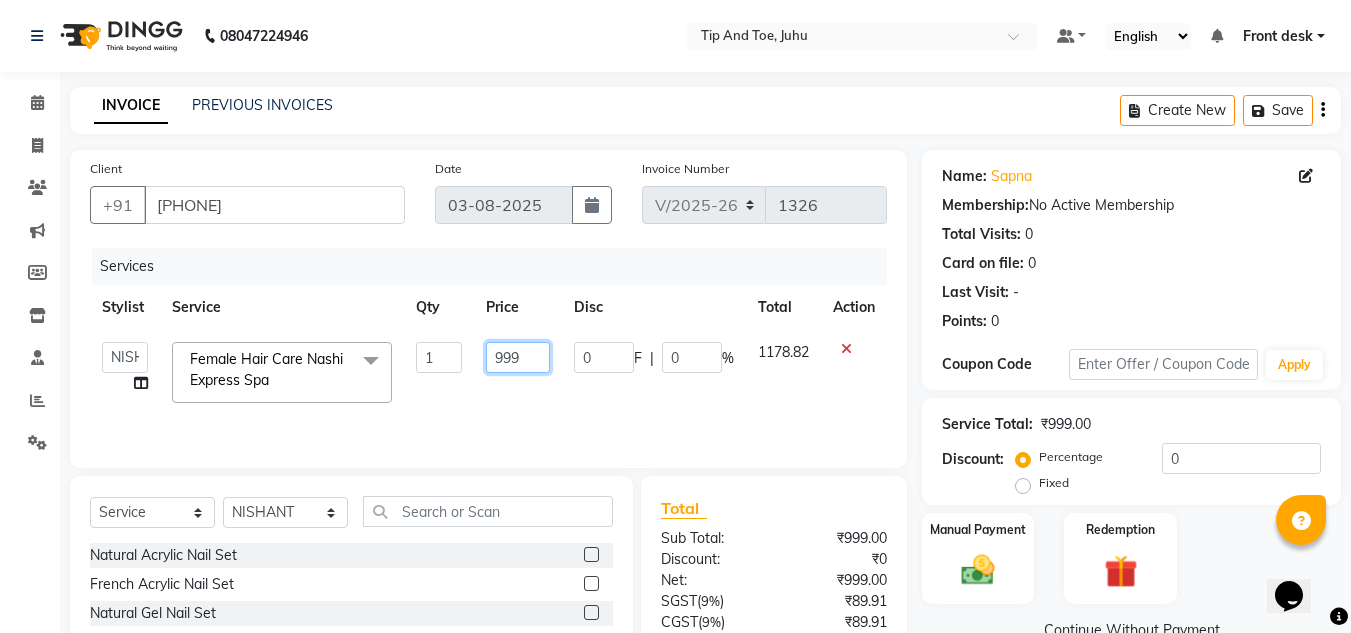 click on "999" 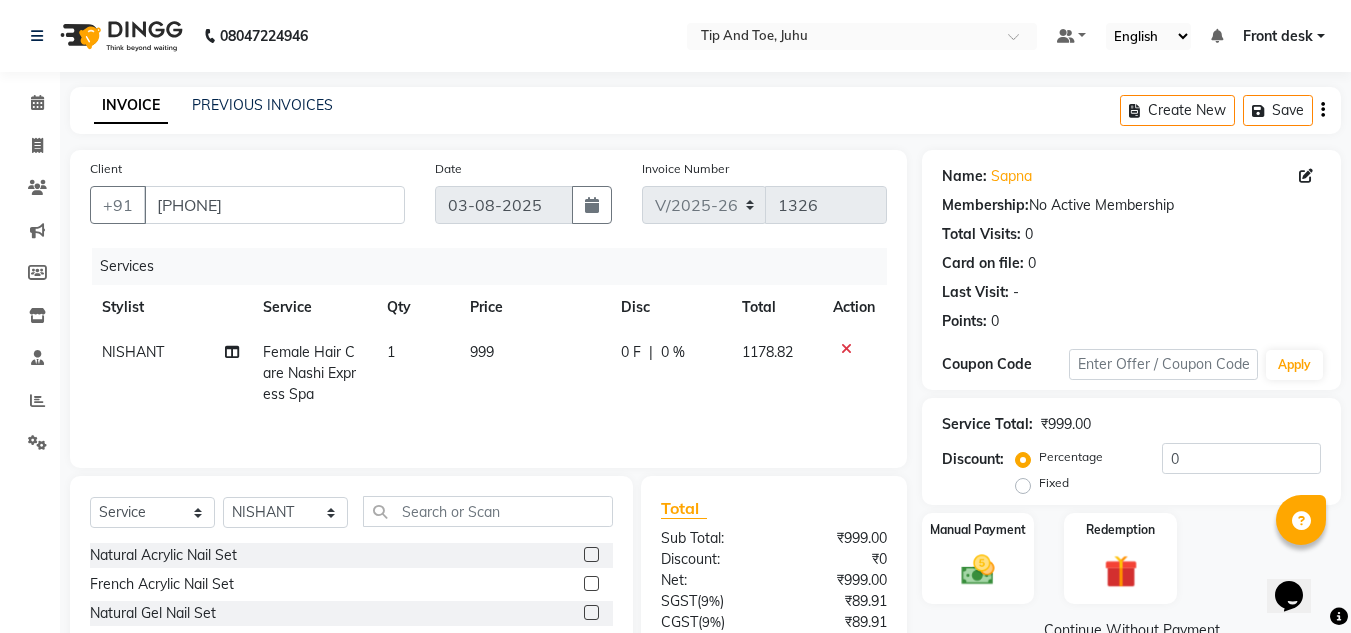 click on "999" 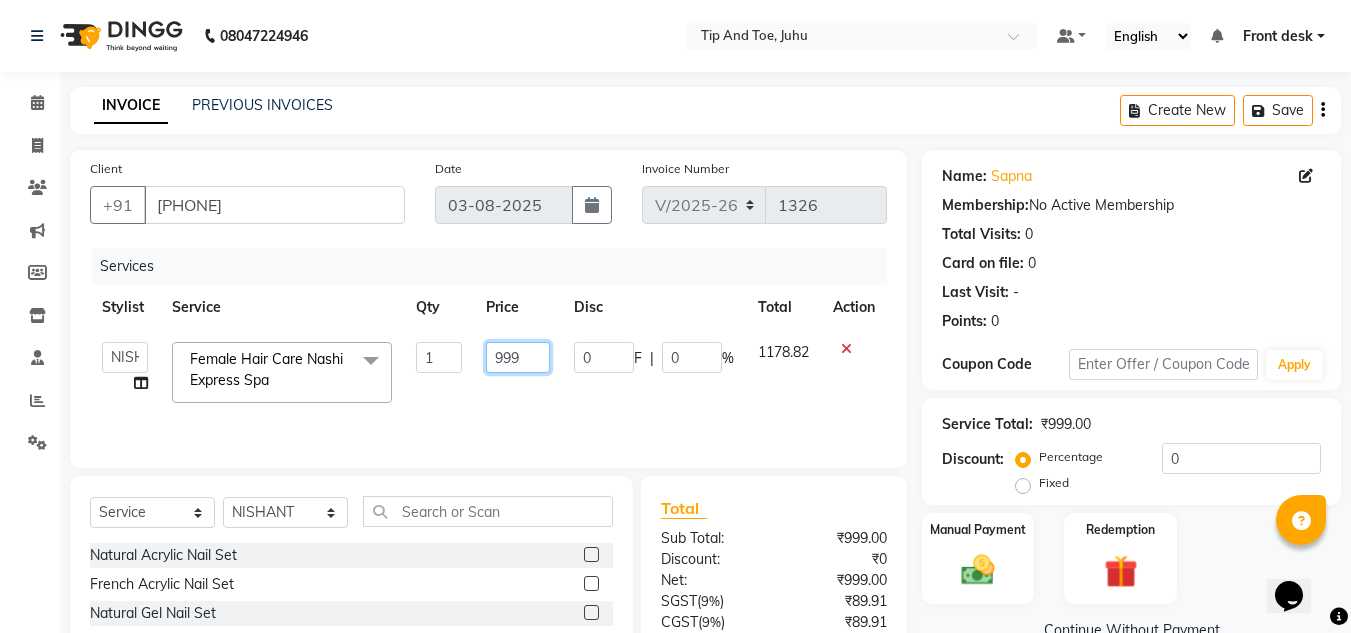 click on "999" 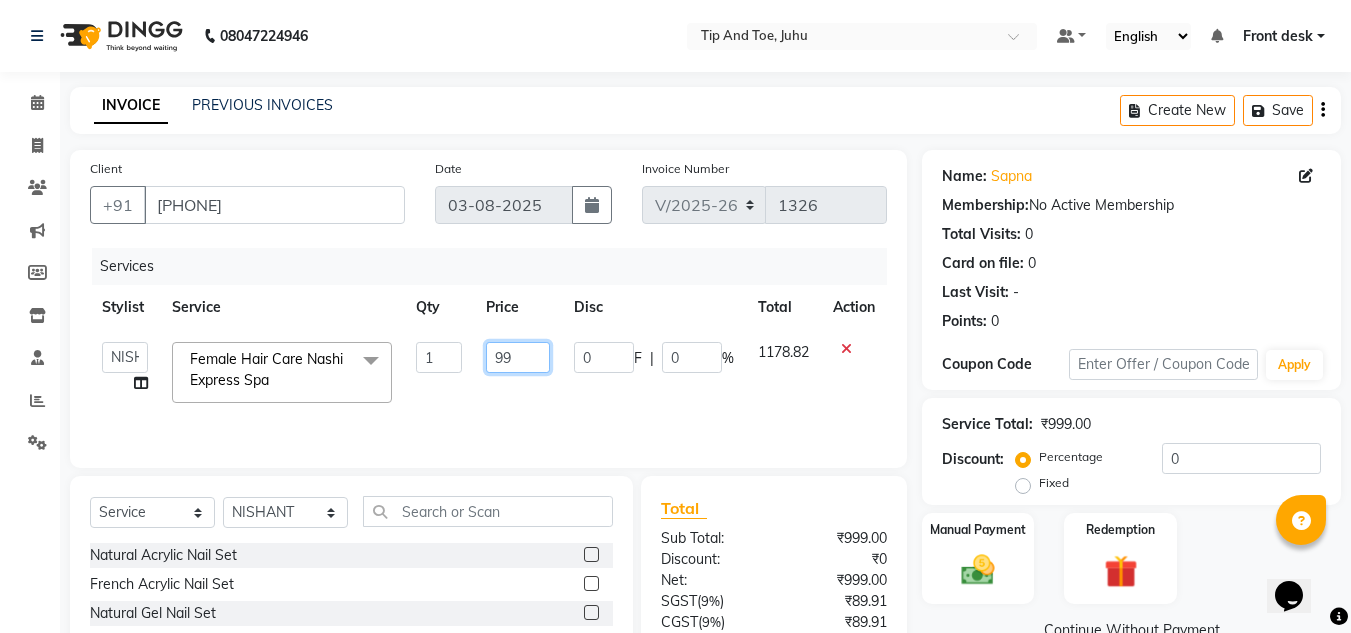 type on "9" 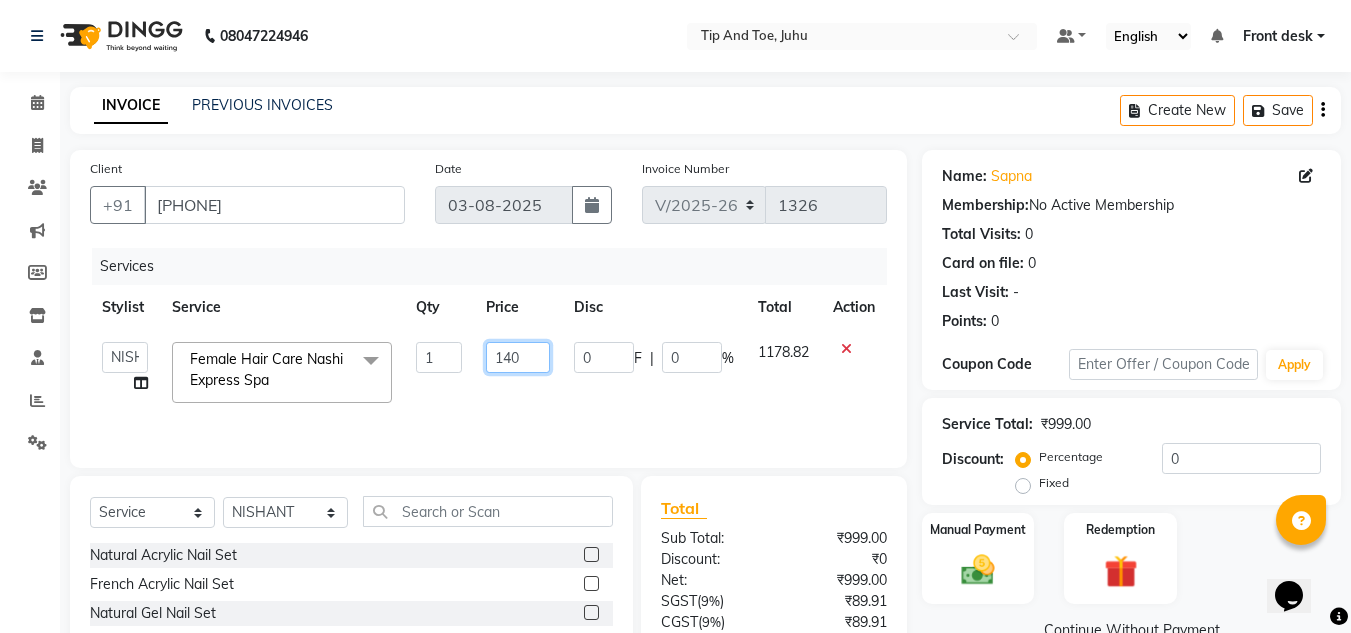type on "1400" 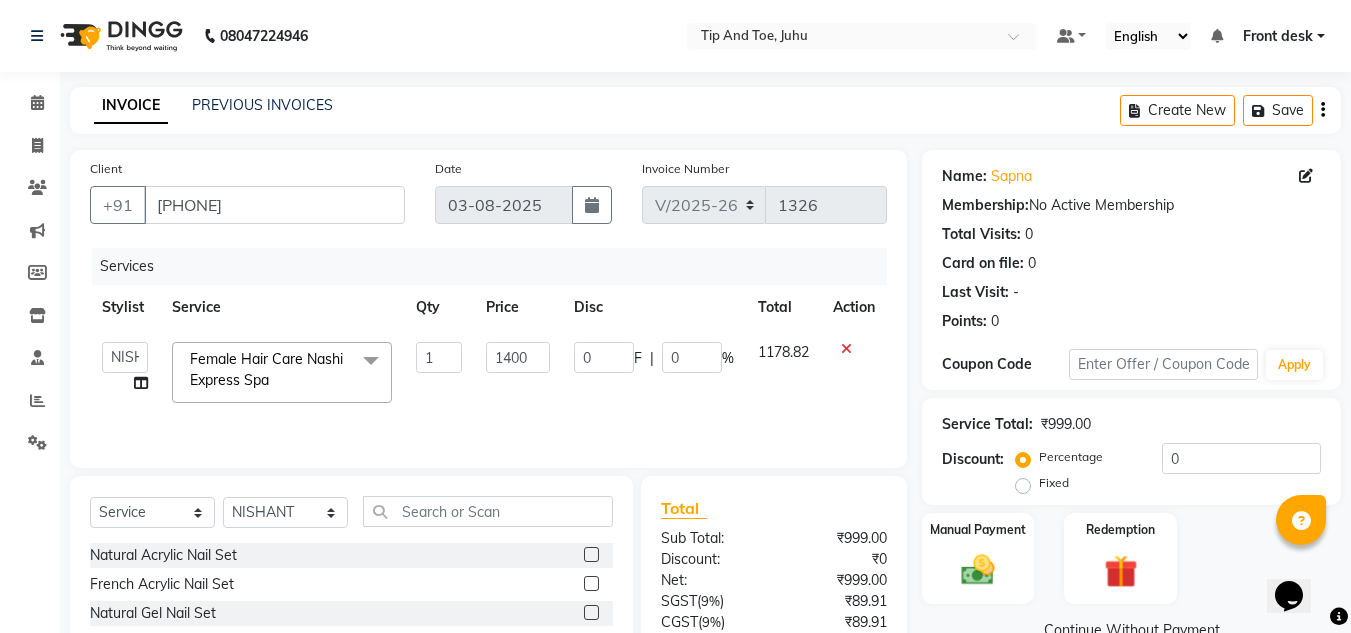 click on "ABIK    AJAY UTKAR   AKASH   AKSHATA   Angeli kharei   ARBAZ   AZHAR   BABU   BILAL   CHITRA   DANISH   DHANSHREE   Front desk    KEISHEEN   KUMAR   MAQSOOD   MOHSIN   NIKHIL   NISHANT   POONAM   PRIYA   RAHUL   RICHION   SADHNA   SANJAY   SANJAY MAMA   TWINKLE GUPTA    UJER   VINITA  Female Hair Care Nashi Express Spa  x Natural Acrylic Nail Set French Acrylic Nail Set Natural Gel Nail Set French Gel Nail Set Pink & White Sculpting (Acrylic) Pink & White Sculpting (Gel) Glitter Acrylic Nail Set Glitter Gel Nail Set Acrylic Overlays Gel Overlays Pink & White Acrylic Overlays Pink & White Gel Overlays Glitter Acrylic Overlays Glitter Gel Overlays Form Acrylic Nail Set Form Gel Nail Set Shattered Glass Holographic Nails Ombre Gel Polish Chameleon Nails Chrome/Metallic Nails Cateye Gel Polish Glitter Gel Polish Permanent Gel Polish French Permanent Gel Polish Temporary Nail Extension Acrylic Nail Re-fills Gel Nail Re-fills Pink & White Acrylic Re-fills Pink & White Gel Re-fills Glitter Acrylic Re-fills Big Toe" 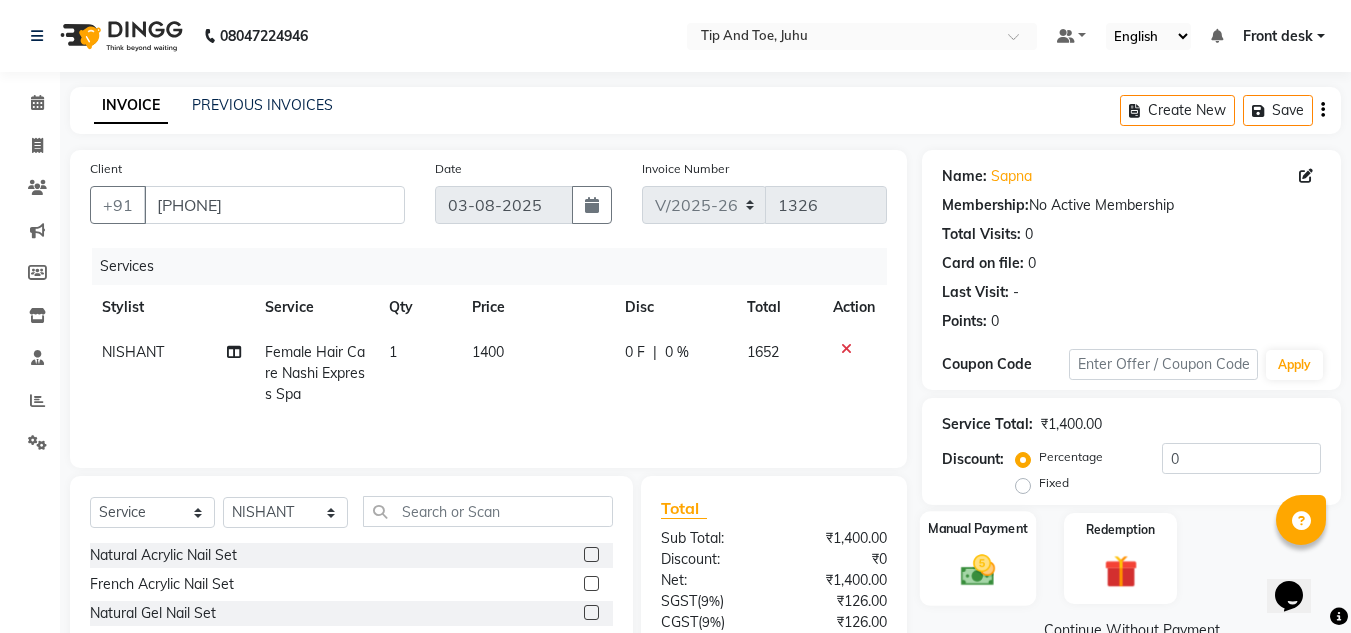 click 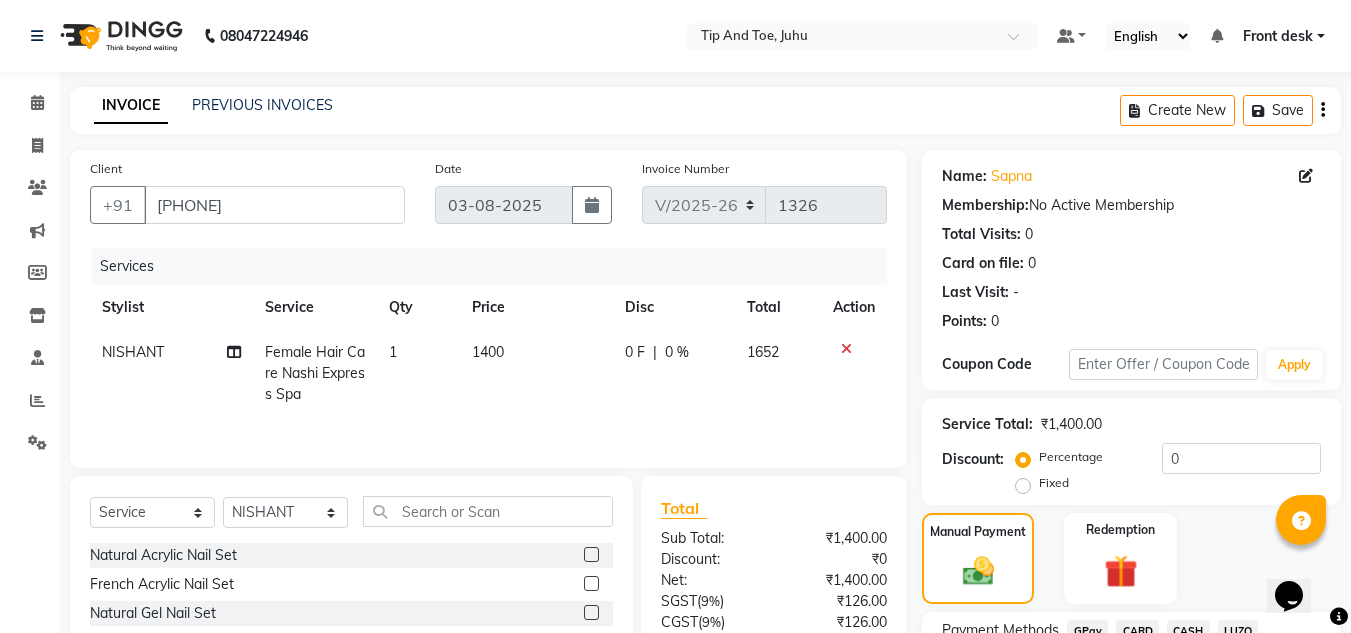 scroll, scrollTop: 170, scrollLeft: 0, axis: vertical 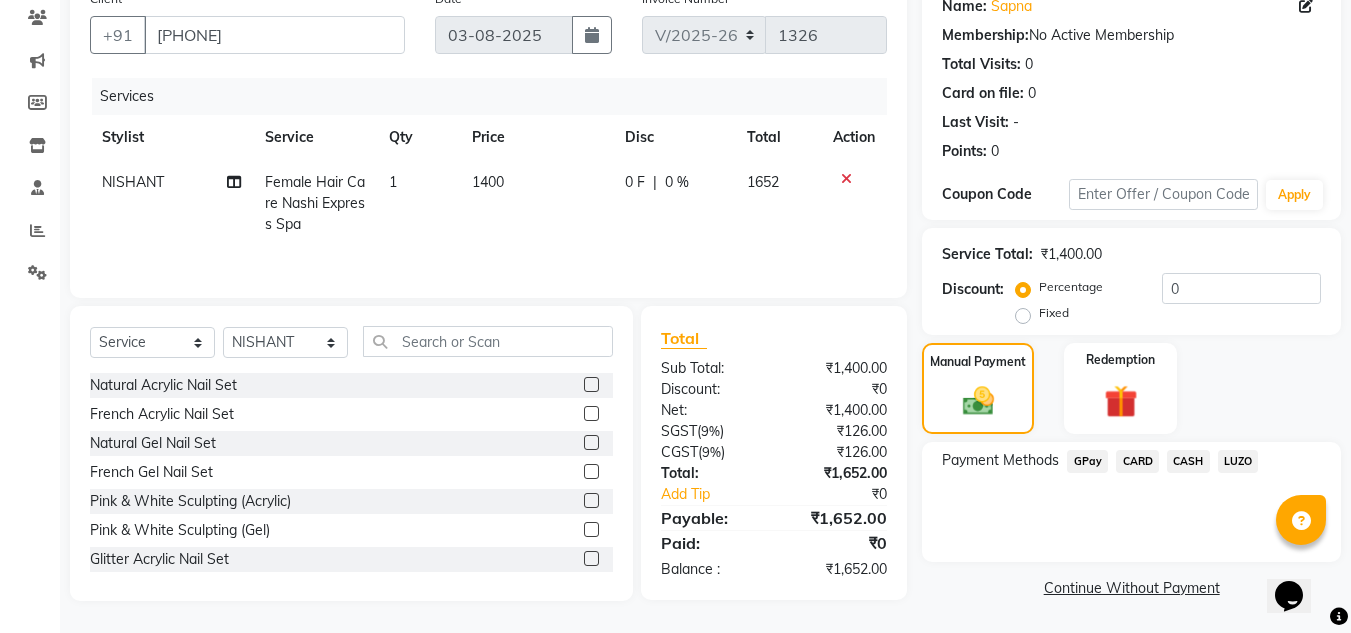click on "CASH" 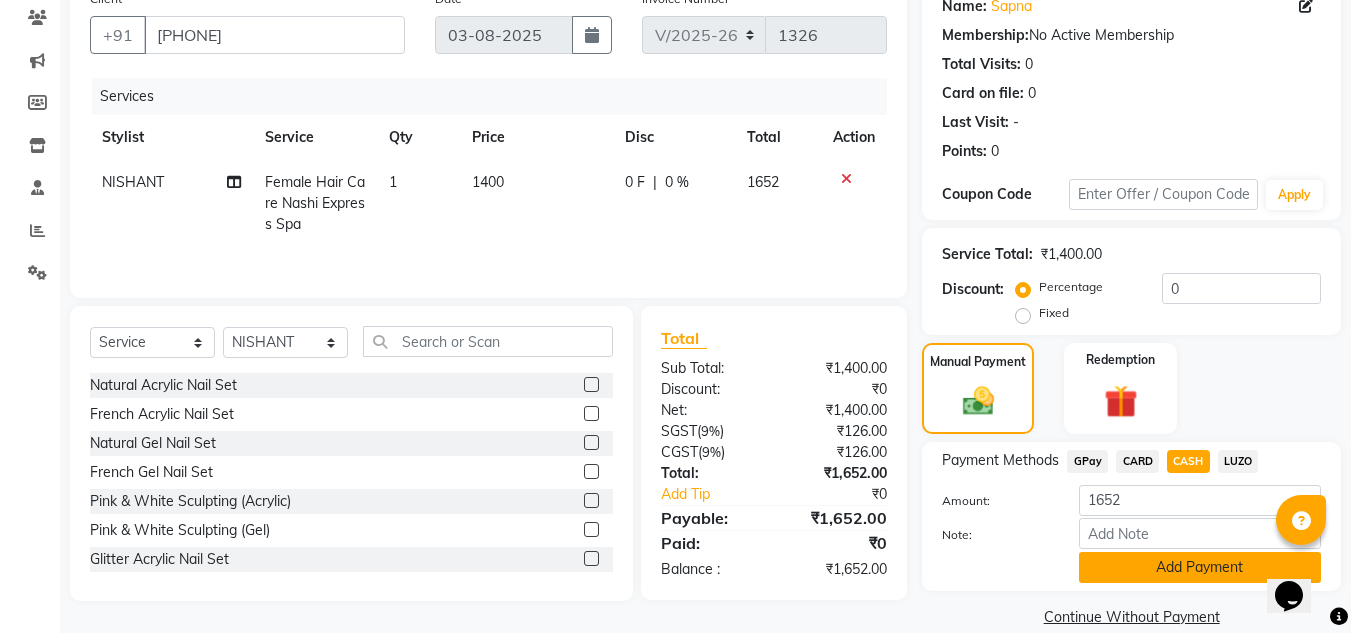 click on "Add Payment" 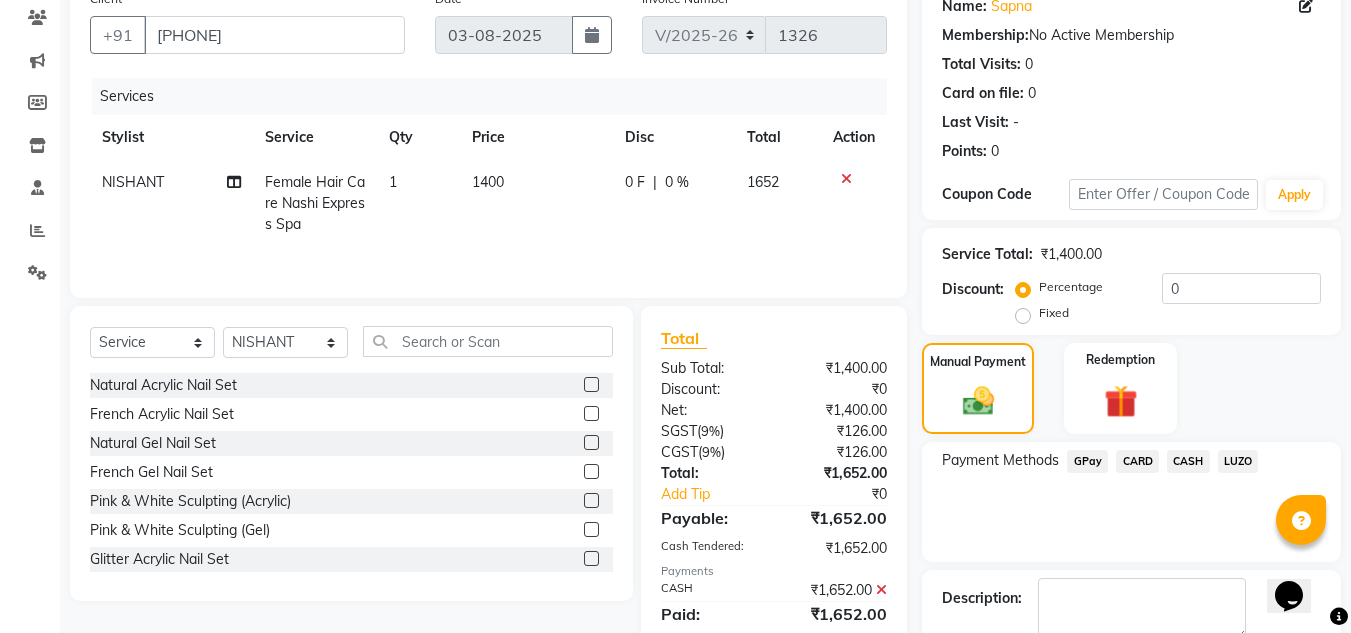scroll, scrollTop: 283, scrollLeft: 0, axis: vertical 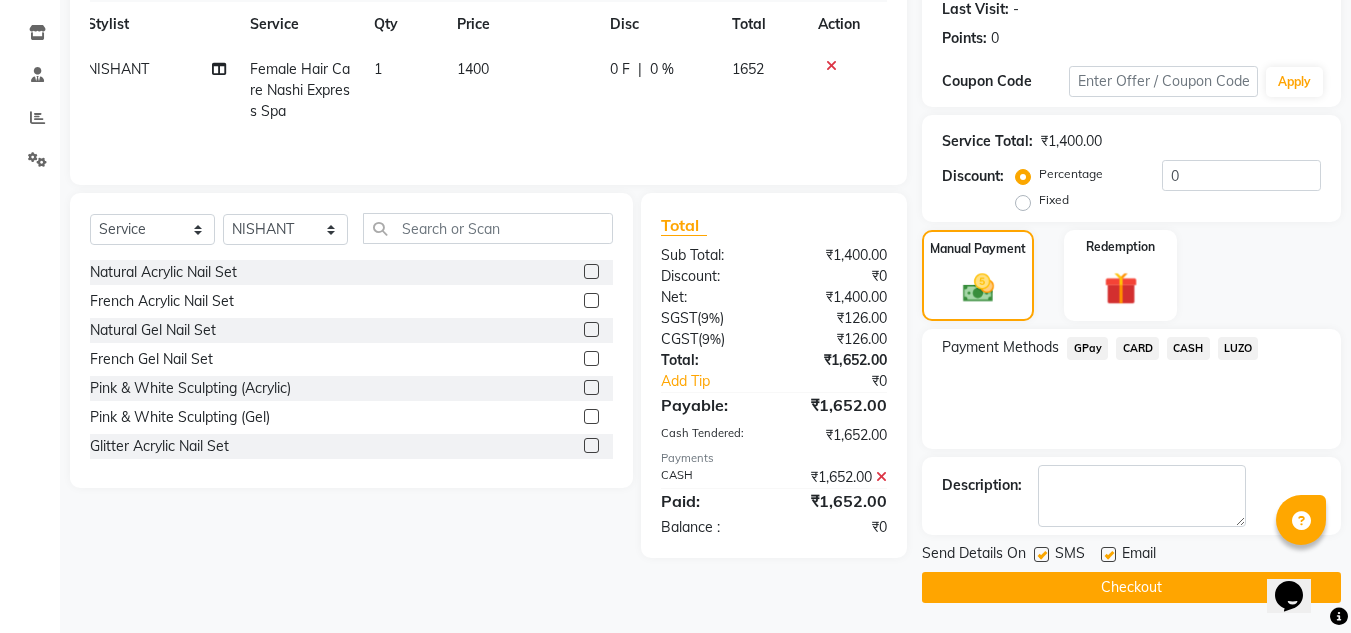click 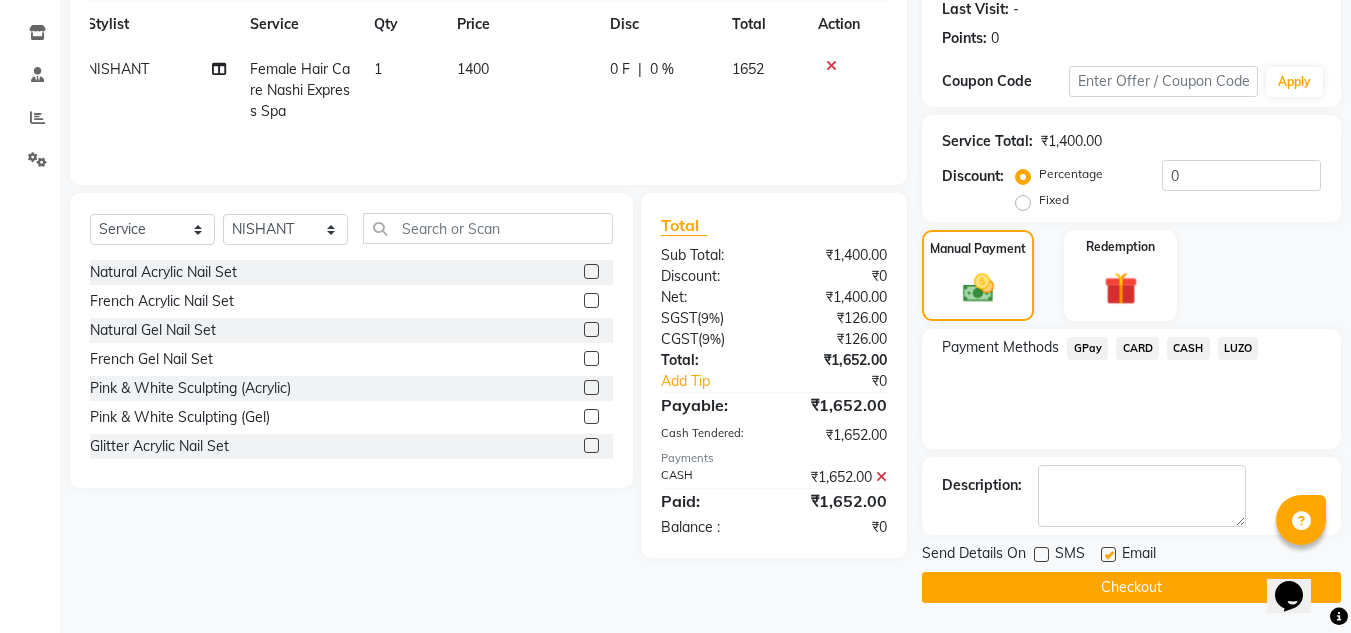 click 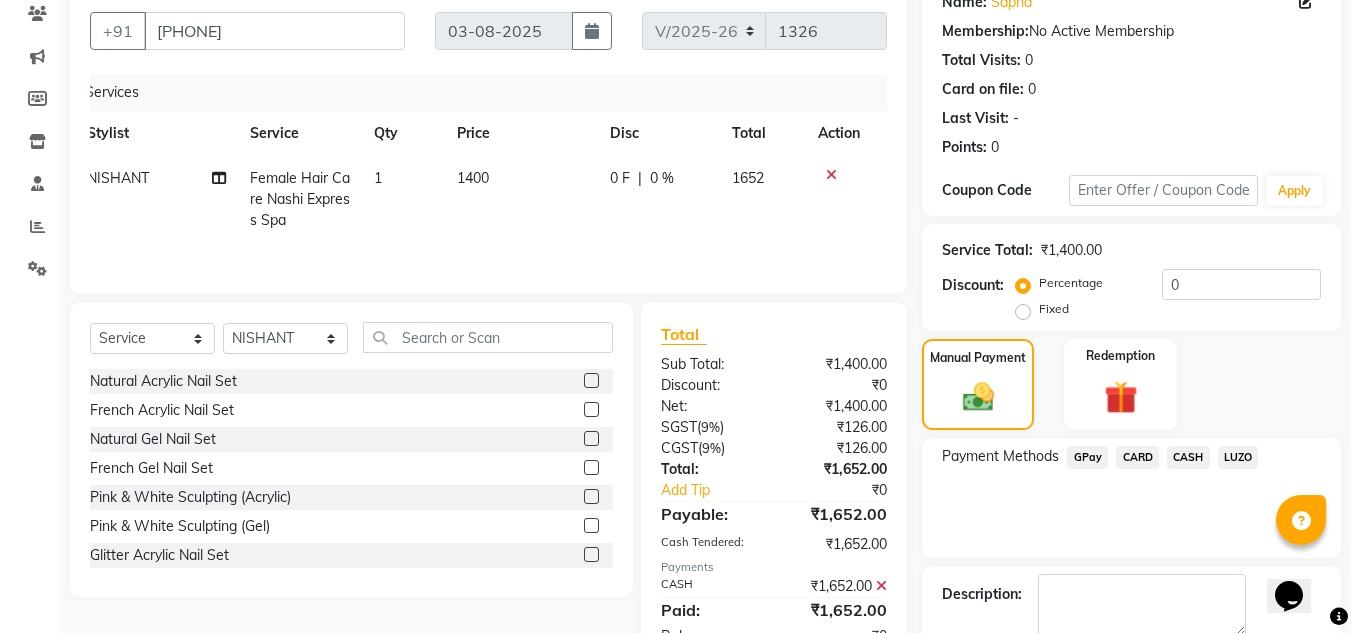 scroll, scrollTop: 138, scrollLeft: 0, axis: vertical 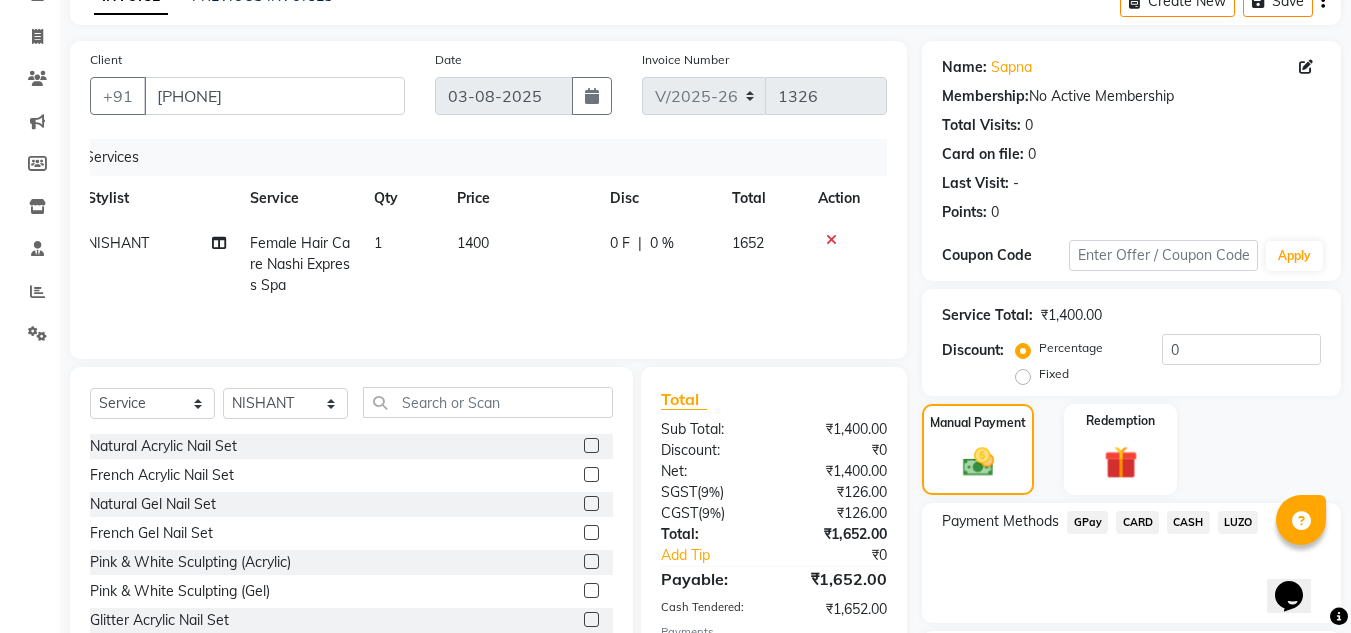 drag, startPoint x: 1321, startPoint y: 498, endPoint x: 989, endPoint y: 622, distance: 354.4009 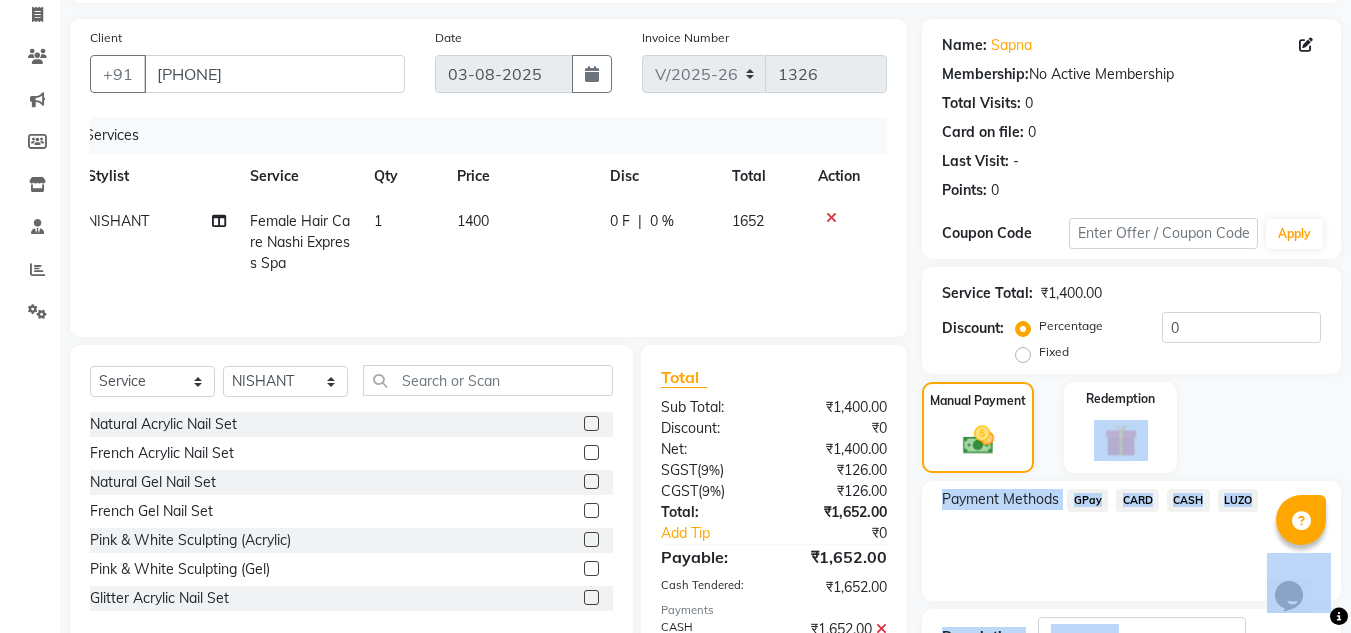 click on "Payment Methods  GPay   CARD   CASH   LUZO" 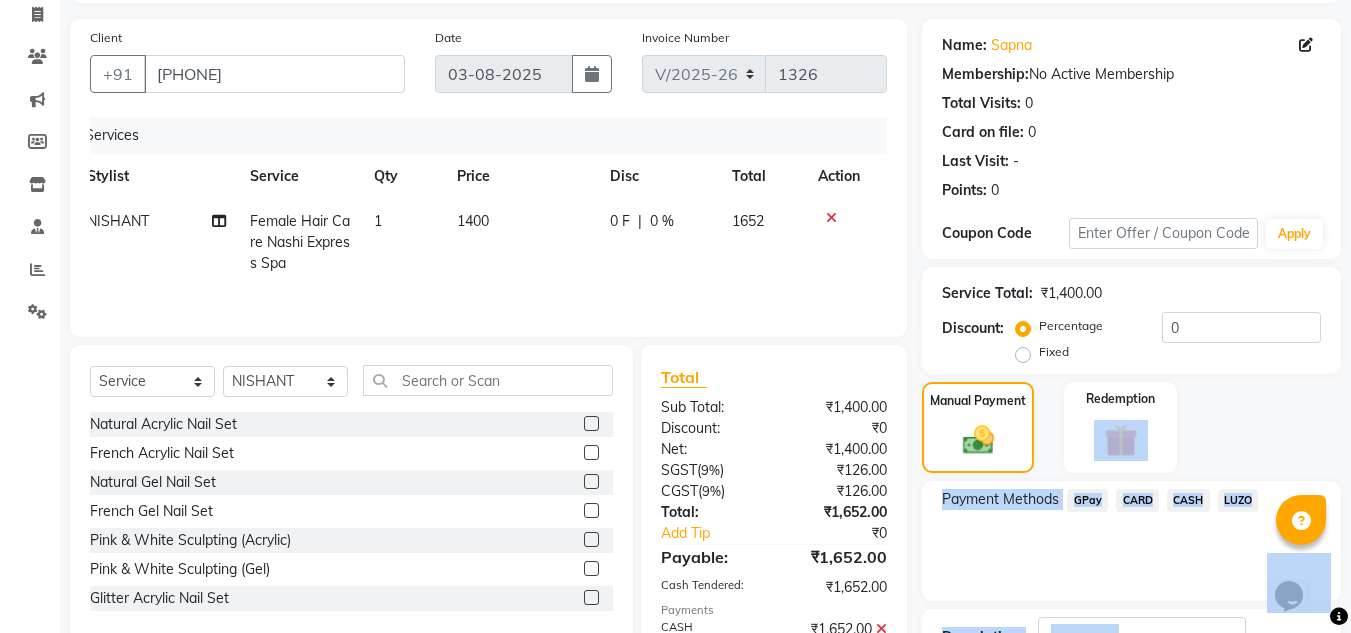scroll, scrollTop: 283, scrollLeft: 0, axis: vertical 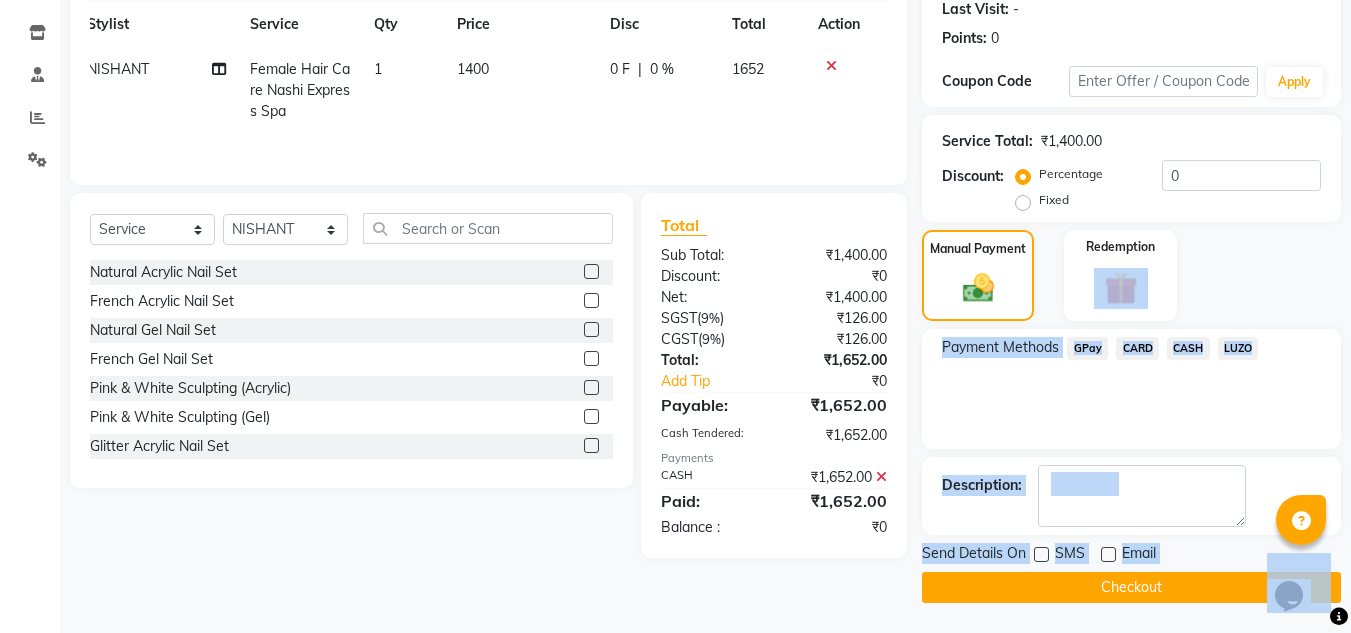 click on "Payment Methods  GPay   CARD   CASH   LUZO" 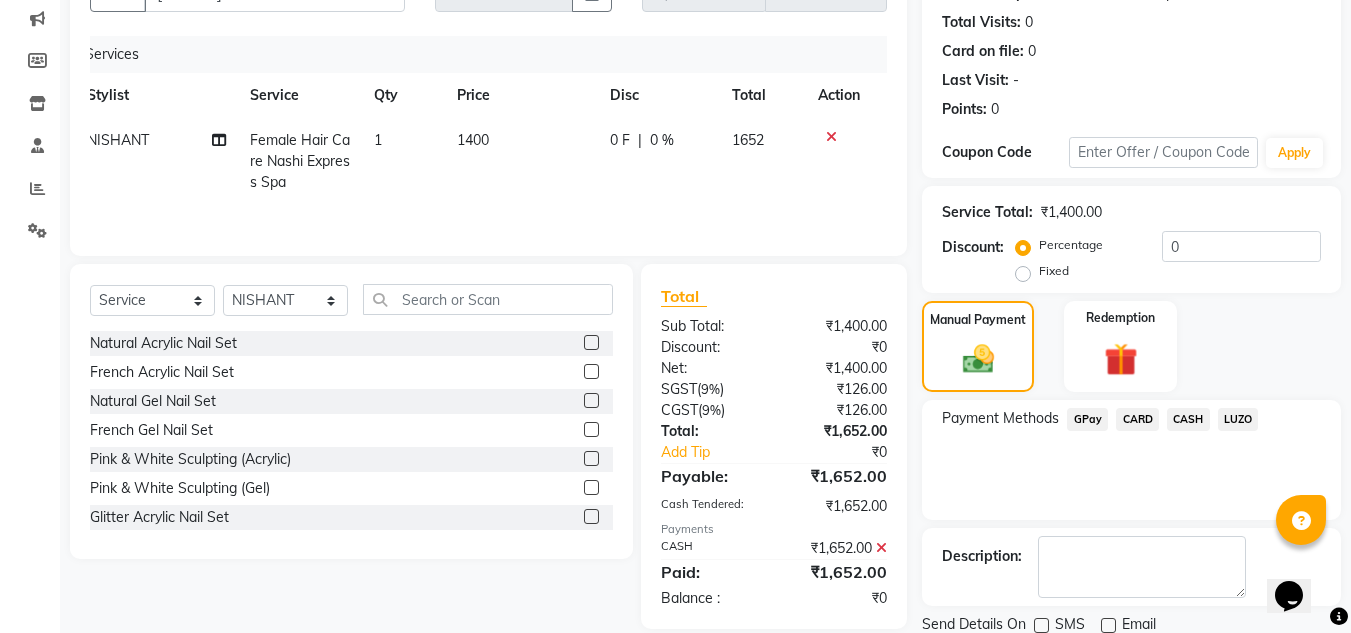 scroll, scrollTop: 283, scrollLeft: 0, axis: vertical 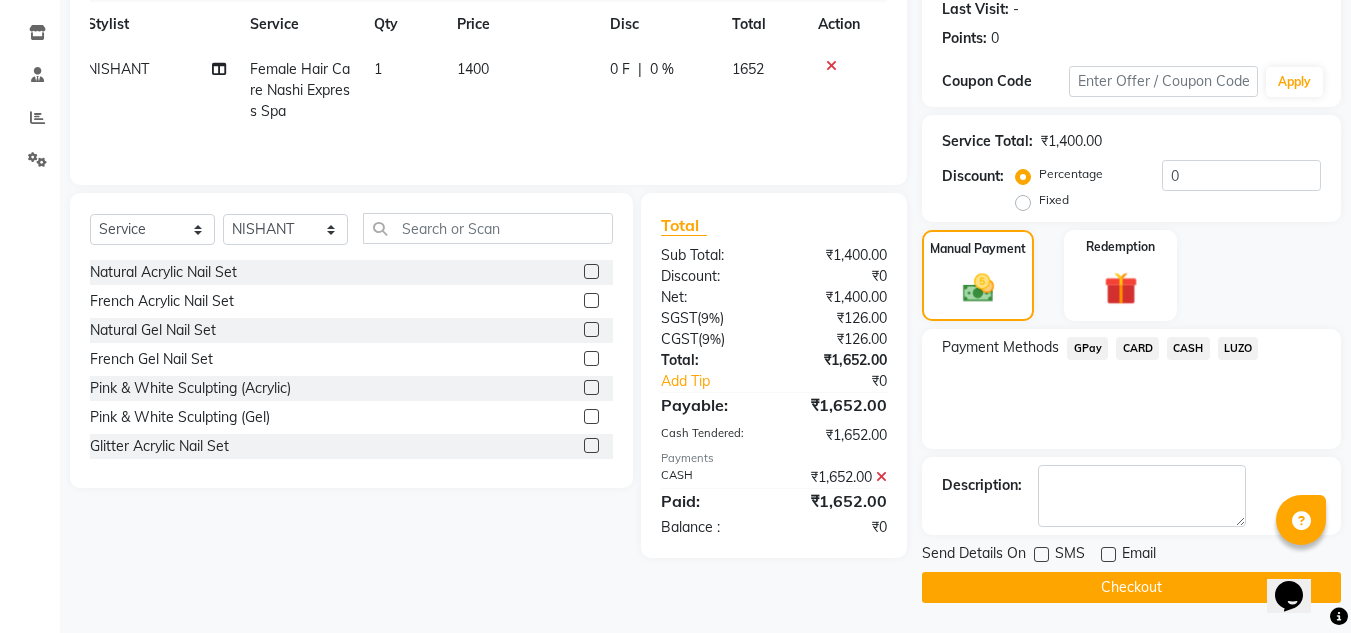 click on "Checkout" 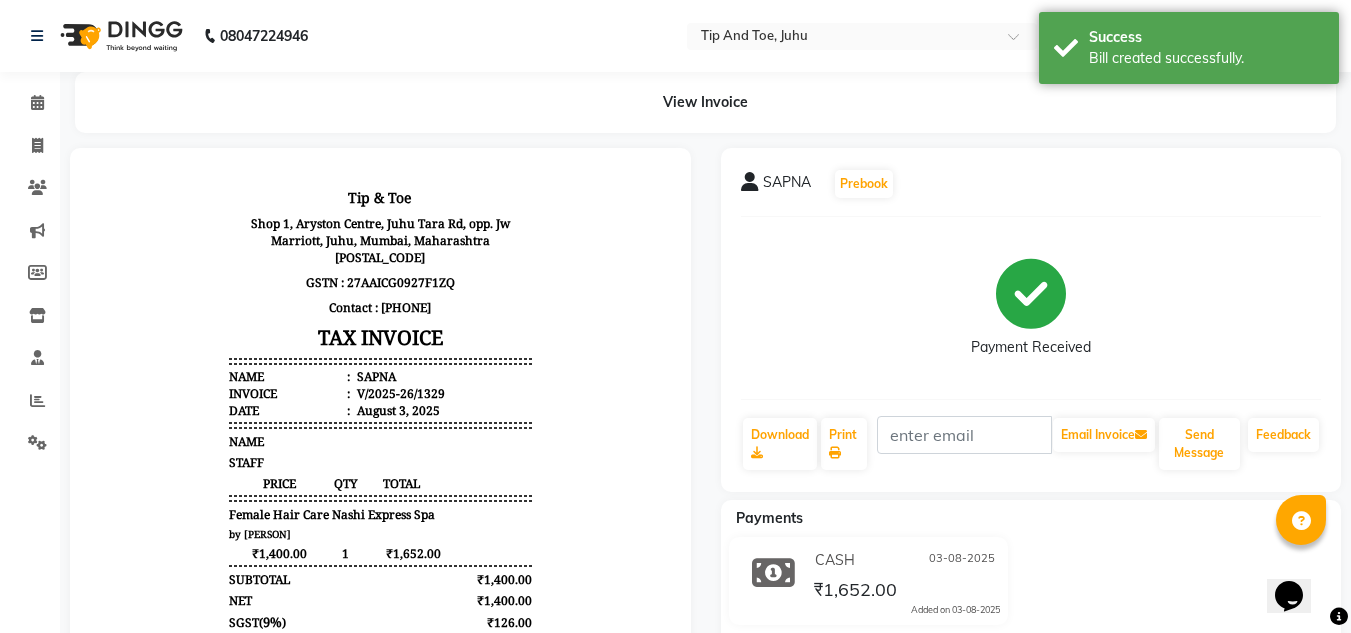 scroll, scrollTop: 0, scrollLeft: 0, axis: both 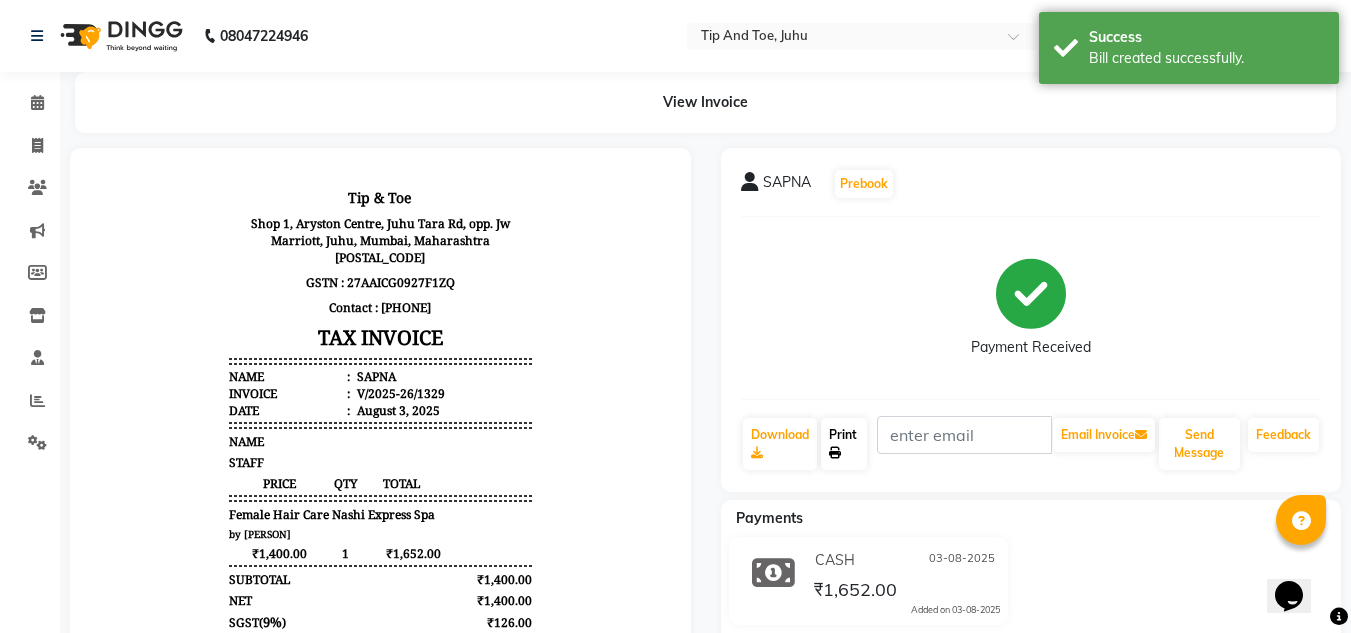 click on "Print" 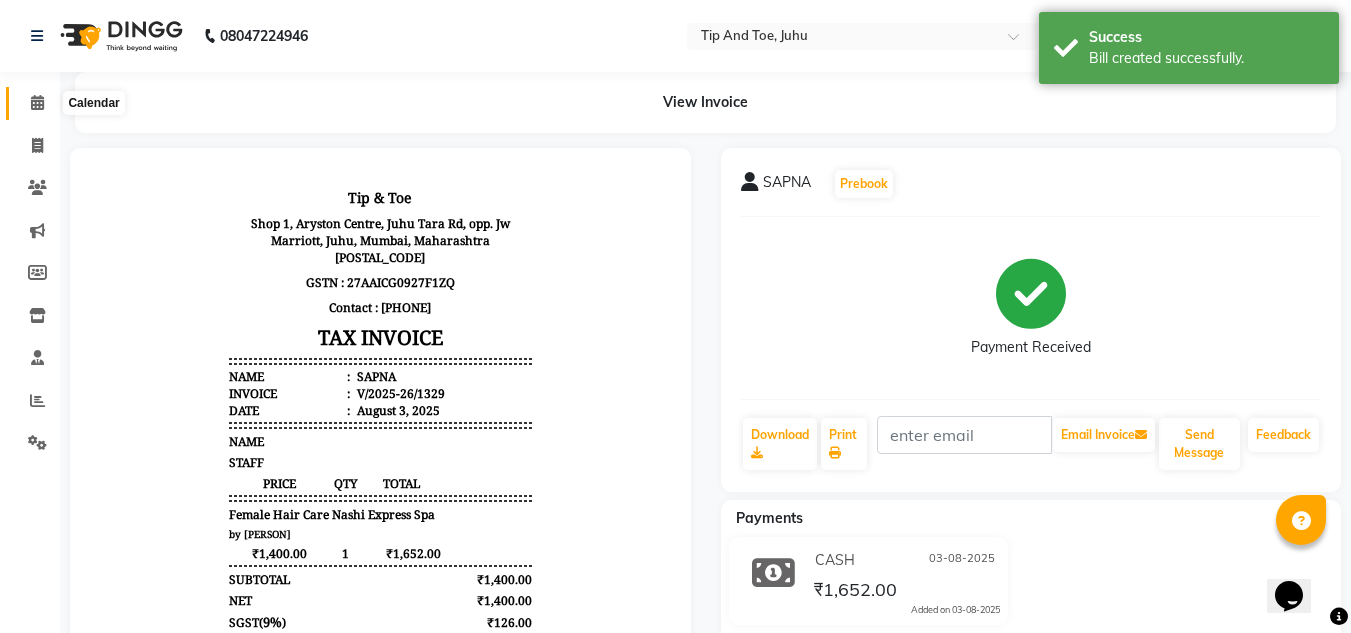 click 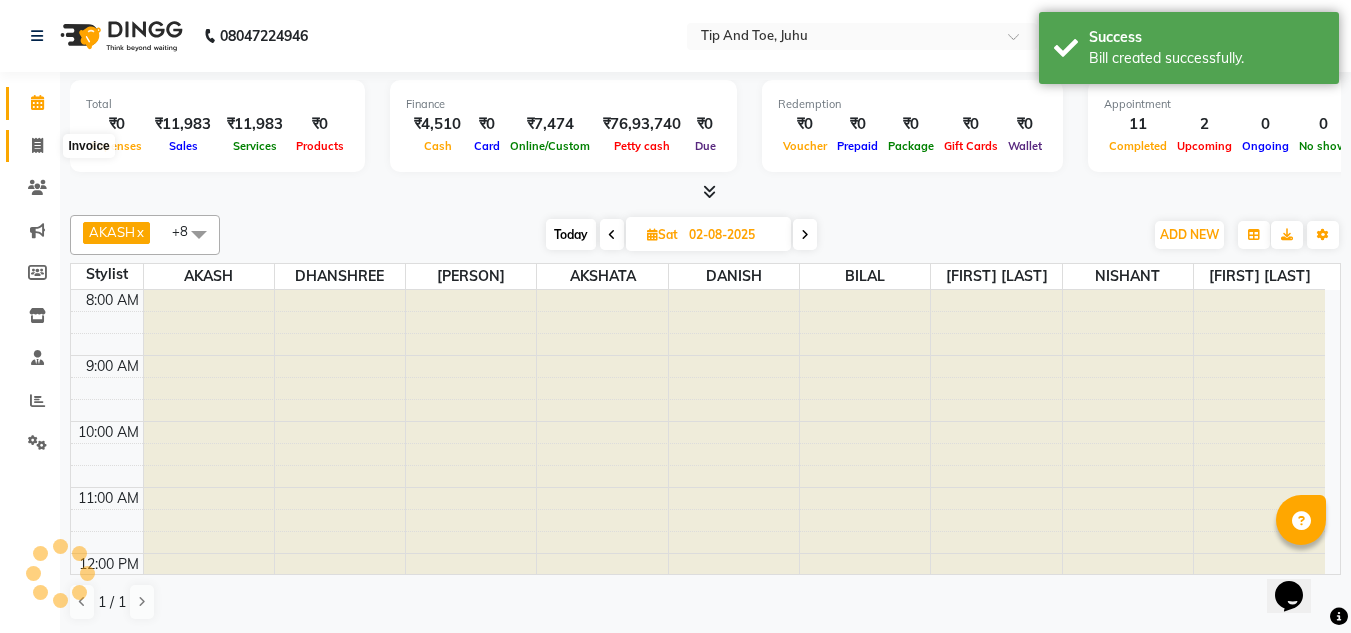 click 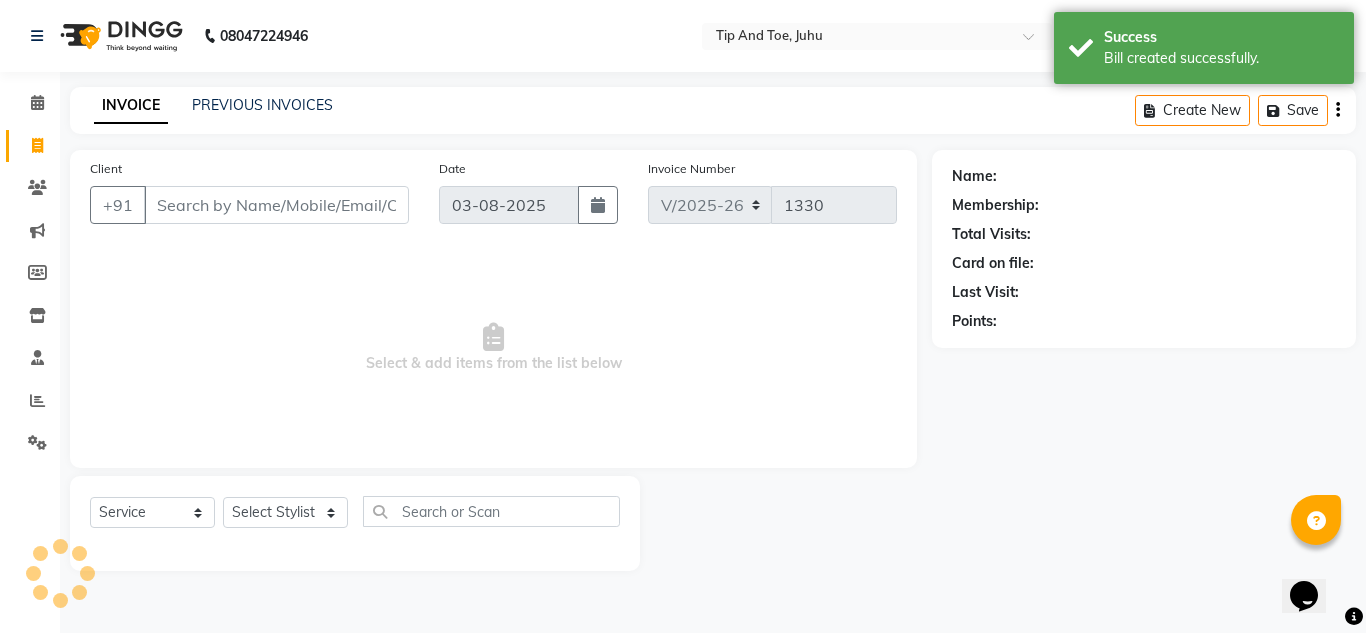 click on "Client" at bounding box center (276, 205) 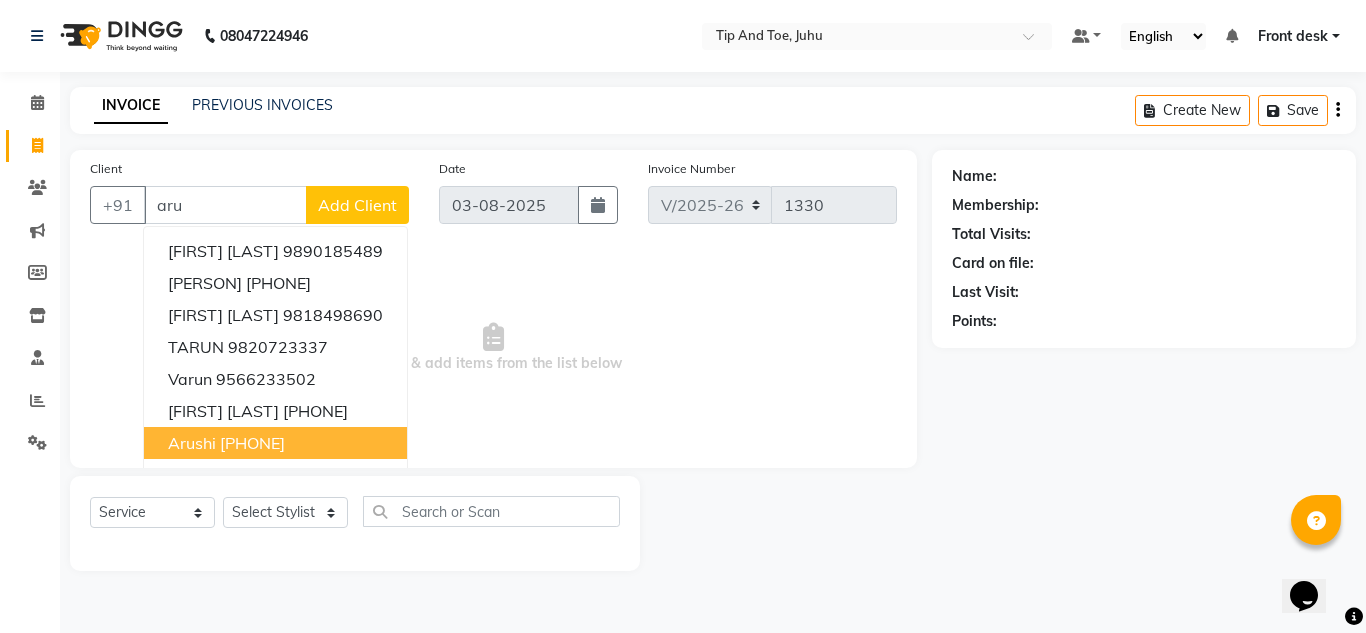 click on "[PHONE]" at bounding box center (252, 443) 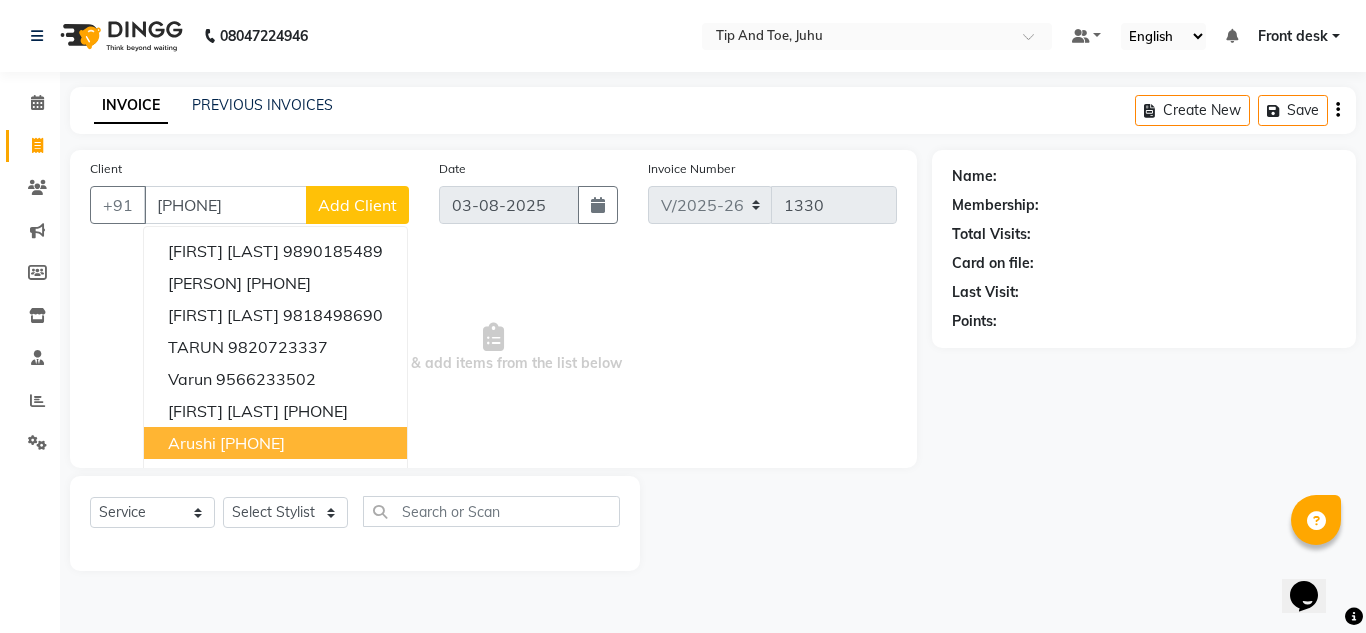 type on "[PHONE]" 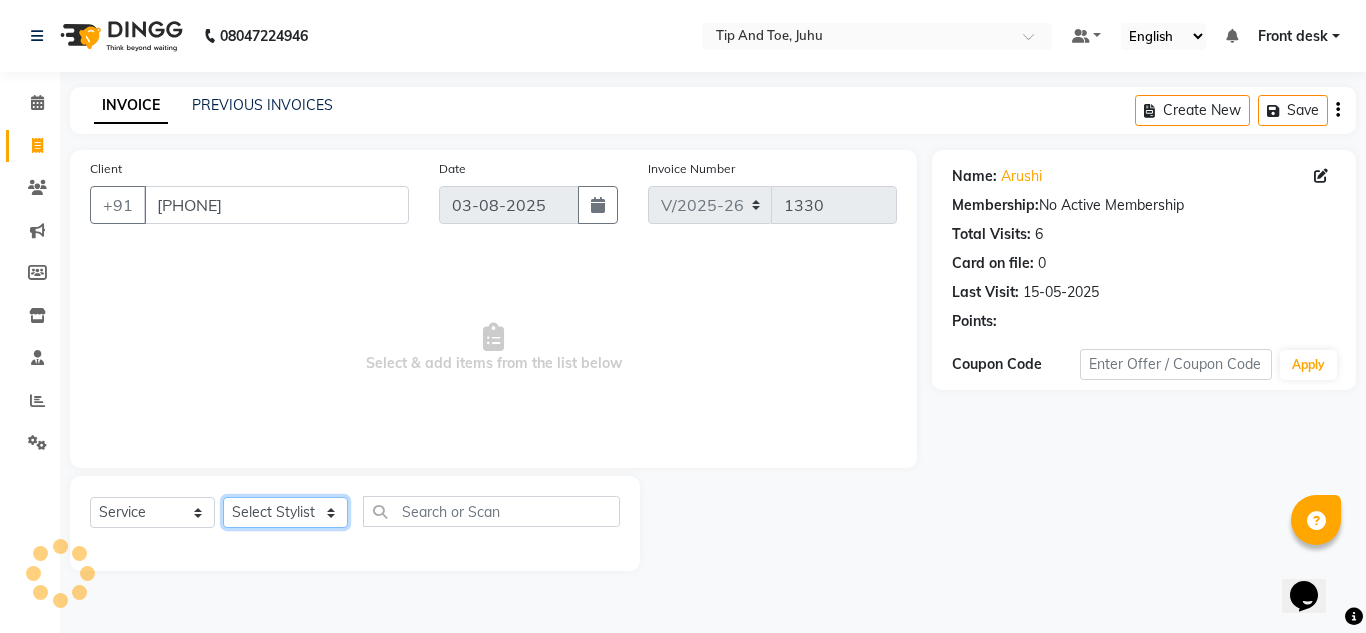click on "Select Stylist ABIK  AJAY UTKAR AKASH AKSHATA Angeli kharei ARBAZ AZHAR BABU BILAL CHITRA DANISH DHANSHREE Front desk  KEISHEEN KUMAR MAQSOOD MOHSIN NIKHIL NISHANT POONAM PRIYA RAHUL RICHION SADHNA SANJAY SANJAY MAMA TWINKLE GUPTA  UJER VINITA" 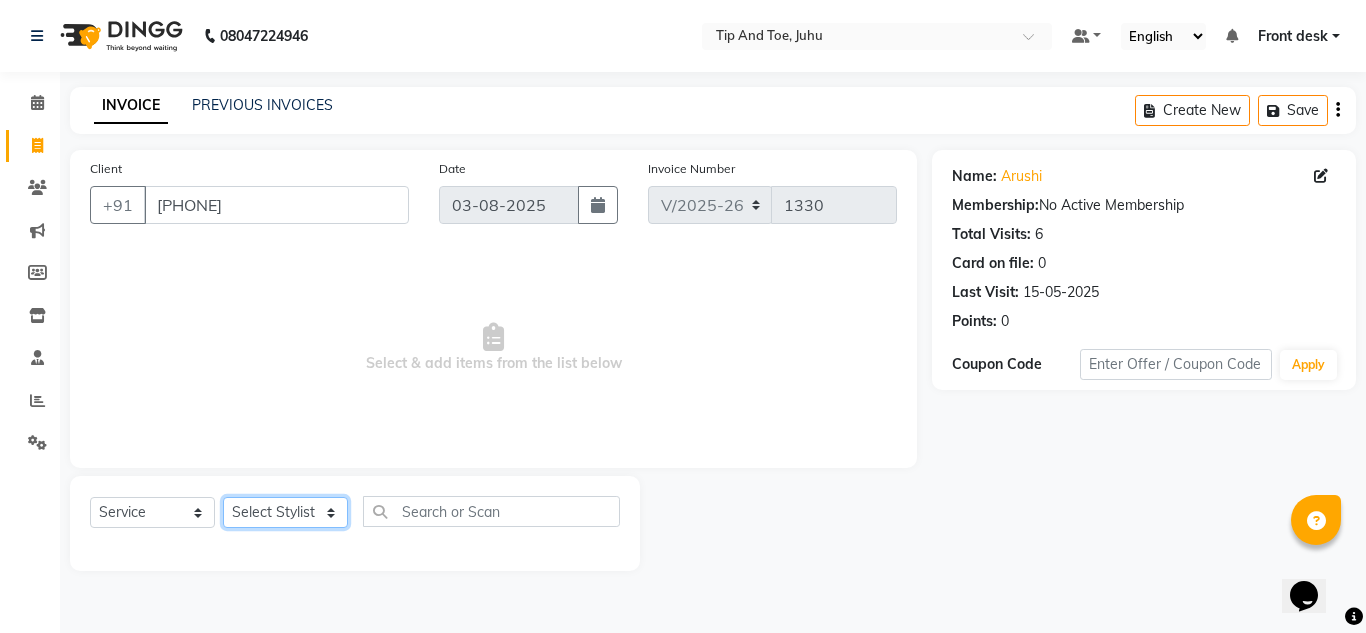 select on "86116" 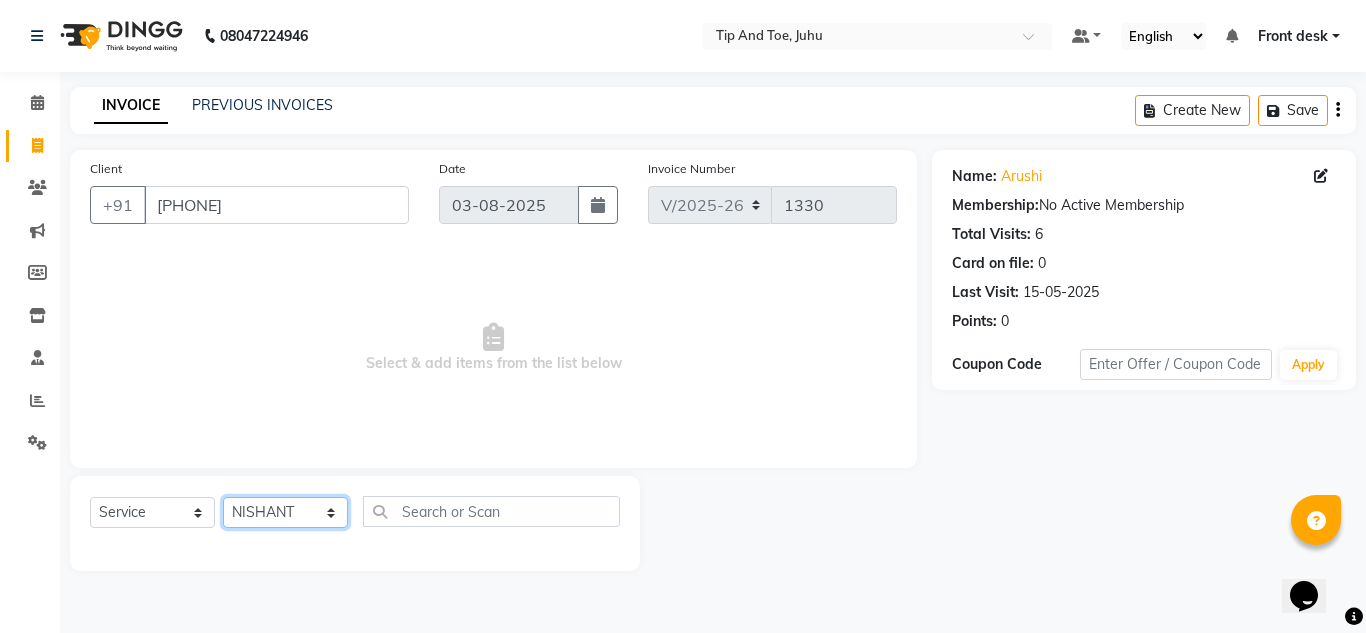 click on "Select Stylist ABIK  AJAY UTKAR AKASH AKSHATA Angeli kharei ARBAZ AZHAR BABU BILAL CHITRA DANISH DHANSHREE Front desk  KEISHEEN KUMAR MAQSOOD MOHSIN NIKHIL NISHANT POONAM PRIYA RAHUL RICHION SADHNA SANJAY SANJAY MAMA TWINKLE GUPTA  UJER VINITA" 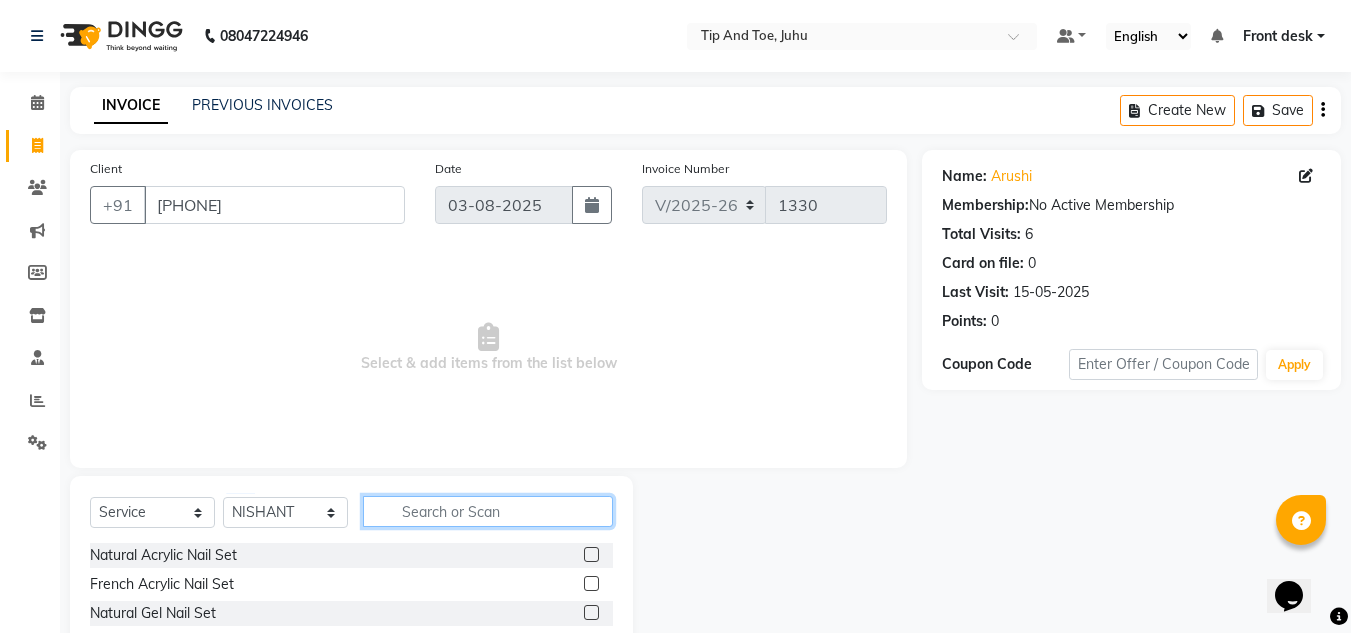 click 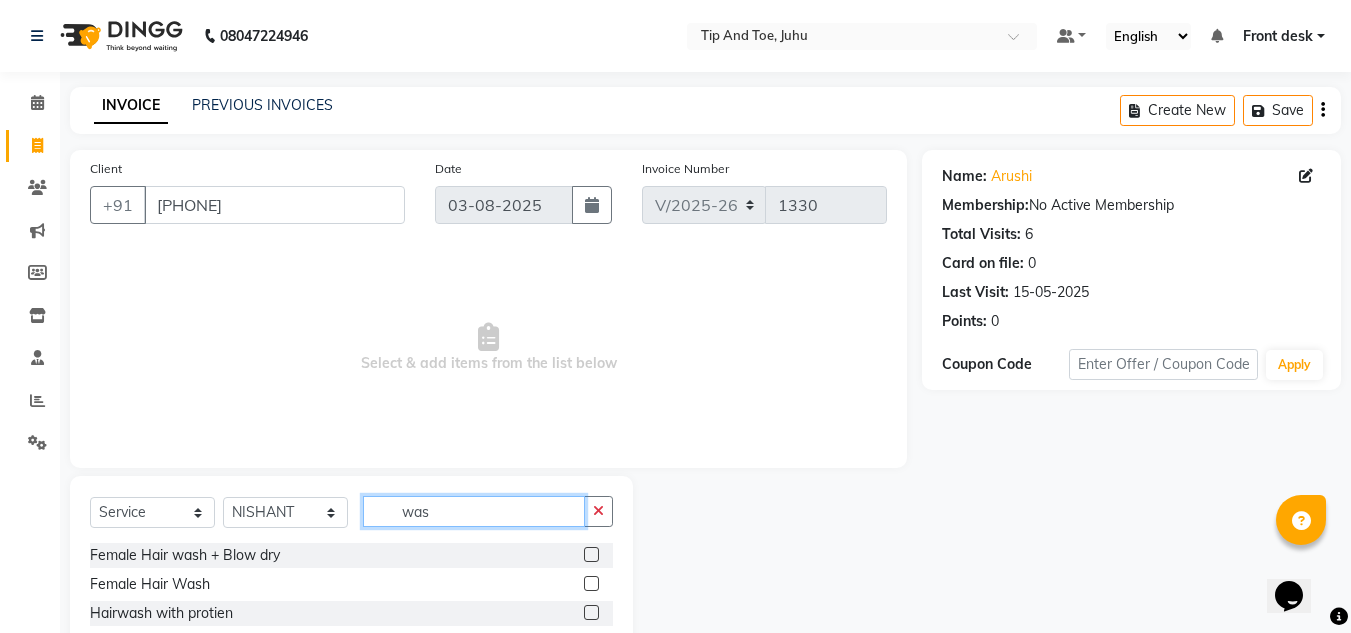type on "was" 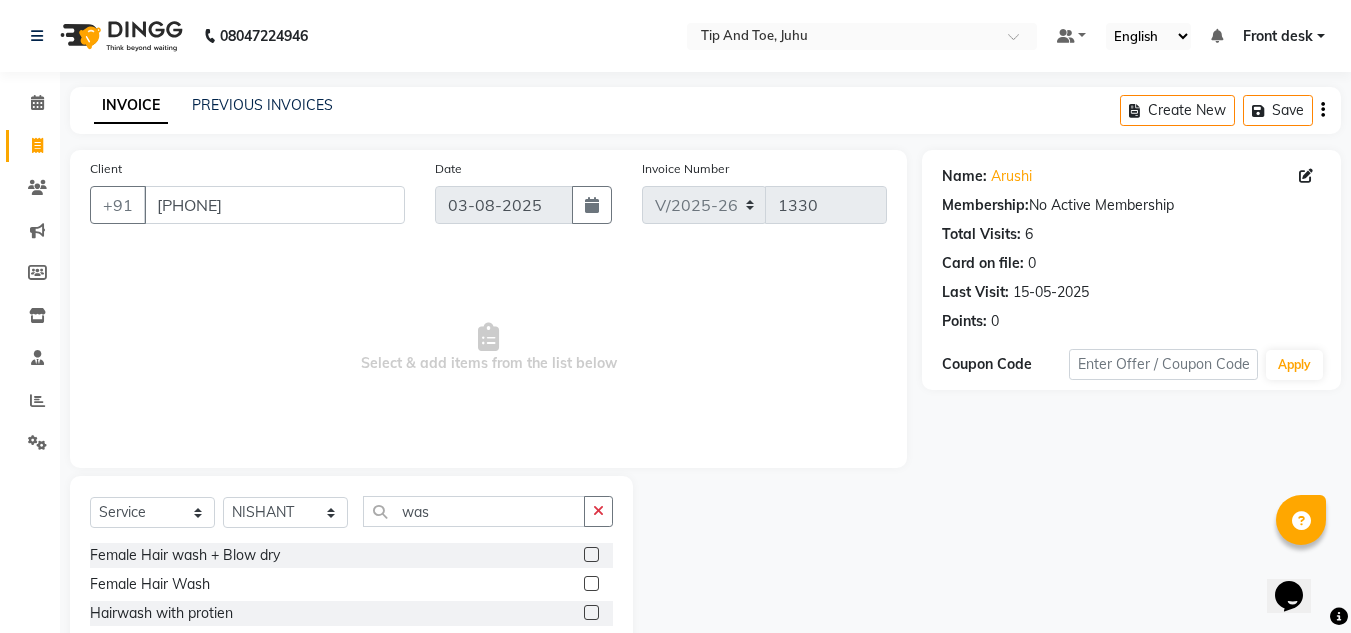 click 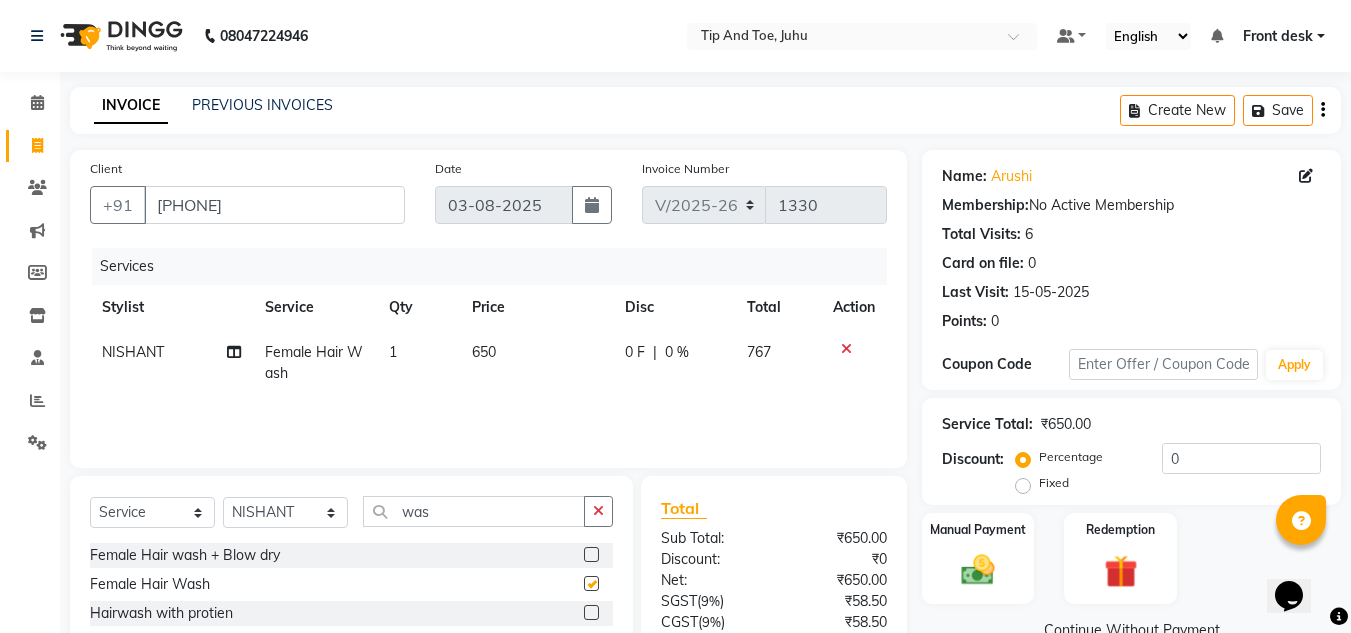 checkbox on "false" 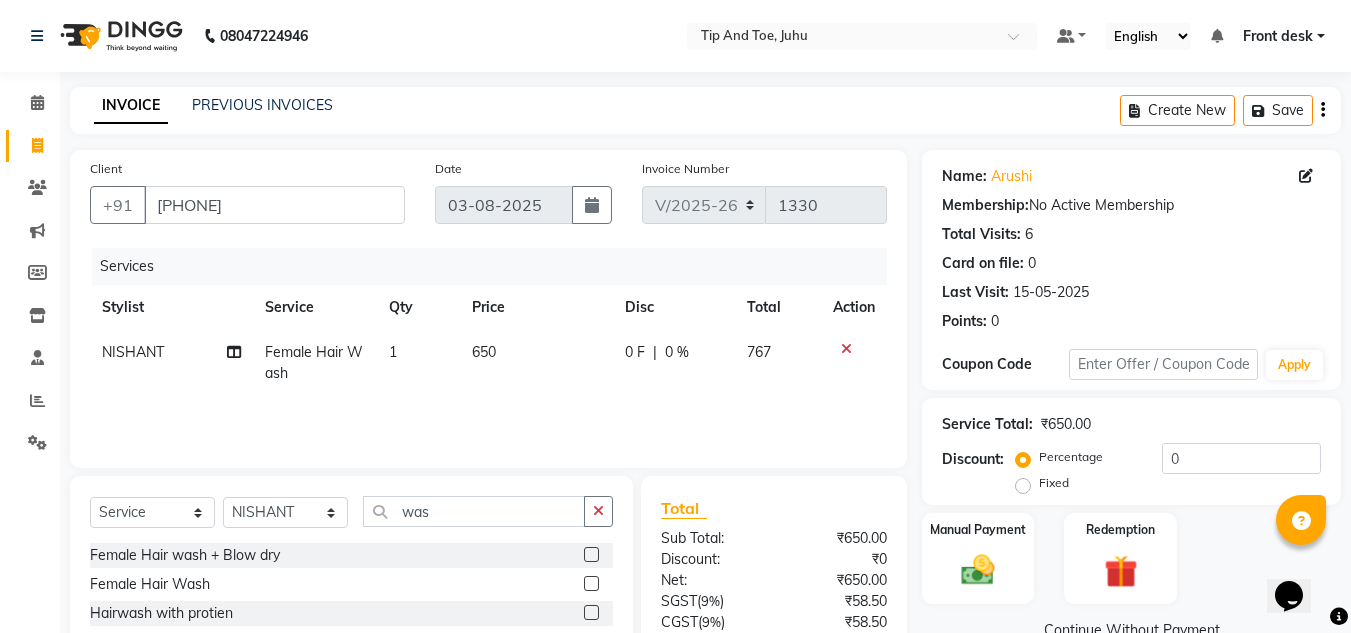 click 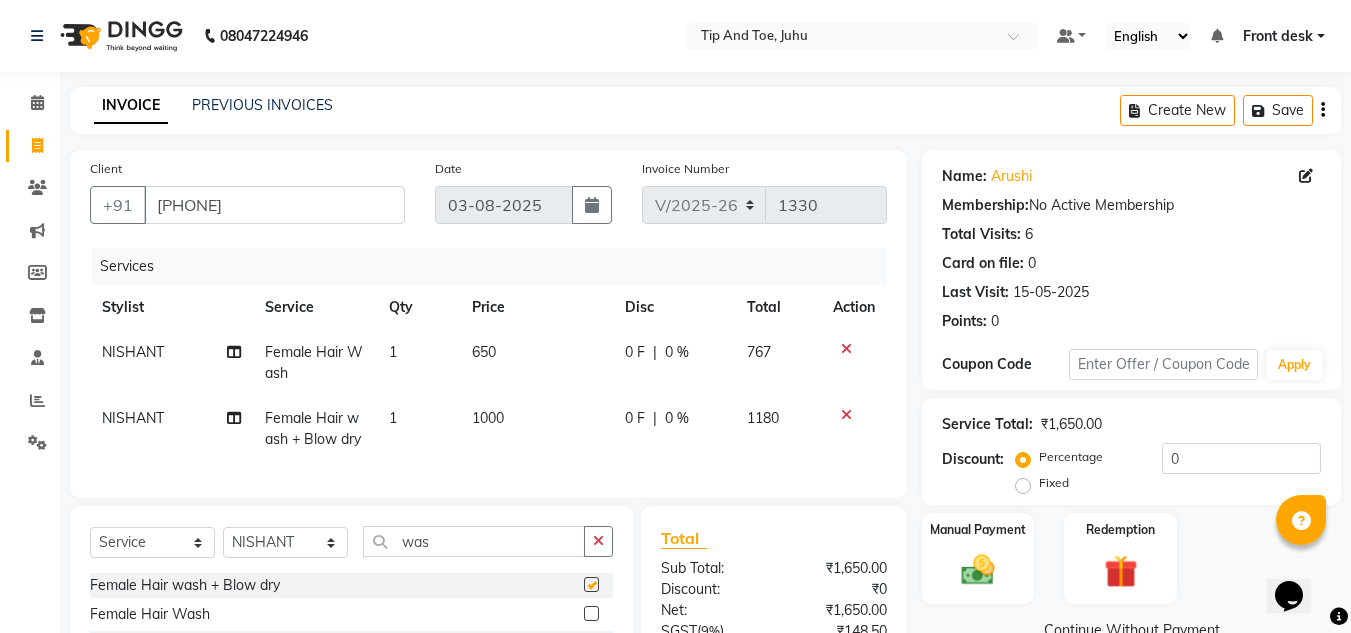 checkbox on "false" 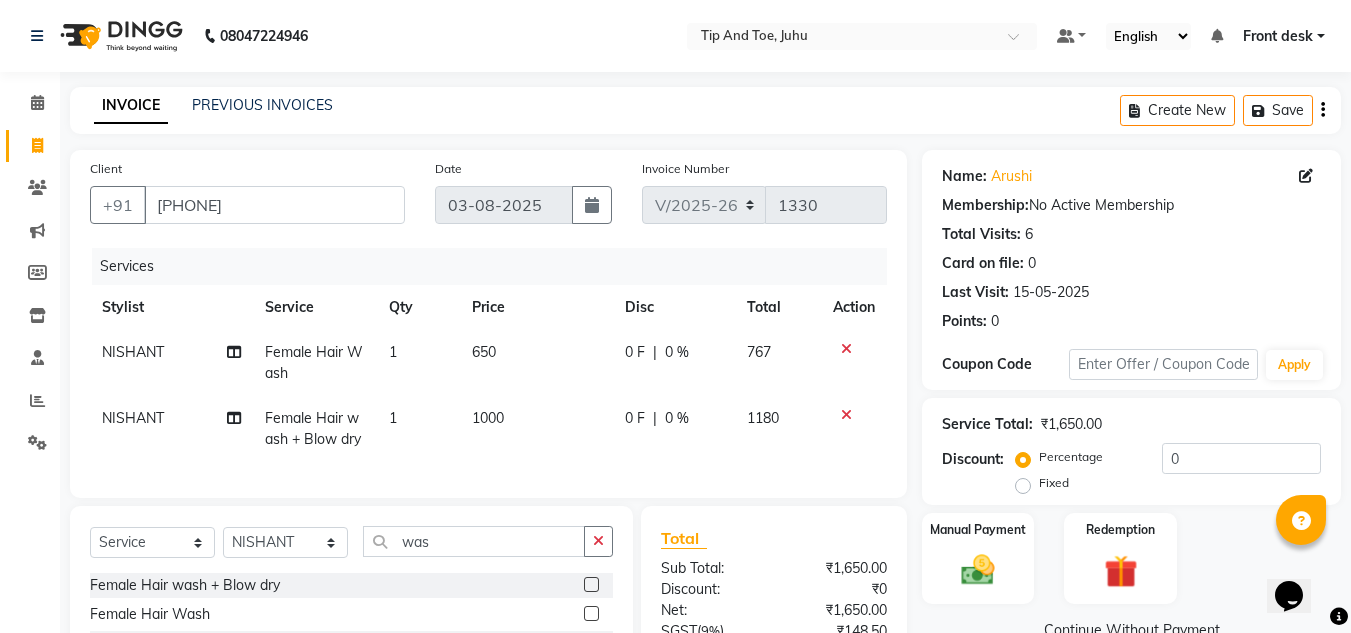 click 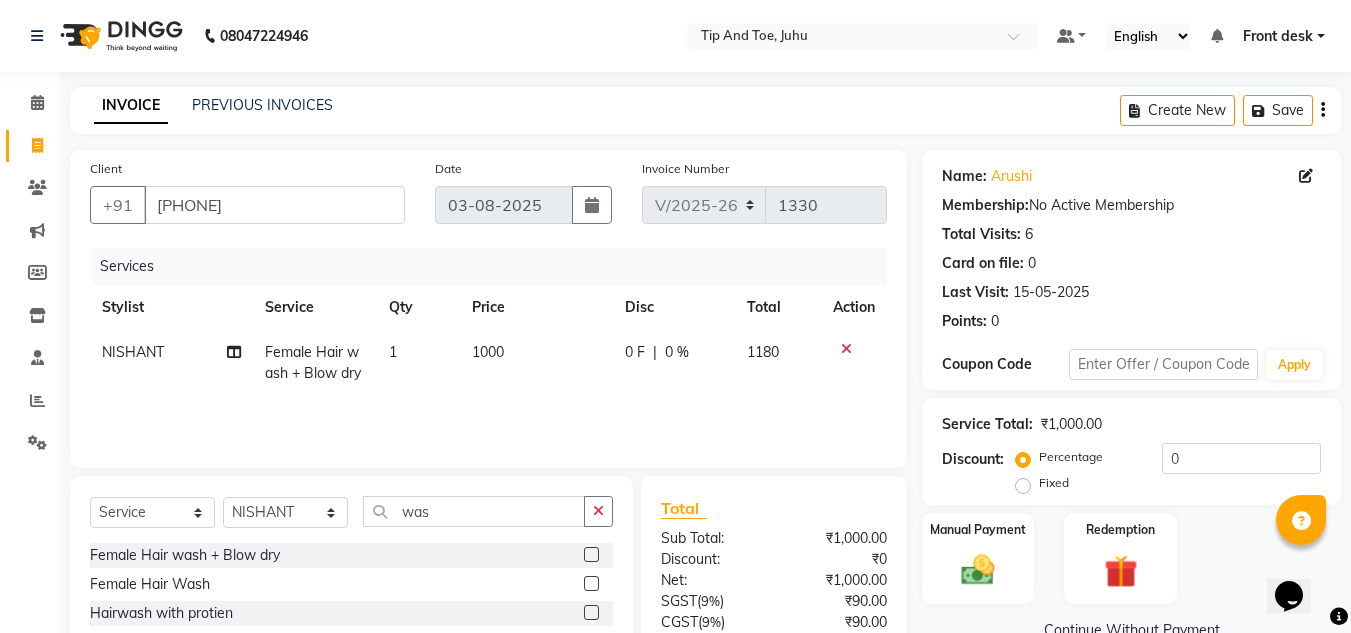 click on "1000" 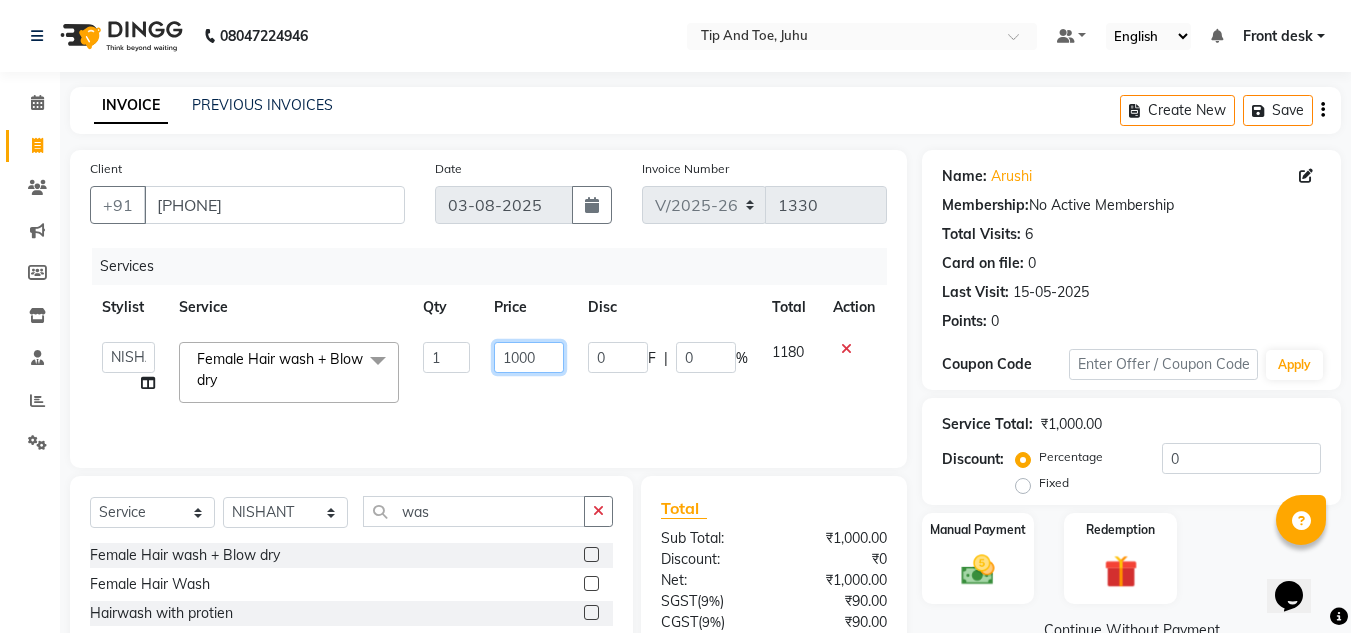 click on "1000" 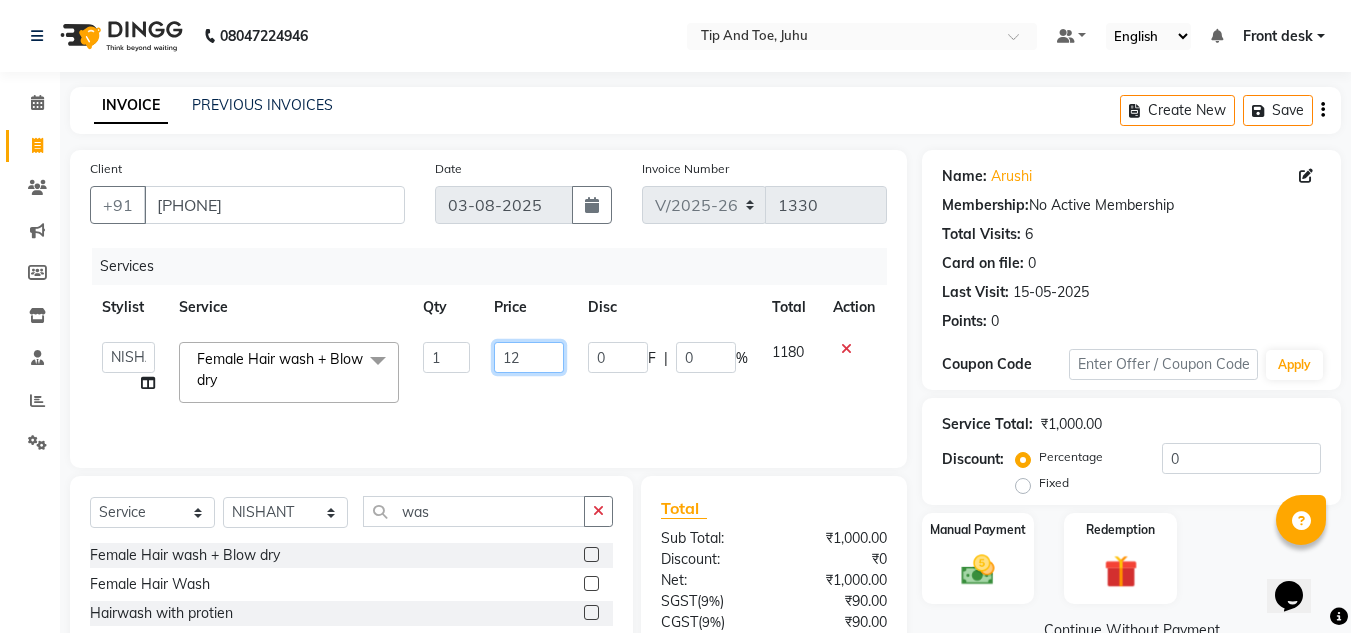 type on "1" 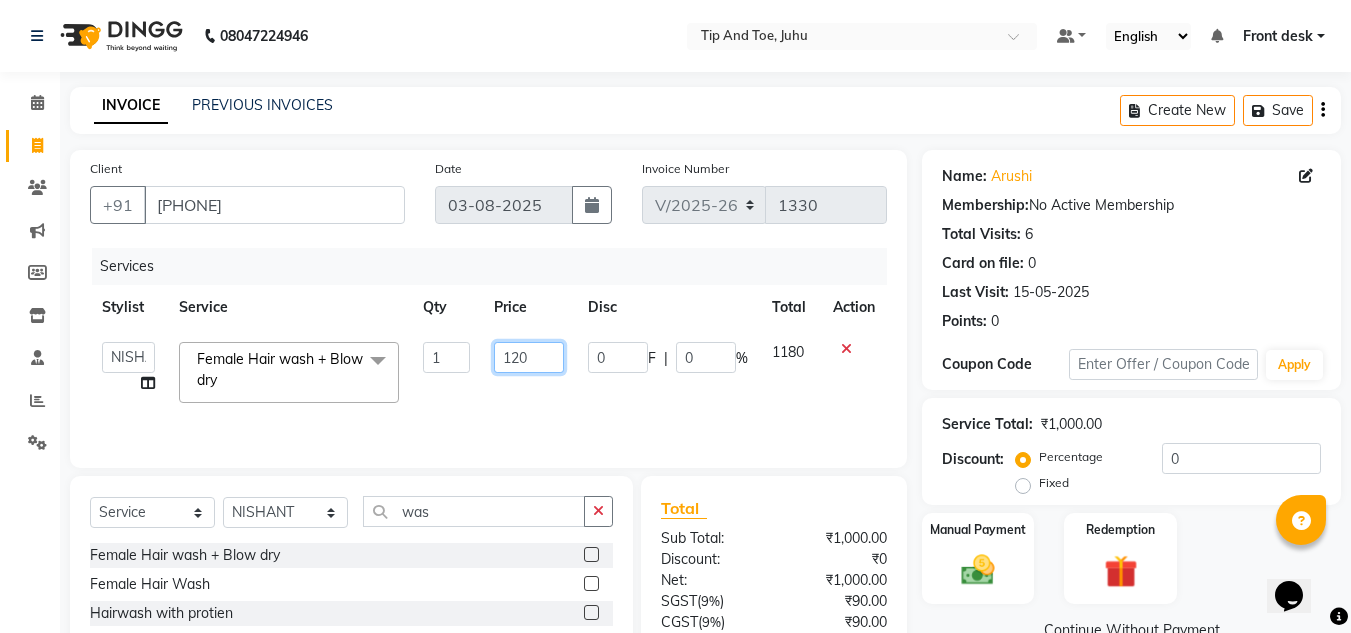 type on "1200" 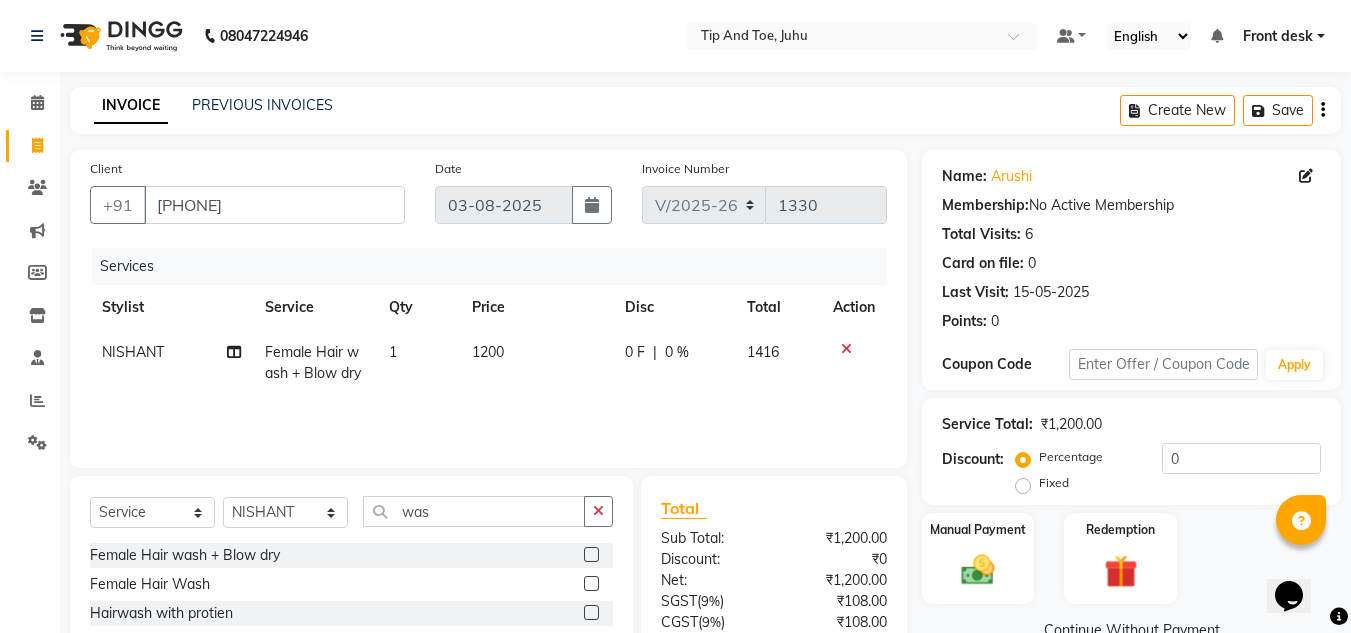 click on "Services Stylist Service Qty Price Disc Total Action NISHANT Female Hair wash + Blow dry 1 1200 0 F | 0 % 1416" 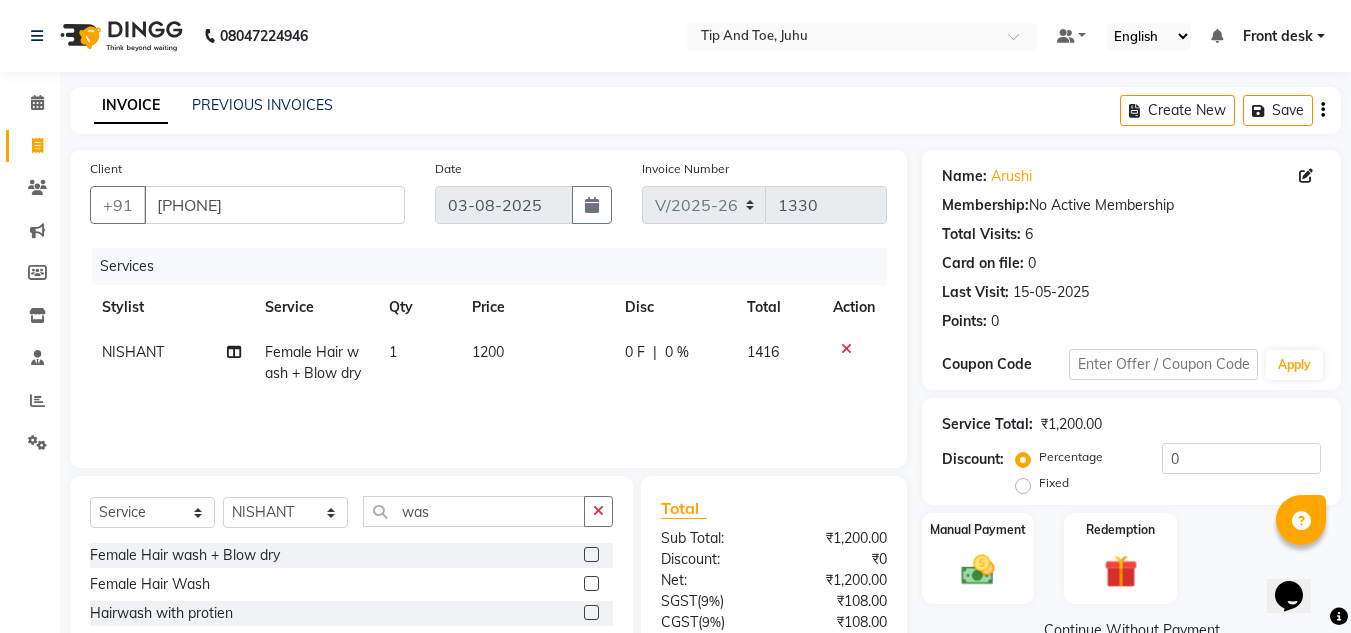 scroll, scrollTop: 168, scrollLeft: 0, axis: vertical 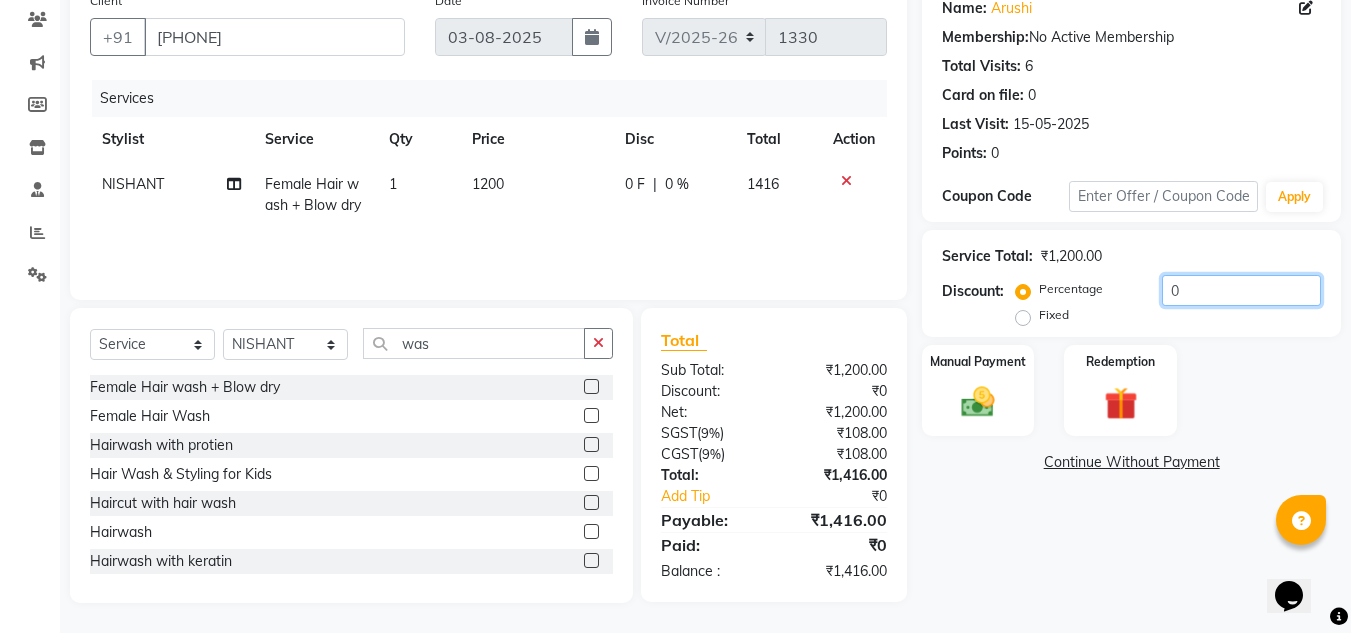 click on "0" 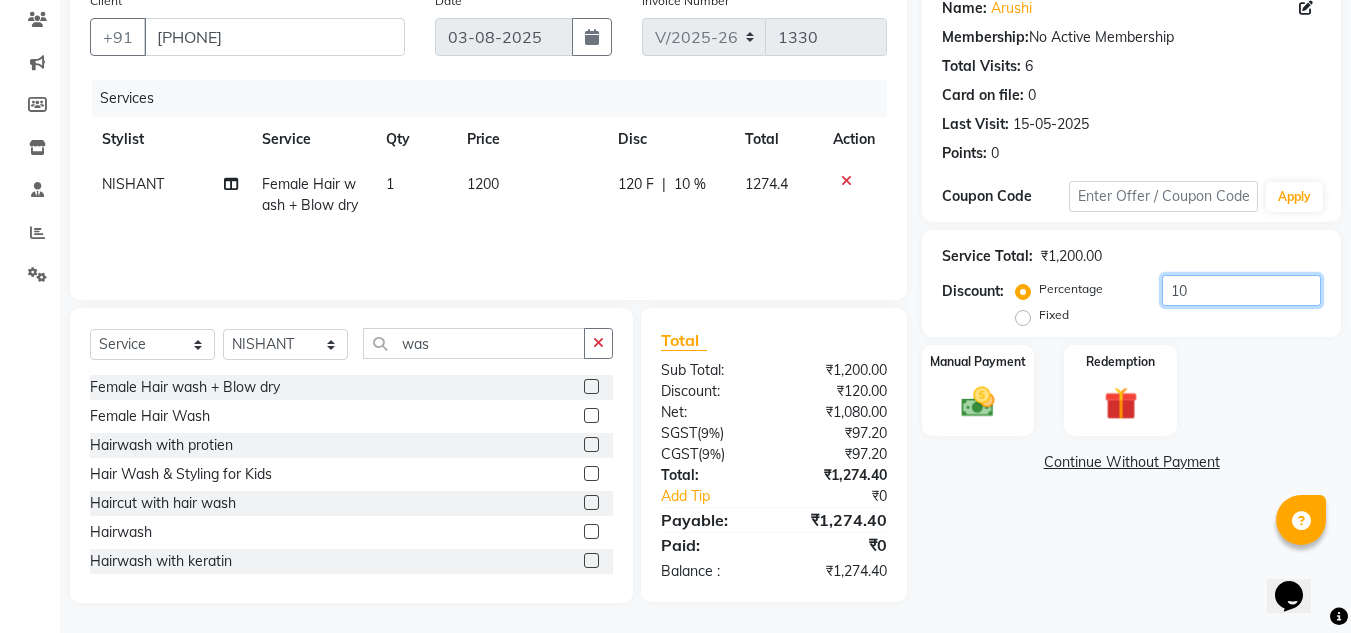 type on "10" 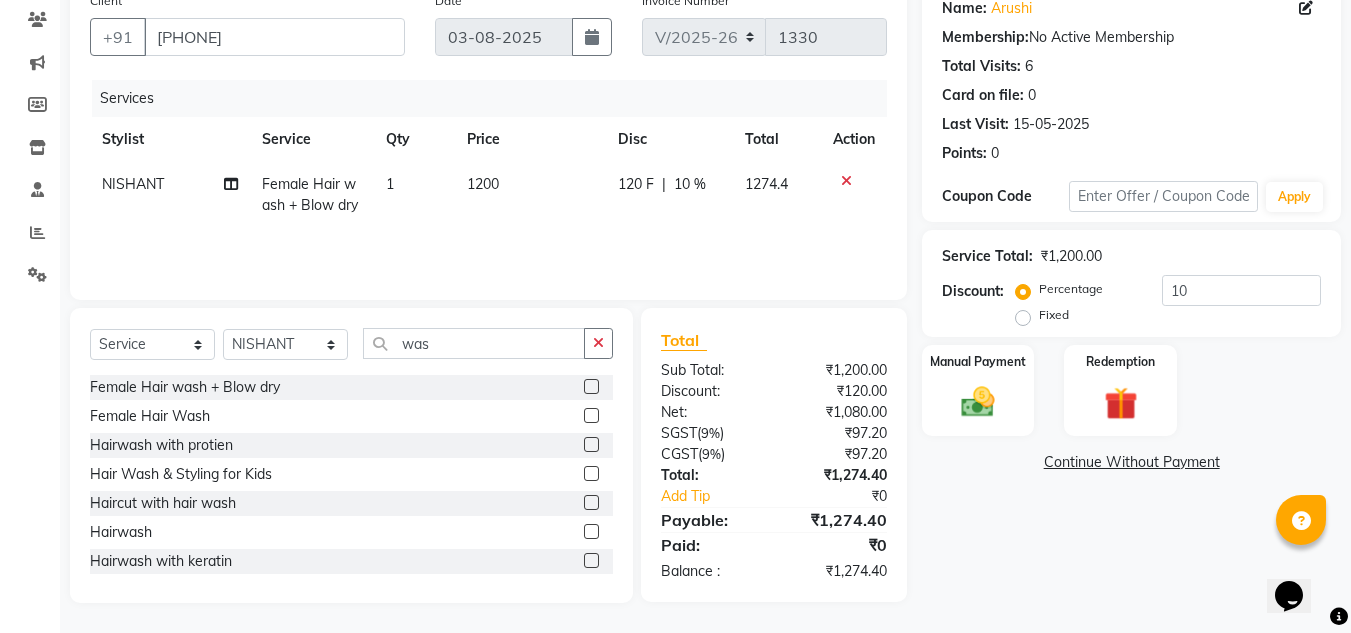 click on "Name: Arushi  Membership:  No Active Membership  Total Visits:  6 Card on file:  0 Last Visit:   15-05-2025 Points:   0  Coupon Code Apply Service Total:  ₹1,200.00  Discount:  Percentage   Fixed  10 Manual Payment Redemption  Continue Without Payment" 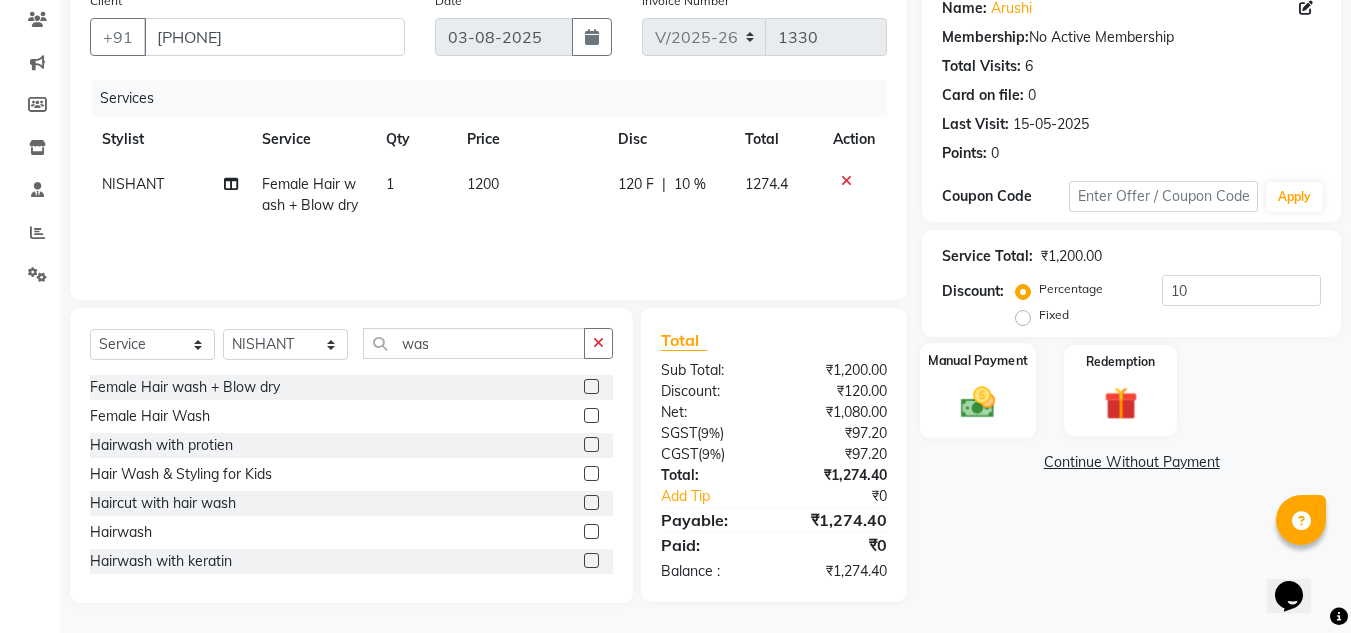 click 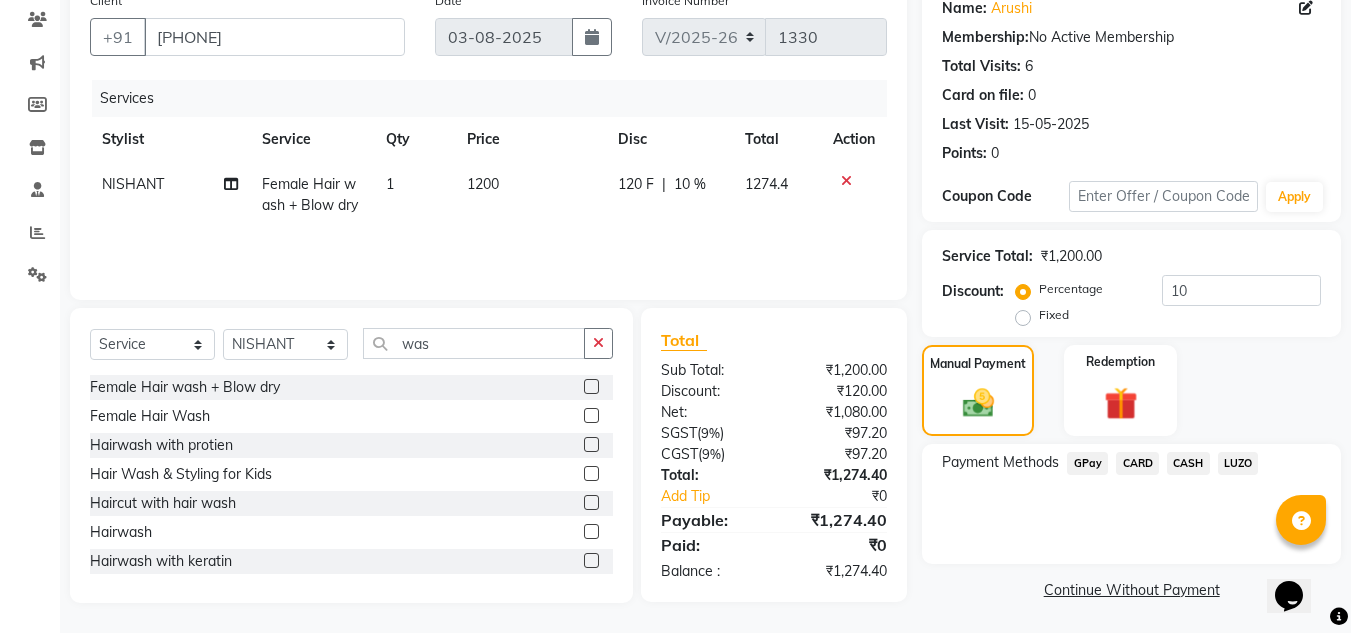 click on "CASH" 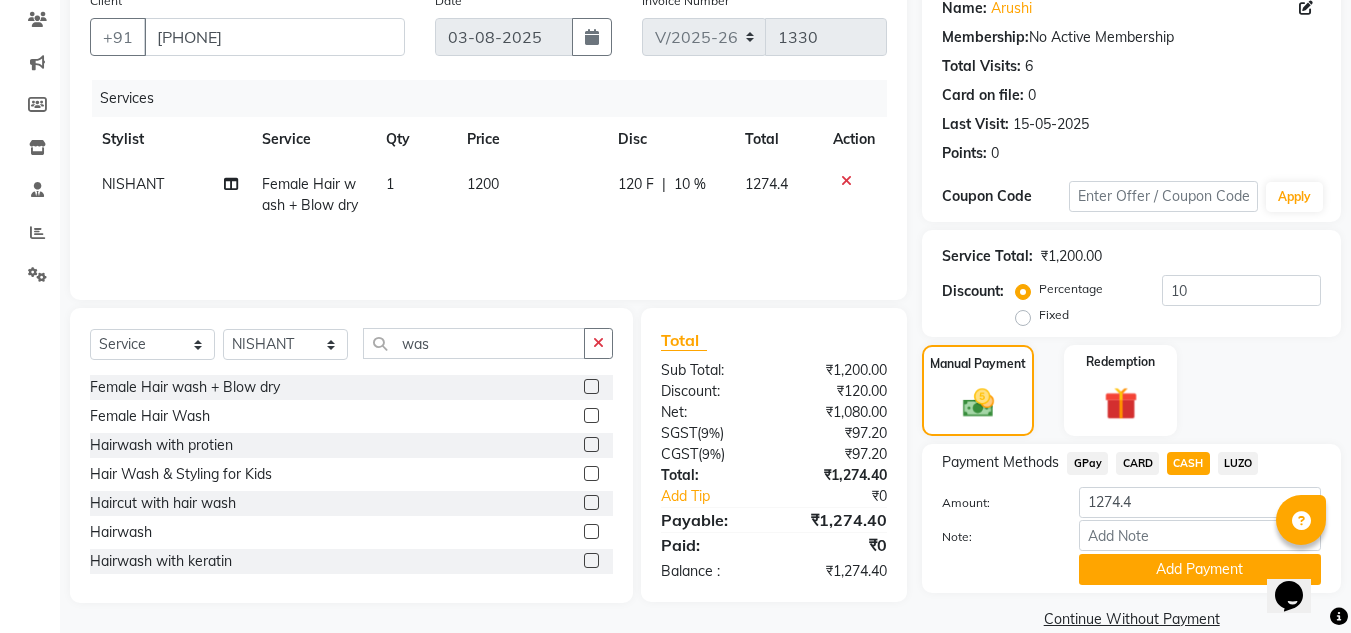 scroll, scrollTop: 199, scrollLeft: 0, axis: vertical 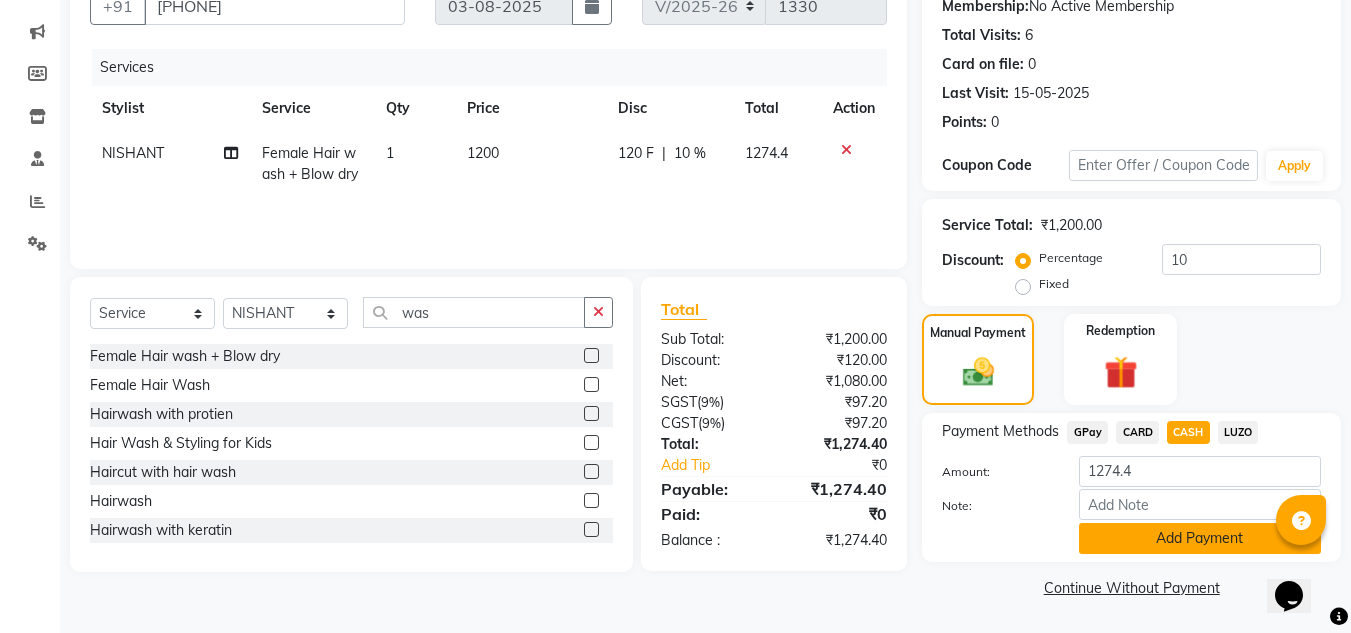 click on "Add Payment" 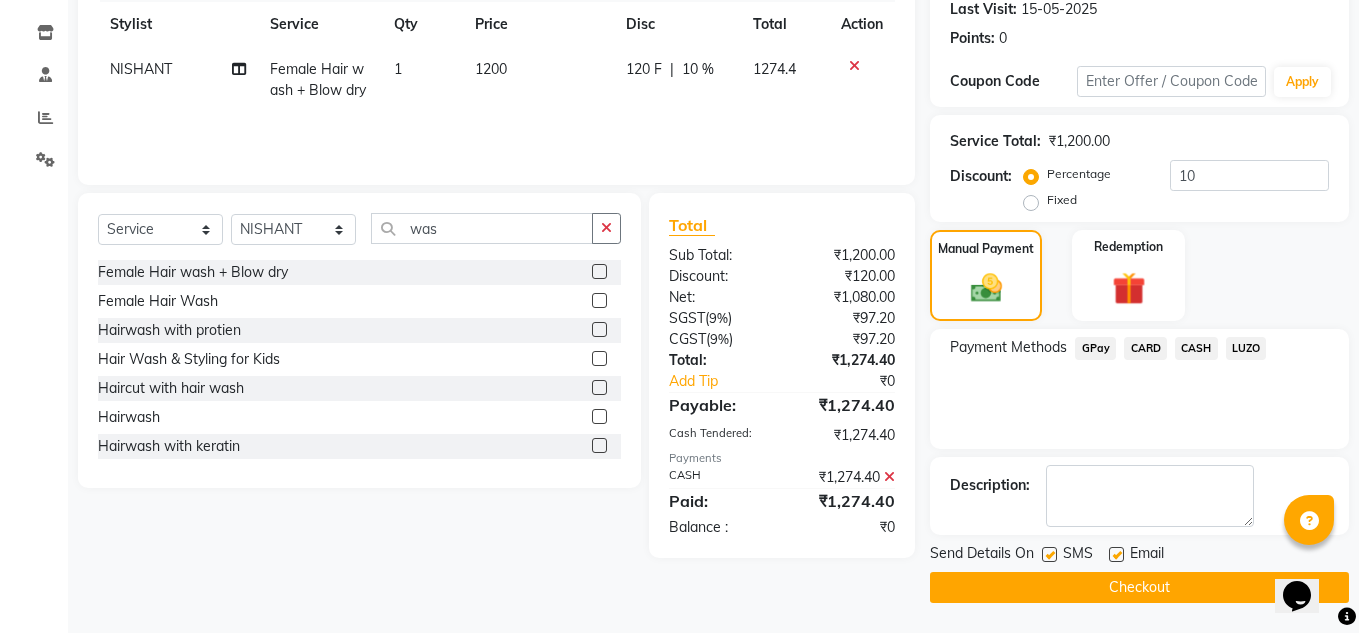 scroll, scrollTop: 0, scrollLeft: 0, axis: both 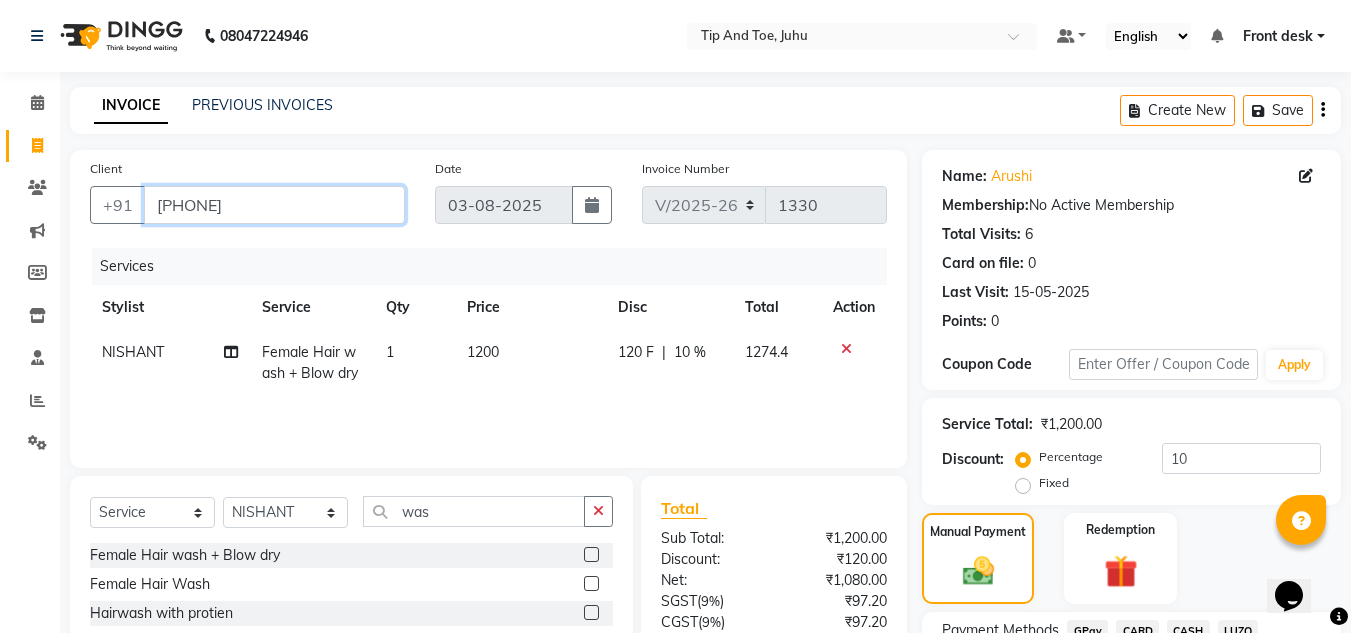 click on "[PHONE]" at bounding box center [274, 205] 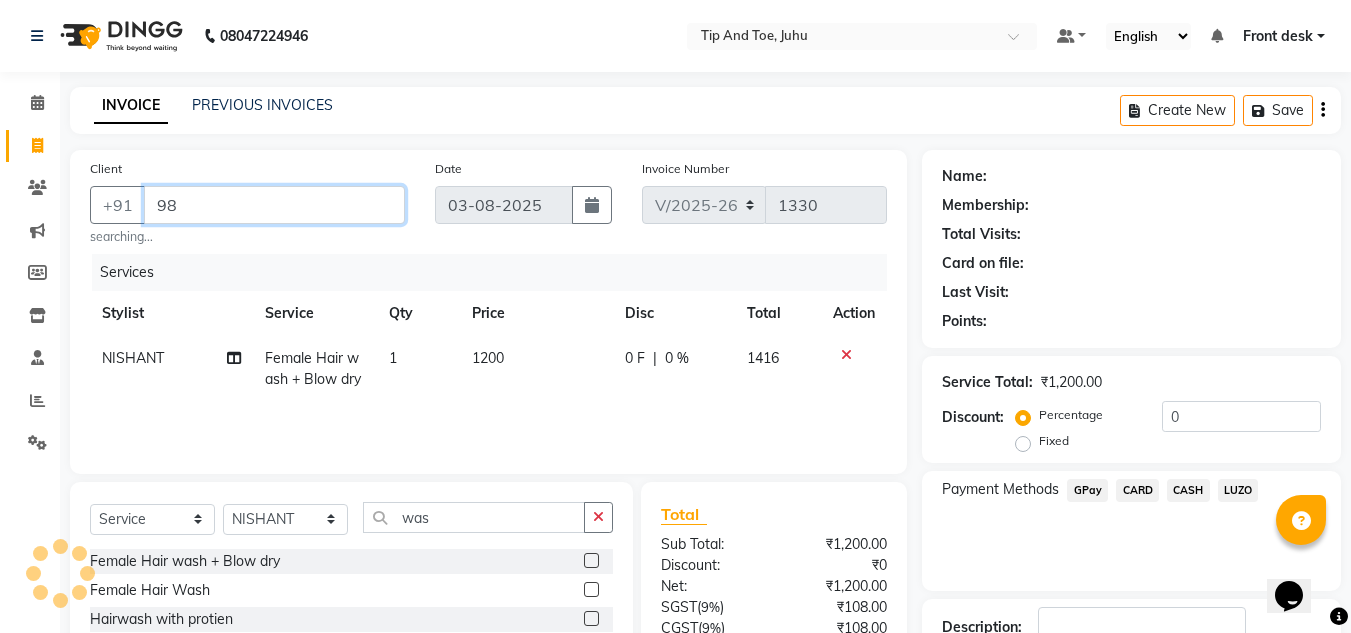 type on "9" 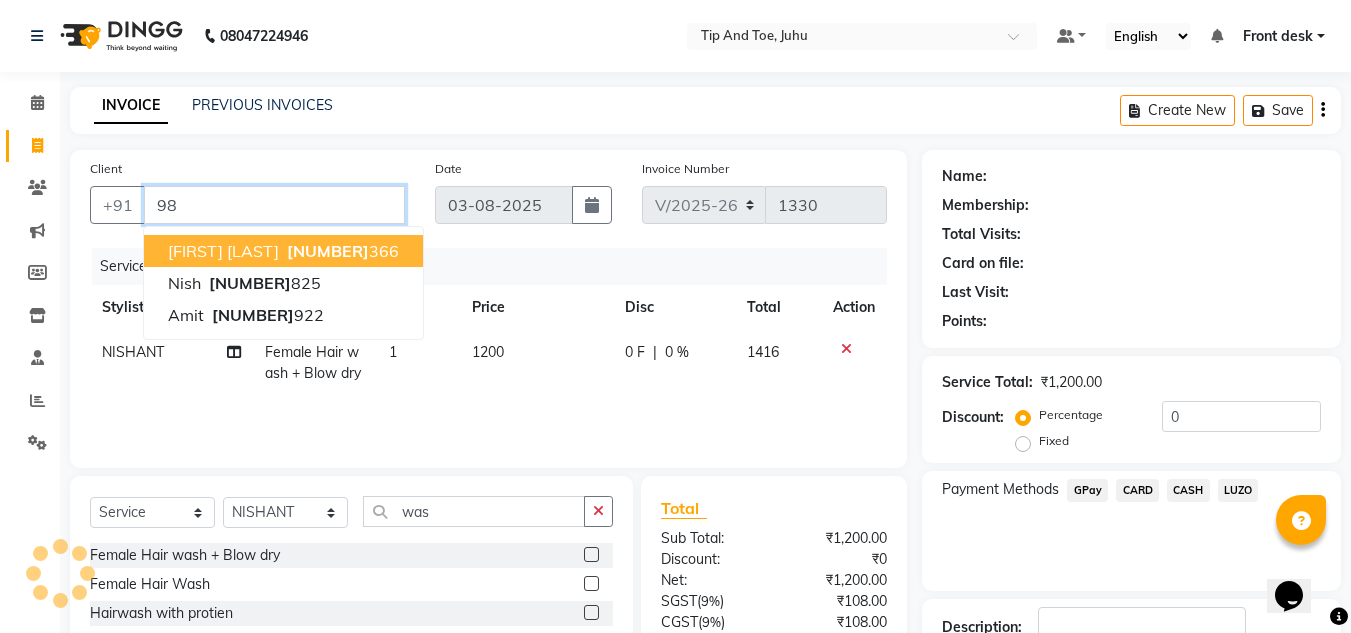 type on "9" 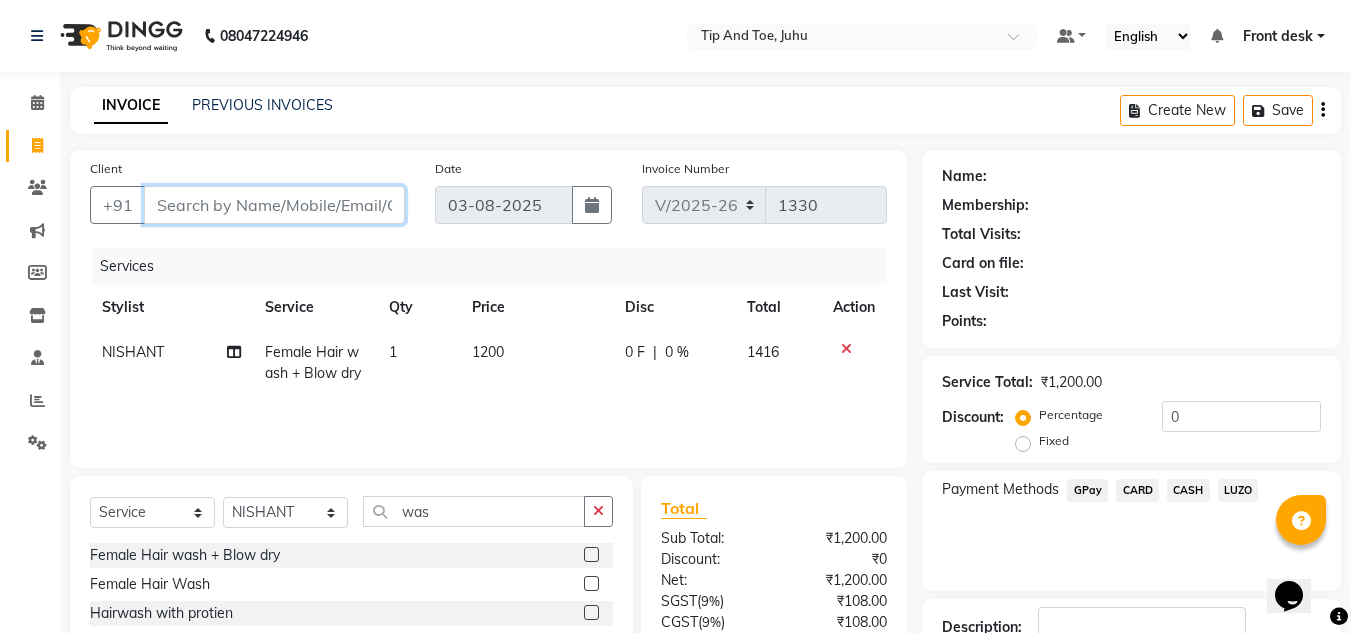 click on "Client" at bounding box center [274, 205] 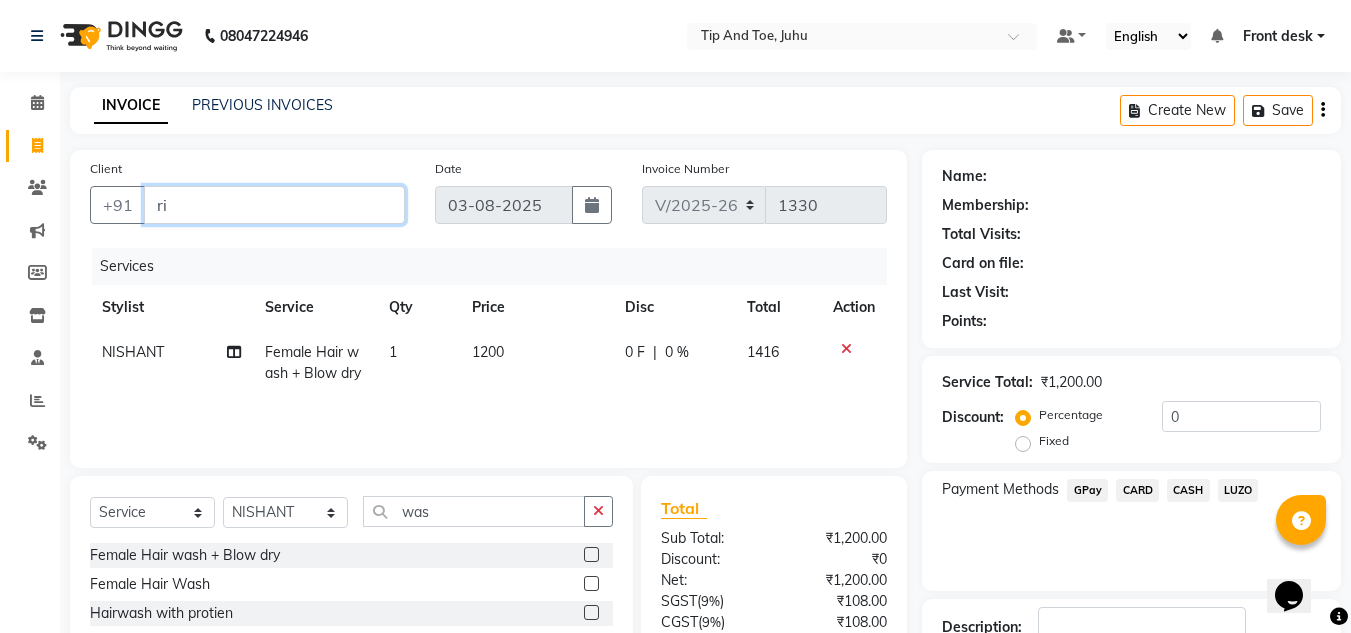type on "r" 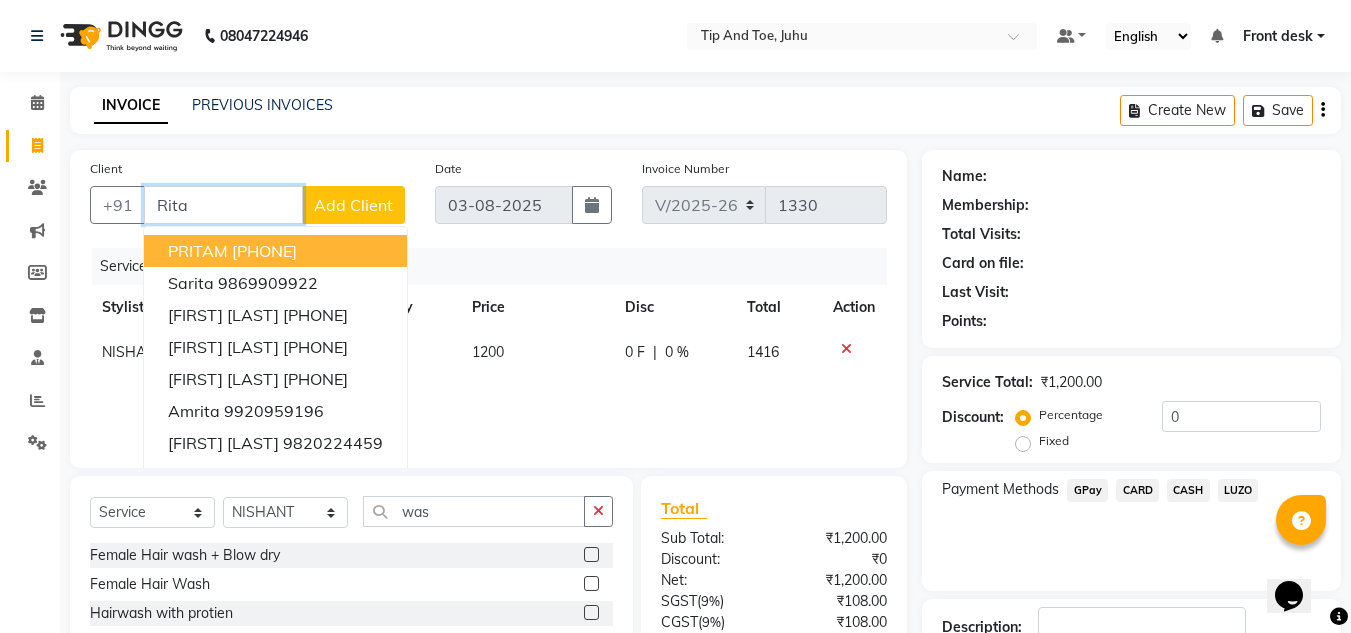 type on "Rita" 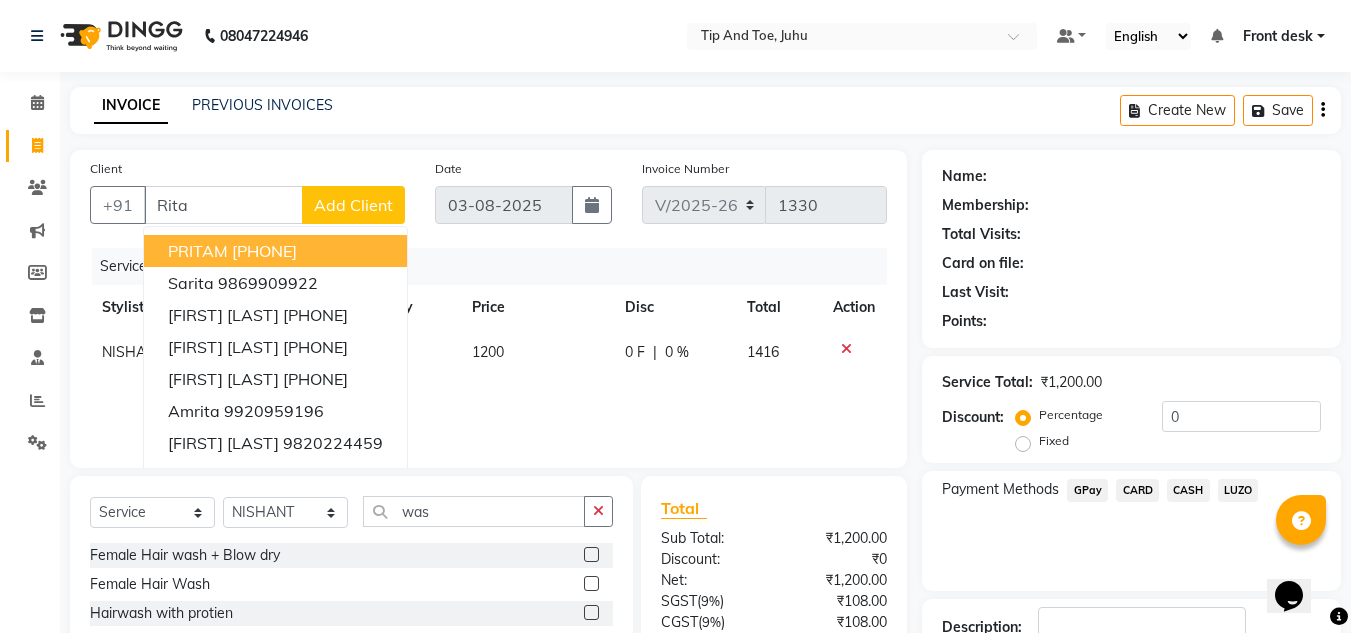 click on "Add Client" 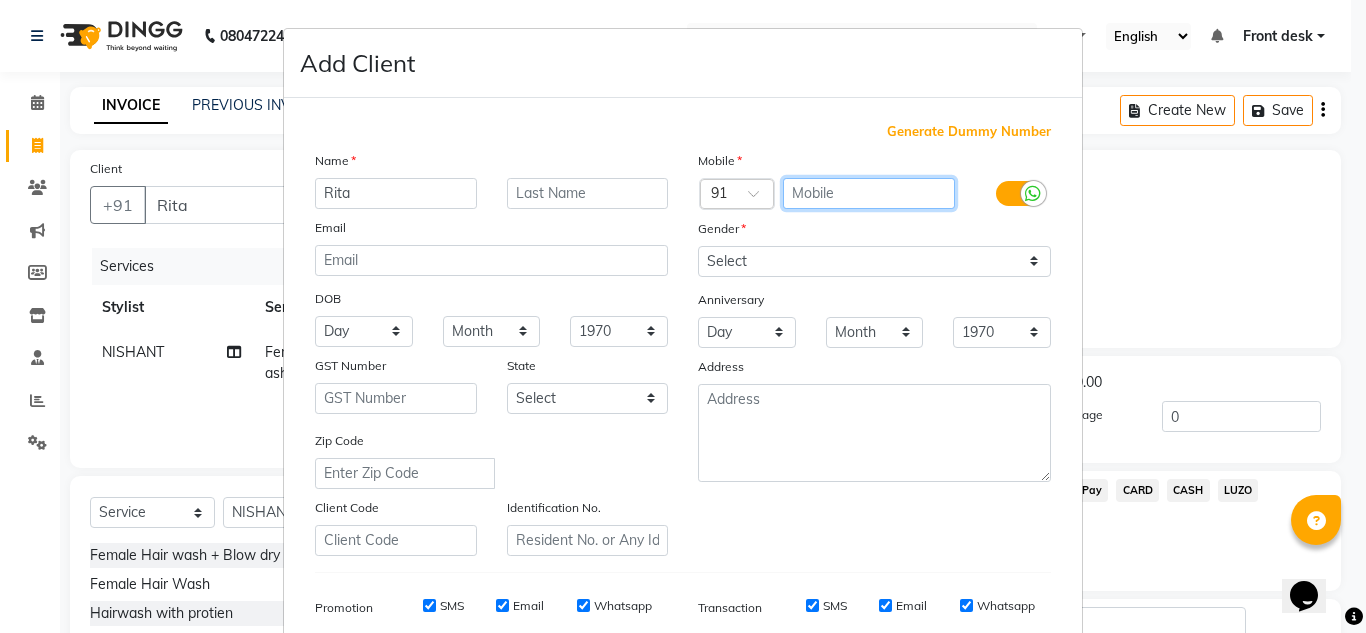 click at bounding box center [869, 193] 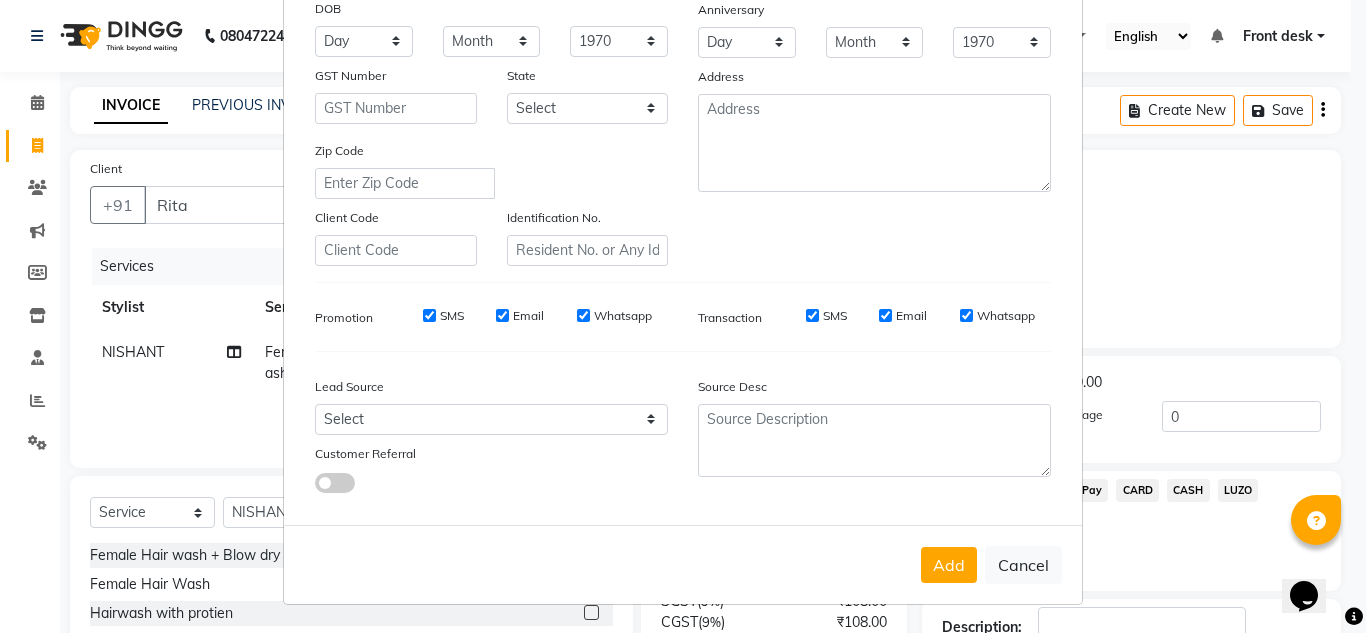 scroll, scrollTop: 0, scrollLeft: 0, axis: both 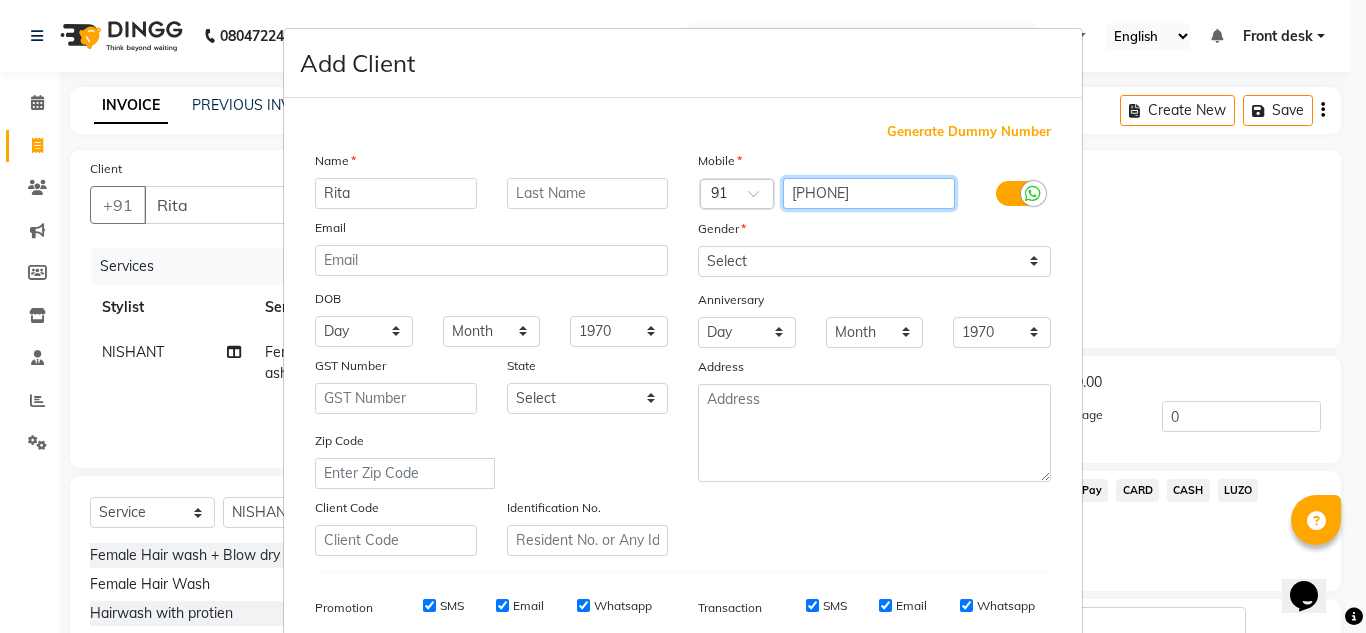 type on "990009090000" 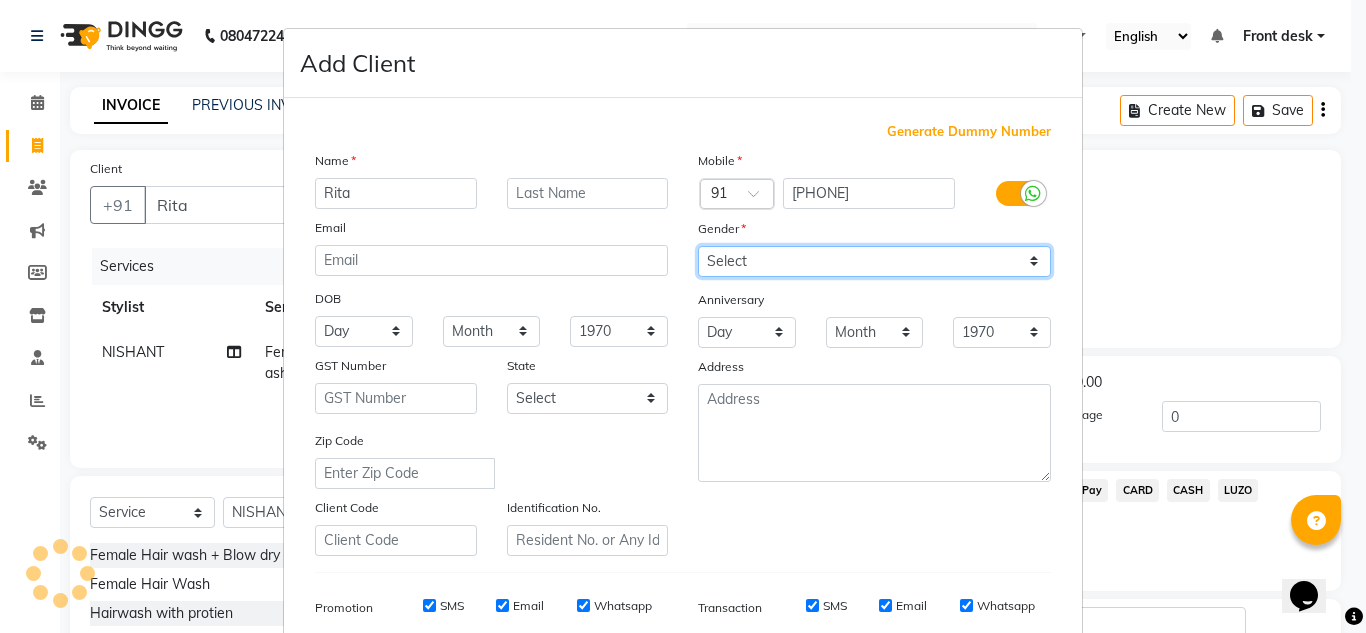 click on "Select Male Female Other Prefer Not To Say" at bounding box center (874, 261) 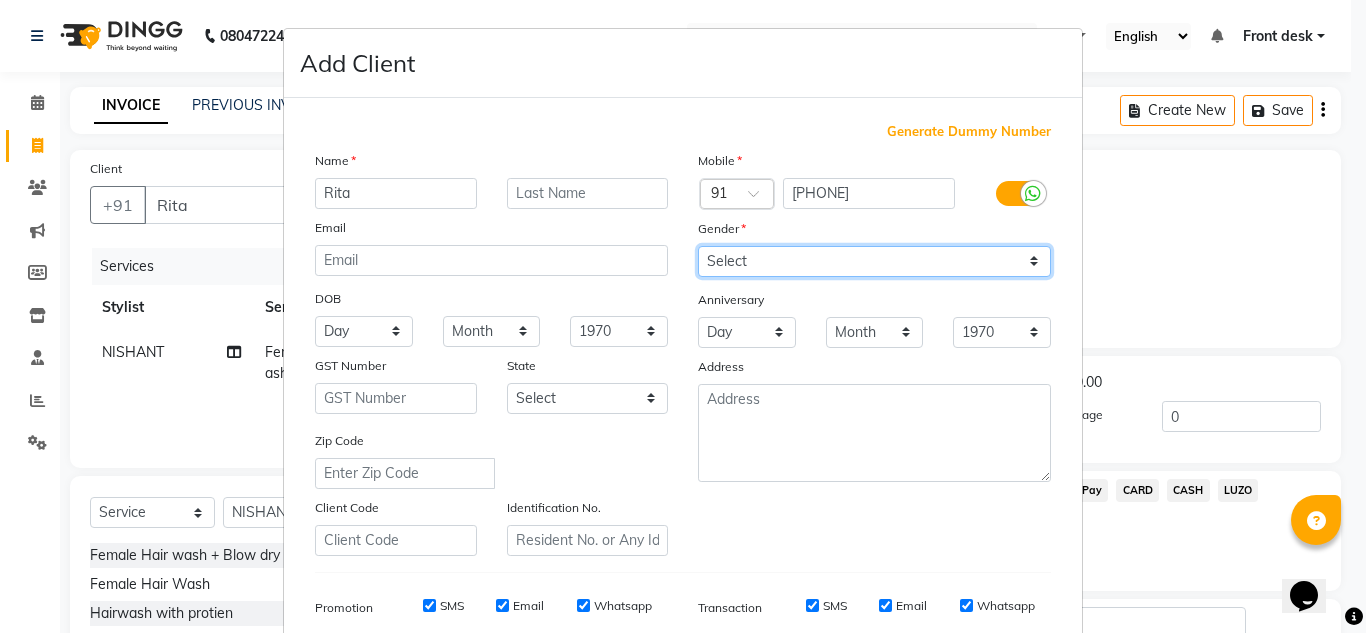 select on "female" 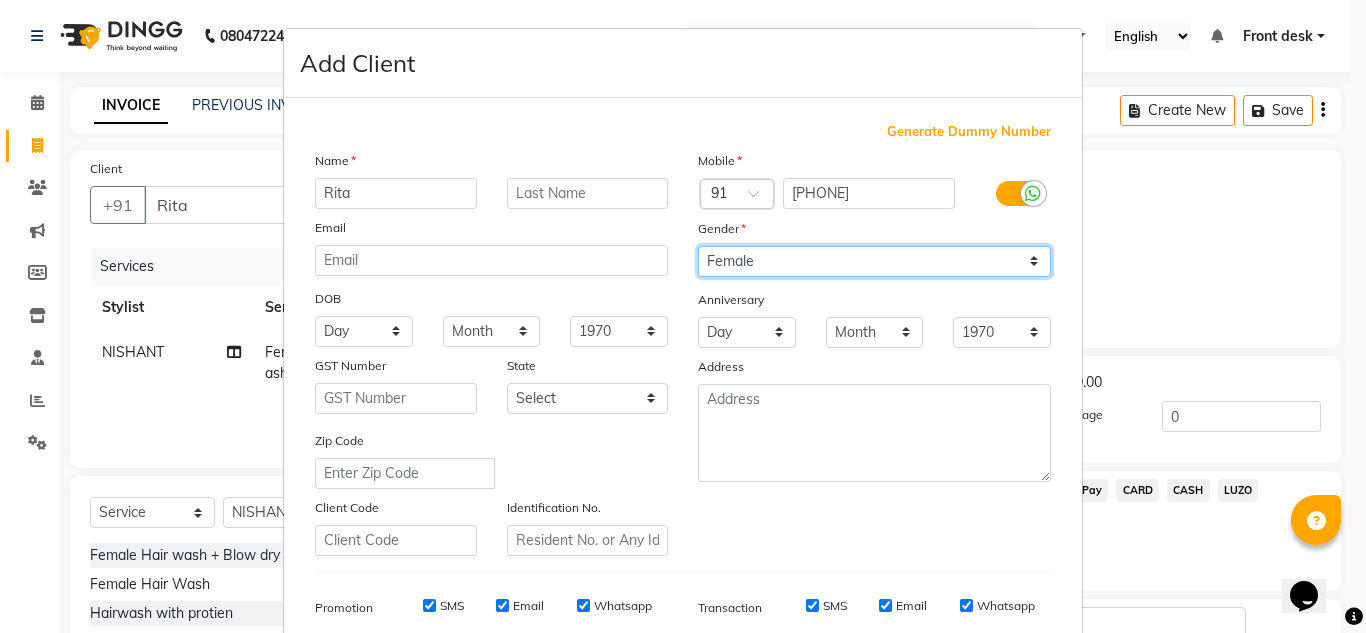 click on "Select Male Female Other Prefer Not To Say" at bounding box center [874, 261] 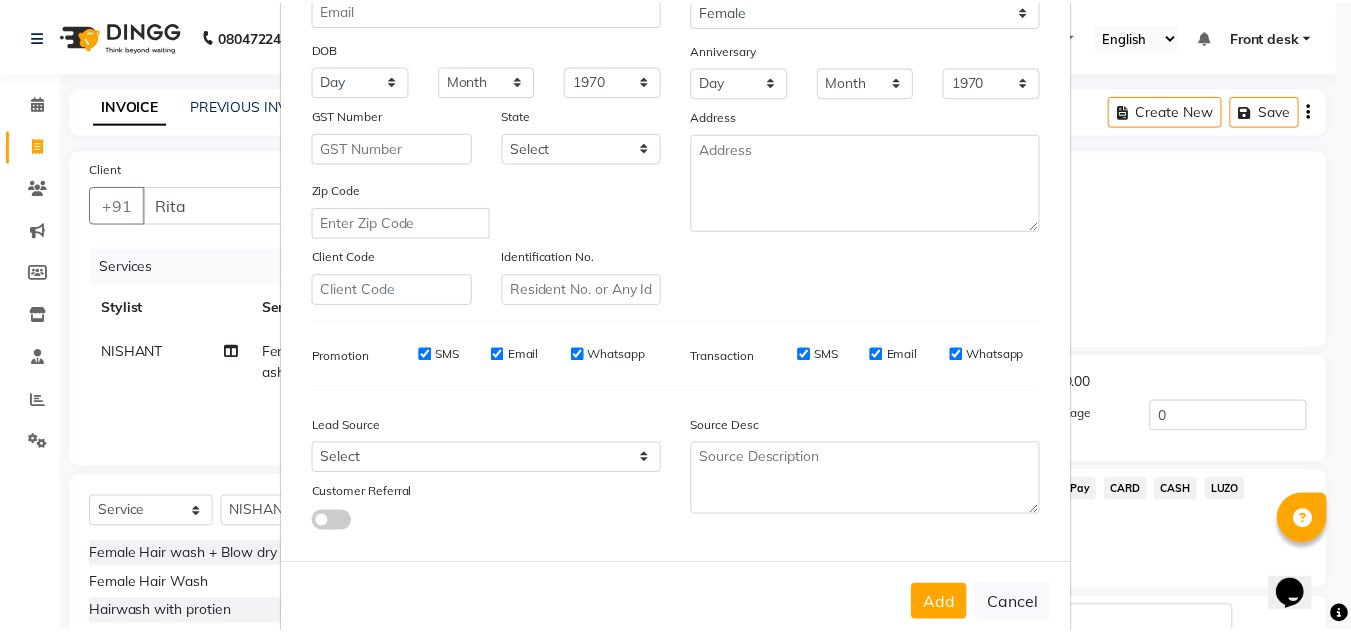 scroll, scrollTop: 290, scrollLeft: 0, axis: vertical 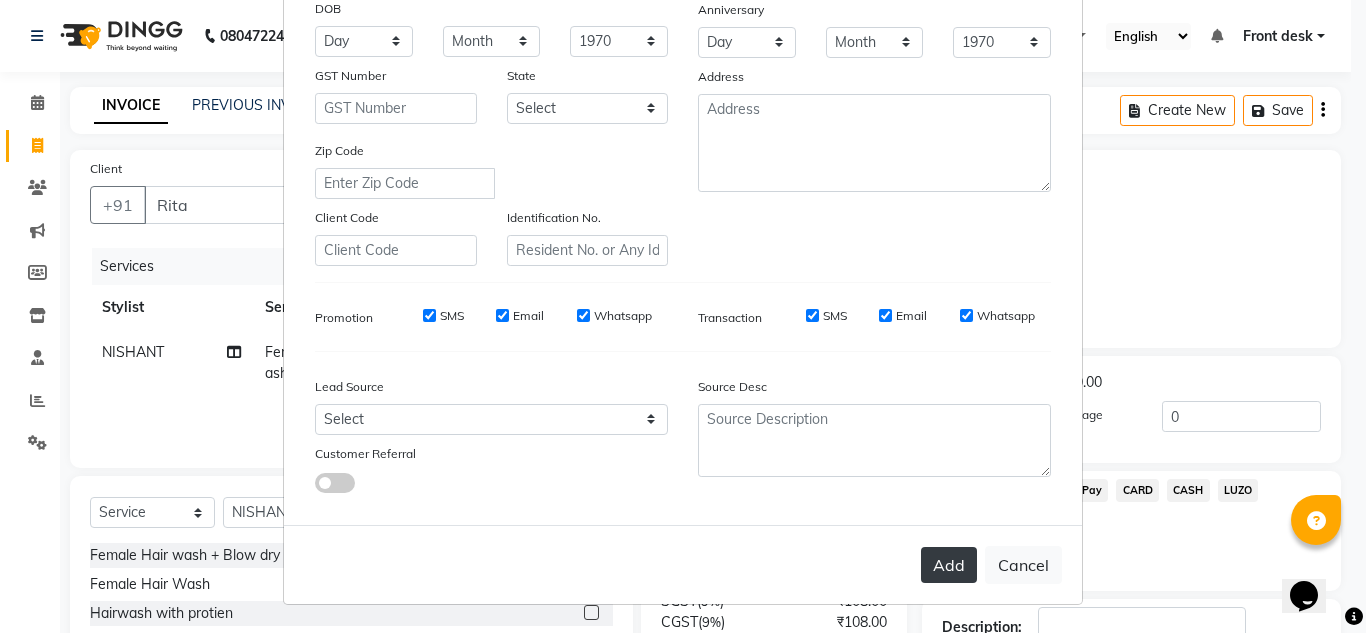 click on "Add" at bounding box center [949, 565] 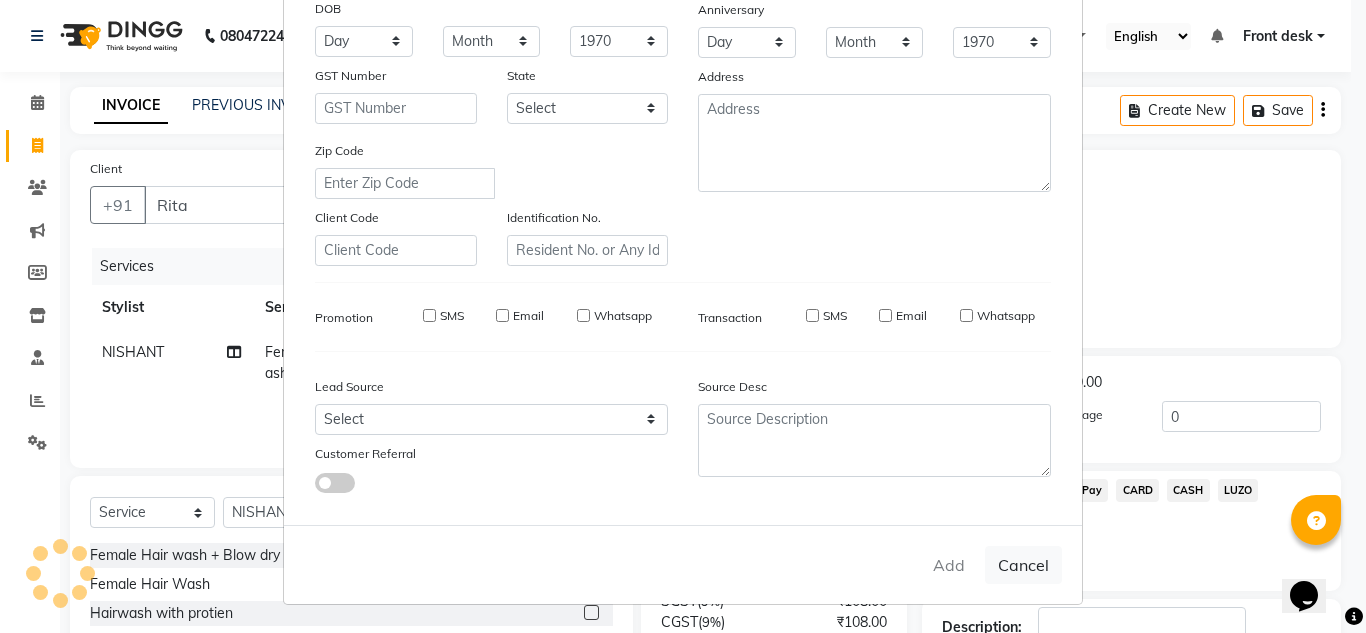 type on "990009090000" 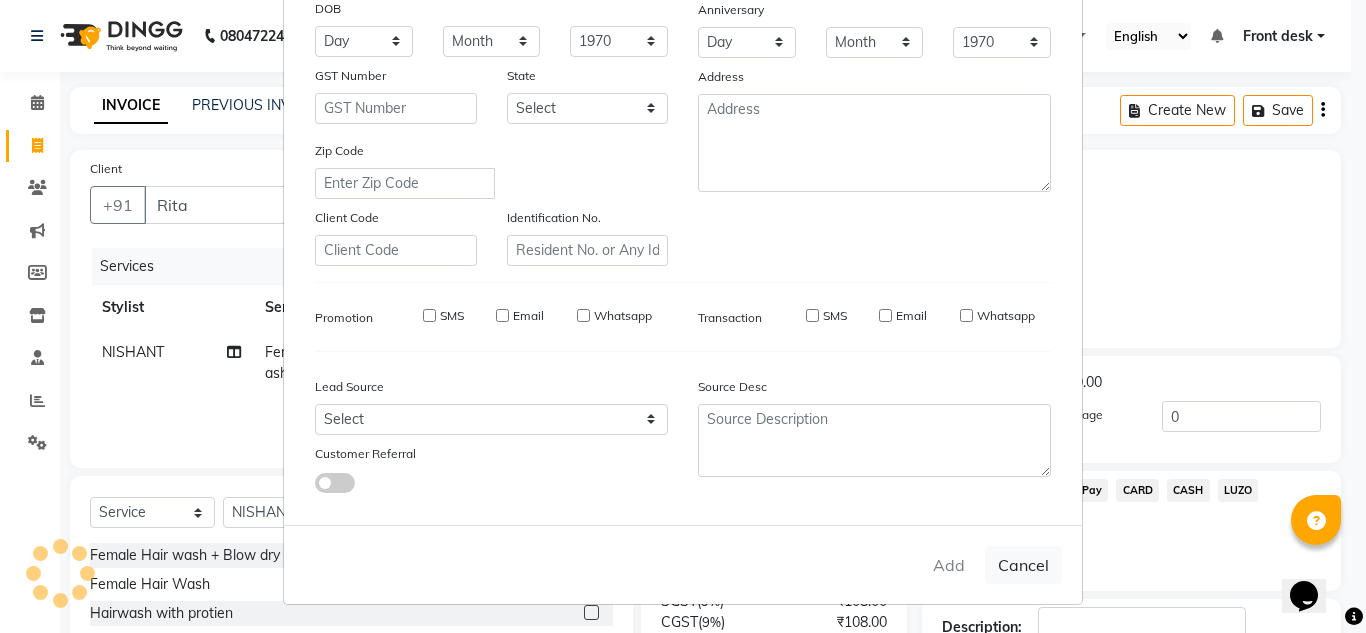 checkbox on "false" 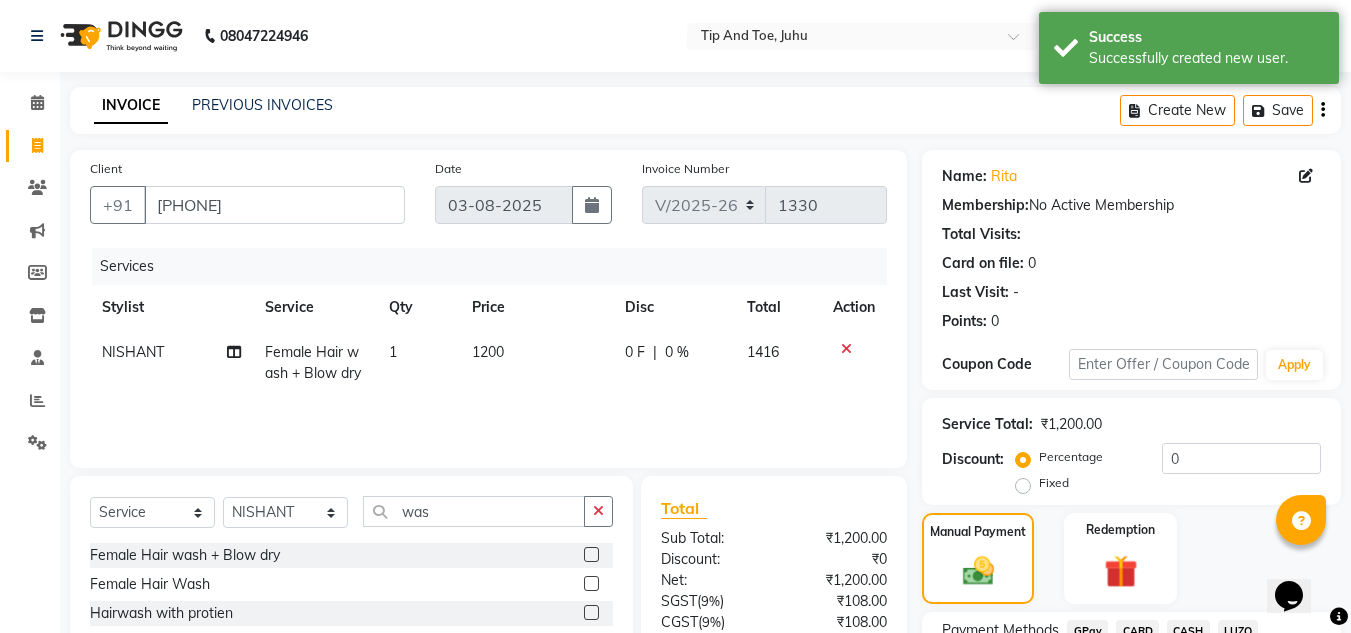 scroll, scrollTop: 283, scrollLeft: 0, axis: vertical 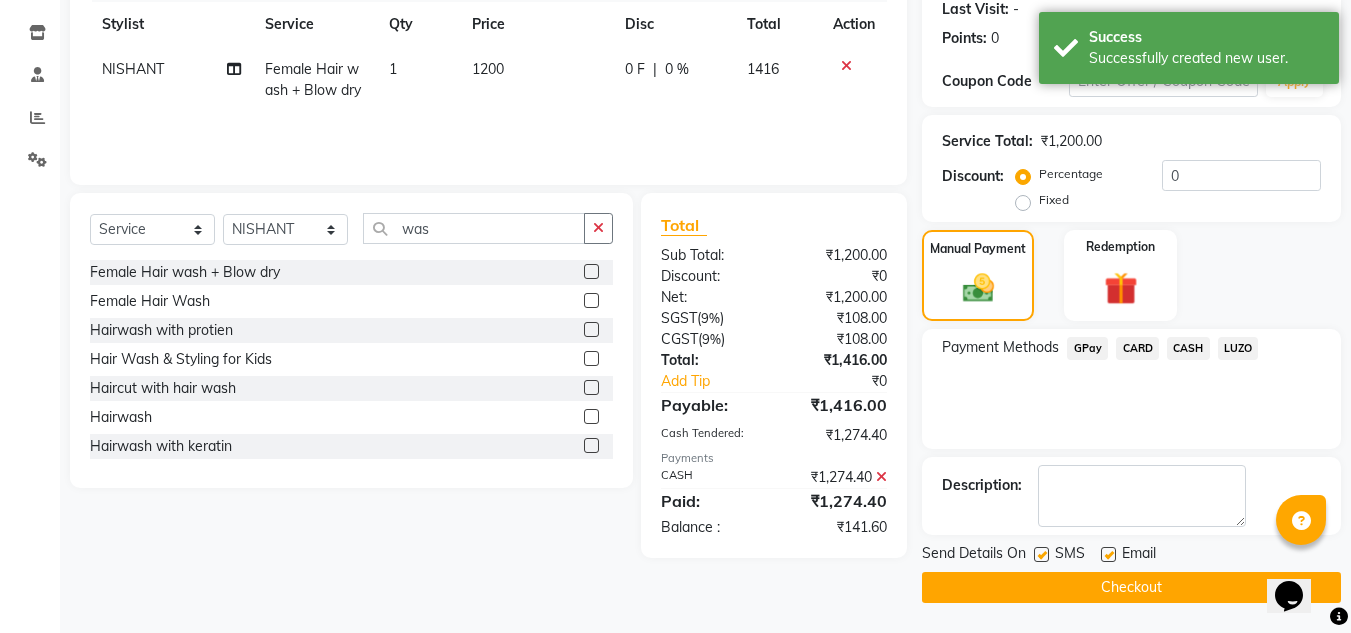 click 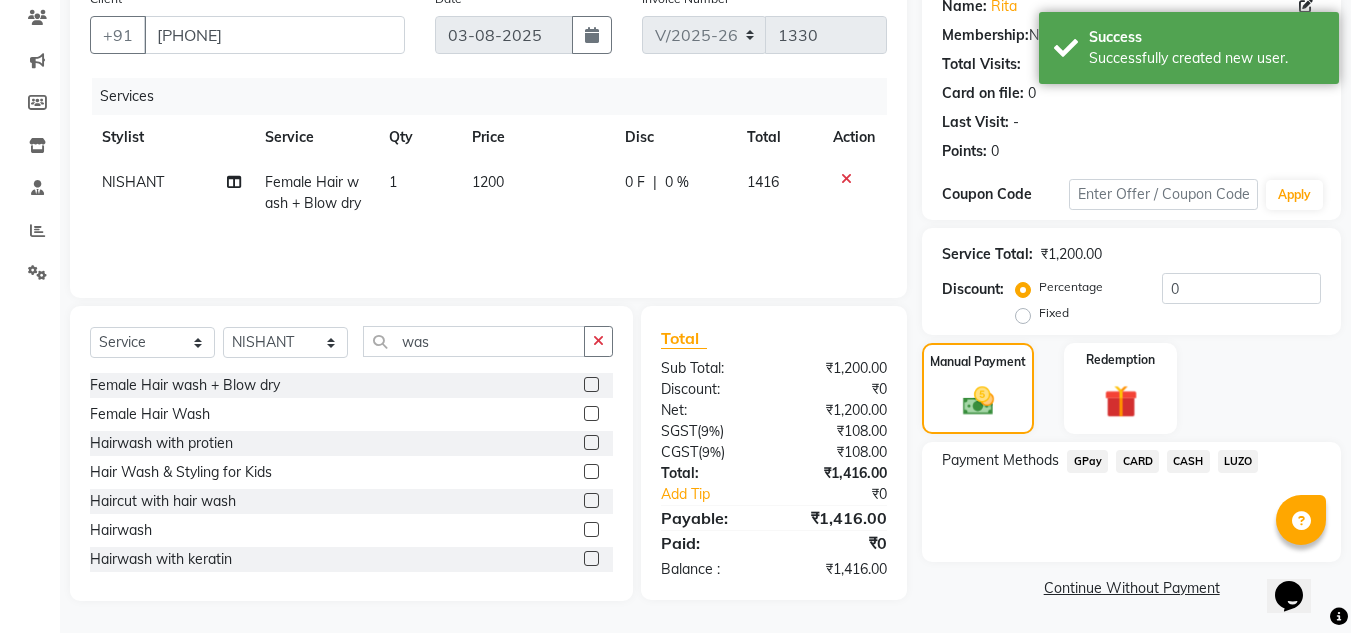 scroll, scrollTop: 170, scrollLeft: 0, axis: vertical 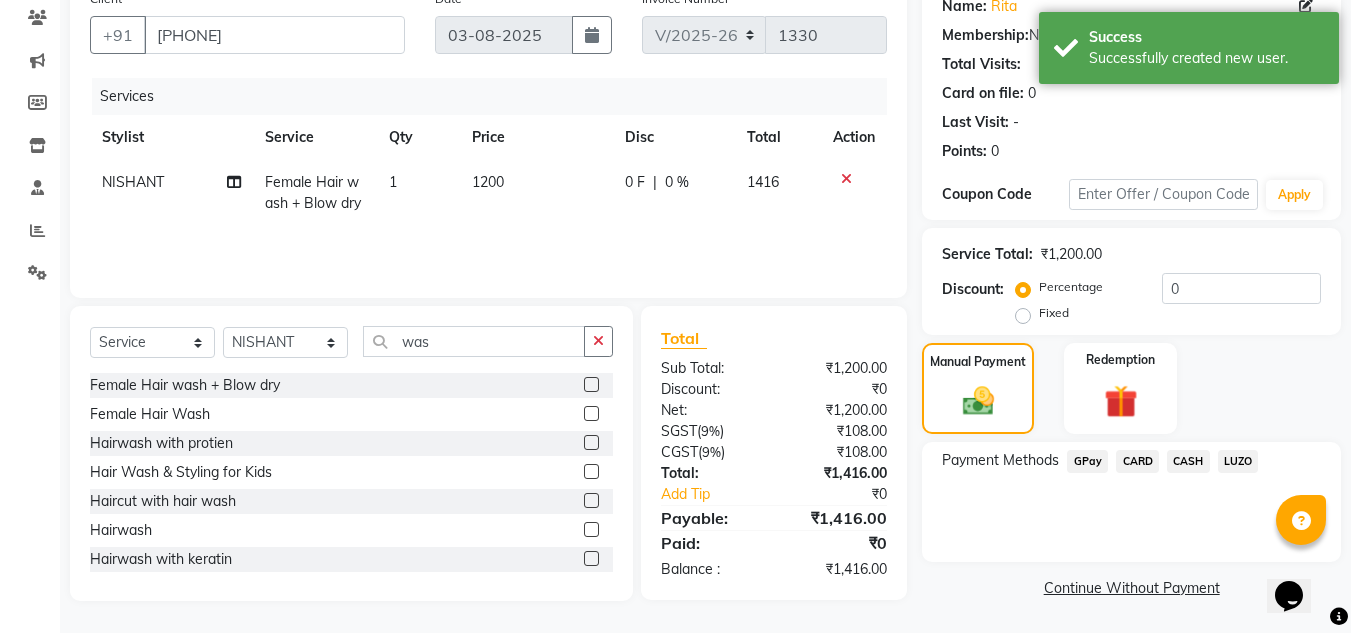 select on "86116" 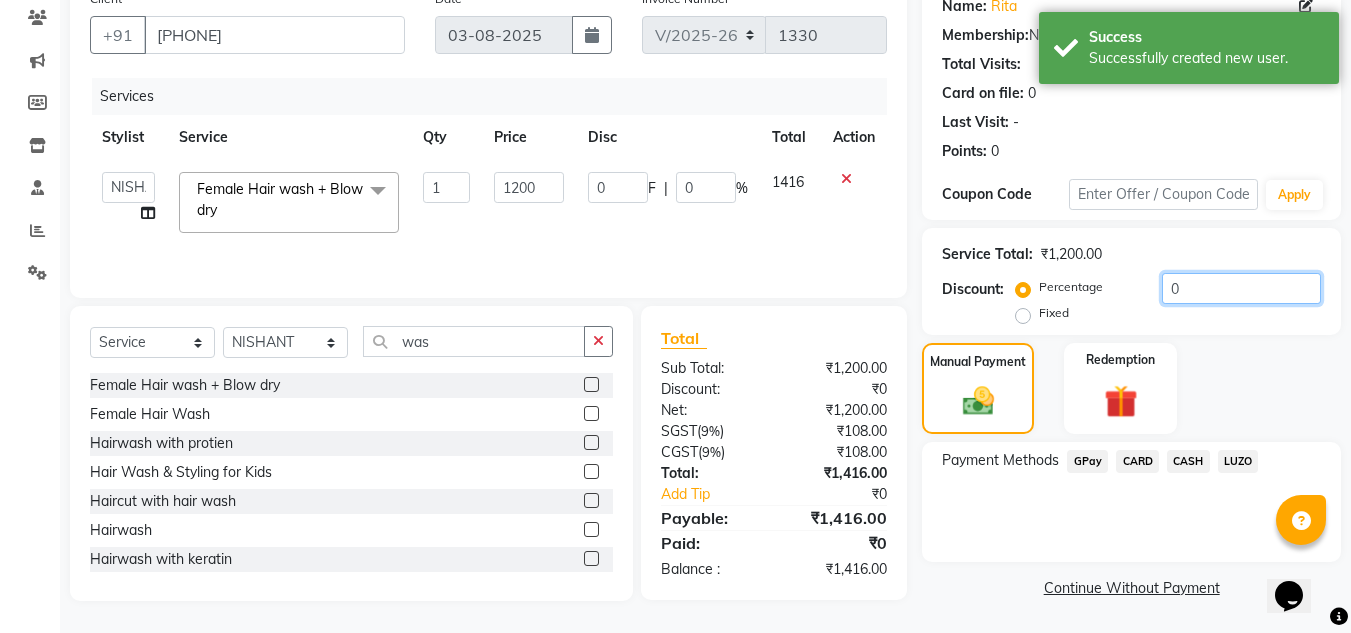 click on "0" 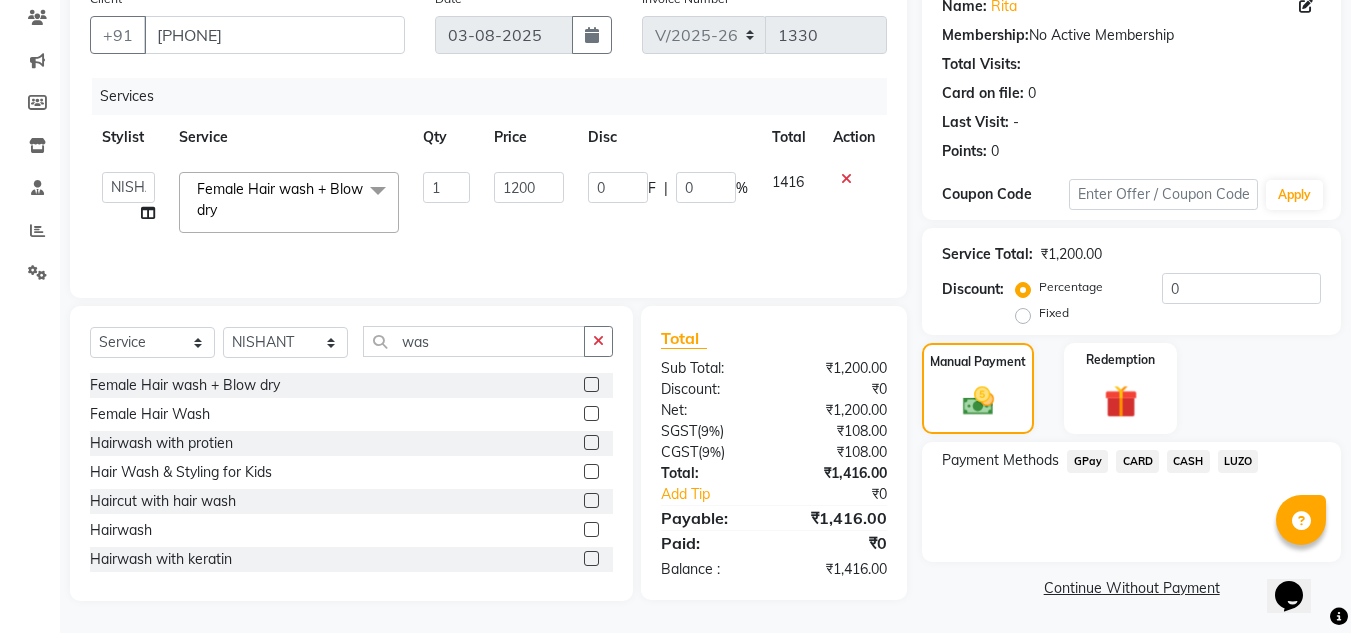 click on "GPay" 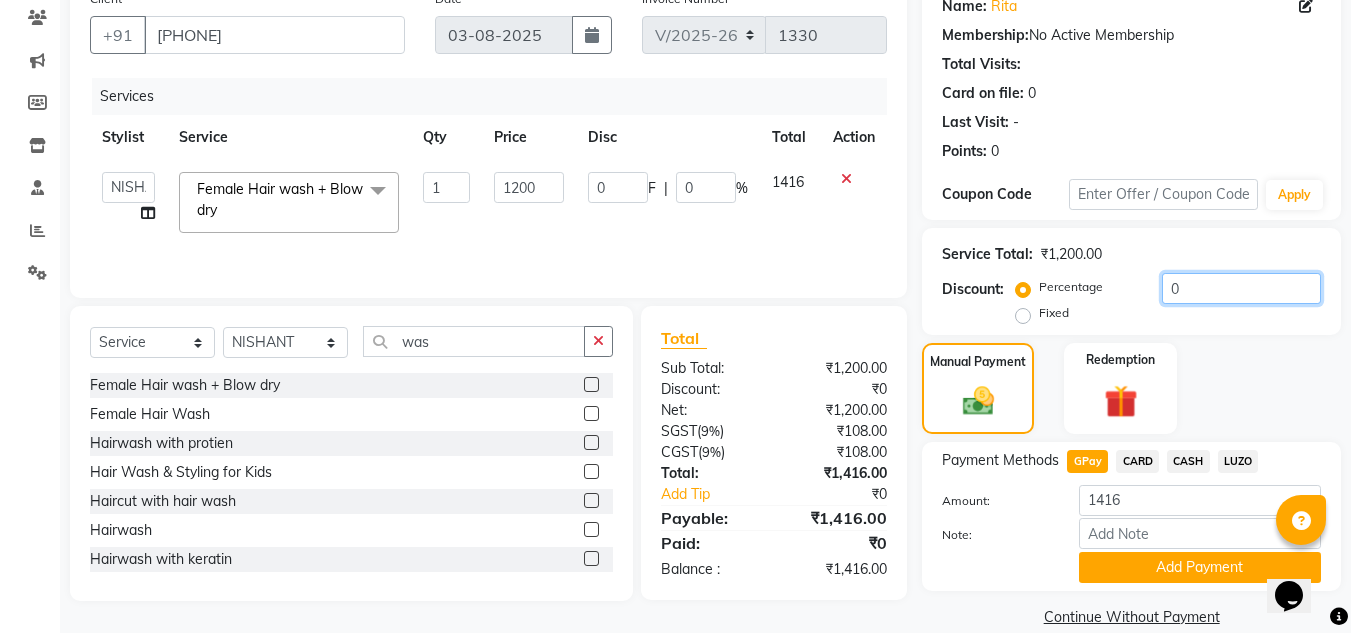 click on "0" 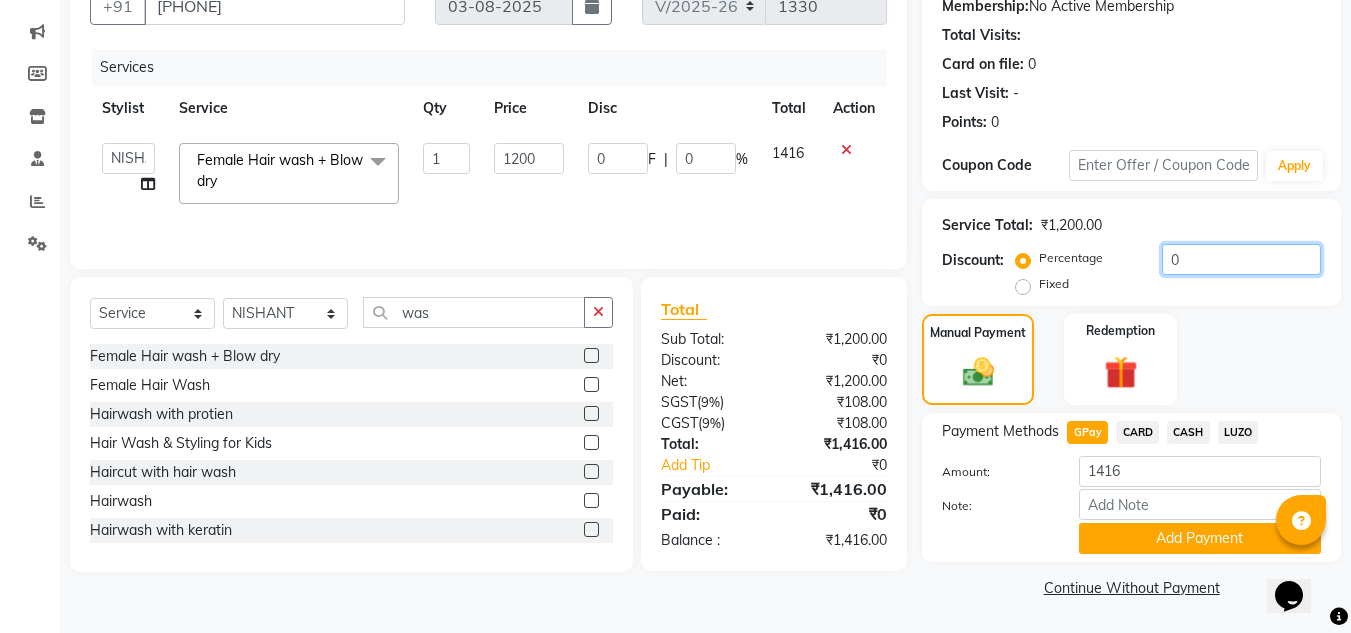 scroll, scrollTop: 66, scrollLeft: 0, axis: vertical 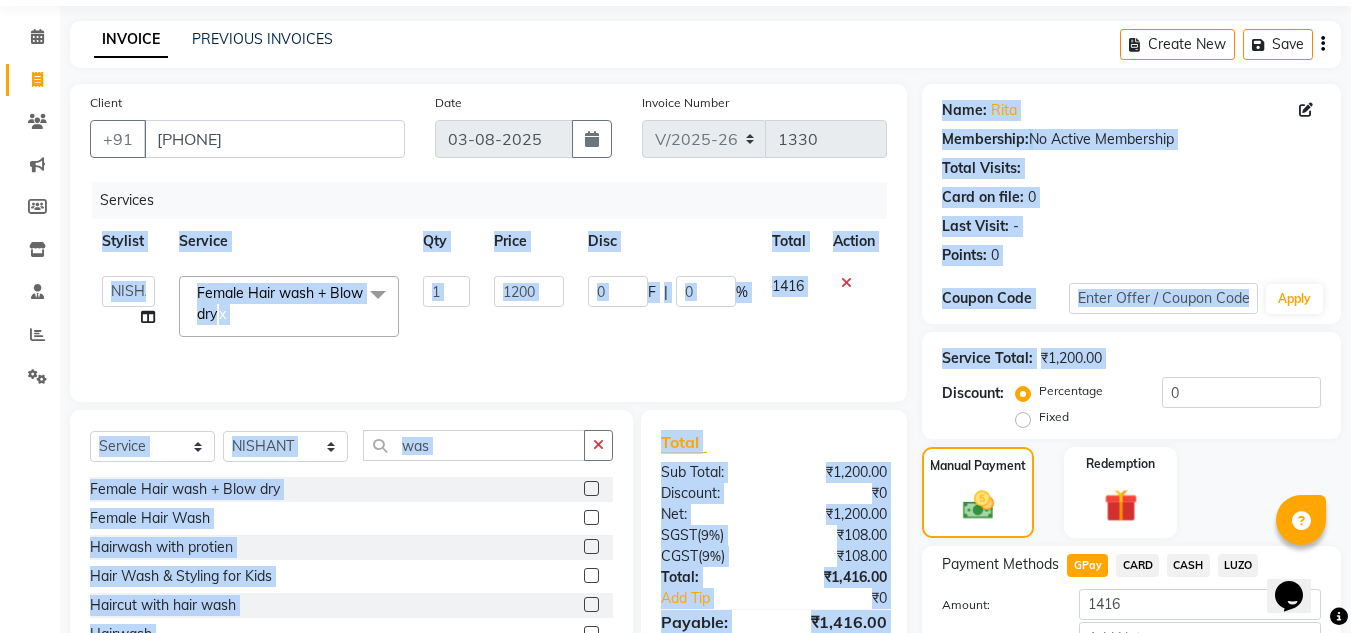 drag, startPoint x: 837, startPoint y: 365, endPoint x: 941, endPoint y: 372, distance: 104.23531 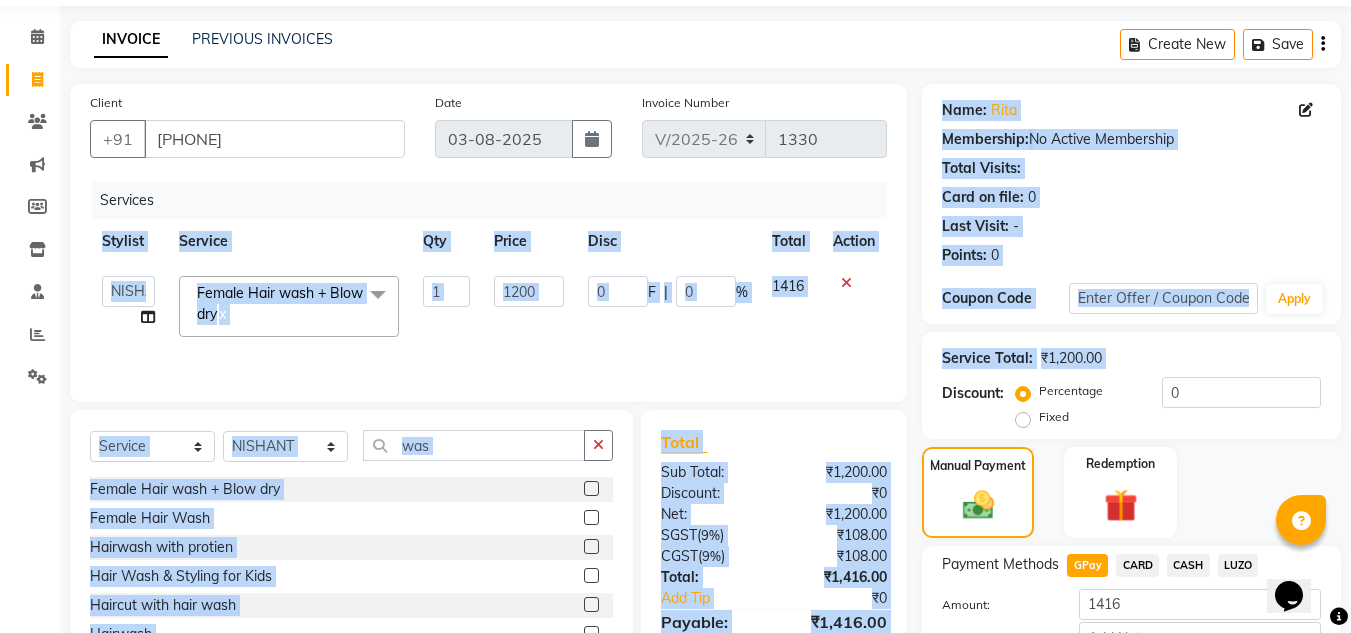 click on "Client +91 990009090000 Date 03-08-2025 Invoice Number V/2025 V/2025-26 1330 Services Stylist Service Qty Price Disc Total Action  ABIK    AJAY UTKAR   AKASH   AKSHATA   Angeli kharei   ARBAZ   AZHAR   BABU   BILAL   CHITRA   DANISH   DHANSHREE   Front desk    KEISHEEN   KUMAR   MAQSOOD   MOHSIN   NIKHIL   NISHANT   POONAM   PRIYA   RAHUL   RICHION   SADHNA   SANJAY   SANJAY MAMA   TWINKLE GUPTA    UJER   VINITA  Female Hair wash + Blow dry  x Natural Acrylic Nail Set French Acrylic Nail Set Natural Gel Nail Set French Gel Nail Set Pink & White Sculpting (Acrylic) Pink & White Sculpting (Gel) Glitter Acrylic Nail Set Glitter Gel Nail Set Acrylic Overlays Gel Overlays Pink & White Acrylic Overlays Pink & White Gel Overlays Glitter Acrylic Overlays Glitter Gel Overlays Form Acrylic Nail Set Form Gel Nail Set Shattered Glass Holographic Nails Ombre Gel Polish Chameleon Nails Chrome/Metallic Nails Cateye Gel Polish Glitter Gel Polish Permanent Gel Polish French Permanent Gel Polish Temporary Nail Extension D-TAN" 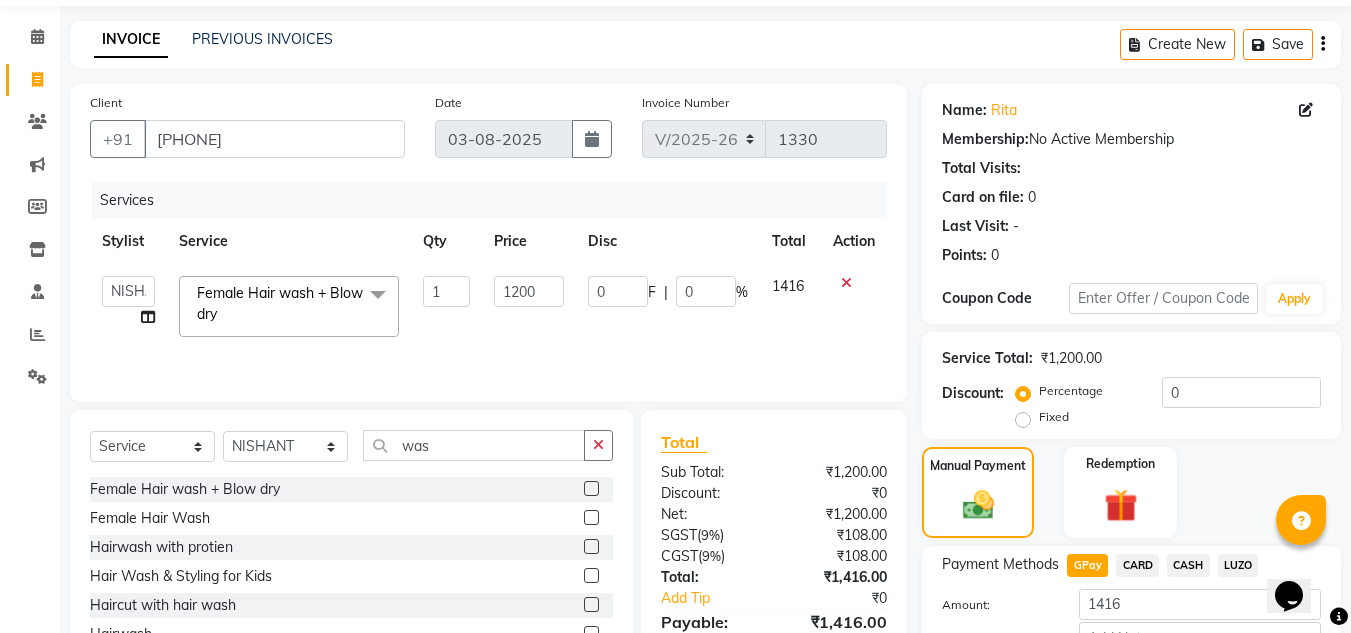 click on "0 F | 0 %" 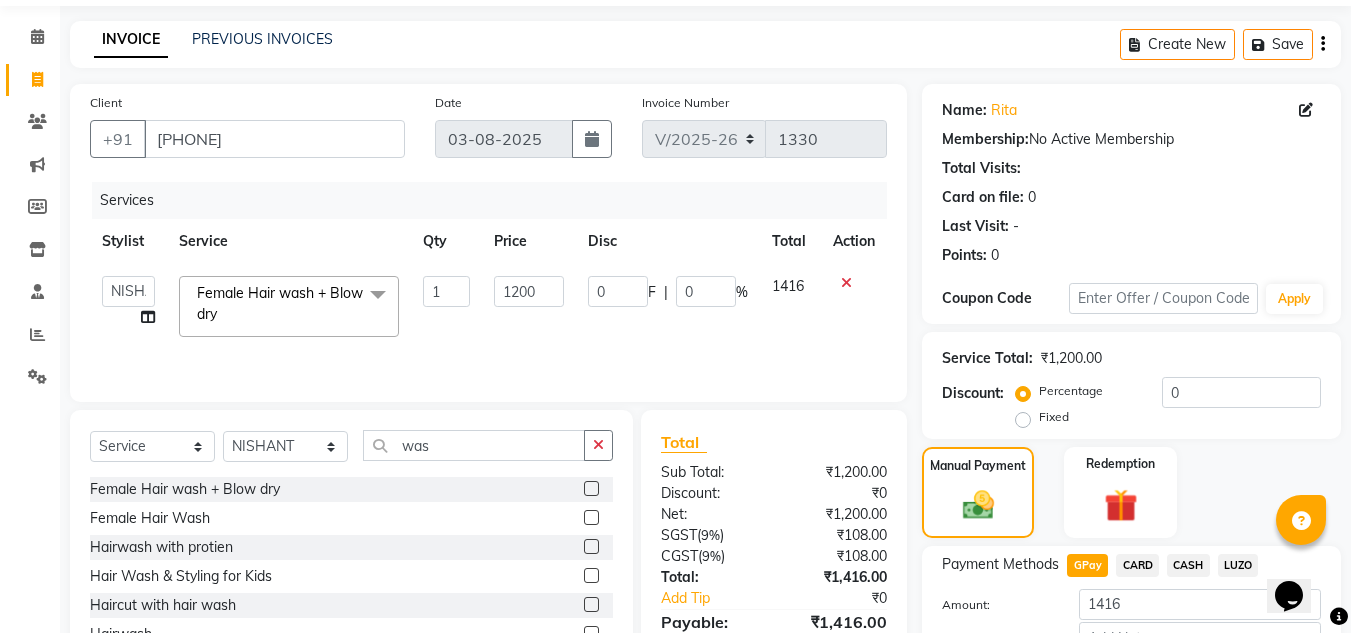scroll, scrollTop: 0, scrollLeft: 15, axis: horizontal 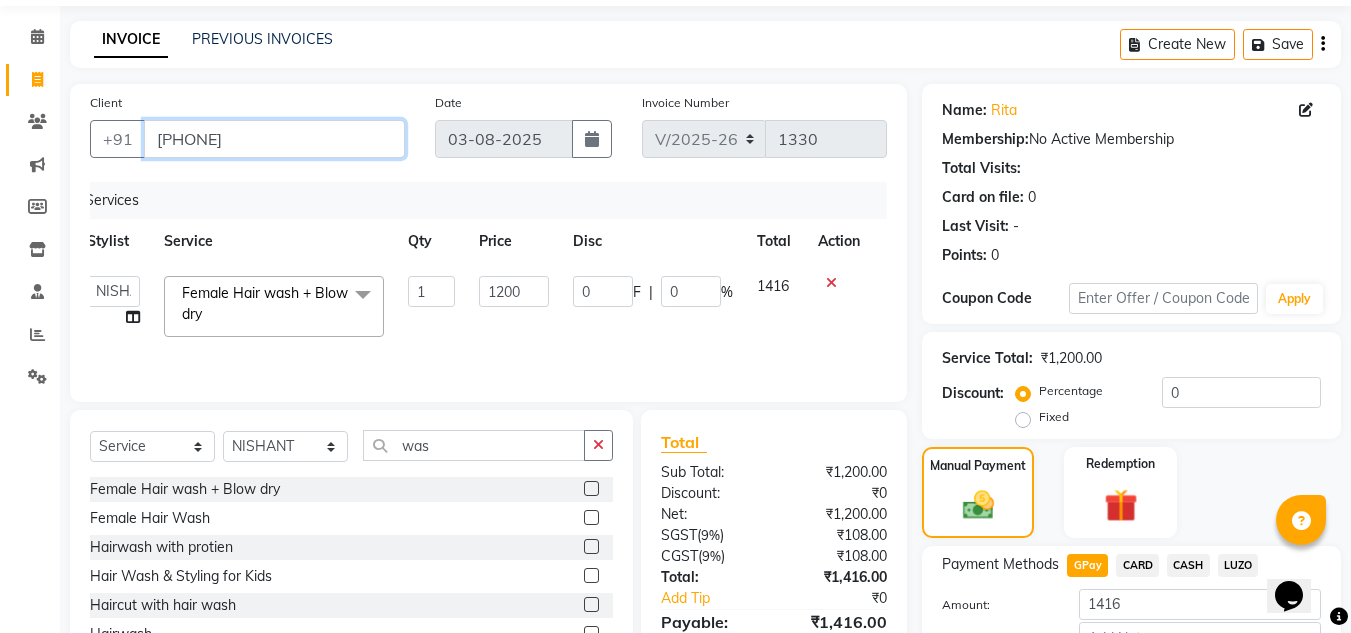 click on "990009090000" at bounding box center [274, 139] 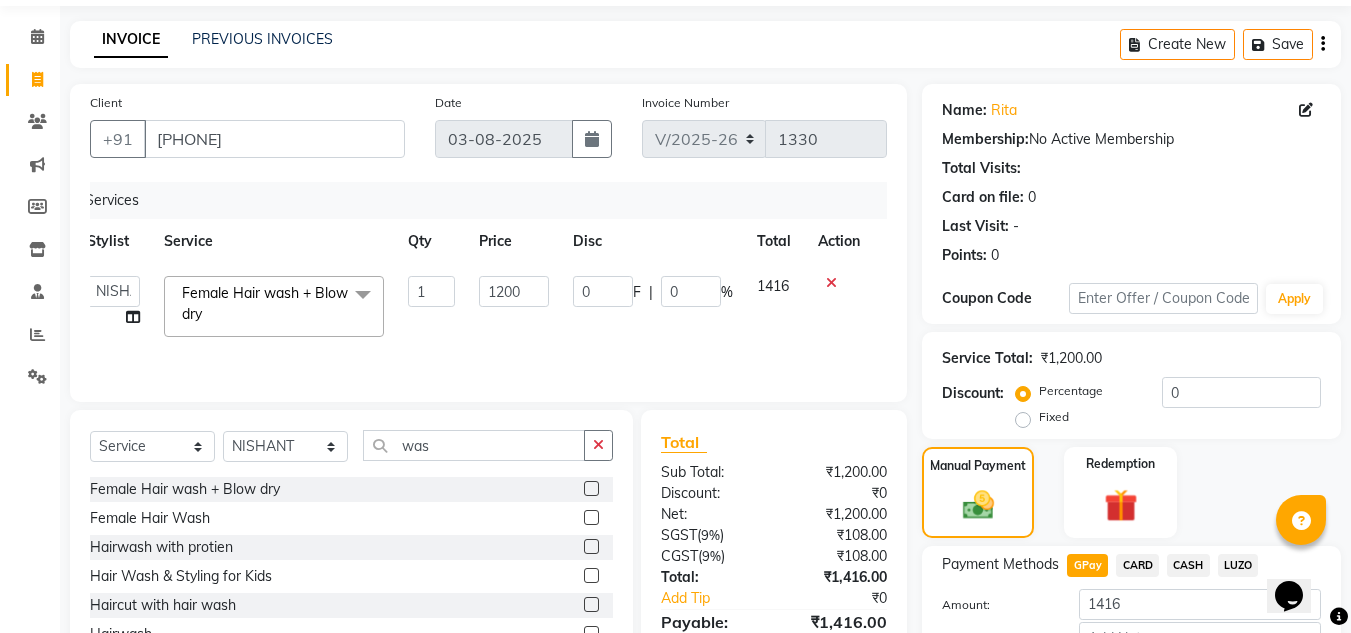click on "Female Hair wash + Blow dry" 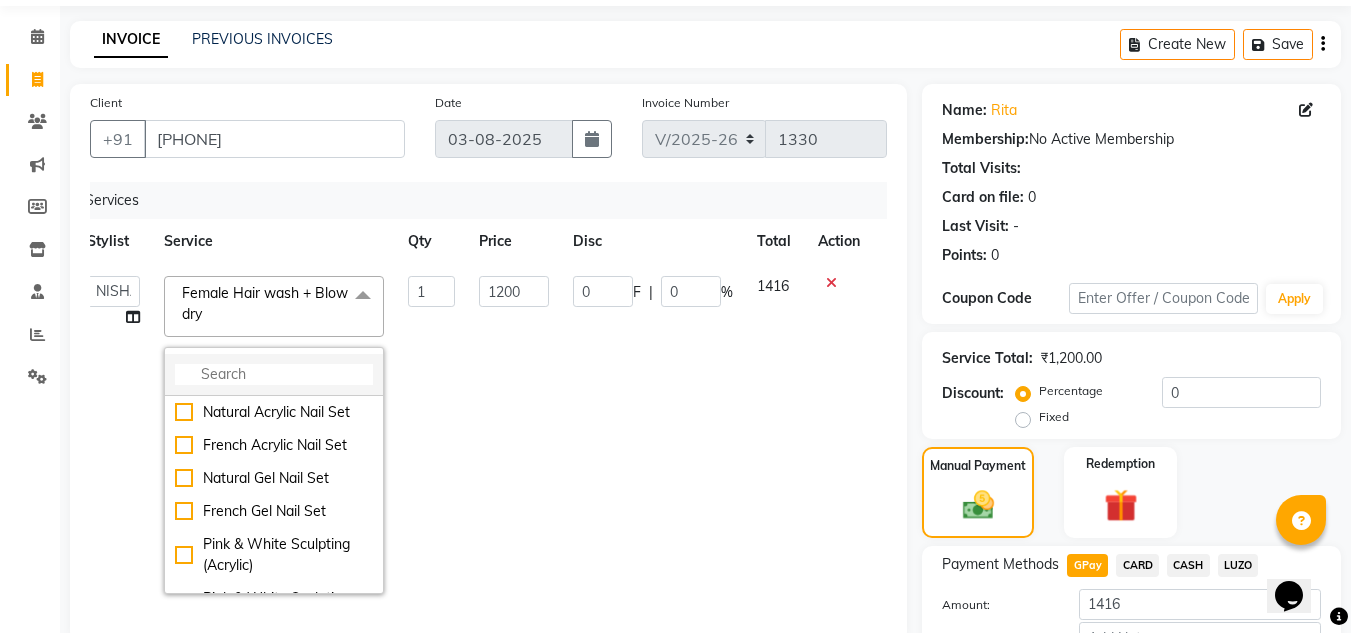 click 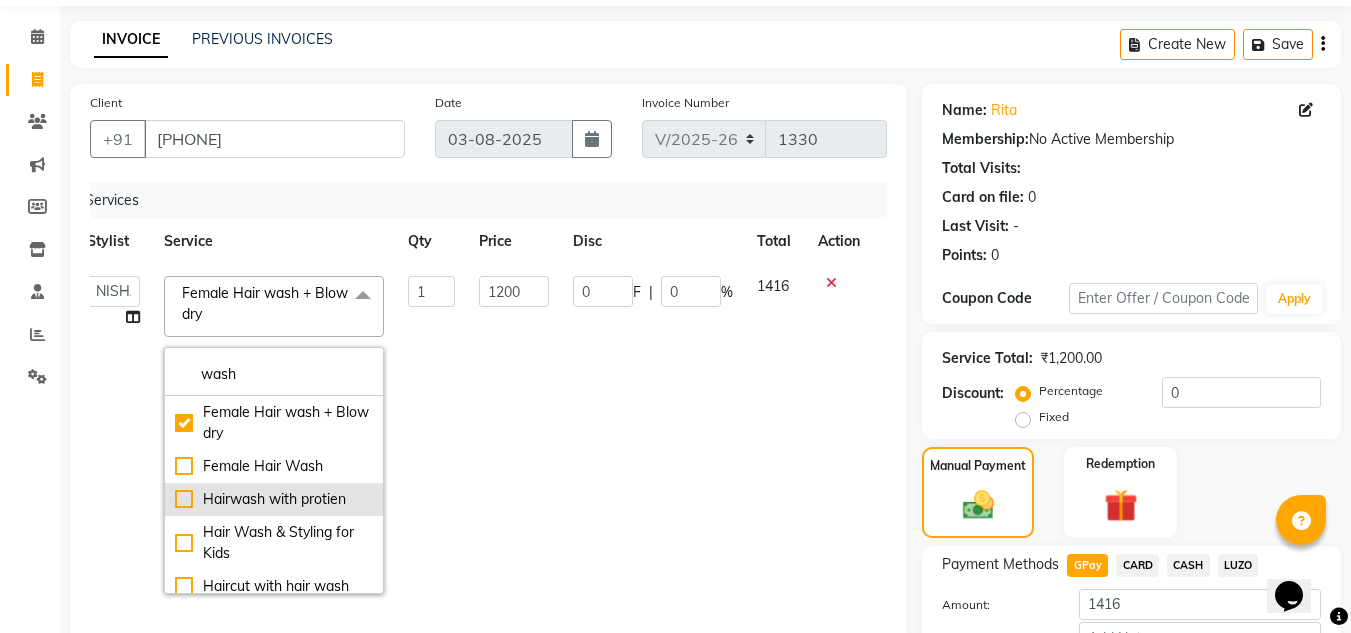 type on "wash" 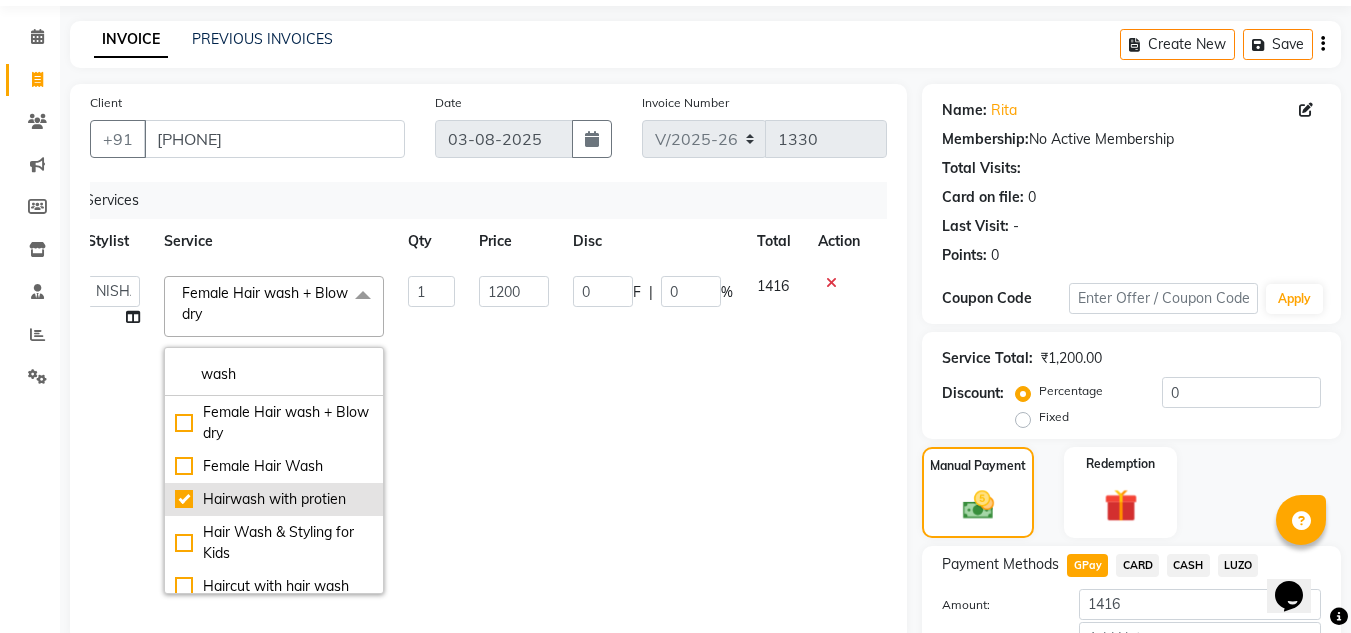 checkbox on "false" 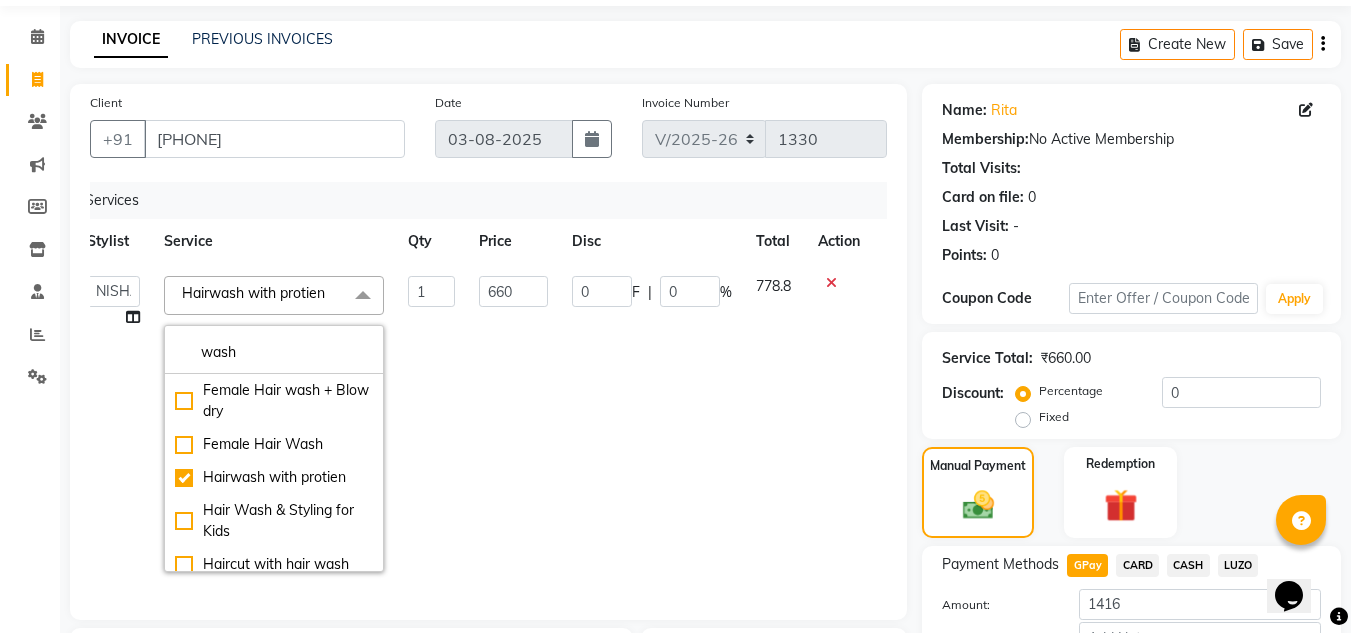 drag, startPoint x: 642, startPoint y: 419, endPoint x: 503, endPoint y: 289, distance: 190.31816 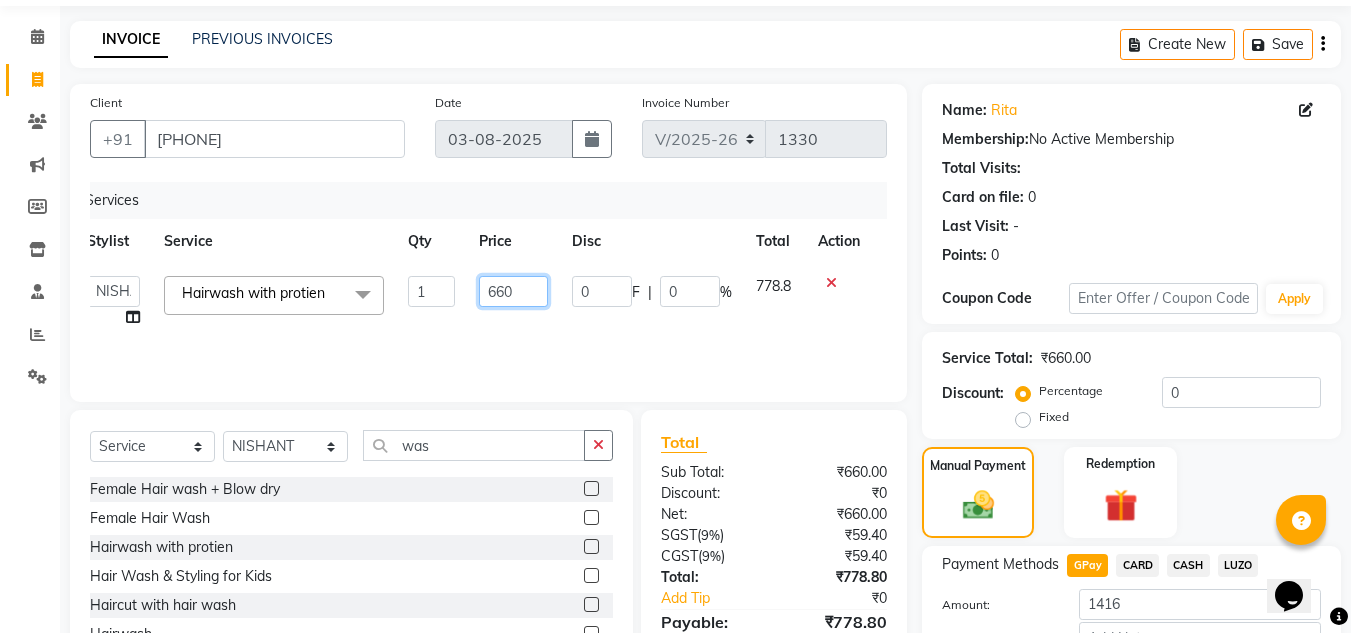 click on "660" 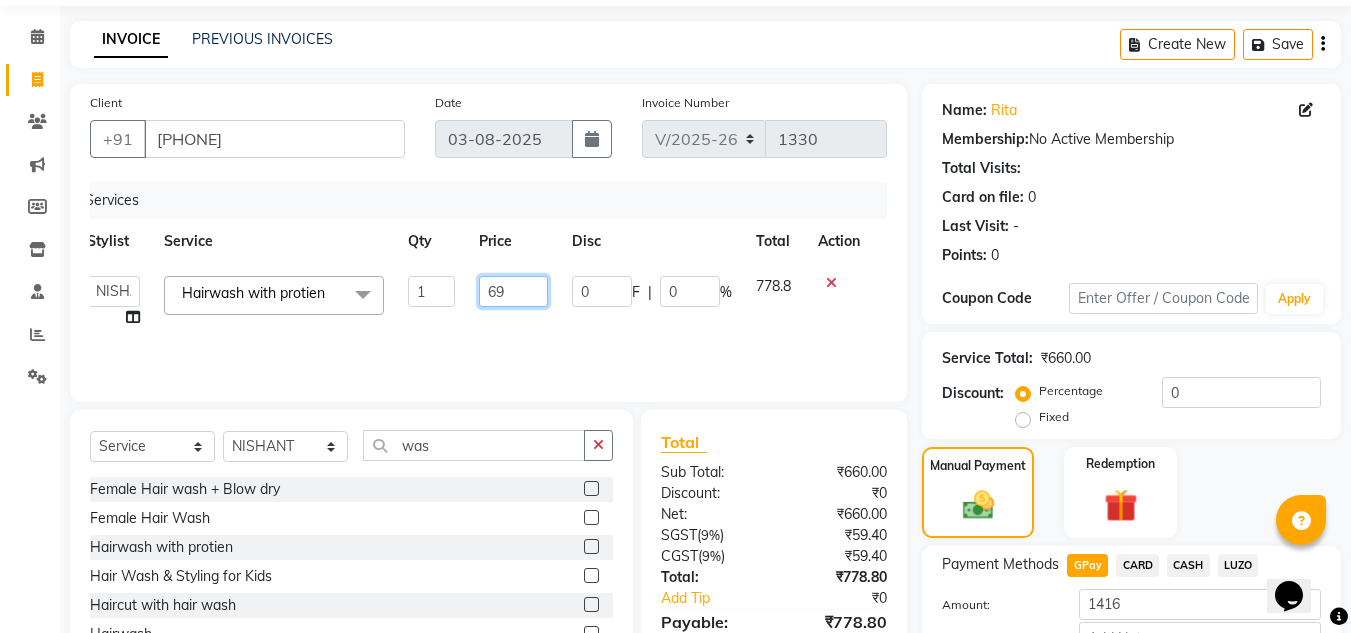 type on "699" 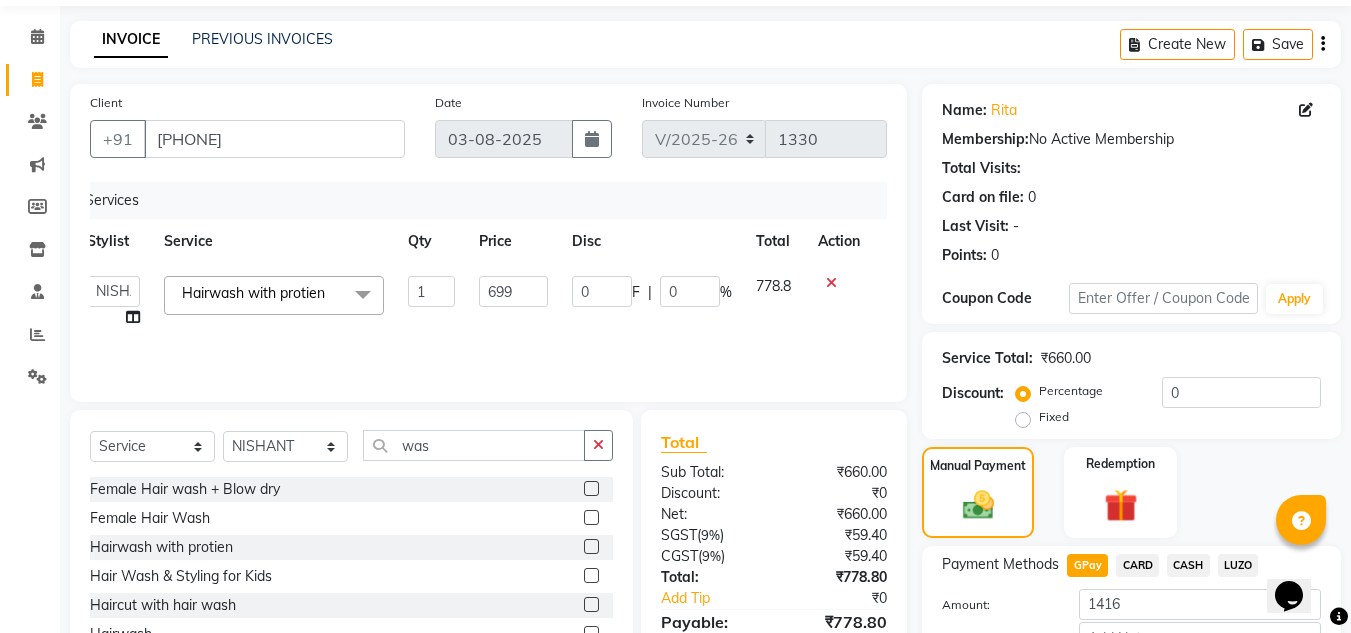 drag, startPoint x: 449, startPoint y: 338, endPoint x: 433, endPoint y: 338, distance: 16 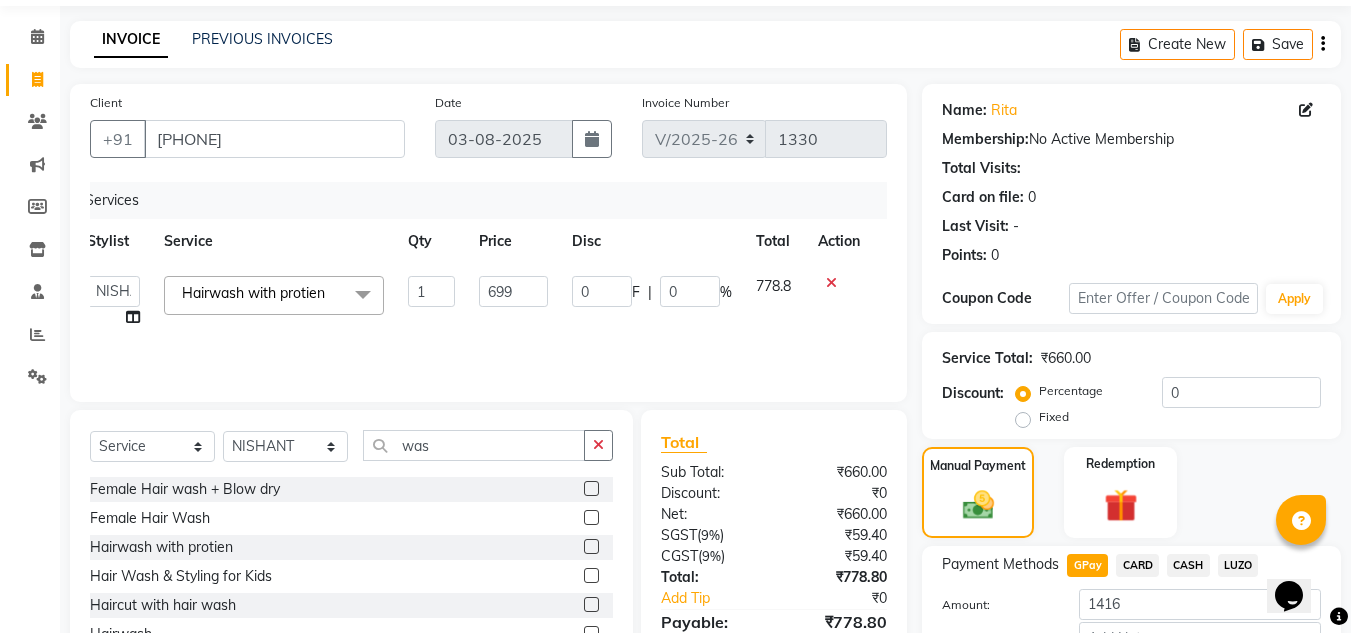 click on "Services Stylist Service Qty Price Disc Total Action  ABIK    AJAY UTKAR   AKASH   AKSHATA   Angeli kharei   ARBAZ   AZHAR   BABU   BILAL   CHITRA   DANISH   DHANSHREE   Front desk    KEISHEEN   KUMAR   MAQSOOD   MOHSIN   NIKHIL   NISHANT   POONAM   PRIYA   RAHUL   RICHION   SADHNA   SANJAY   SANJAY MAMA   TWINKLE GUPTA    UJER   VINITA  Hairwash with protien  x Natural Acrylic Nail Set French Acrylic Nail Set Natural Gel Nail Set French Gel Nail Set Pink & White Sculpting (Acrylic) Pink & White Sculpting (Gel) Glitter Acrylic Nail Set Glitter Gel Nail Set Acrylic Overlays Gel Overlays Pink & White Acrylic Overlays Pink & White Gel Overlays Glitter Acrylic Overlays Glitter Gel Overlays Form Acrylic Nail Set Form Gel Nail Set Shattered Glass Holographic Nails Ombre Gel Polish Chameleon Nails Chrome/Metallic Nails Cateye Gel Polish Glitter Gel Polish Permanent Gel Polish French Permanent Gel Polish Temporary Nail Extension Acrylic Nail Re-fills Gel Nail Re-fills Pink & White Acrylic Re-fills Acrylic Removal 1" 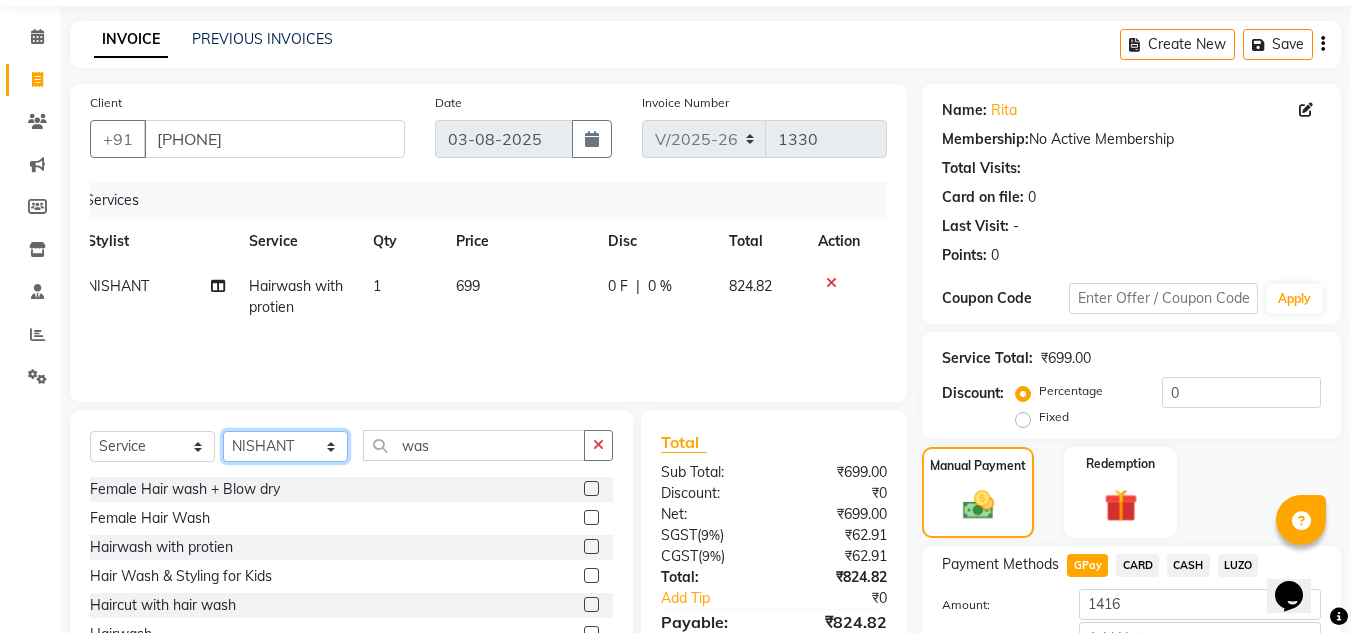 click on "Select Stylist ABIK  AJAY UTKAR AKASH AKSHATA Angeli kharei ARBAZ AZHAR BABU BILAL CHITRA DANISH DHANSHREE Front desk  KEISHEEN KUMAR MAQSOOD MOHSIN NIKHIL NISHANT POONAM PRIYA RAHUL RICHION SADHNA SANJAY SANJAY MAMA TWINKLE GUPTA  UJER VINITA" 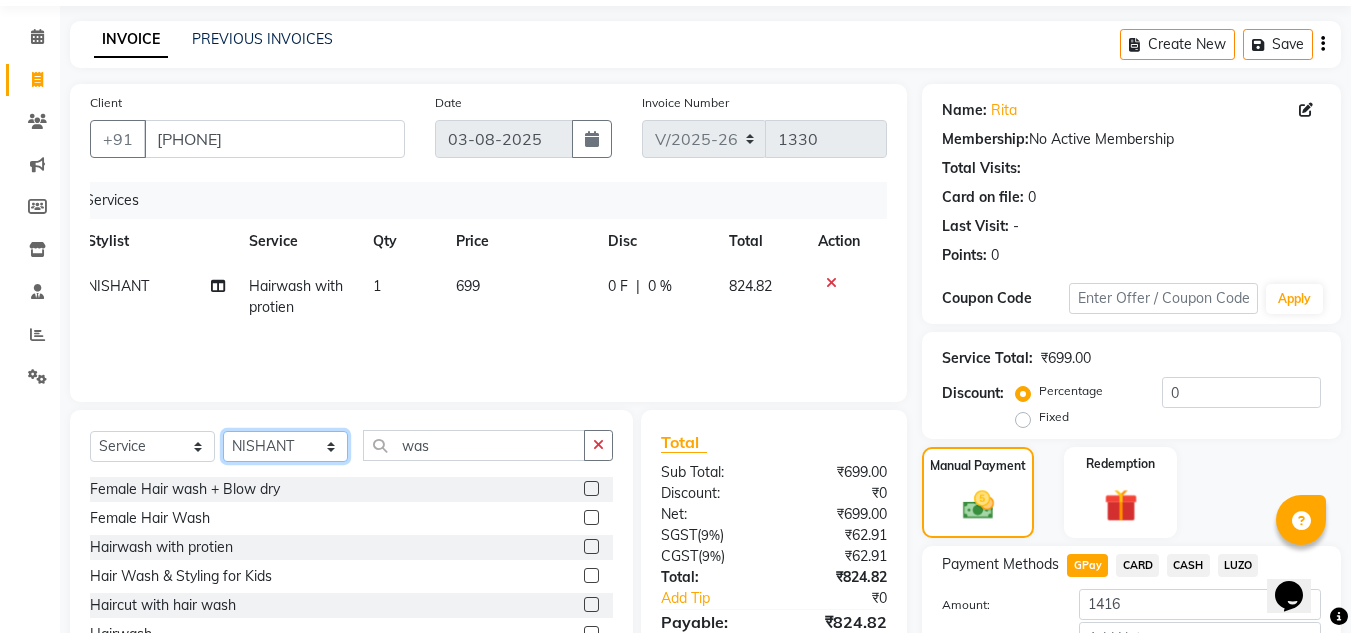 select on "87956" 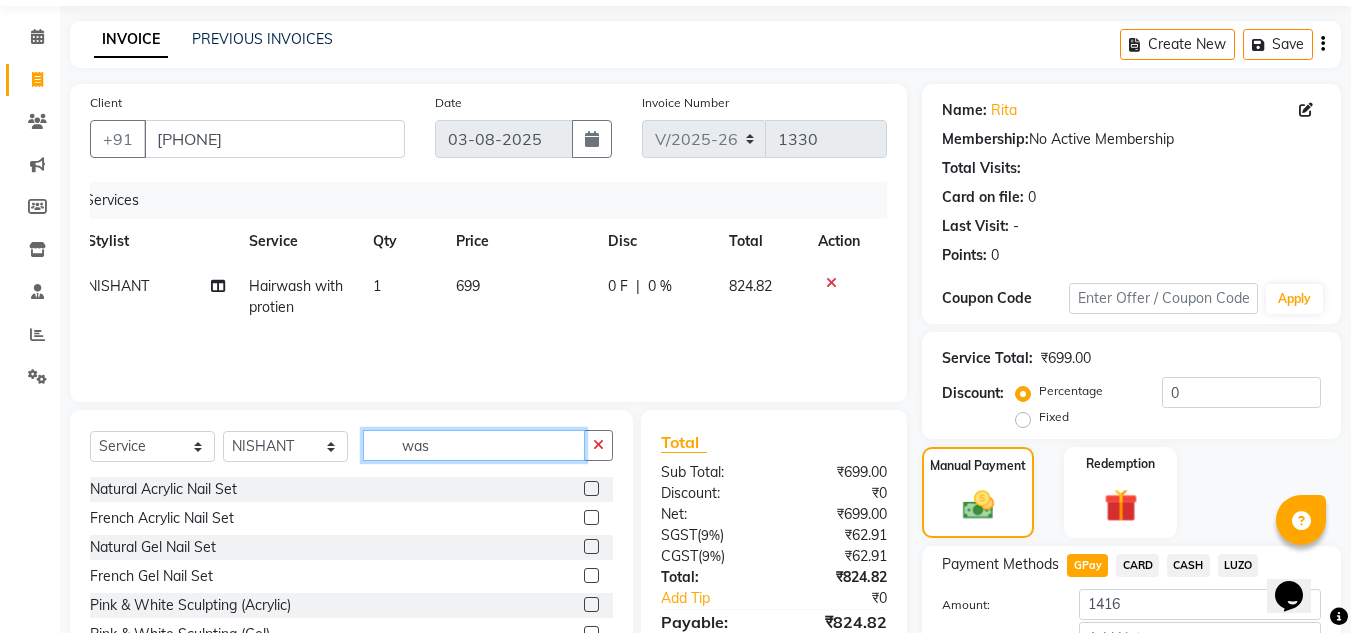 click on "was" 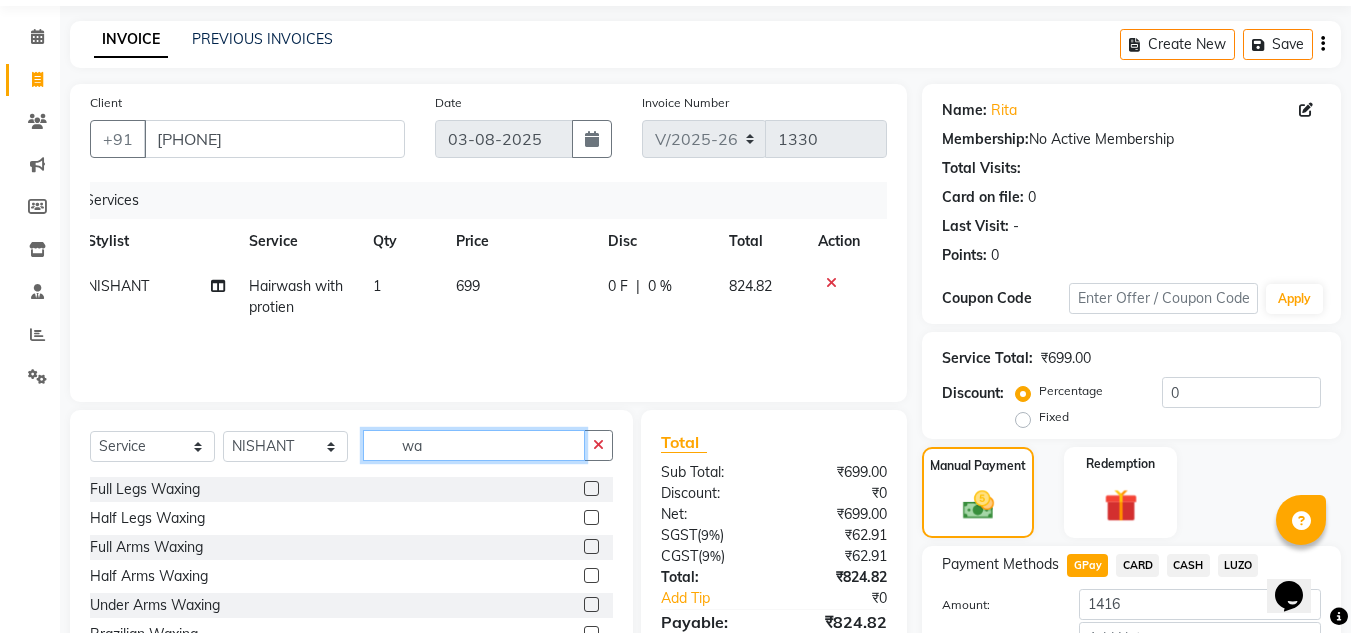 type on "w" 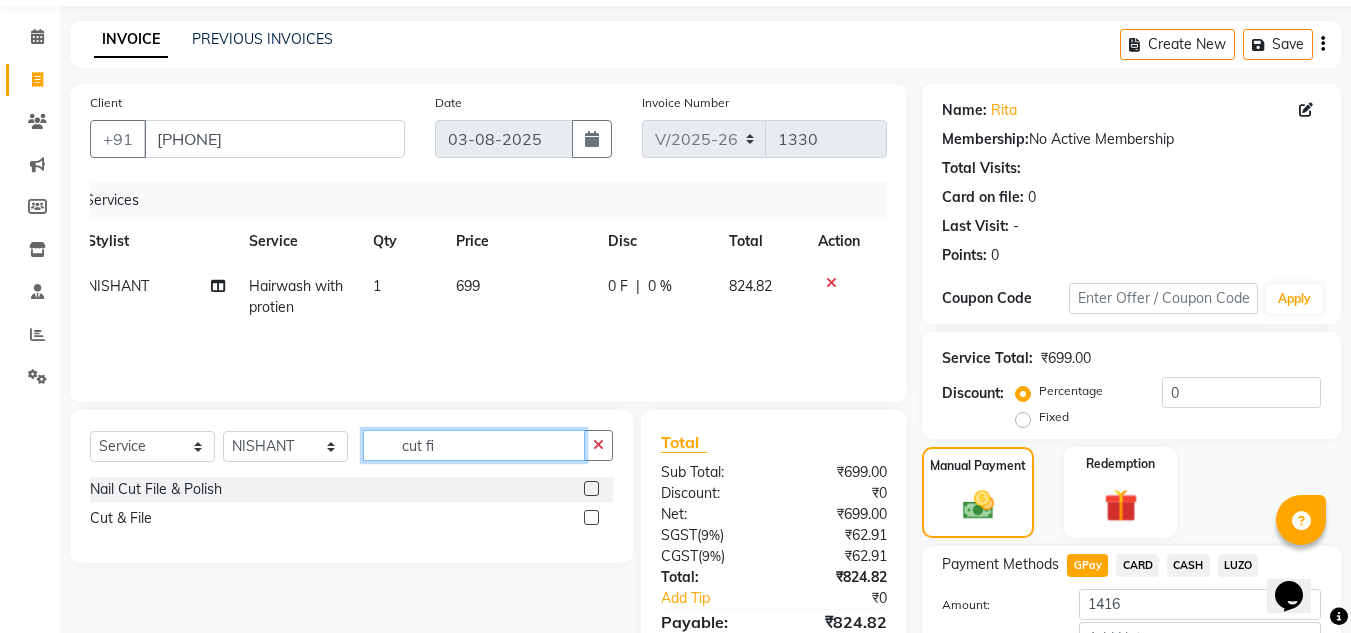 type on "cut fi" 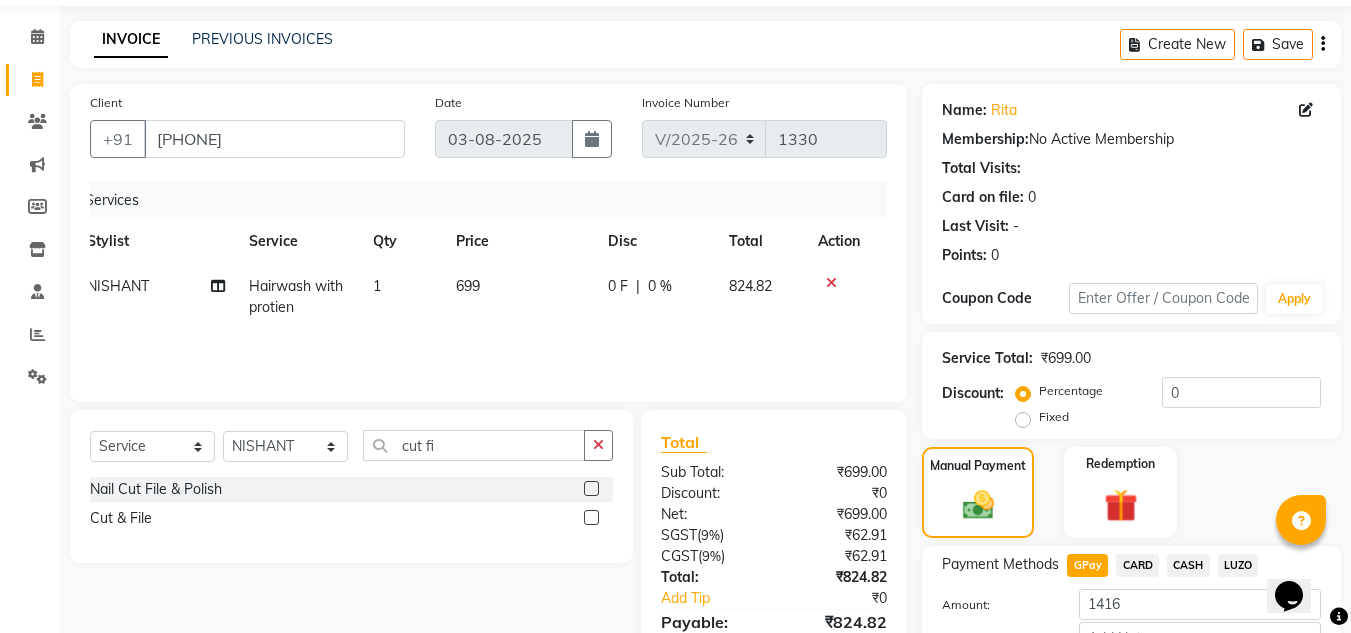 click 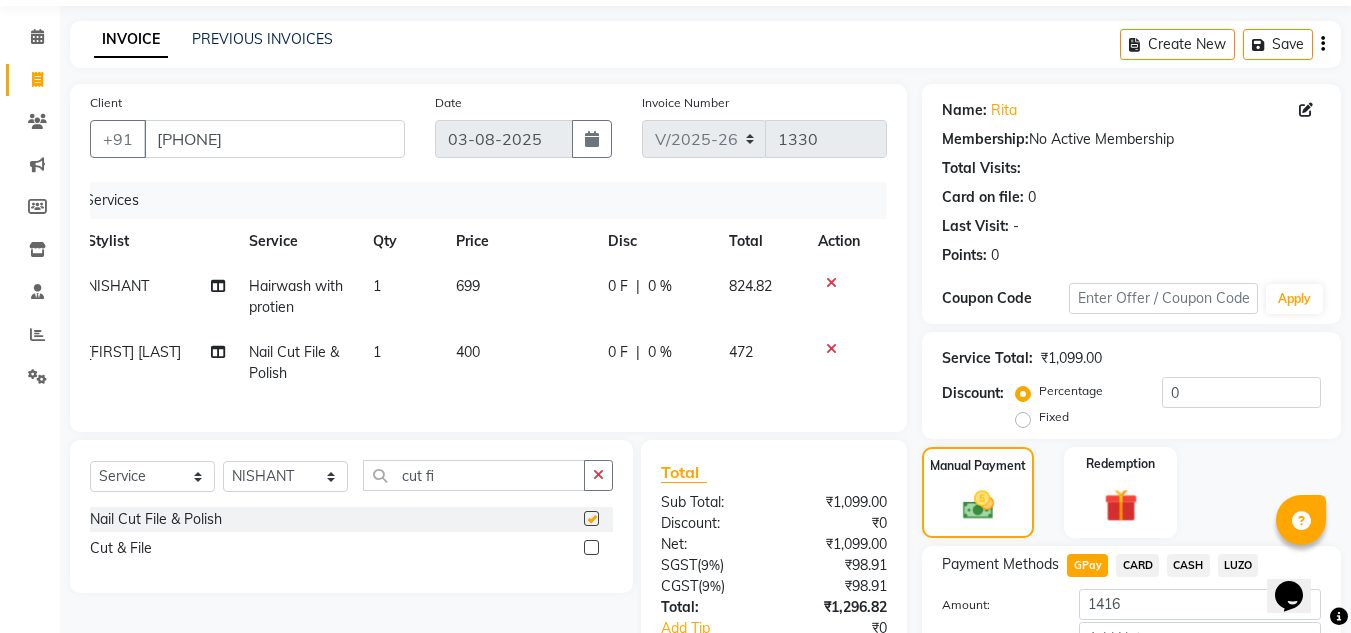 checkbox on "false" 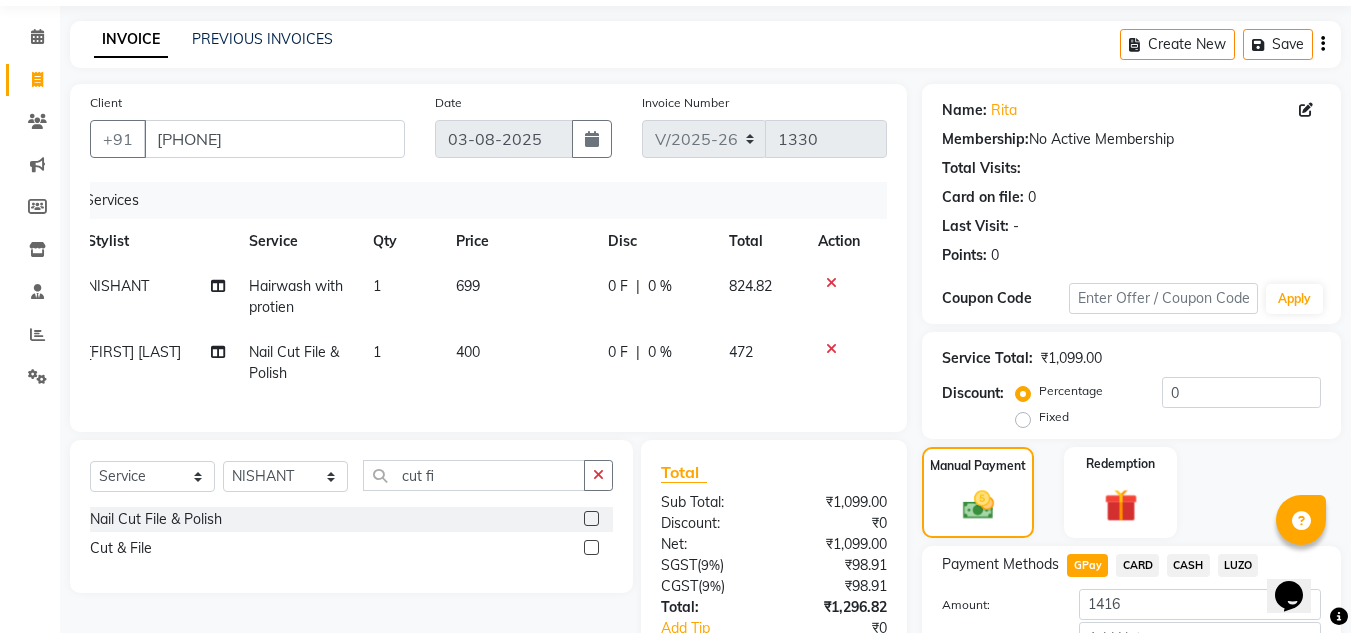 scroll, scrollTop: 212, scrollLeft: 0, axis: vertical 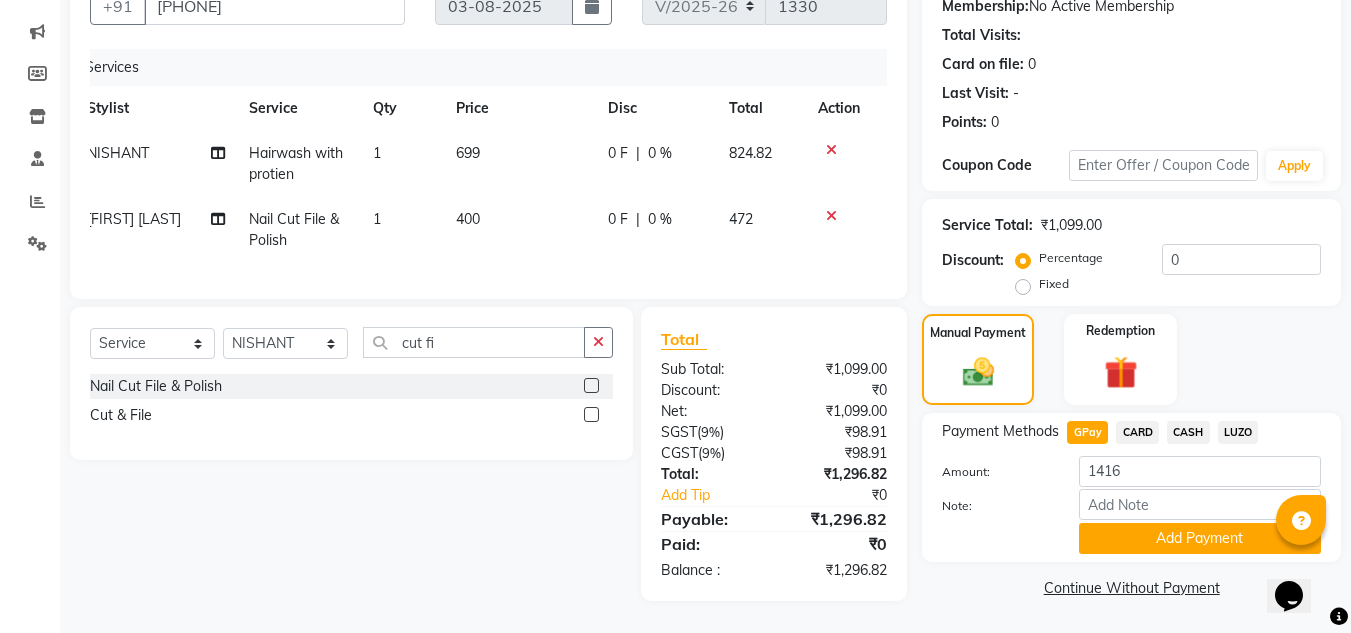 drag, startPoint x: 1152, startPoint y: 519, endPoint x: 1030, endPoint y: 540, distance: 123.79418 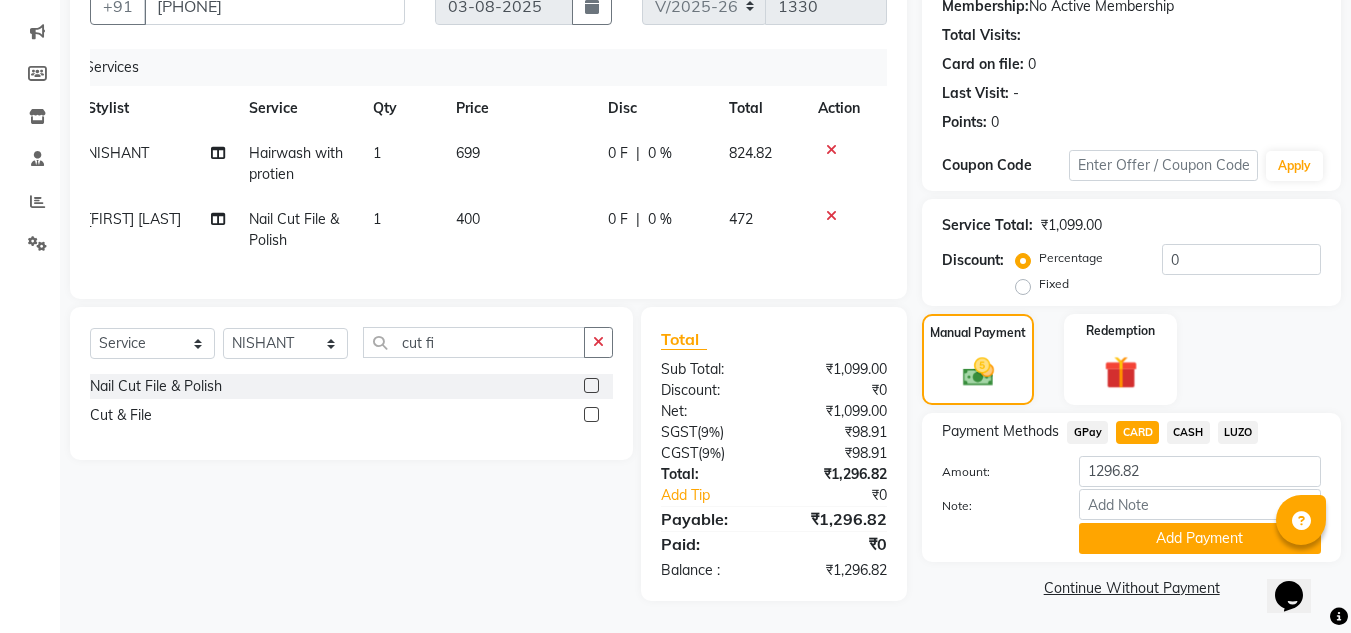 click on "GPay" 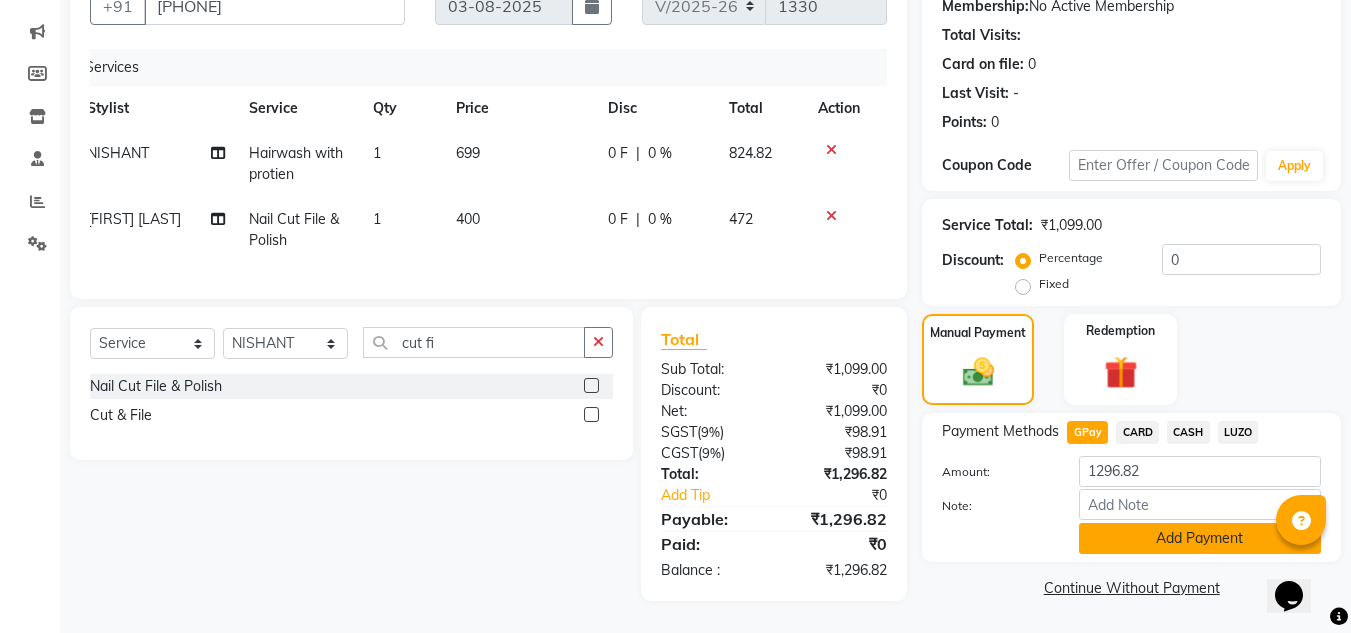 click on "Add Payment" 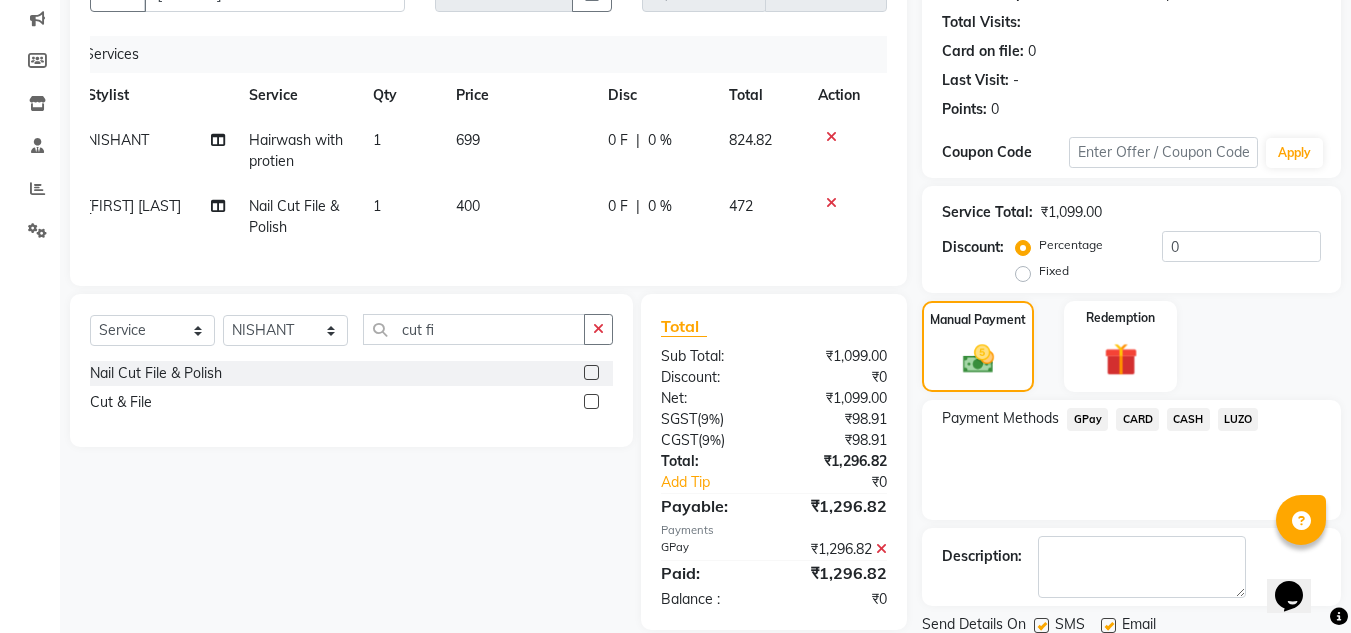 scroll, scrollTop: 283, scrollLeft: 0, axis: vertical 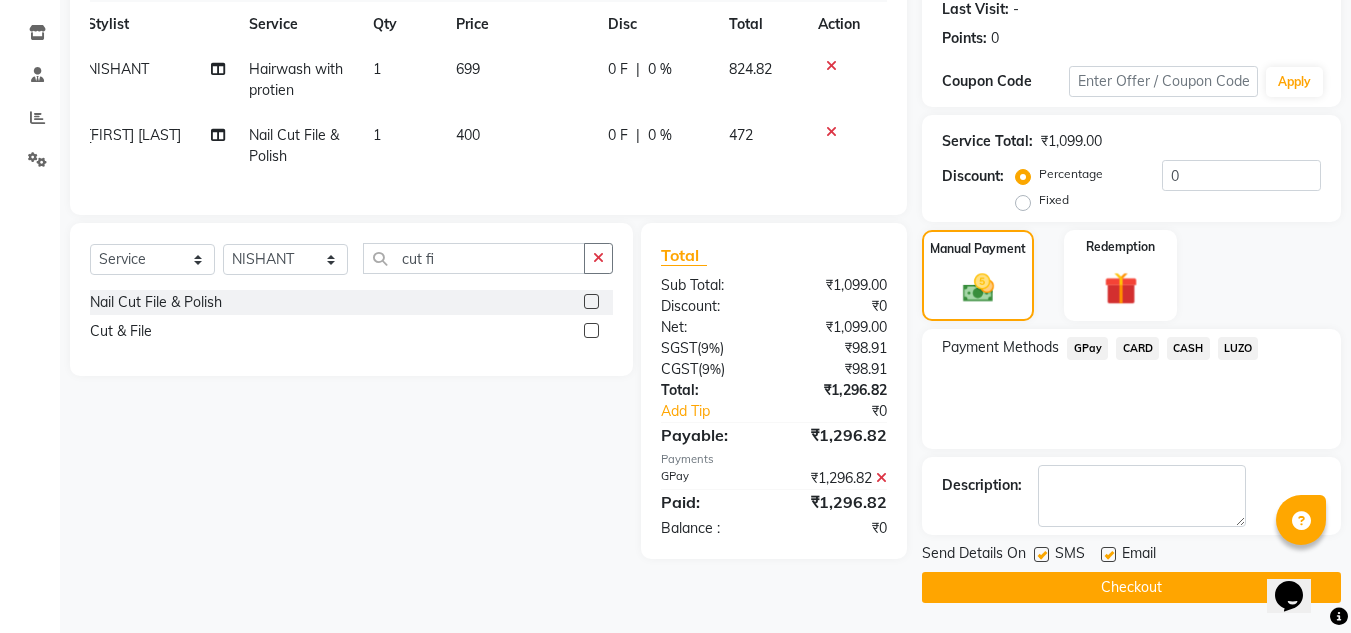 click on "Checkout" 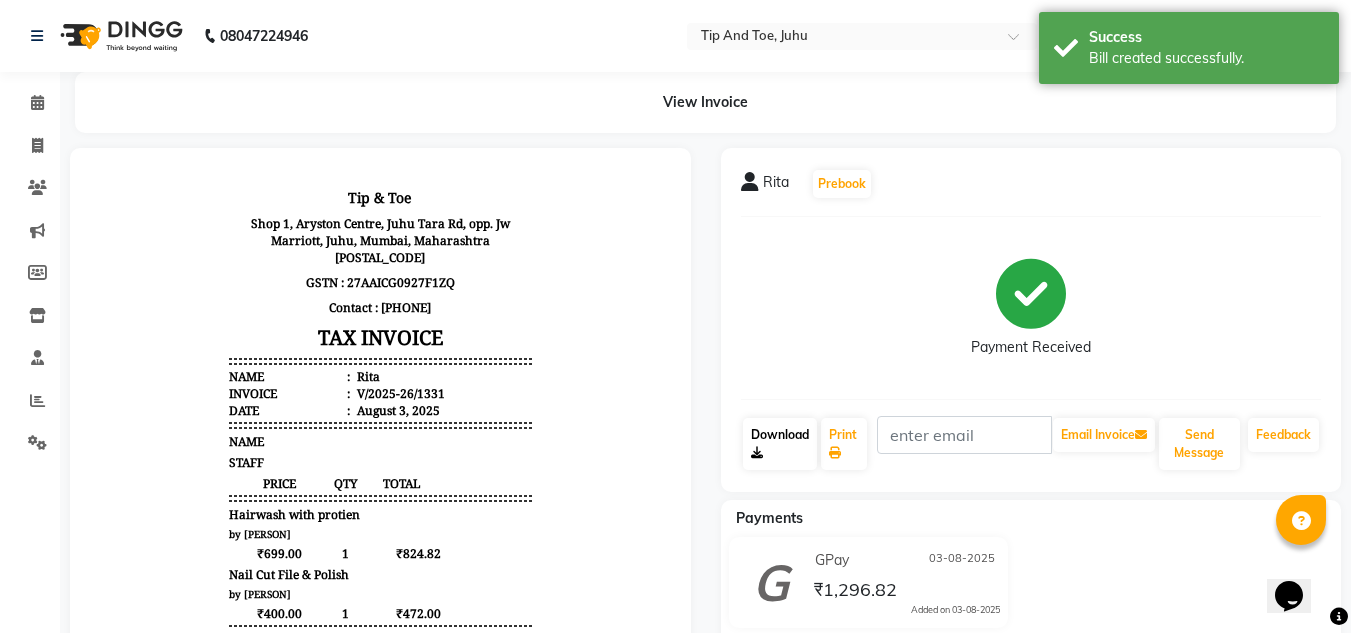 scroll, scrollTop: 0, scrollLeft: 0, axis: both 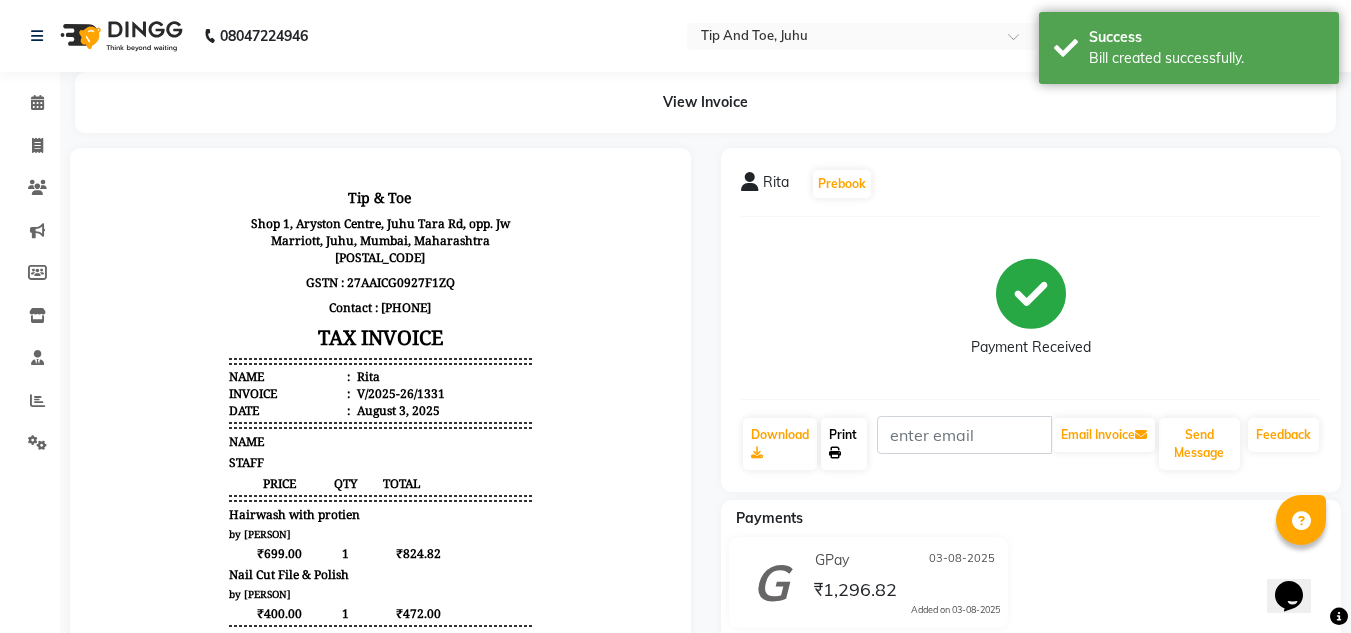 click on "Print" 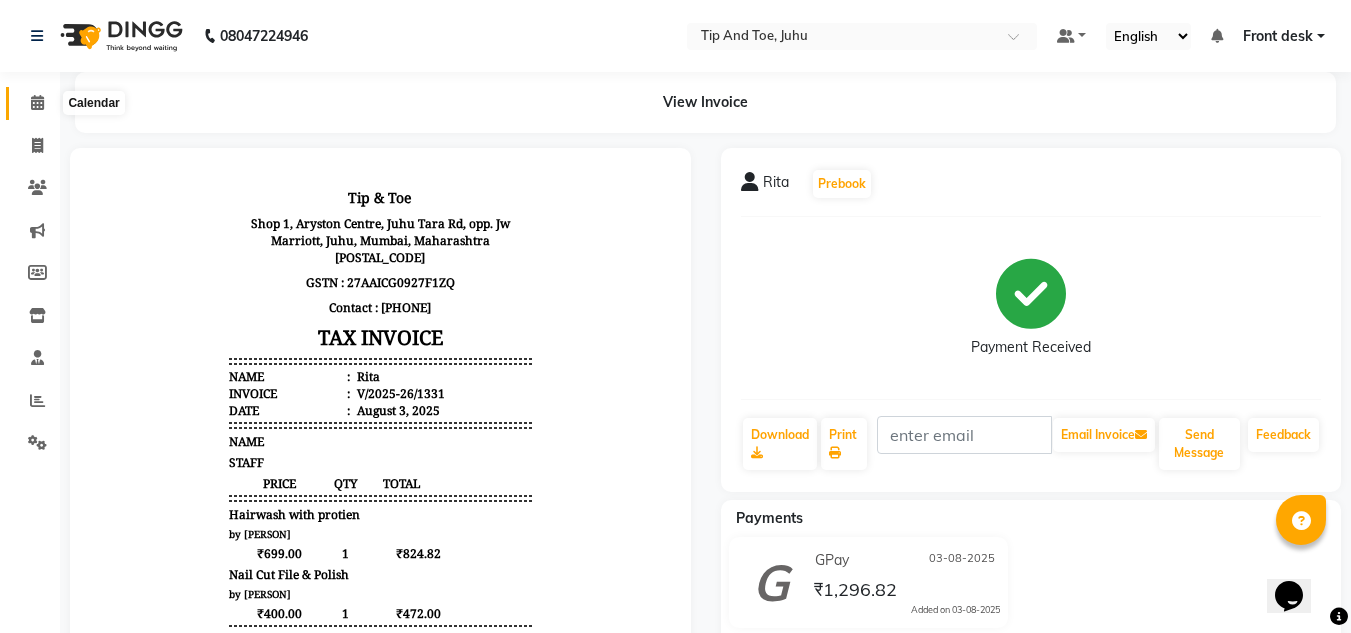 click 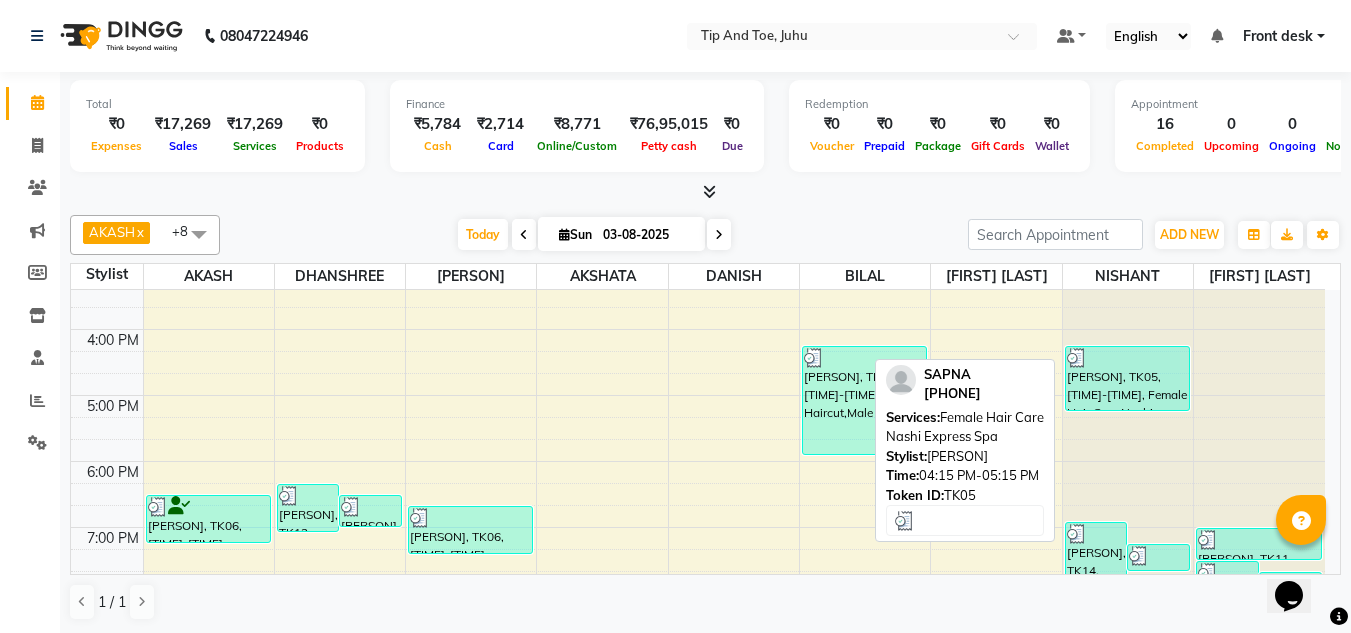 scroll, scrollTop: 500, scrollLeft: 0, axis: vertical 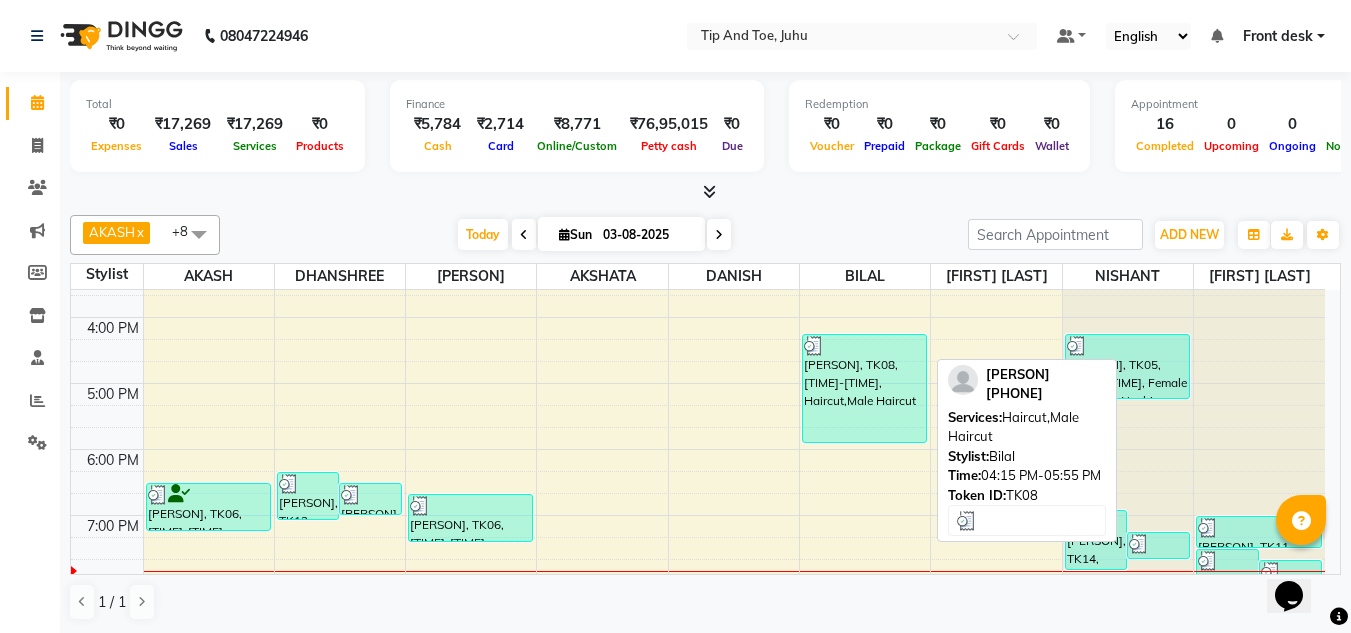 click on "KRISHSAV, TK08, 04:15 PM-05:55 PM, Haircut,Male Haircut" at bounding box center [864, 388] 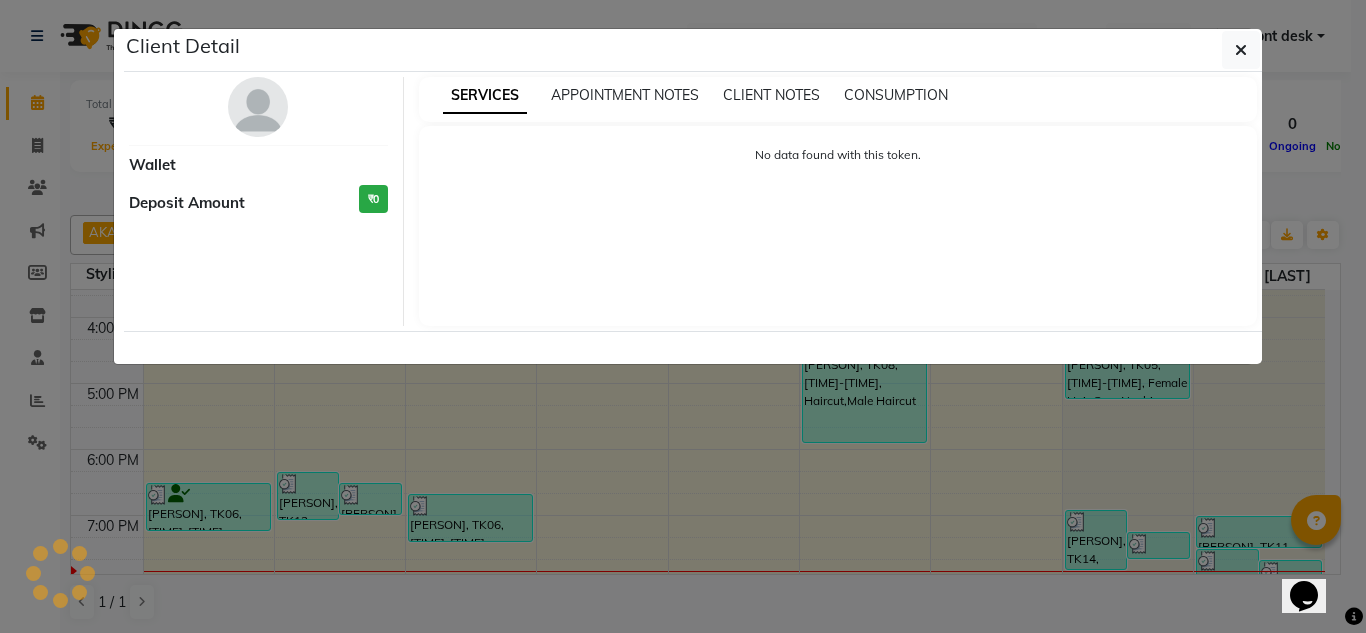select on "3" 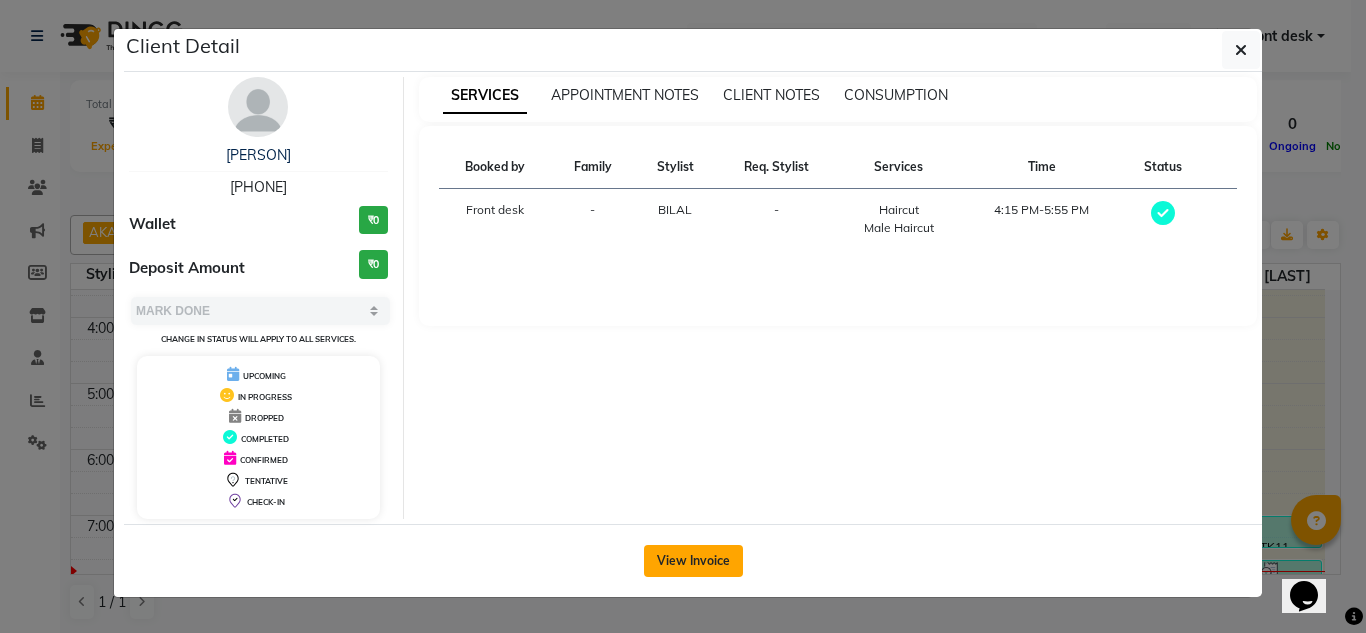 click on "View Invoice" 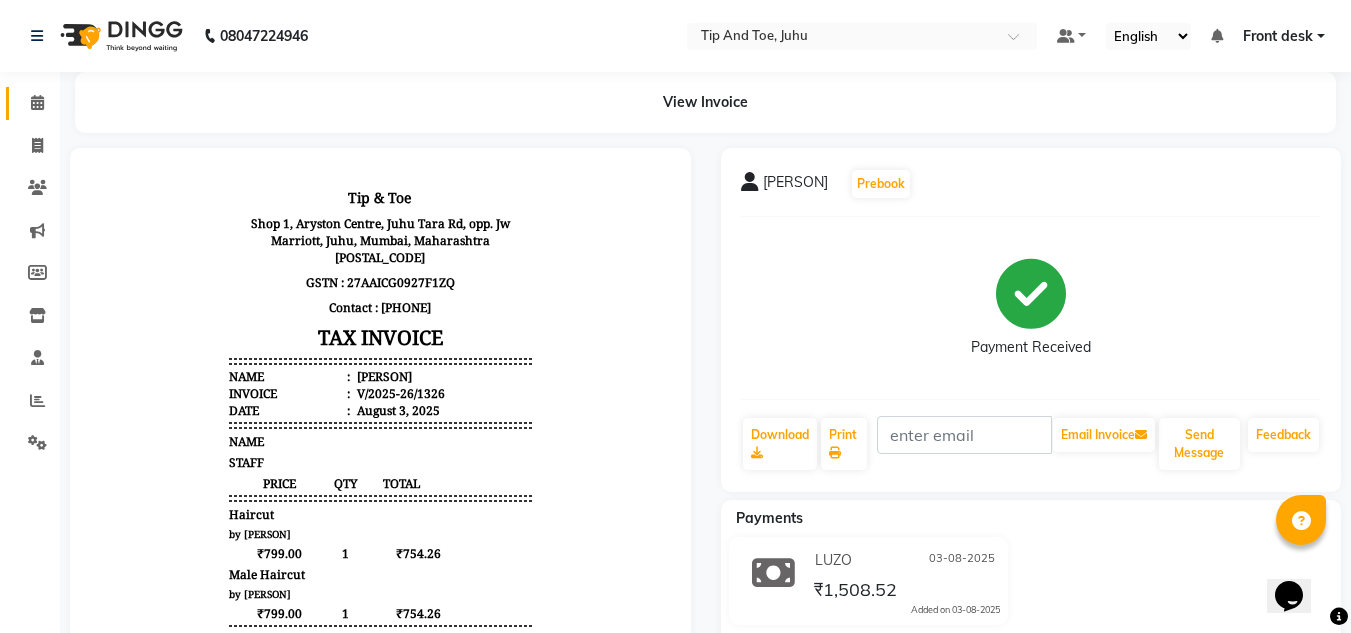 scroll, scrollTop: 315, scrollLeft: 0, axis: vertical 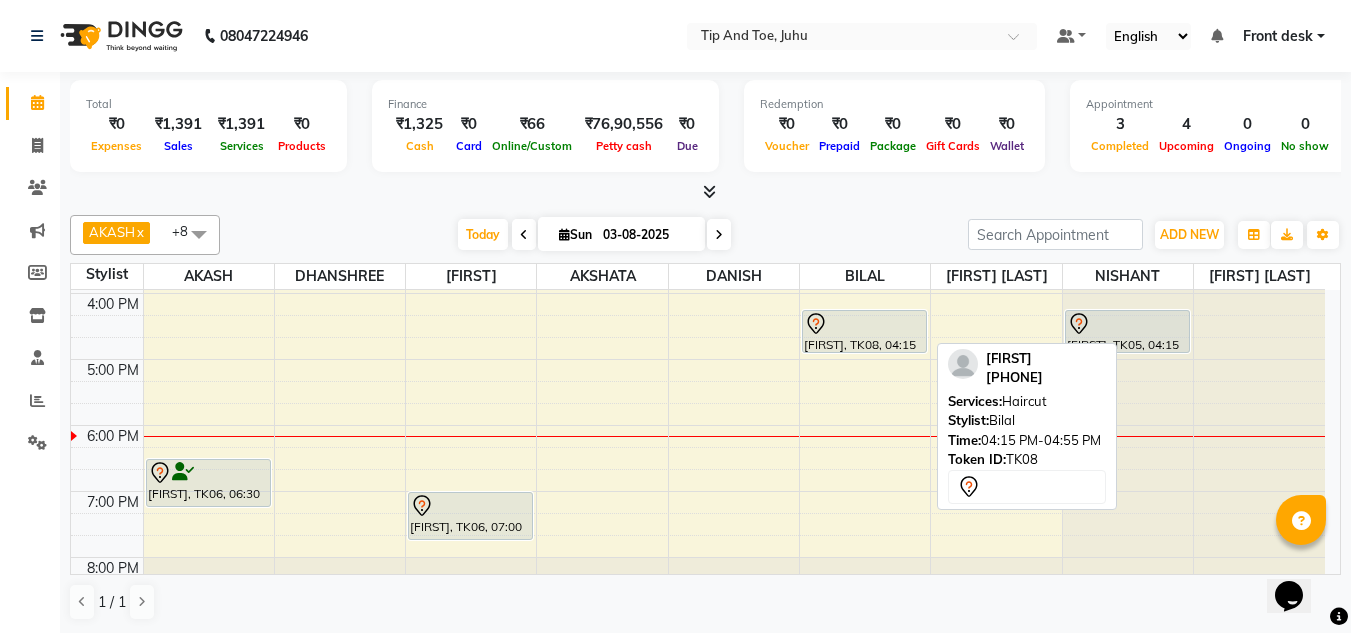 click at bounding box center [864, 324] 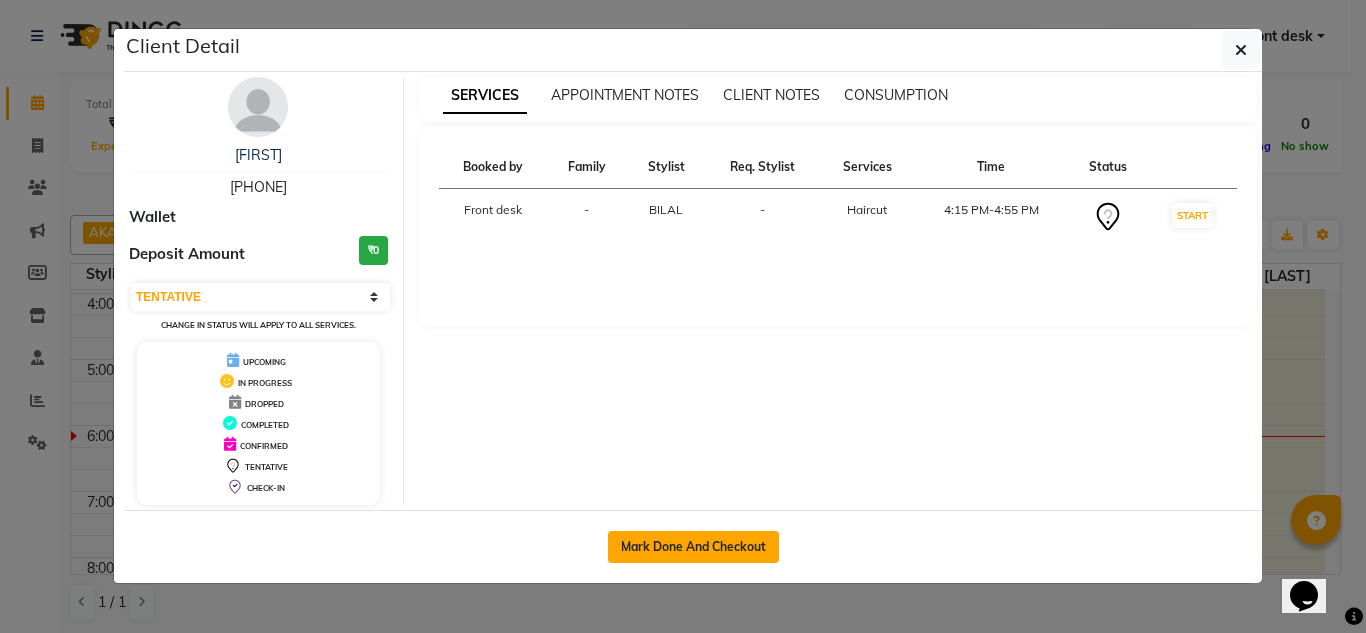 click on "Mark Done And Checkout" 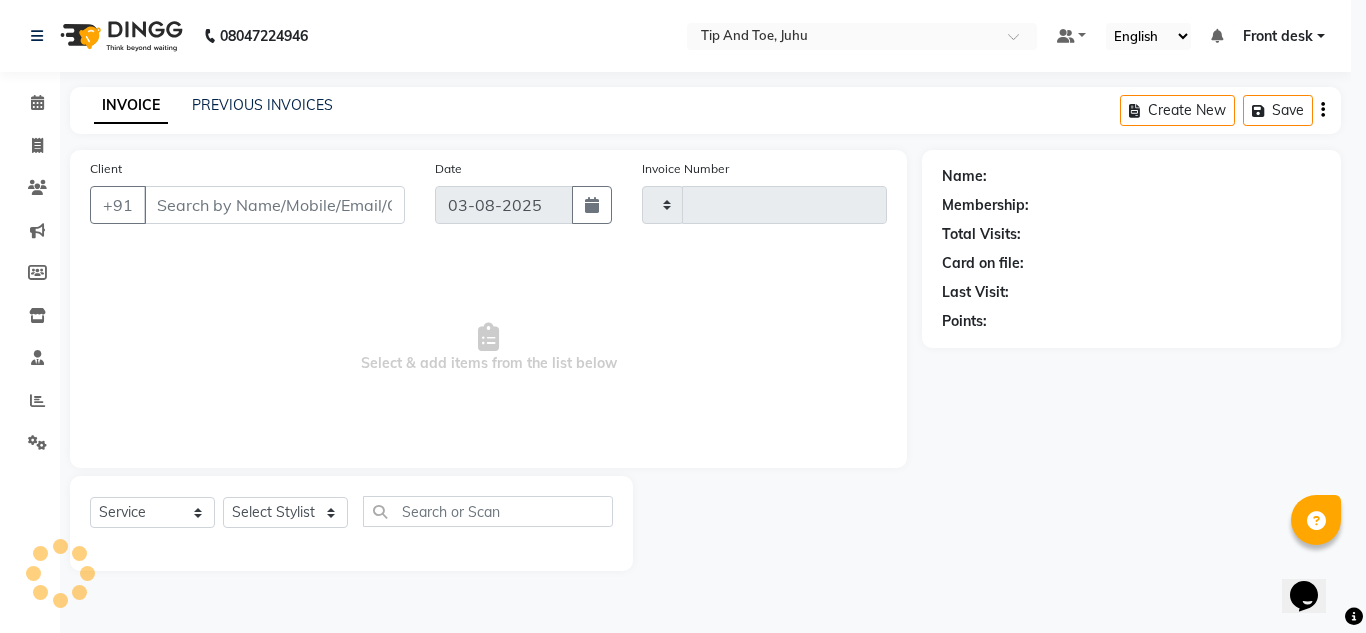 type on "1326" 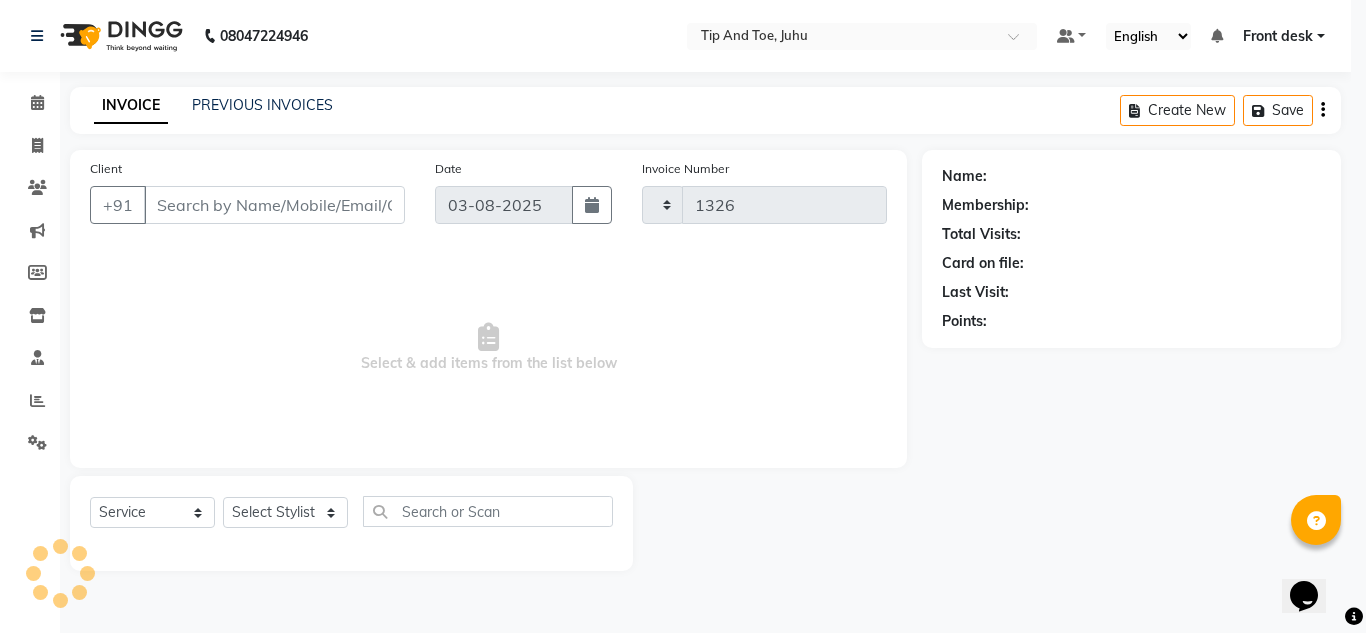 select on "5516" 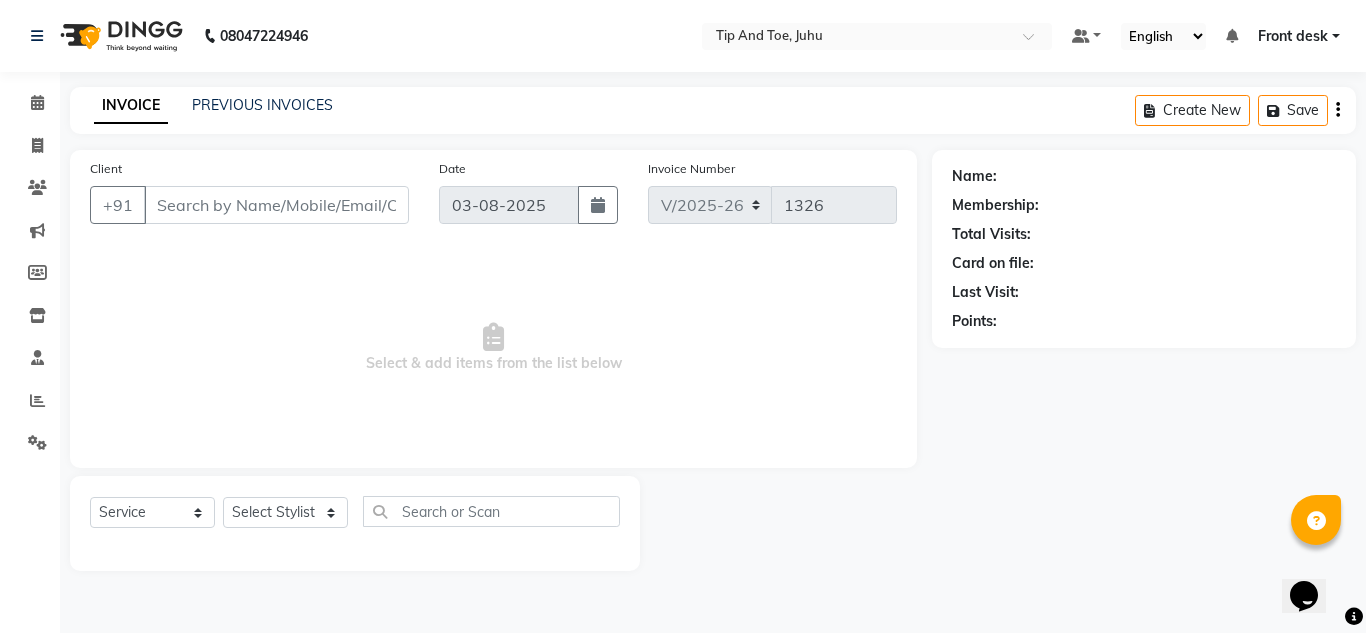 click on "Client" at bounding box center (276, 205) 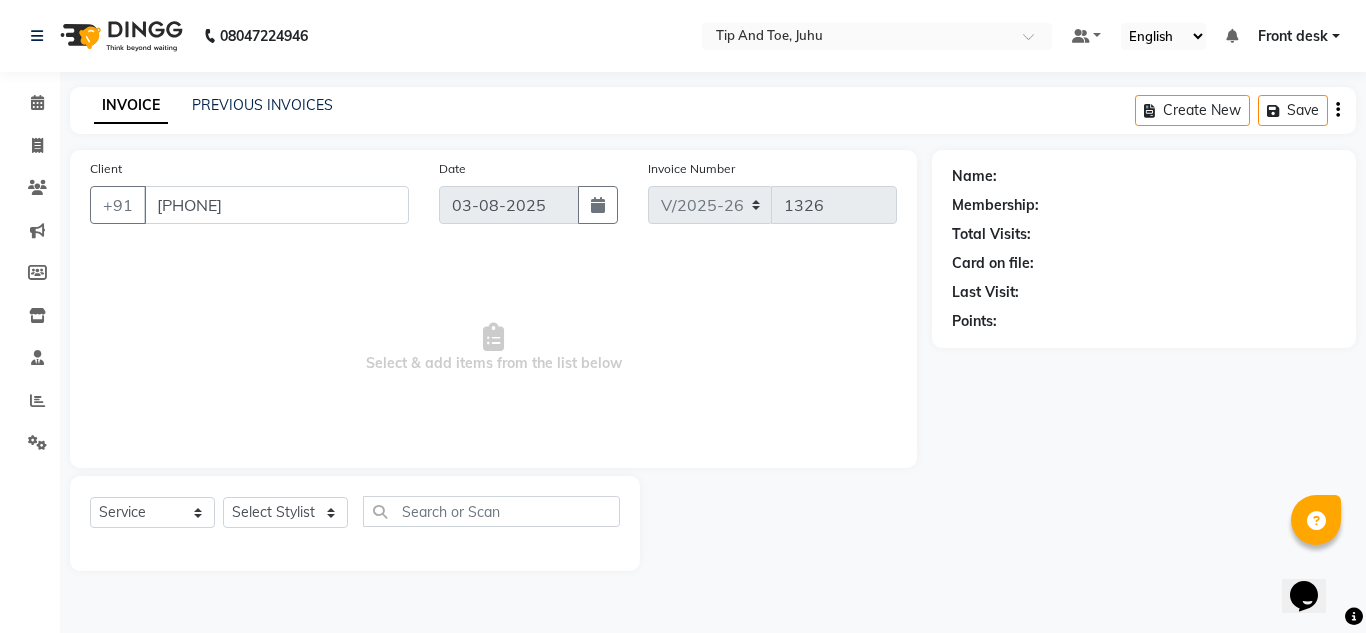 select on "50579" 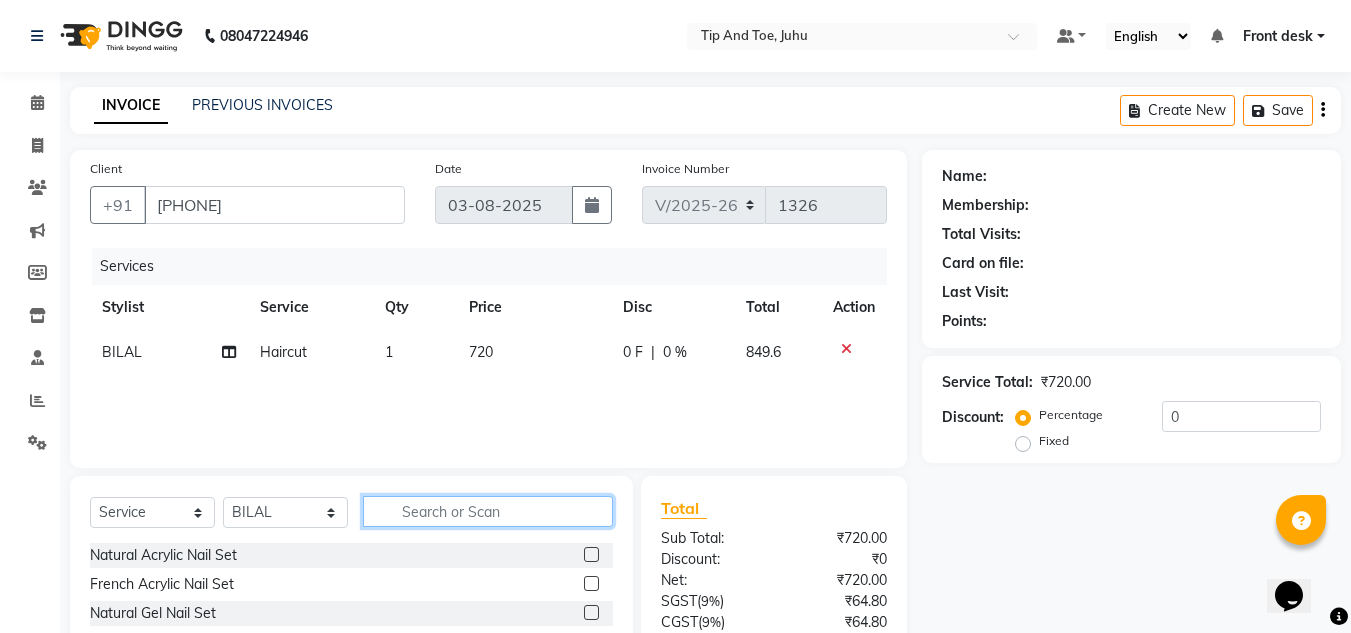 click 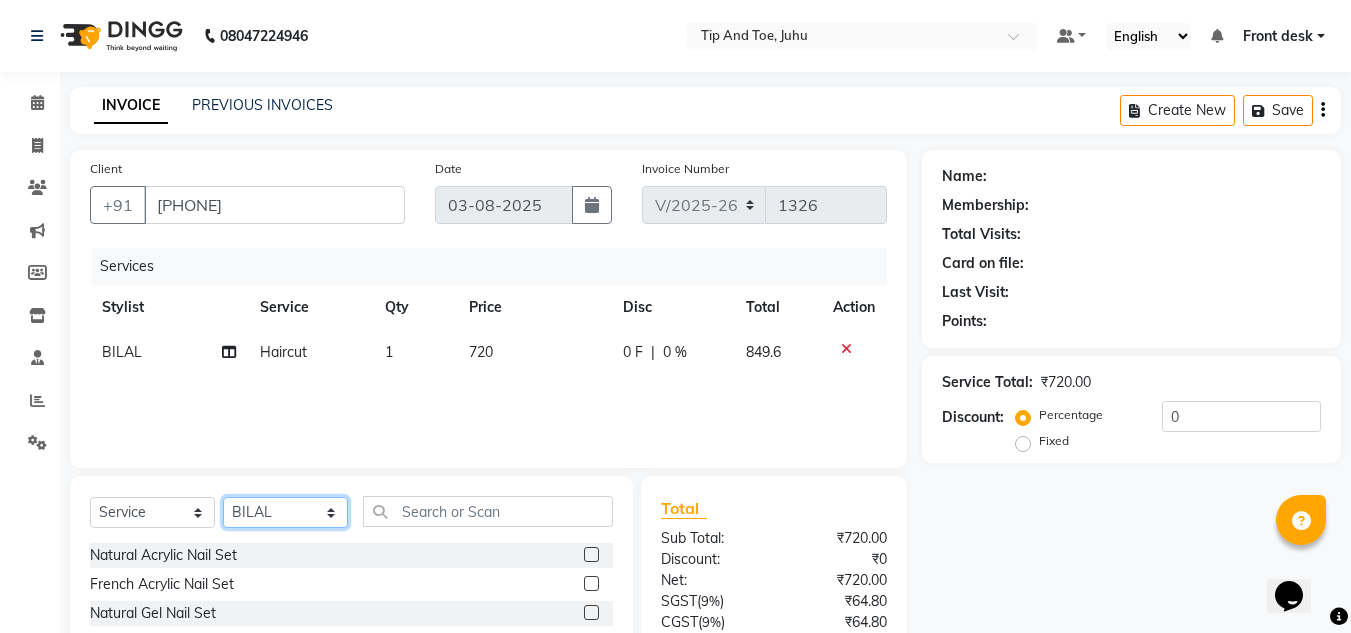 click on "Select Stylist ABIK AJAY UTKAR AKASH AKSHATA Angeli kharei ARBAZ AZHAR BABU BILAL CHITRA DANISH DHANSHREE Front desk KEISHEEN KUMAR MAQSOOD MOHSIN NIKHIL NISHANT POONAM PRIYA RAHUL RICHION SADHNA SANJAY SANJAY MAMA TWINKLE GUPTA UJER VINITA" 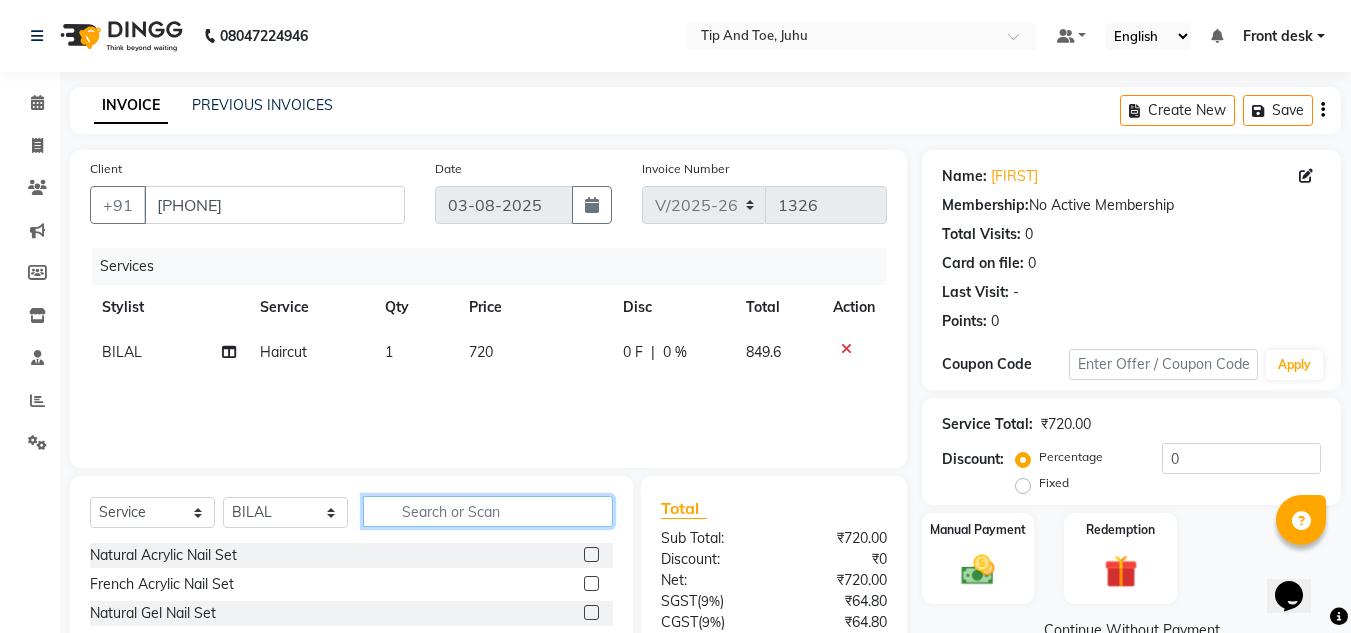 click 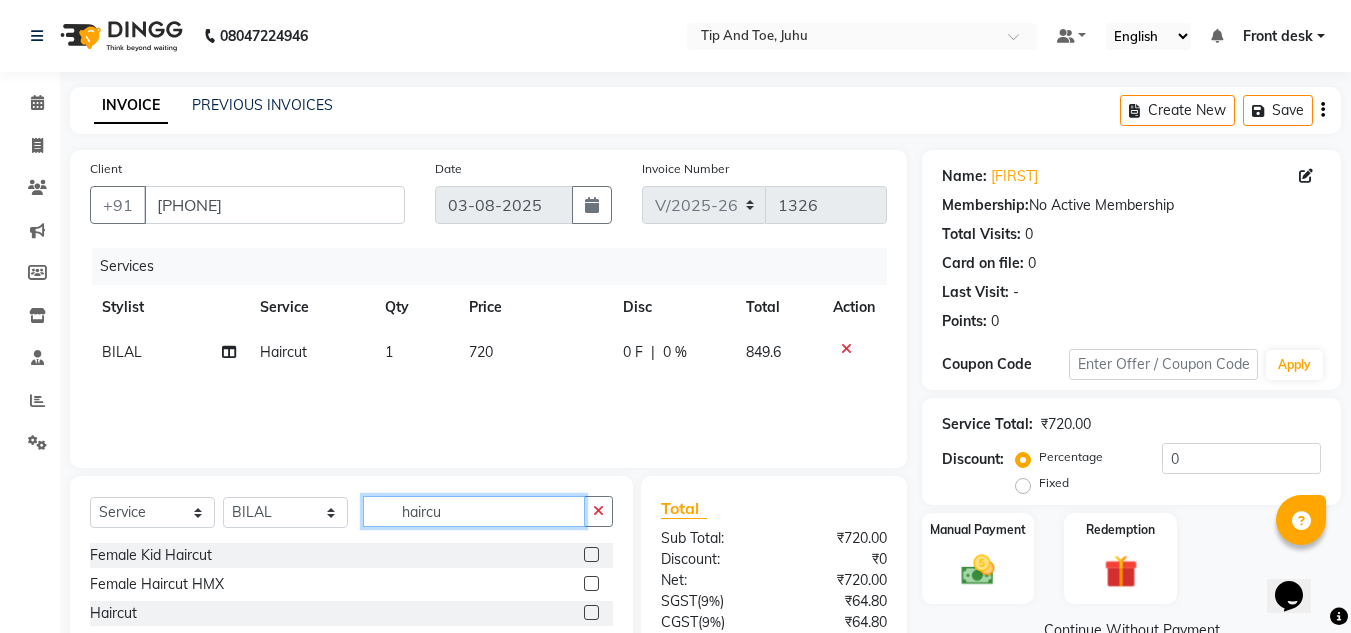 scroll, scrollTop: 100, scrollLeft: 0, axis: vertical 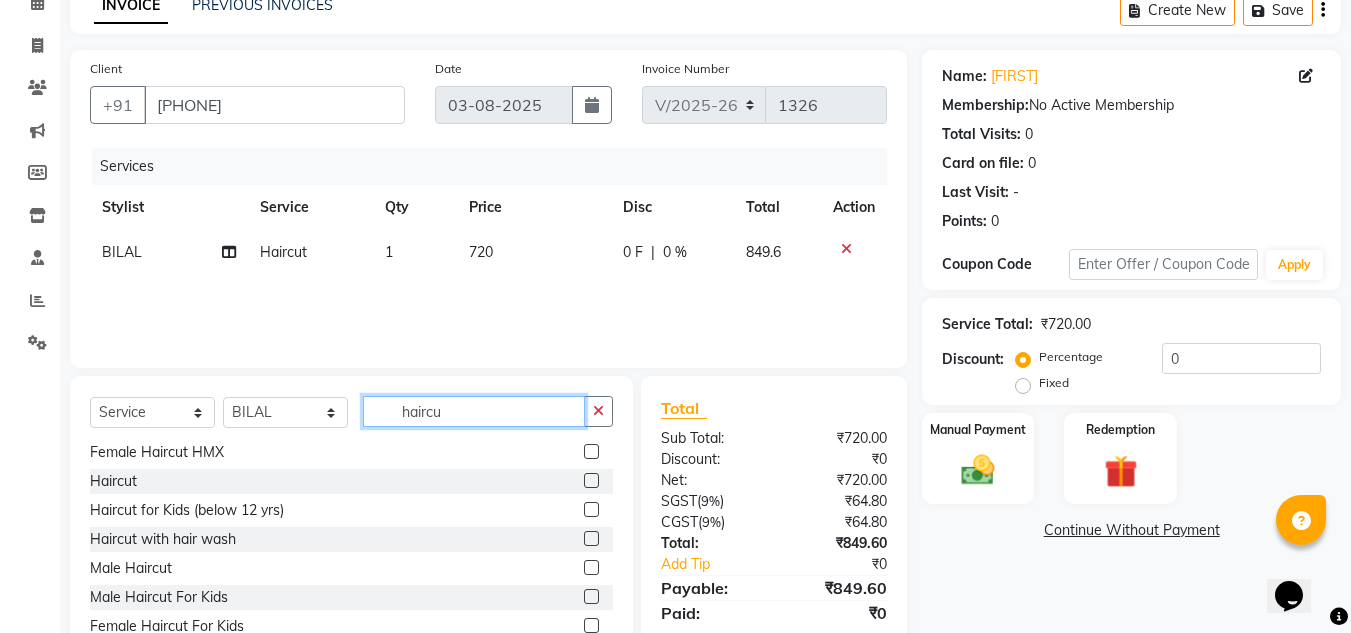type on "haircu" 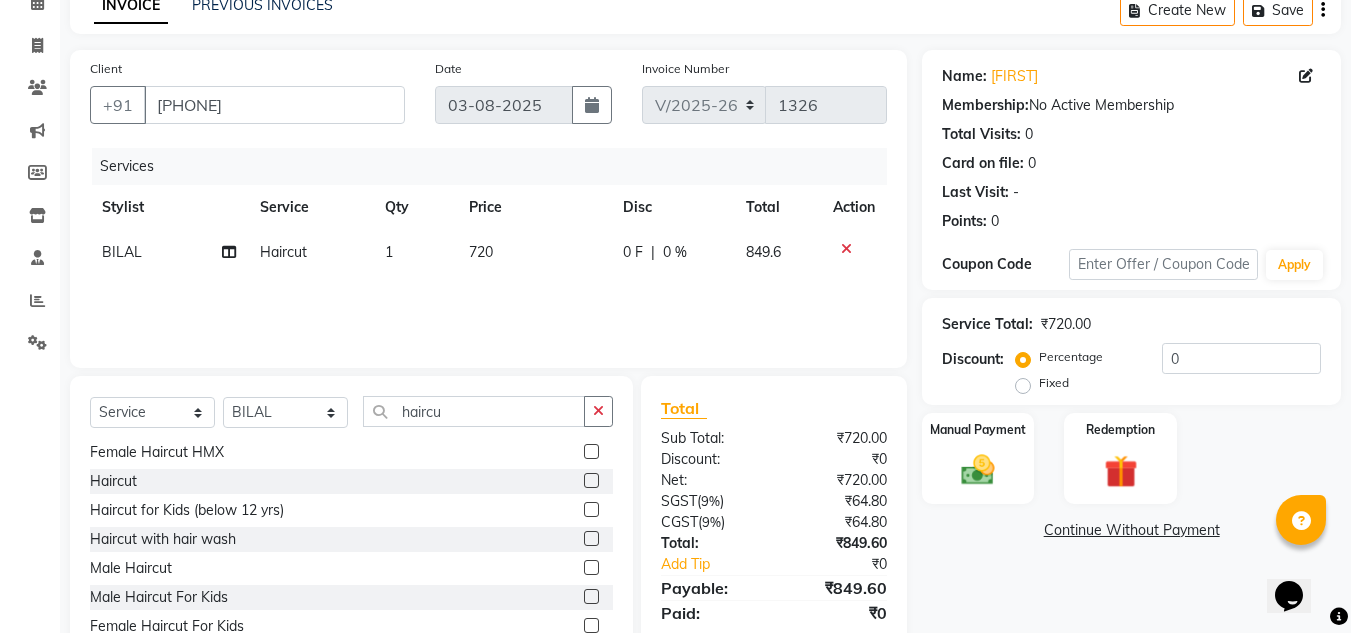 click 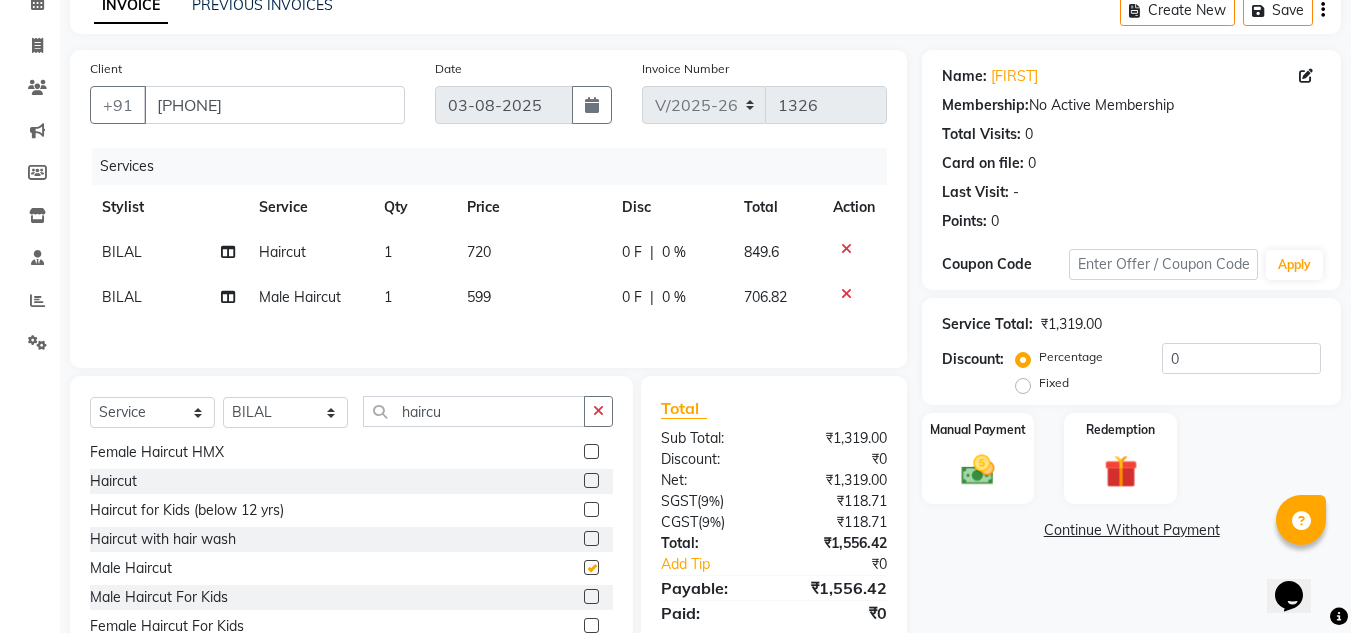 checkbox on "false" 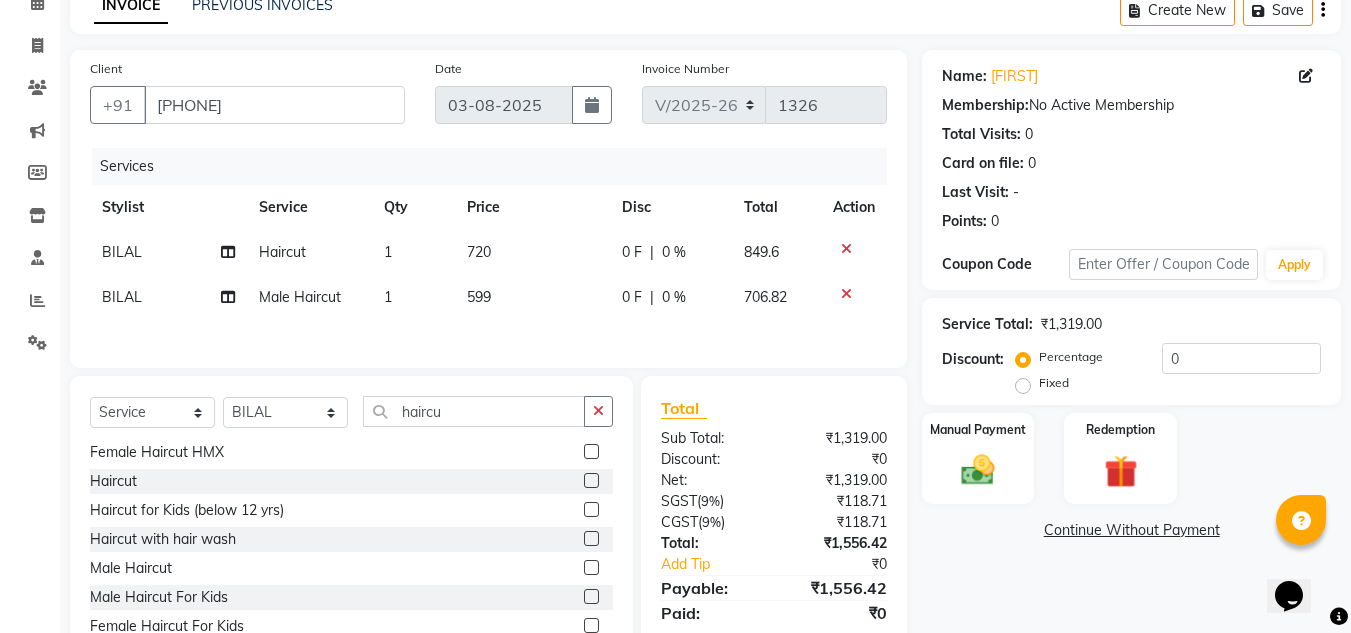 click on "599" 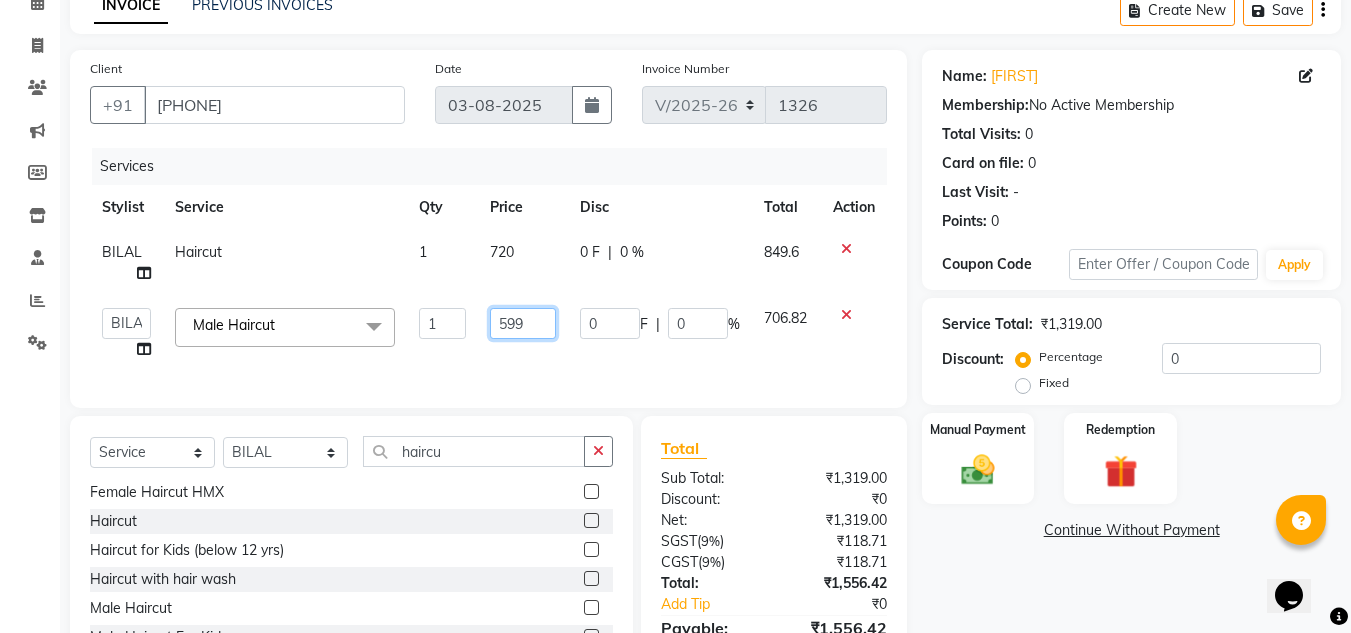 click on "599" 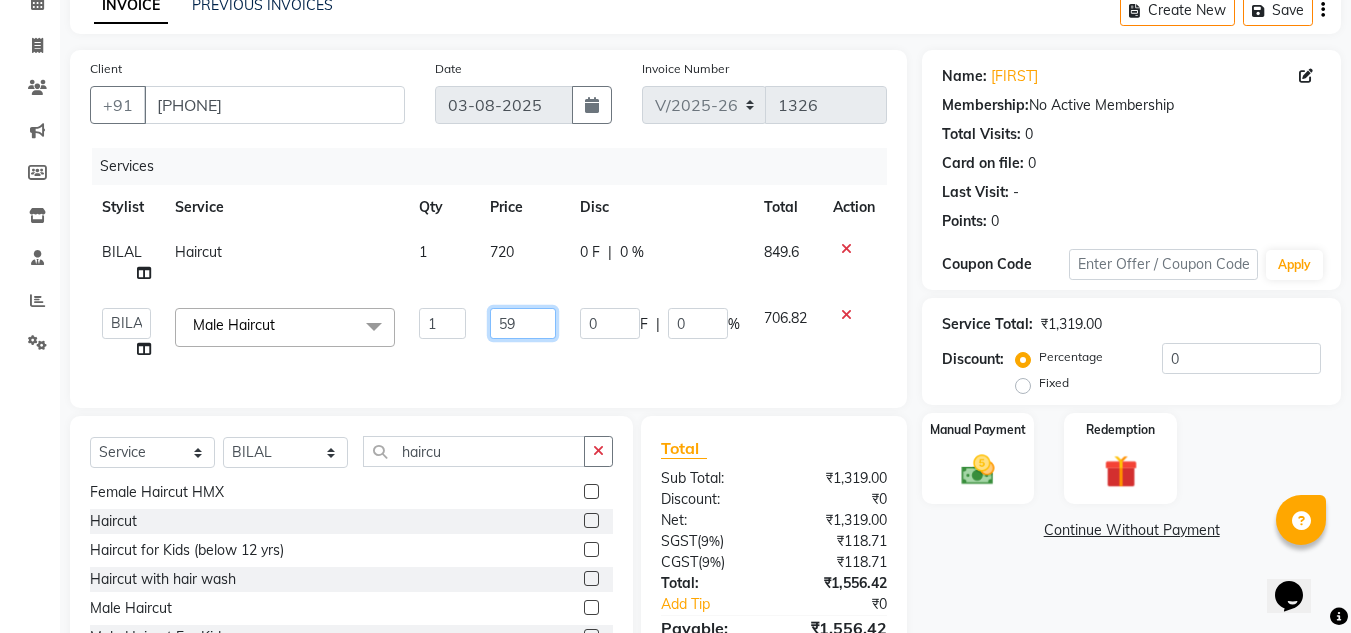 type on "5" 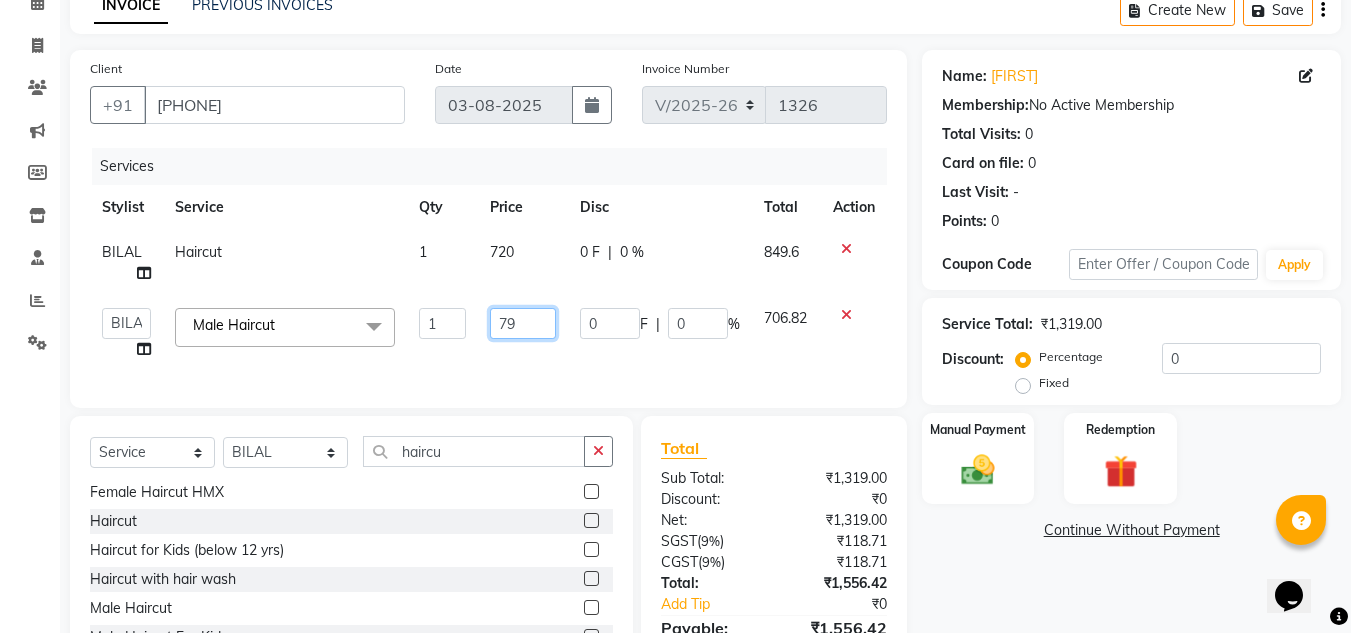 type on "799" 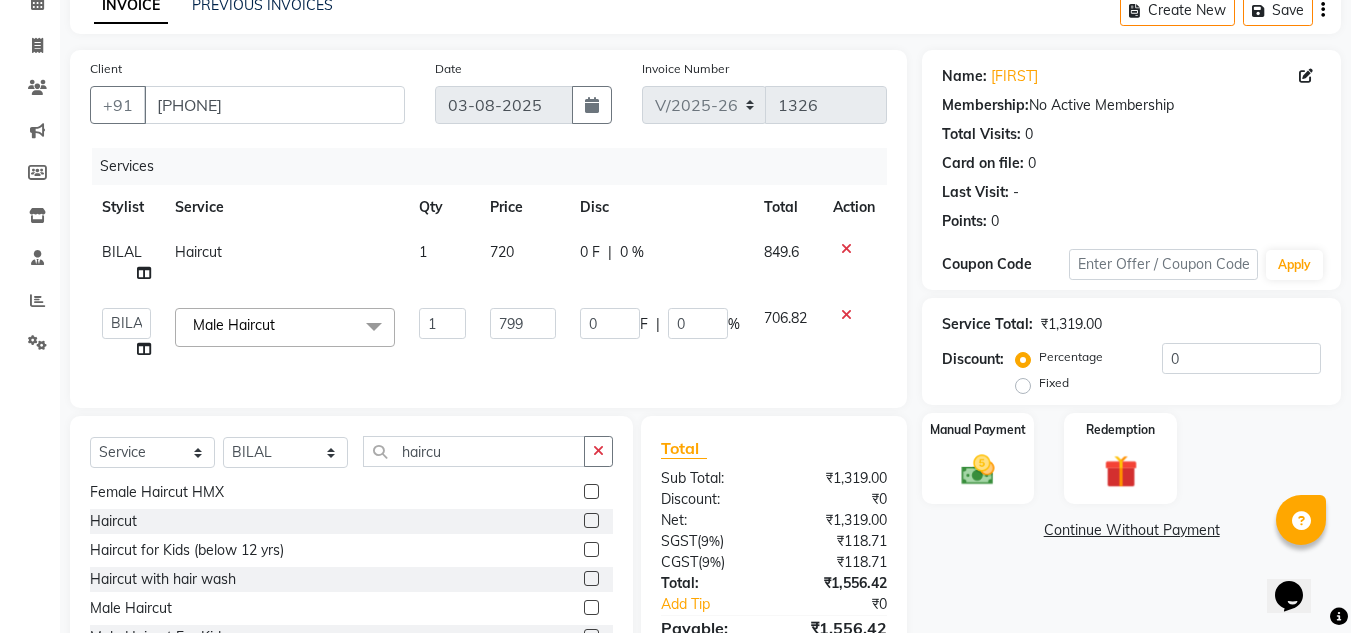click on "720" 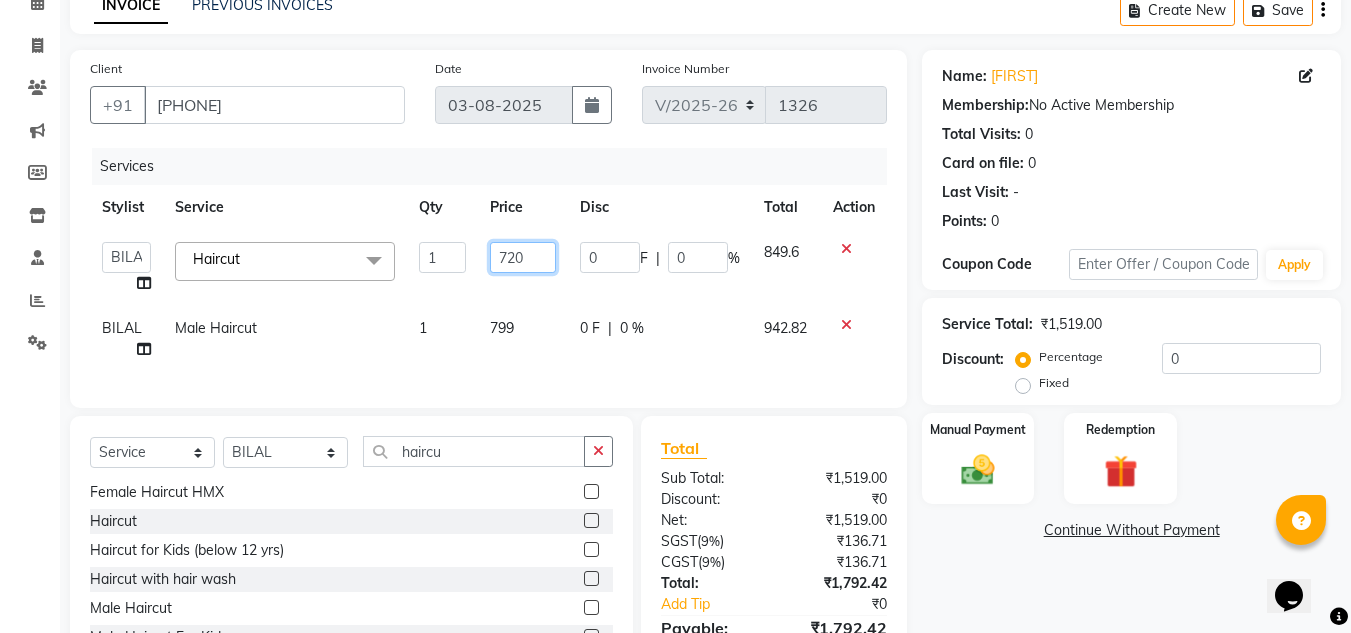 click on "720" 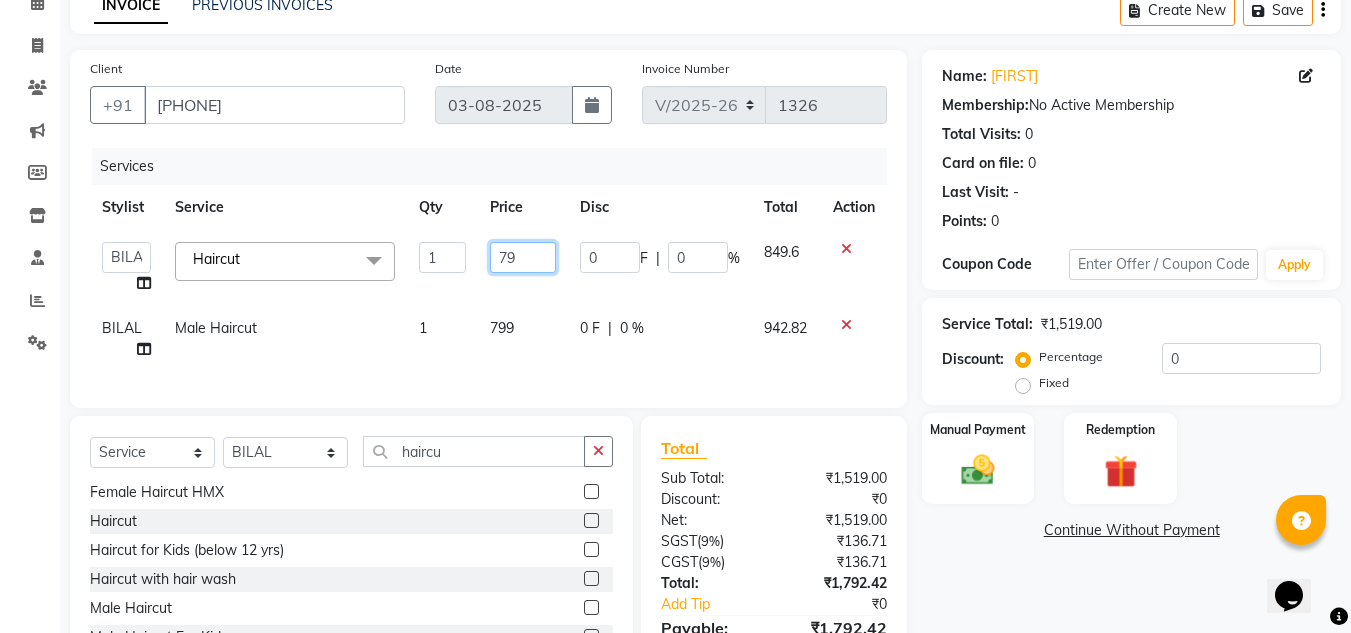 type on "799" 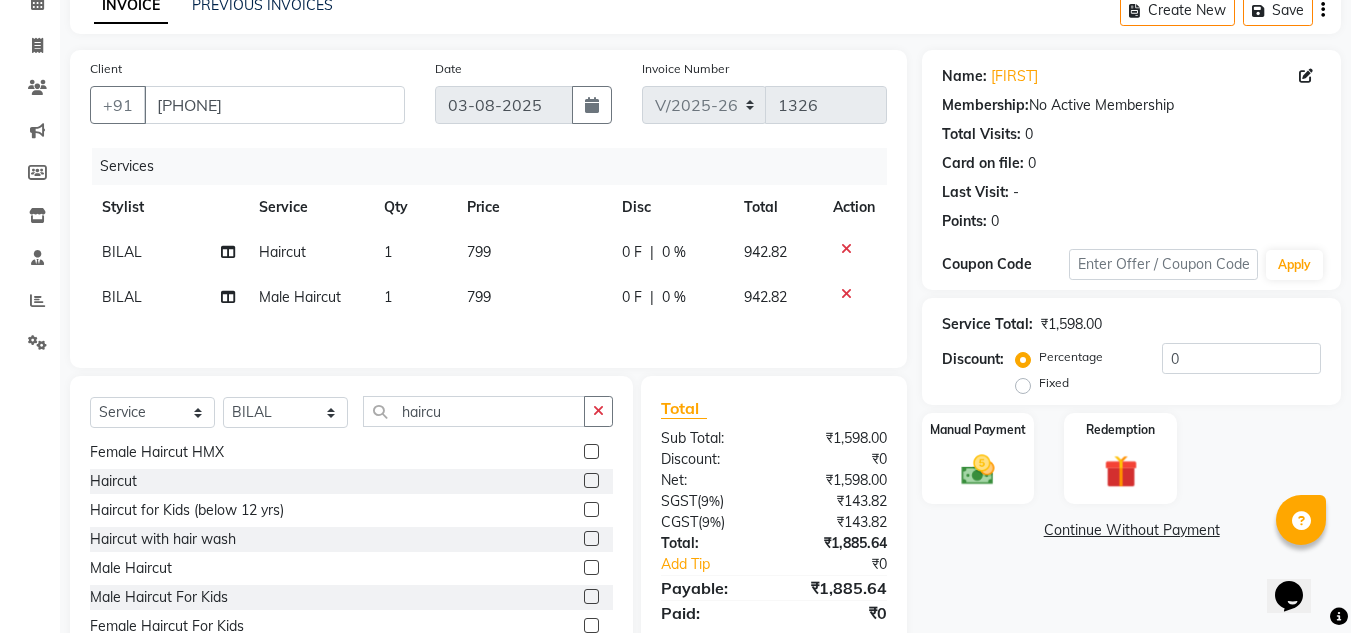 click on "Client +91 9910212718 Date 03-08-2025 Invoice Number V/2025 V/2025-26 1326 Services Stylist Service Qty Price Disc Total Action BILAL Haircut 1 799 0 F | 0 % 942.82 BILAL Male Haircut 1 799 0 F | 0 % 942.82" 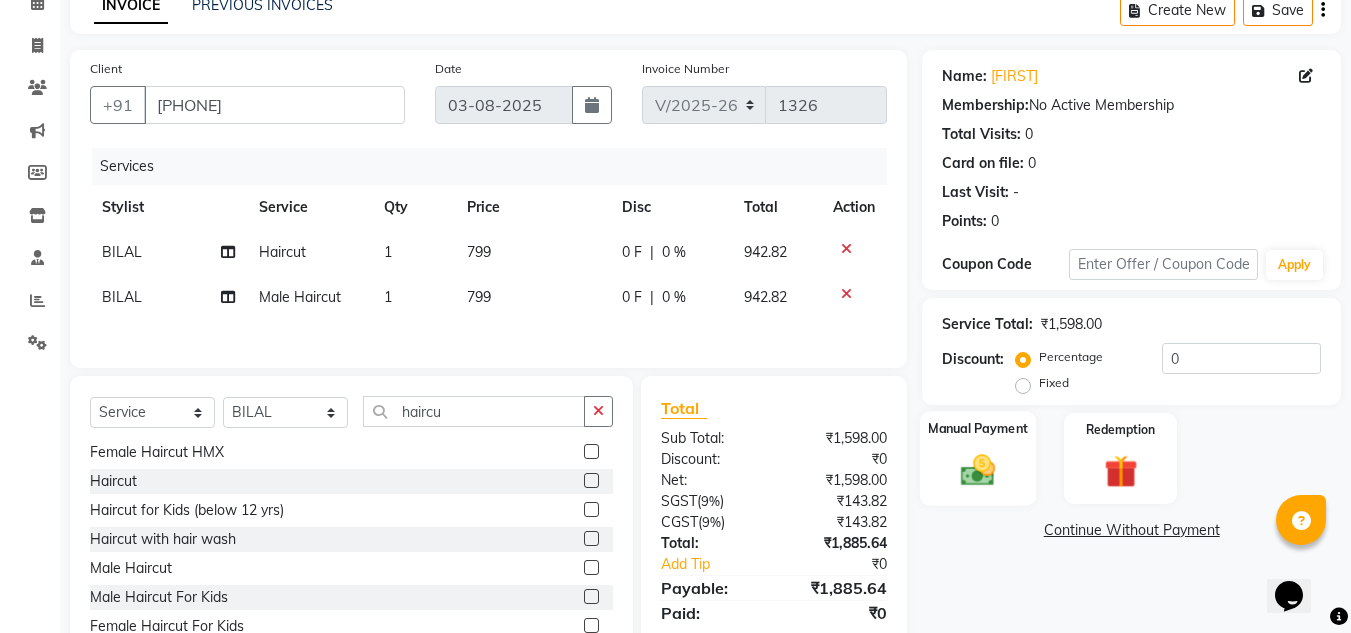 click 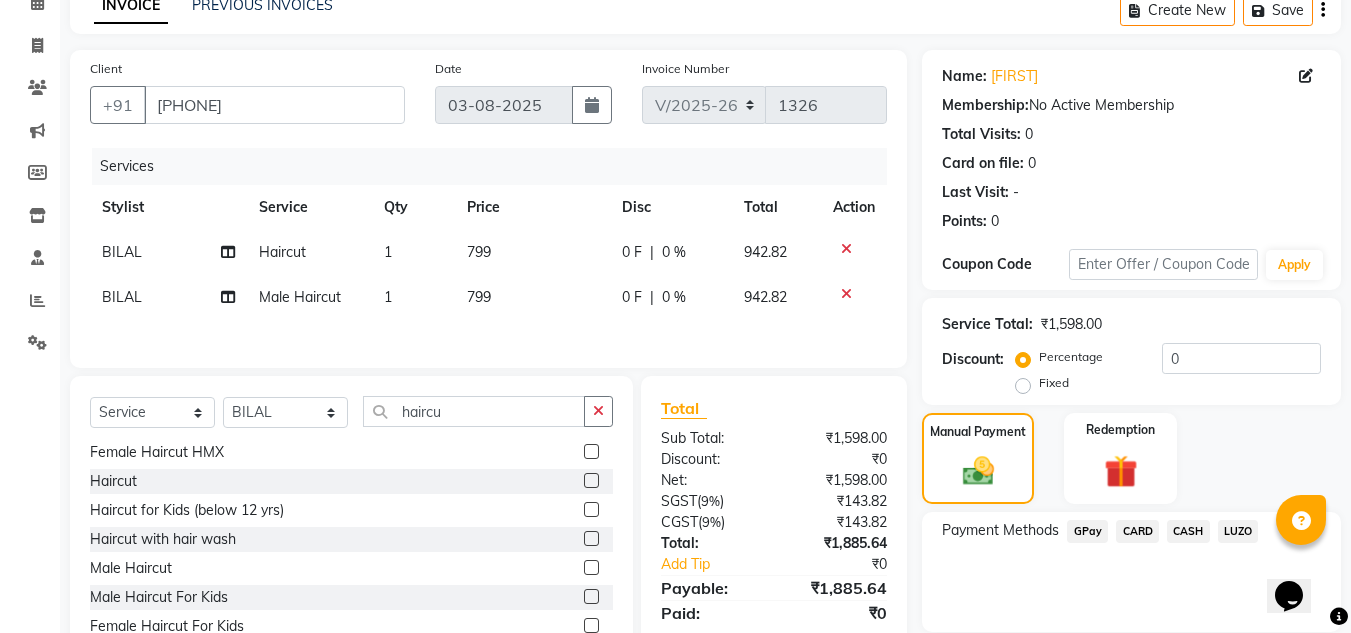 click on "LUZO" 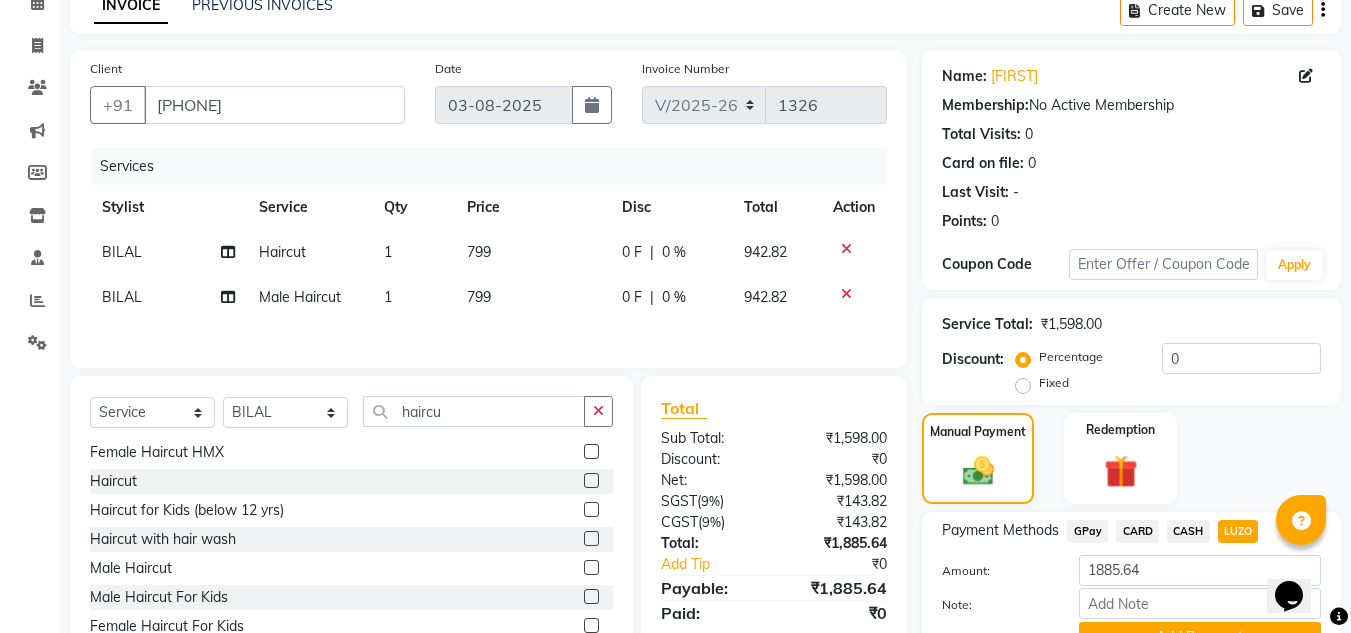 scroll, scrollTop: 199, scrollLeft: 0, axis: vertical 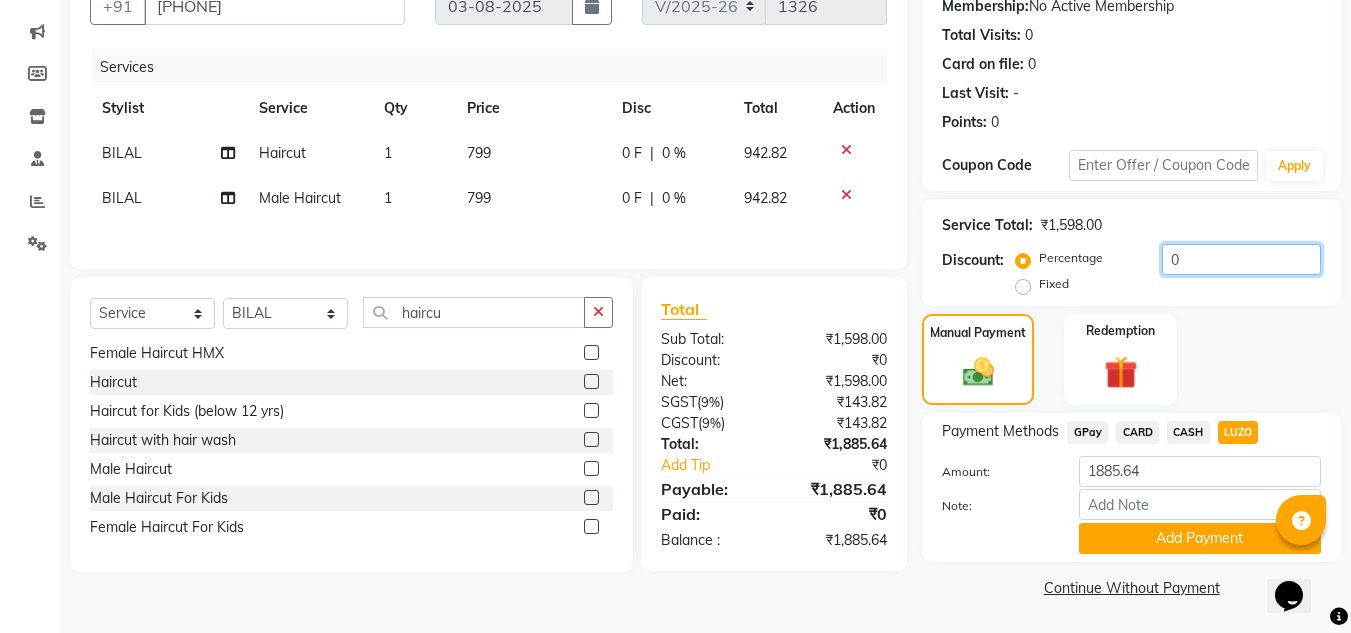 click on "0" 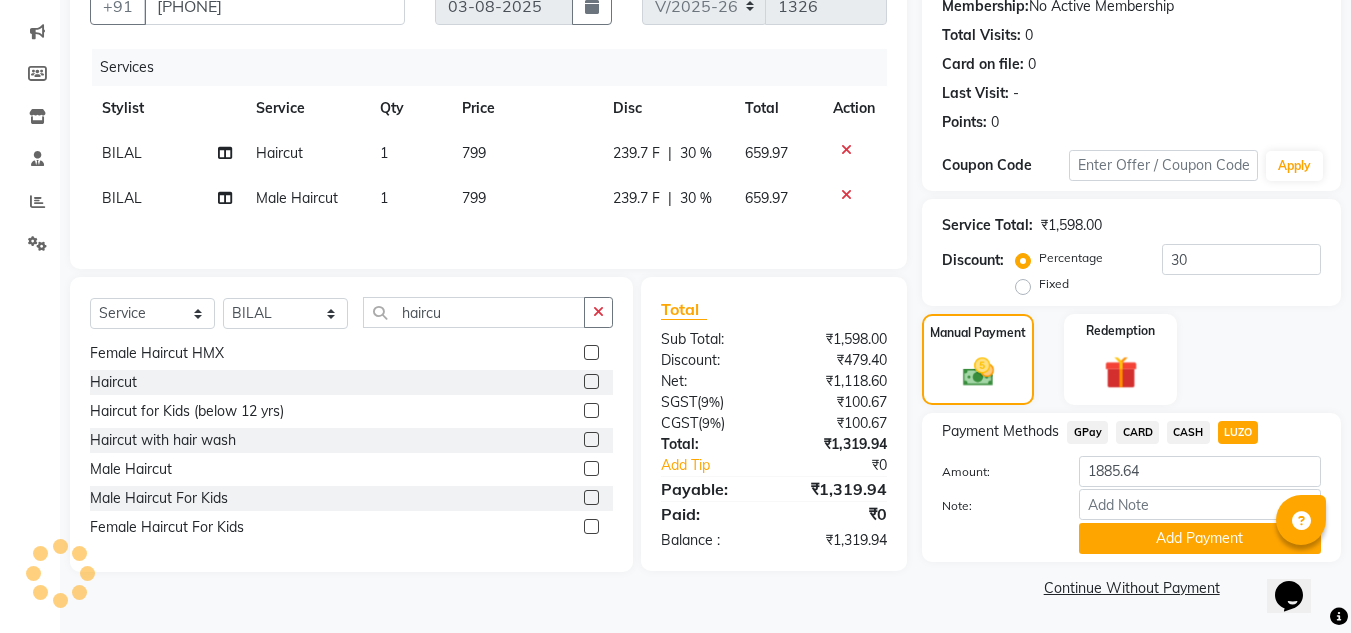 click on "Manual Payment Redemption" 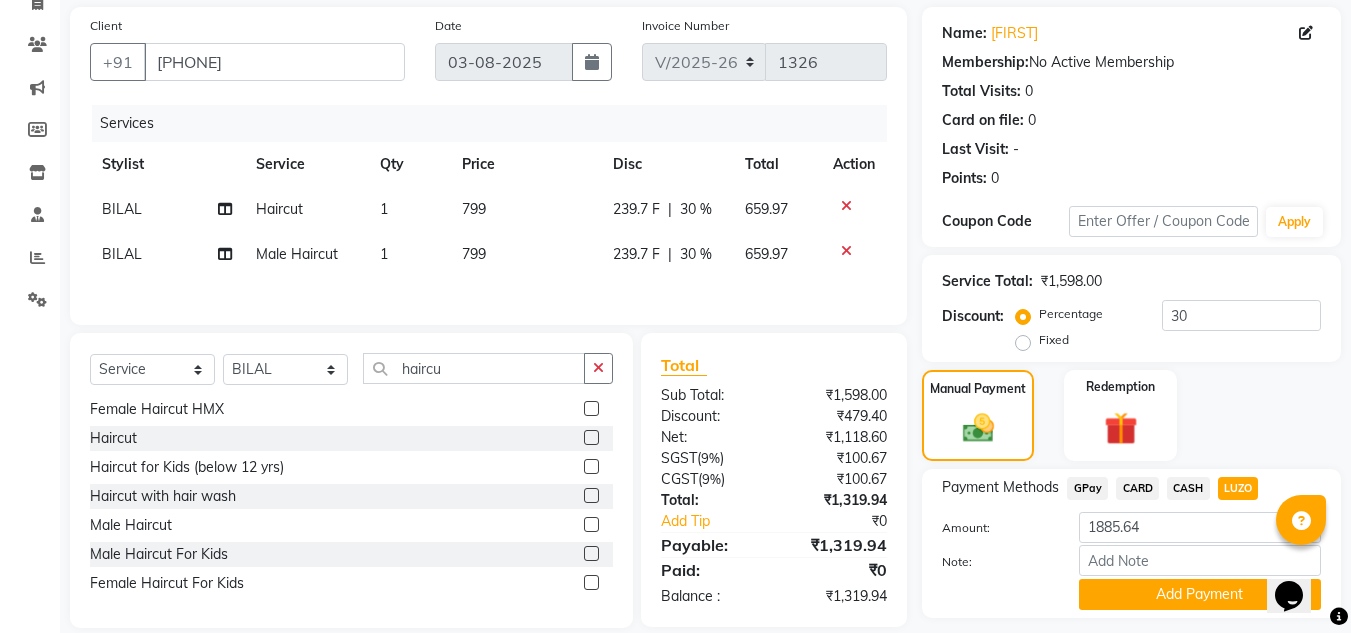 scroll, scrollTop: 199, scrollLeft: 0, axis: vertical 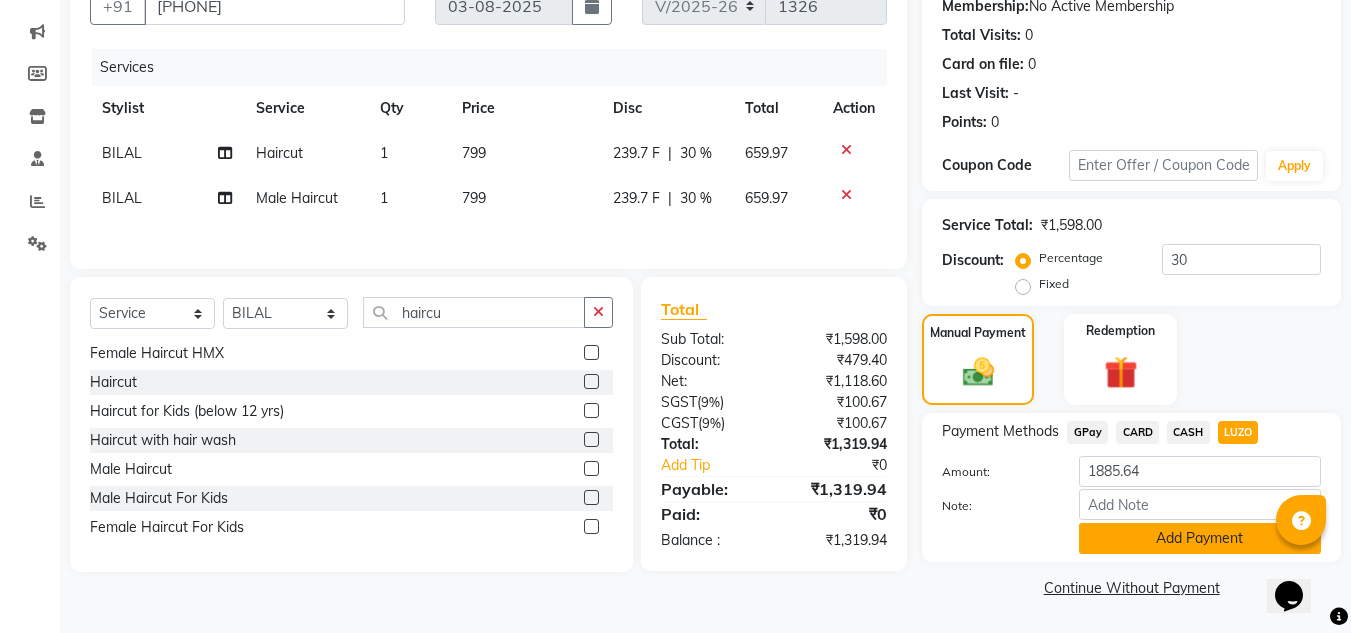 click on "Add Payment" 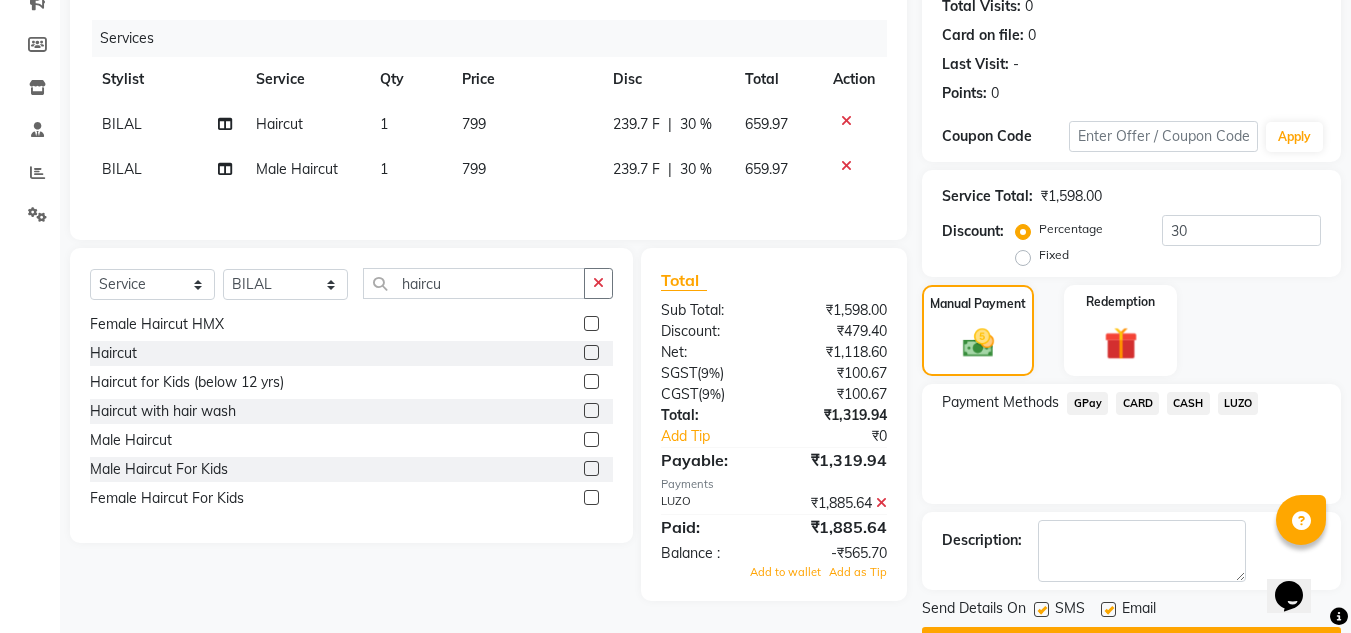 scroll, scrollTop: 283, scrollLeft: 0, axis: vertical 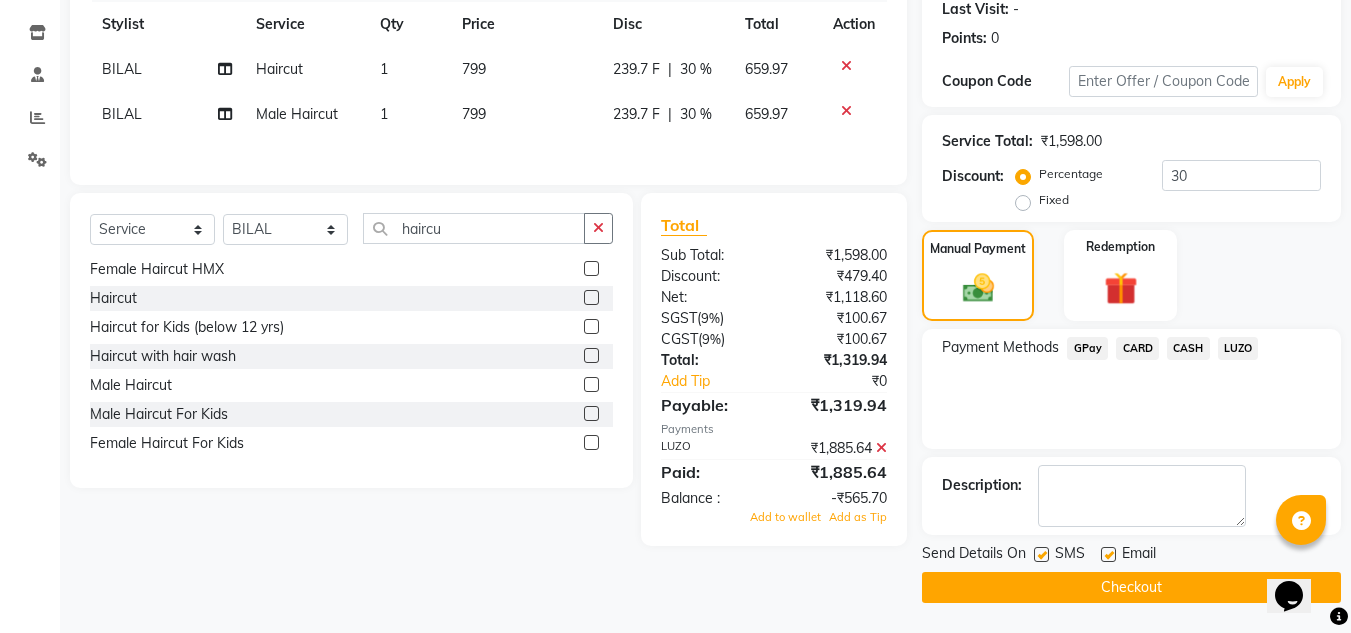 click 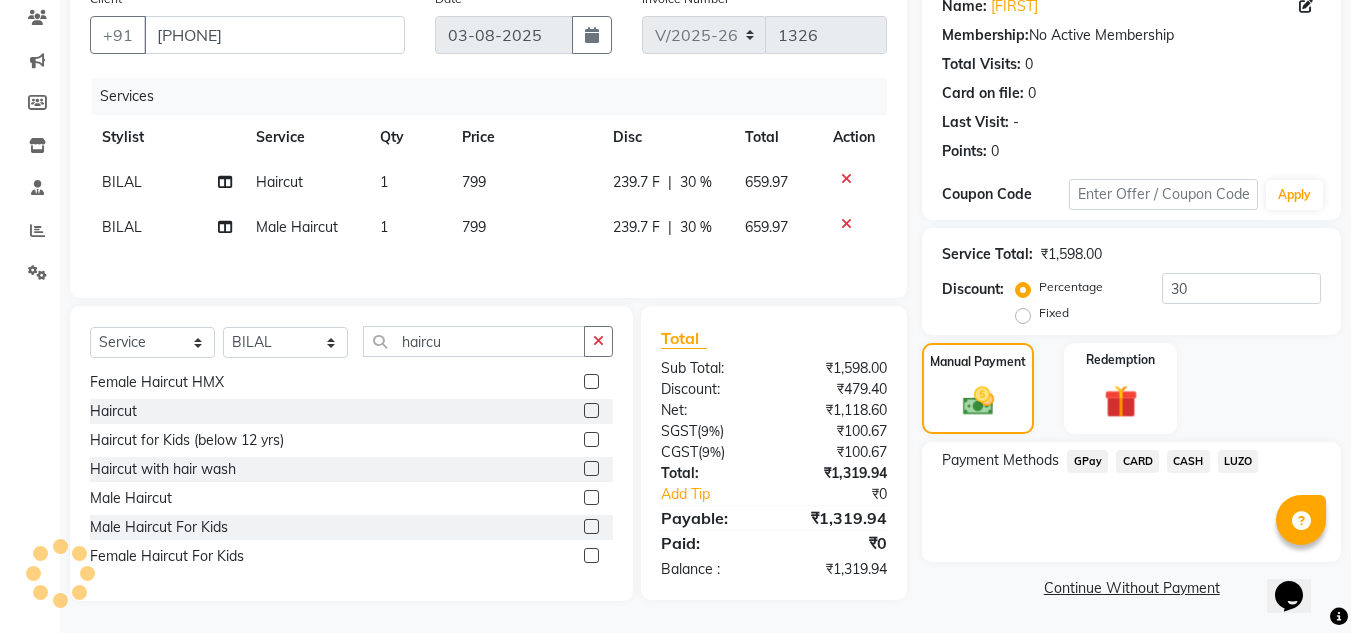 click on "LUZO" 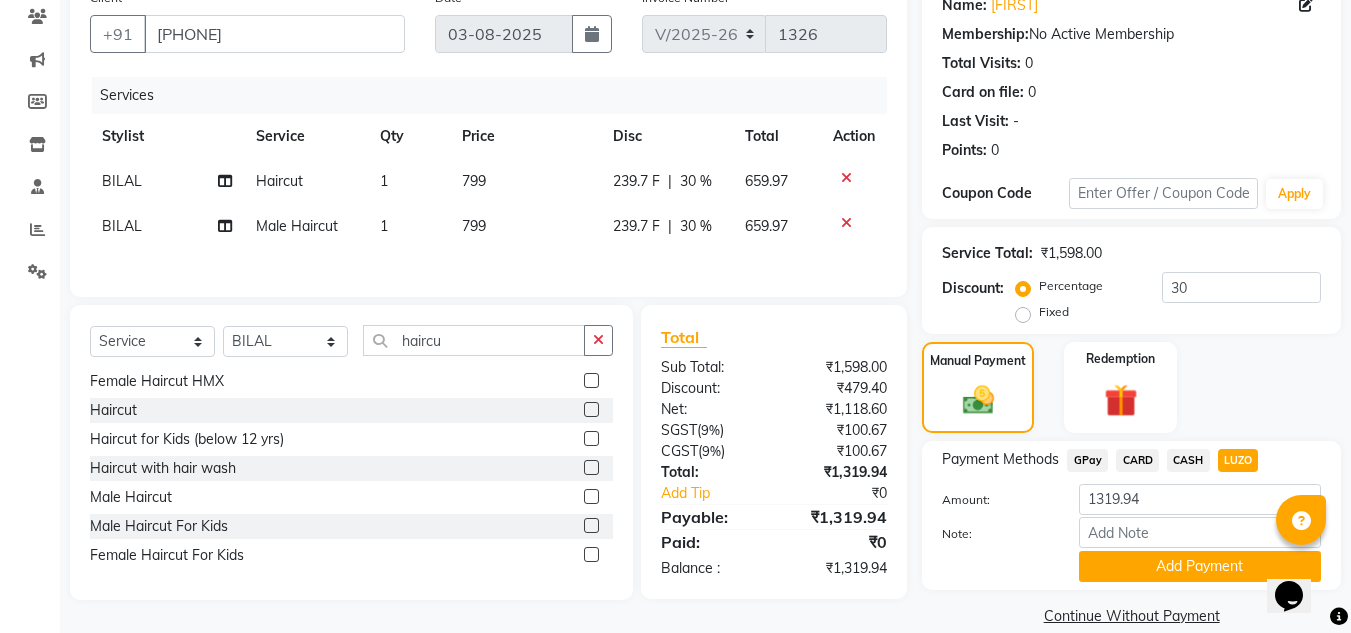 scroll, scrollTop: 199, scrollLeft: 0, axis: vertical 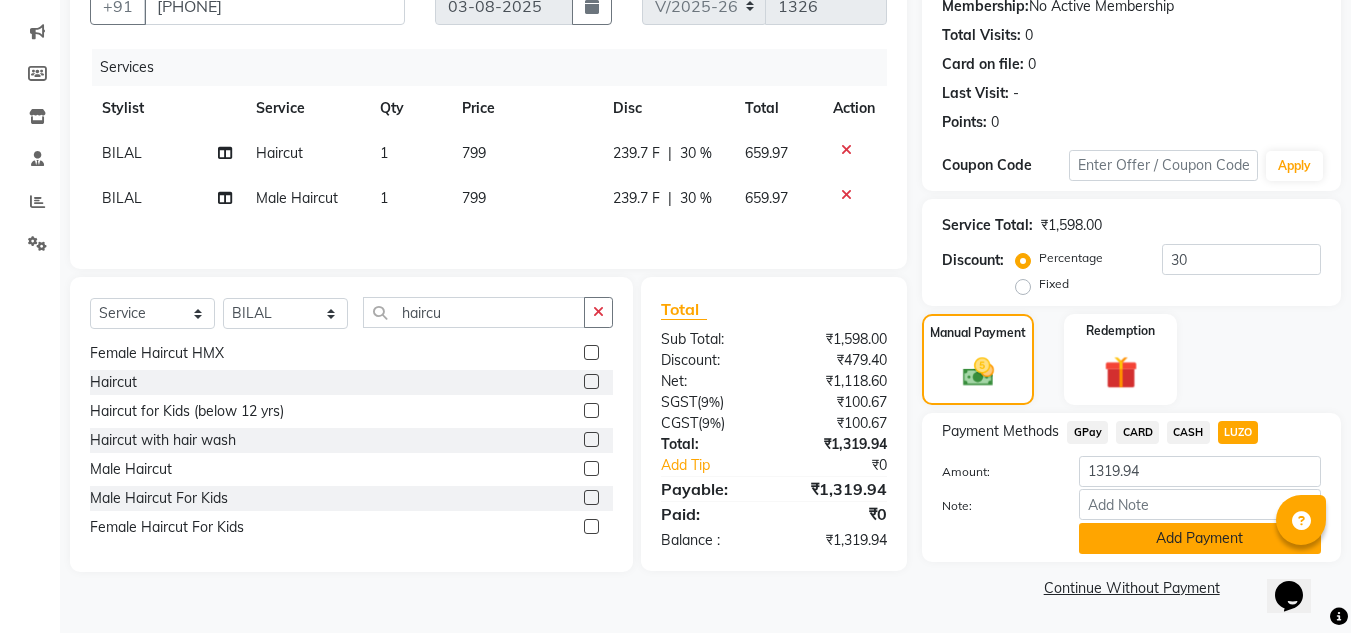 click on "Add Payment" 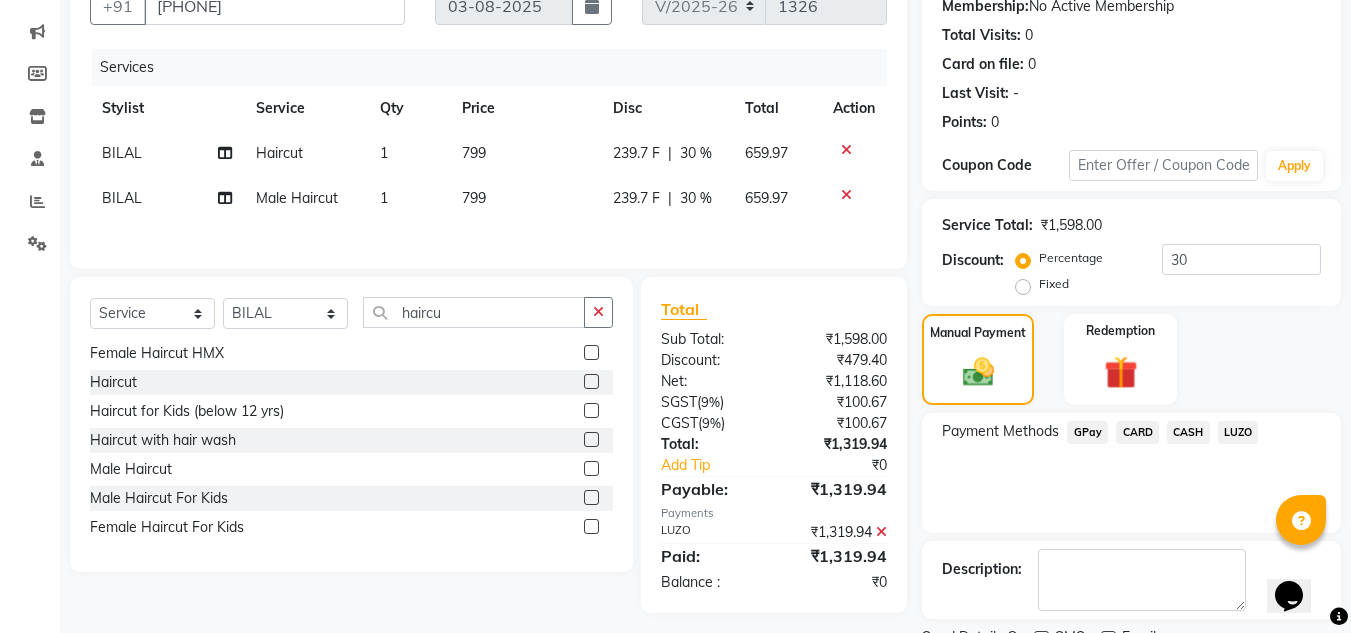 scroll, scrollTop: 283, scrollLeft: 0, axis: vertical 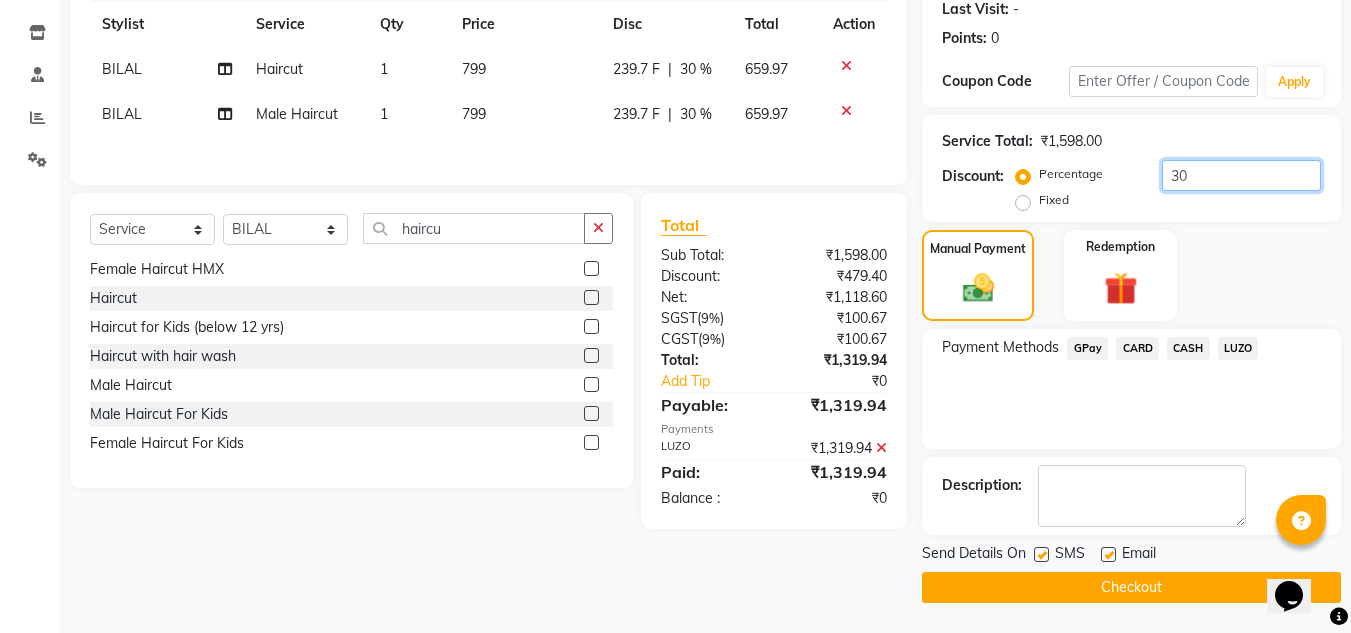 click on "30" 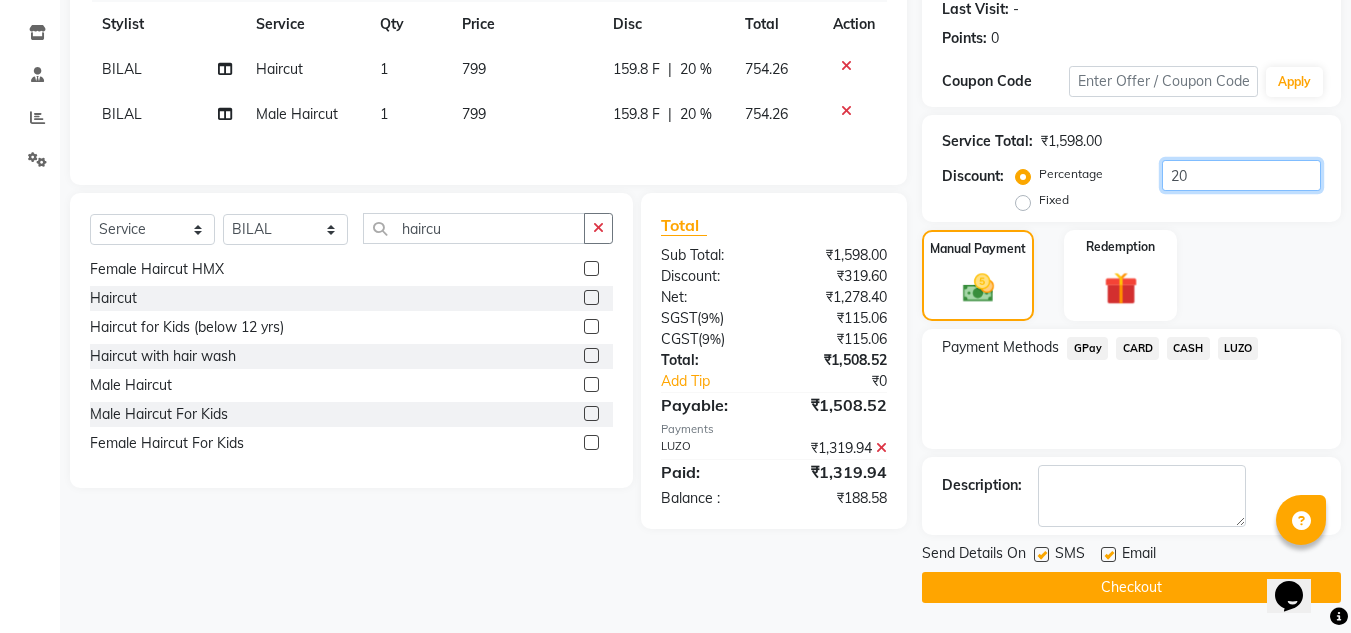 type on "20" 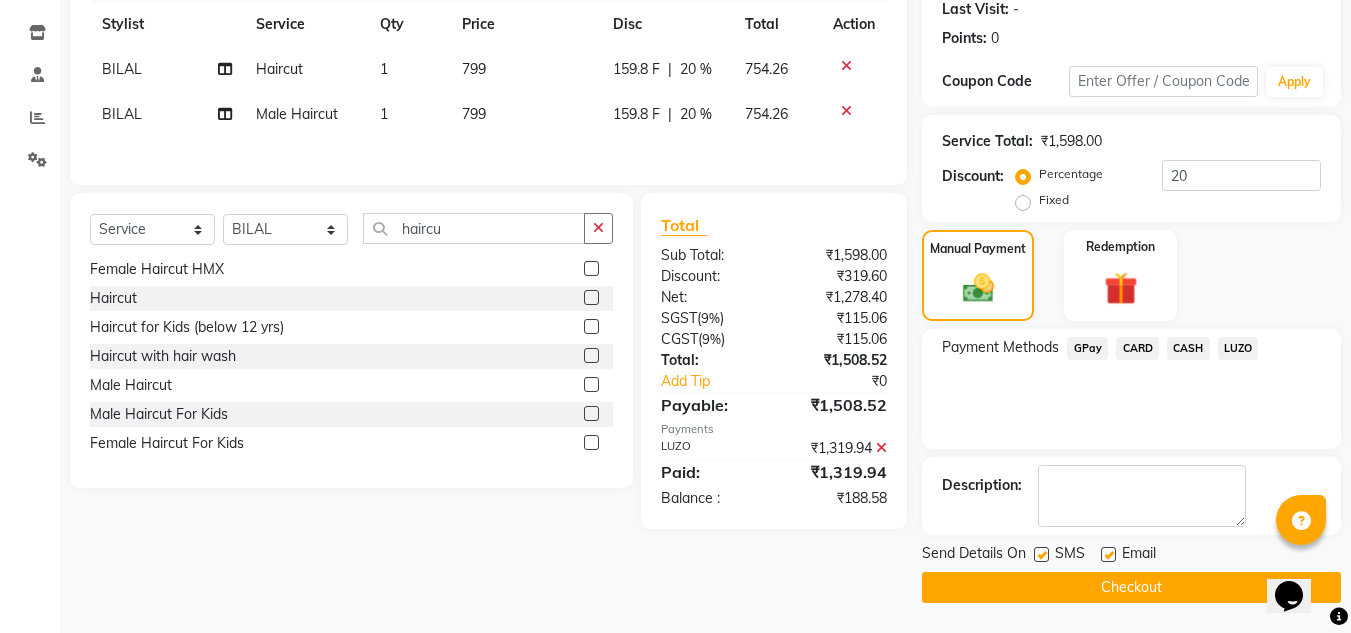 click on "Manual Payment Redemption" 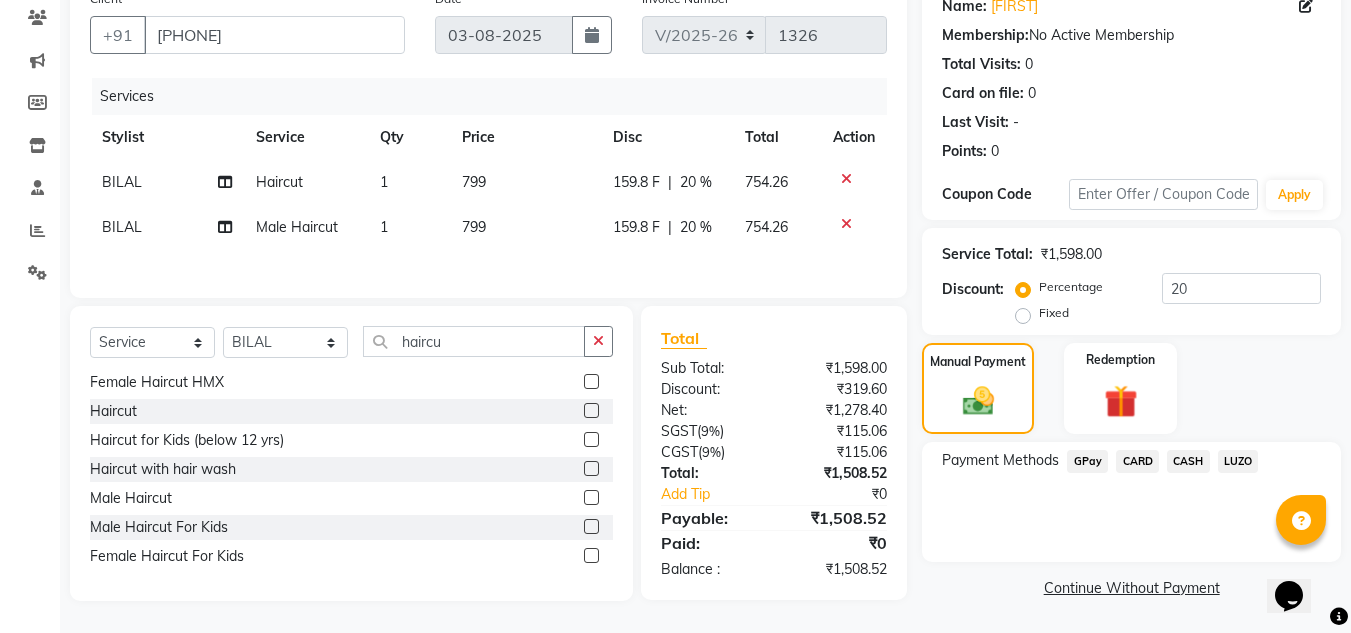 scroll, scrollTop: 171, scrollLeft: 0, axis: vertical 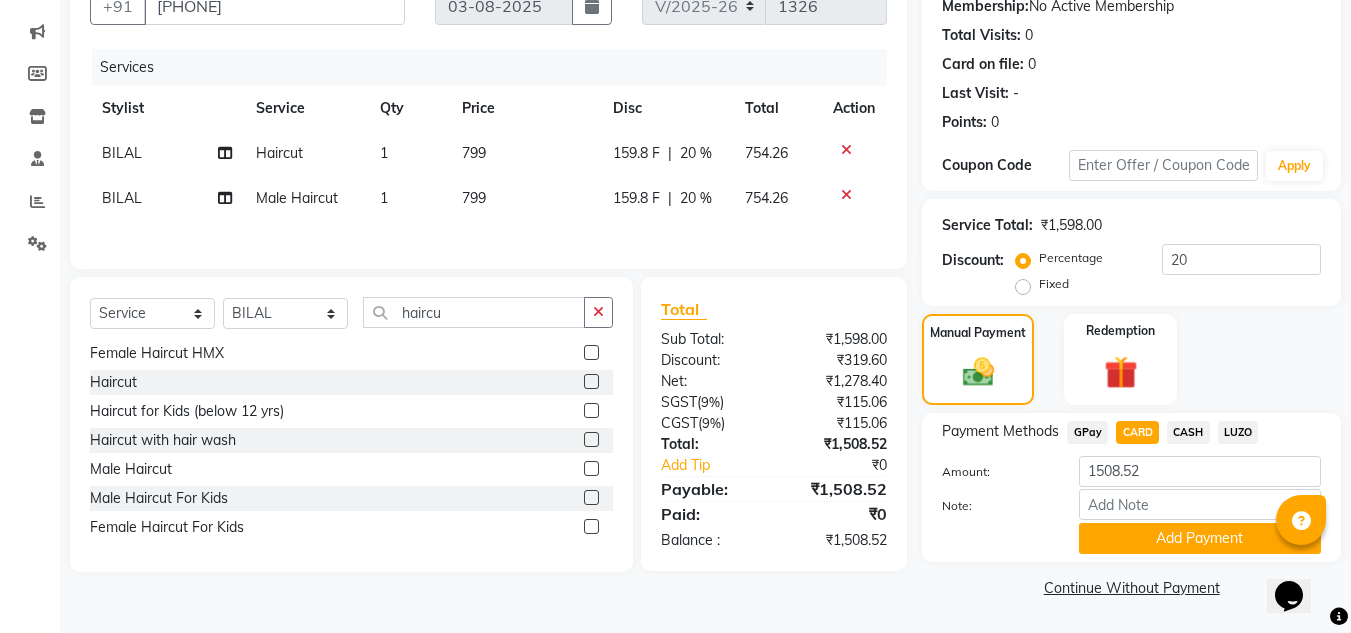 click on "LUZO" 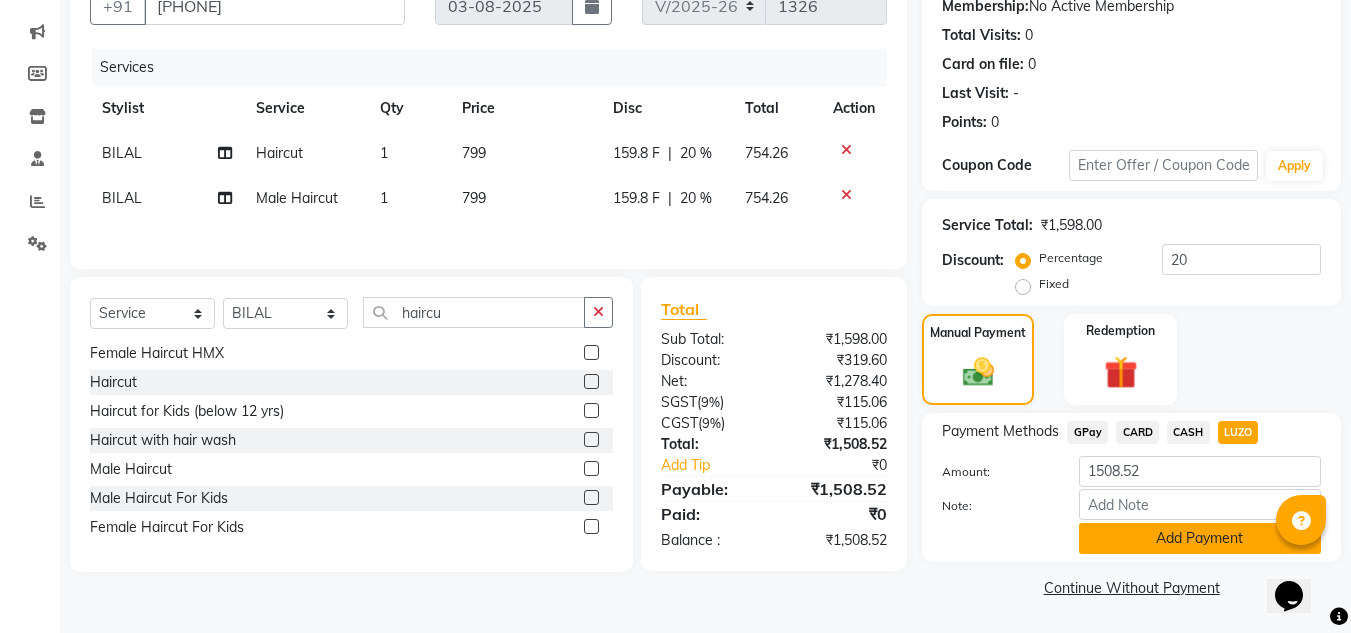 click on "Add Payment" 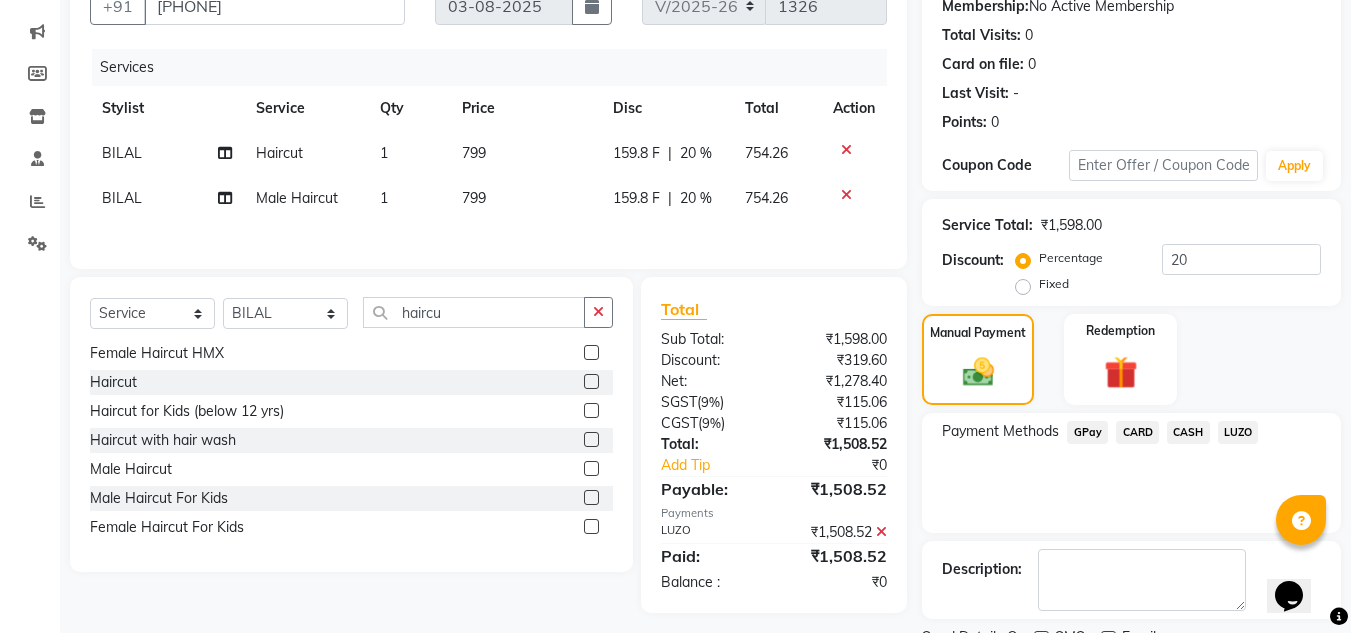 scroll, scrollTop: 283, scrollLeft: 0, axis: vertical 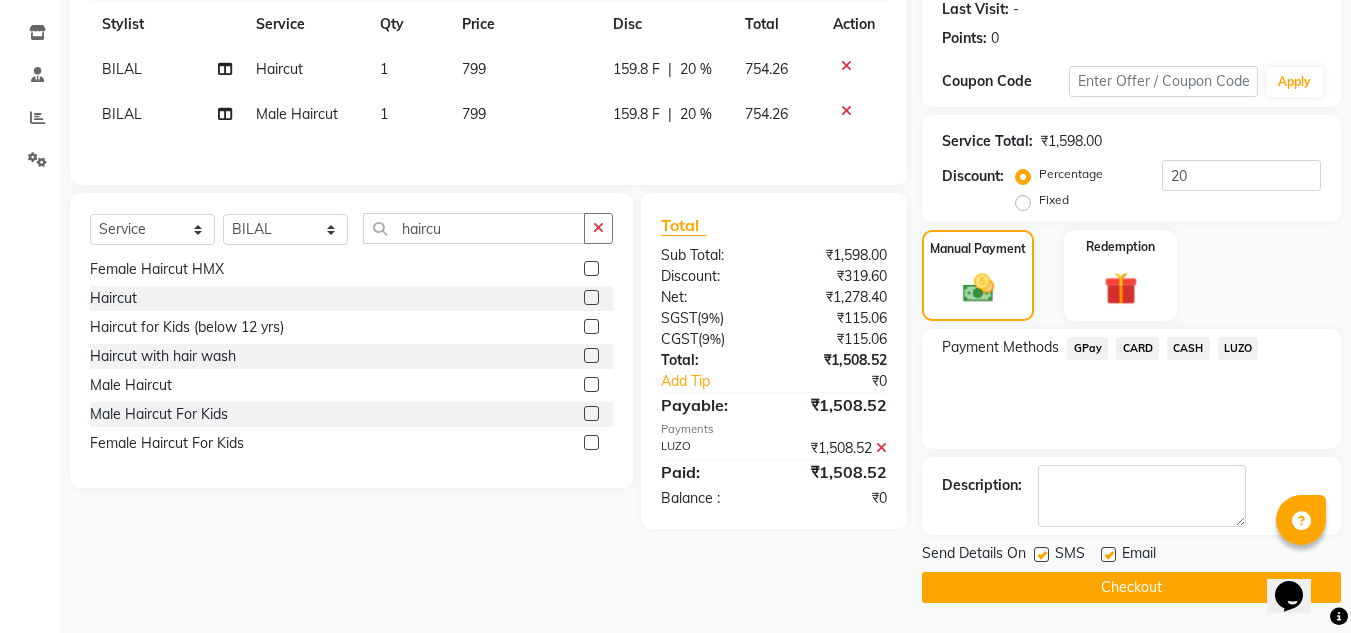 click 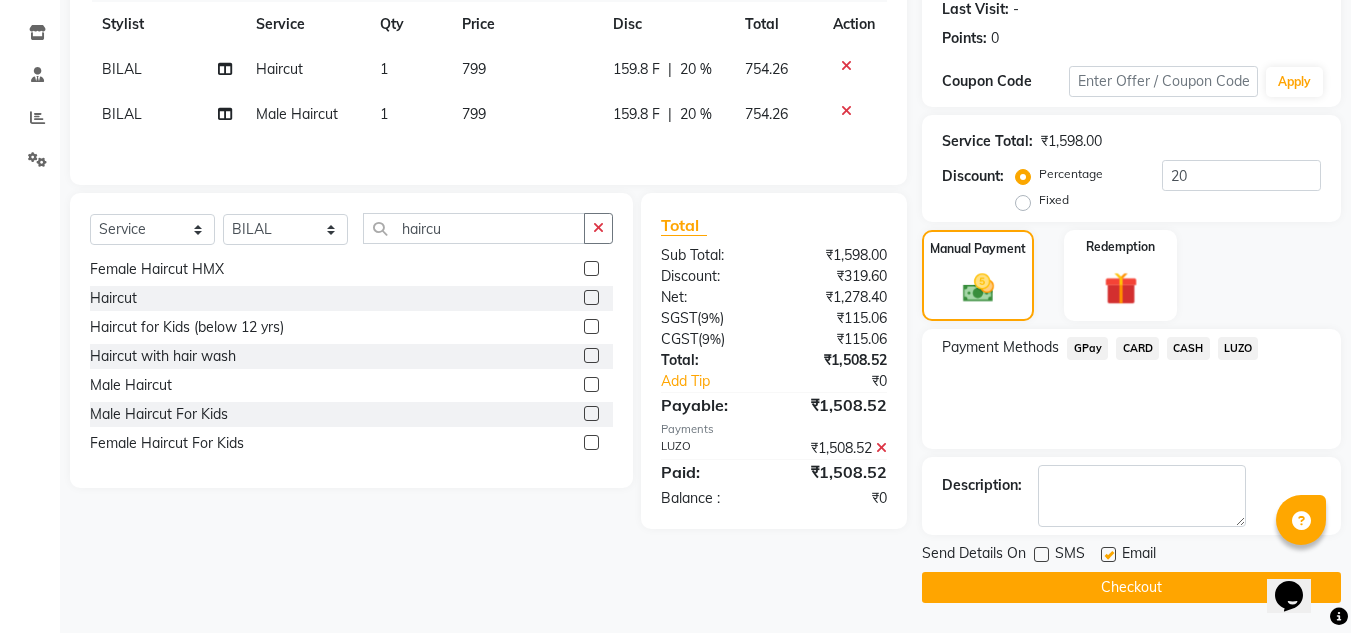 click on "Email" 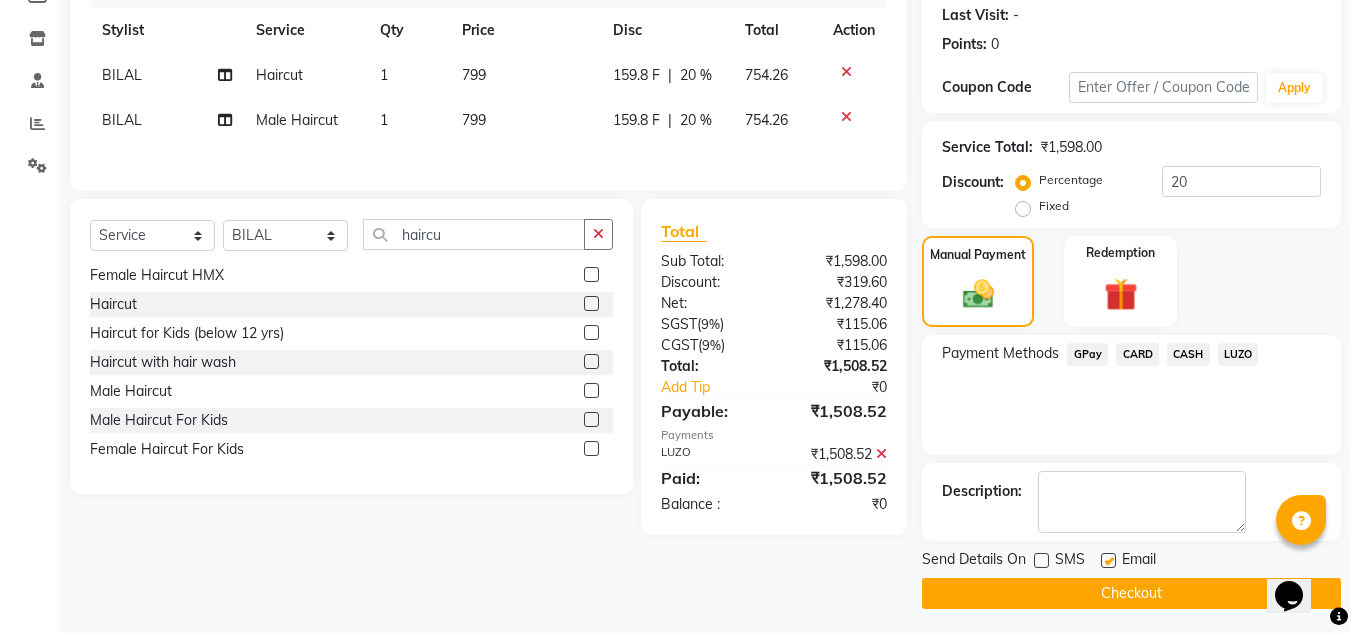 scroll, scrollTop: 283, scrollLeft: 0, axis: vertical 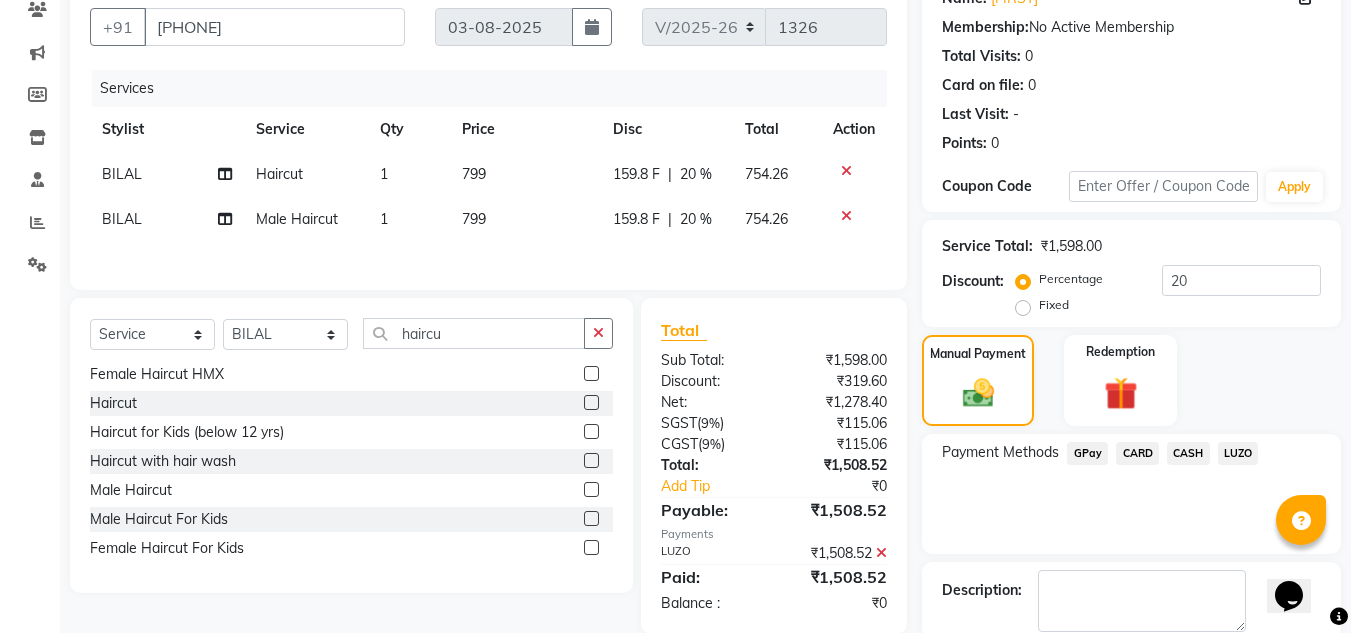 click on "Services Stylist Service Qty Price Disc Total Action BILAL Haircut 1 799 159.8 F | 20 % 754.26 BILAL Male Haircut 1 799 159.8 F | 20 % 754.26" 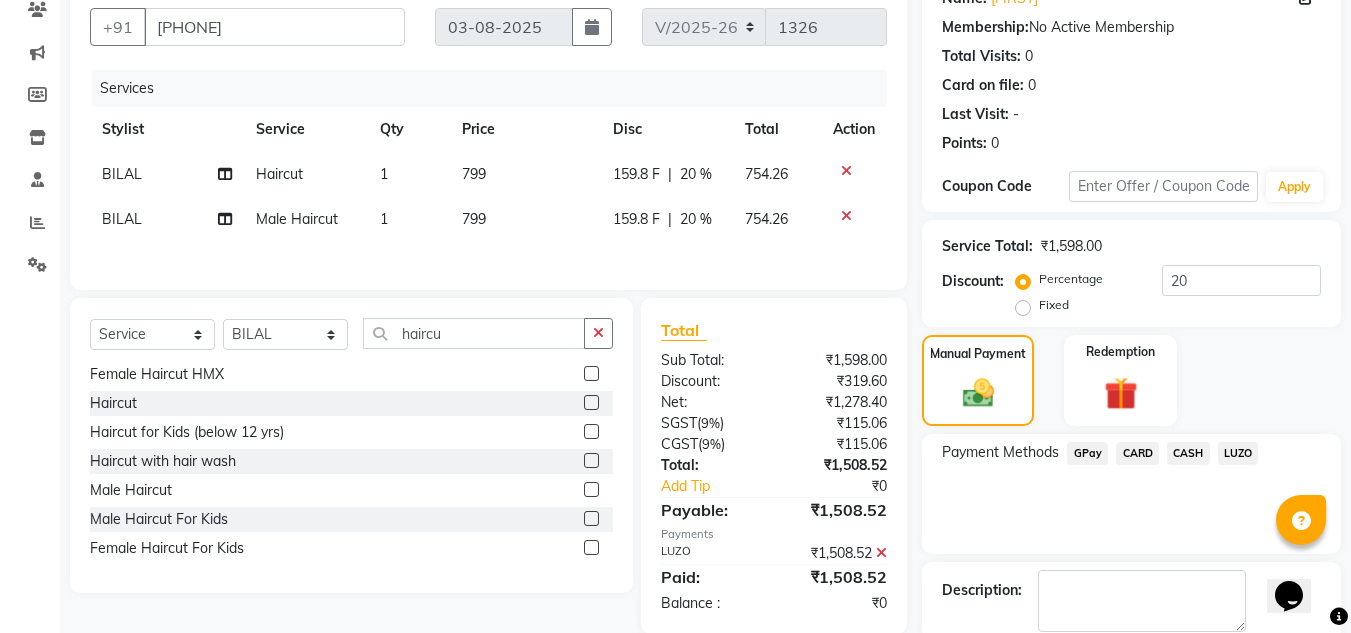 scroll, scrollTop: 283, scrollLeft: 0, axis: vertical 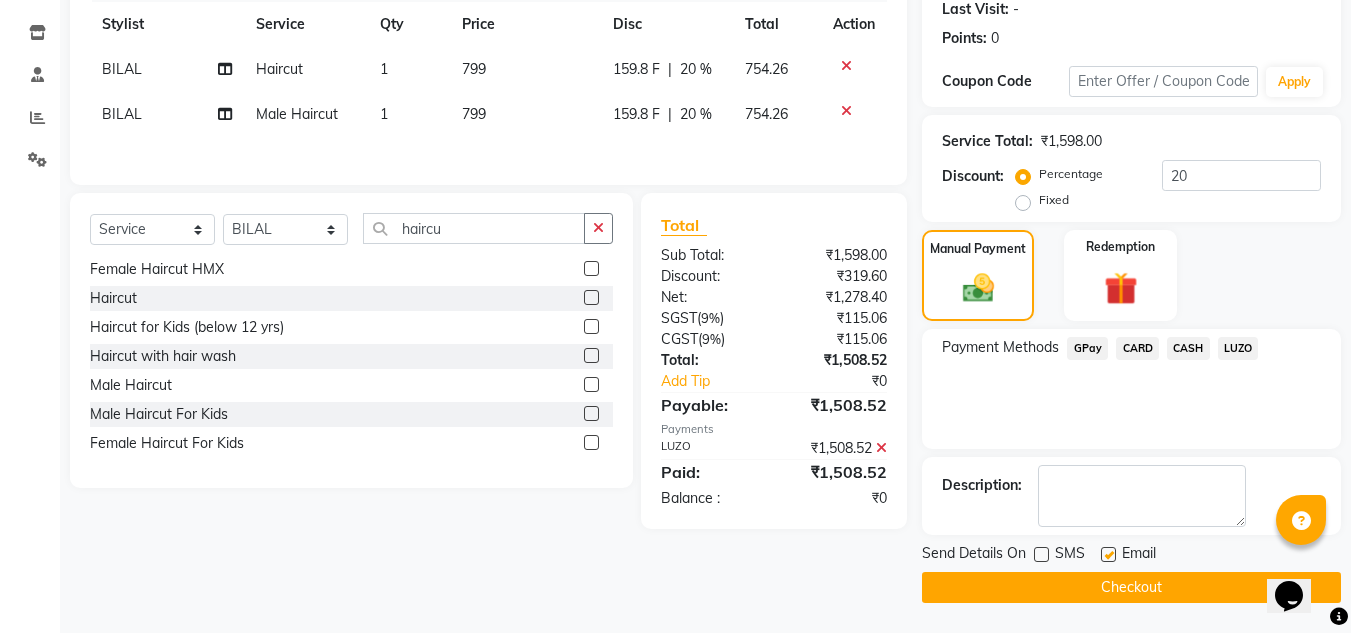 click on "Checkout" 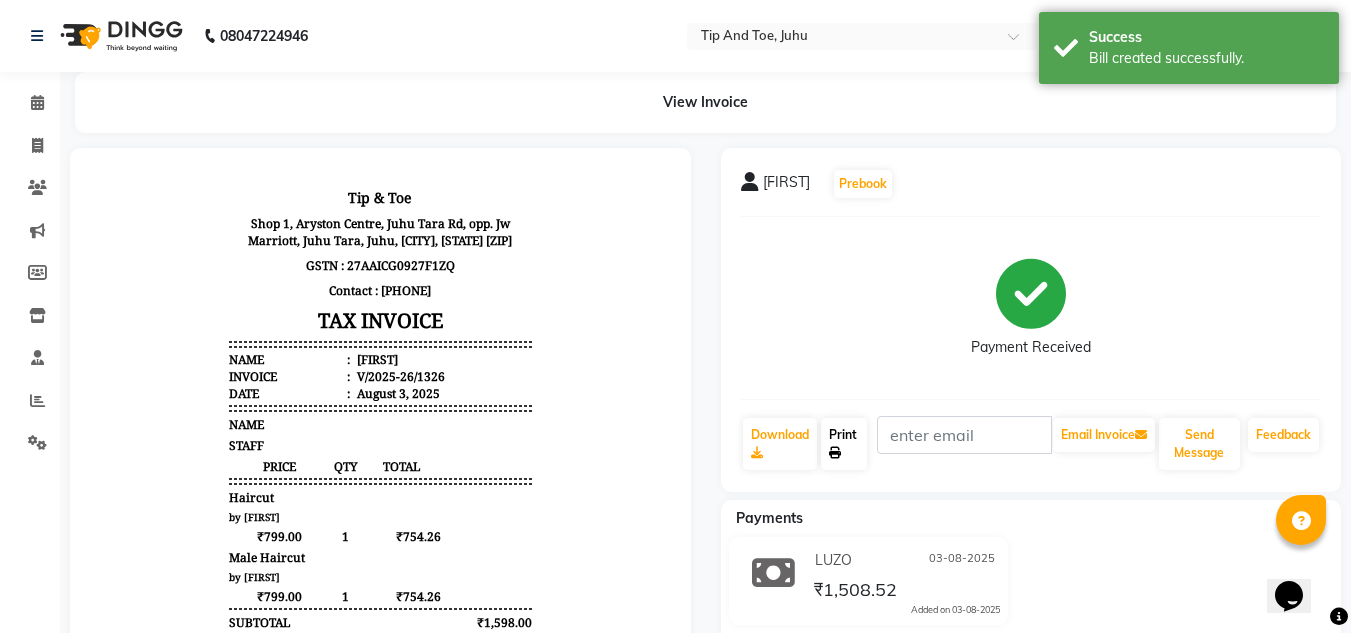 scroll, scrollTop: 0, scrollLeft: 0, axis: both 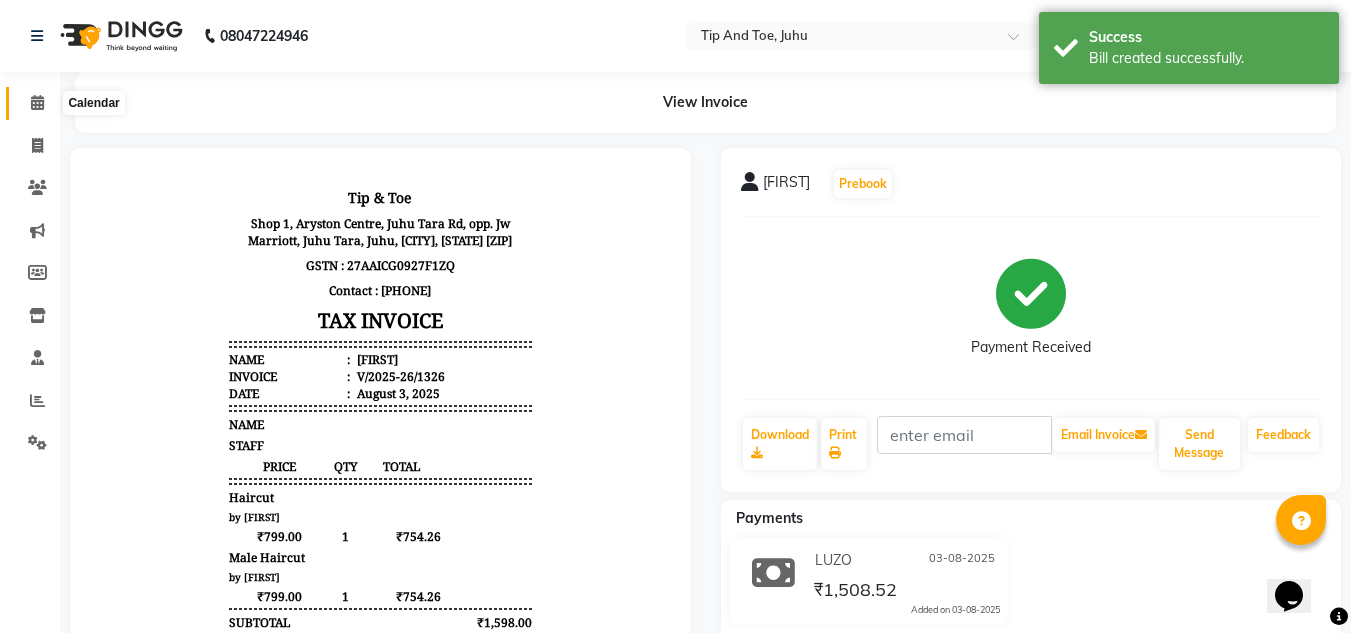 click 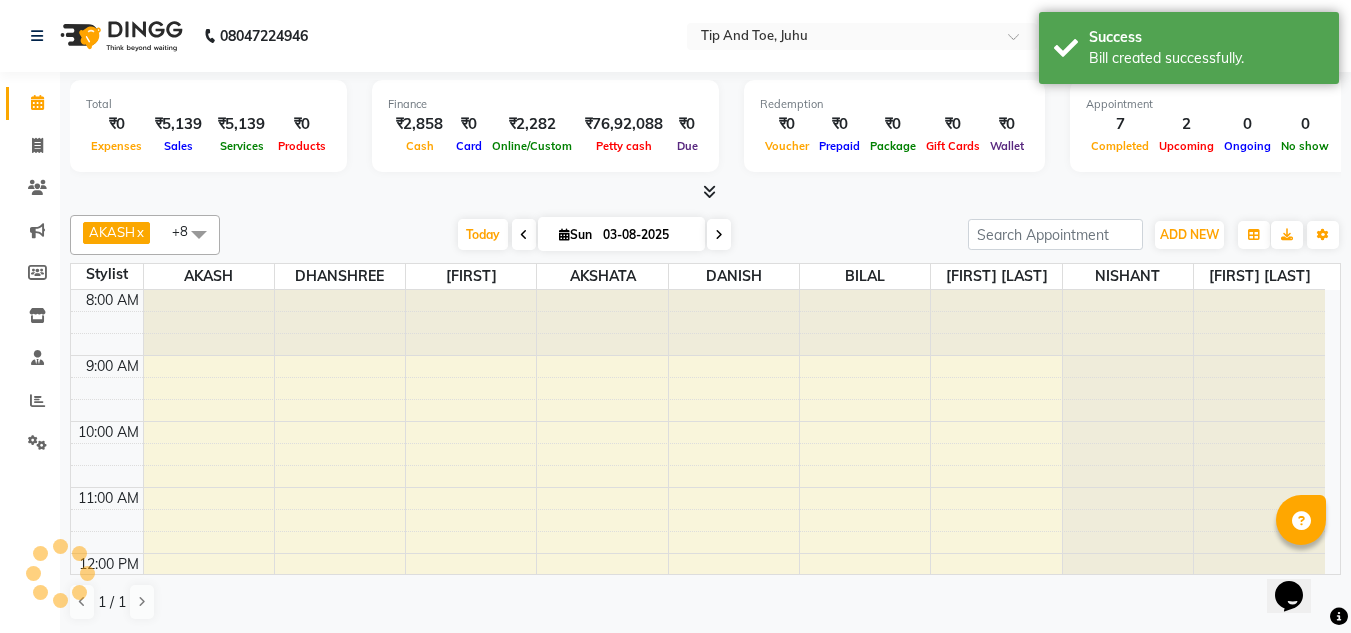 scroll, scrollTop: 0, scrollLeft: 0, axis: both 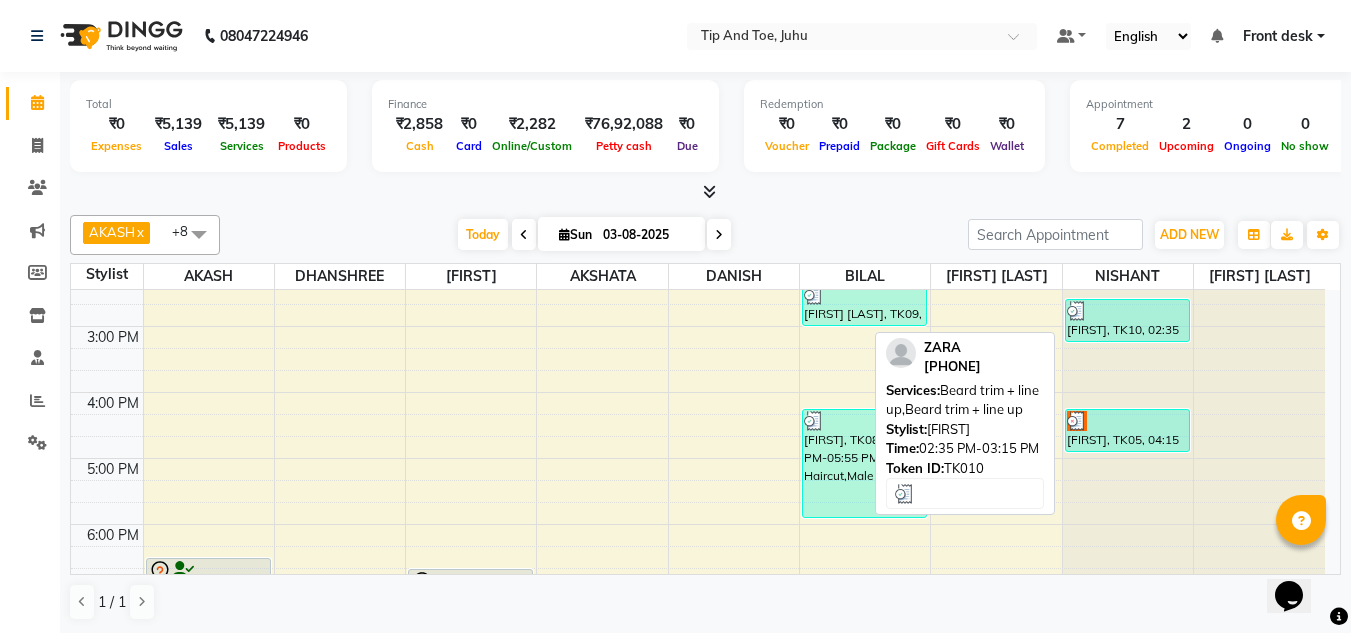 click at bounding box center [1127, 311] 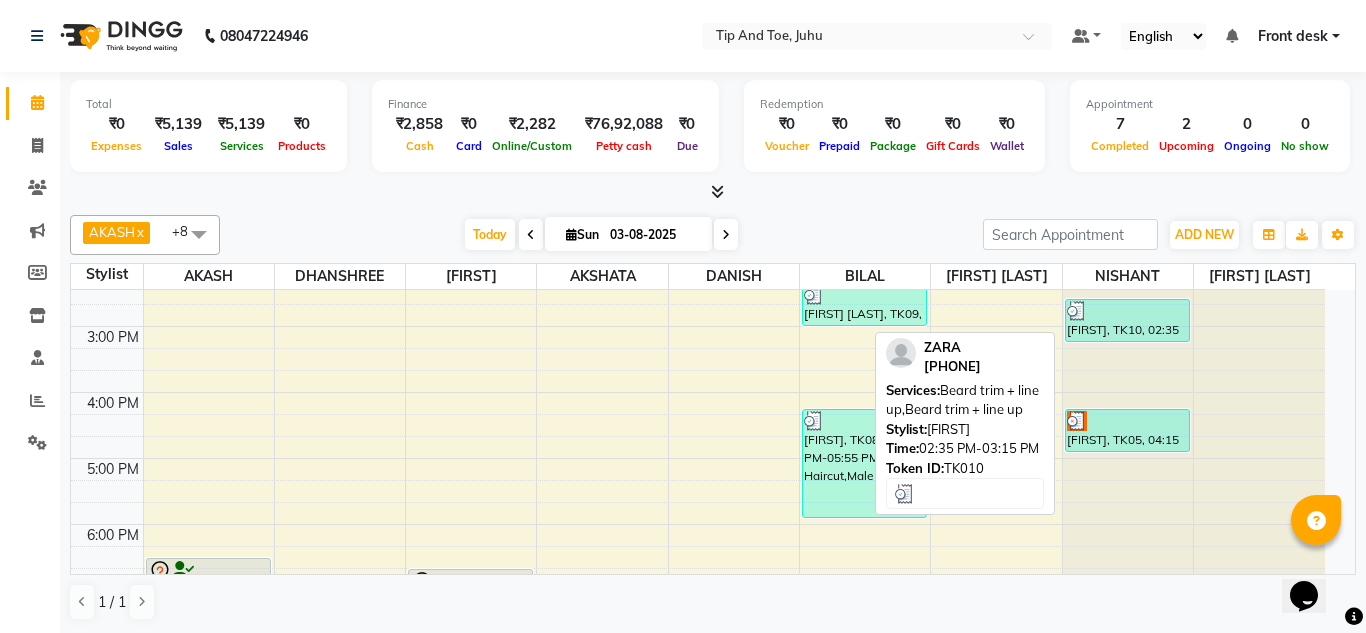 select on "3" 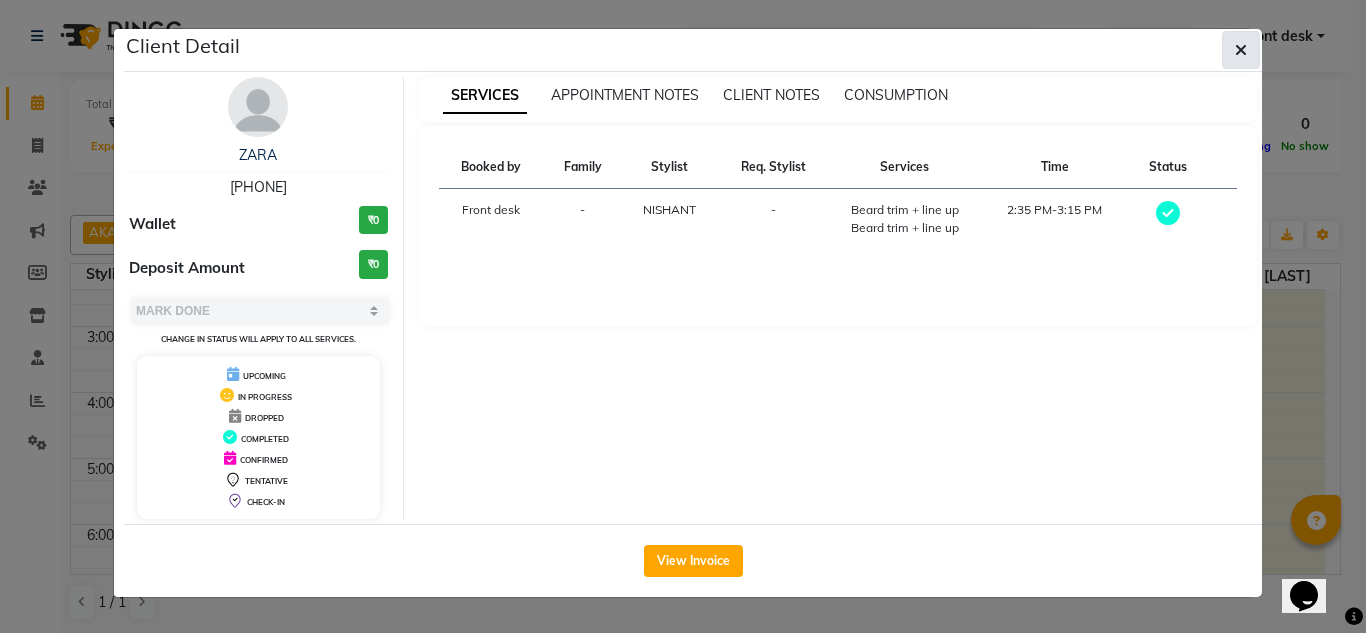 drag, startPoint x: 1246, startPoint y: 45, endPoint x: 1168, endPoint y: 12, distance: 84.693565 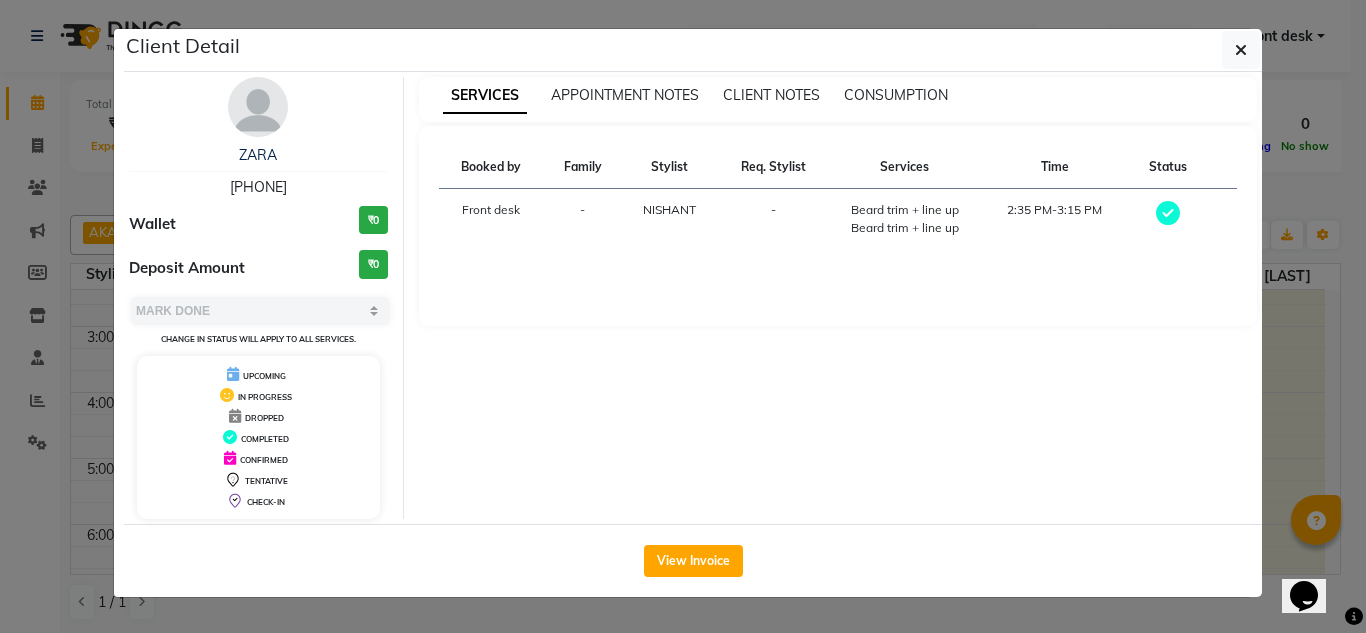 click 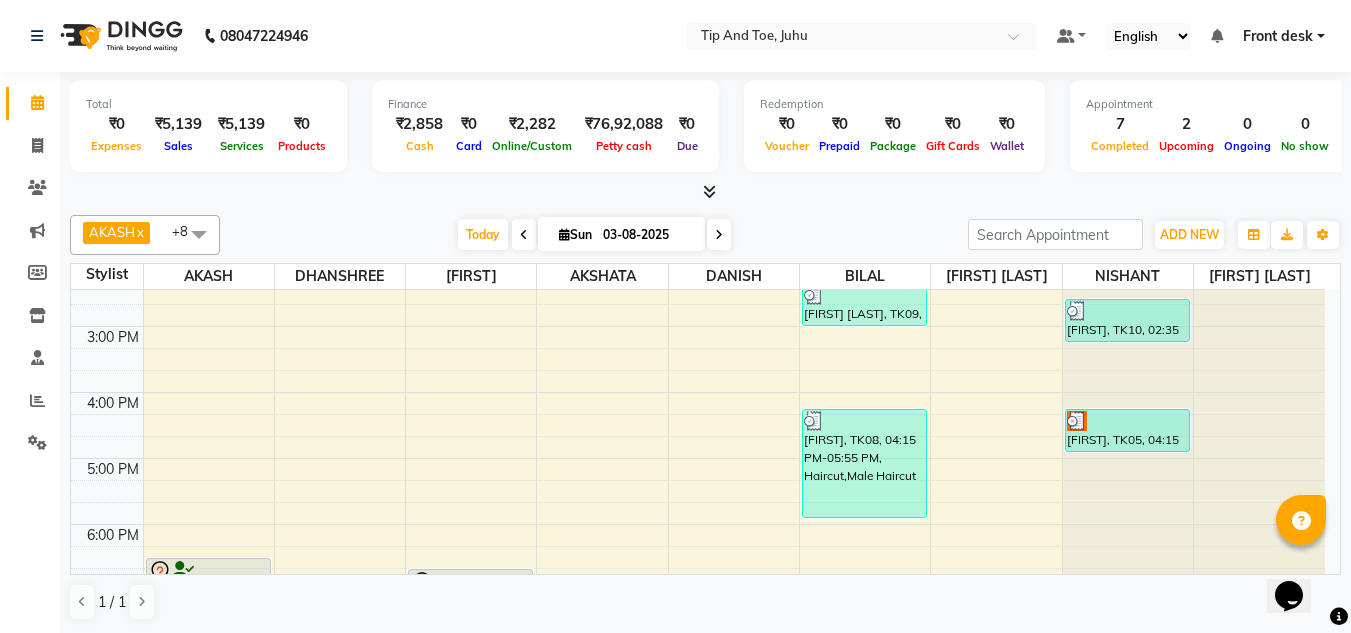 click at bounding box center (524, 235) 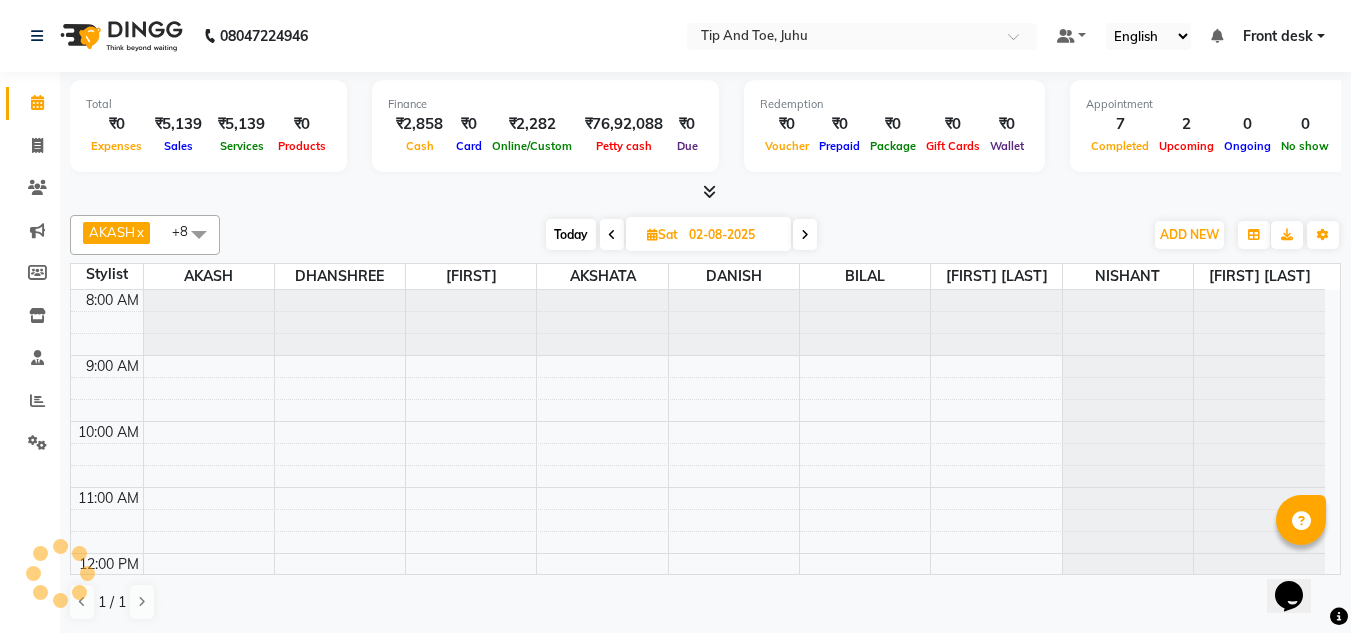 scroll, scrollTop: 573, scrollLeft: 0, axis: vertical 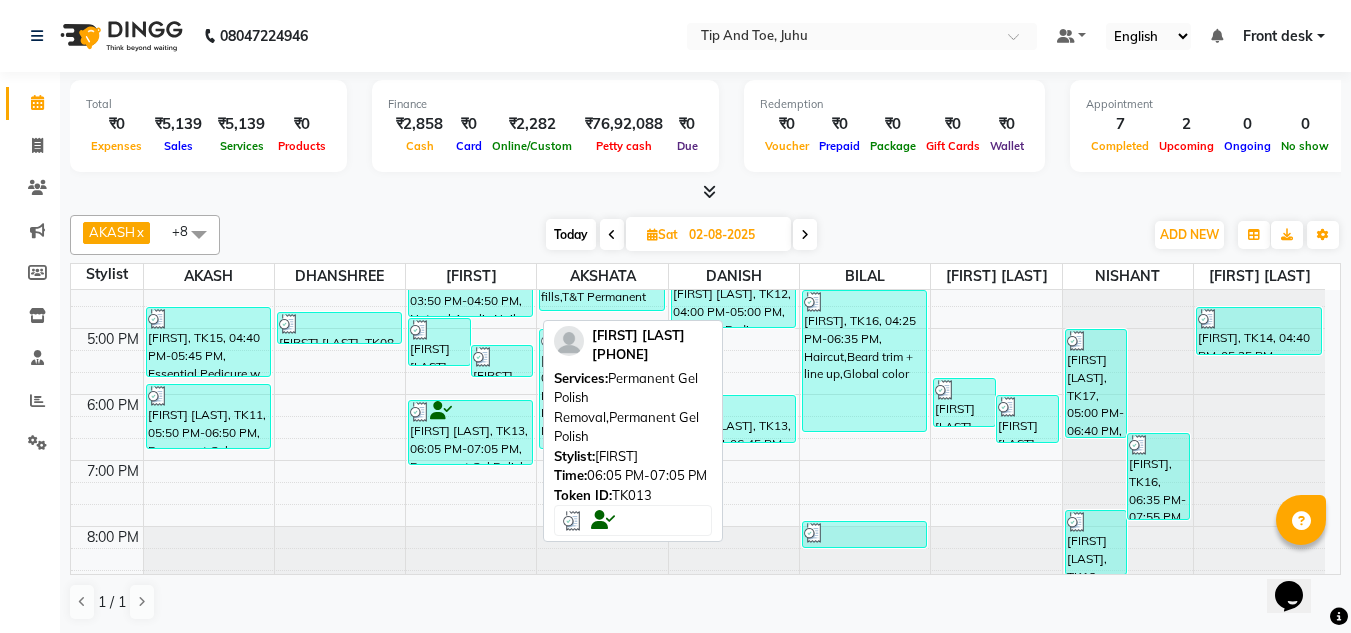 click on "Shiitaal Shah, TK13, 06:05 PM-07:05 PM, Permanent Gel Polish Removal,Permanent Gel Polish" at bounding box center (470, 432) 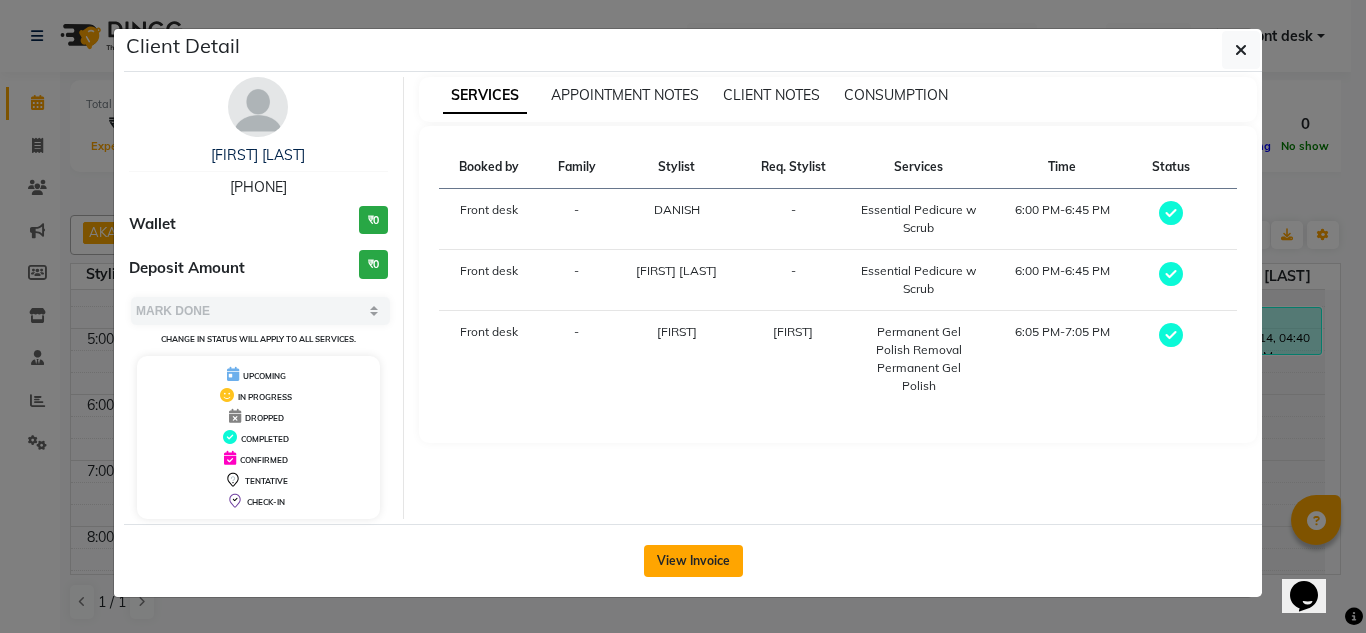 click on "View Invoice" 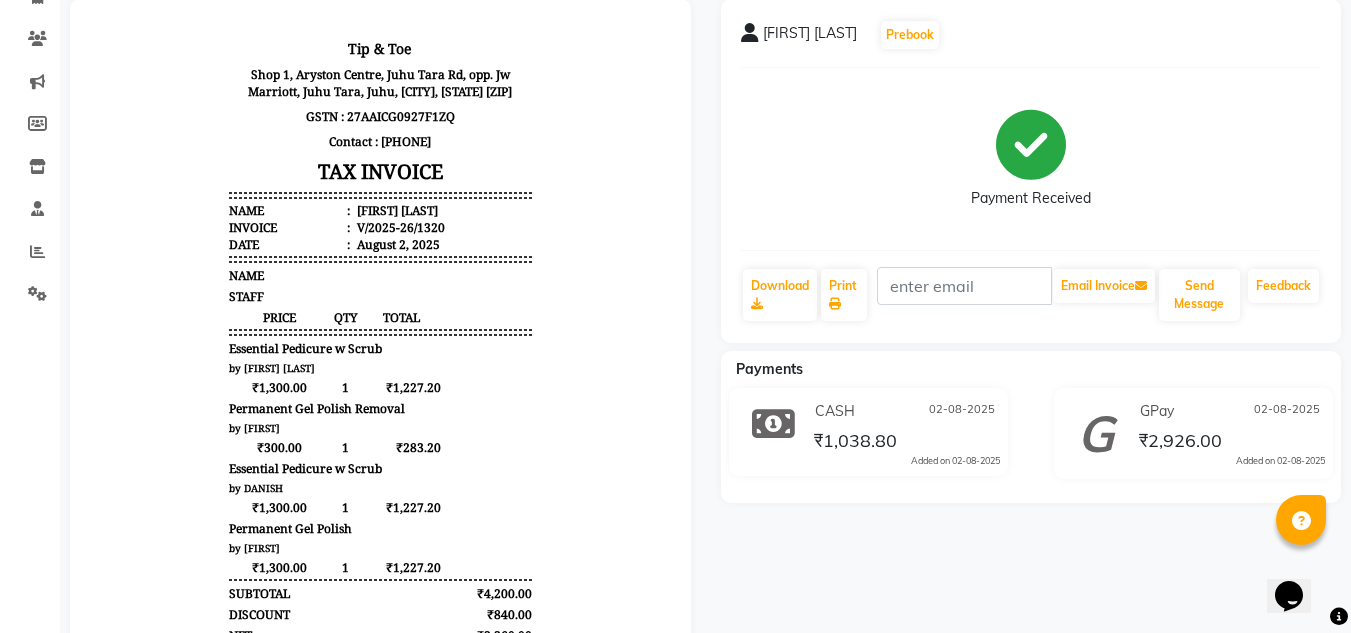 scroll, scrollTop: 16, scrollLeft: 0, axis: vertical 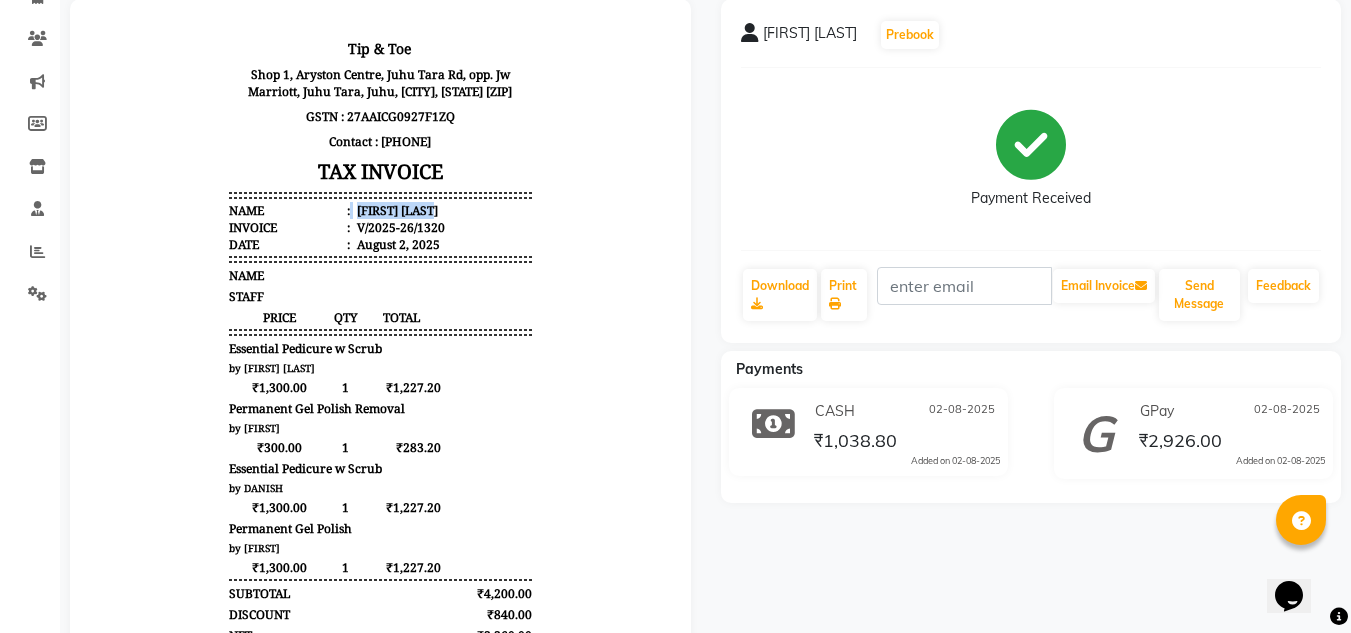 drag, startPoint x: 335, startPoint y: 211, endPoint x: 420, endPoint y: 210, distance: 85.00588 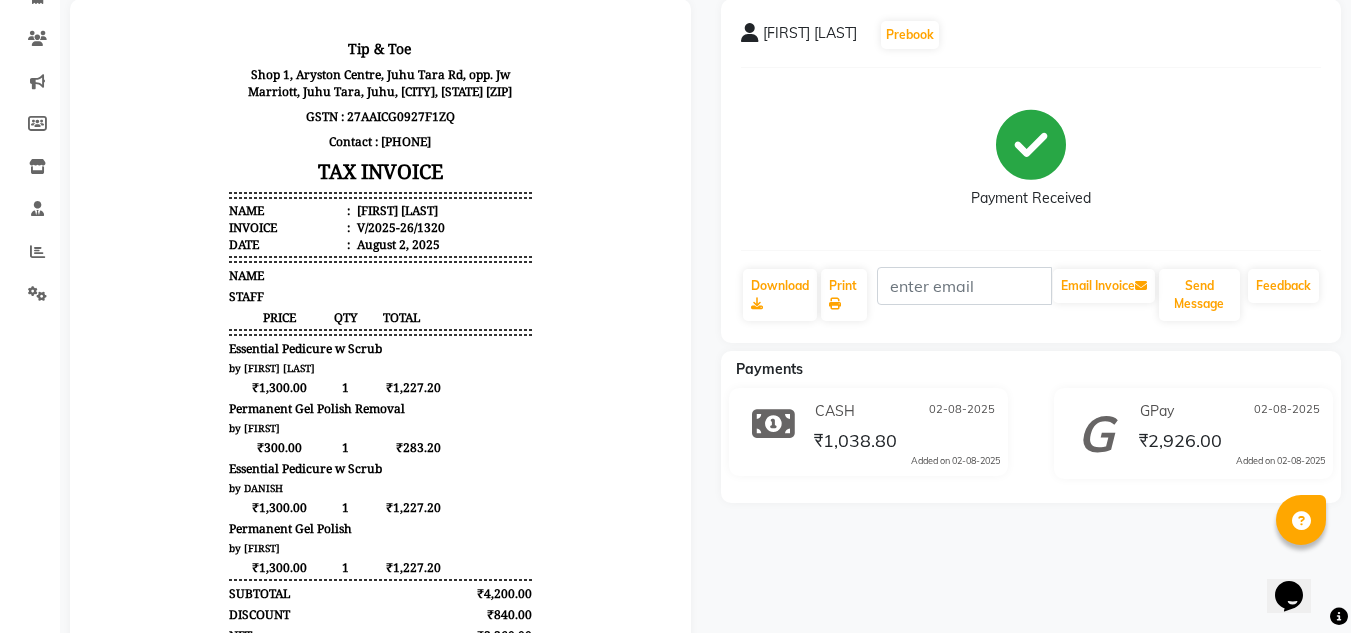 drag, startPoint x: 516, startPoint y: 218, endPoint x: 379, endPoint y: 213, distance: 137.09122 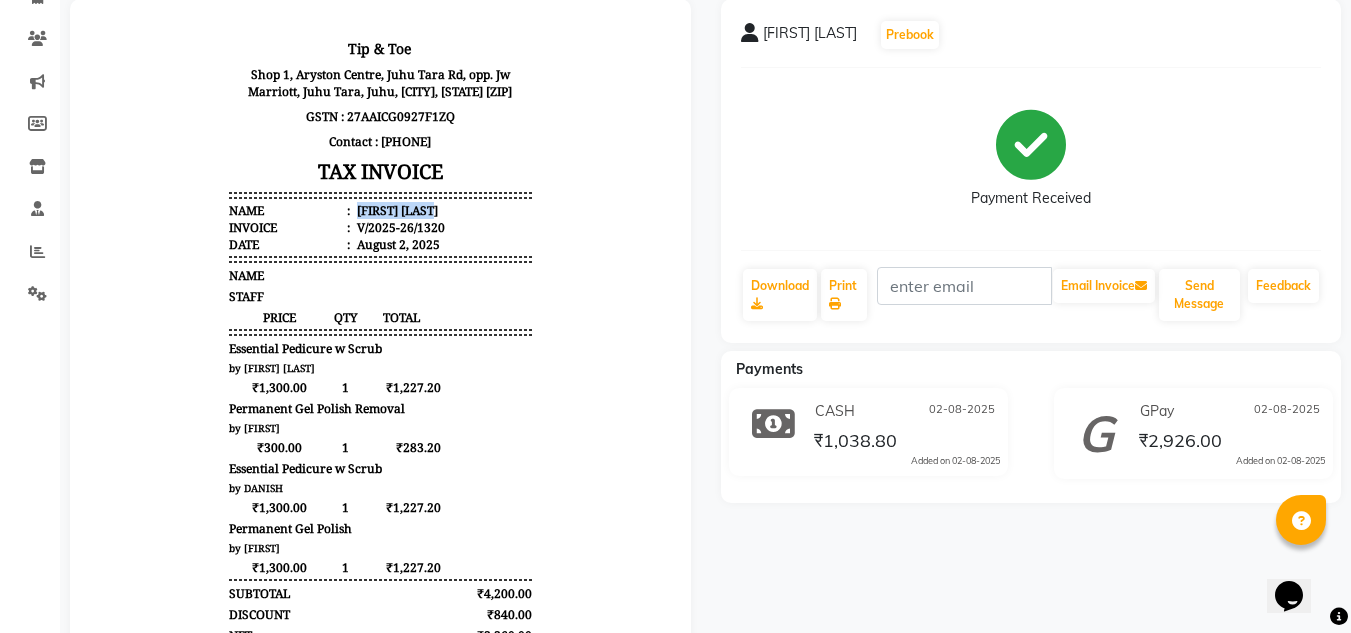 drag, startPoint x: 337, startPoint y: 214, endPoint x: 433, endPoint y: 215, distance: 96.00521 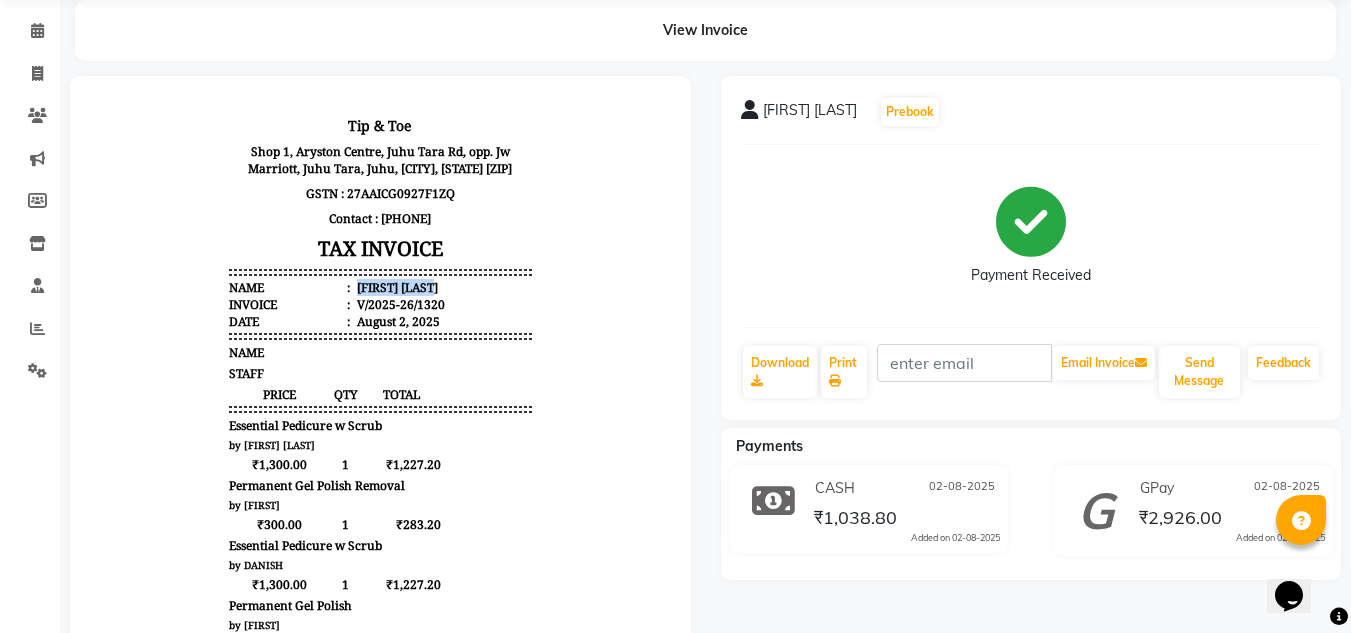 scroll, scrollTop: 0, scrollLeft: 0, axis: both 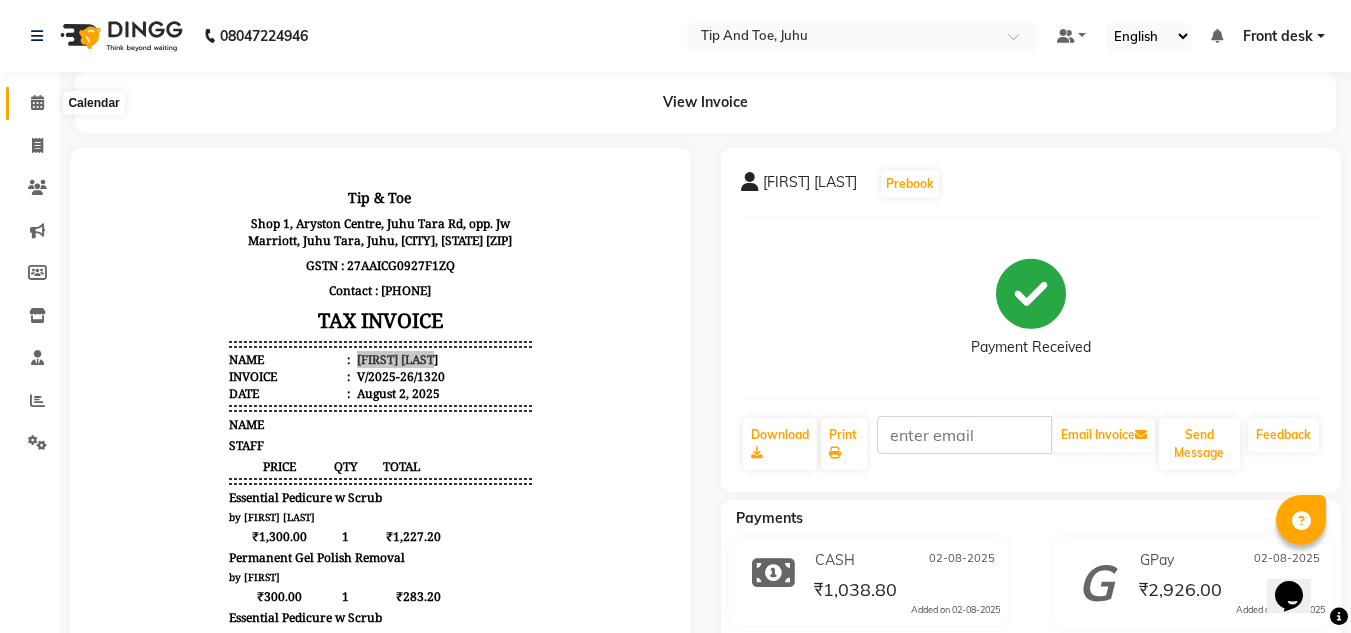 click 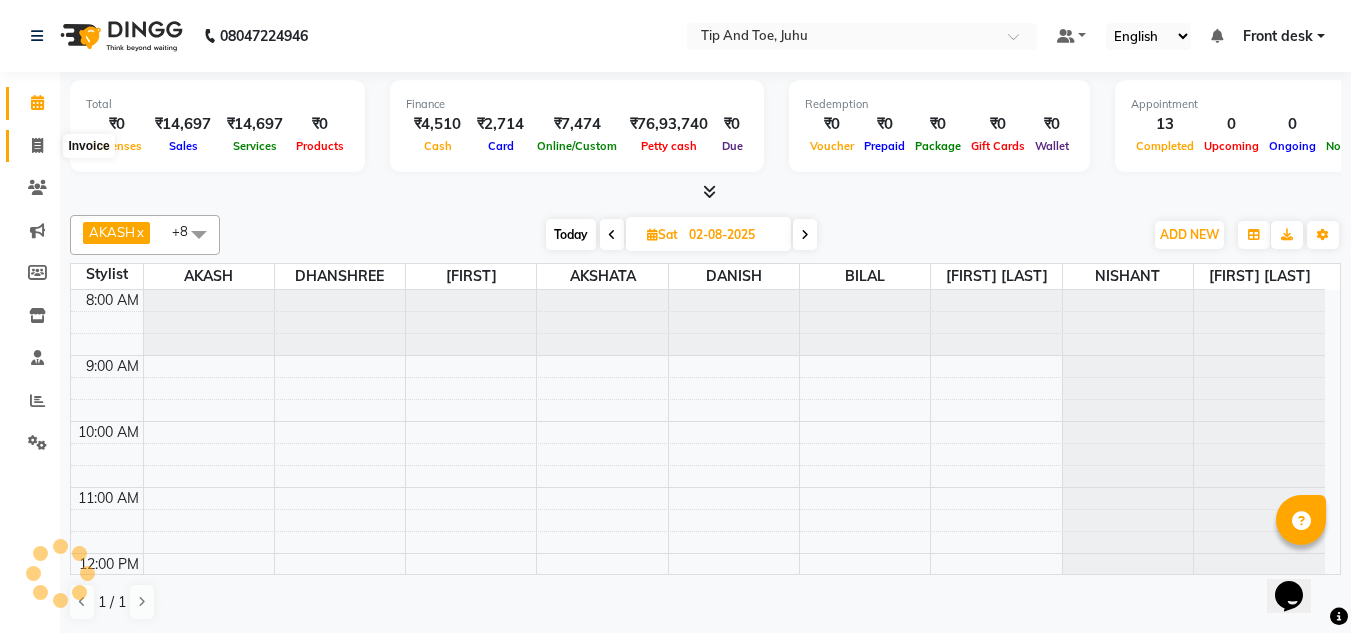 scroll, scrollTop: 535, scrollLeft: 0, axis: vertical 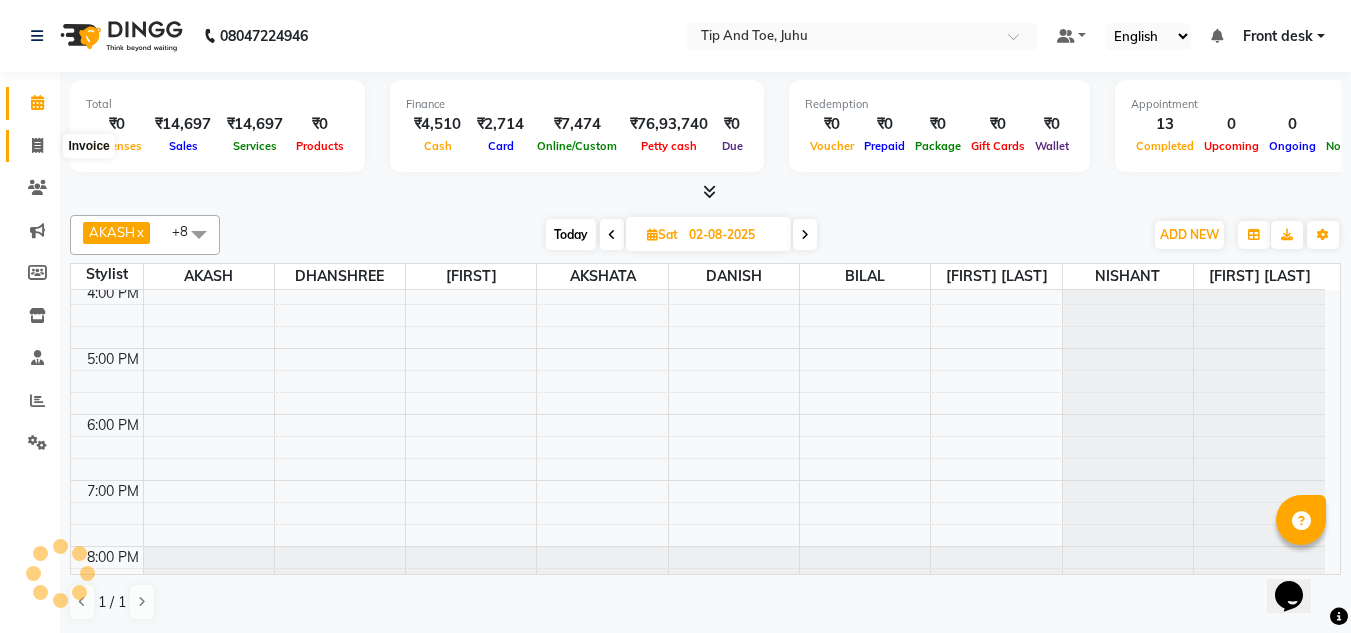 click 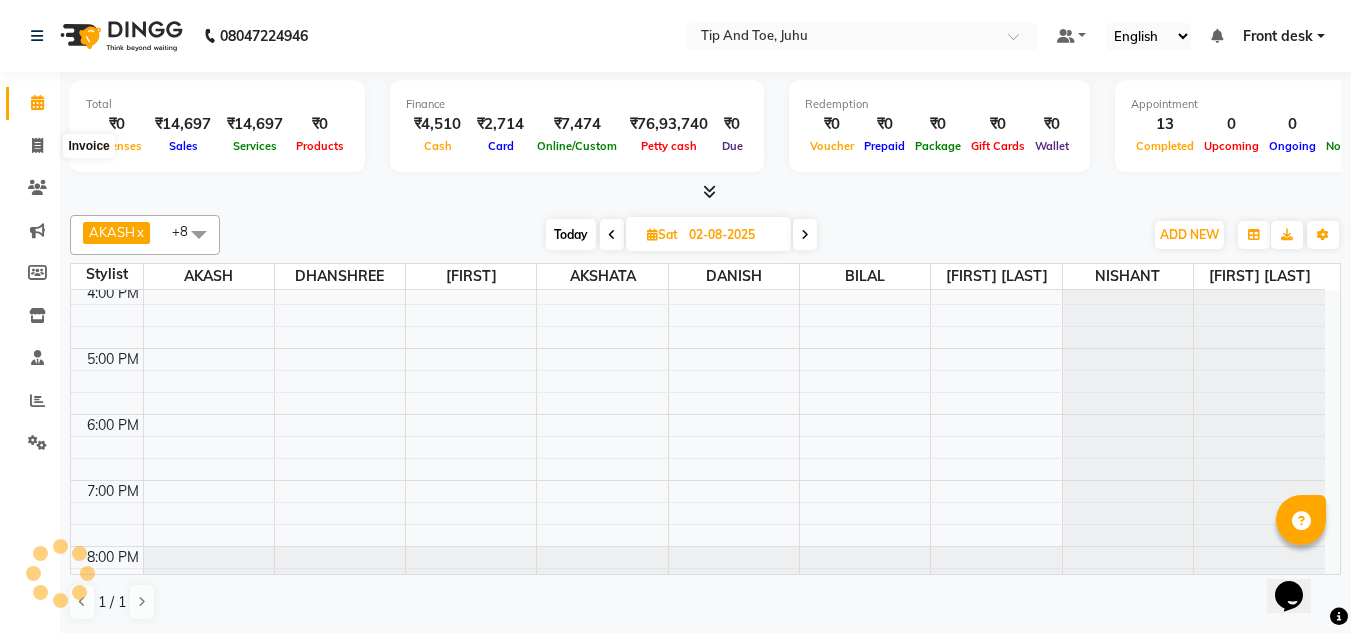 select on "service" 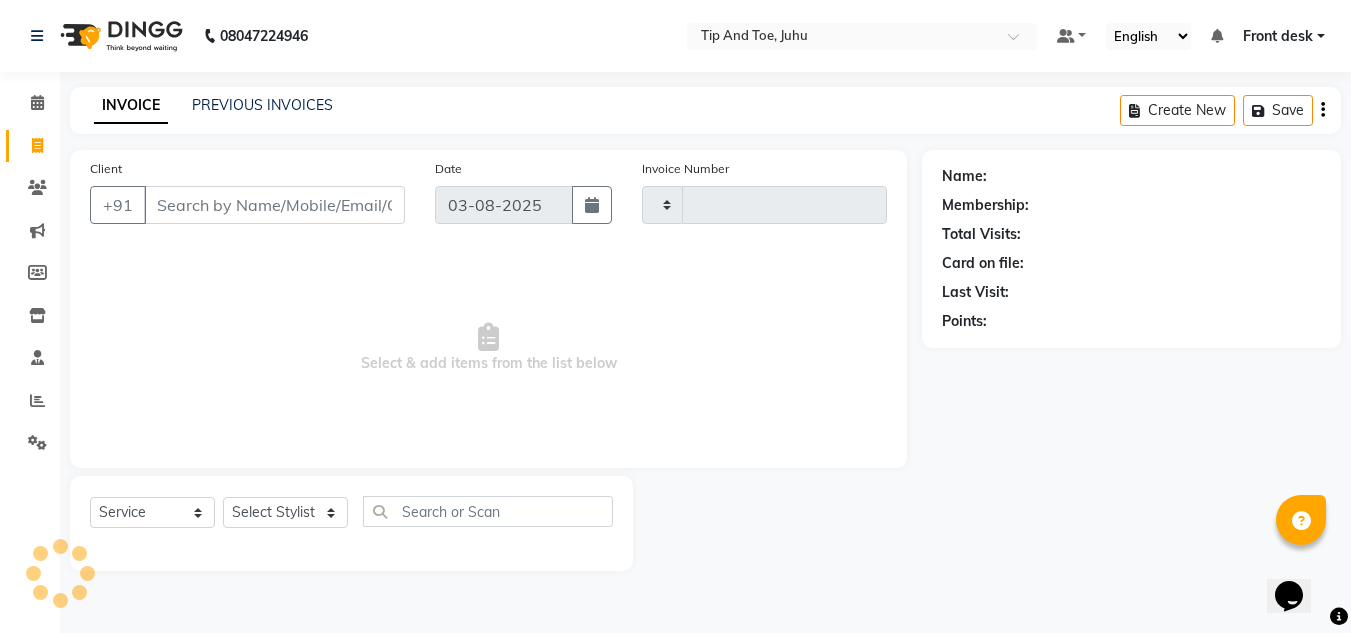 type on "1331" 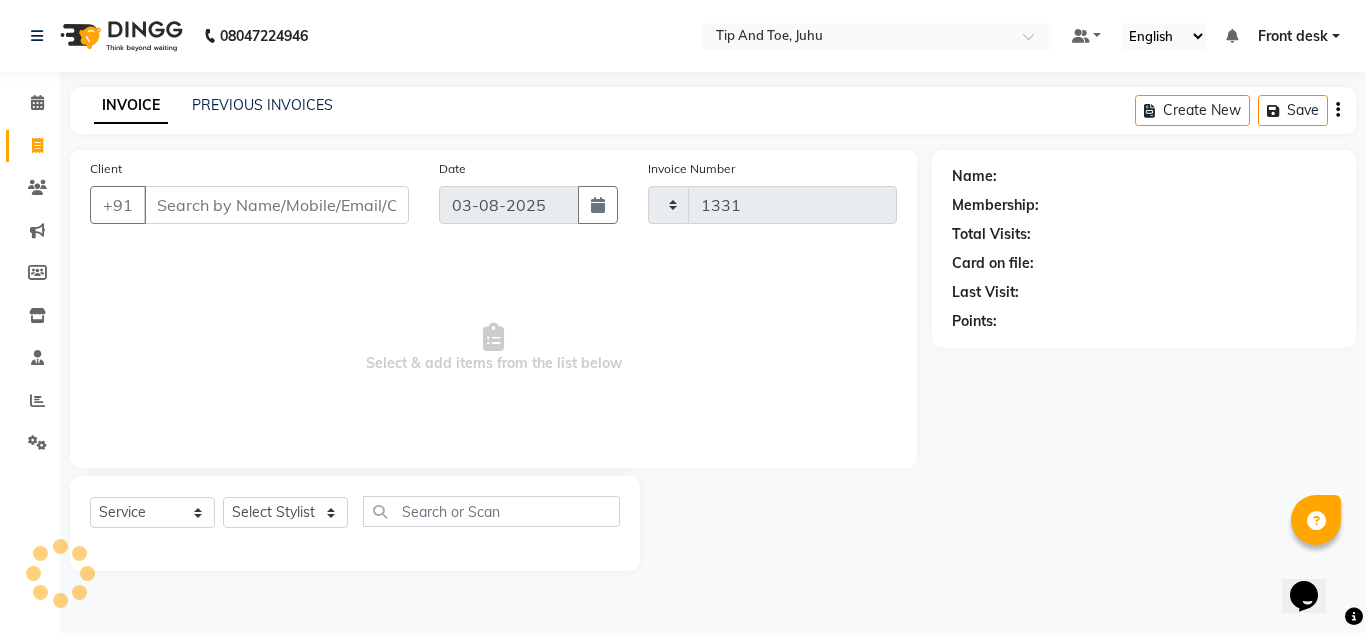 select on "5516" 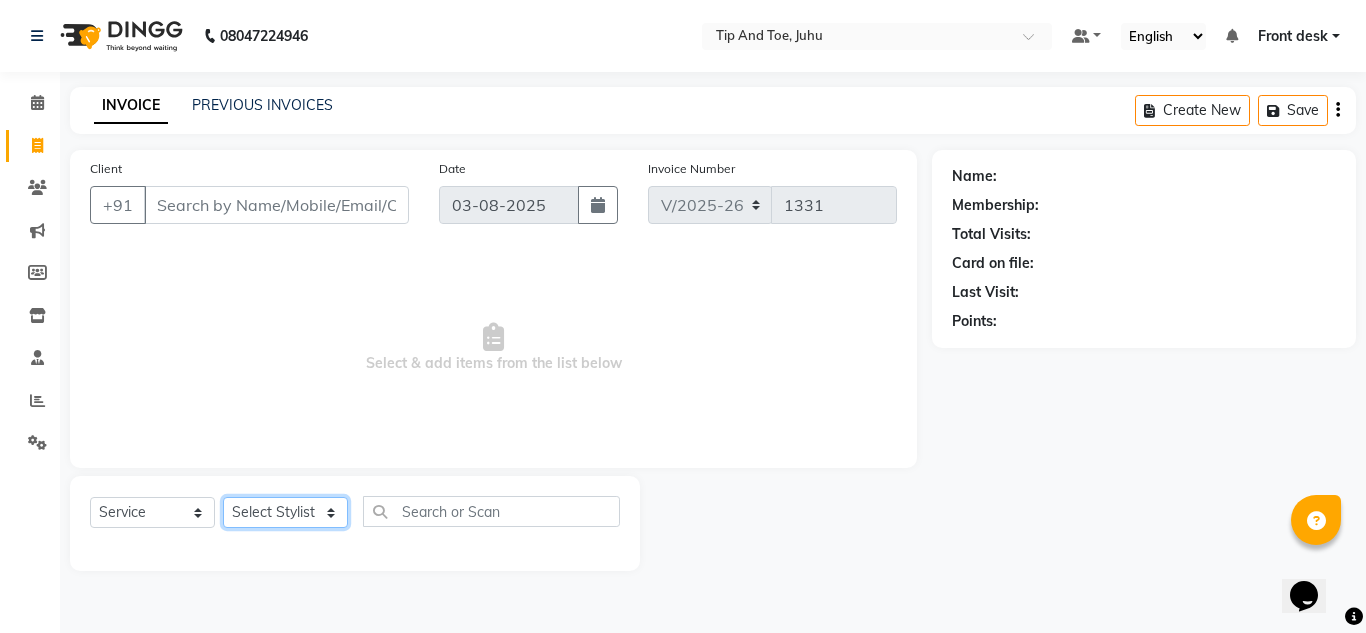 click on "Select Stylist ABIK  [FIRST] [LAST] [FIRST] [FIRST] [FIRST] [LAST] [FIRST] [FIRST] [FIRST] [FIRST] [FIRST] [FIRST] Front desk  [FIRST] [FIRST] [FIRST] [FIRST] [FIRST] [FIRST] [FIRST] [FIRST] [FIRST] [FIRST] [FIRST] [FIRST] [FIRST] [FIRST] [FIRST] [FIRST]" 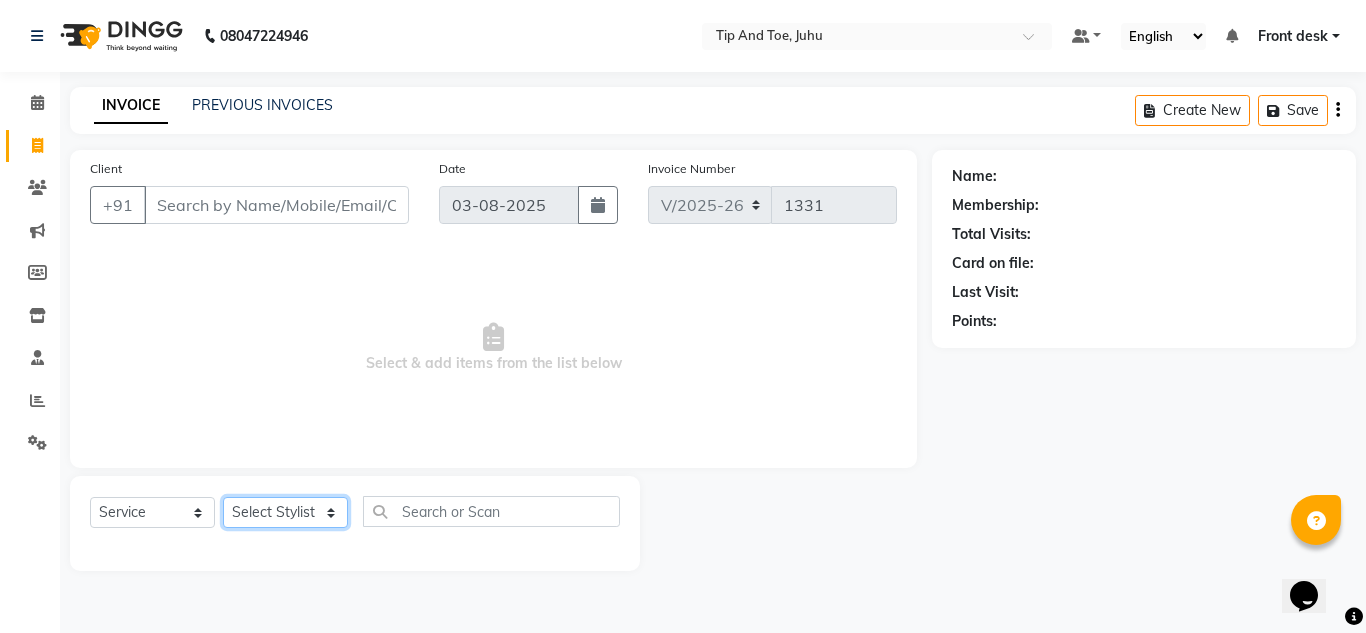 select on "86116" 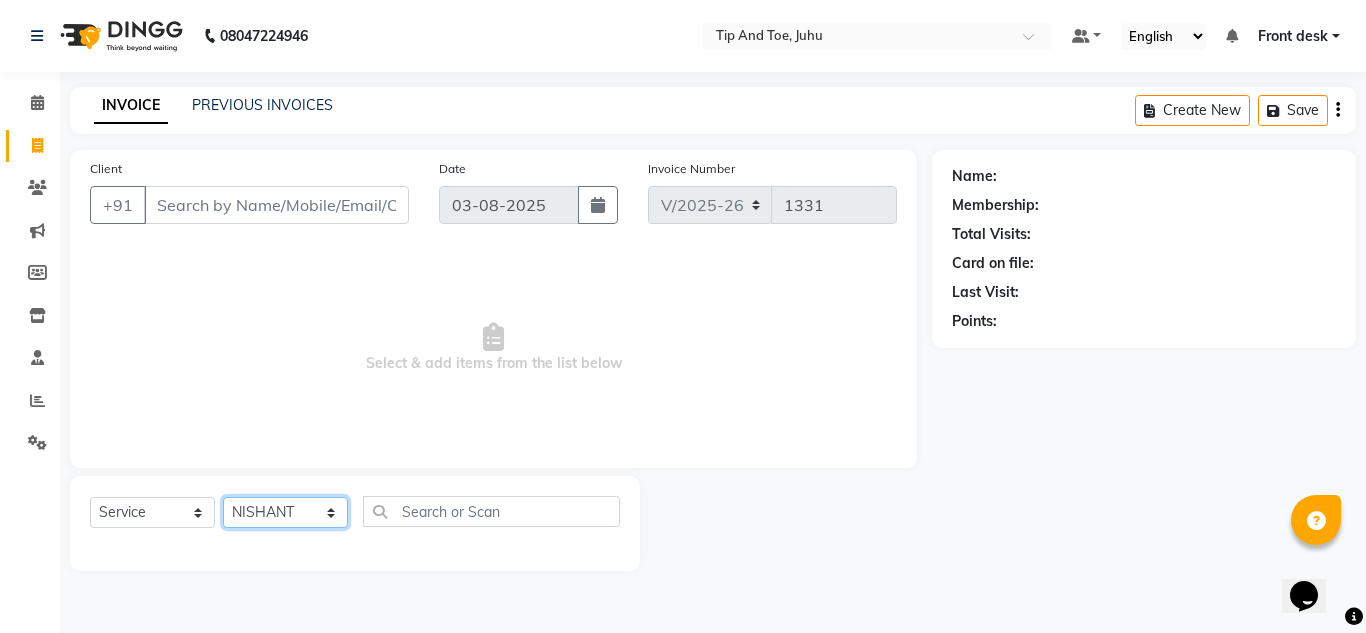 click on "Select Stylist ABIK  [FIRST] [LAST] [FIRST] [FIRST] [FIRST] [LAST] [FIRST] [FIRST] [FIRST] [FIRST] [FIRST] [FIRST] Front desk  [FIRST] [FIRST] [FIRST] [FIRST] [FIRST] [FIRST] [FIRST] [FIRST] [FIRST] [FIRST] [FIRST] [FIRST] [FIRST] [FIRST] [FIRST] [FIRST]" 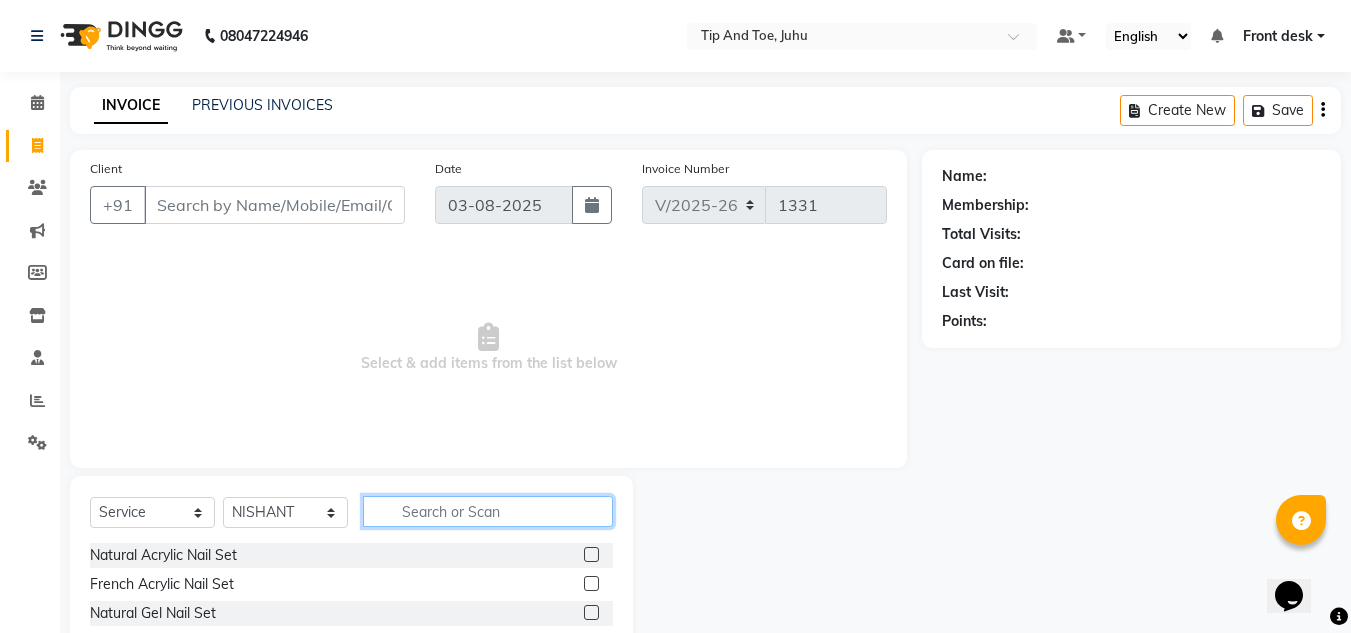 click 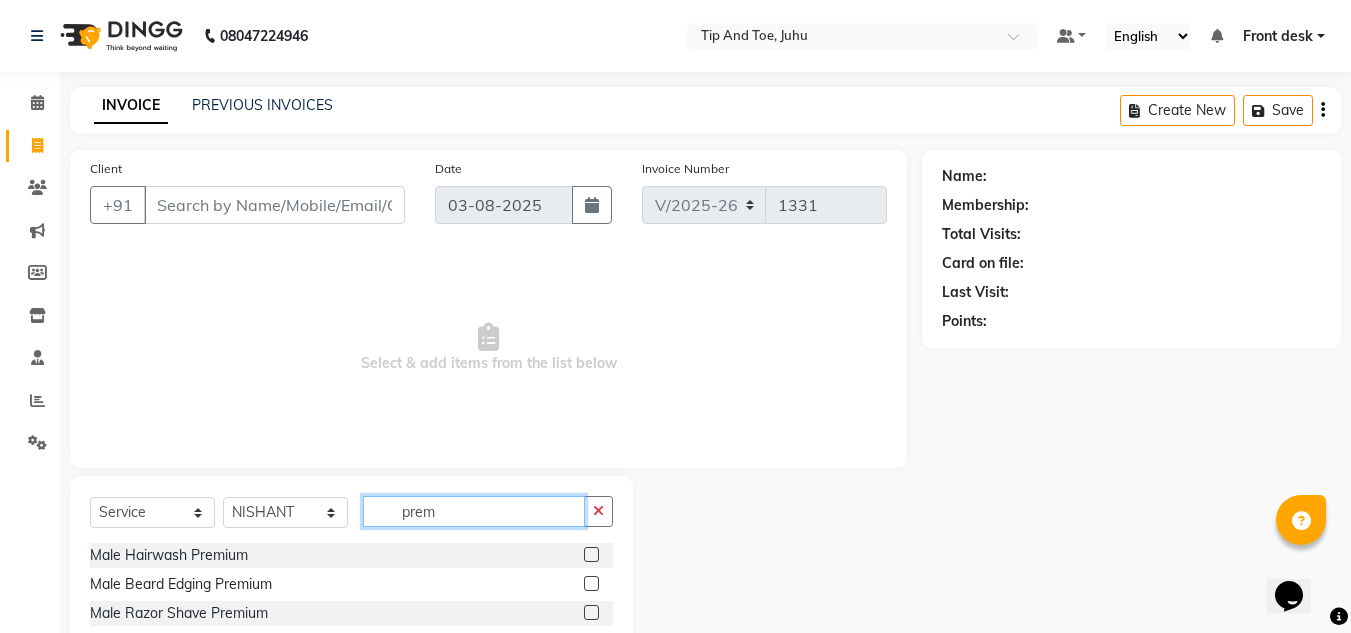 scroll, scrollTop: 100, scrollLeft: 0, axis: vertical 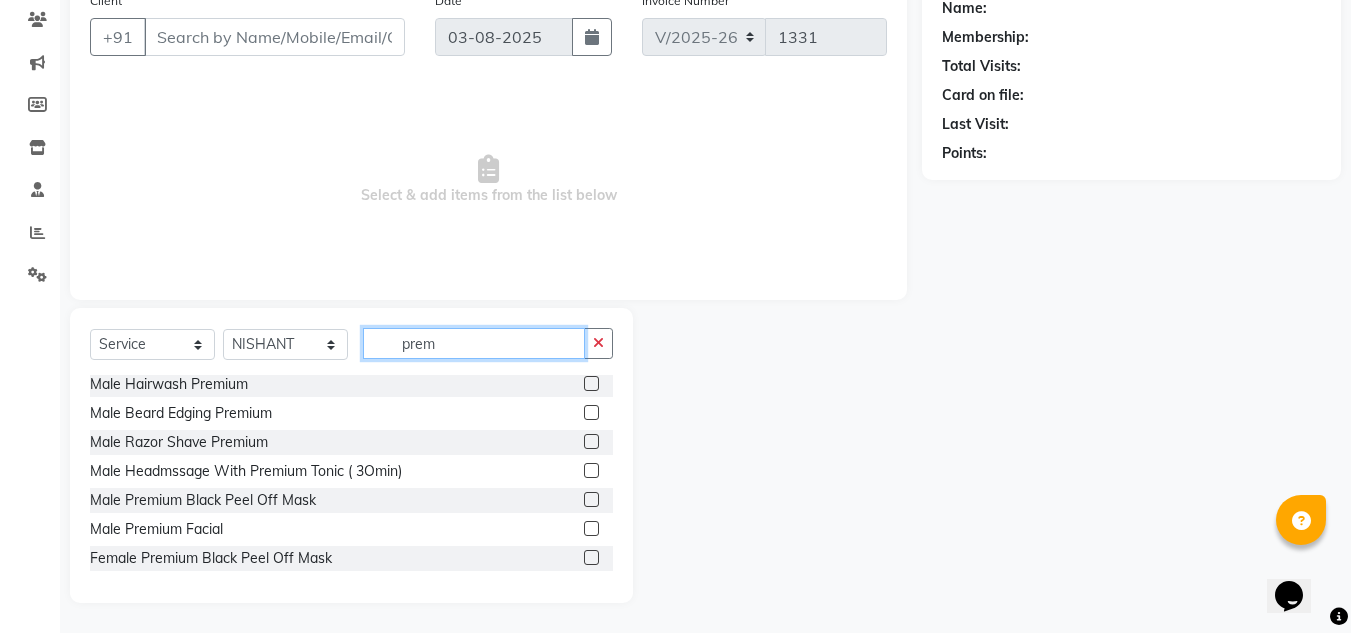 type on "prem" 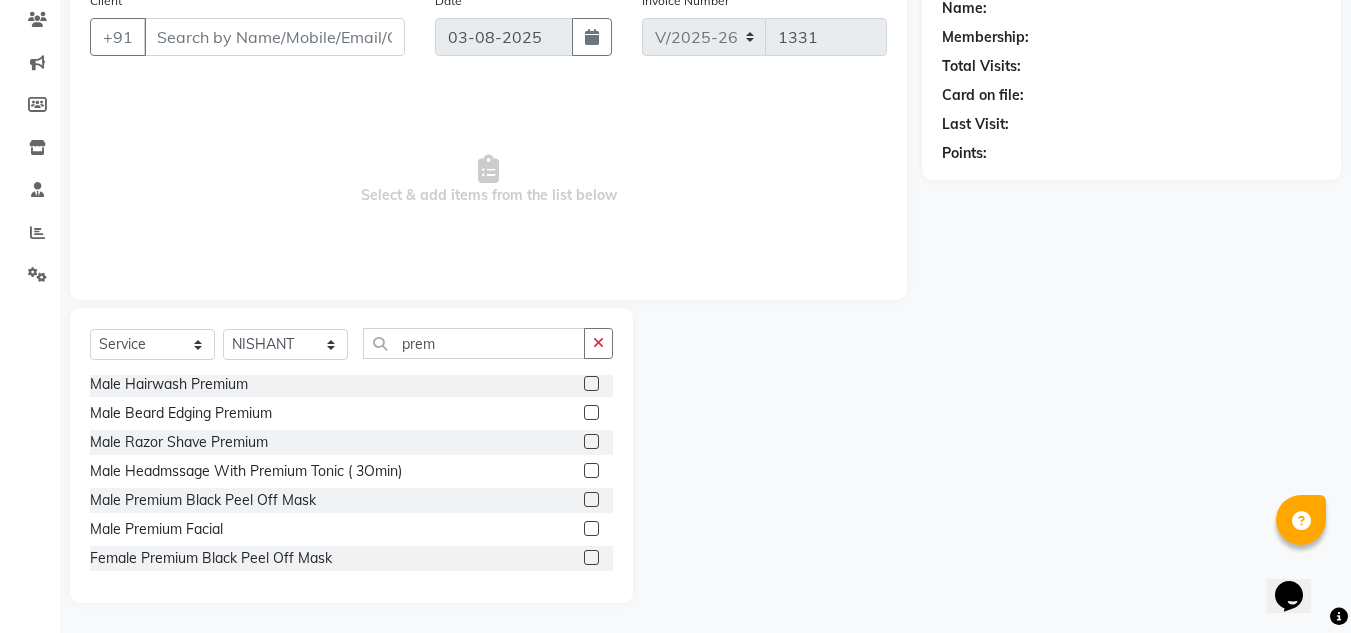 click 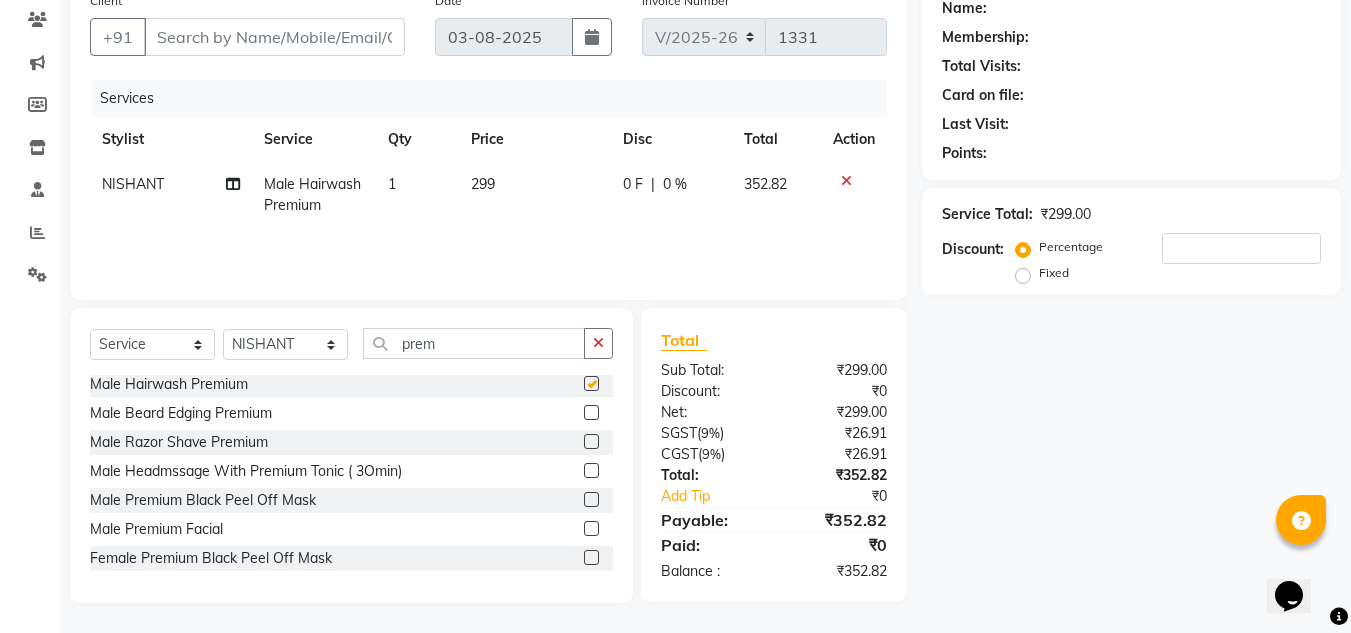 checkbox on "false" 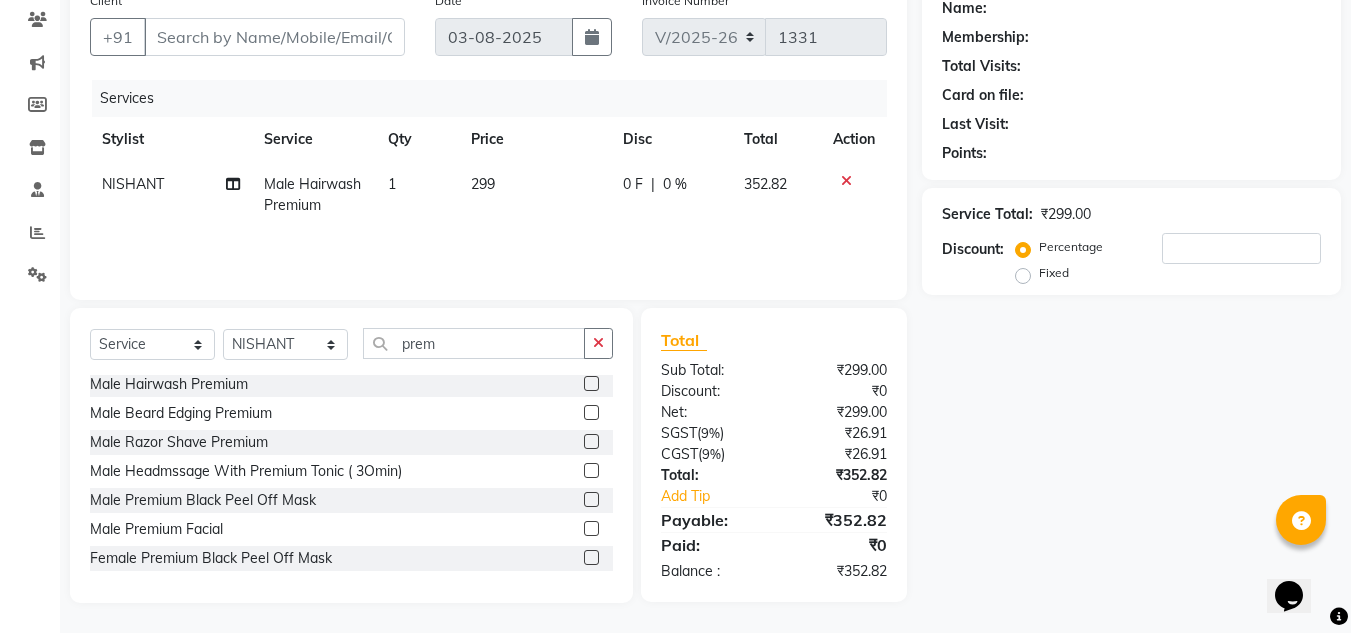 click on "299" 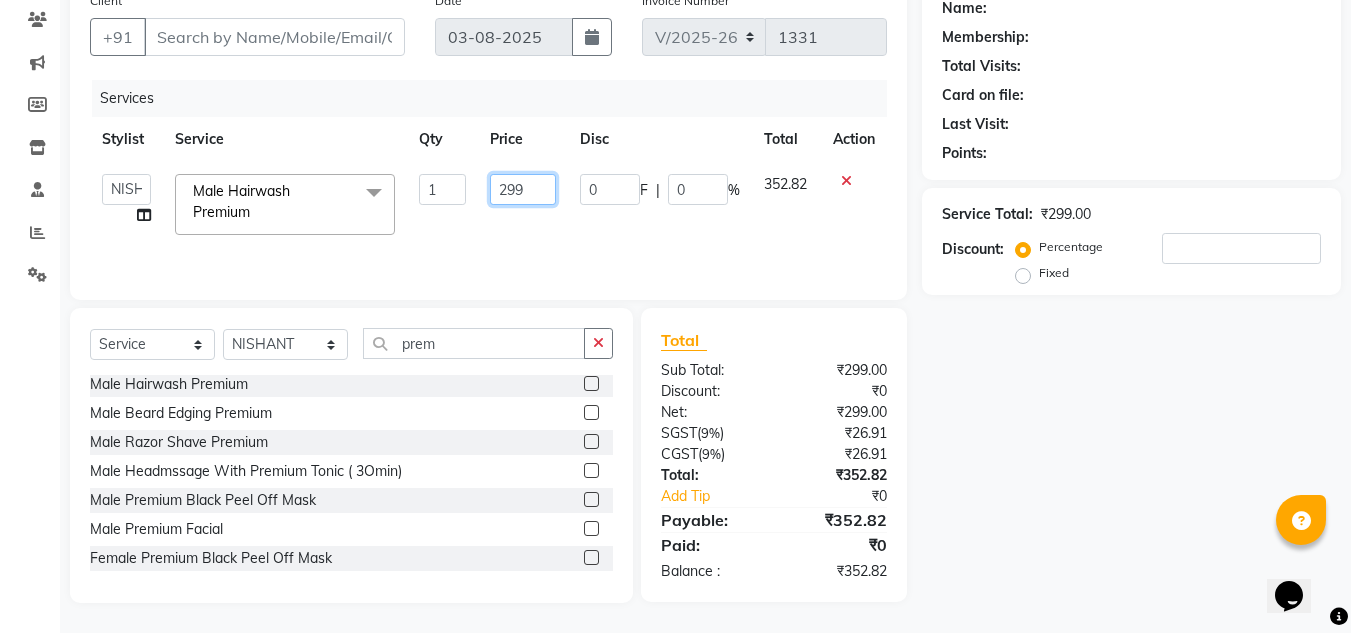 click on "299" 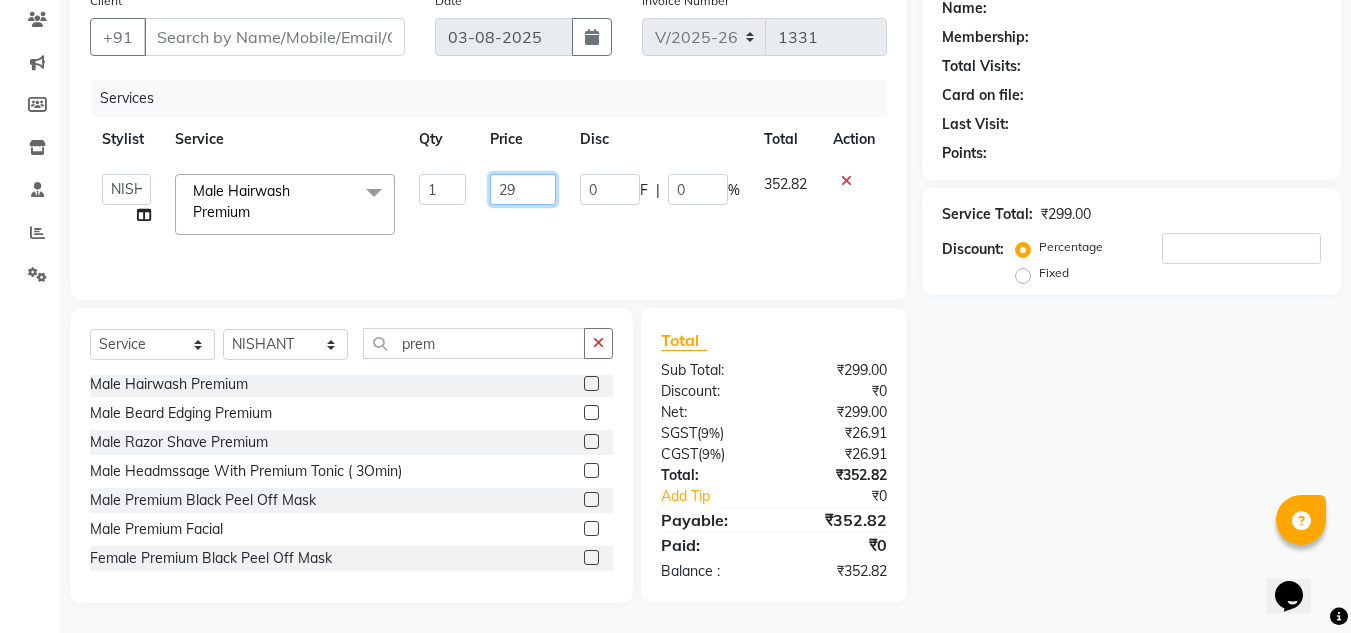 type on "2" 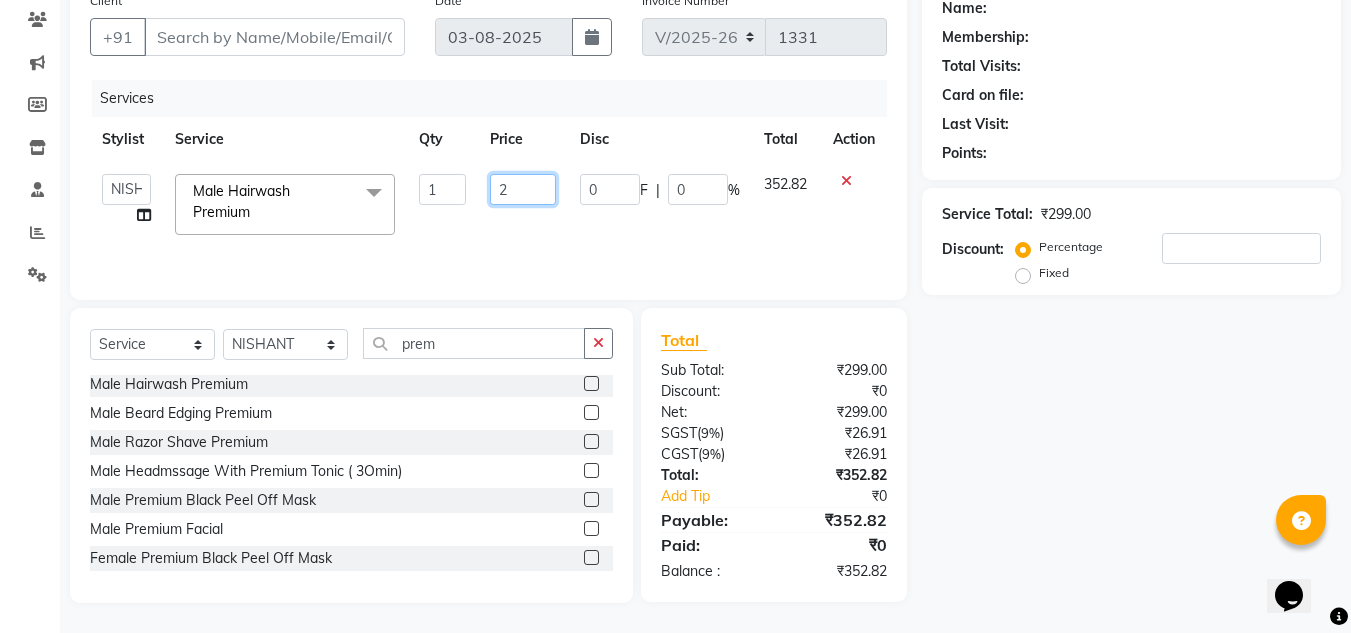 type 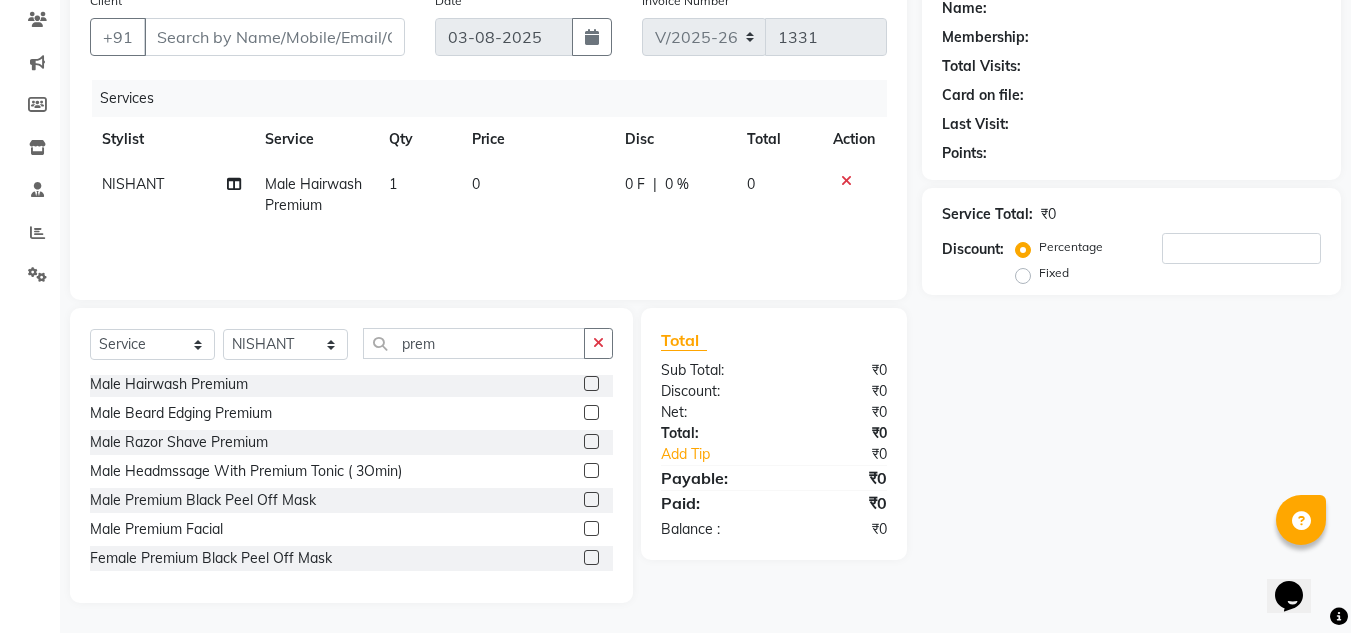 click on "Male Hairwash Premium" 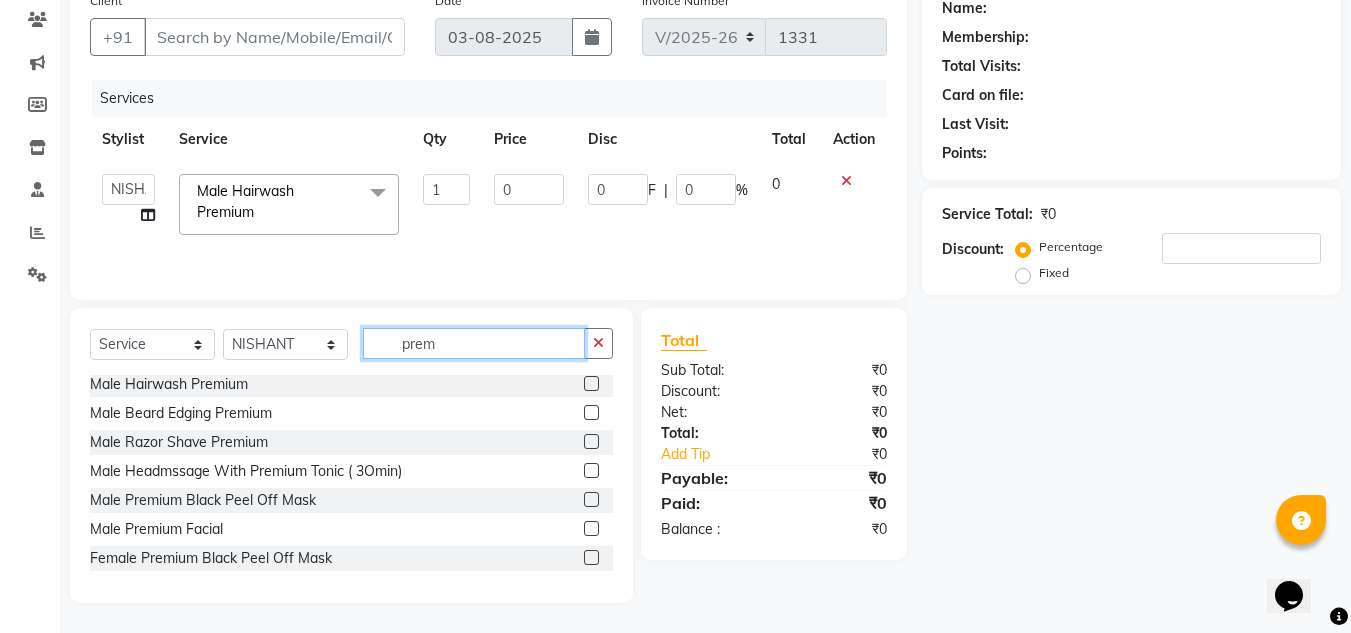 click on "prem" 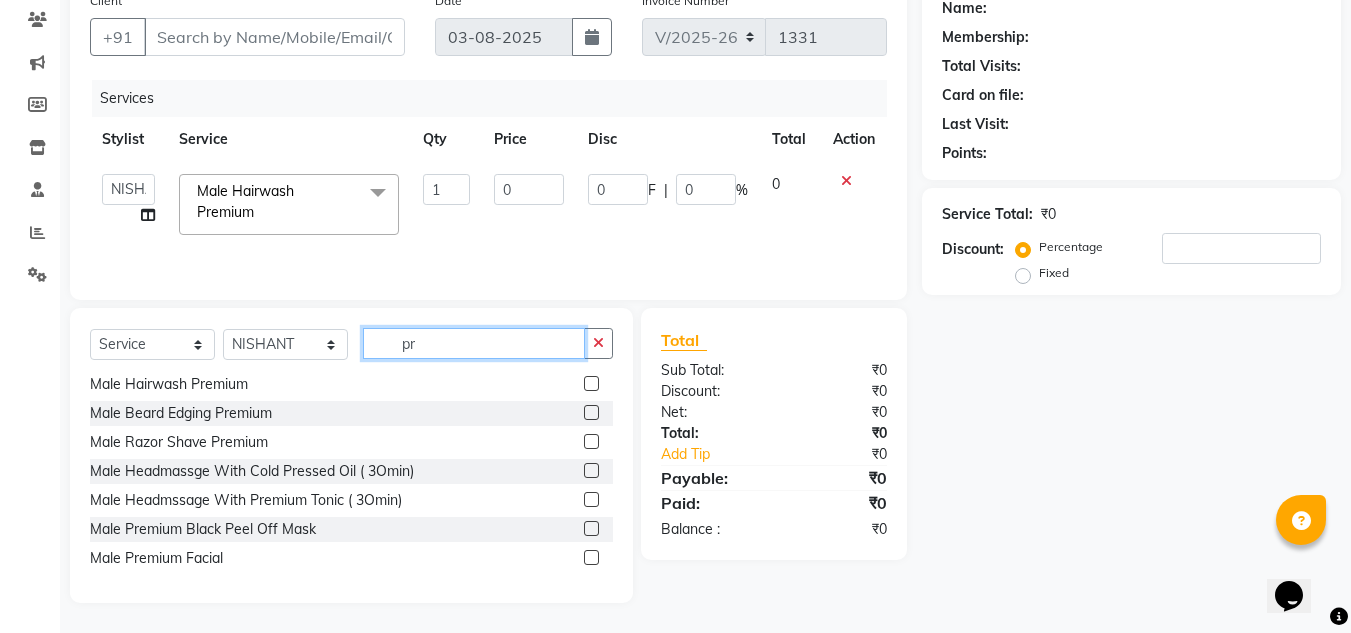 type on "p" 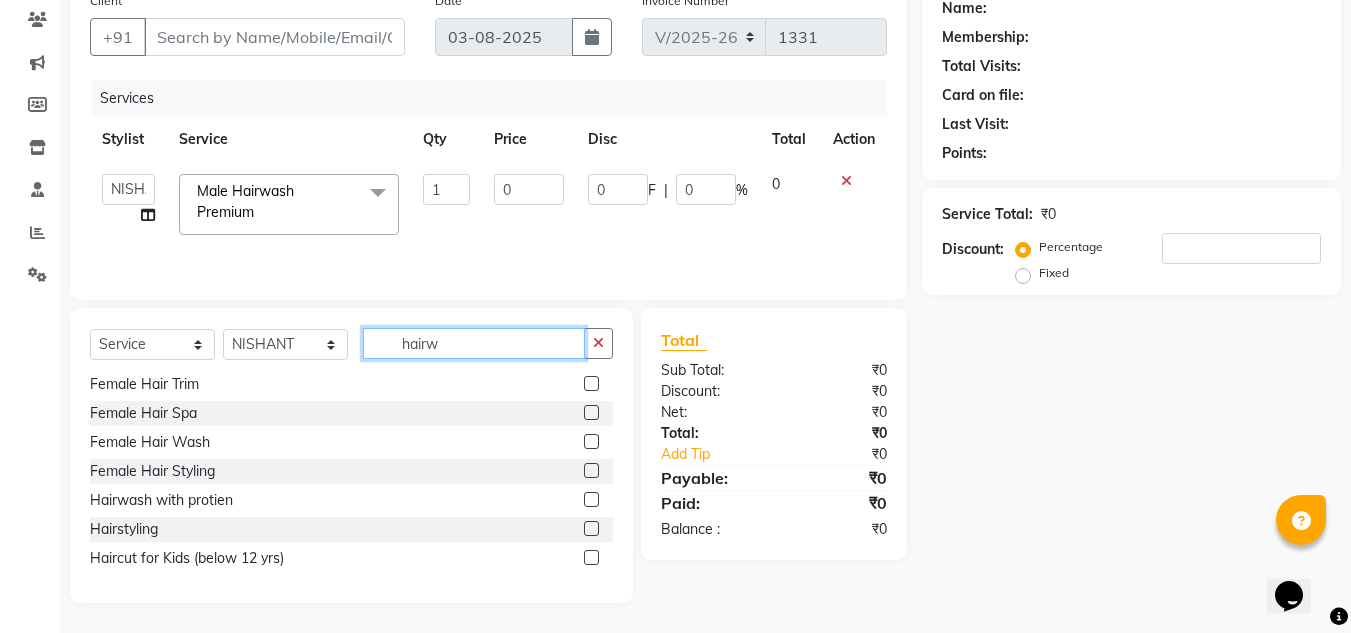 scroll, scrollTop: 0, scrollLeft: 0, axis: both 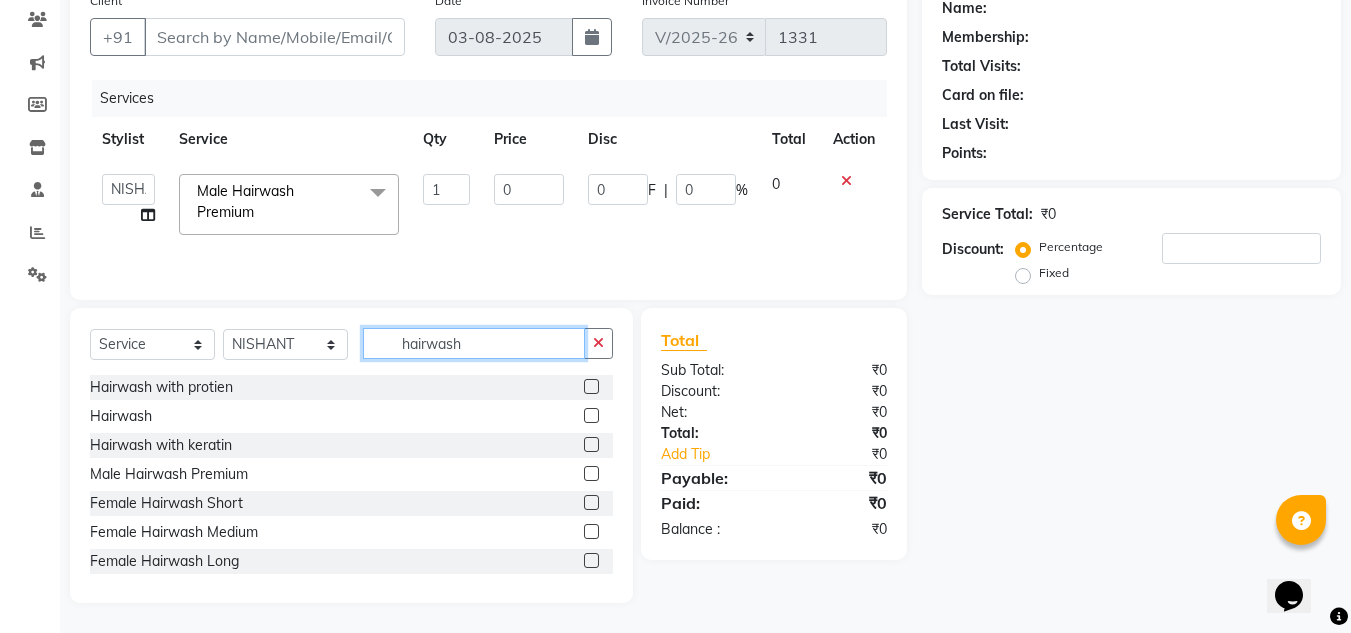 type on "hairwash" 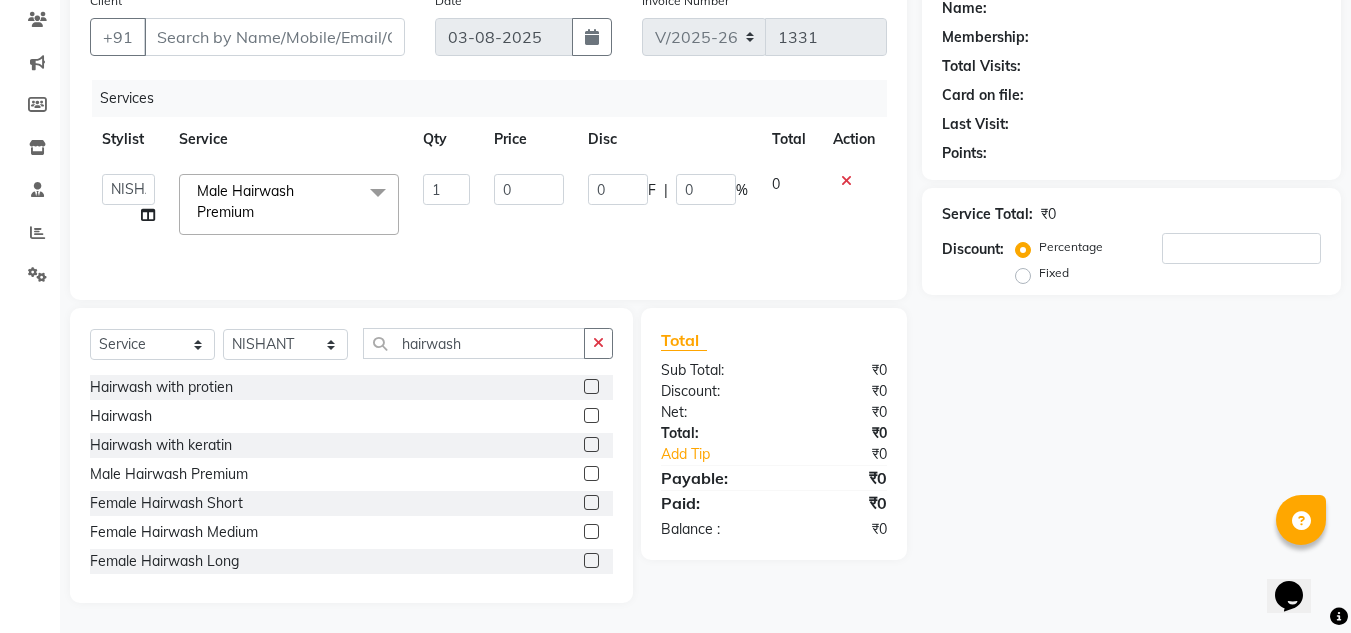 click 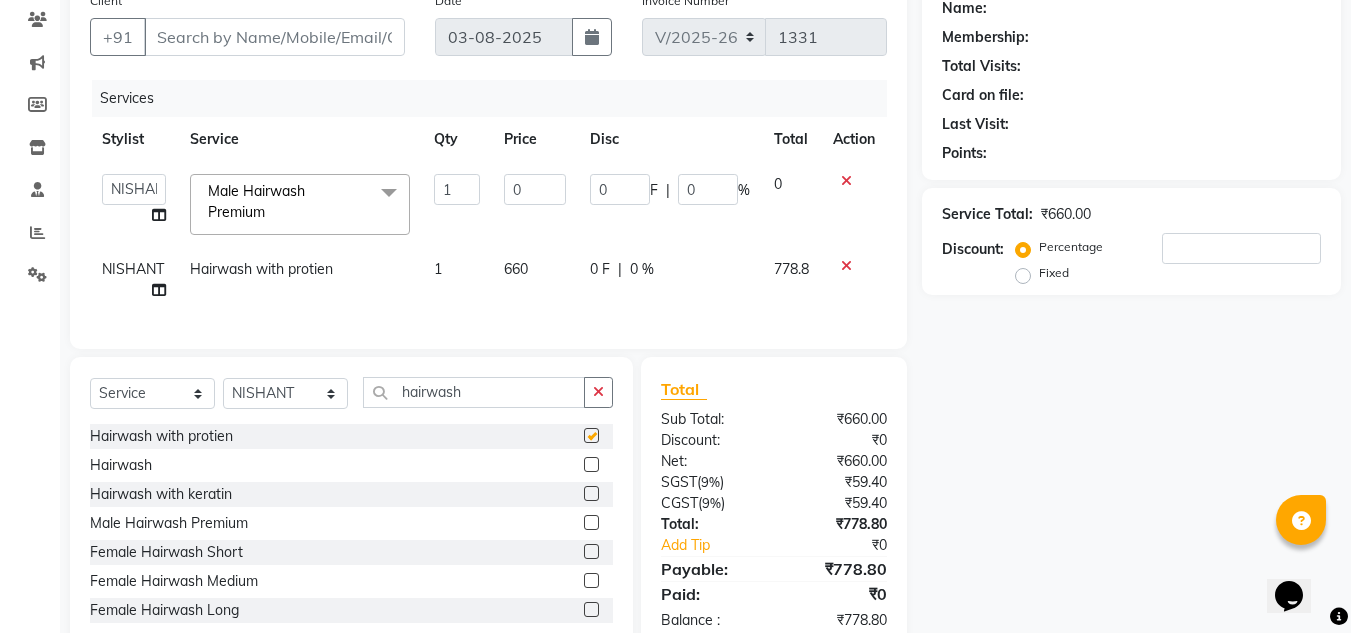checkbox on "false" 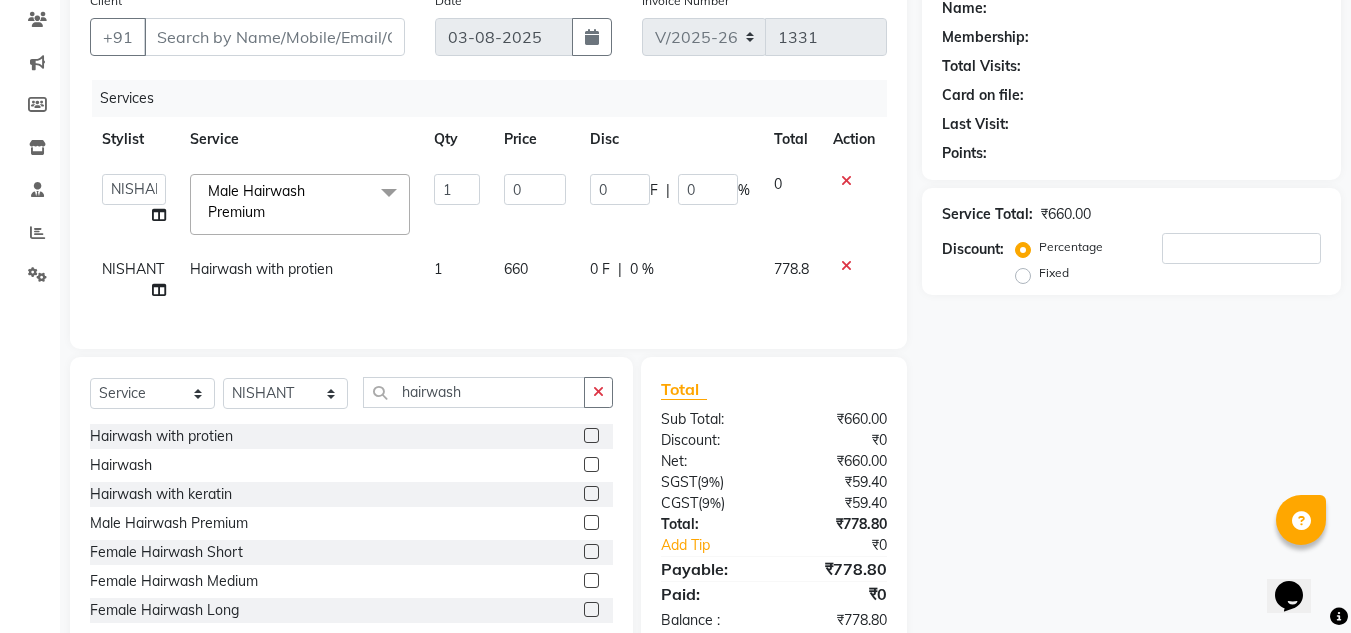 click 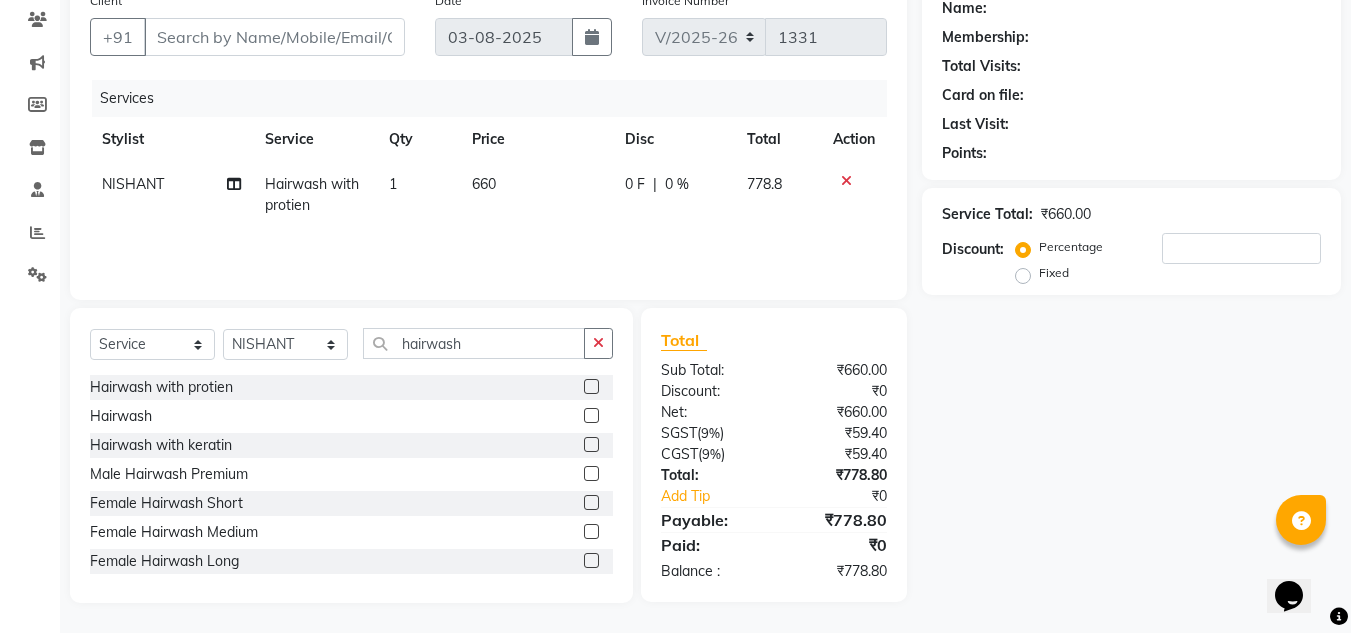 click on "660" 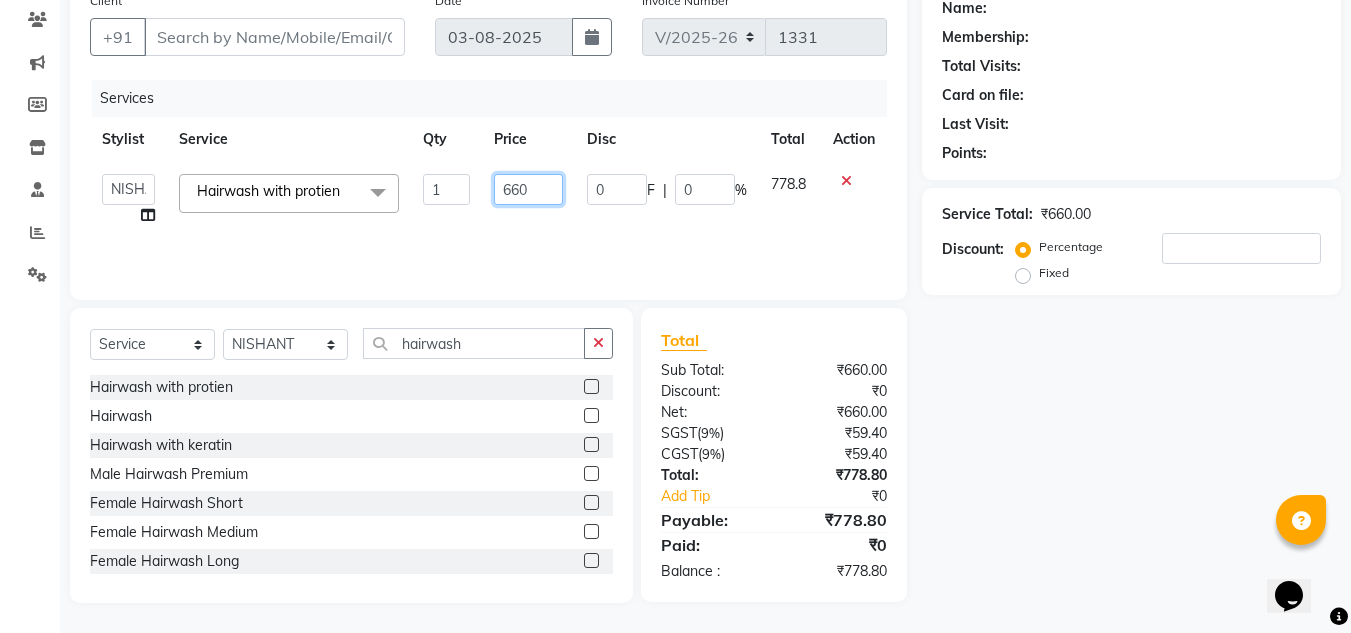 click on "660" 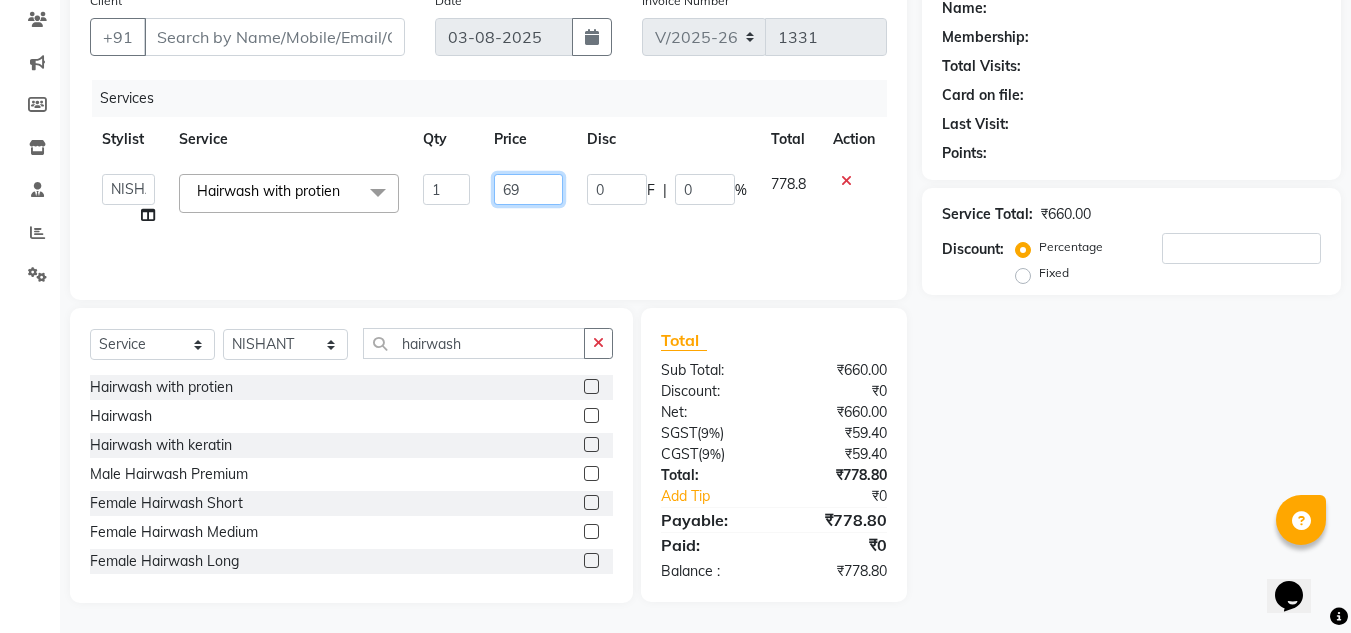 type on "699" 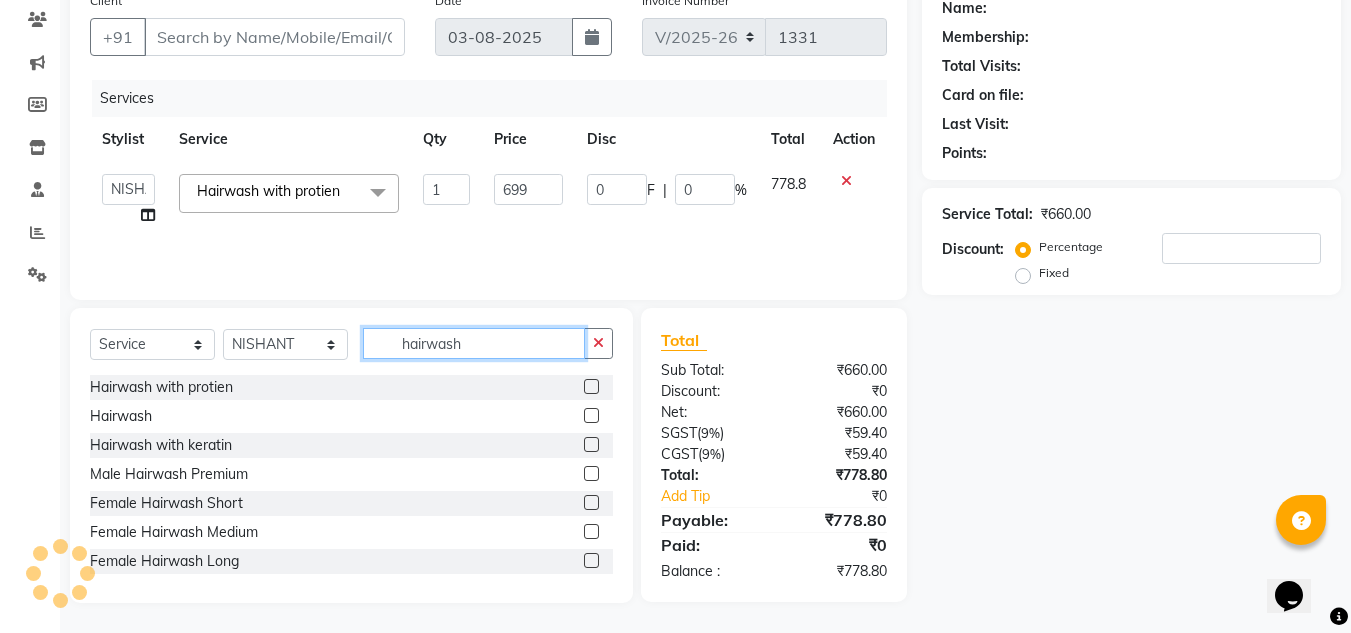 click on "hairwash" 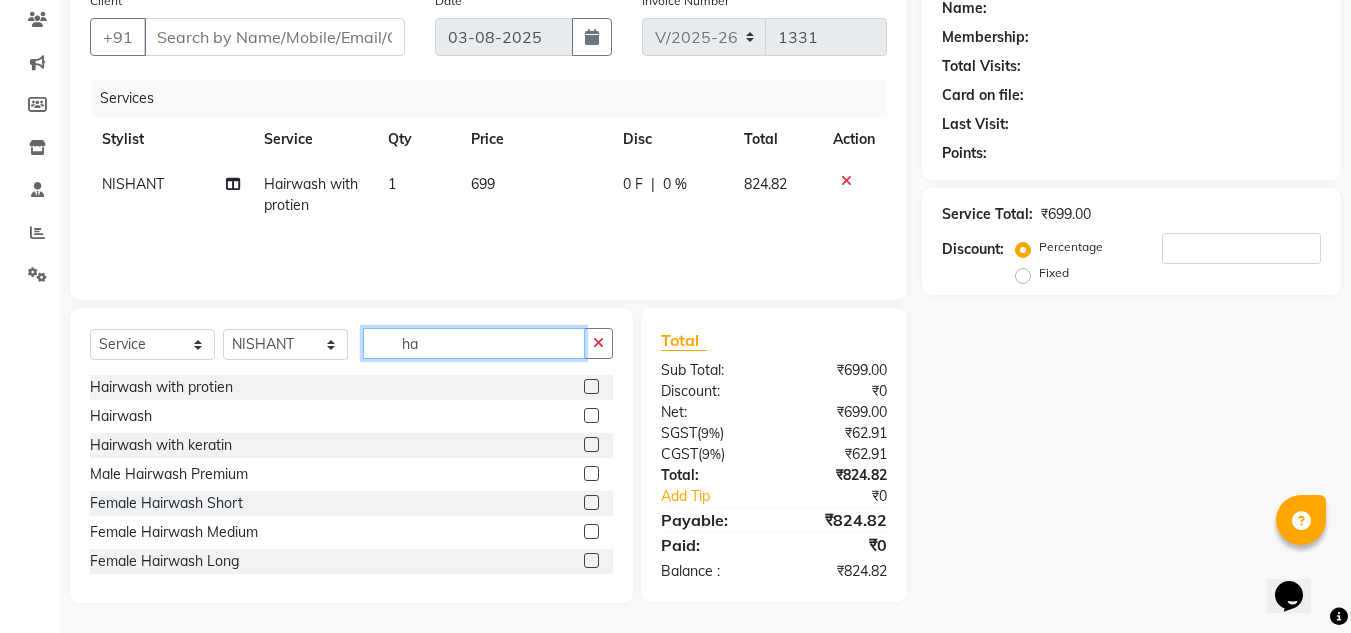 type on "h" 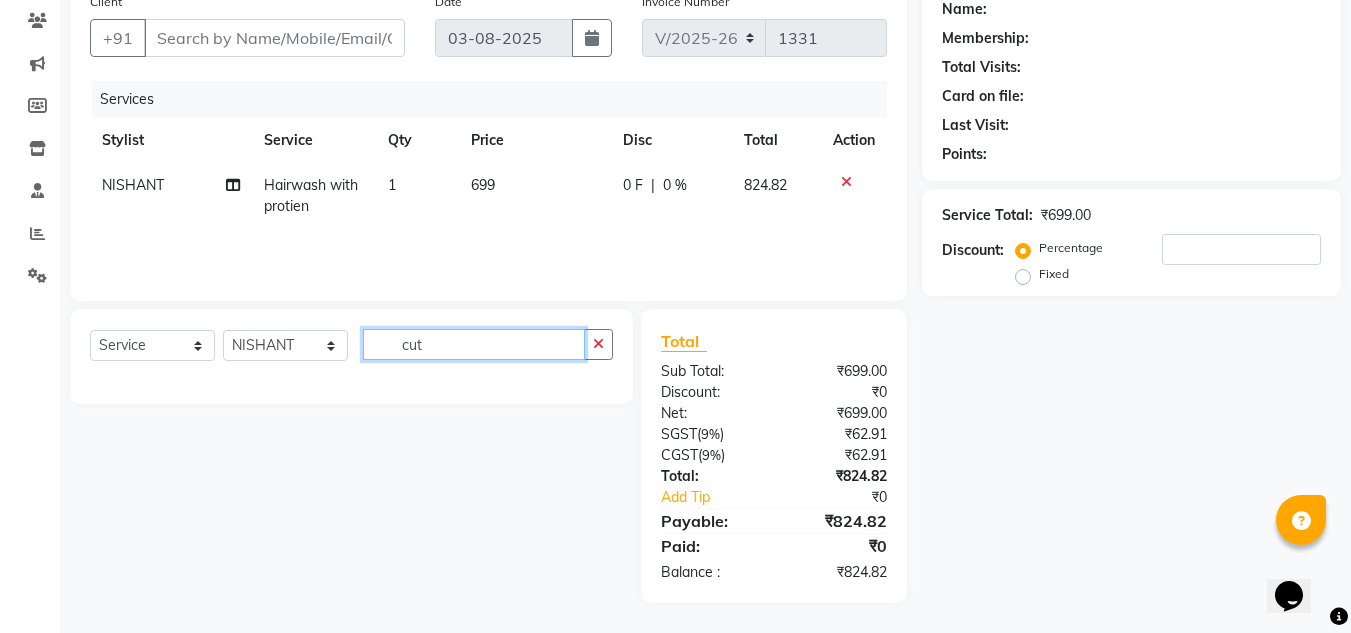 scroll, scrollTop: 168, scrollLeft: 0, axis: vertical 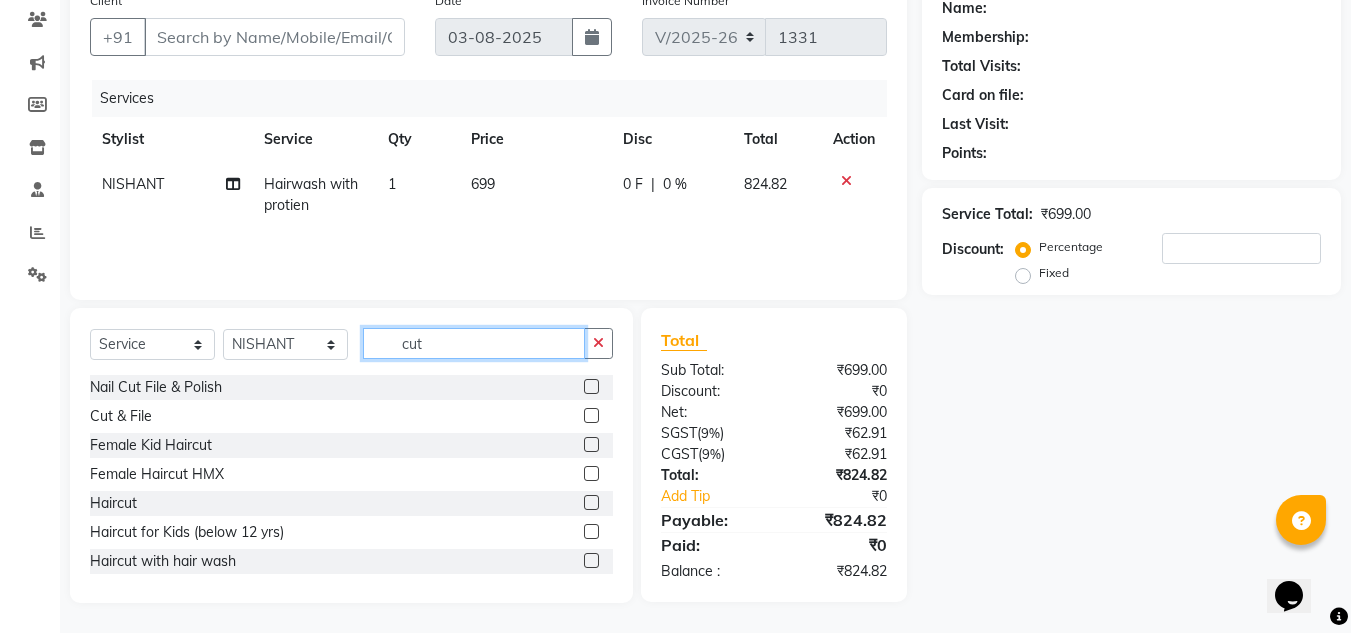 type on "cut" 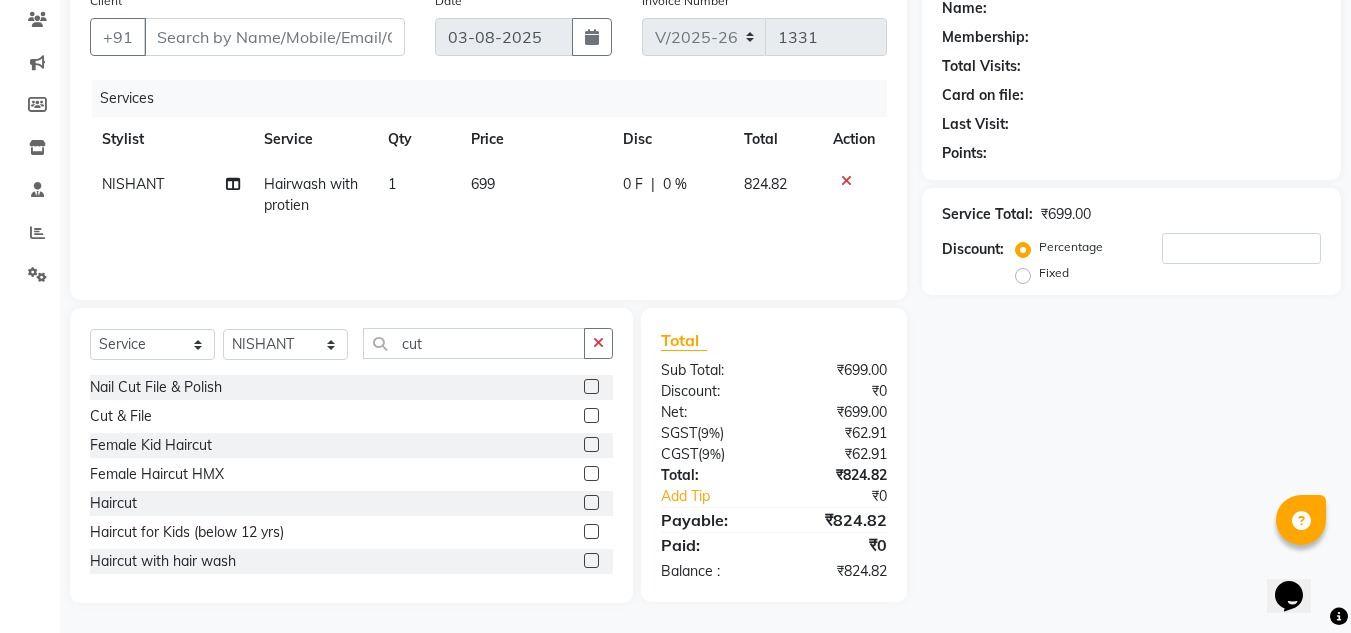 click 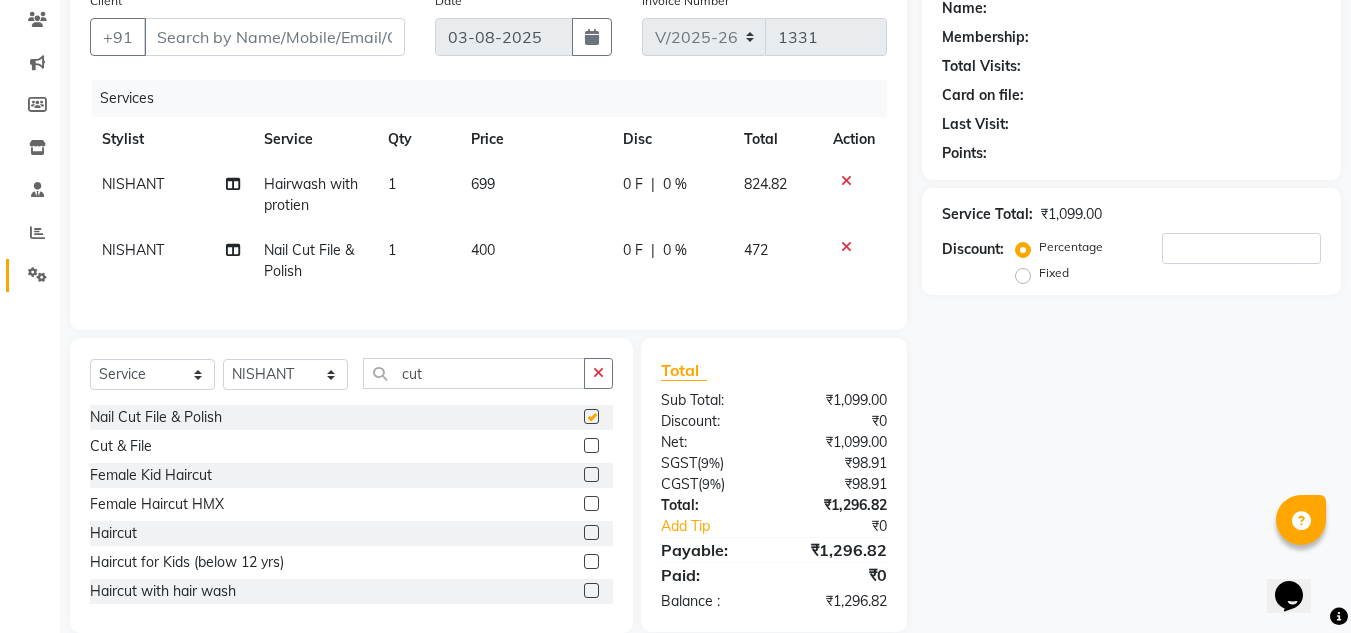 checkbox on "false" 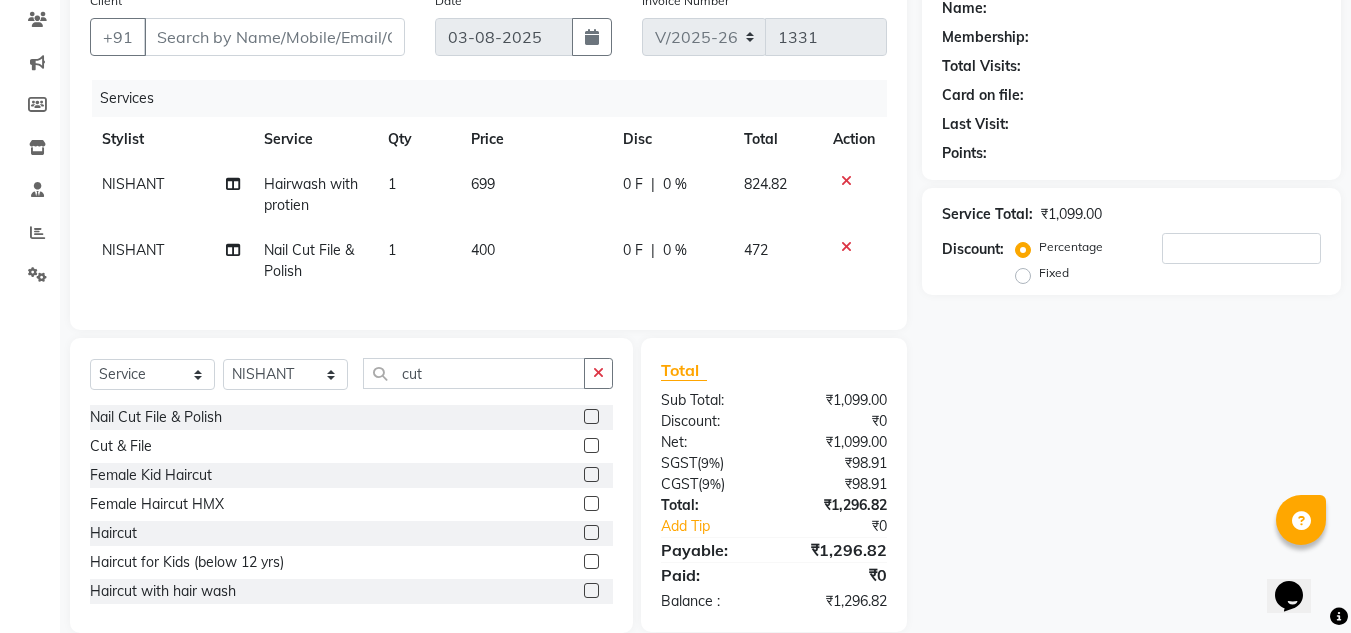 click on "NISHANT" 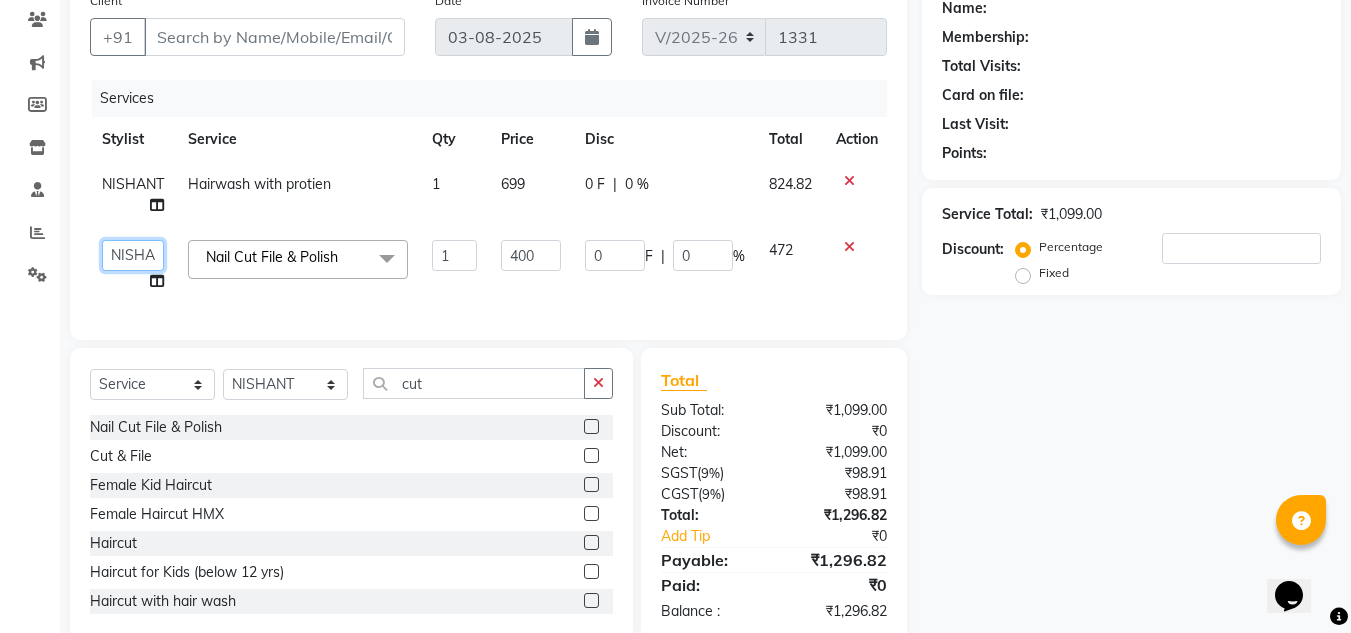 click on "ABIK    [FIRST] [LAST]   [FIRST]   [FIRST]   [FIRST] [LAST]   [FIRST]   [FIRST]   [FIRST]   [FIRST]   [FIRST]   [FIRST]   [FIRST]   Front desk    [FIRST]   [FIRST]   [FIRST]   [FIRST]   [FIRST]   [FIRST]   [FIRST]   [FIRST]   [FIRST]   [FIRST]   [FIRST]   [FIRST]   [FIRST]   [FIRST]   [FIRST]   [FIRST]" 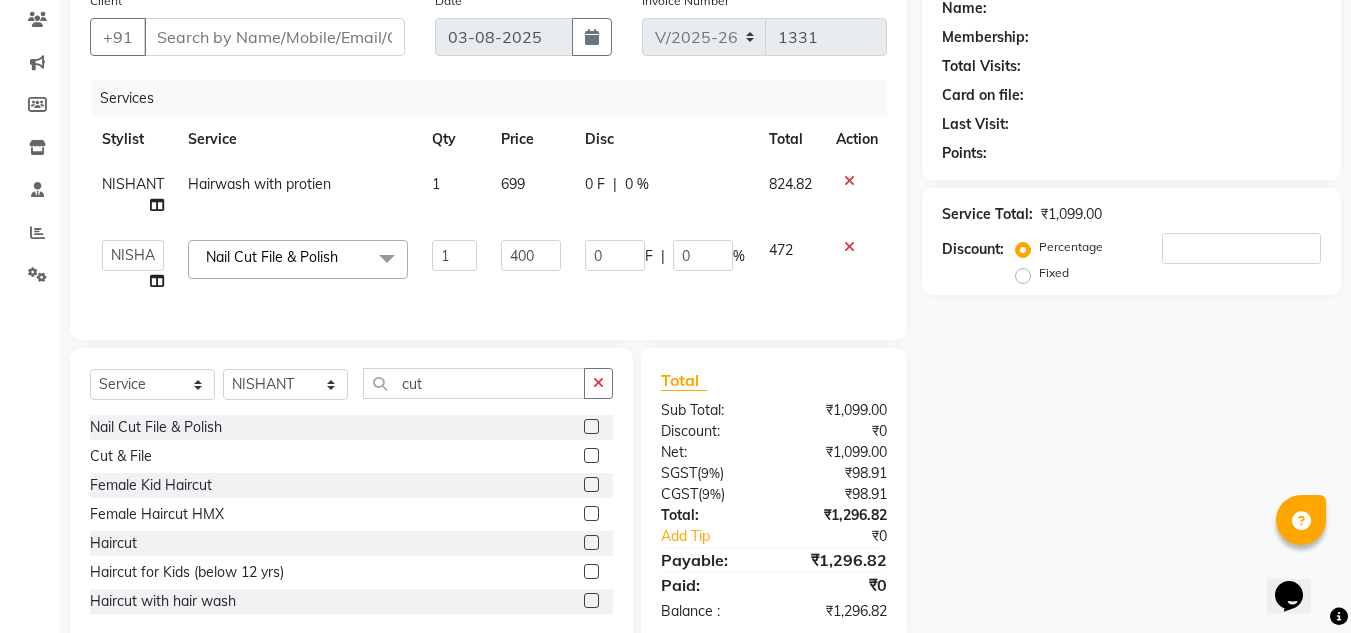 select on "[NUMBER]" 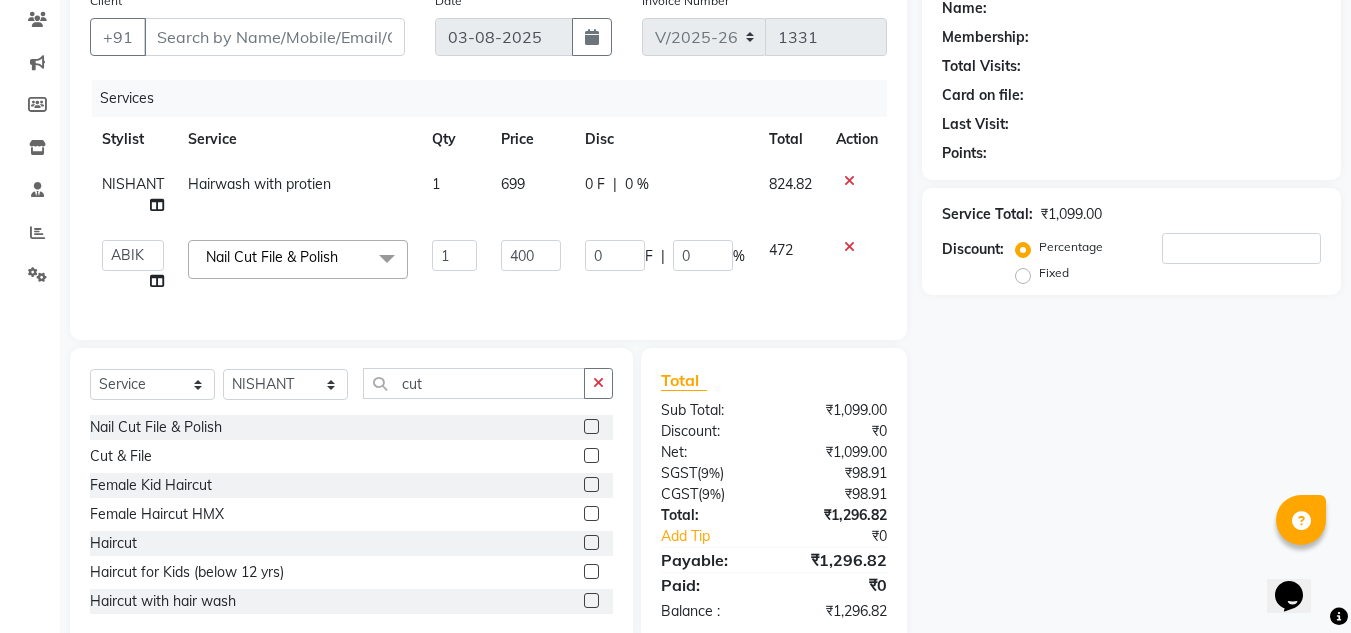 click on "Name: Membership: Total Visits: Card on file: Last Visit:  Points:  Service Total:  ₹1,099.00  Discount:  Percentage   Fixed" 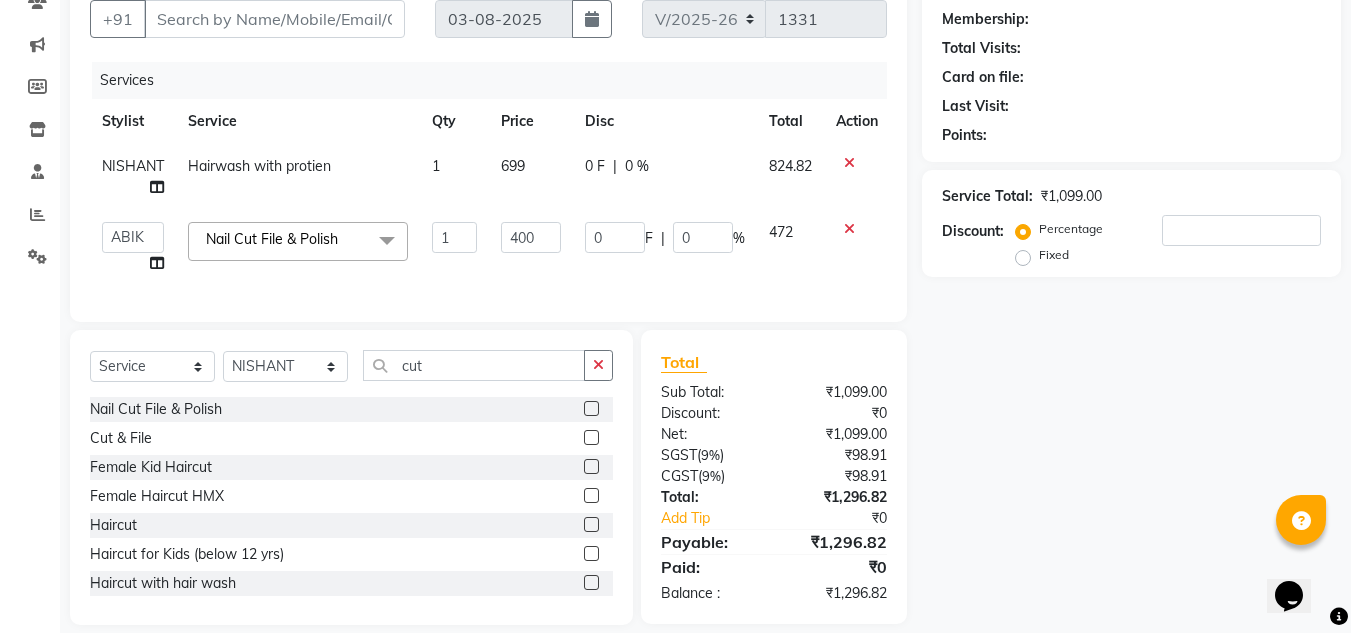 scroll, scrollTop: 123, scrollLeft: 0, axis: vertical 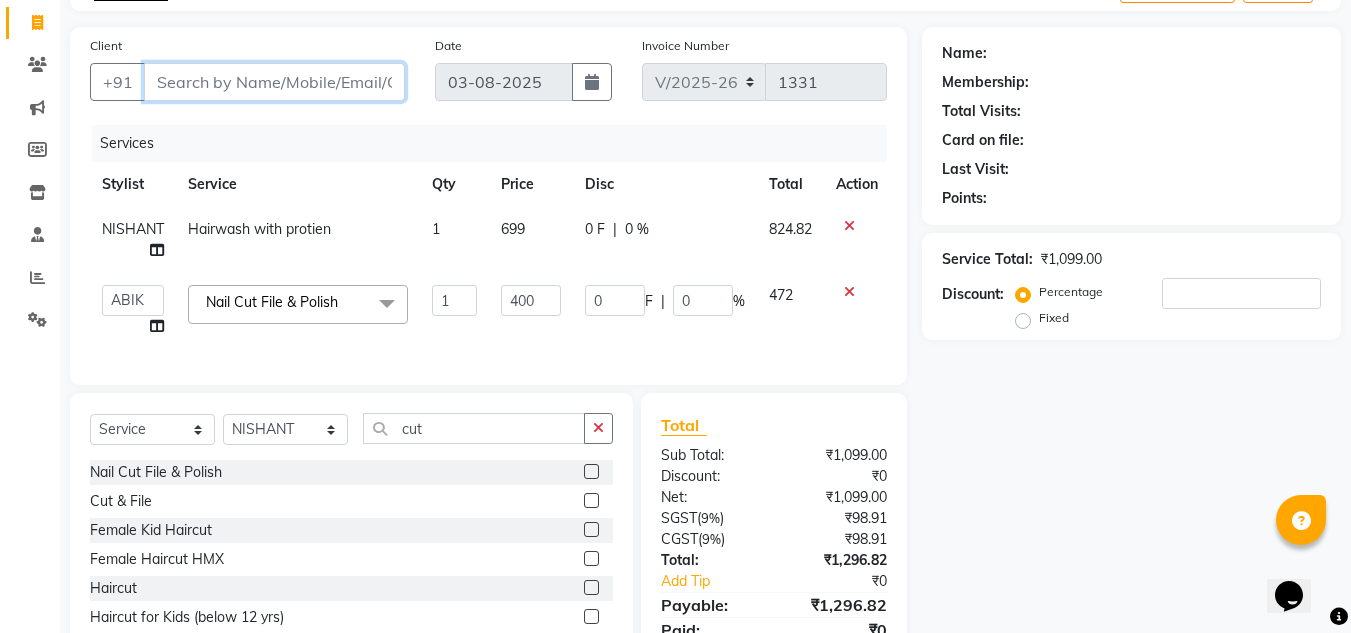 click on "Client" at bounding box center [274, 82] 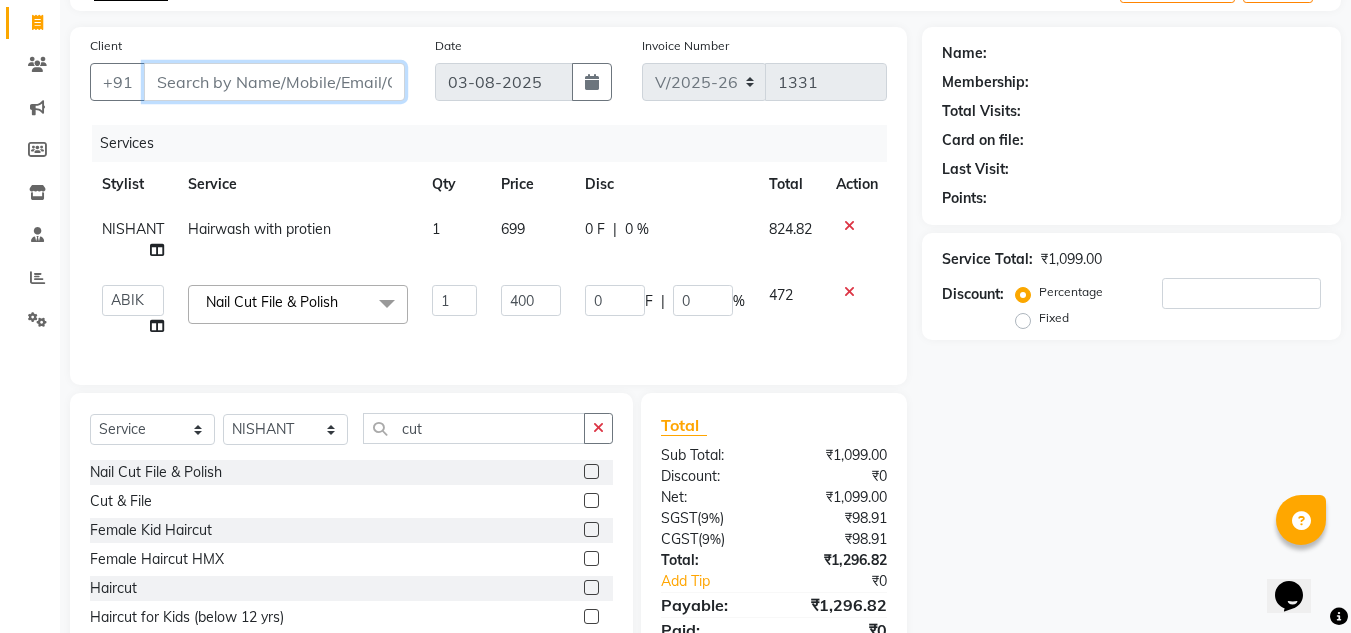 type on "r" 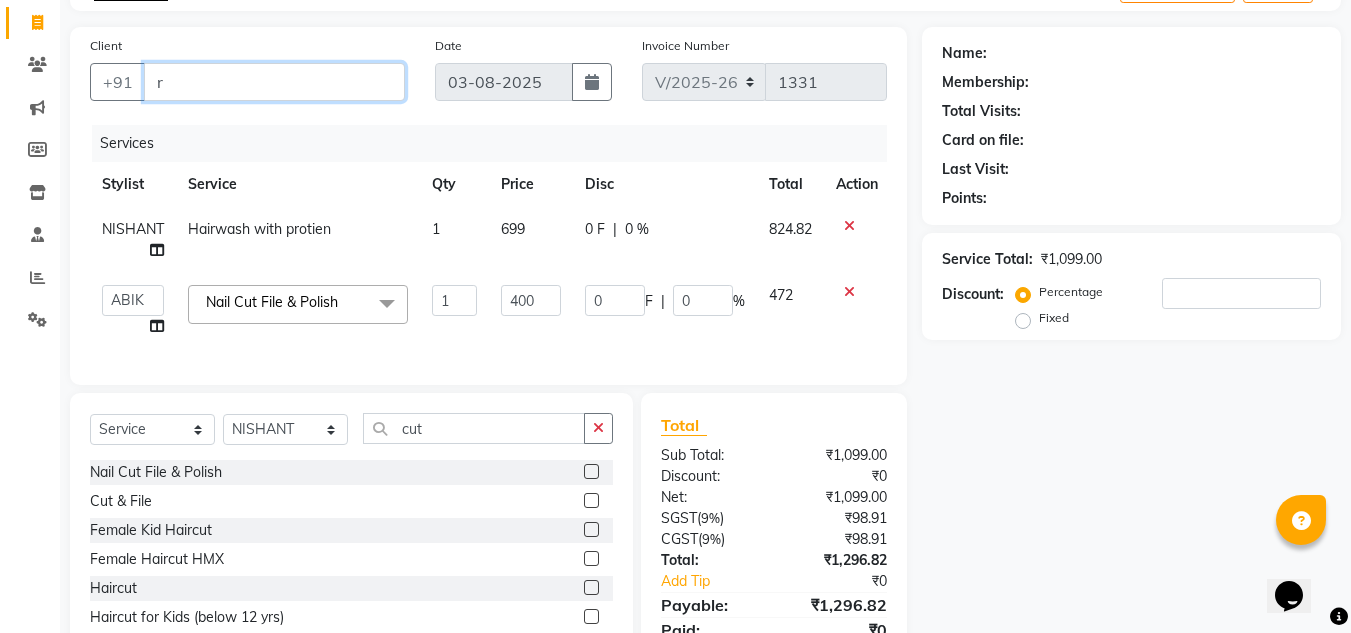 type on "0" 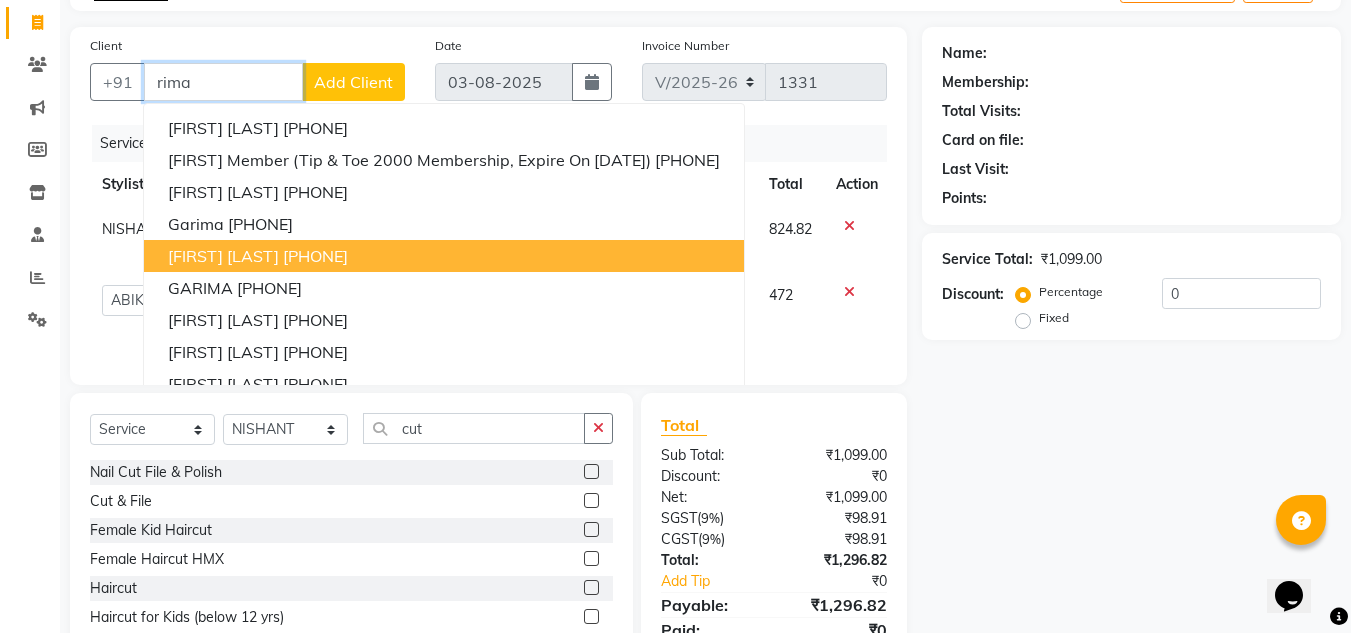 click on "Garima Jaising" at bounding box center (223, 256) 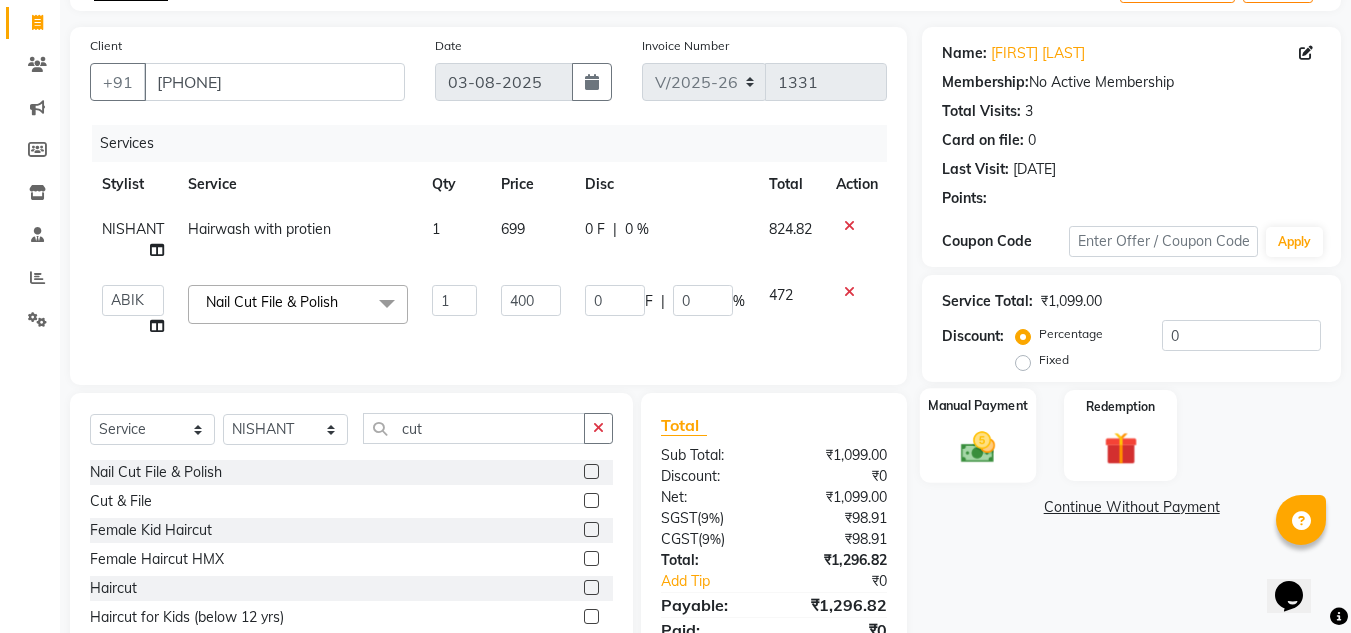 click on "Manual Payment" 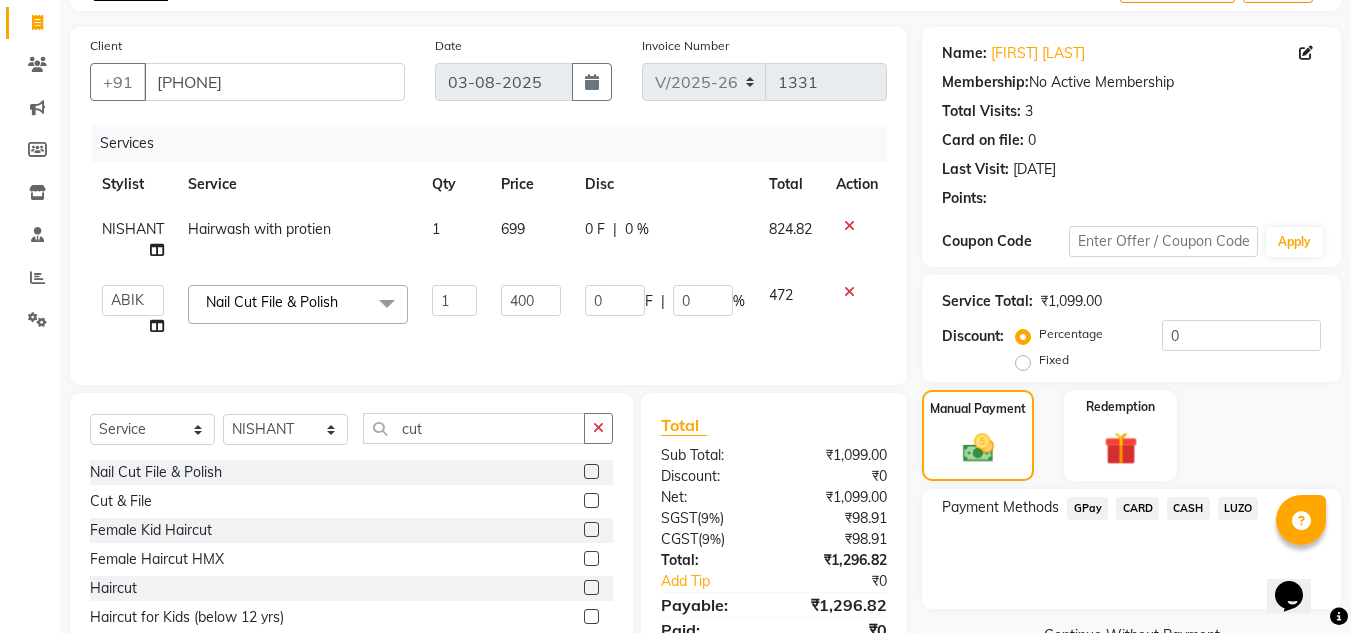 click on "GPay" 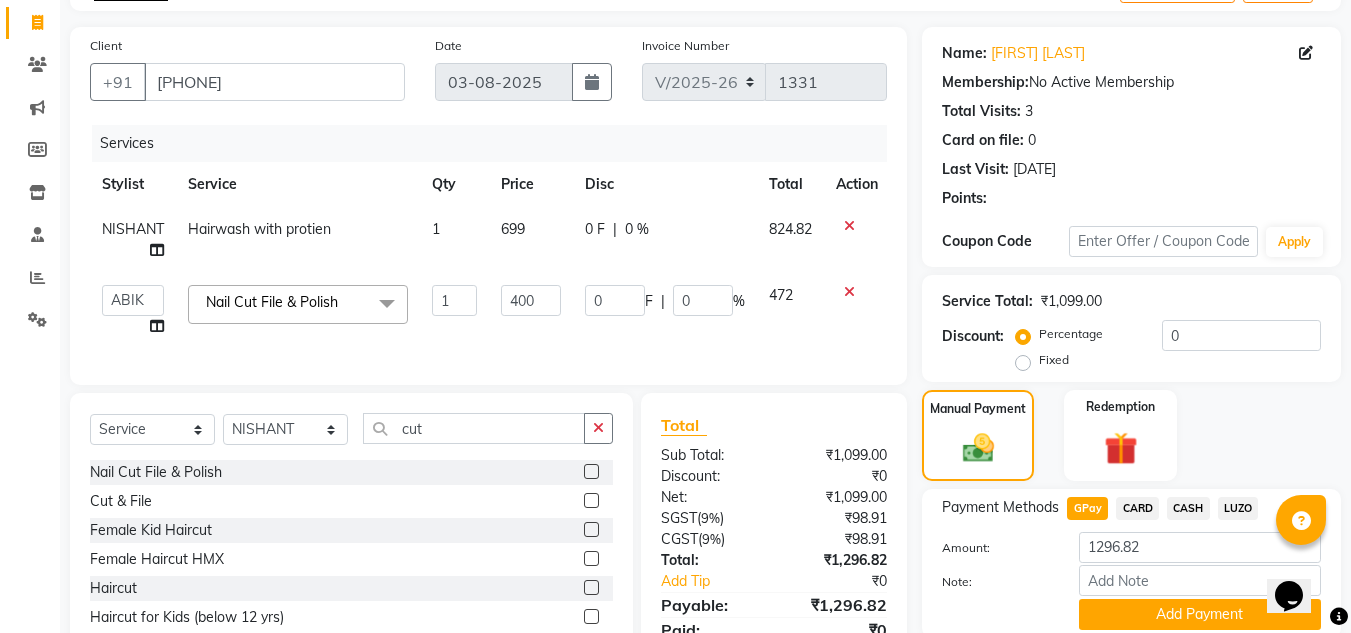 scroll, scrollTop: 223, scrollLeft: 0, axis: vertical 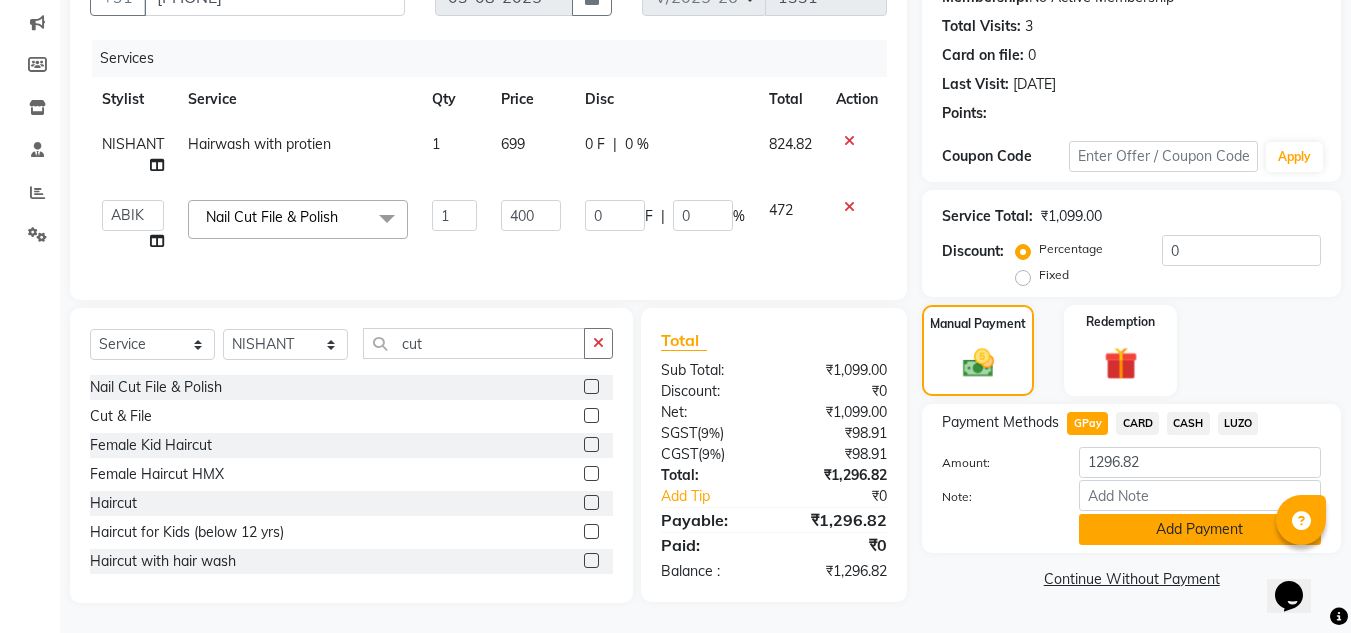 click on "Add Payment" 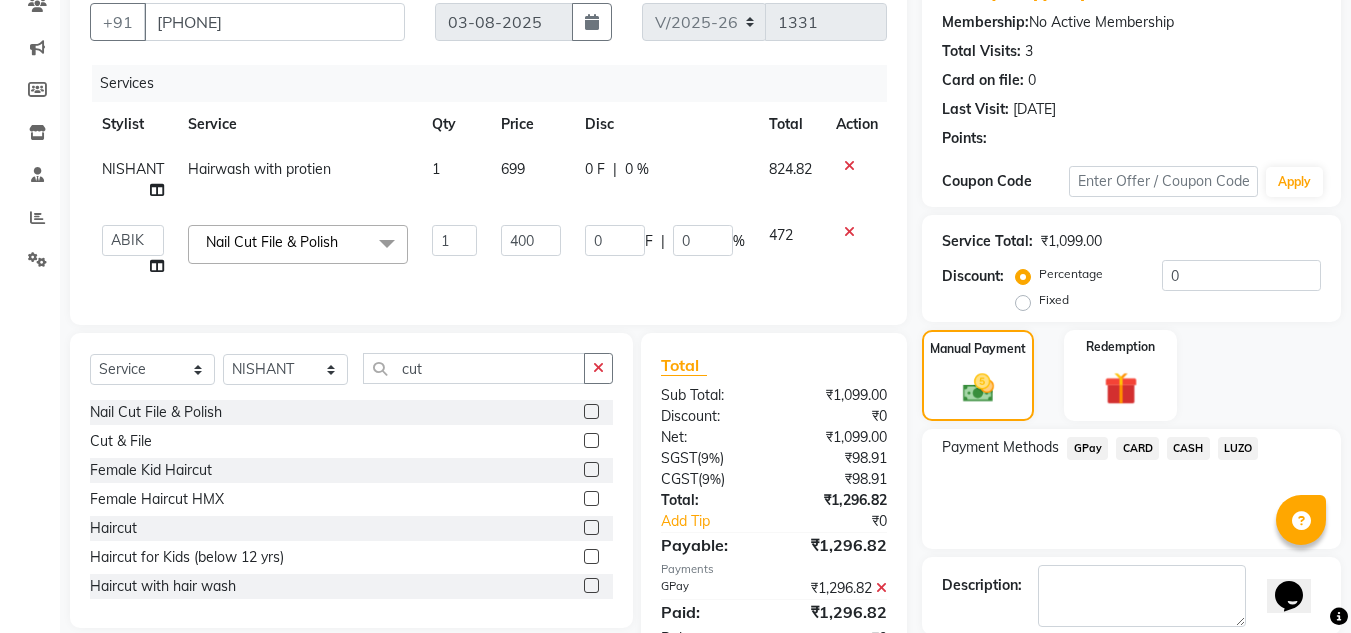scroll, scrollTop: 0, scrollLeft: 0, axis: both 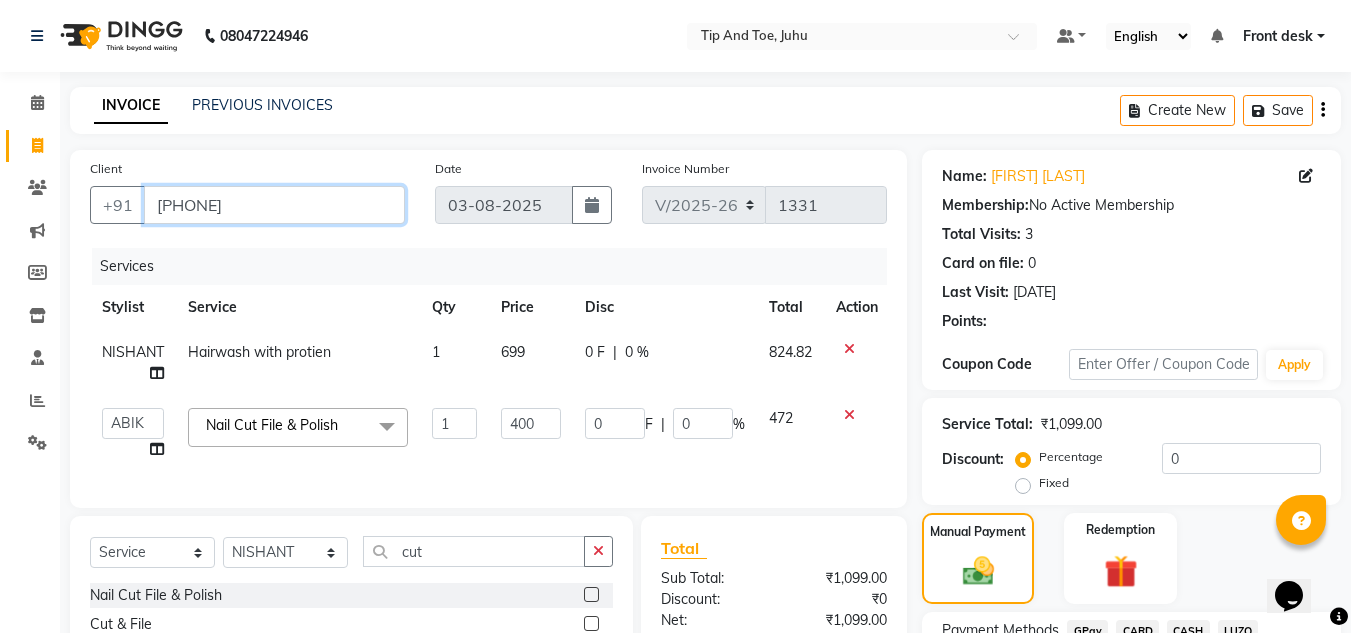 click on "9820678258" at bounding box center [274, 205] 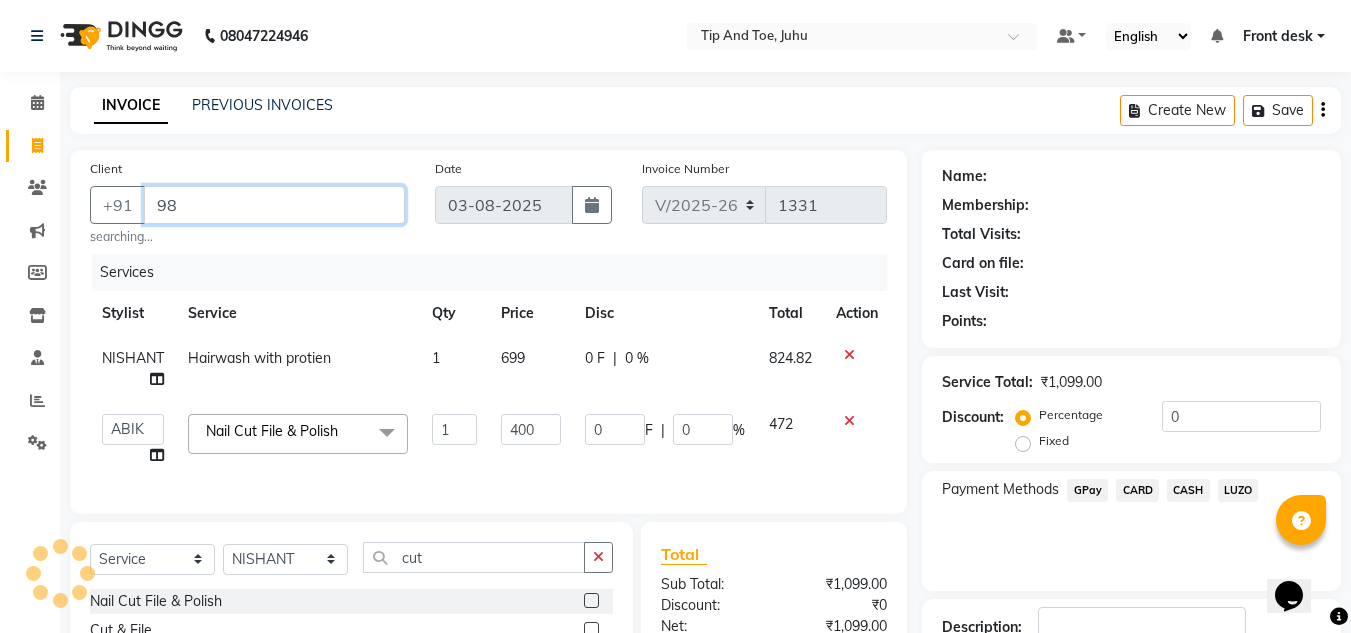 type on "9" 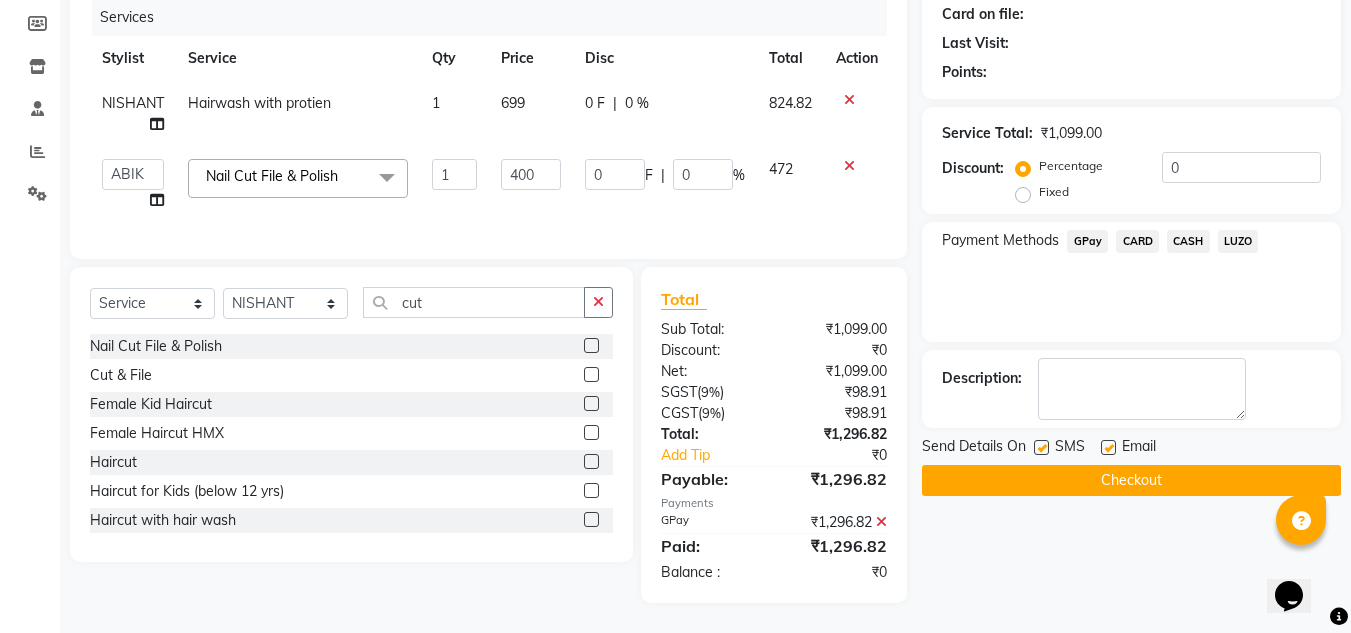 scroll, scrollTop: 164, scrollLeft: 0, axis: vertical 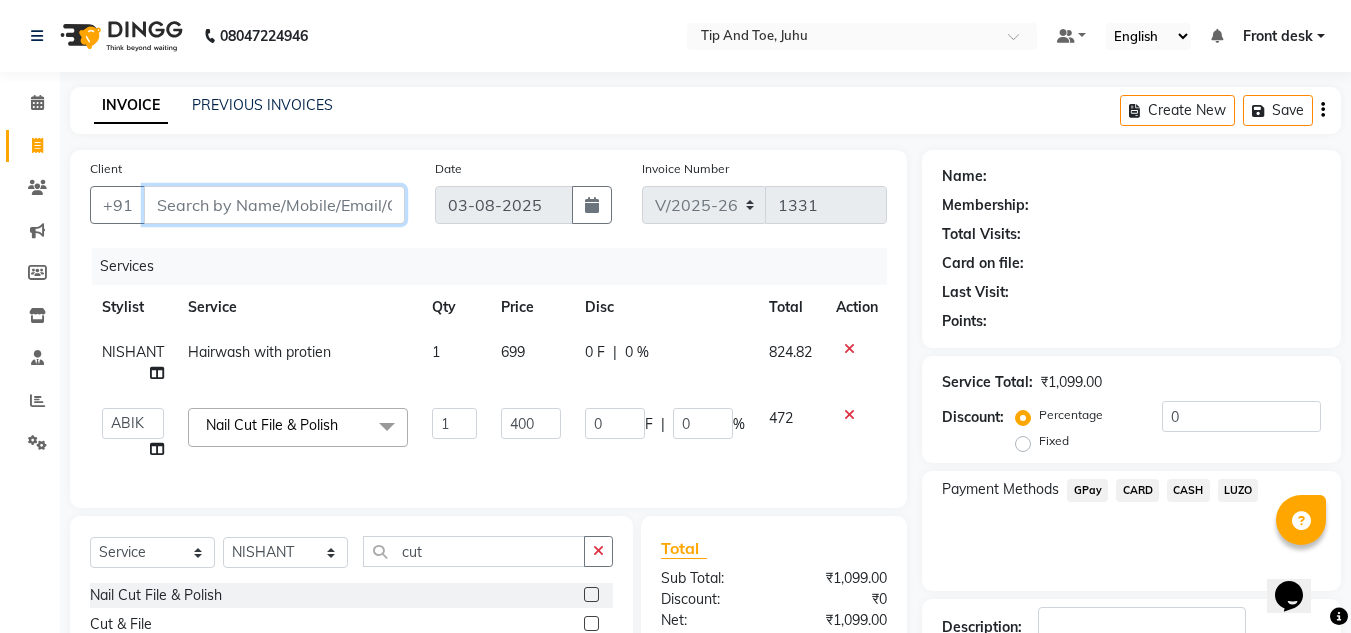 click on "Client" at bounding box center (274, 205) 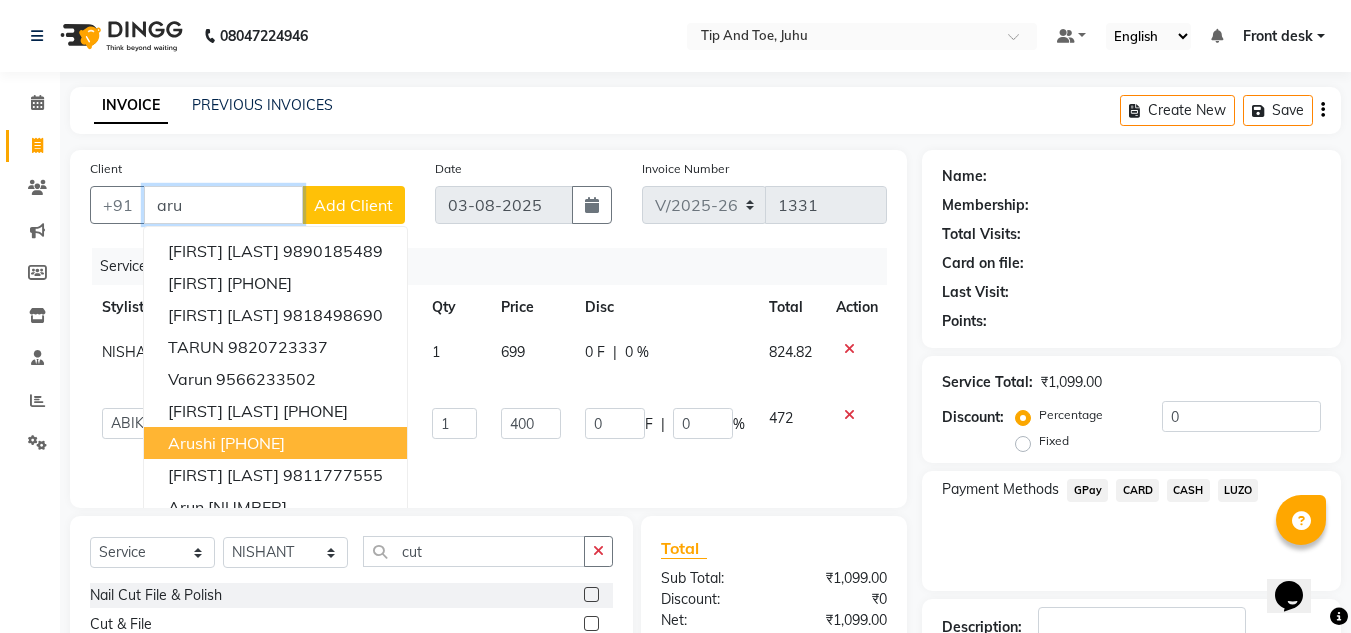 click on "9818793628" at bounding box center [252, 443] 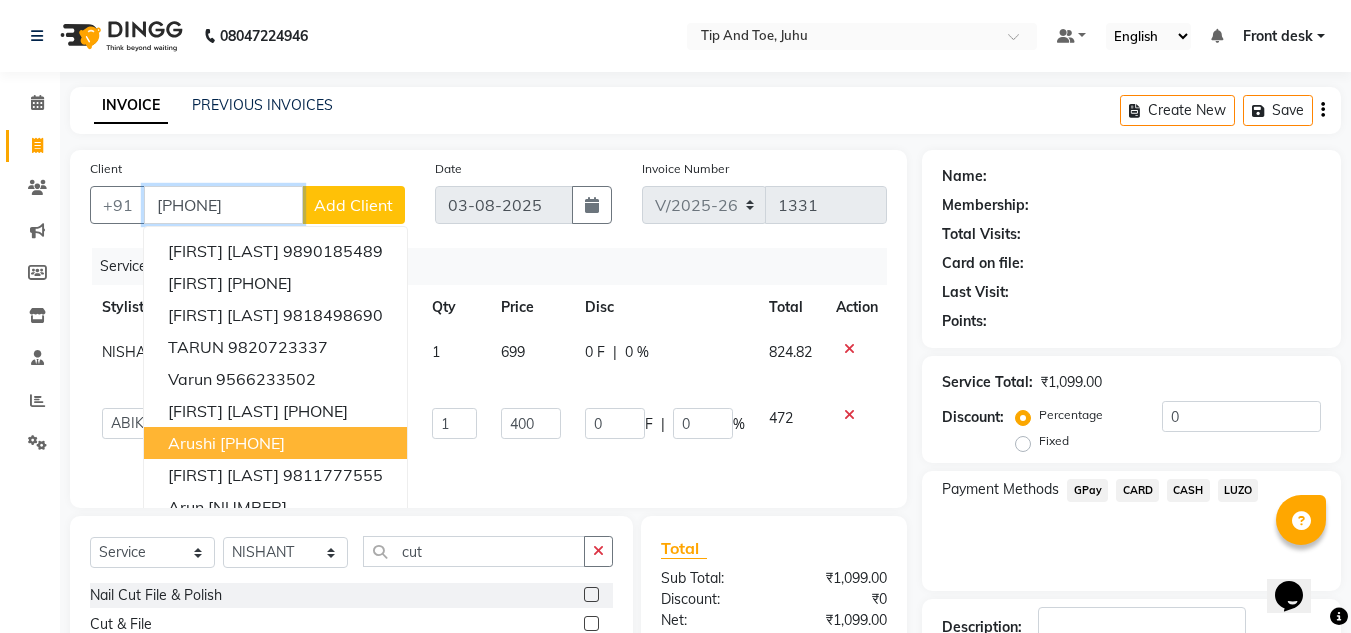 type on "9818793628" 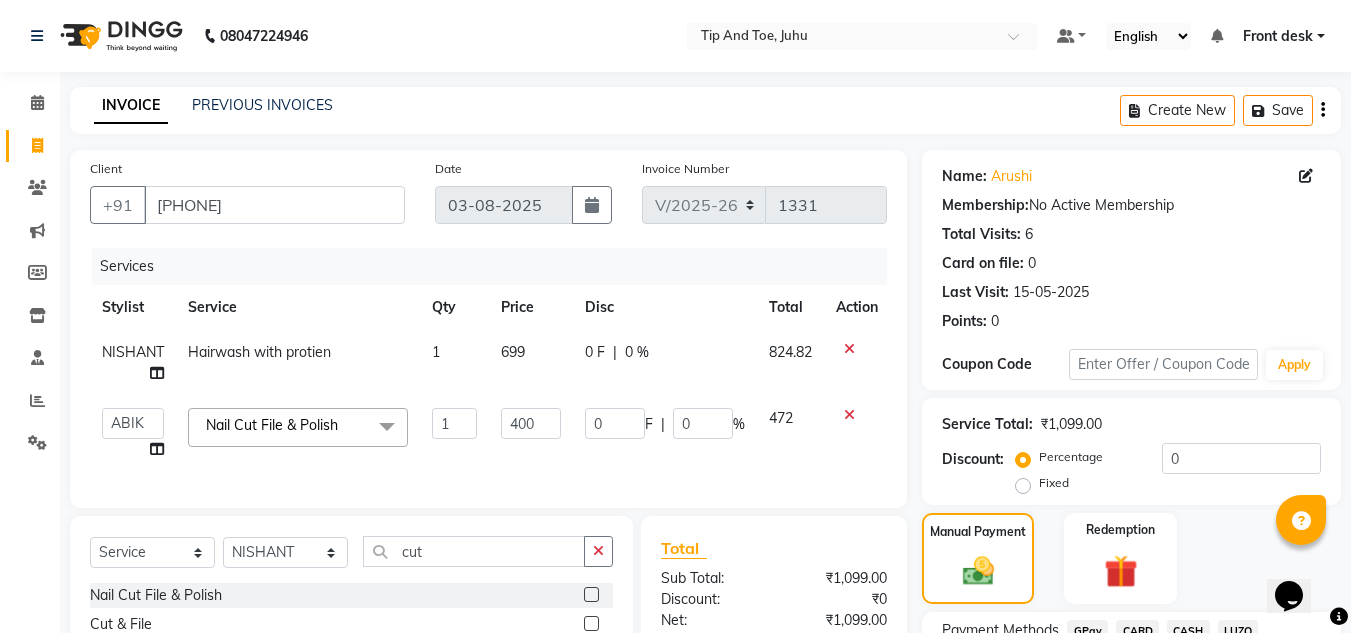 scroll, scrollTop: 200, scrollLeft: 0, axis: vertical 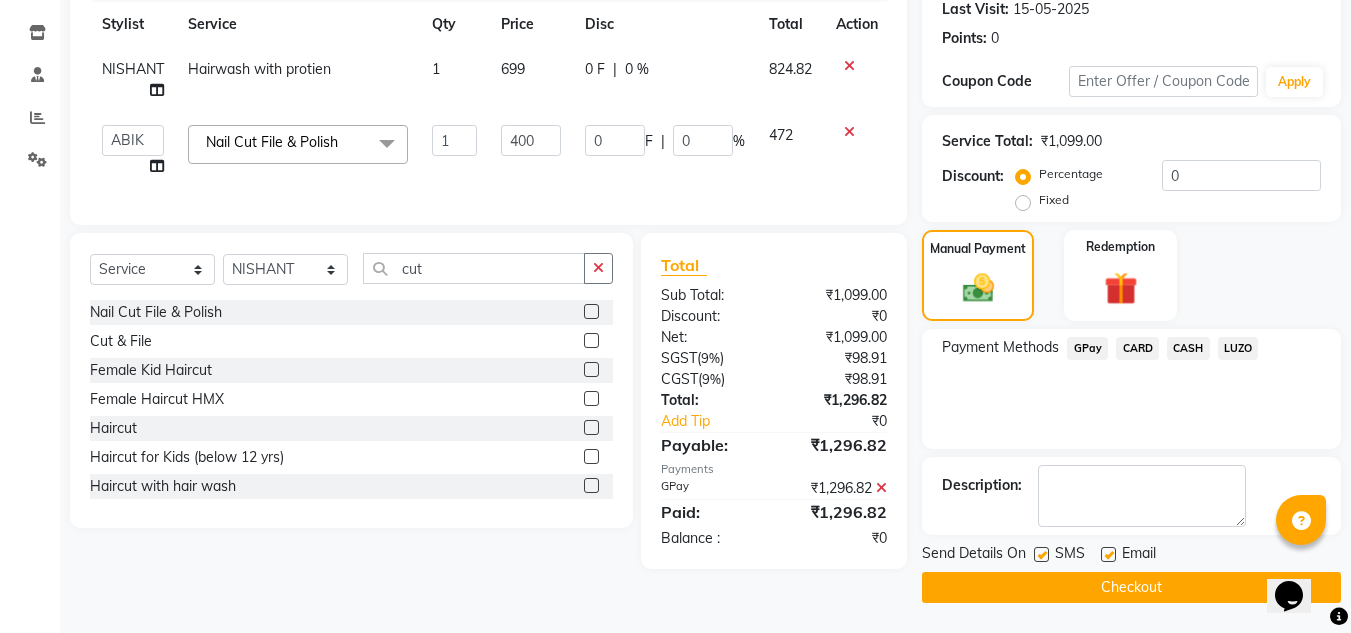 click 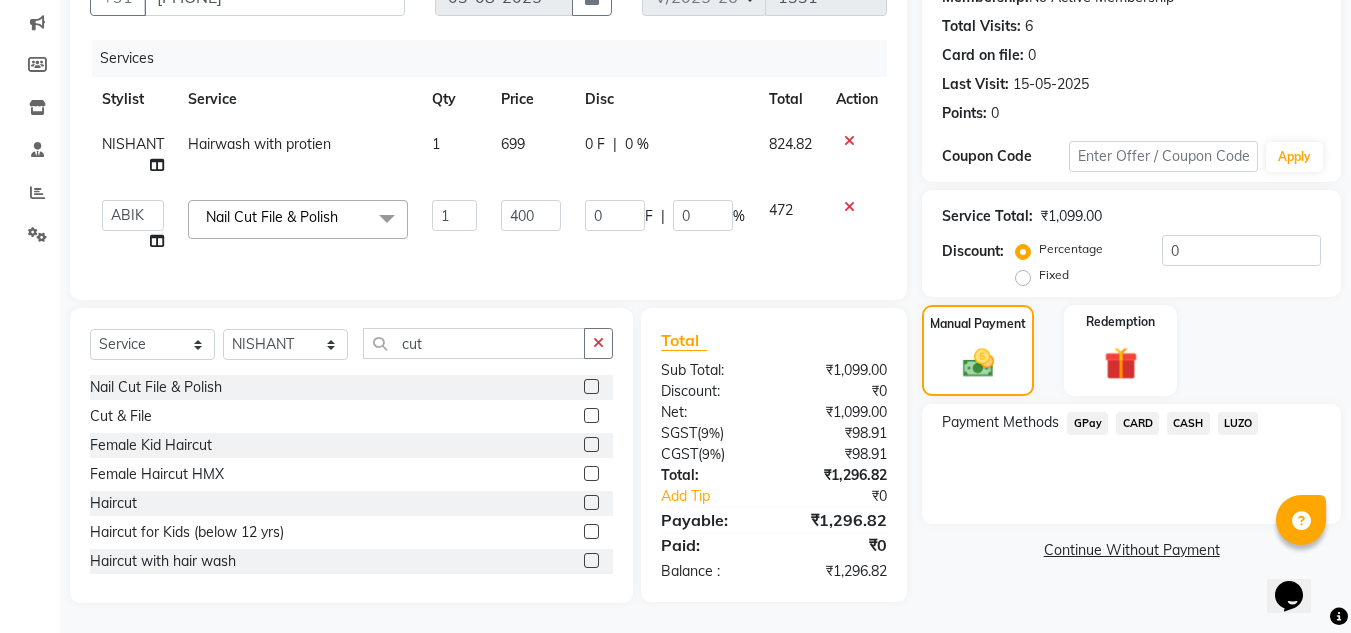 scroll, scrollTop: 0, scrollLeft: 0, axis: both 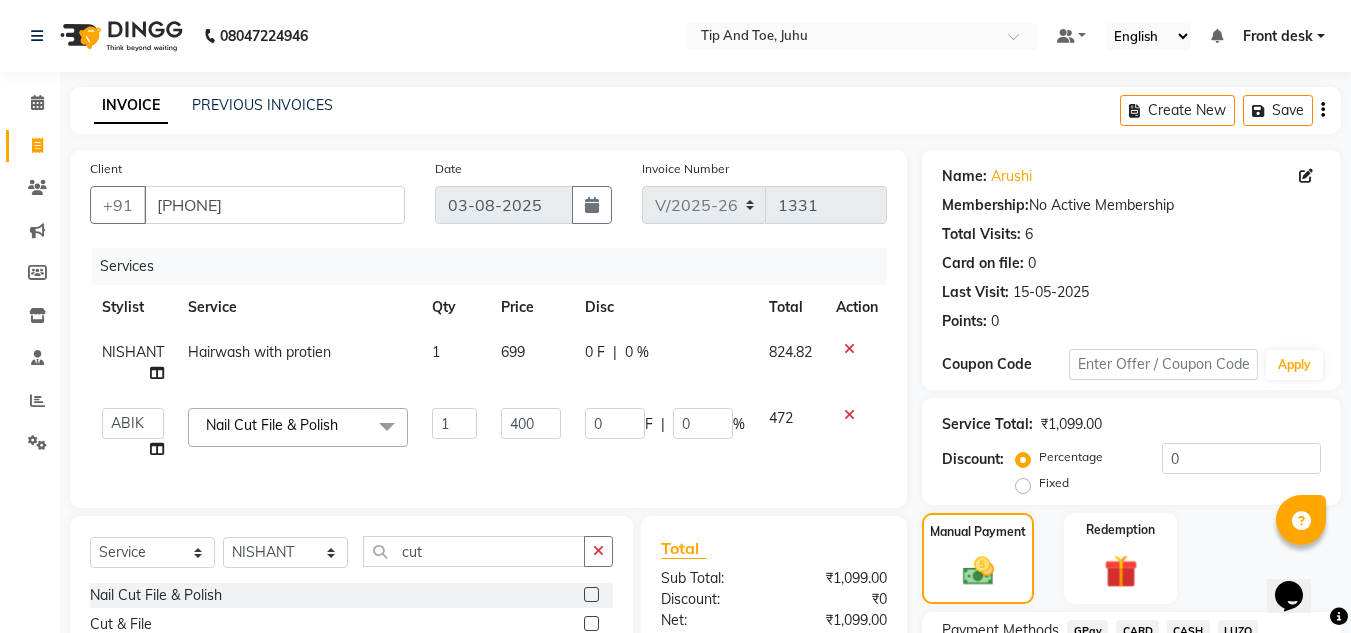 click 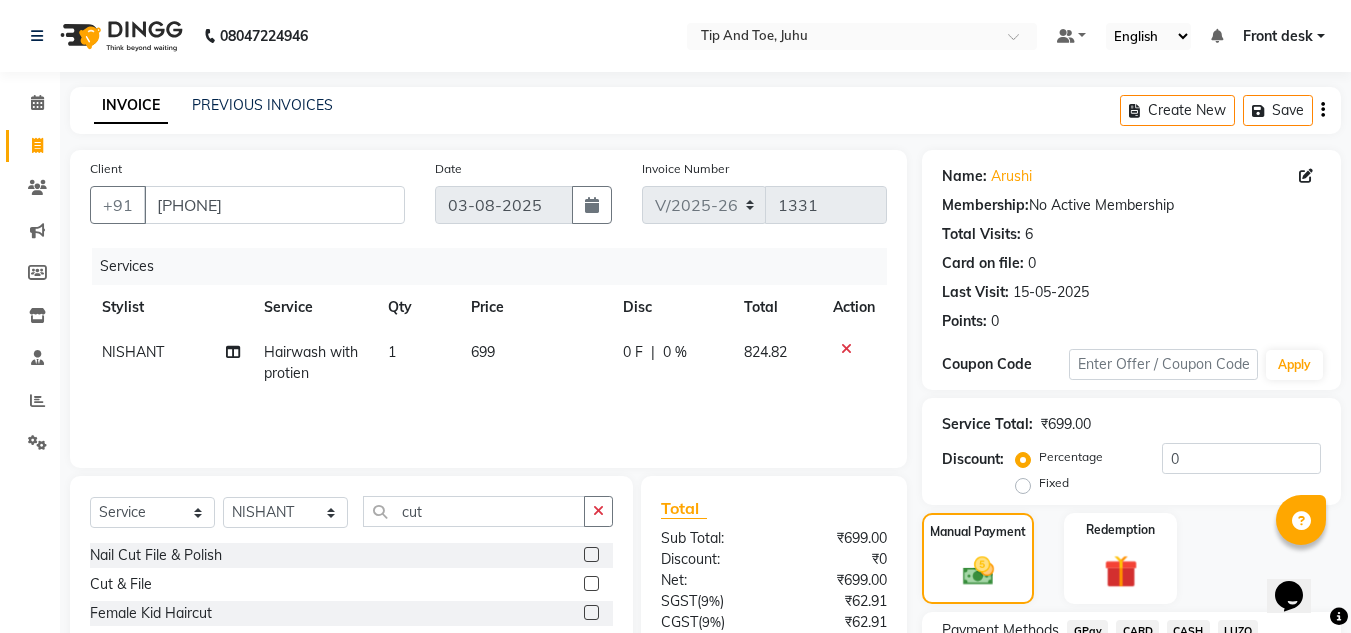 click on "Hairwash with protien" 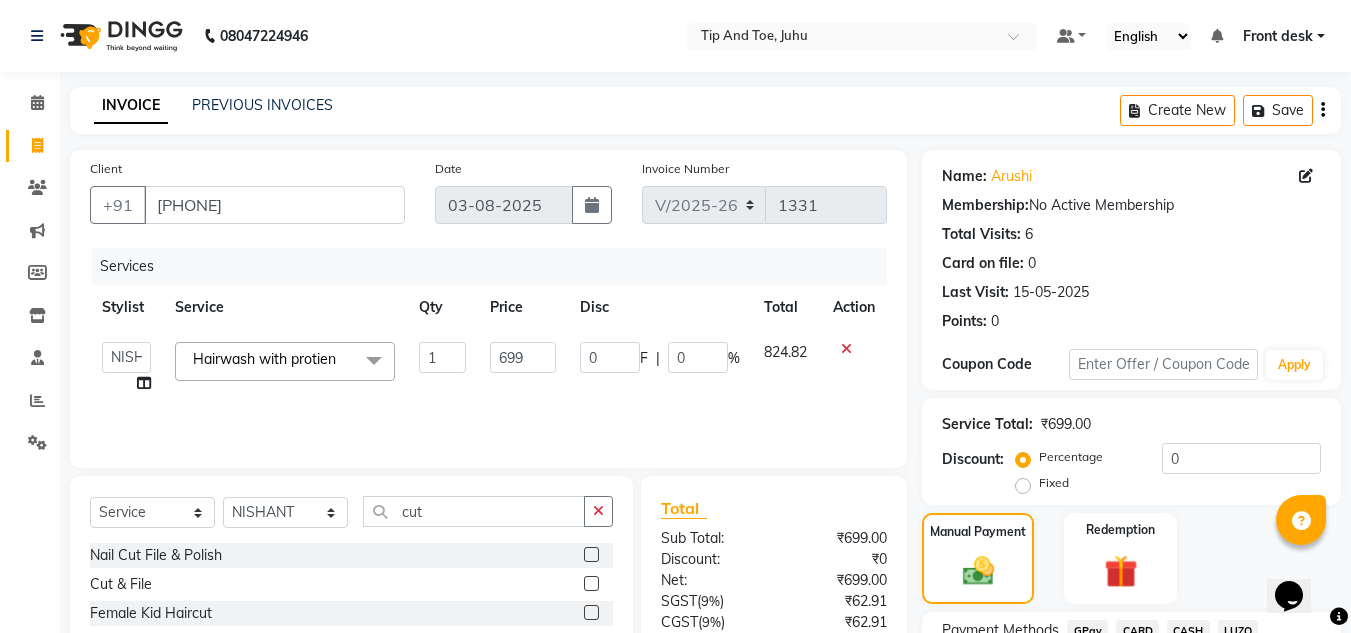 click 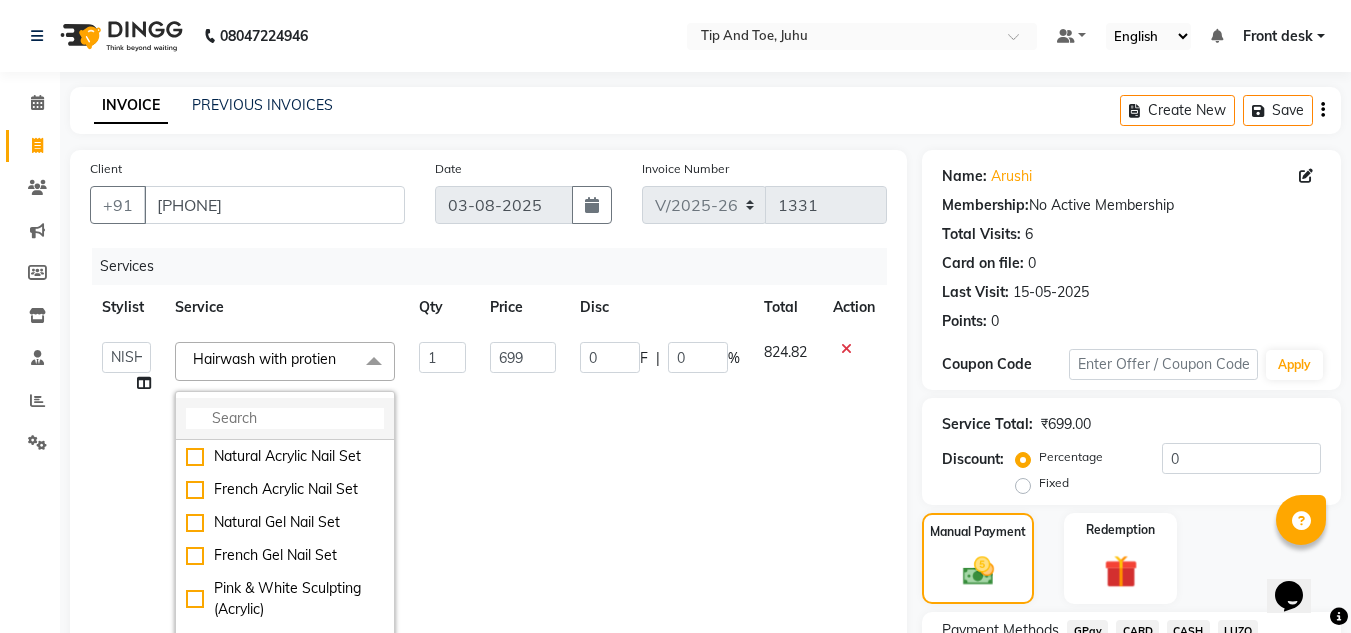 click 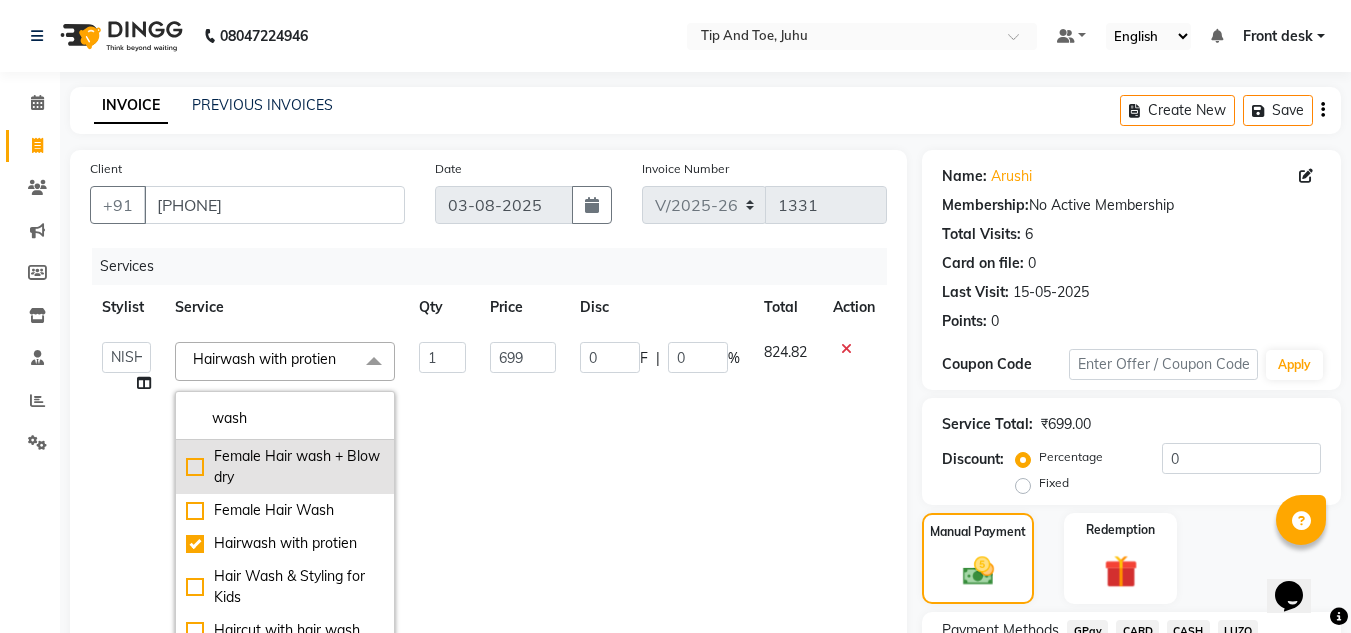 type on "wash" 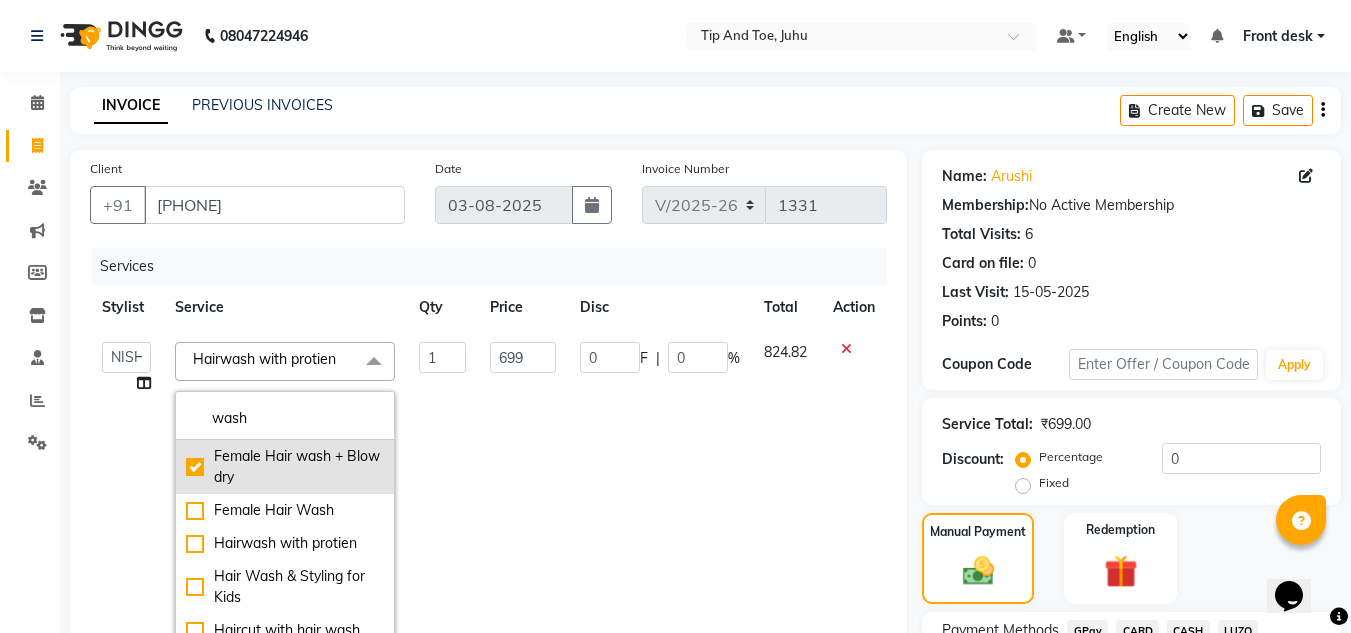 checkbox on "true" 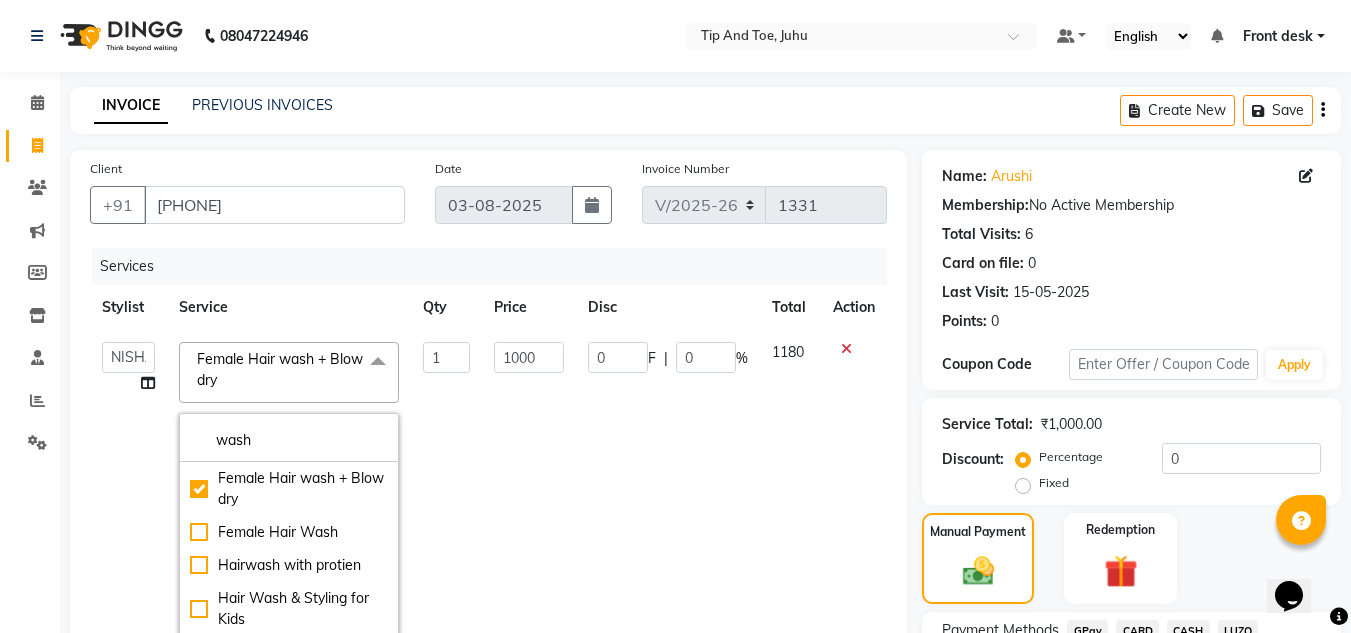 click on "0 F | 0 %" 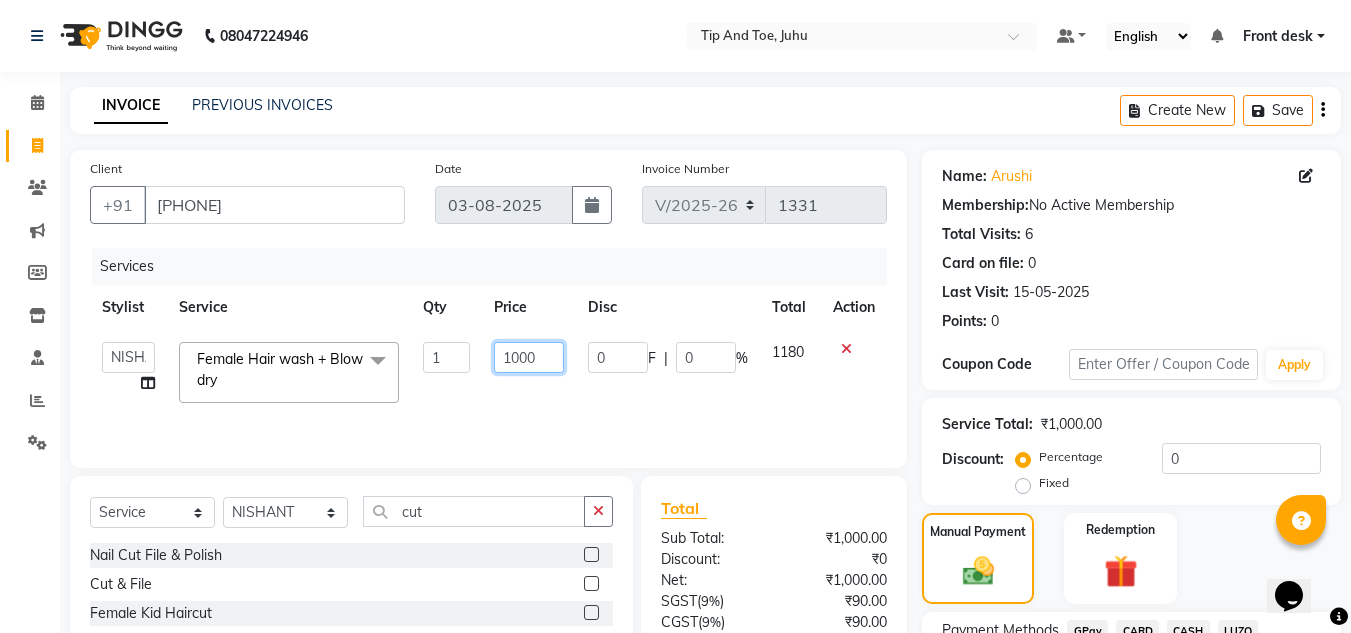 click on "1000" 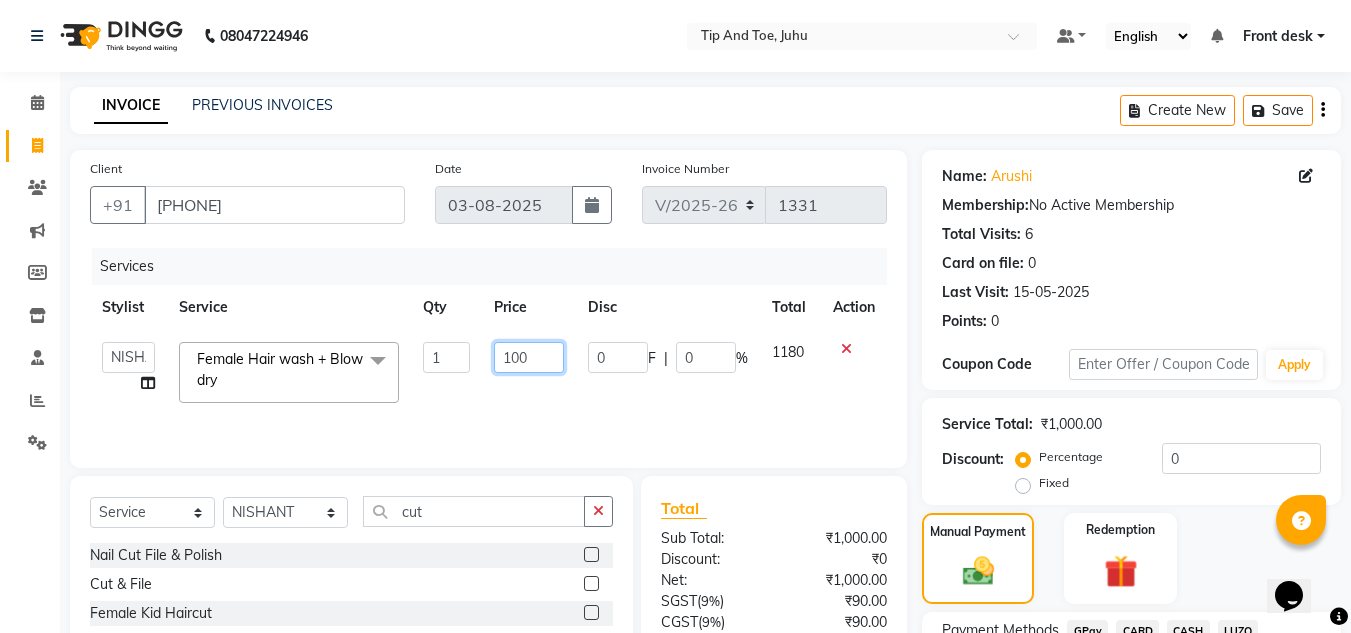 type on "1200" 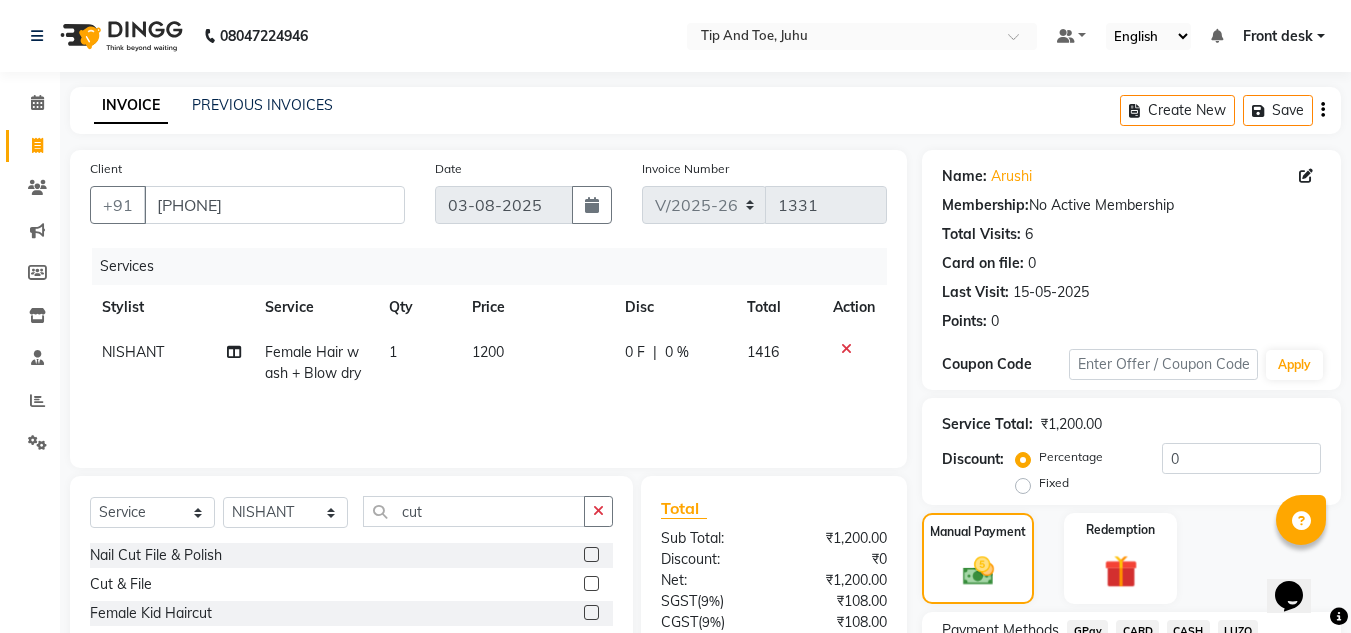 click on "0 F | 0 %" 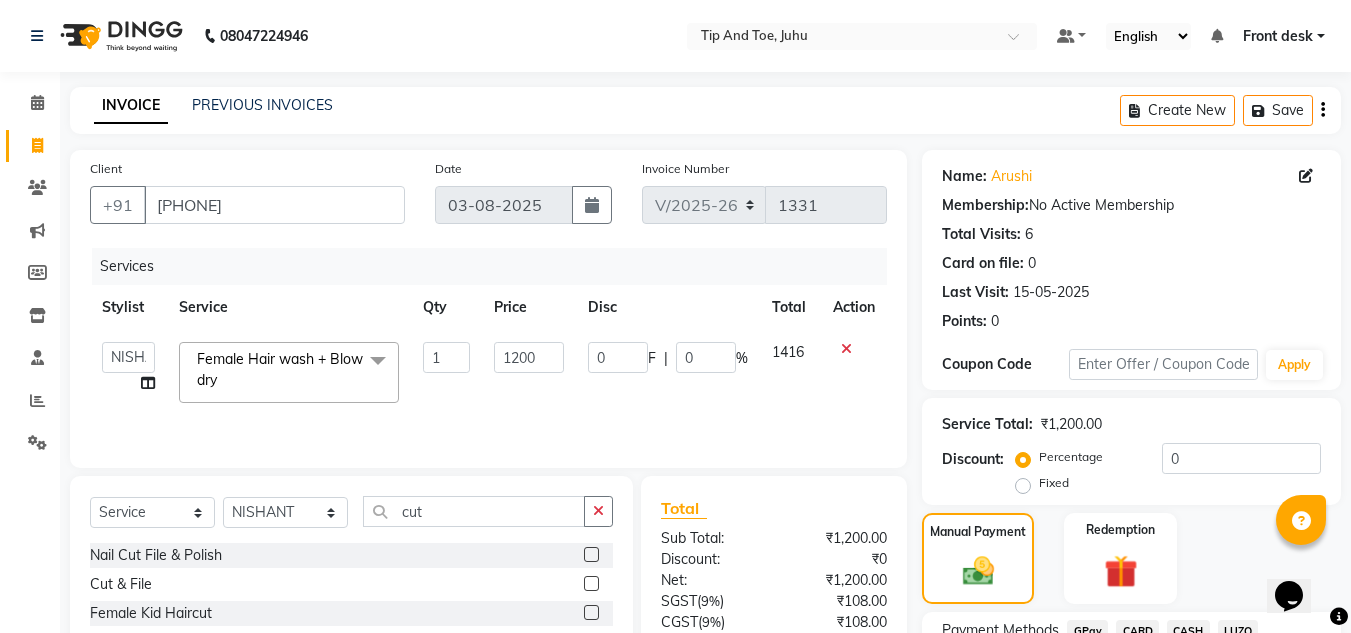 scroll, scrollTop: 170, scrollLeft: 0, axis: vertical 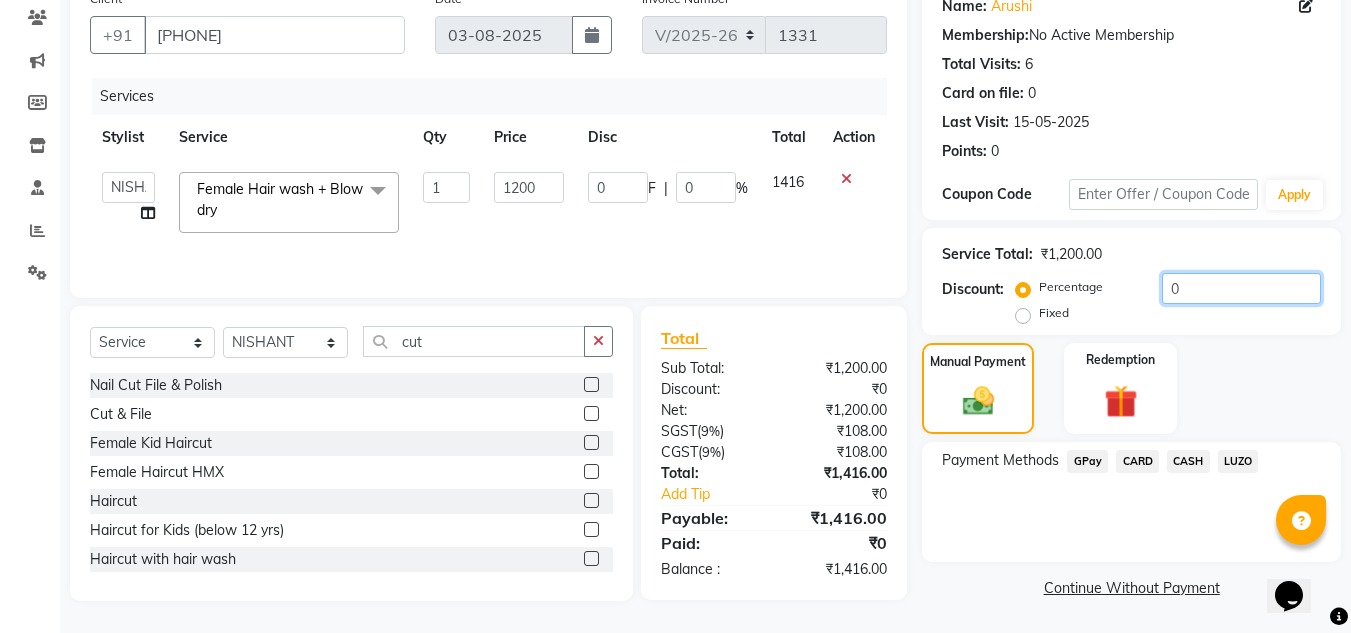 click on "0" 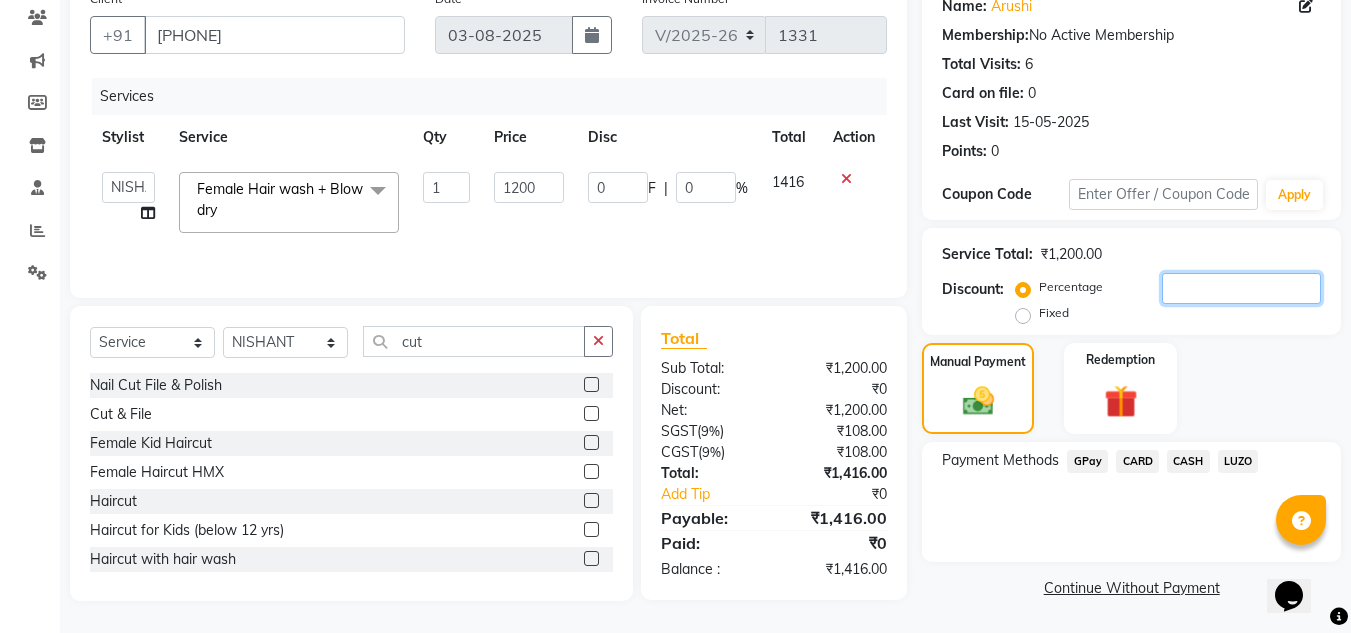 type on "1" 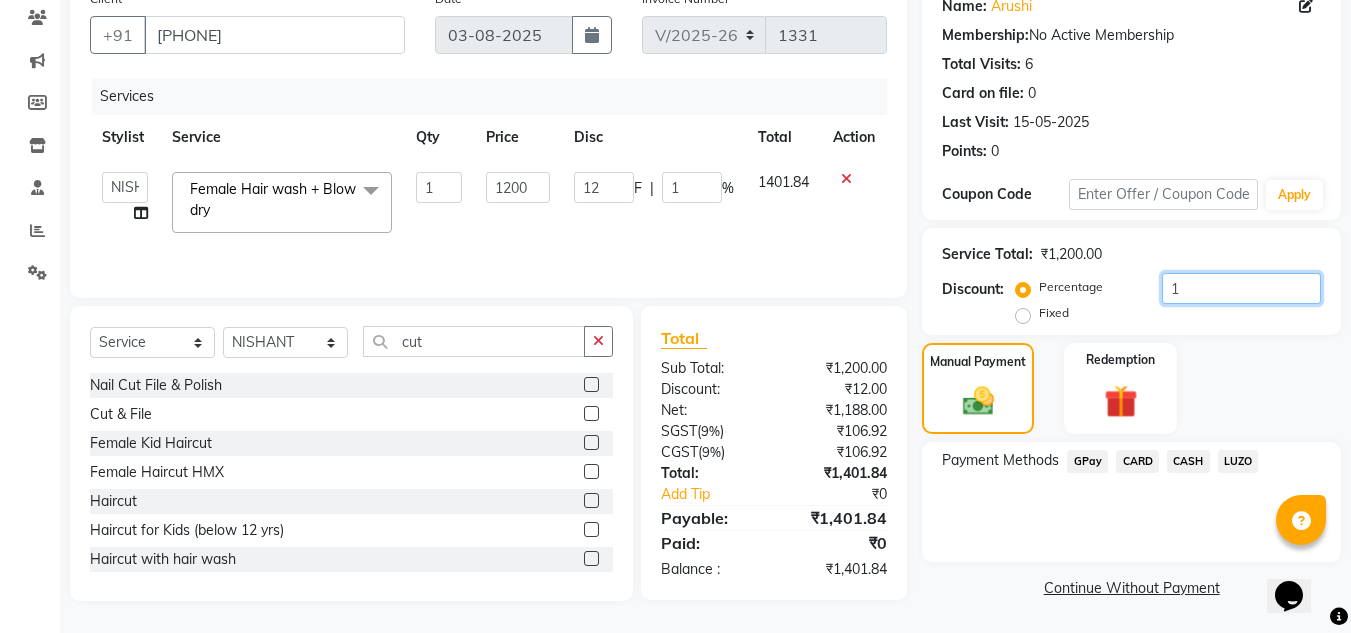 type on "10" 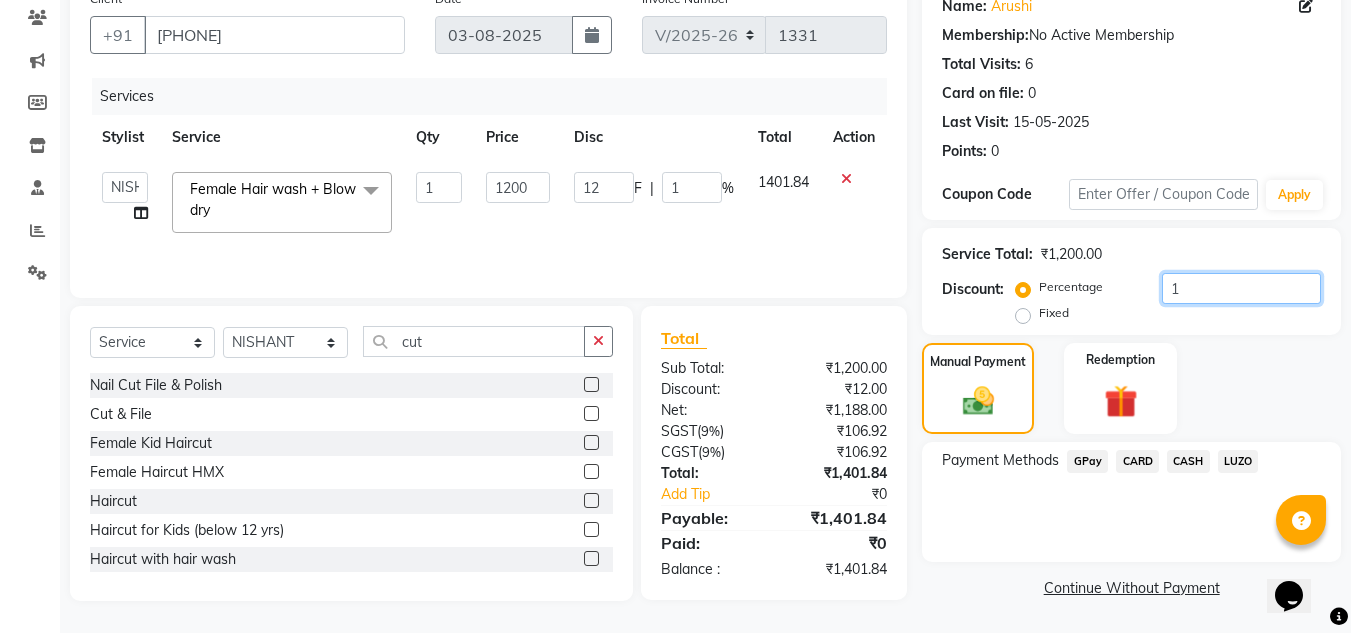 type on "120" 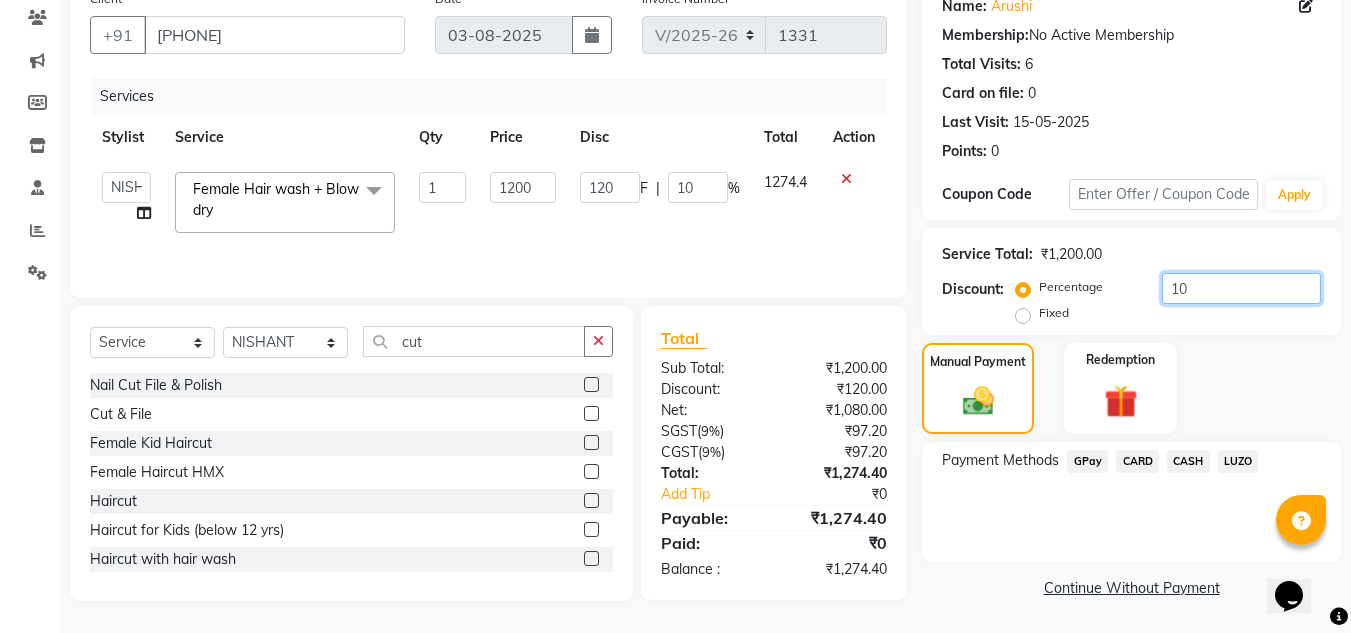 type on "10" 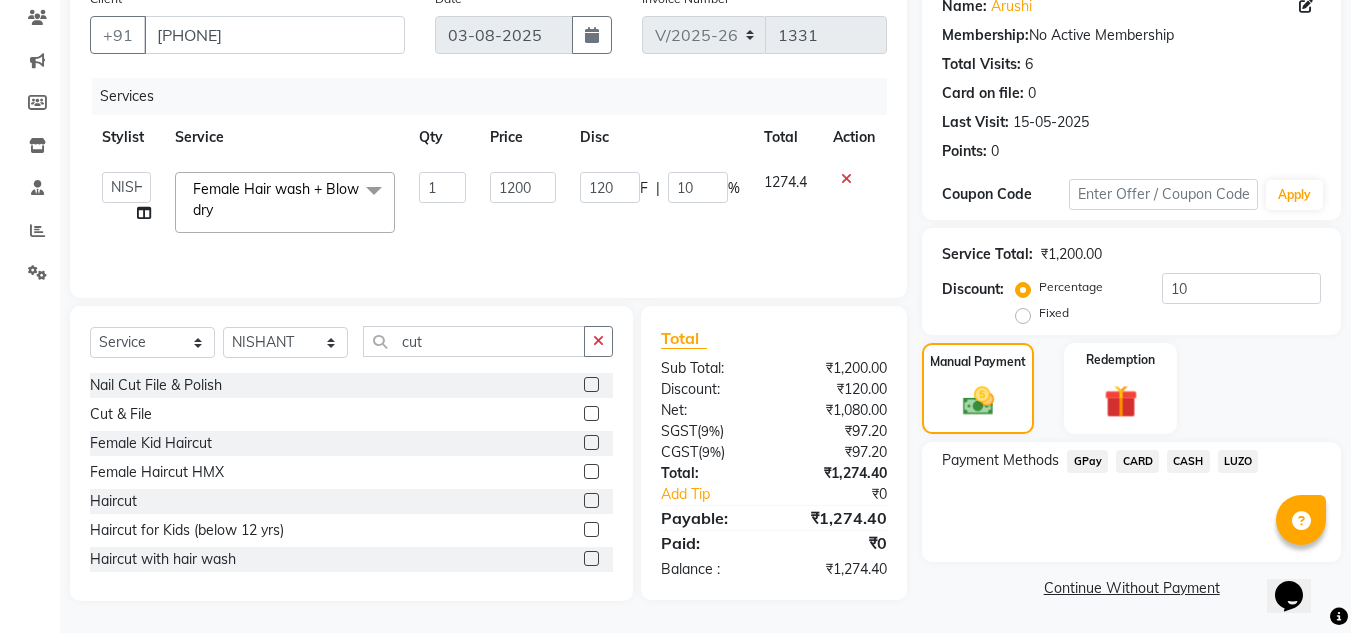 click on "Manual Payment Redemption" 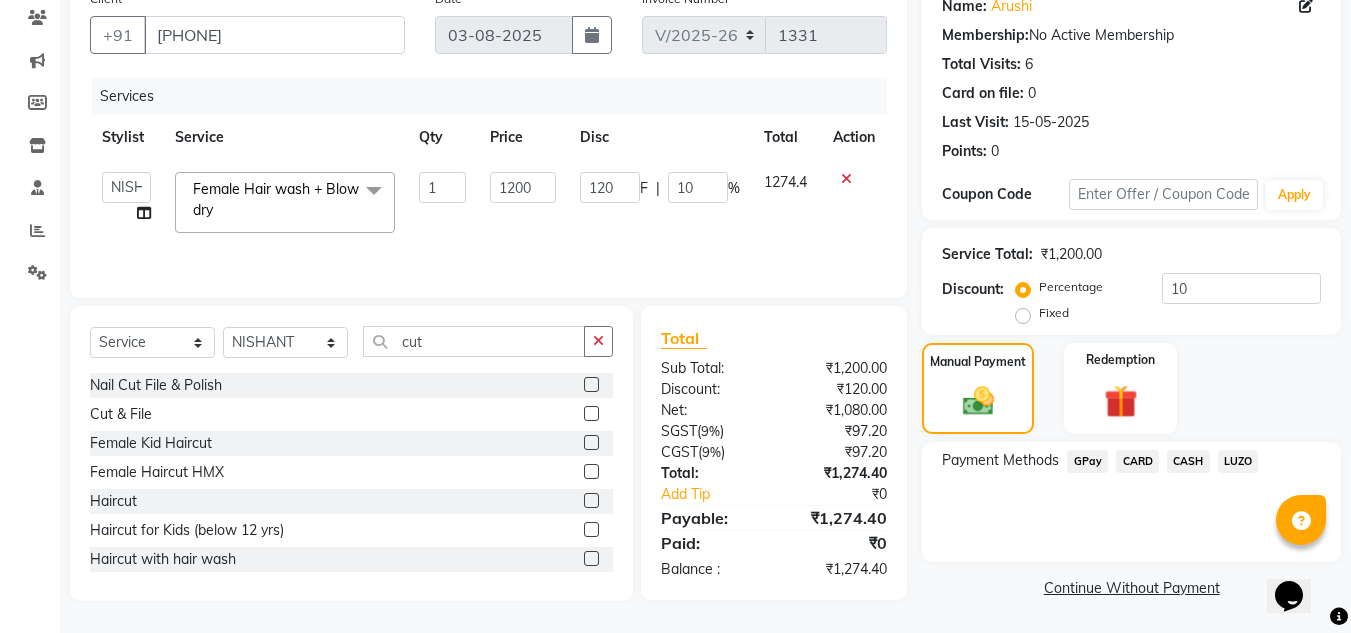 click on "CASH" 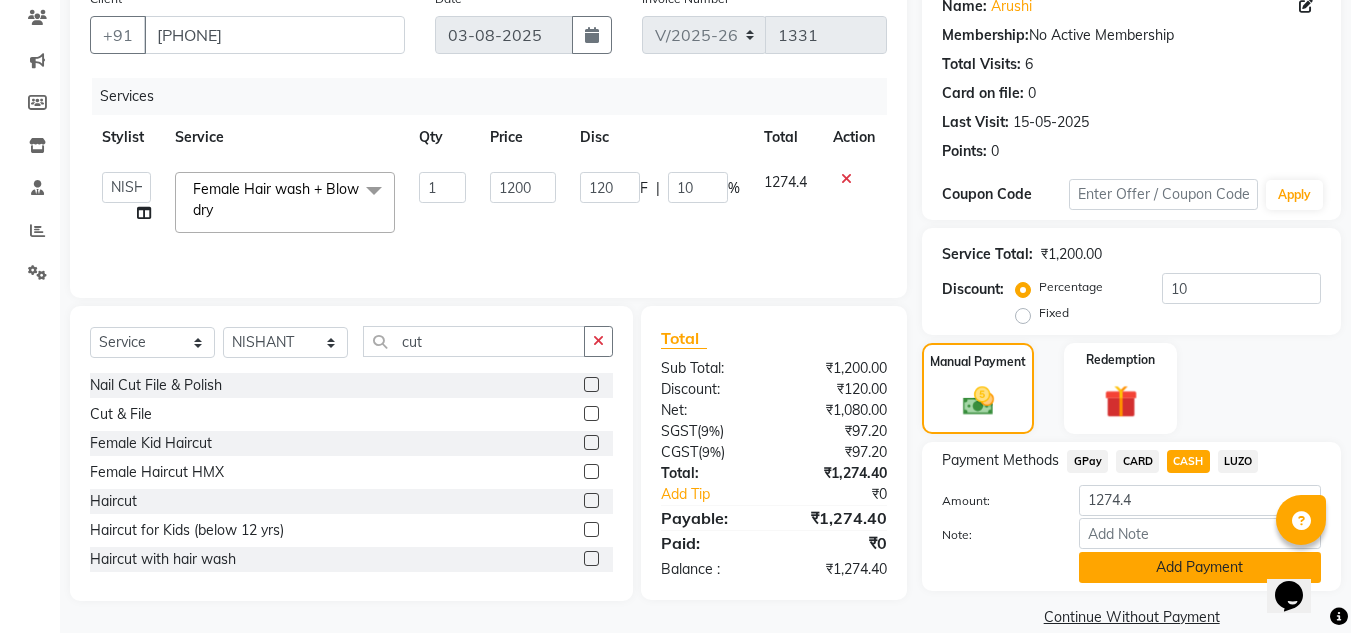 click on "Add Payment" 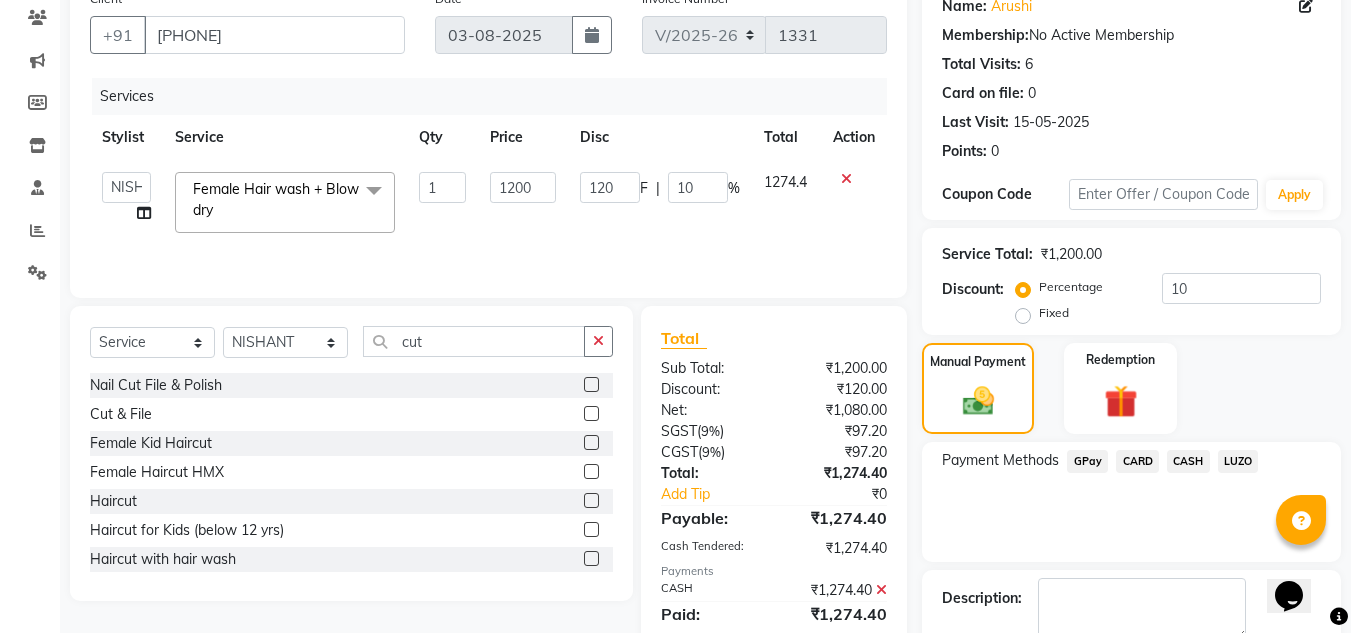 scroll, scrollTop: 283, scrollLeft: 0, axis: vertical 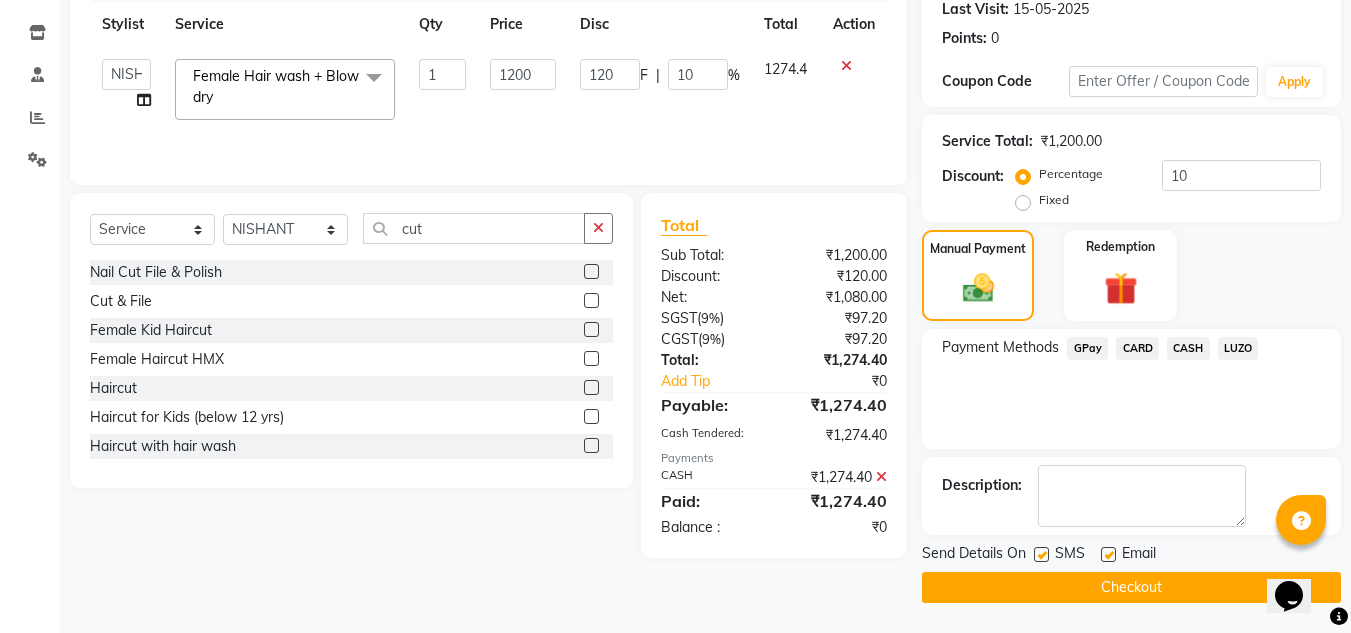 click on "Checkout" 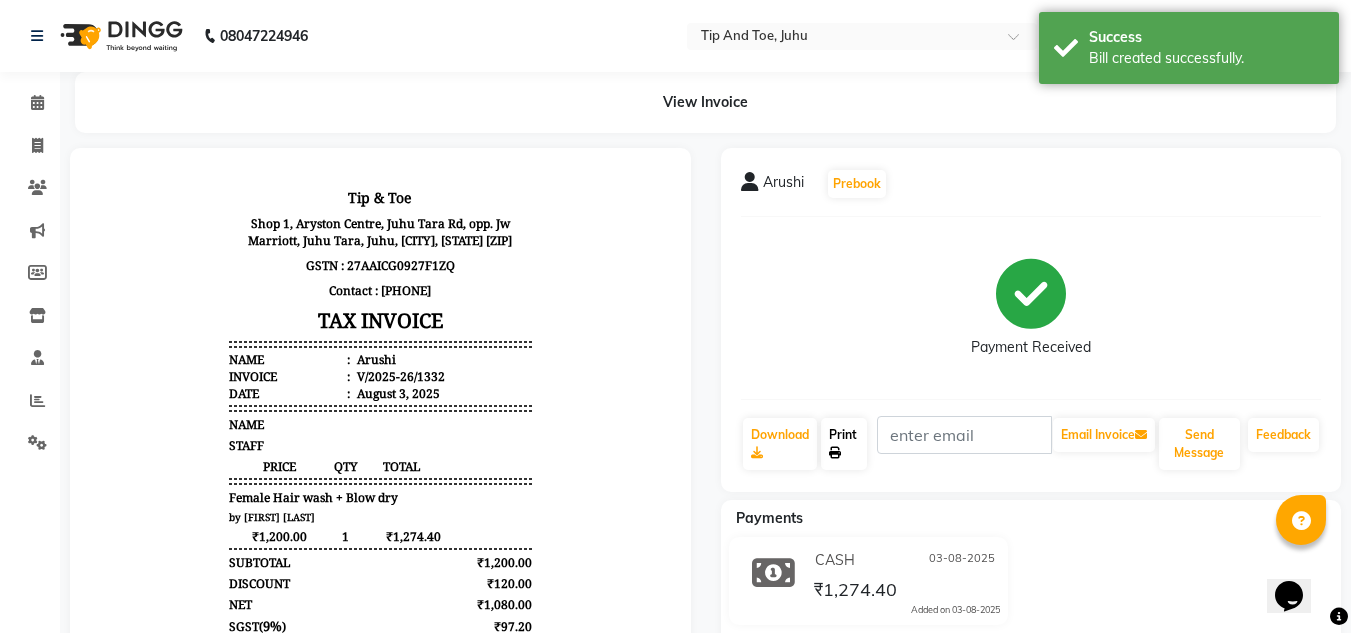 scroll, scrollTop: 0, scrollLeft: 0, axis: both 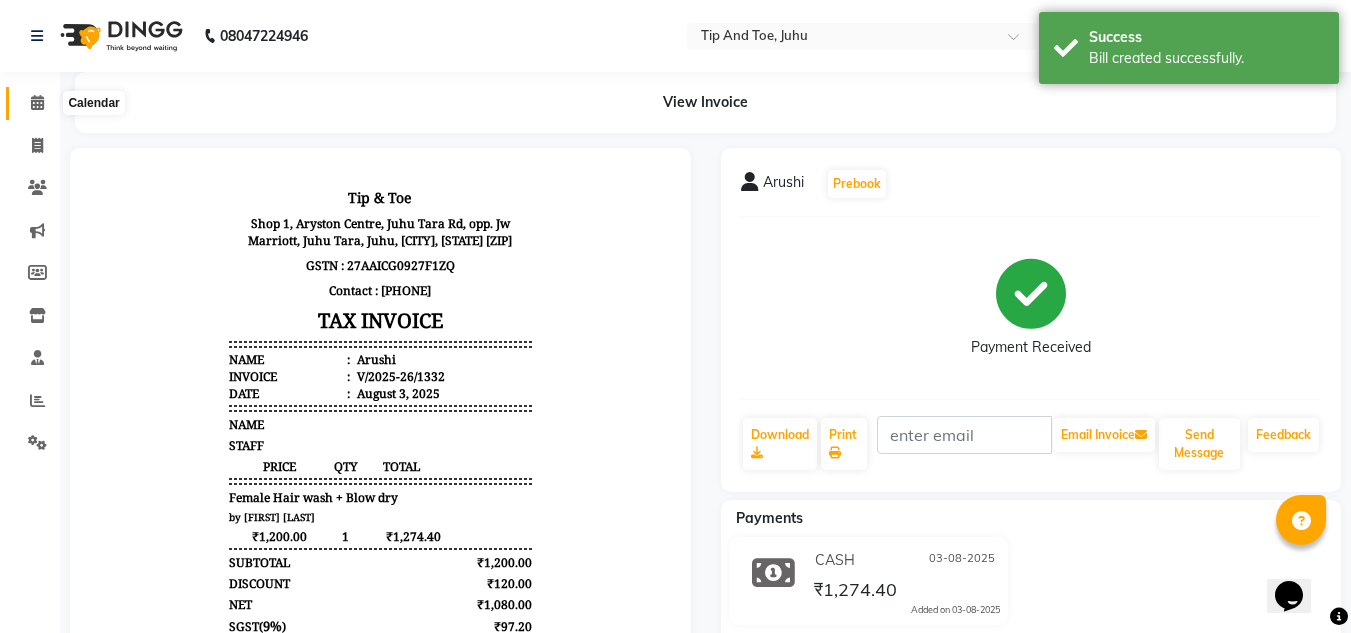 click 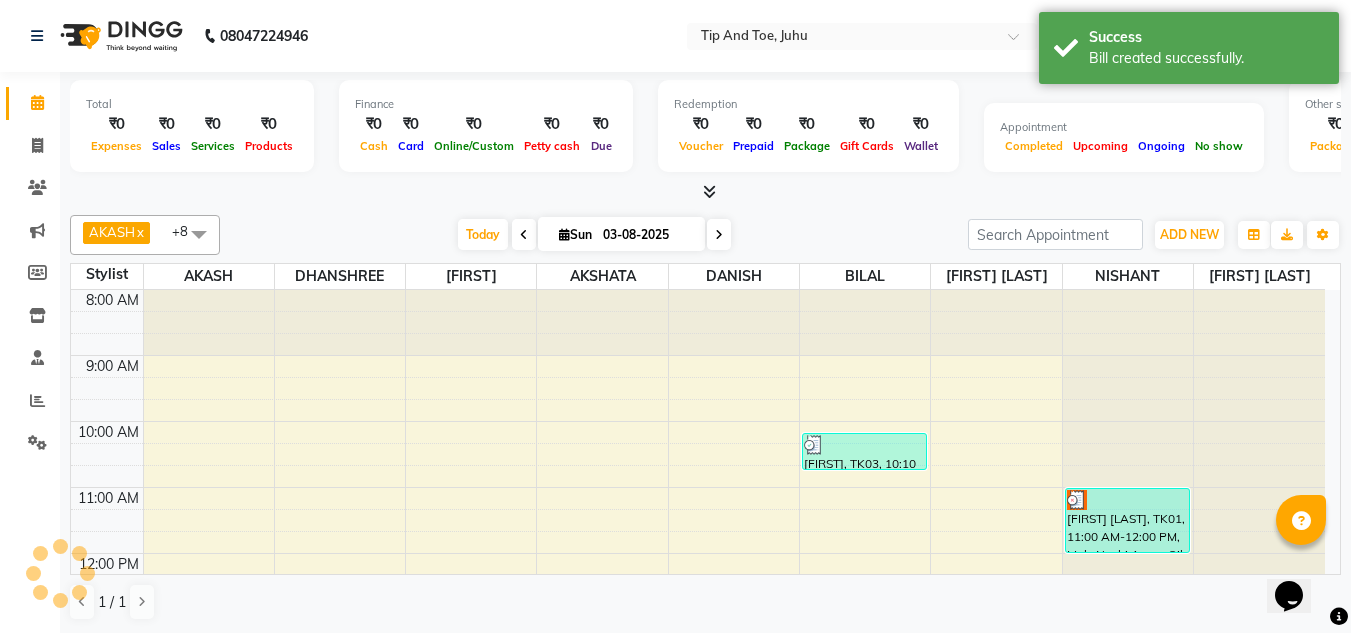 scroll, scrollTop: 573, scrollLeft: 0, axis: vertical 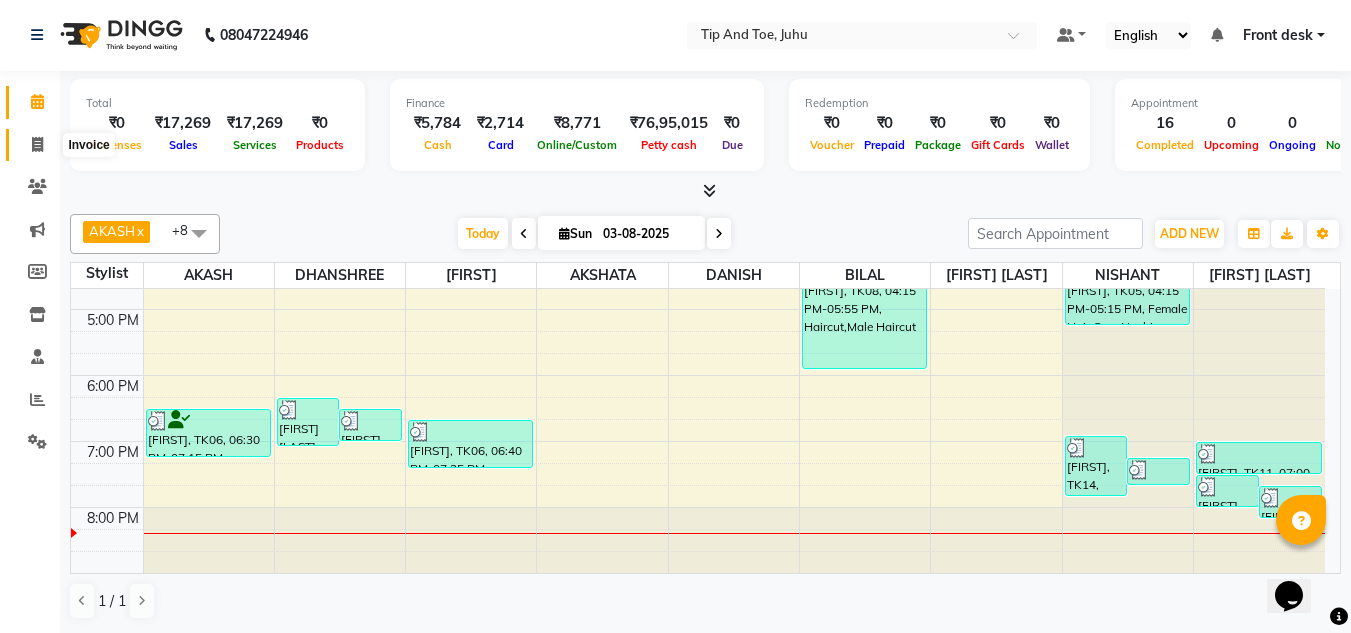 click 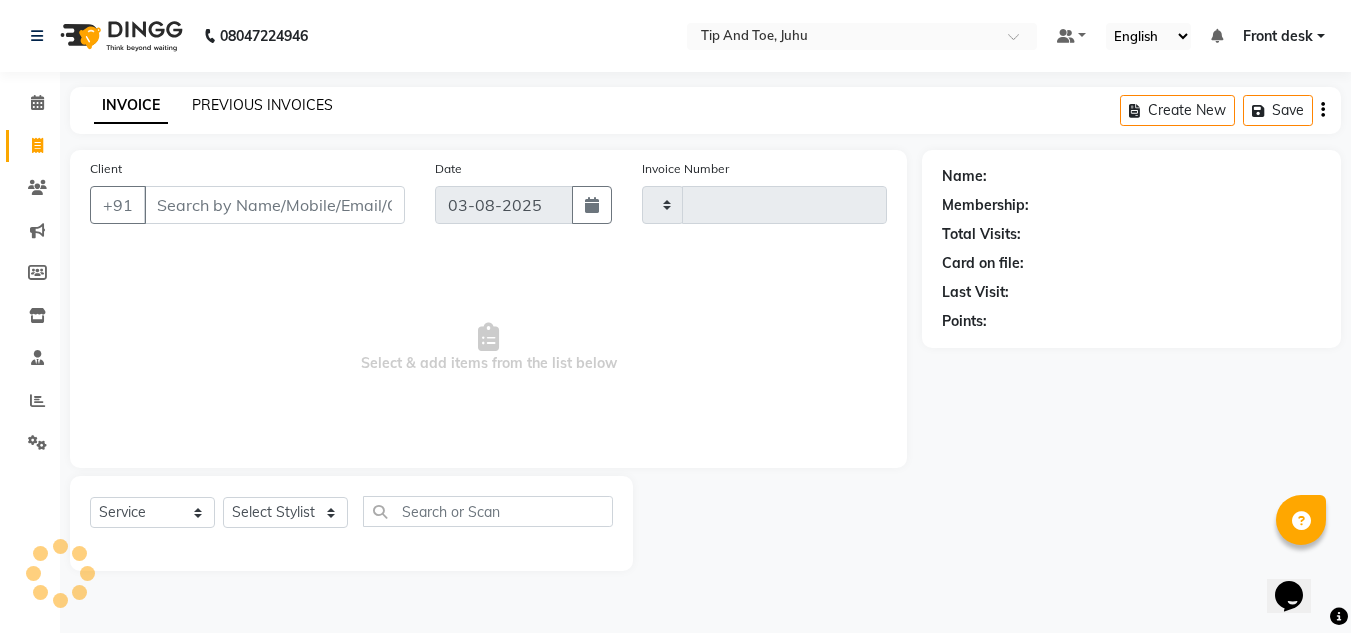 type on "1333" 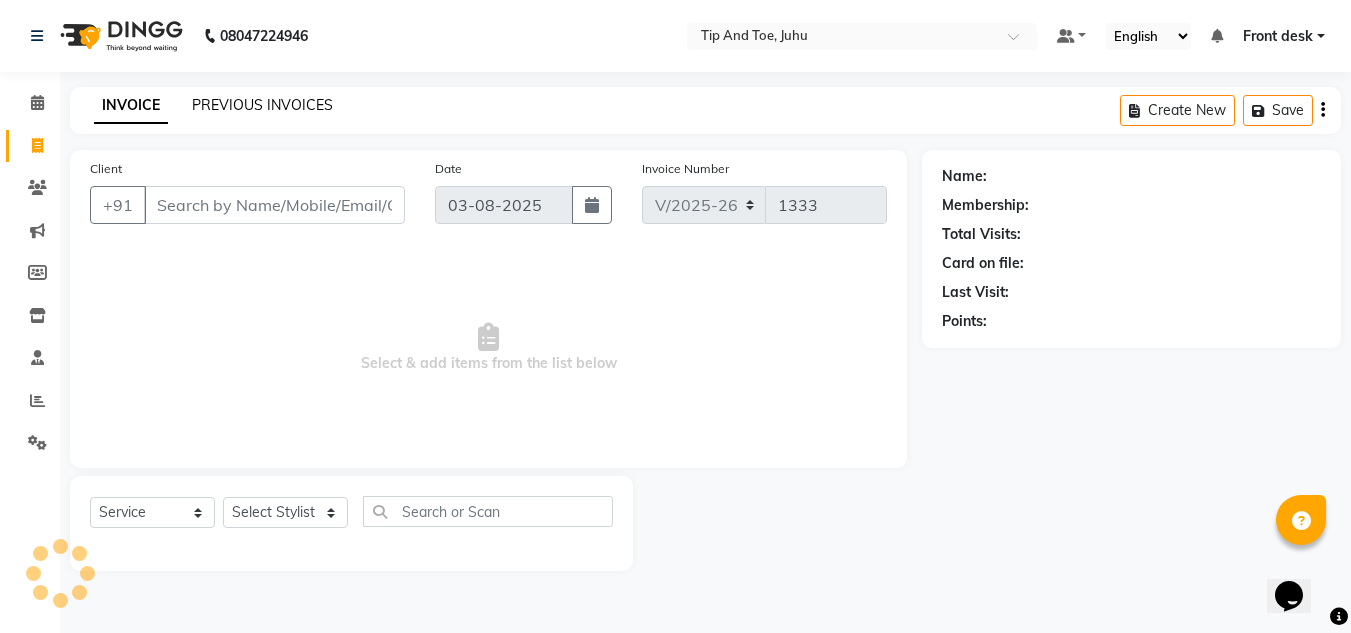 scroll, scrollTop: 0, scrollLeft: 0, axis: both 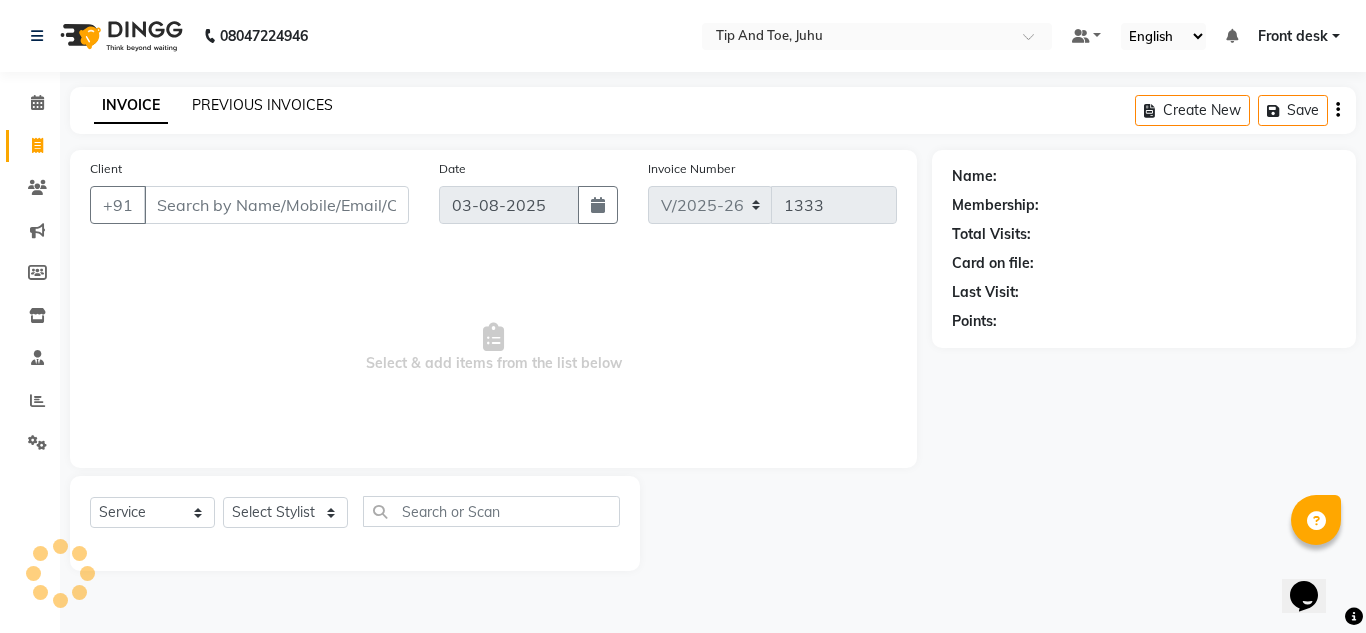 click on "PREVIOUS INVOICES" 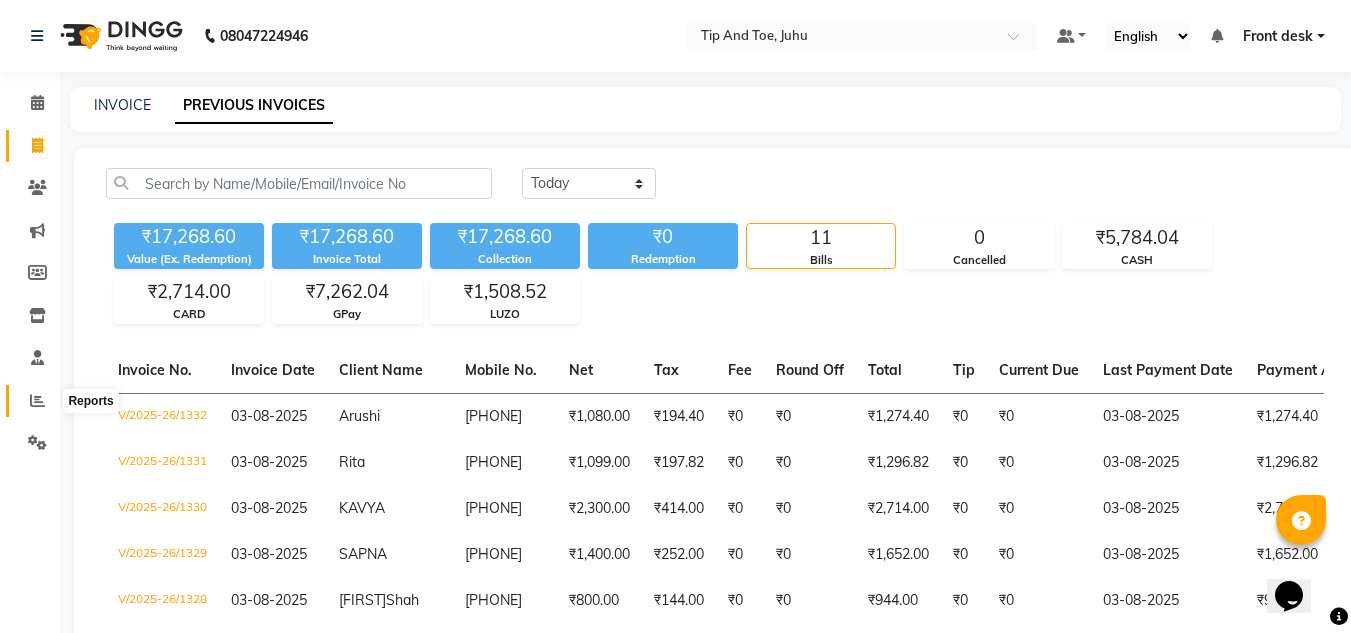 click 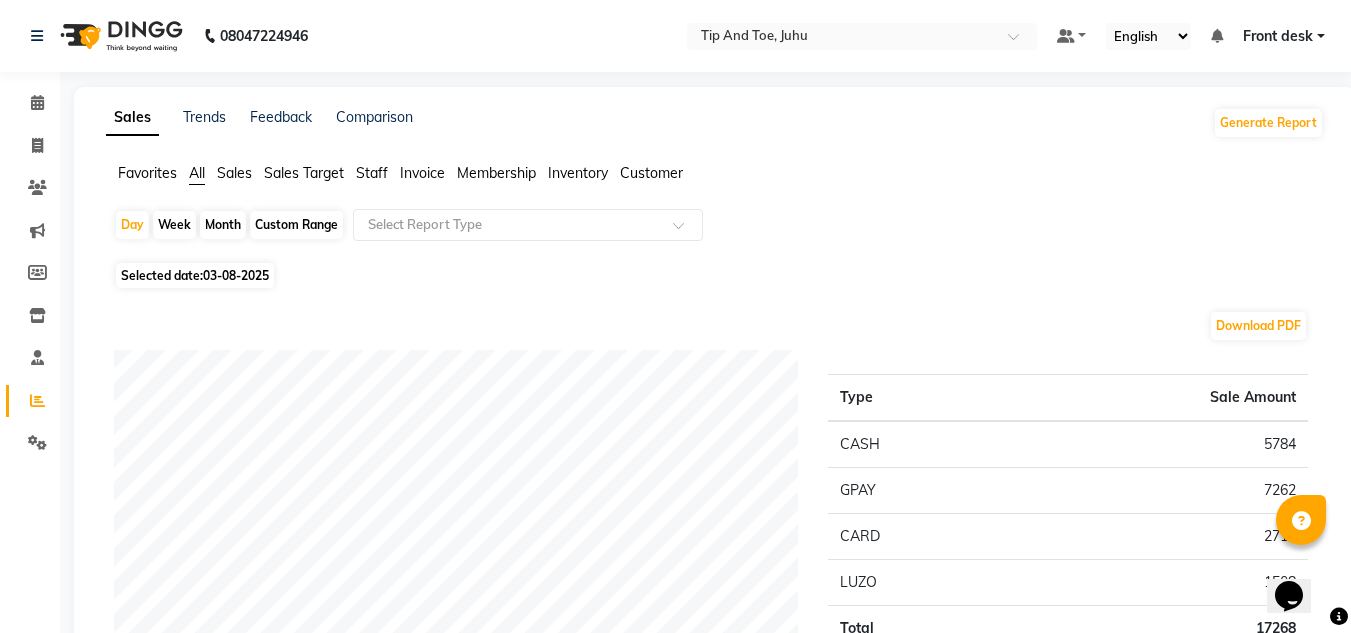 click on "Staff" 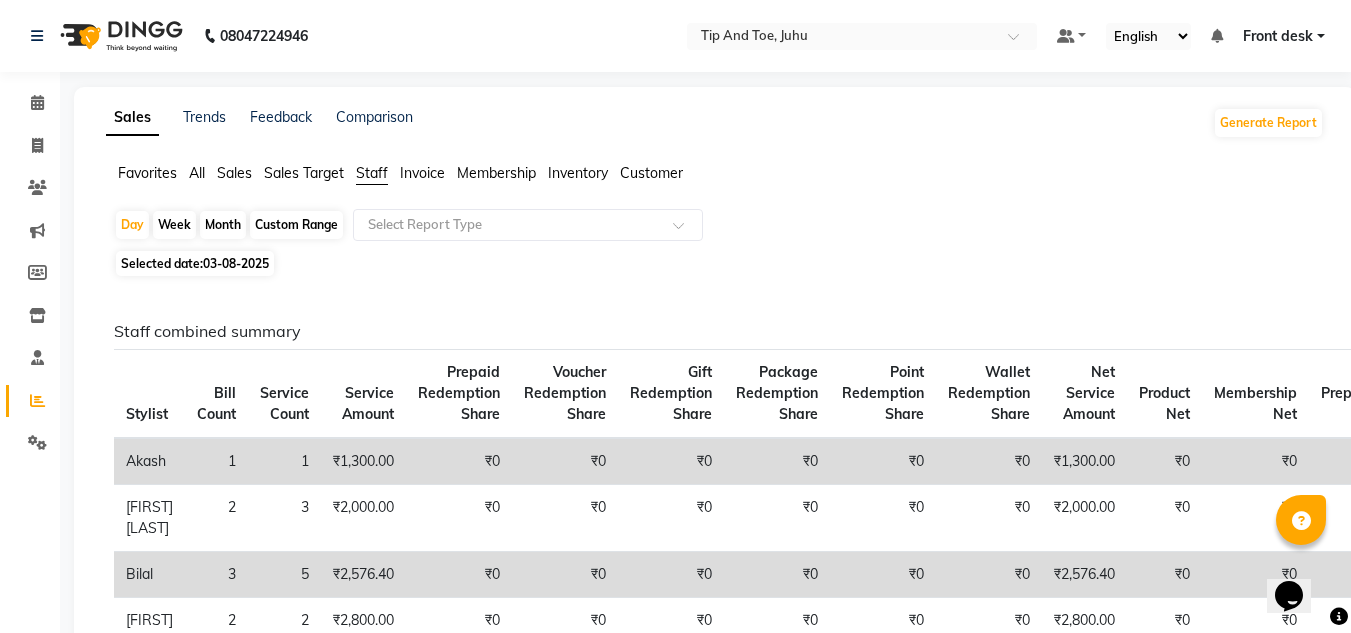 scroll, scrollTop: 209, scrollLeft: 0, axis: vertical 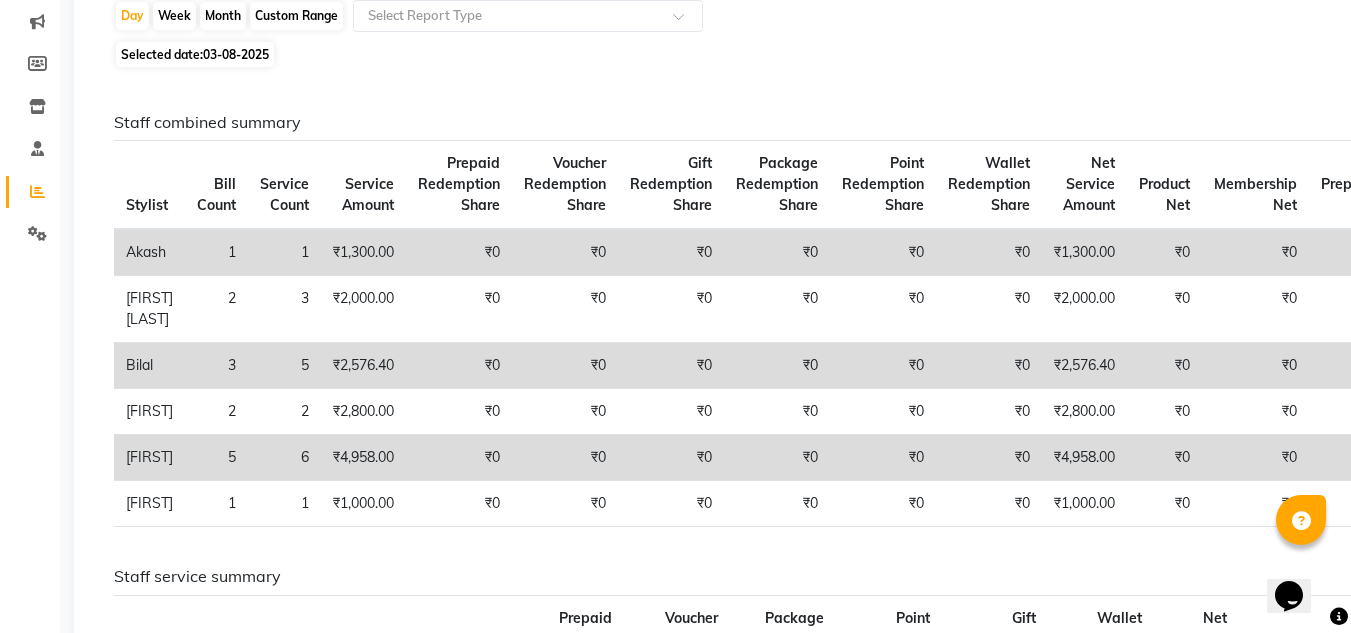 click on "Staff combined summary Stylist Bill Count Service Count Service Amount Prepaid Redemption Share Voucher Redemption Share Gift Redemption Share Package Redemption Share Point Redemption Share Wallet Redemption Share Net Service Amount Product Net Membership Net Prepaid Net Voucher Net Gift Net Package Net  Akash 1 1 ₹1,300.00 ₹0 ₹0 ₹0 ₹0 ₹0 ₹0 ₹1,300.00 ₹0 ₹0 ₹0 ₹0 ₹0 ₹0  Angeli Kharei 2 3 ₹2,000.00 ₹0 ₹0 ₹0 ₹0 ₹0 ₹0 ₹2,000.00 ₹0 ₹0 ₹0 ₹0 ₹0 ₹0  Bilal 3 5 ₹2,576.40 ₹0 ₹0 ₹0 ₹0 ₹0 ₹0 ₹2,576.40 ₹0 ₹0 ₹0 ₹0 ₹0 ₹0  Dhanshree 2 2 ₹2,800.00 ₹0 ₹0 ₹0 ₹0 ₹0 ₹0 ₹2,800.00 ₹0 ₹0 ₹0 ₹0 ₹0 ₹0  Nishant 5 6 ₹4,958.00 ₹0 ₹0 ₹0 ₹0 ₹0 ₹0 ₹4,958.00 ₹0 ₹0 ₹0 ₹0 ₹0 ₹0  Sadhna 1 1 ₹1,000.00 ₹0 ₹0 ₹0 ₹0 ₹0 ₹0 ₹1,000.00 ₹0 ₹0 ₹0 ₹0 ₹0 ₹0 Staff service summary Location Stylist Service Price Discount Service Amount Prepaid Redemption Share Voucher Redemption Share Tax" 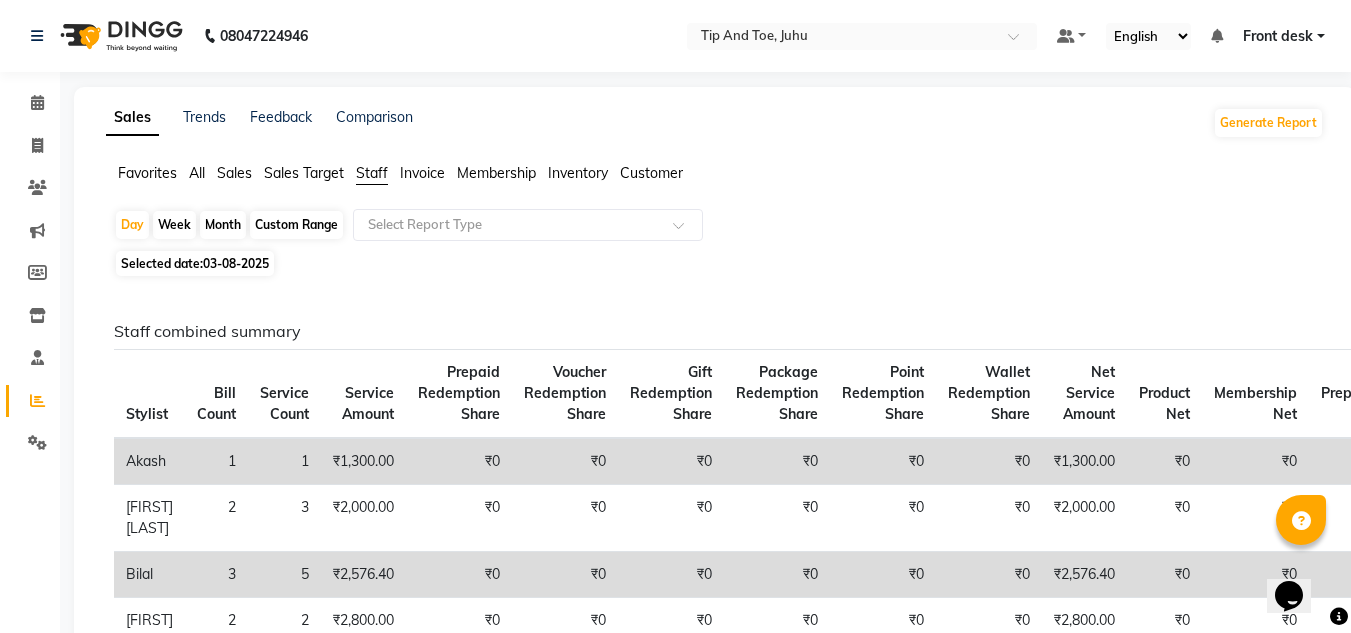 click on "Sales Trends Feedback Comparison Generate Report" 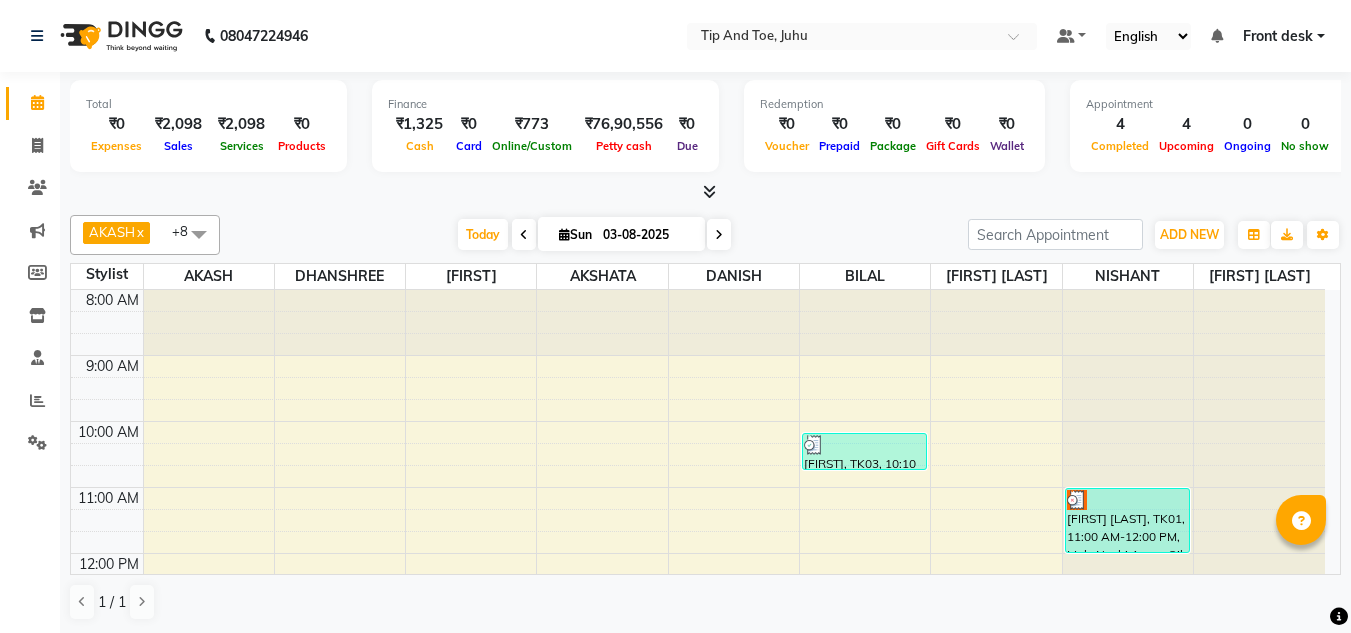 scroll, scrollTop: 0, scrollLeft: 0, axis: both 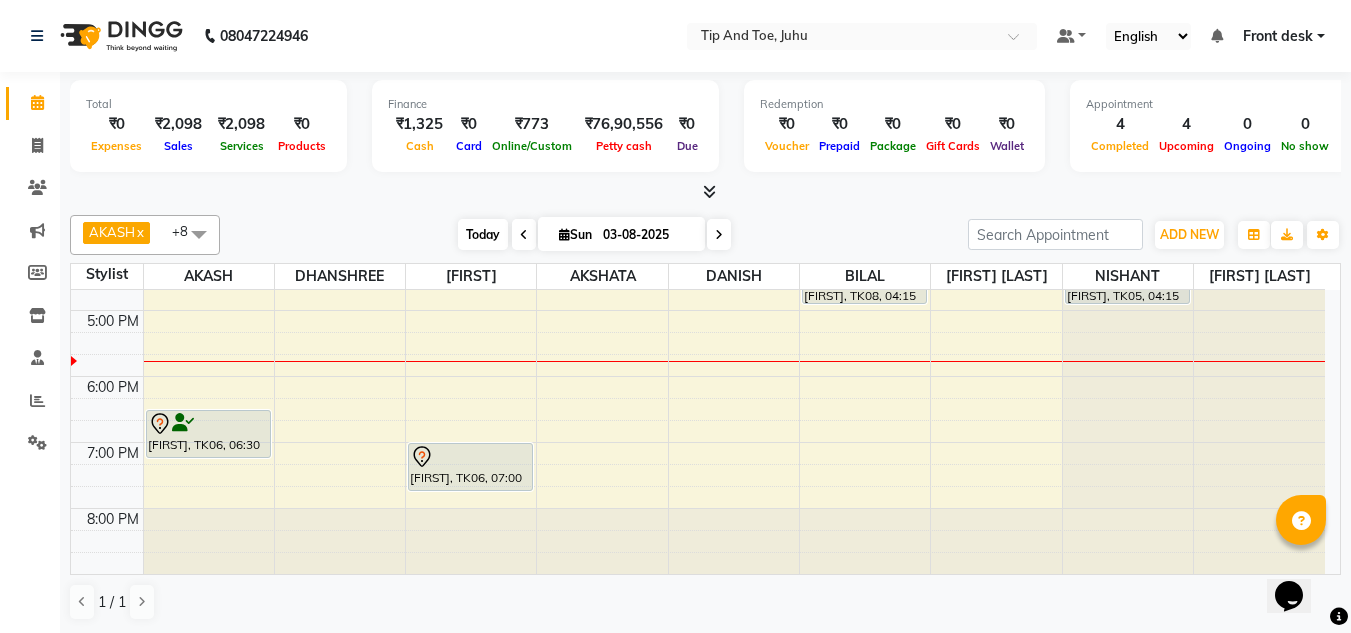 click on "Today" at bounding box center [483, 234] 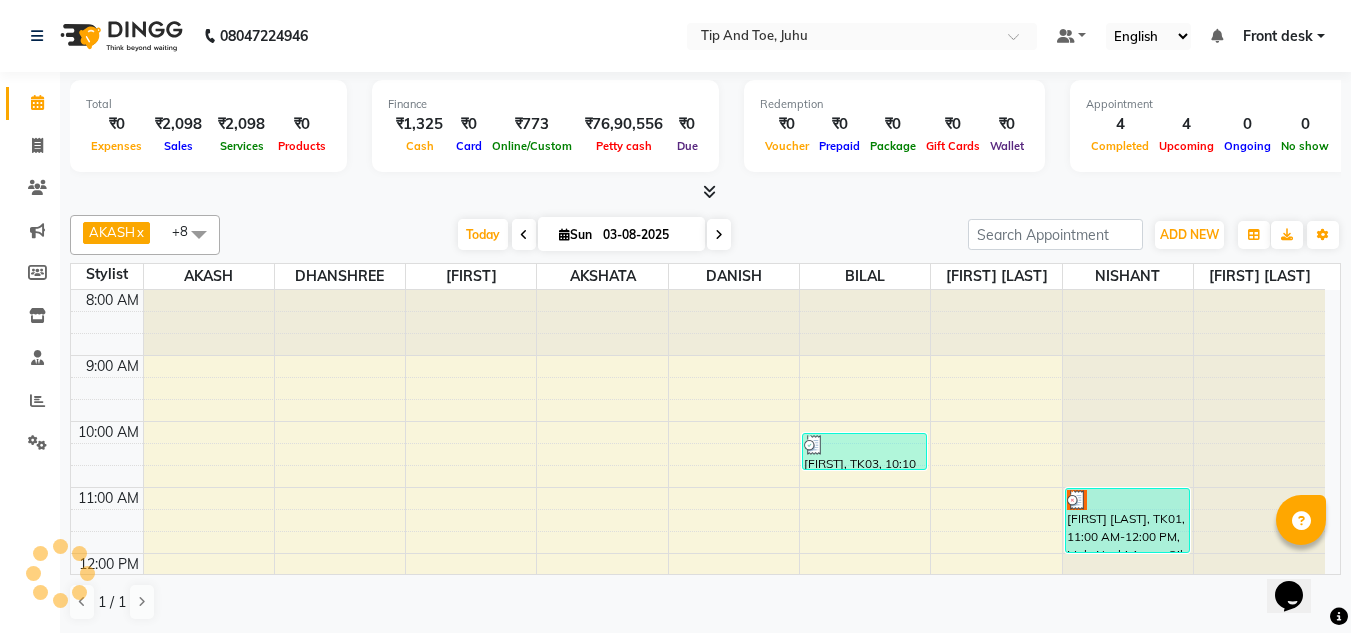 scroll, scrollTop: 573, scrollLeft: 0, axis: vertical 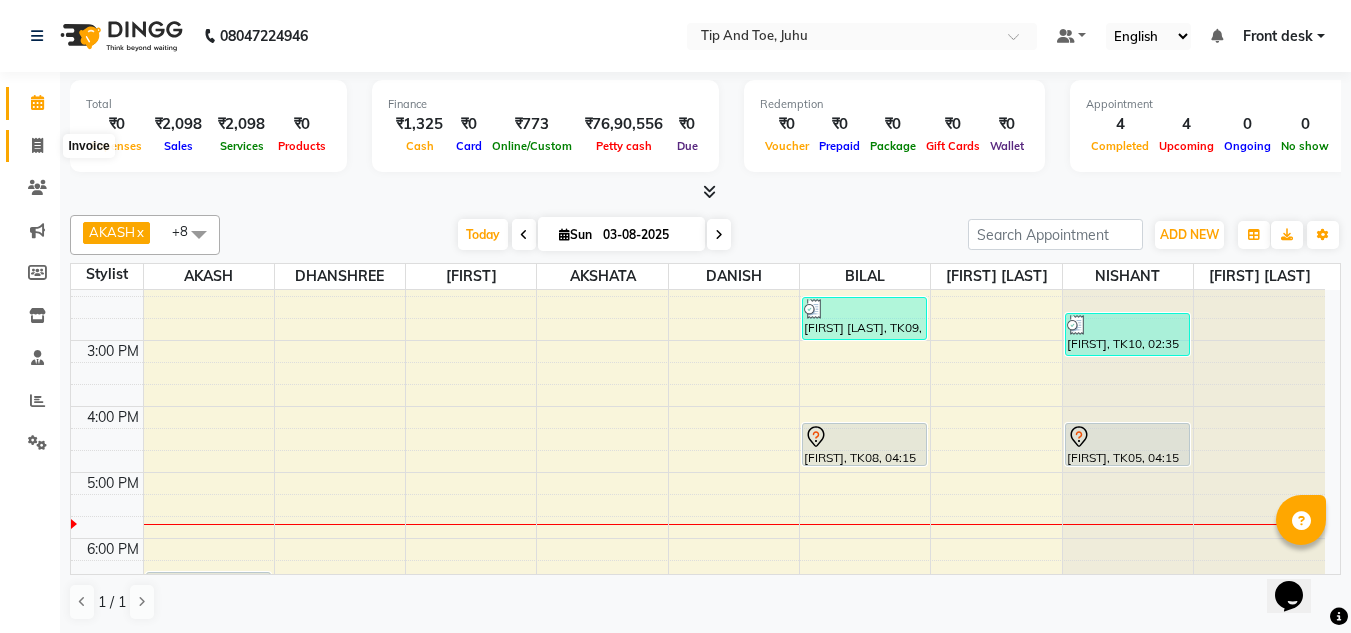 click 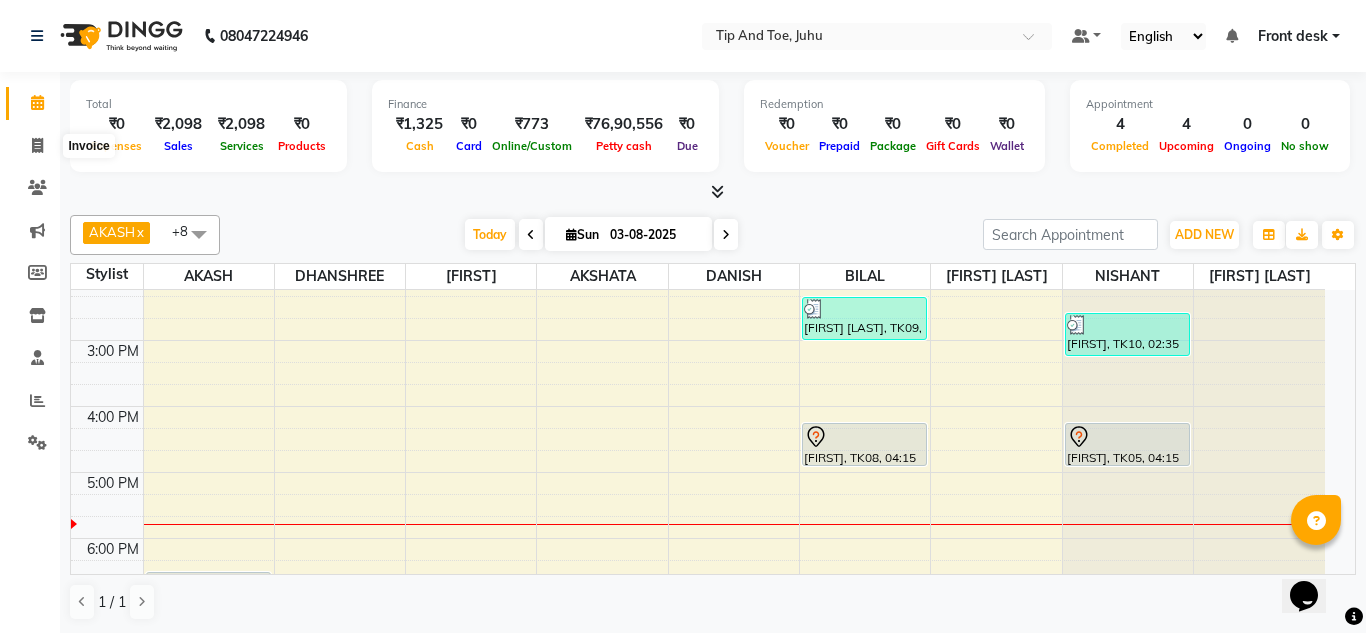 select on "5516" 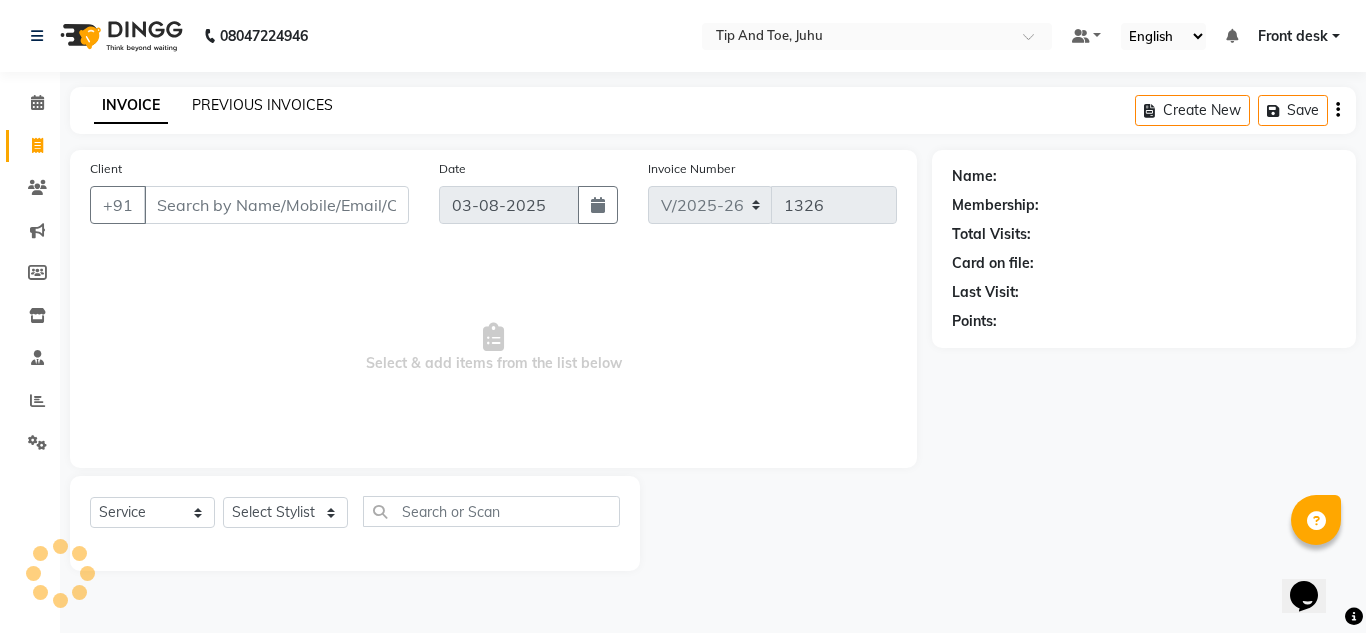 click on "PREVIOUS INVOICES" 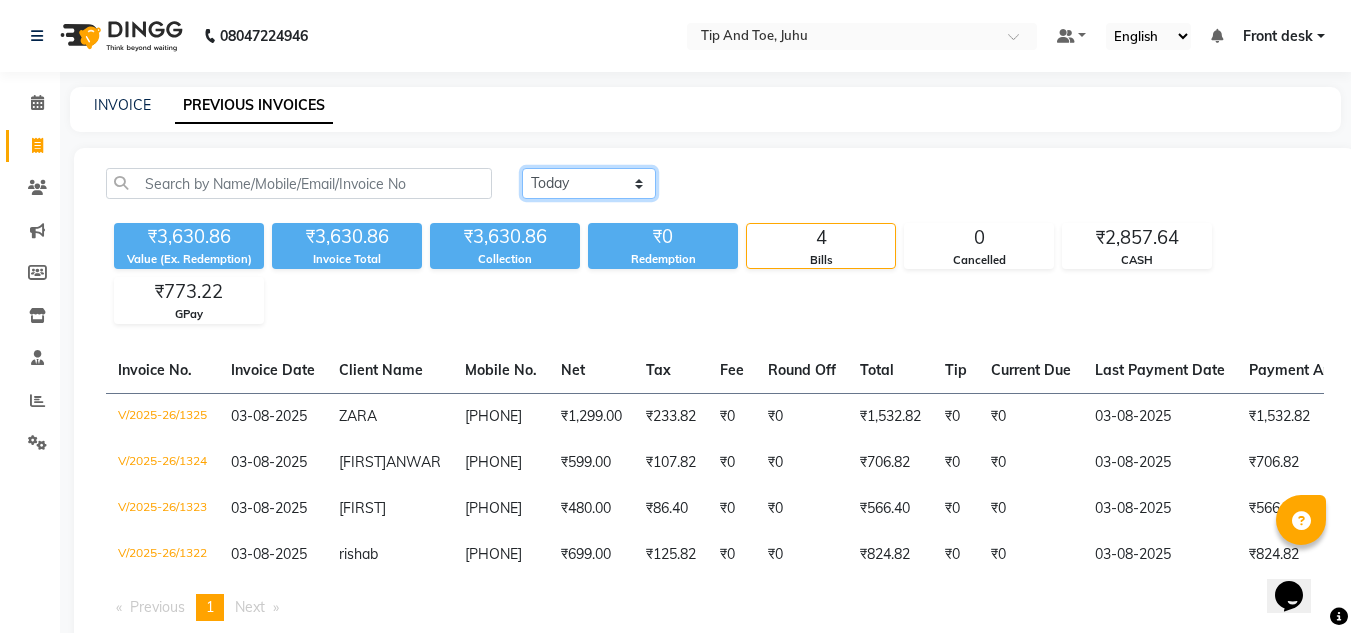 click on "Today Yesterday Custom Range" 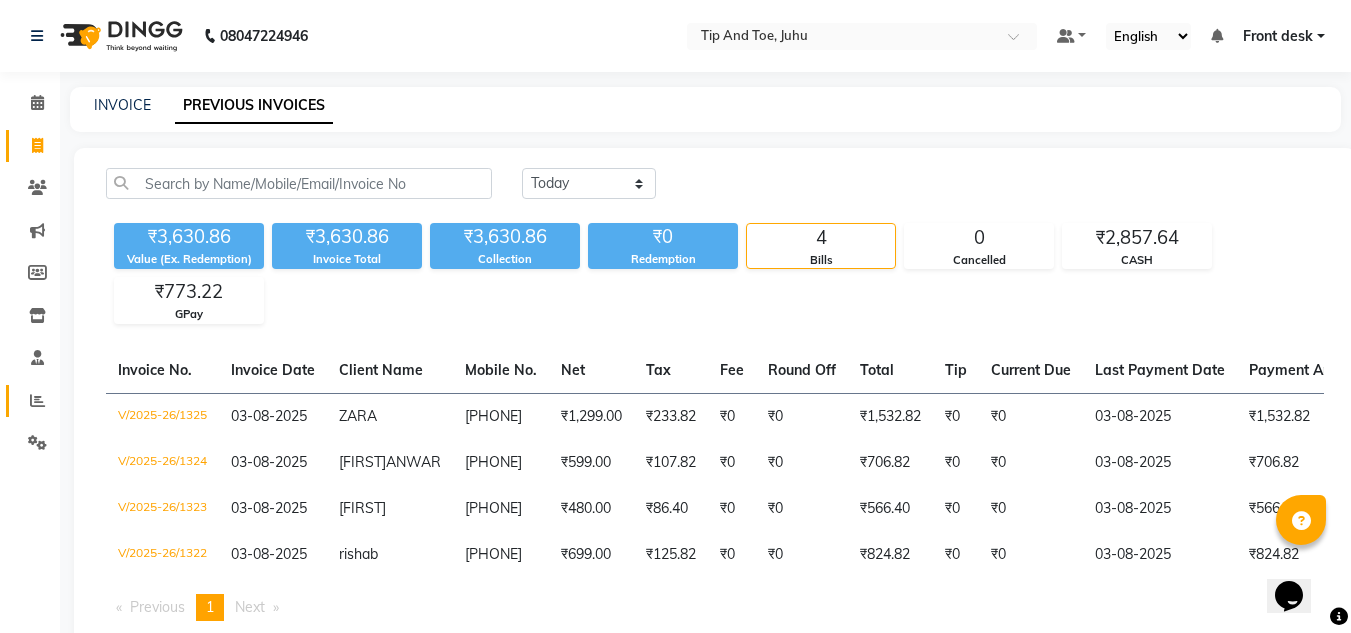 click 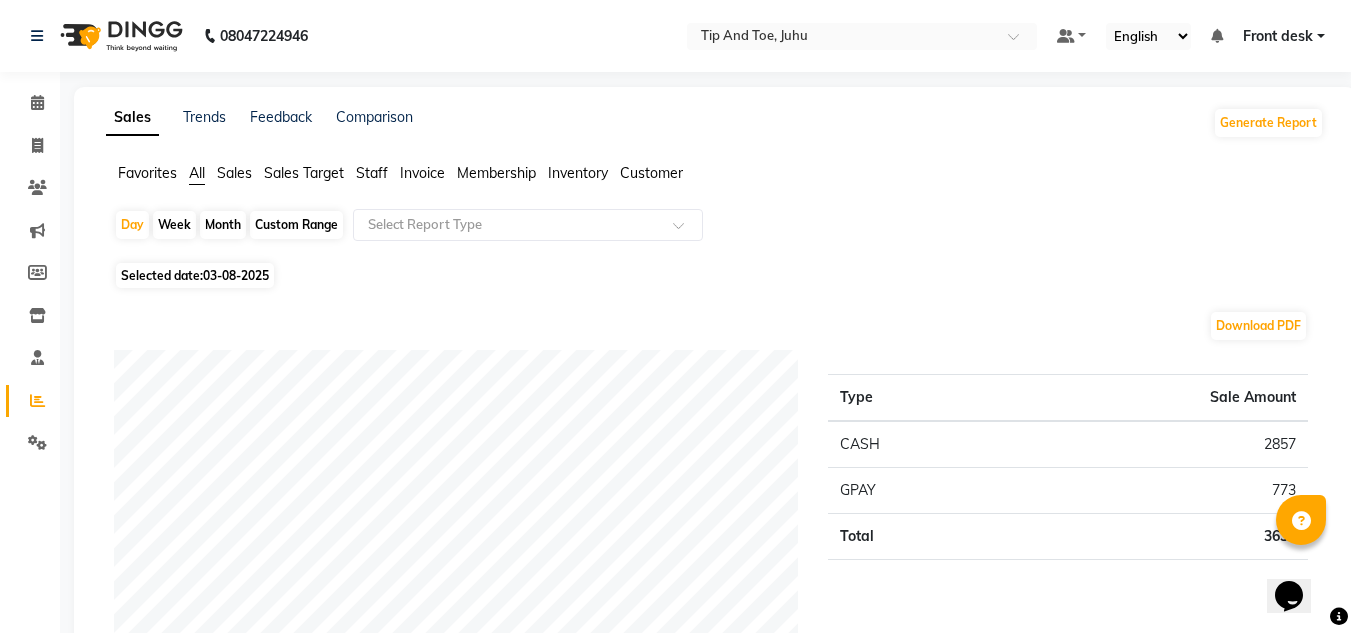 click on "Invoice" 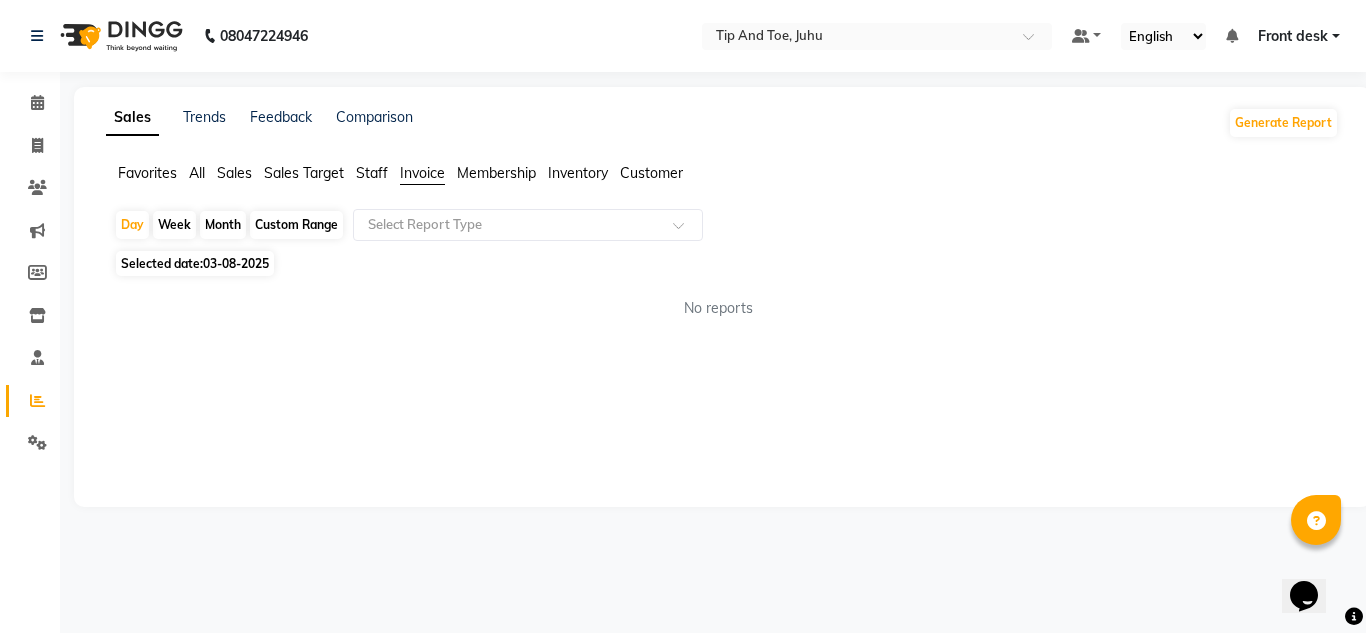 click on "Staff" 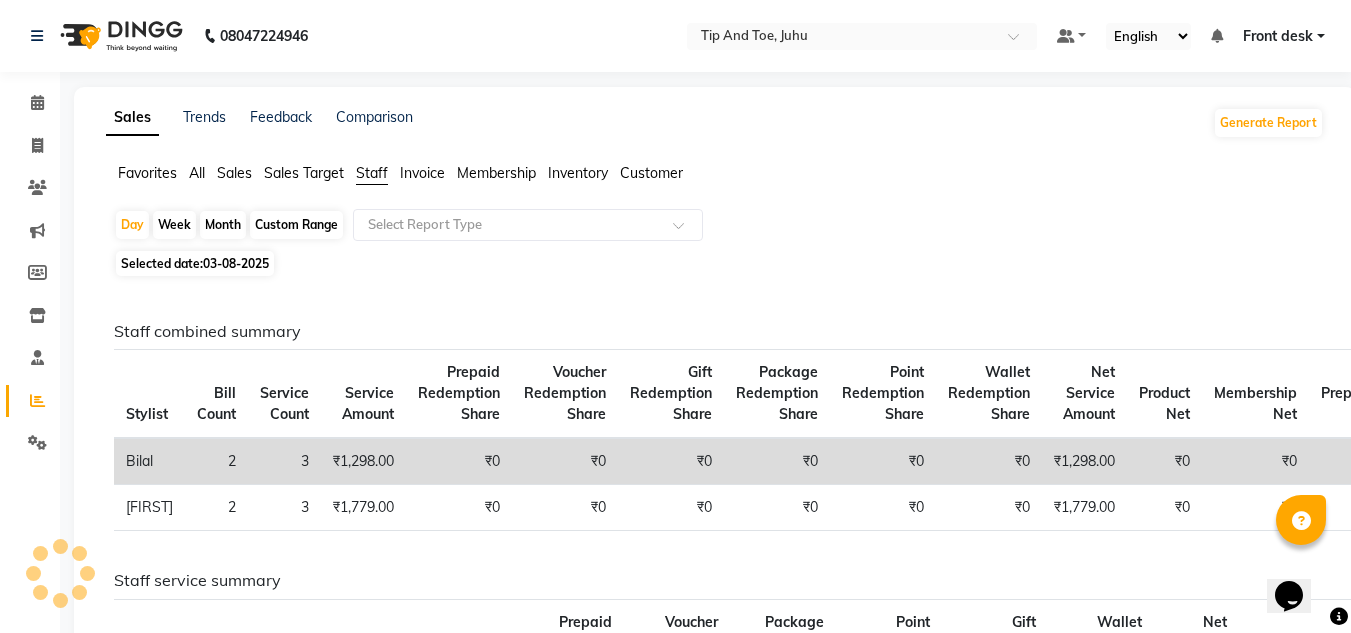 click on "Staff combined summary Stylist Bill Count Service Count Service Amount Prepaid Redemption Share Voucher Redemption Share Gift Redemption Share Package Redemption Share Point Redemption Share Wallet Redemption Share Net Service Amount Product Net Membership Net Prepaid Net Voucher Net Gift Net Package Net  Bilal 2 3 ₹1,298.00 ₹0 ₹0 ₹0 ₹0 ₹0 ₹0 ₹1,298.00 ₹0 ₹0 ₹0 ₹0 ₹0 ₹0  Nishant 2 3 ₹1,779.00 ₹0 ₹0 ₹0 ₹0 ₹0 ₹0 ₹1,779.00 ₹0 ₹0 ₹0 ₹0 ₹0 ₹0 Staff service summary Location Stylist Service Price Discount Service Amount Prepaid Redemption Share Voucher Redemption Share Package Redemption Share Point Redemption Share Gift Redemption Share Wallet Redemption Share Net Service Amount Tax Total  Tip And Toe, Juhu  Bilal ₹1,298.00 ₹0 ₹1,298.00 ₹0 ₹0 ₹0 ₹0 ₹0 ₹0 ₹1,298.00 ₹233.64 ₹1,531.64  Tip And Toe, Juhu  Nishant ₹1,779.00 ₹0 ₹1,779.00 ₹0 ₹0 ₹0 ₹0 ₹0 ₹0 ₹1,779.00 ₹320.22 ₹2,099.22" 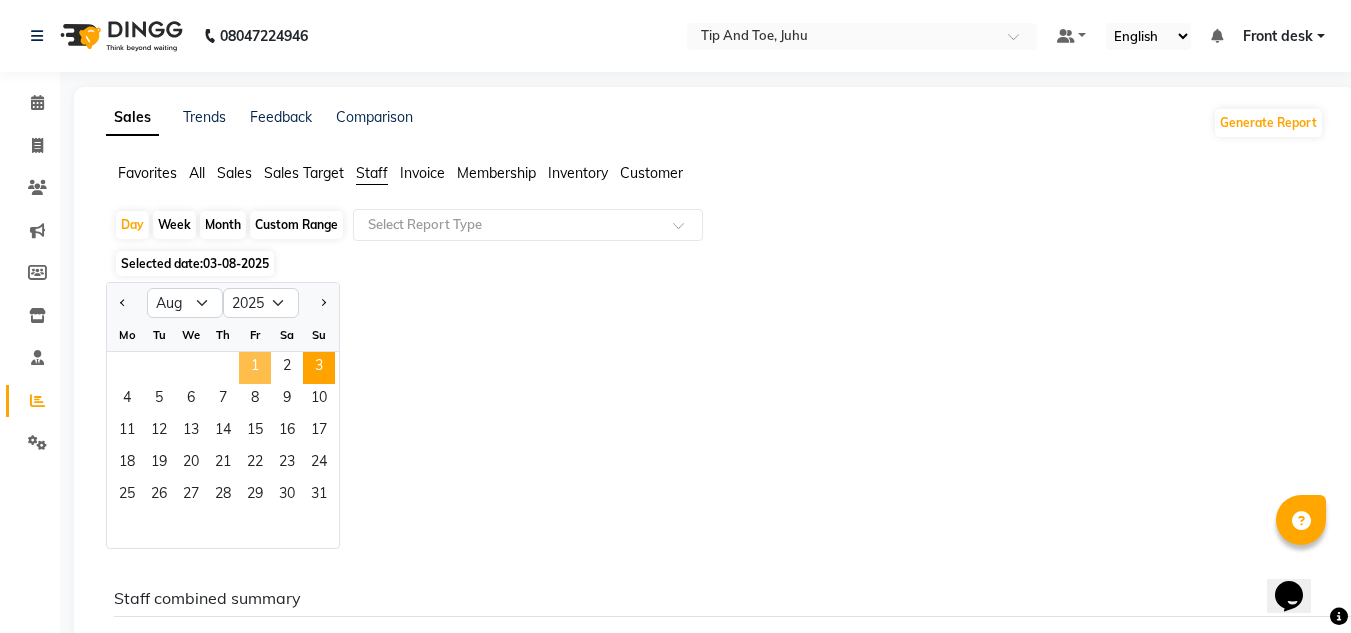 click on "1" 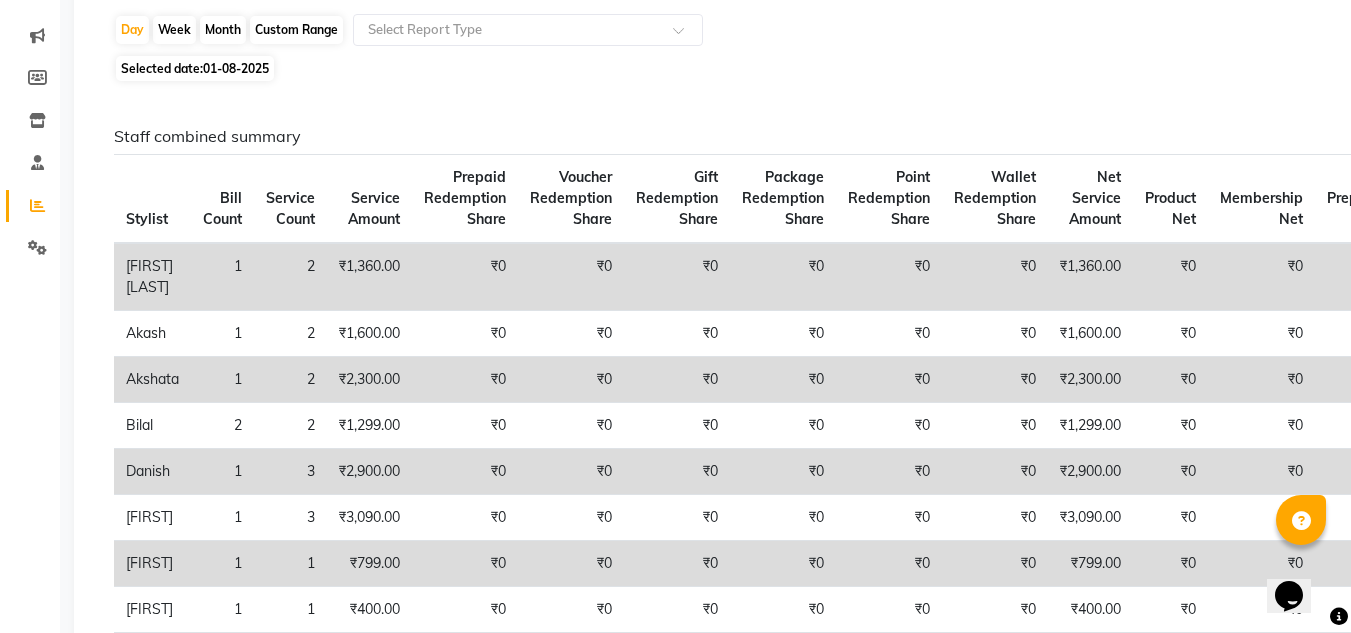 scroll, scrollTop: 0, scrollLeft: 0, axis: both 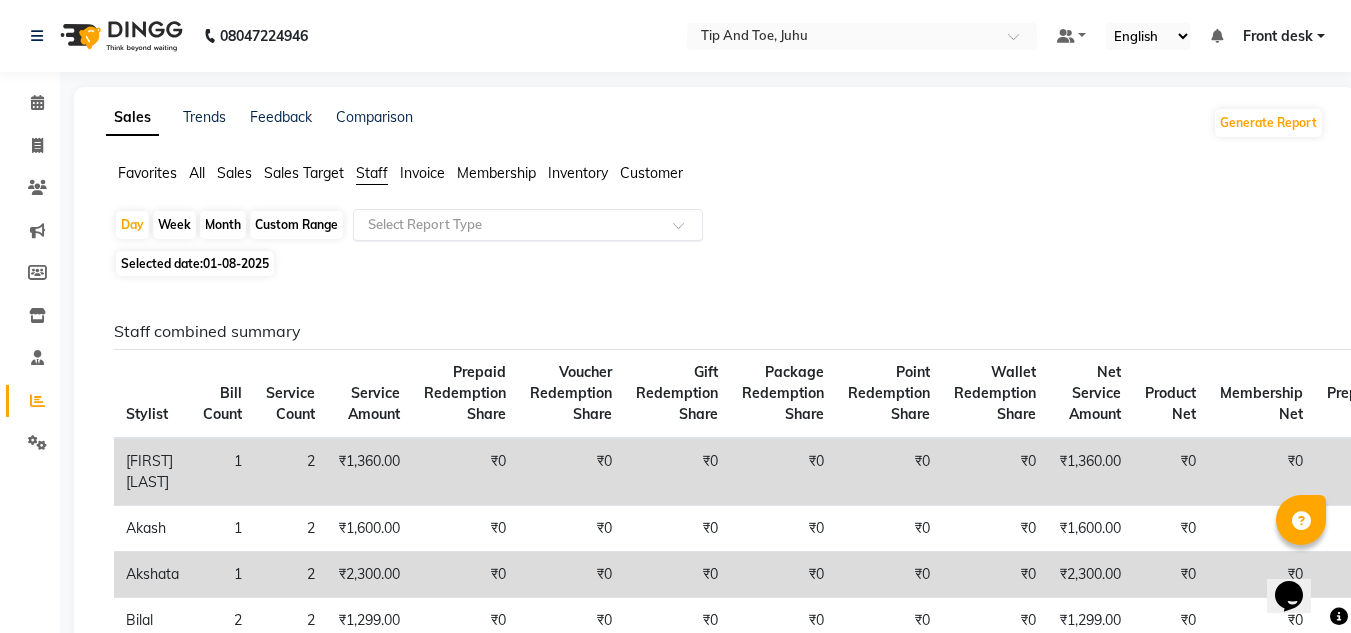 click 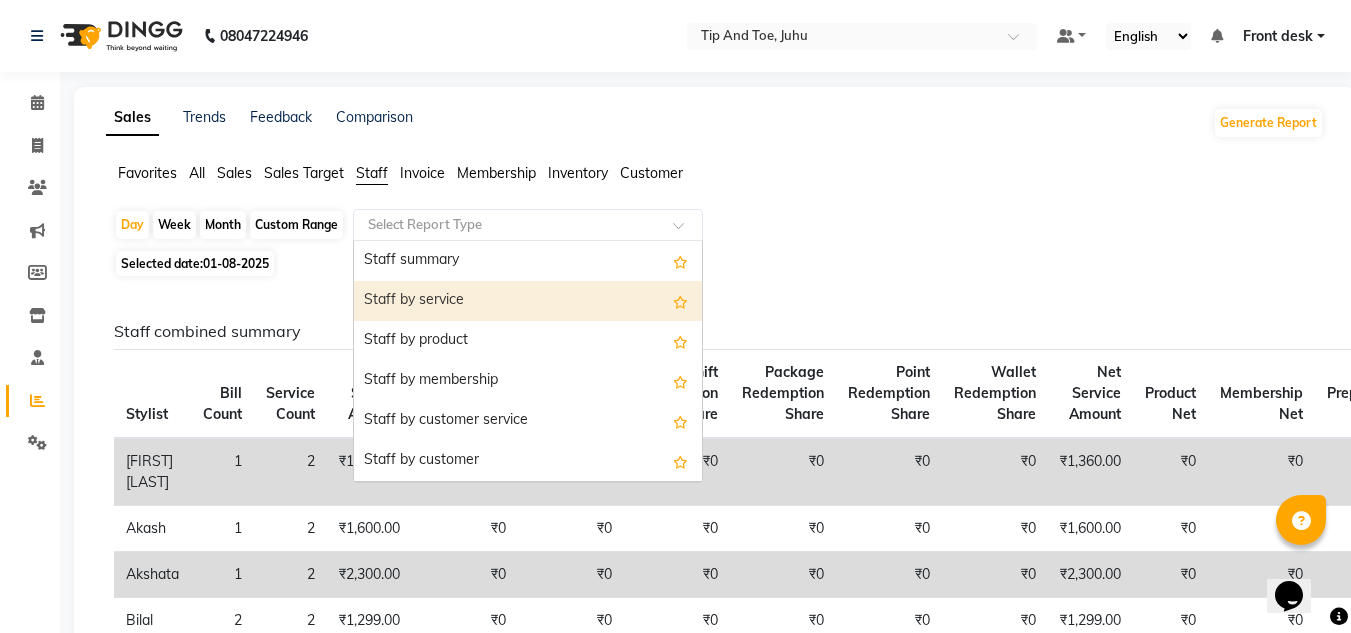 click on "Staff by service" at bounding box center [528, 301] 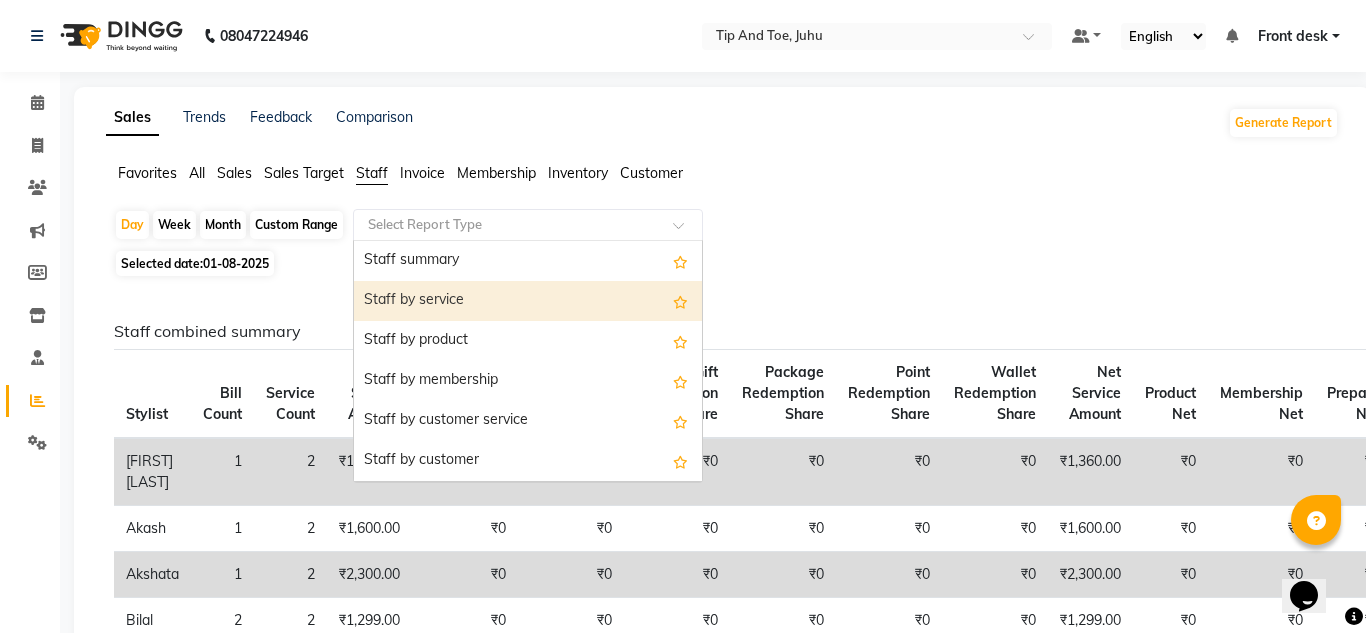 select on "filtered_report" 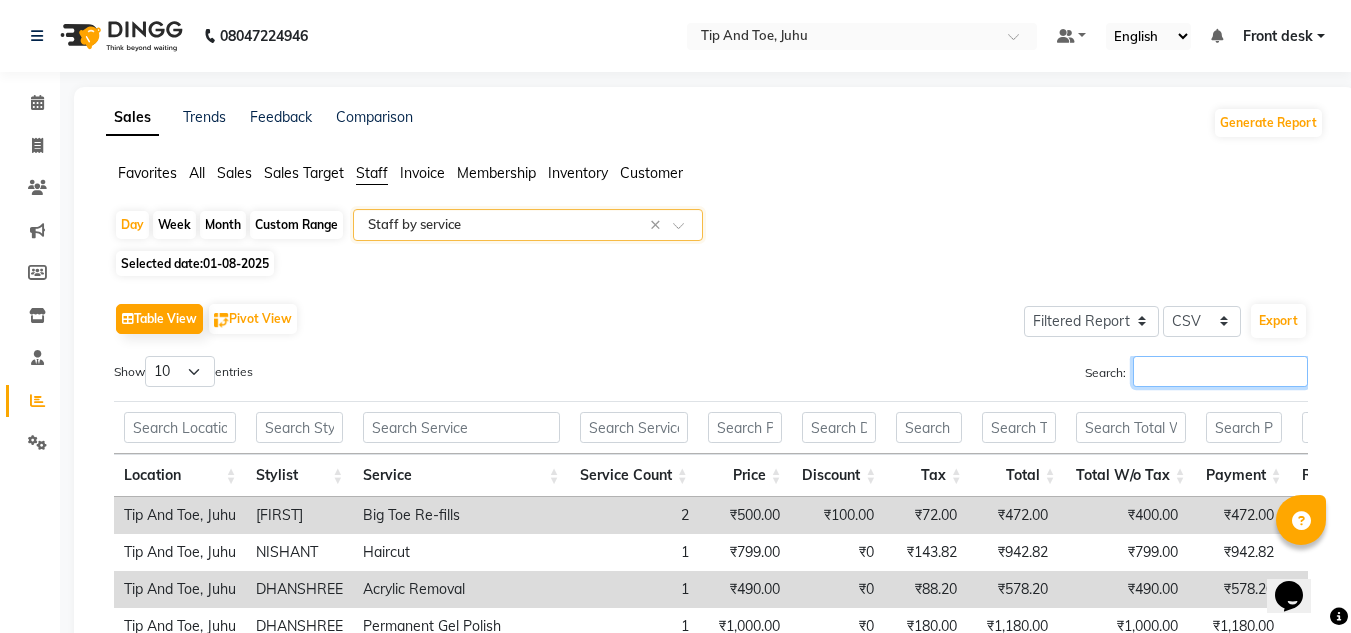 click on "Search:" at bounding box center [1220, 371] 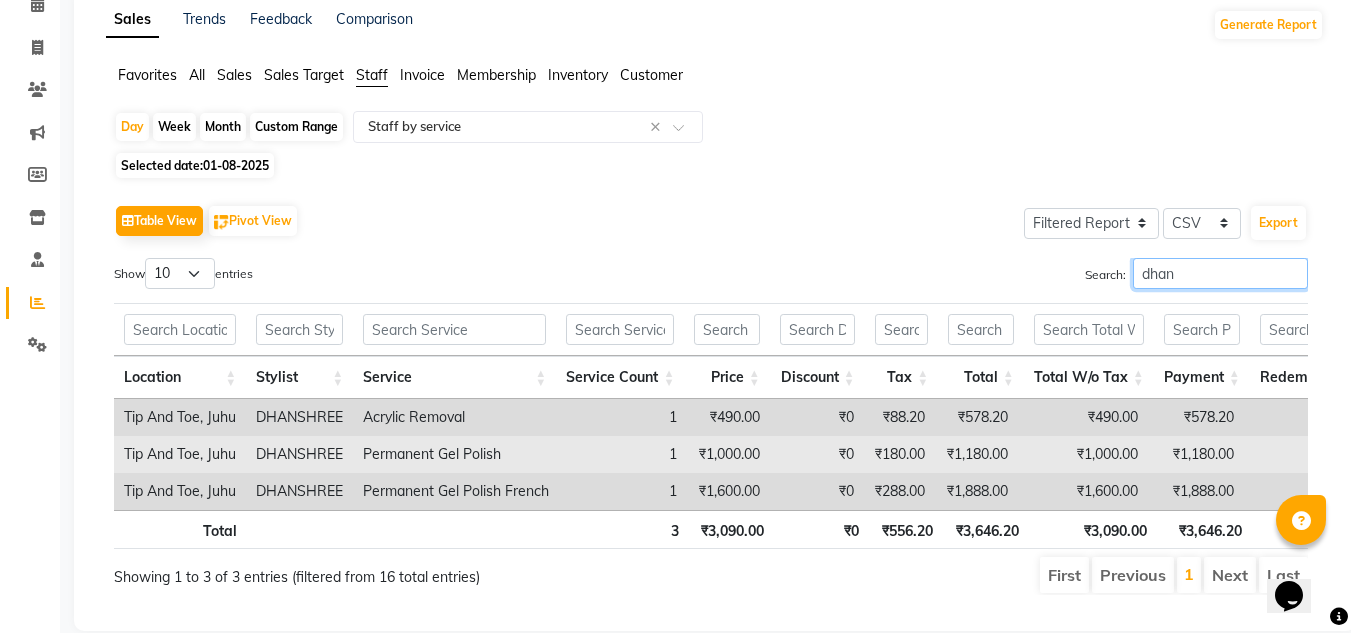 scroll, scrollTop: 102, scrollLeft: 0, axis: vertical 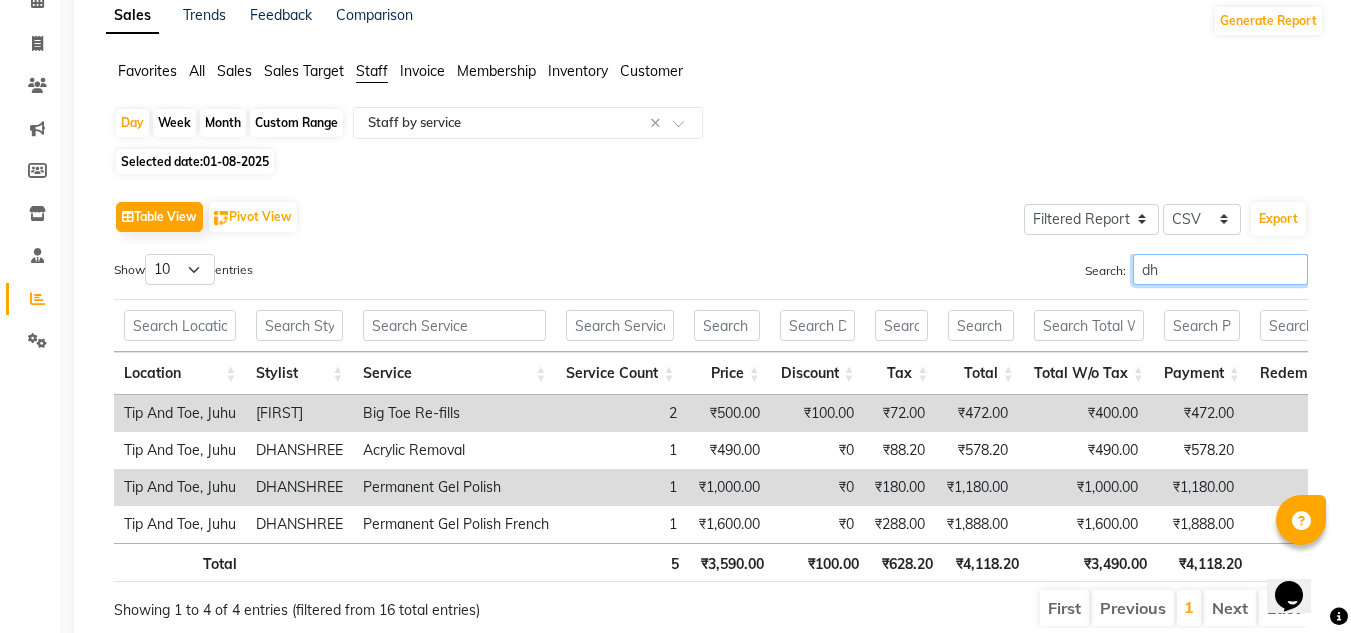 type on "d" 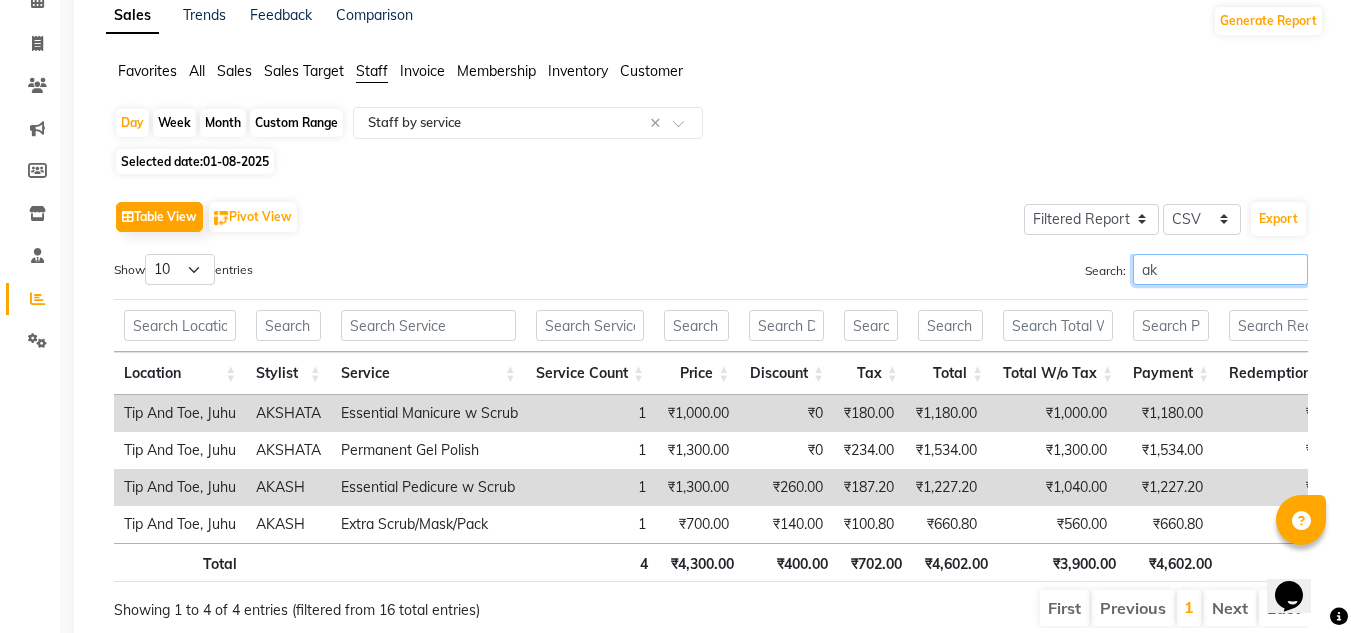 type on "a" 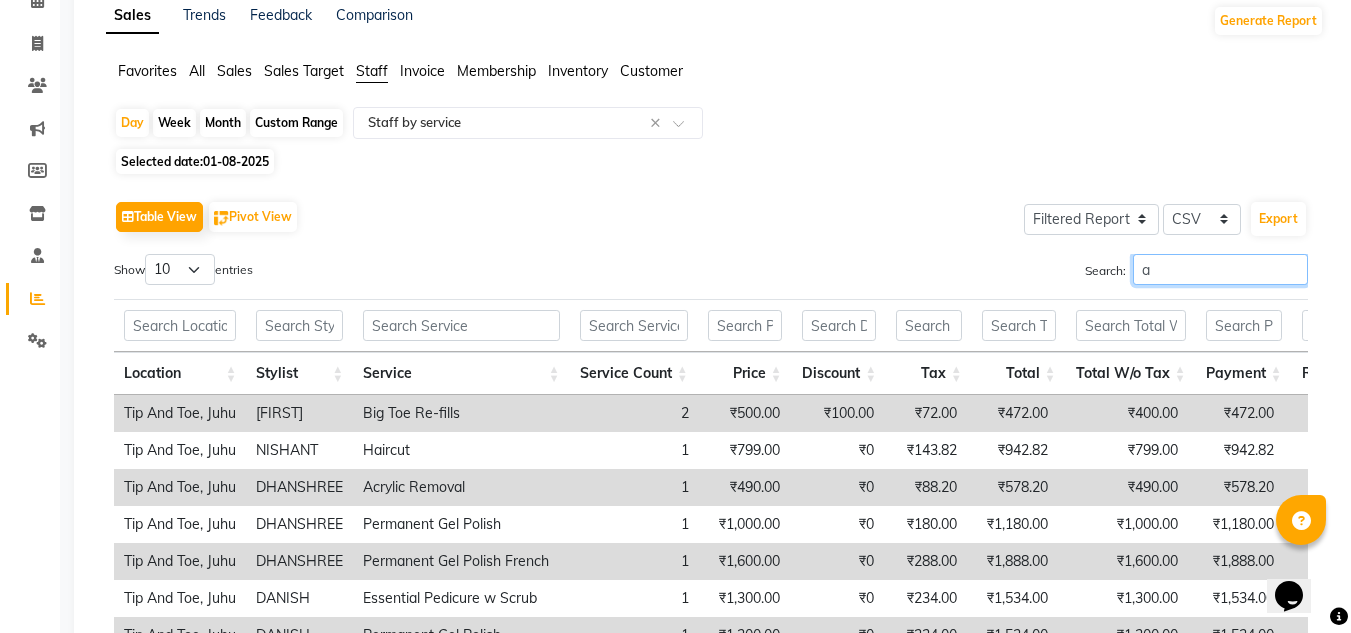 type 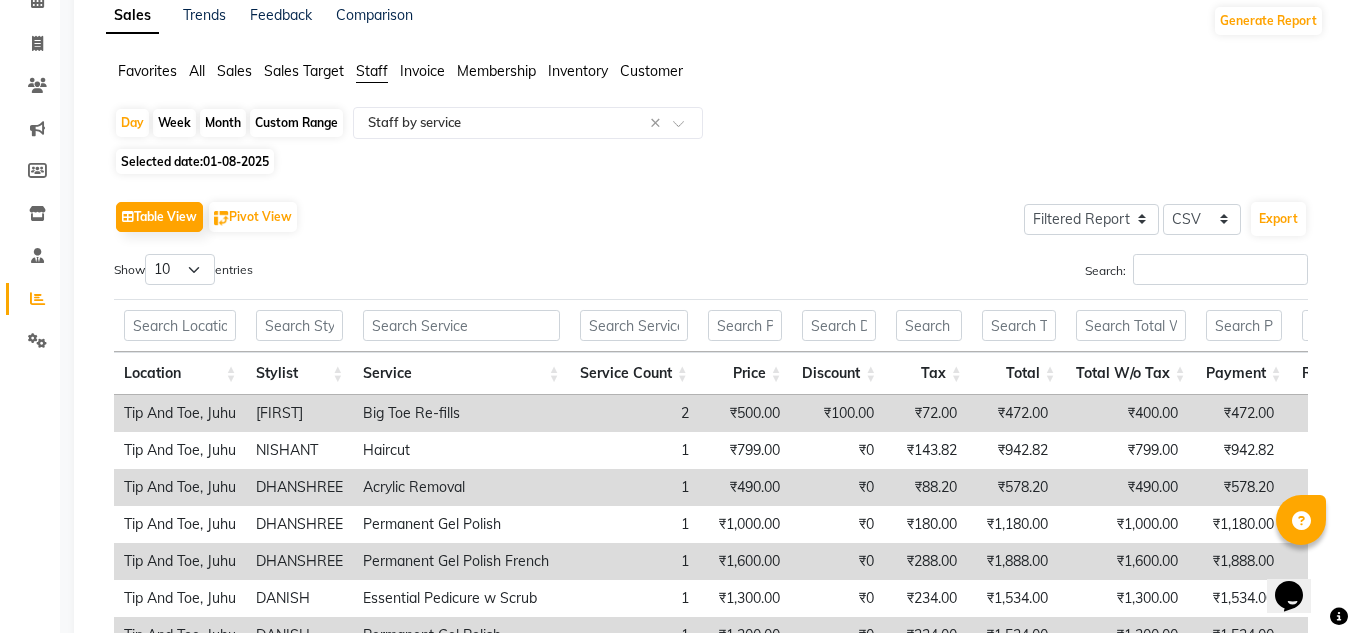 click on "Selected date:  01-08-2025" 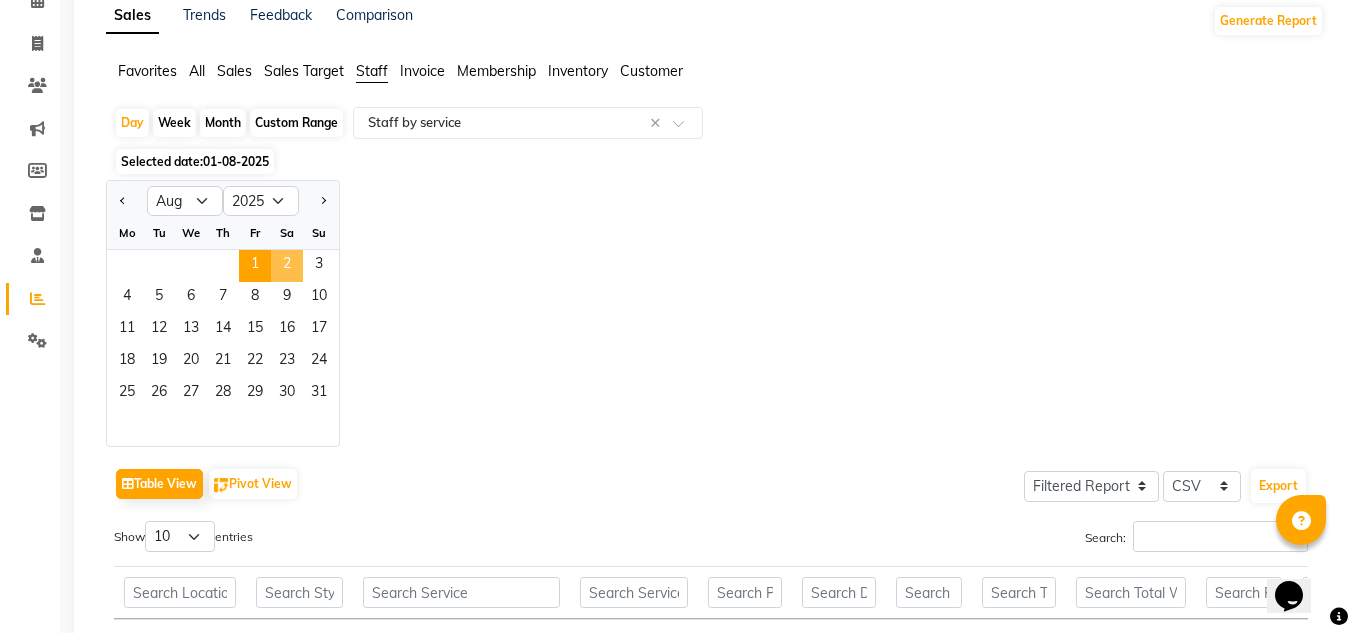 click on "2" 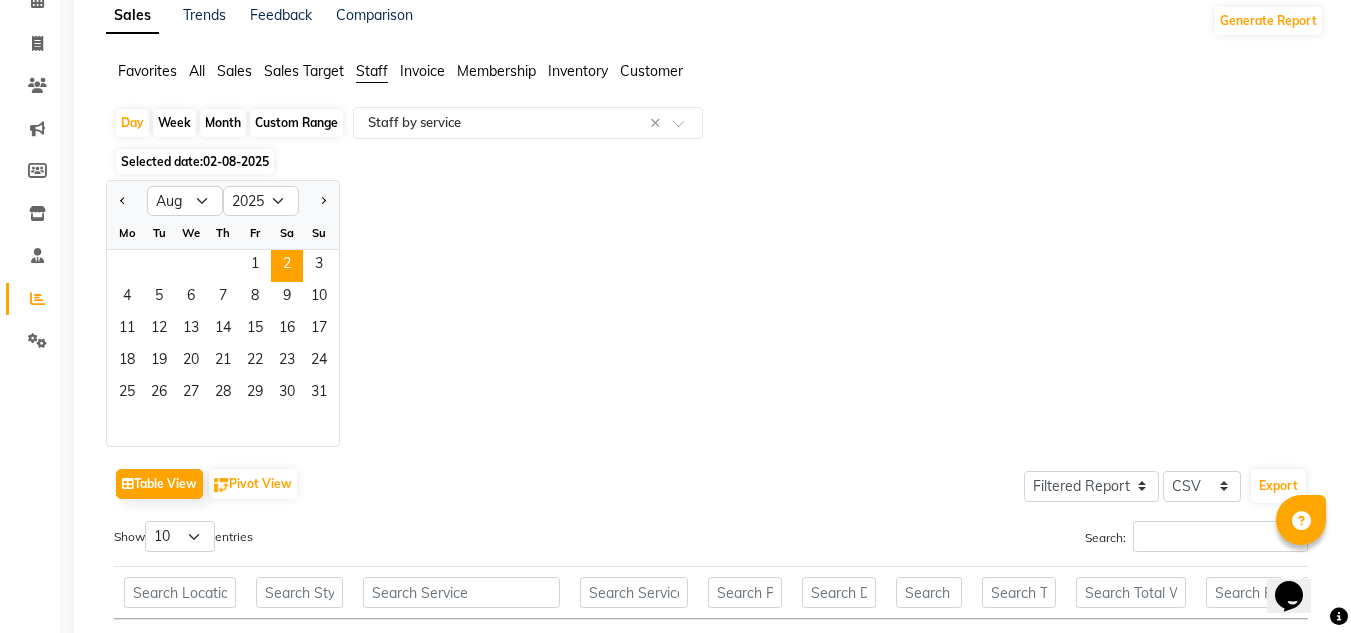 scroll, scrollTop: 0, scrollLeft: 0, axis: both 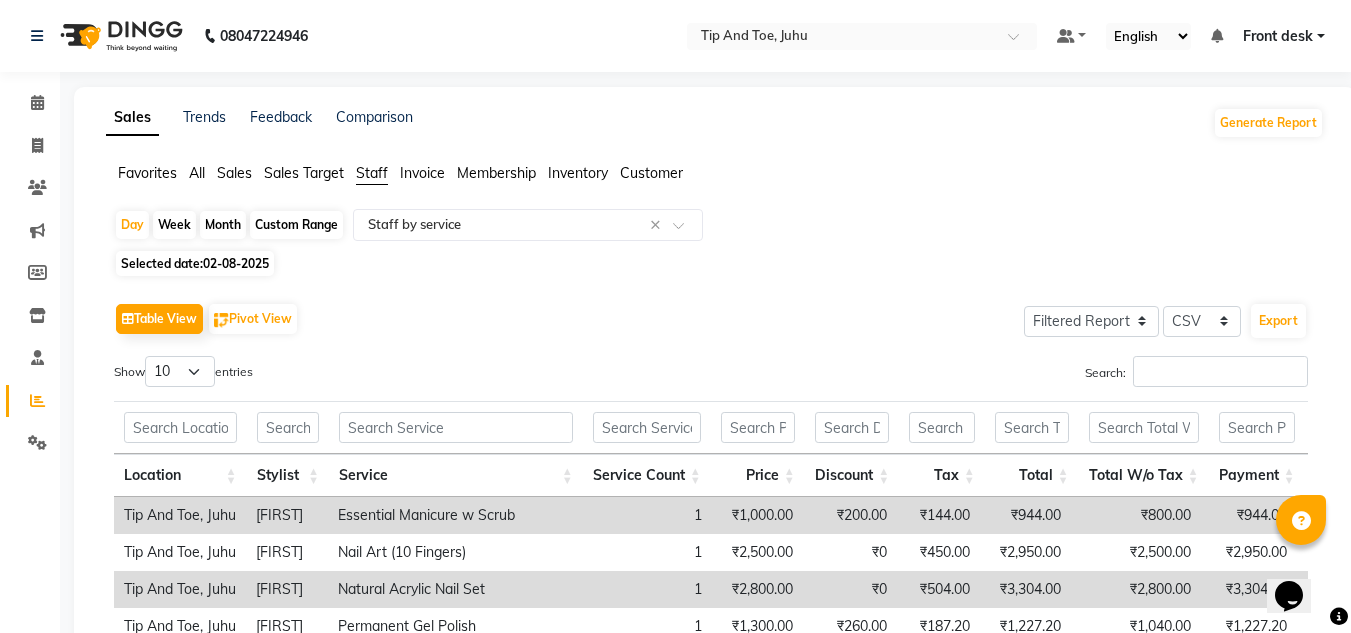 click on "02-08-2025" 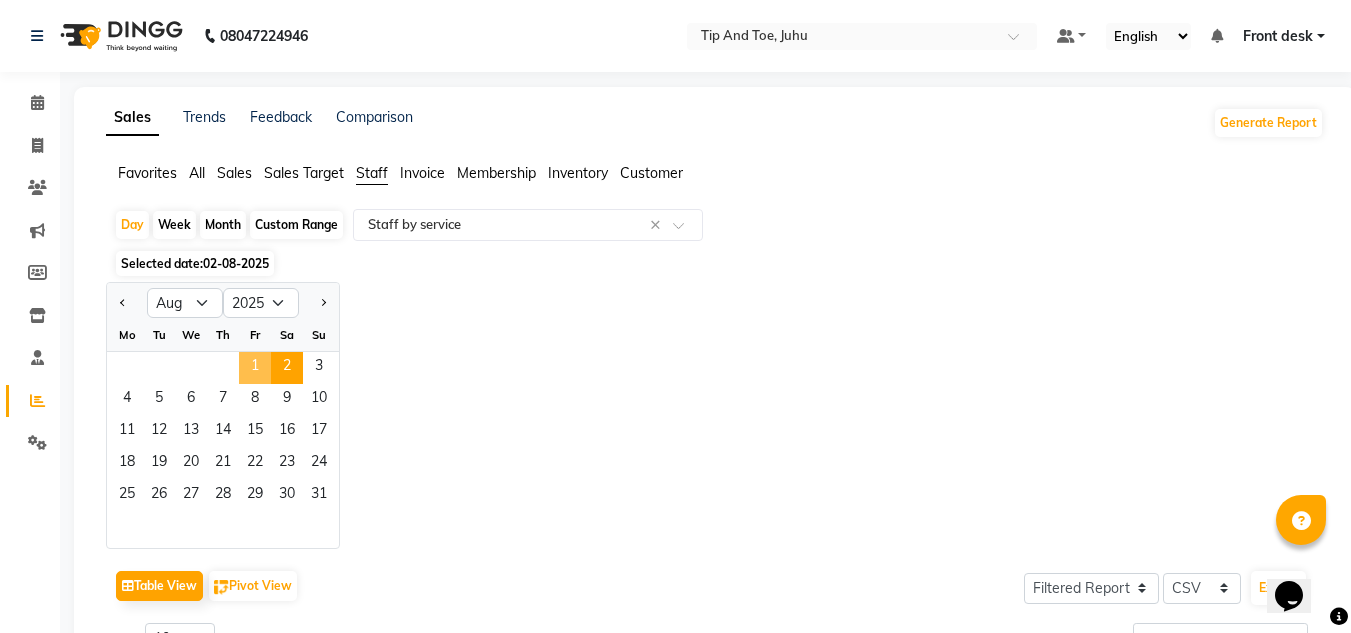 click on "1" 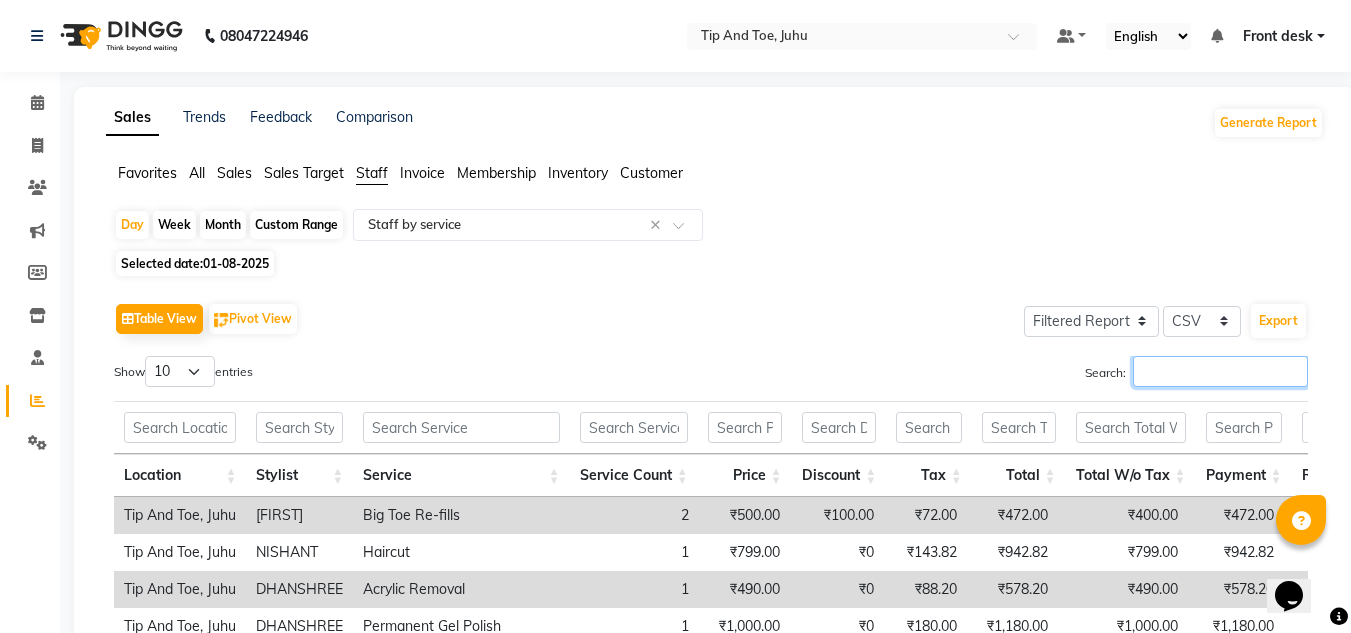 click on "Search:" at bounding box center [1220, 371] 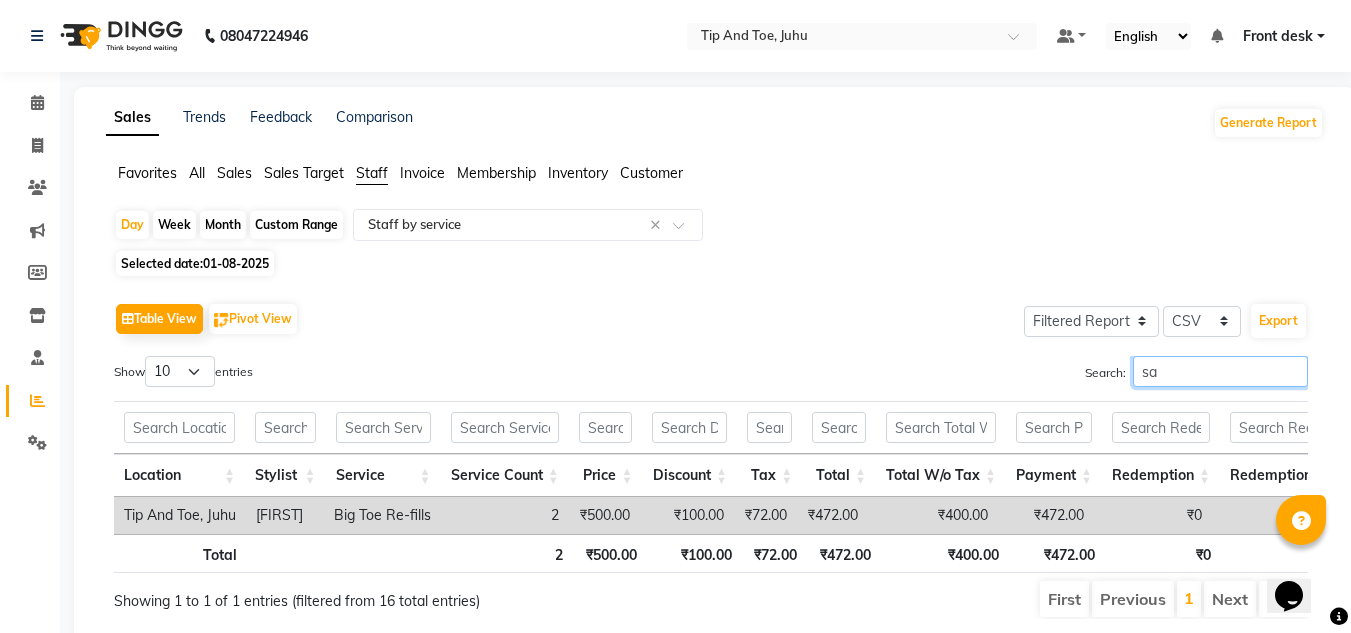 type on "s" 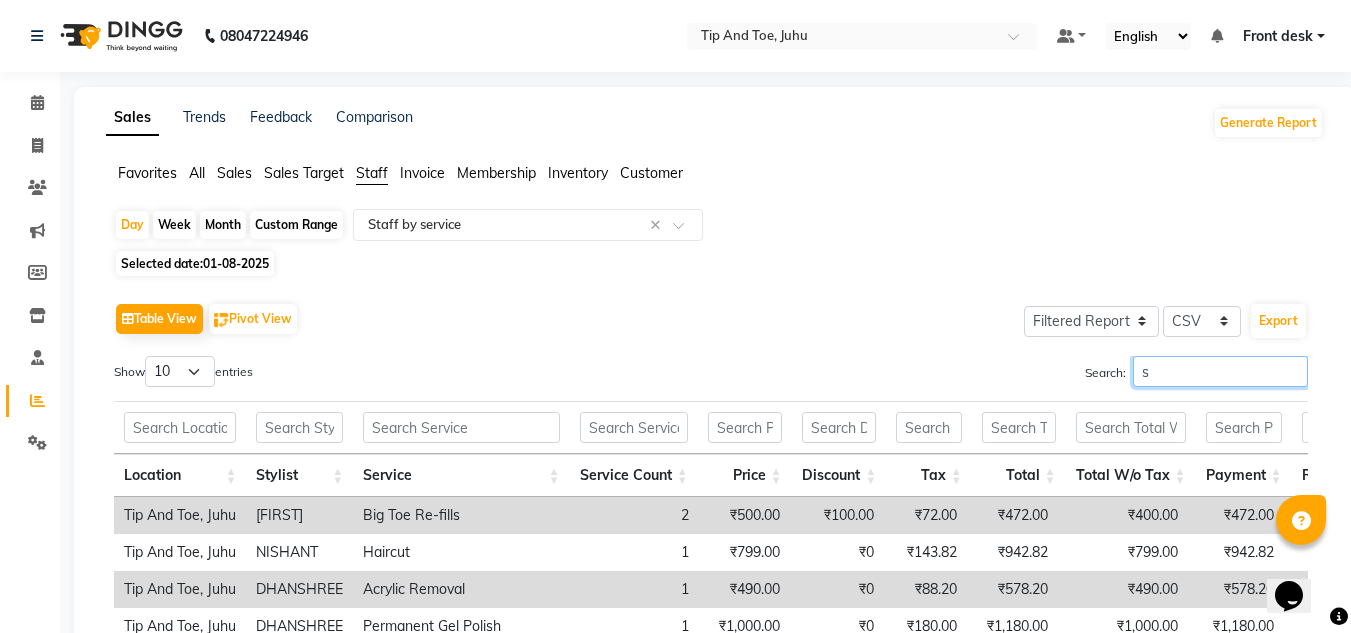 type 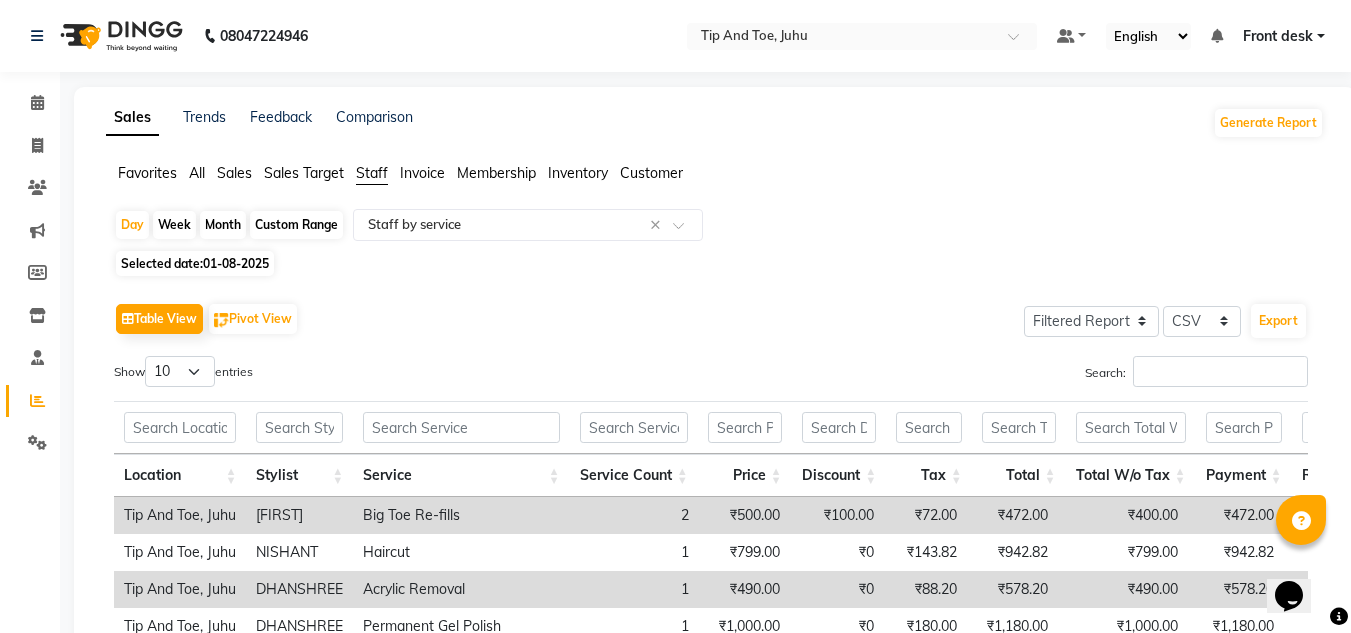 click on "01-08-2025" 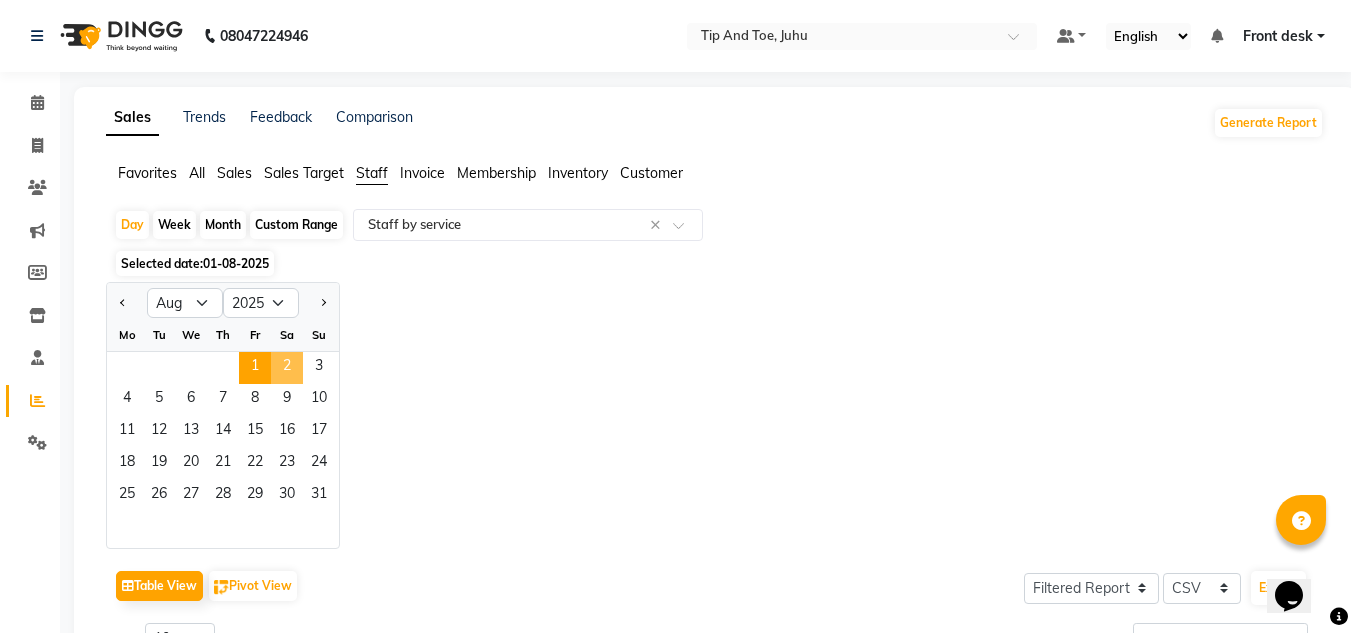 click on "2" 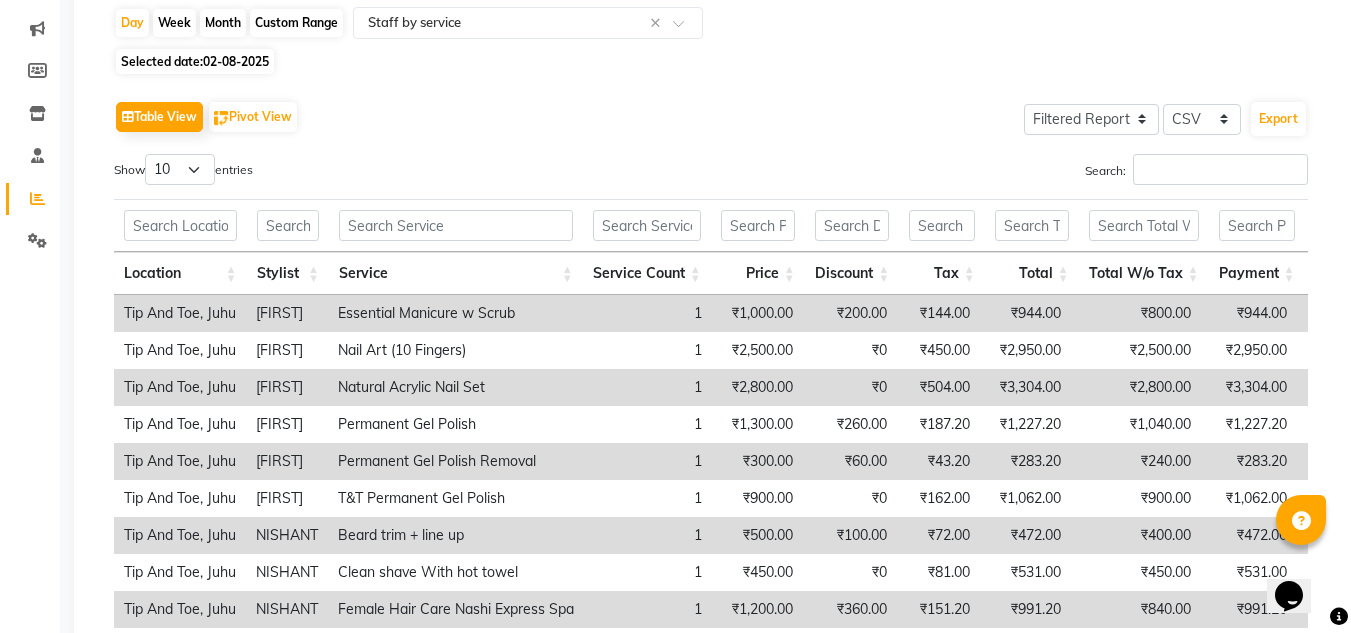 scroll, scrollTop: 200, scrollLeft: 0, axis: vertical 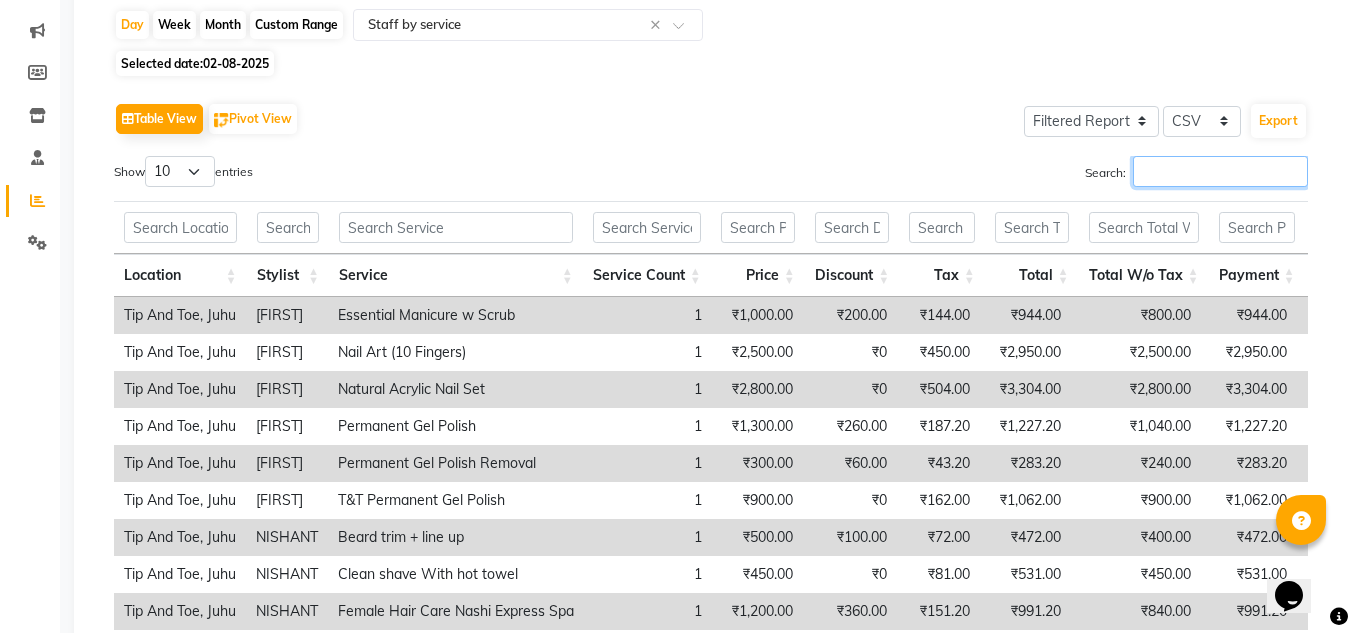 click on "Search:" at bounding box center [1220, 171] 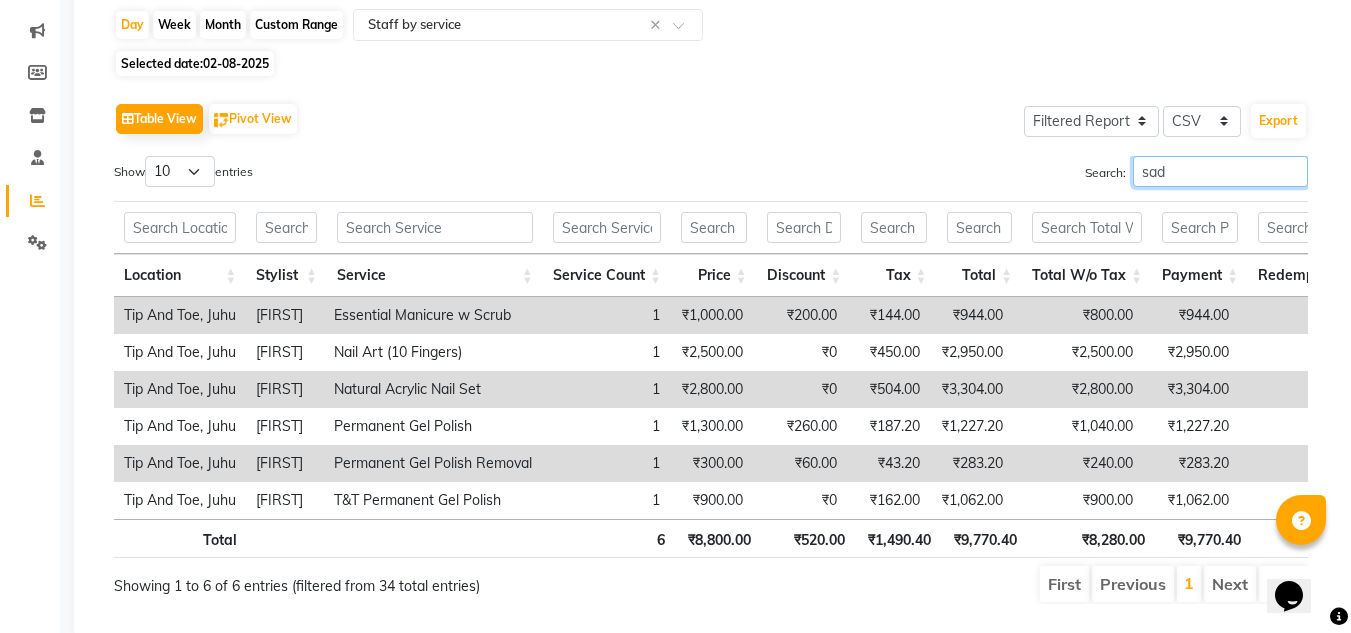 scroll, scrollTop: 0, scrollLeft: 1, axis: horizontal 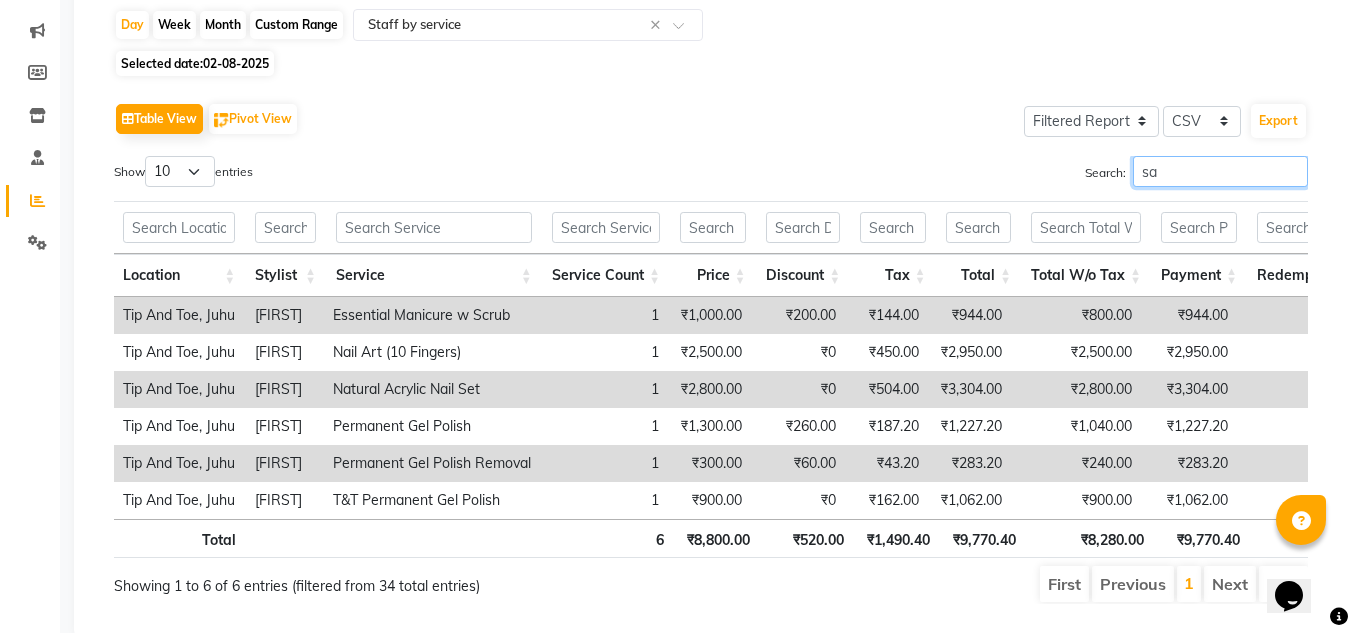 type on "s" 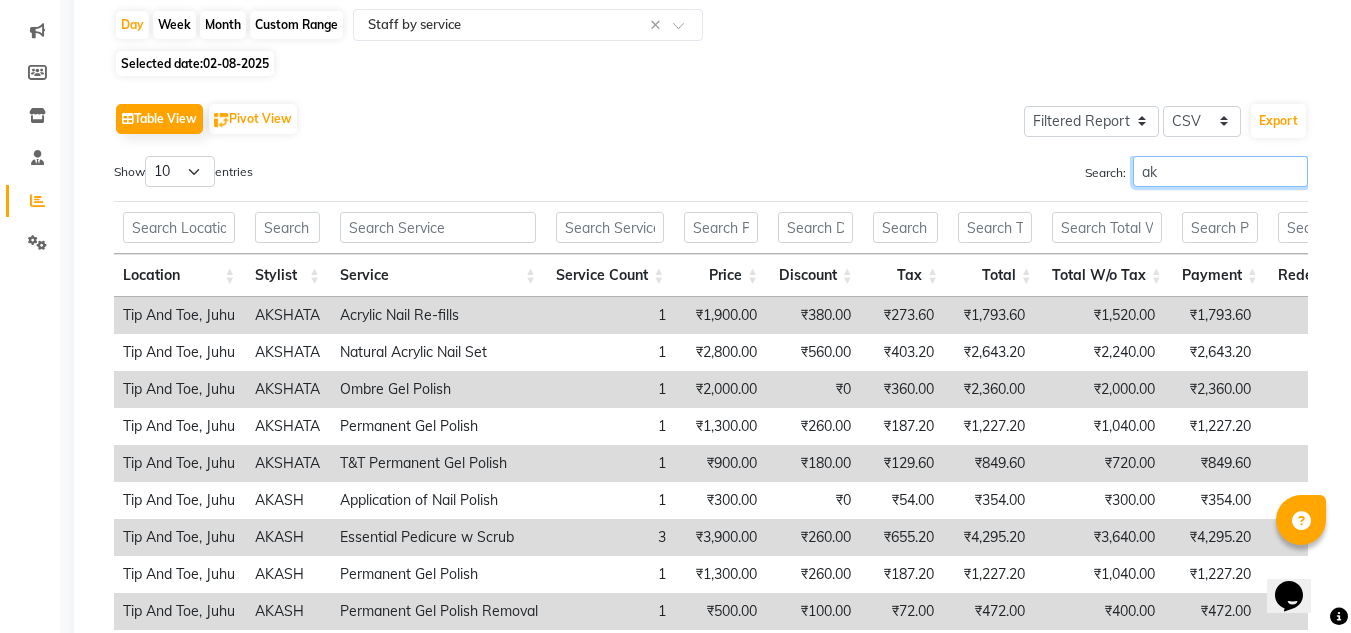 type on "a" 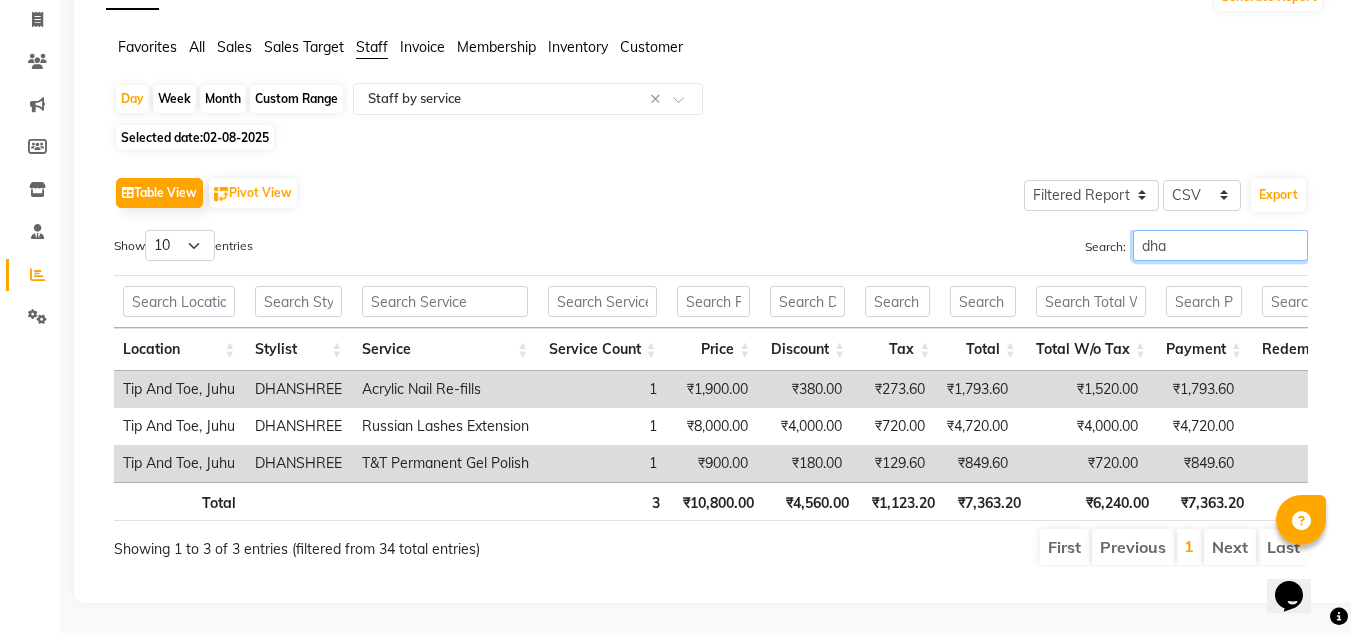 scroll, scrollTop: 156, scrollLeft: 0, axis: vertical 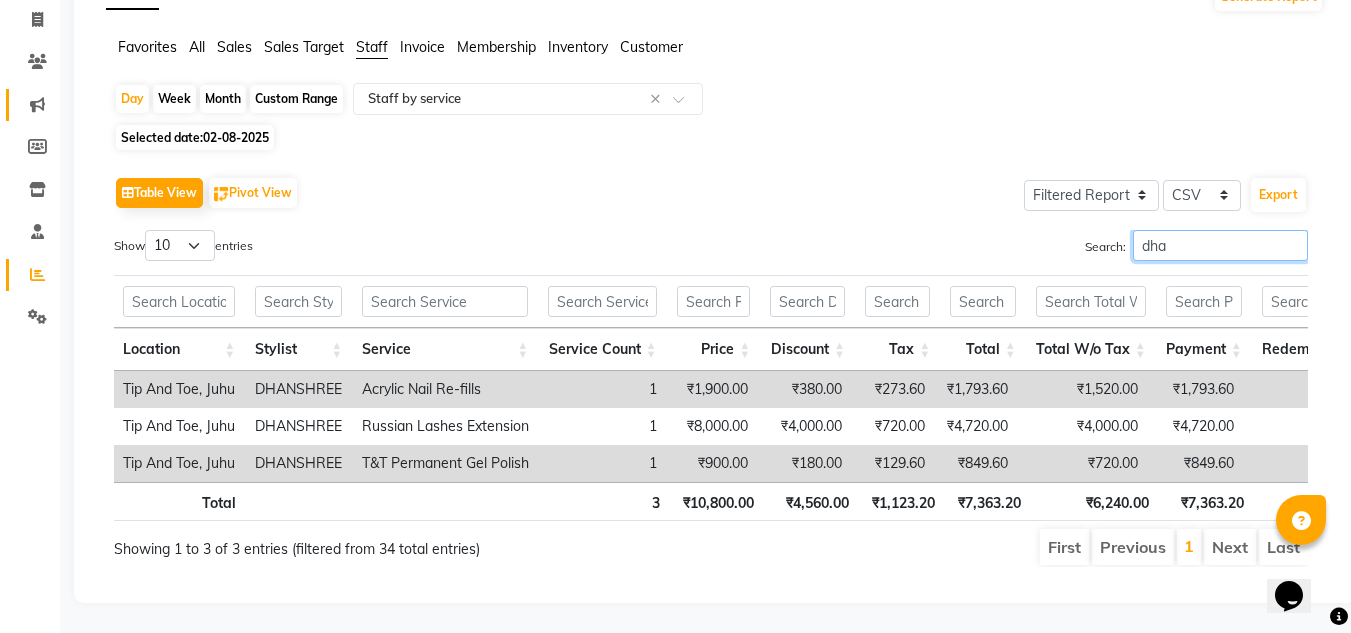 type on "dha" 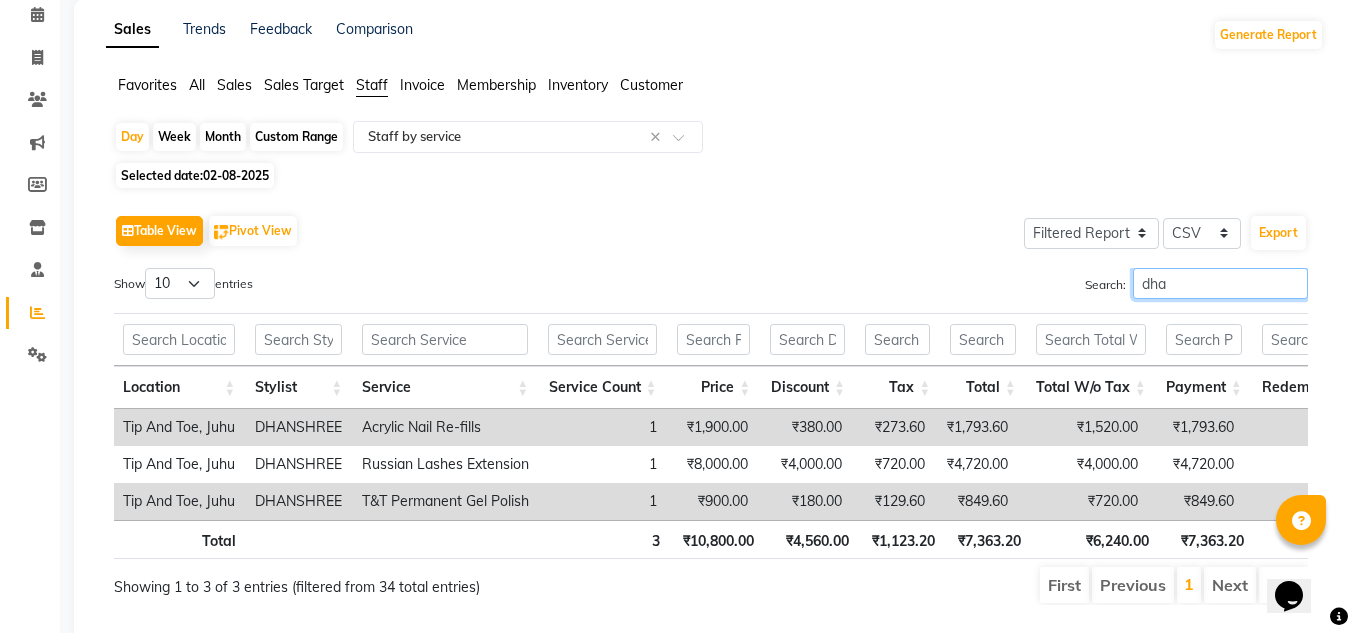 scroll, scrollTop: 0, scrollLeft: 0, axis: both 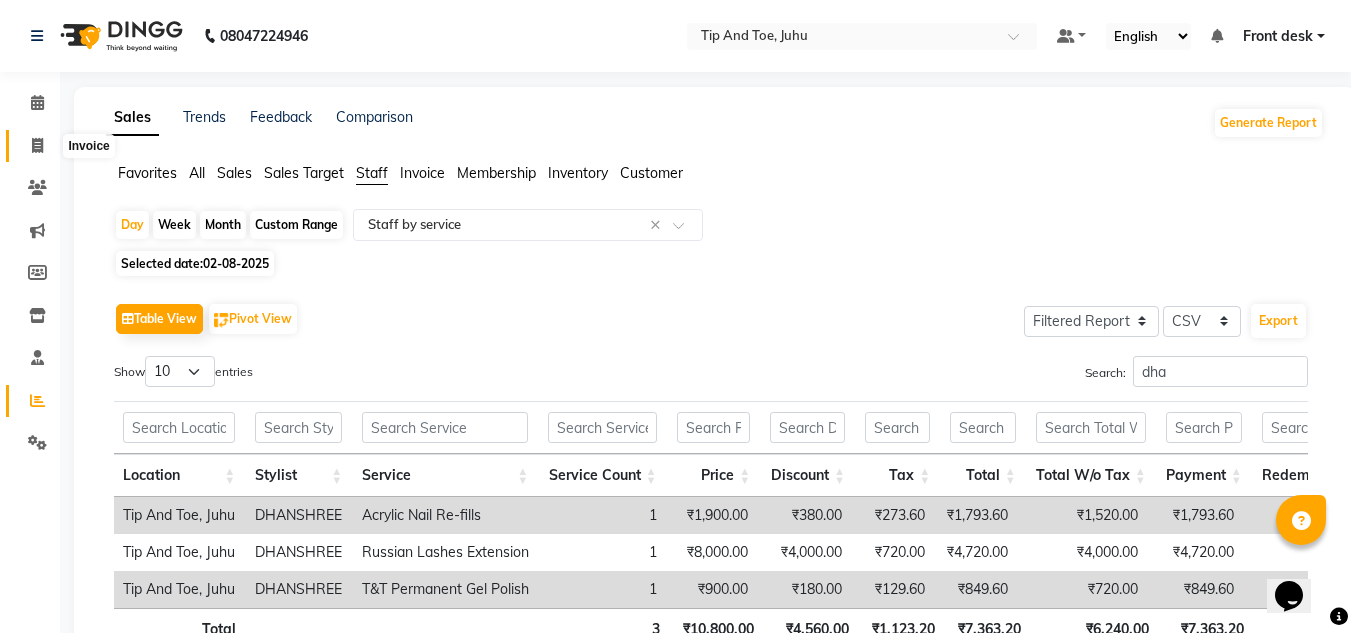 click 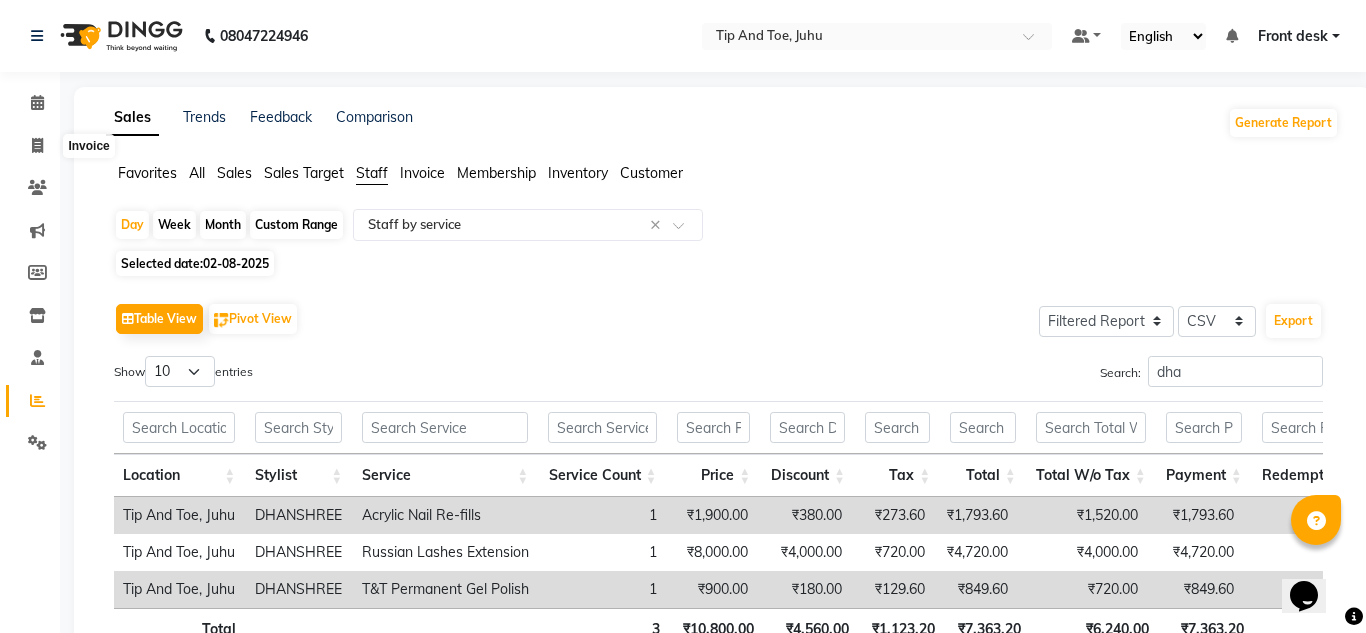 select on "service" 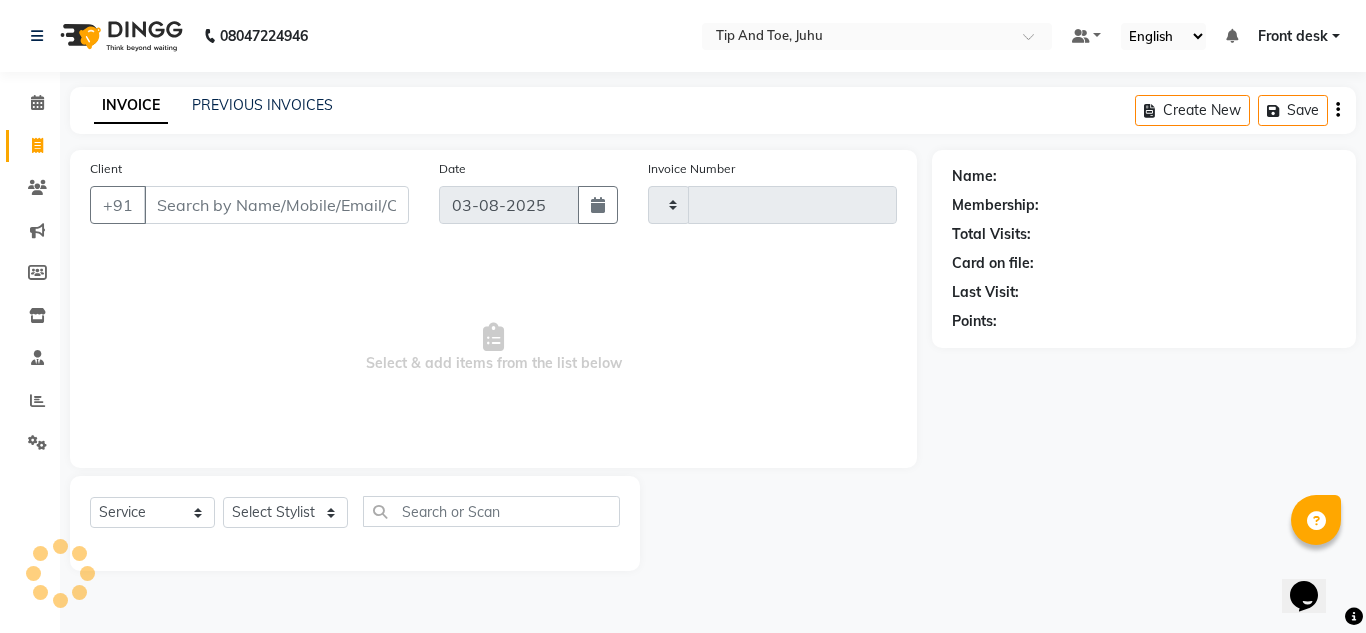 type on "1326" 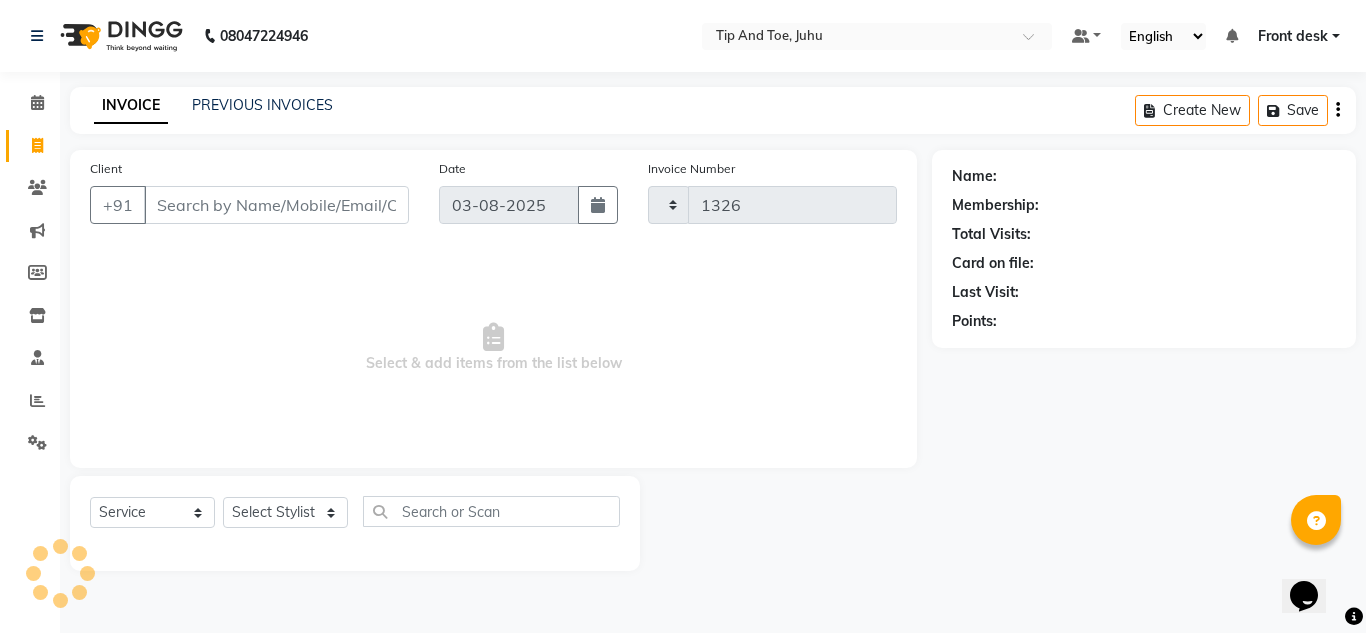 select on "5516" 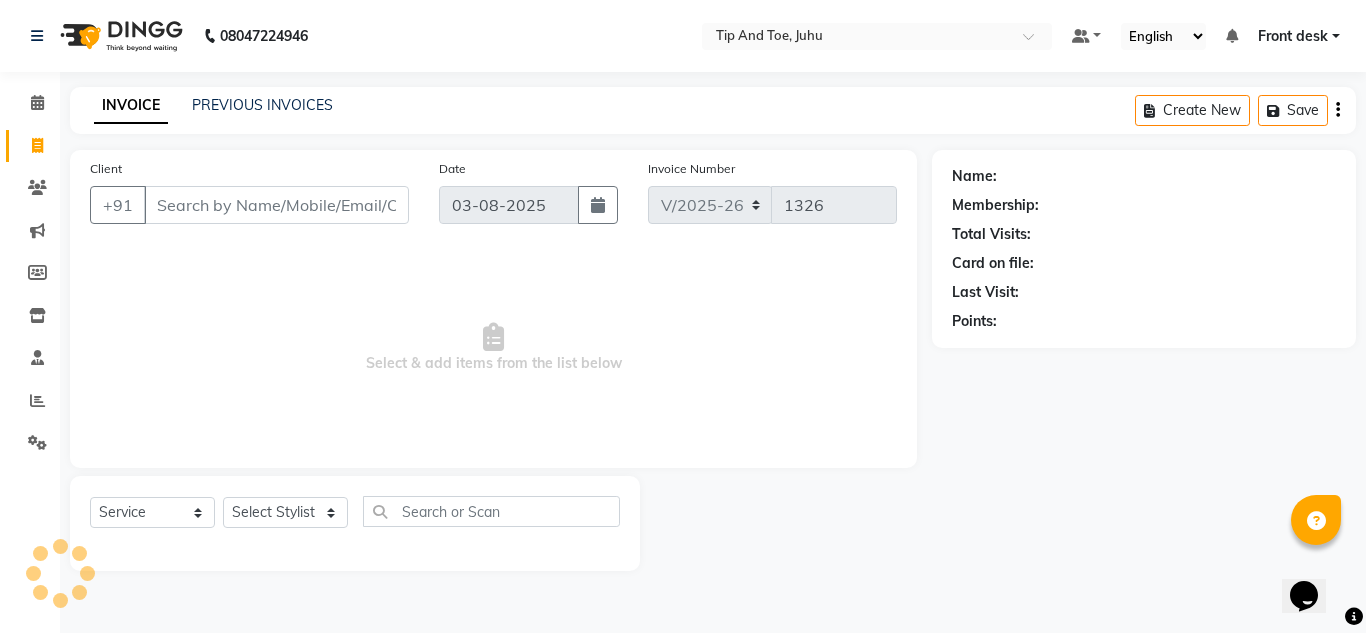 click on "Client" at bounding box center (276, 205) 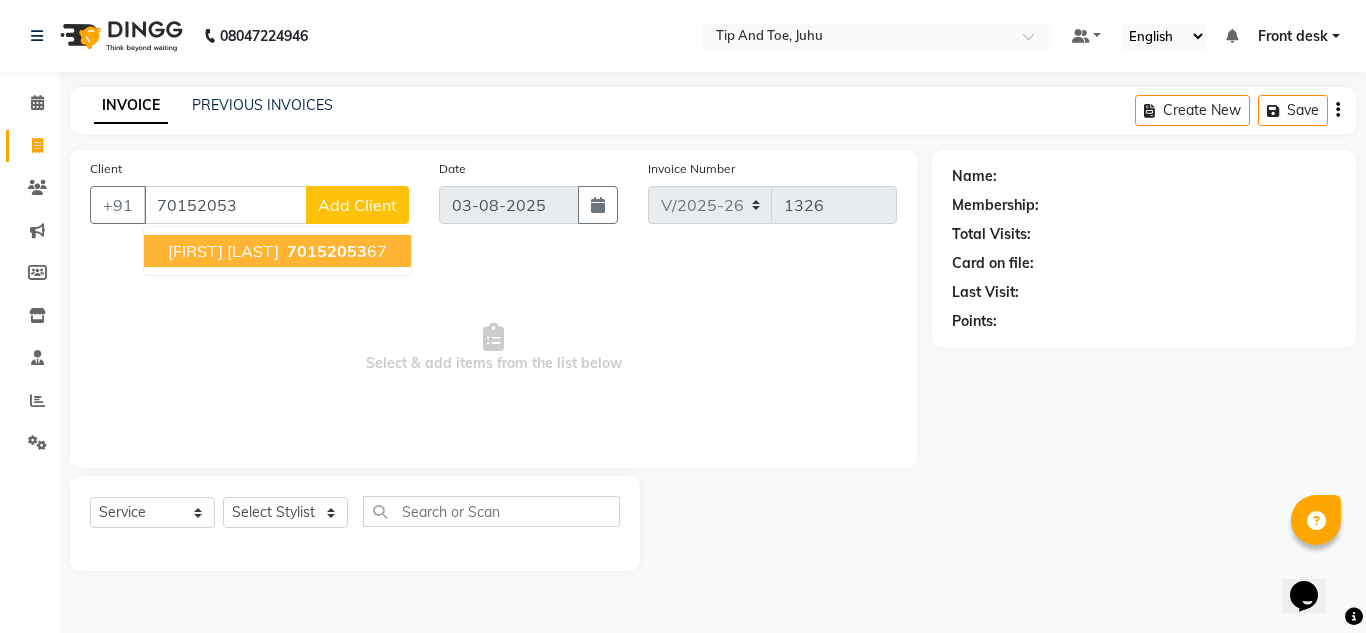 click on "70152053" at bounding box center (327, 251) 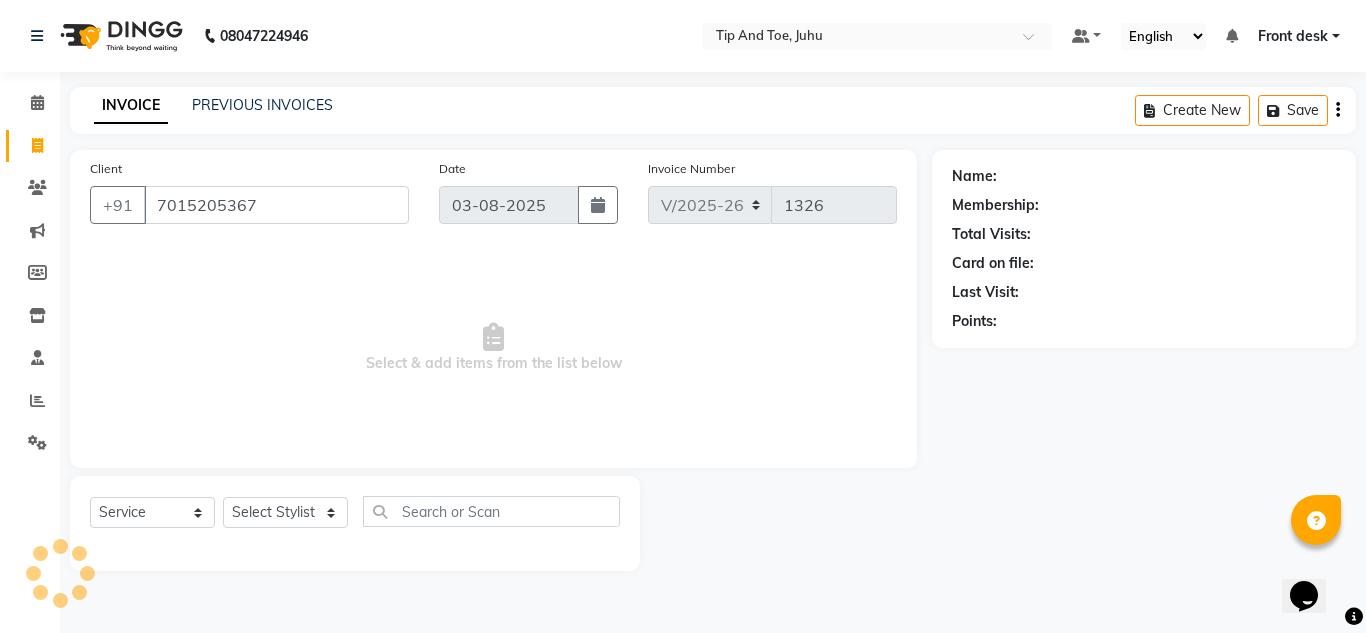 type on "7015205367" 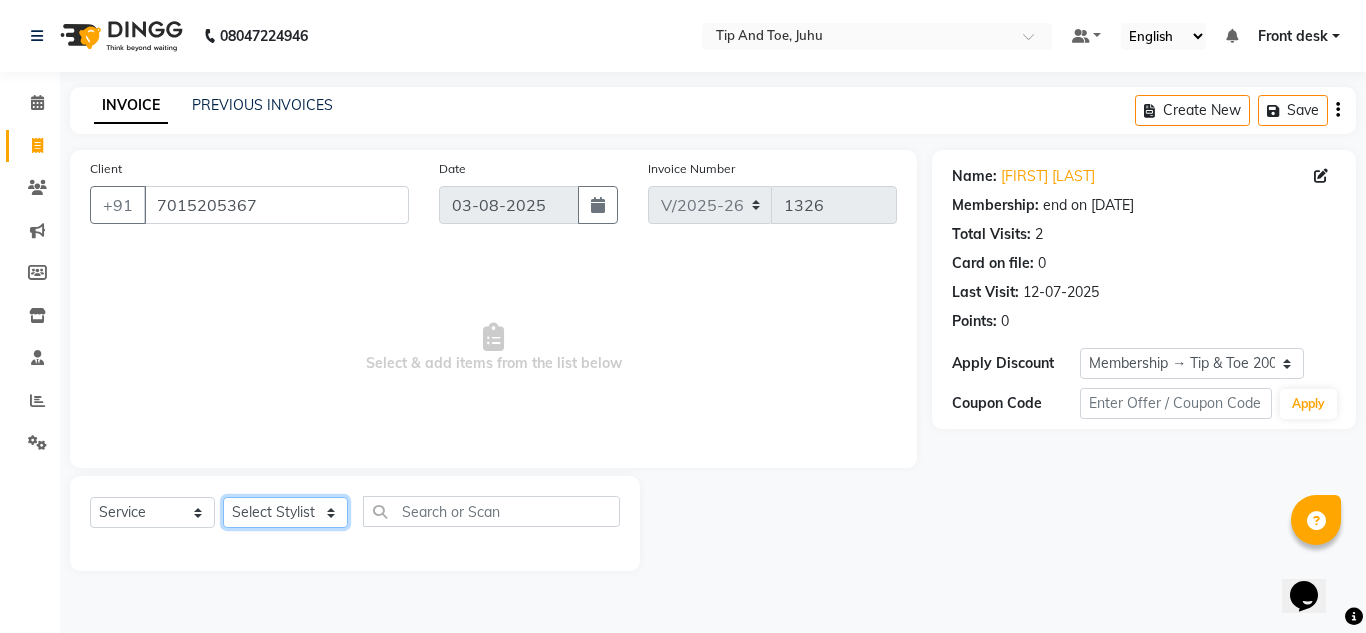 click on "Select Stylist ABIK  AJAY UTKAR AKASH AKSHATA Angeli kharei ARBAZ AZHAR BABU BILAL CHITRA DANISH DHANSHREE Front desk  KEISHEEN KUMAR MAQSOOD MOHSIN NIKHIL NISHANT POONAM PRIYA RAHUL RICHION SADHNA SANJAY SANJAY MAMA TWINKLE GUPTA  UJER VINITA" 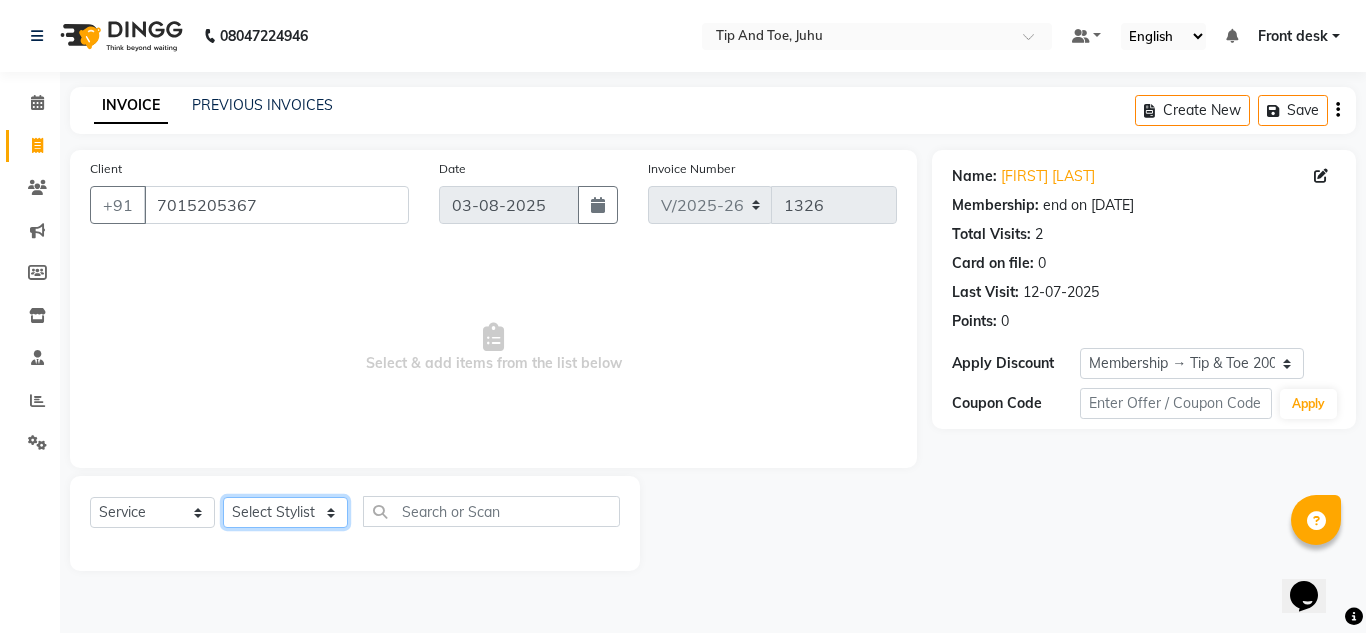 select on "50579" 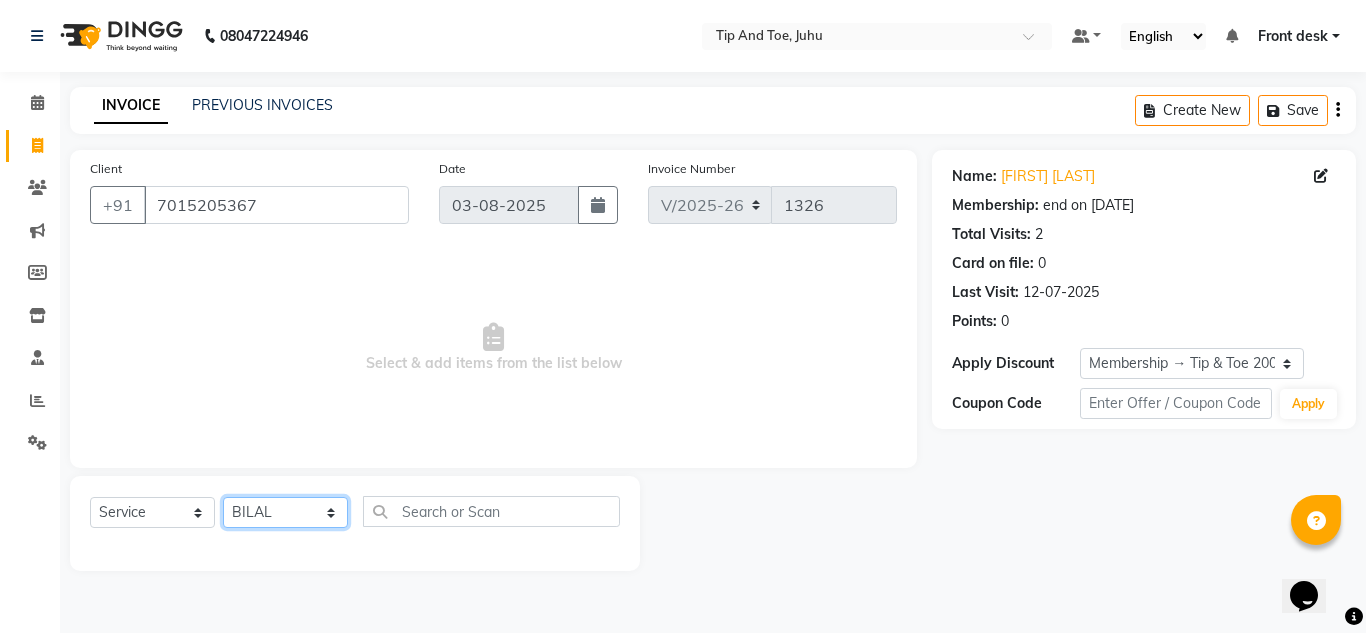 click on "Select Stylist ABIK  AJAY UTKAR AKASH AKSHATA Angeli kharei ARBAZ AZHAR BABU BILAL CHITRA DANISH DHANSHREE Front desk  KEISHEEN KUMAR MAQSOOD MOHSIN NIKHIL NISHANT POONAM PRIYA RAHUL RICHION SADHNA SANJAY SANJAY MAMA TWINKLE GUPTA  UJER VINITA" 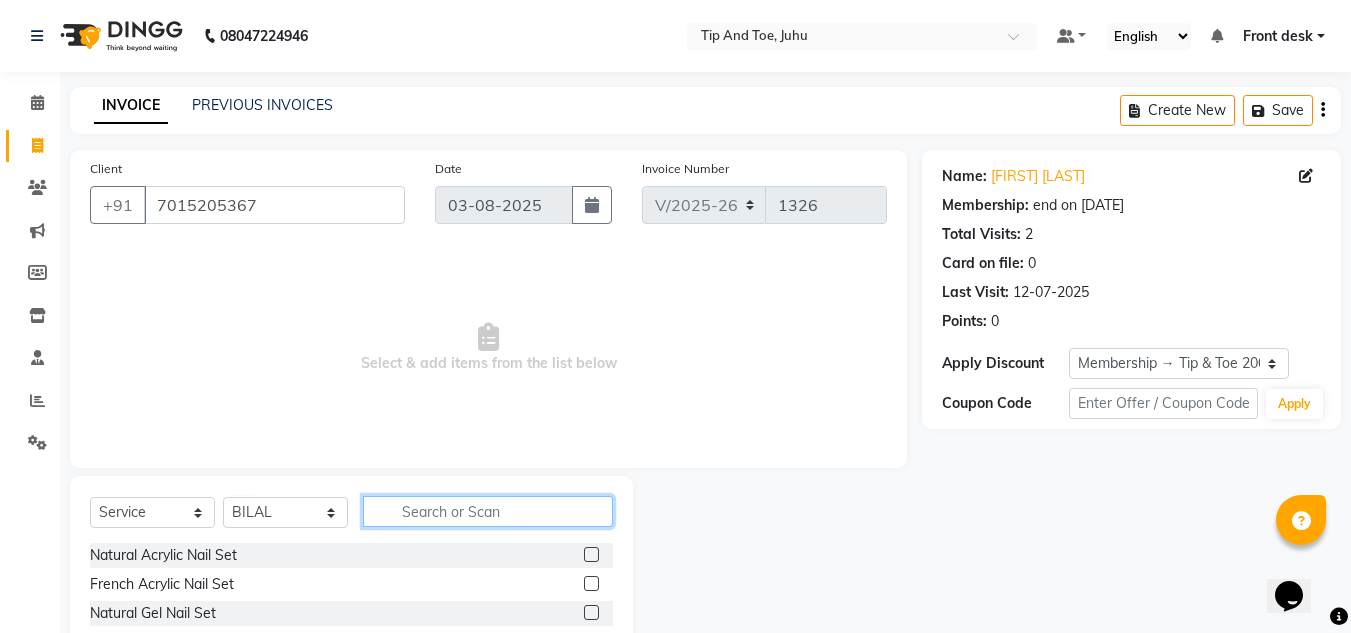 click 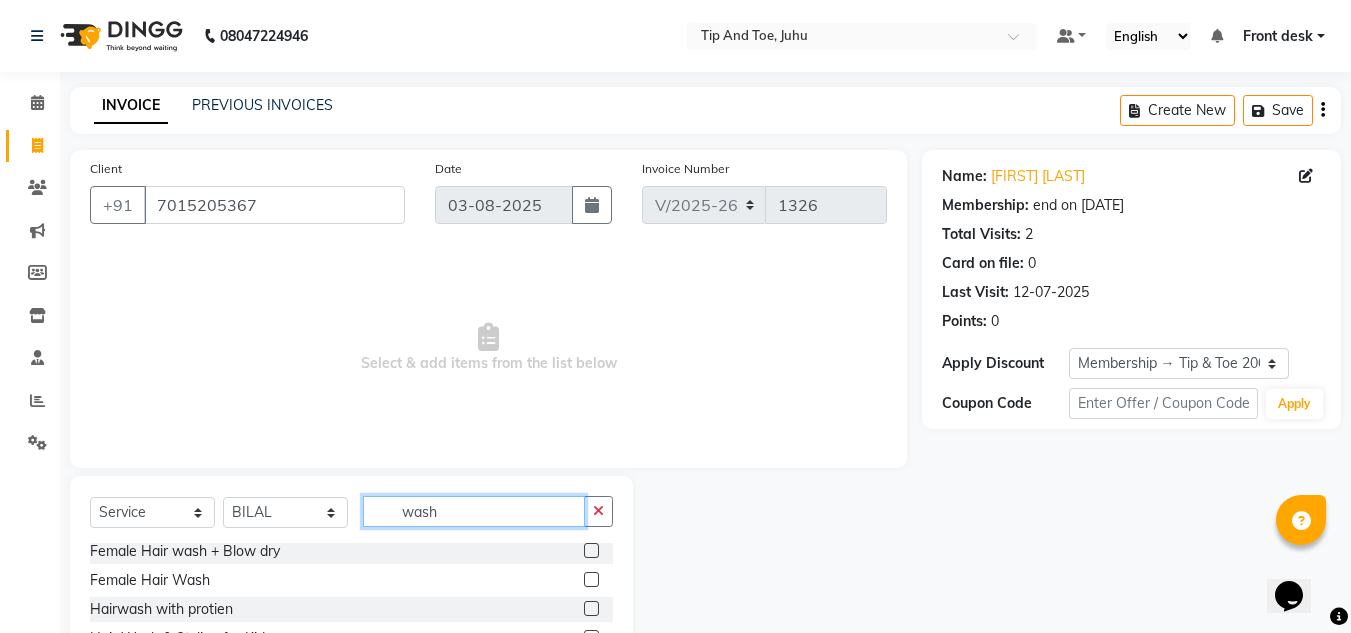 scroll, scrollTop: 0, scrollLeft: 0, axis: both 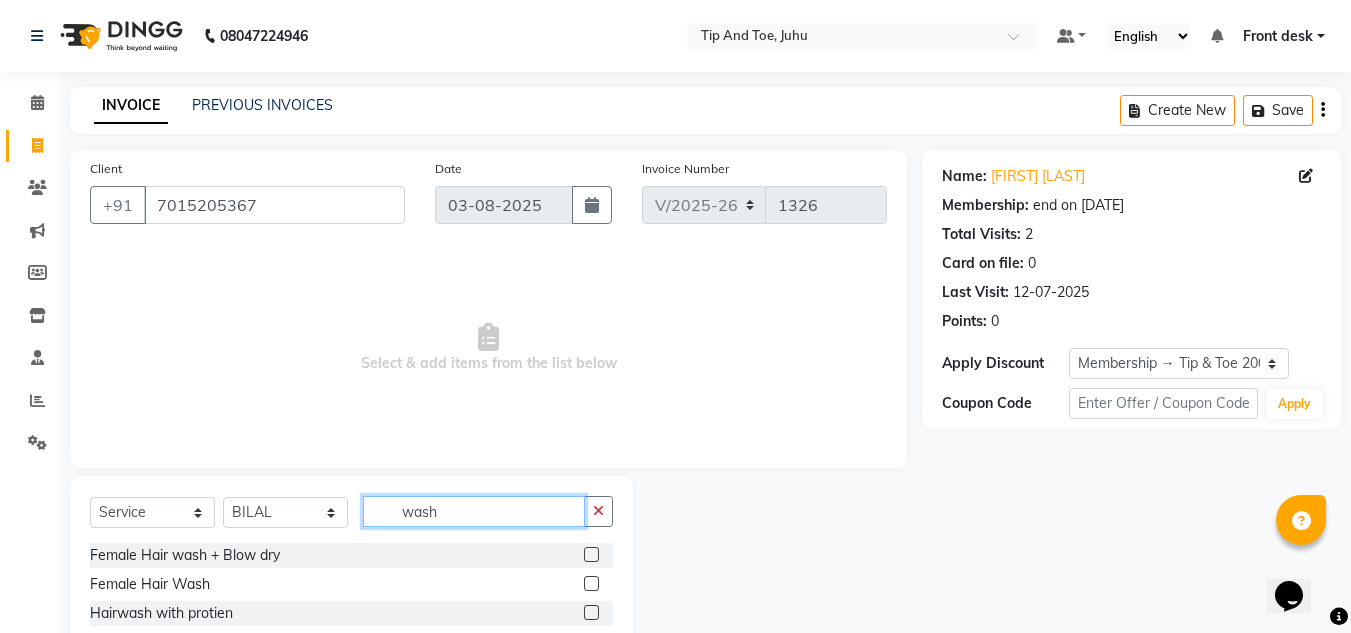type on "wash" 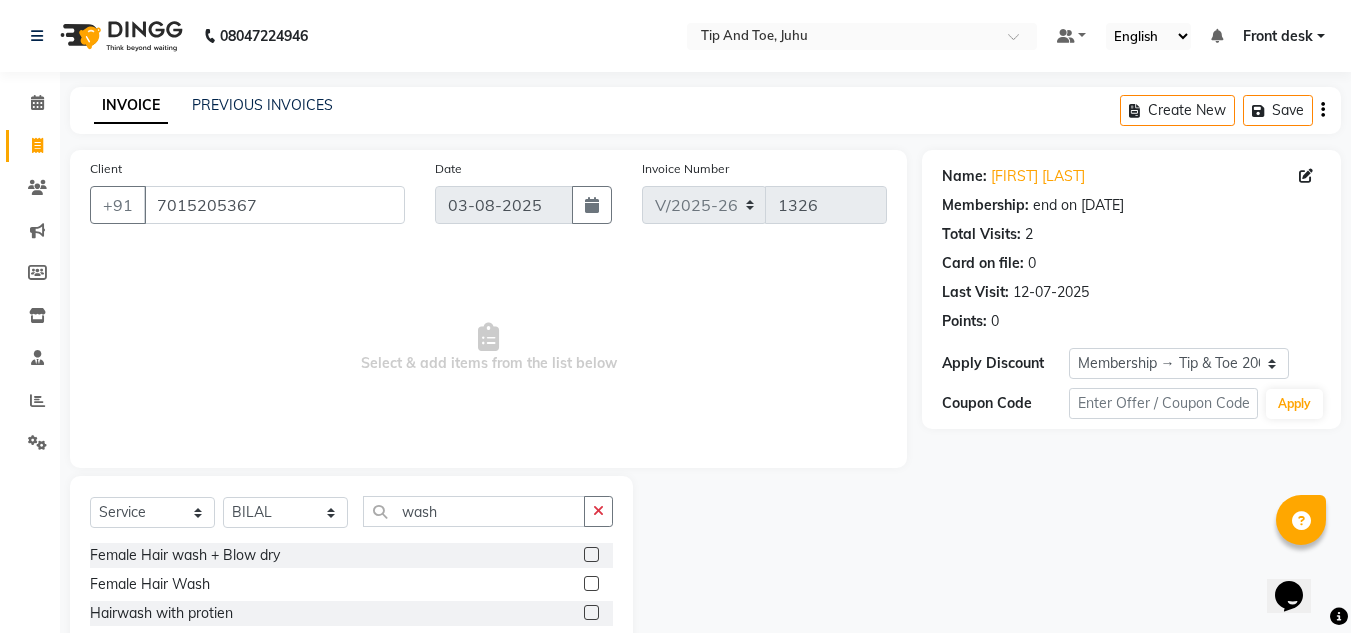 click 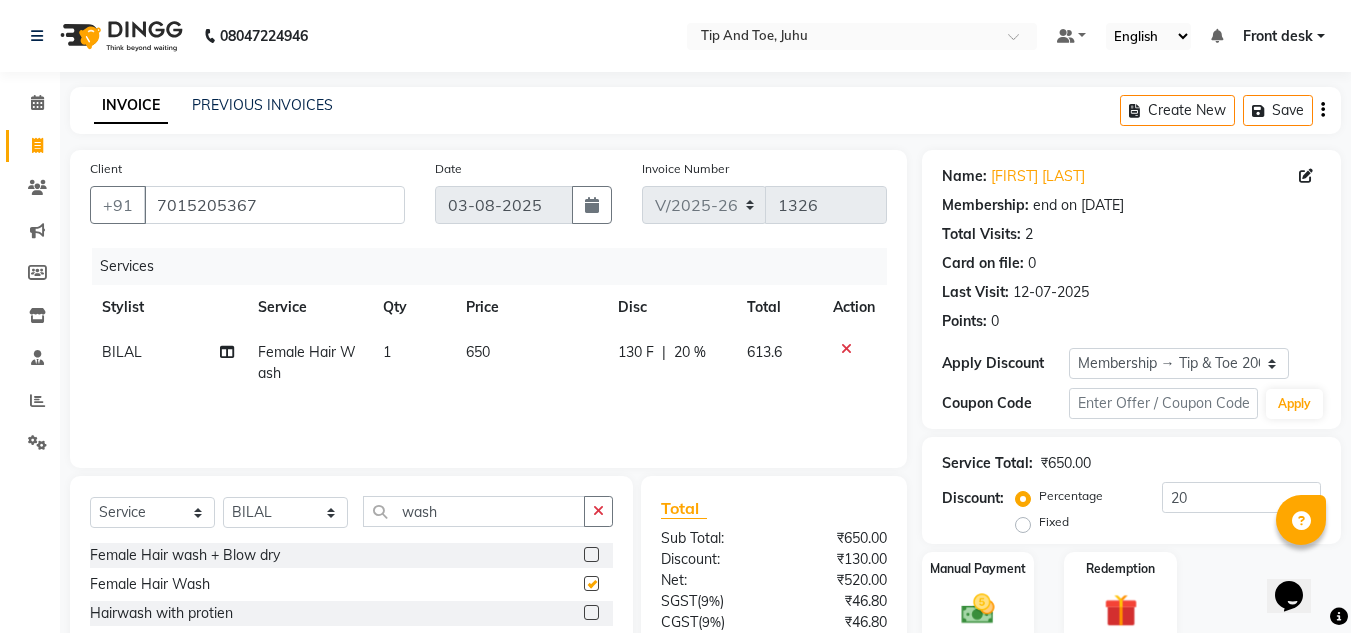checkbox on "false" 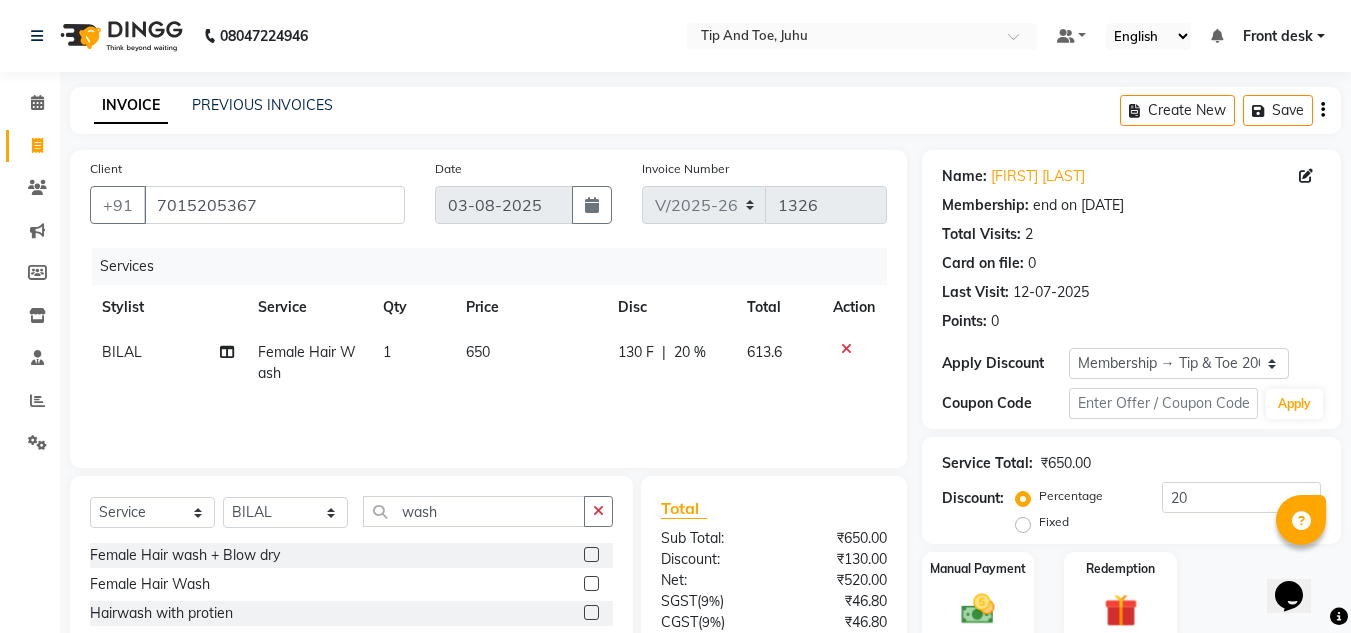 click on "1" 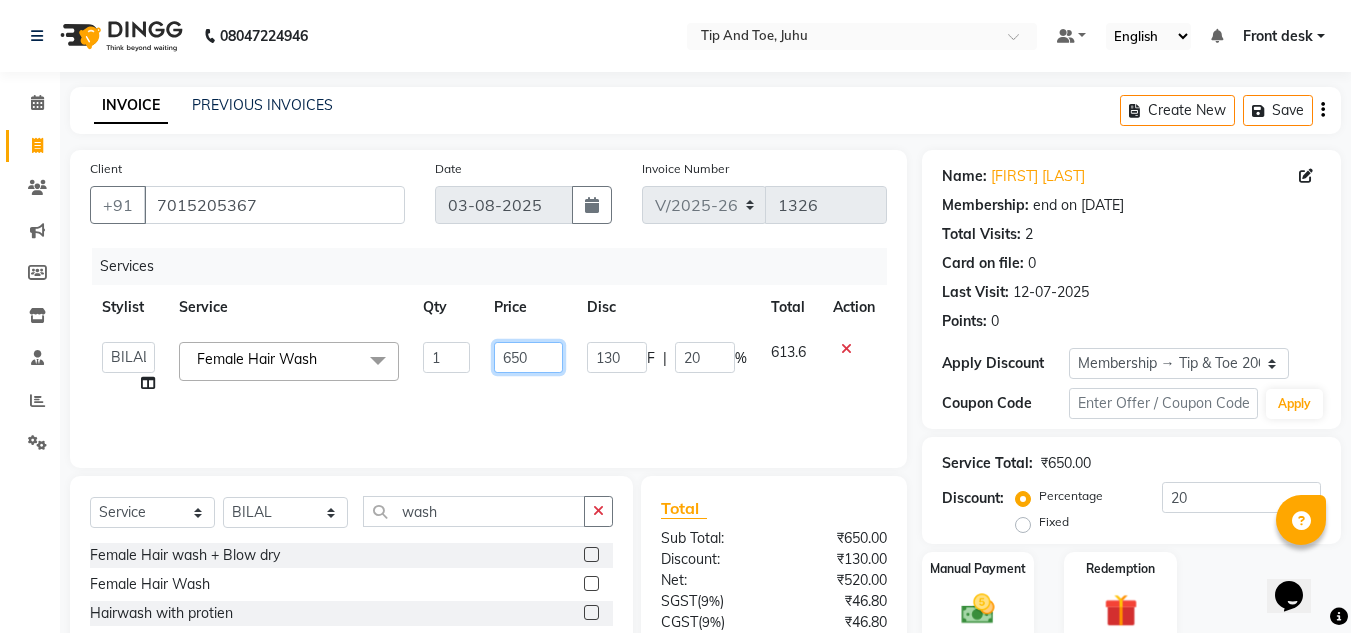 click on "650" 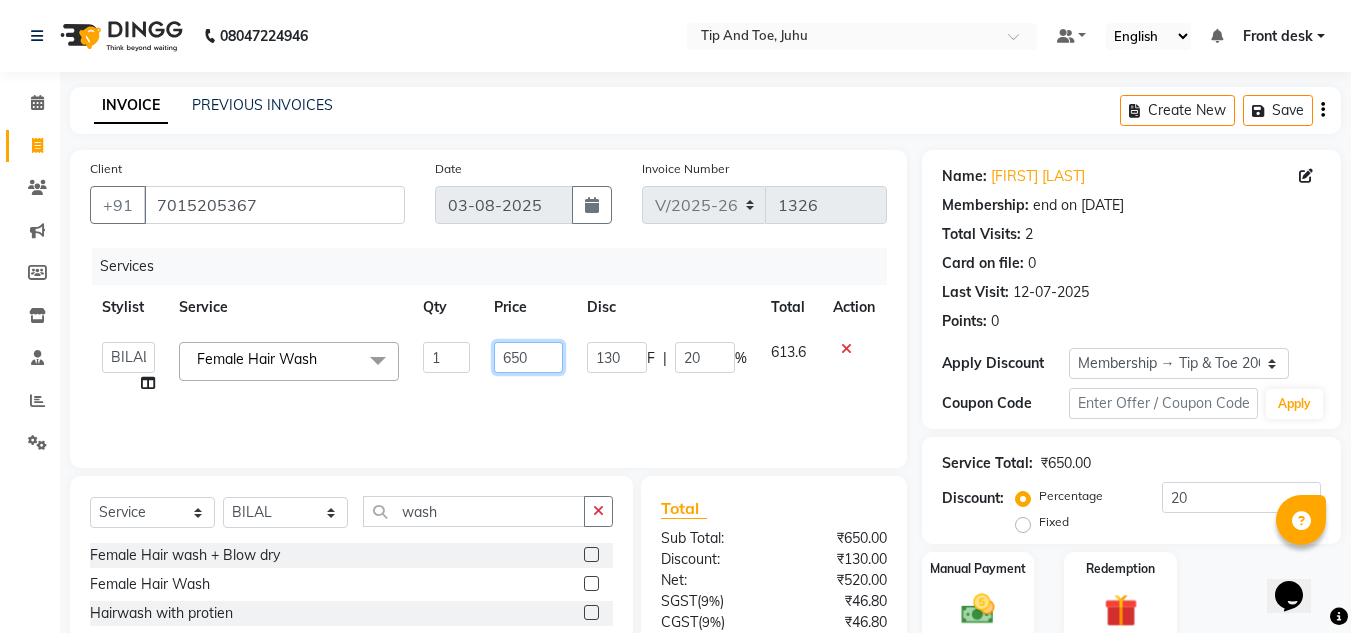 click on "650" 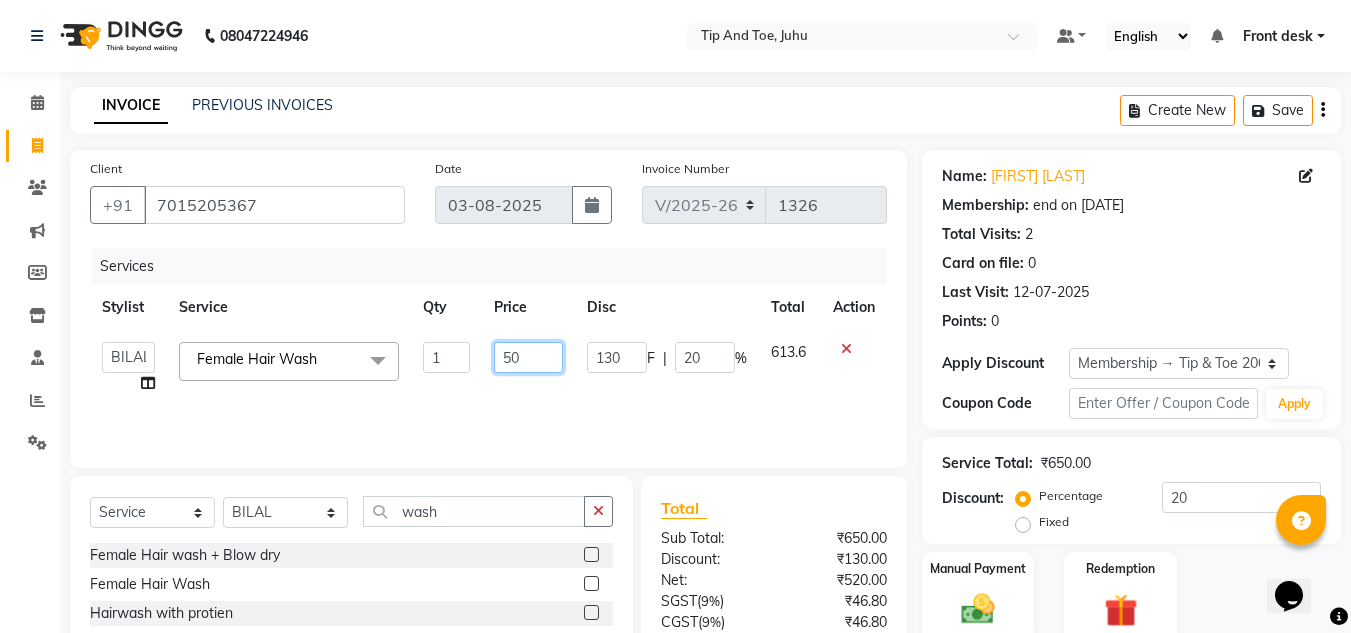 type on "550" 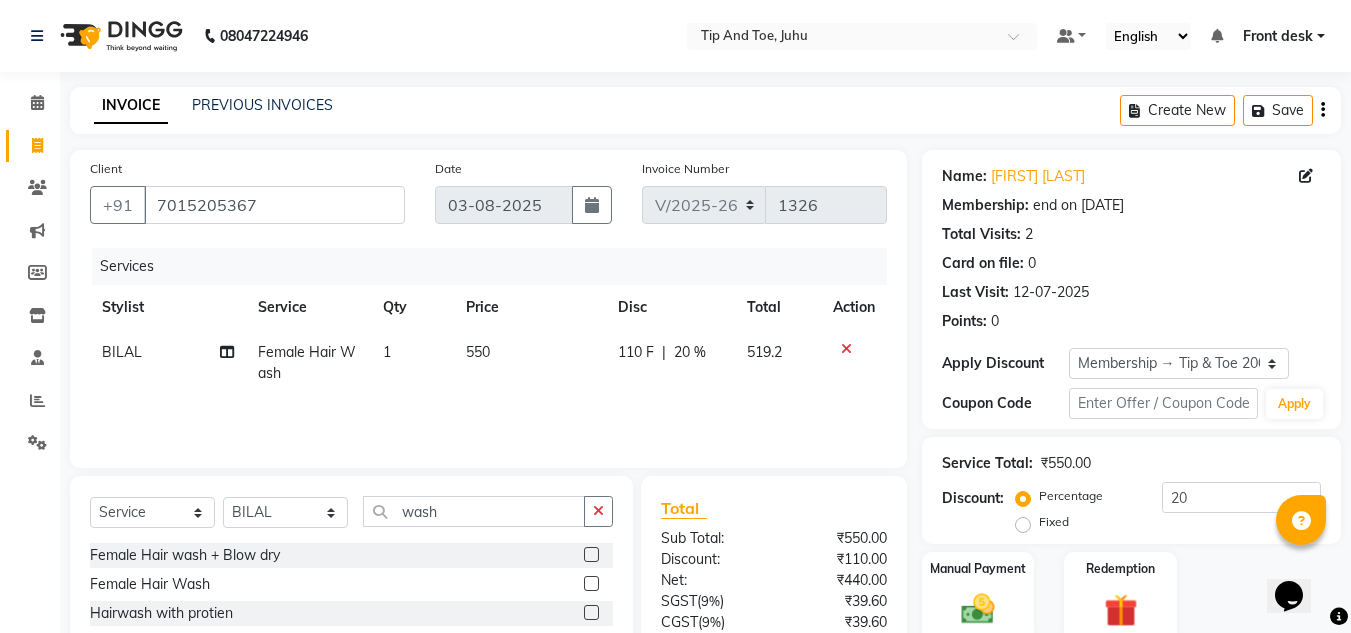 click on "Services Stylist Service Qty Price Disc Total Action BILAL Female Hair Wash 1 550 110 F | 20 % 519.2" 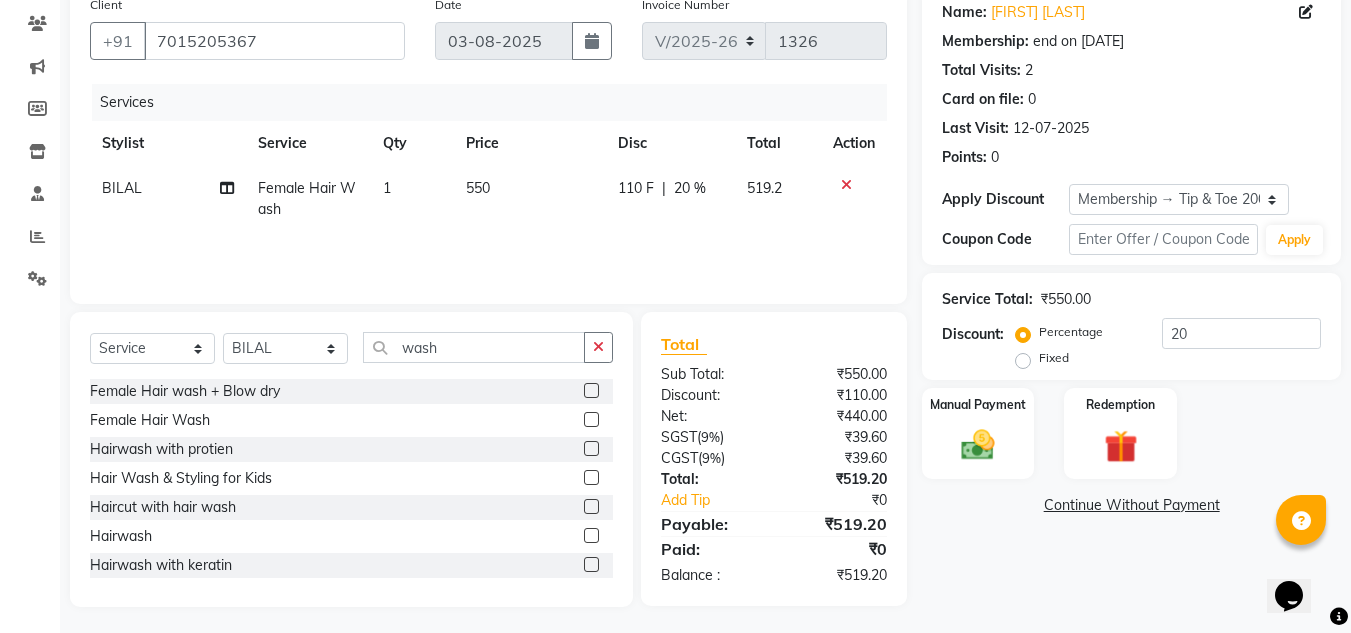 scroll, scrollTop: 168, scrollLeft: 0, axis: vertical 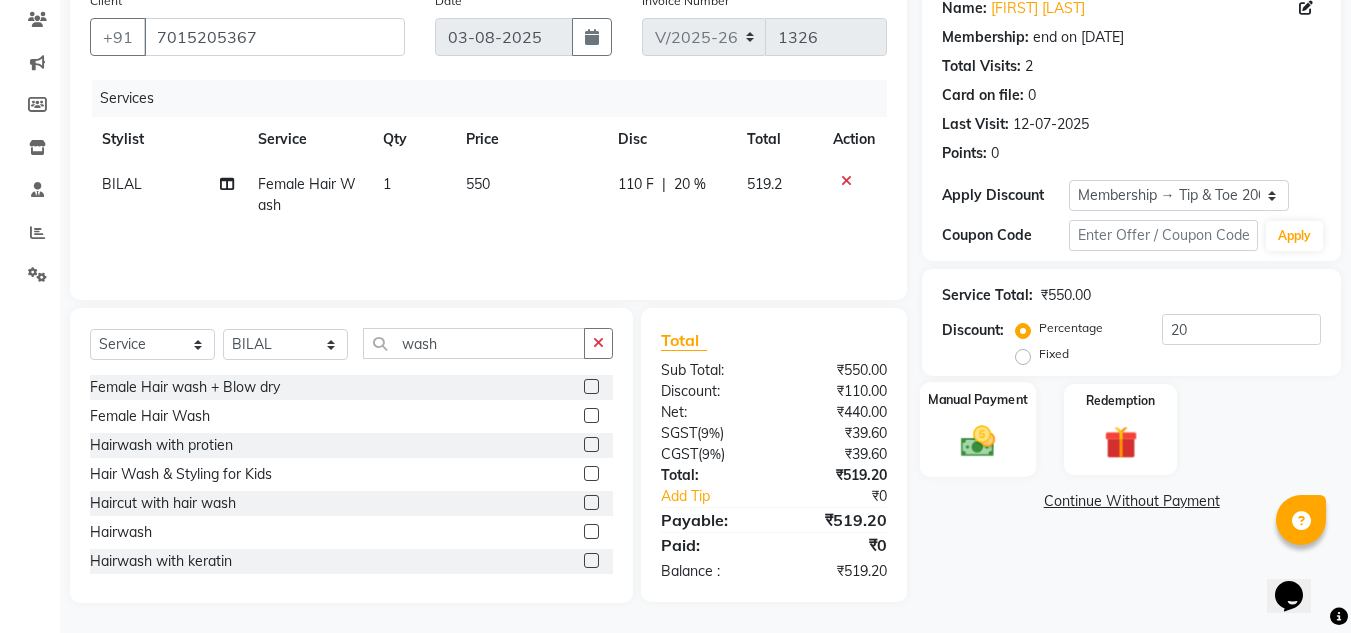 click on "Manual Payment" 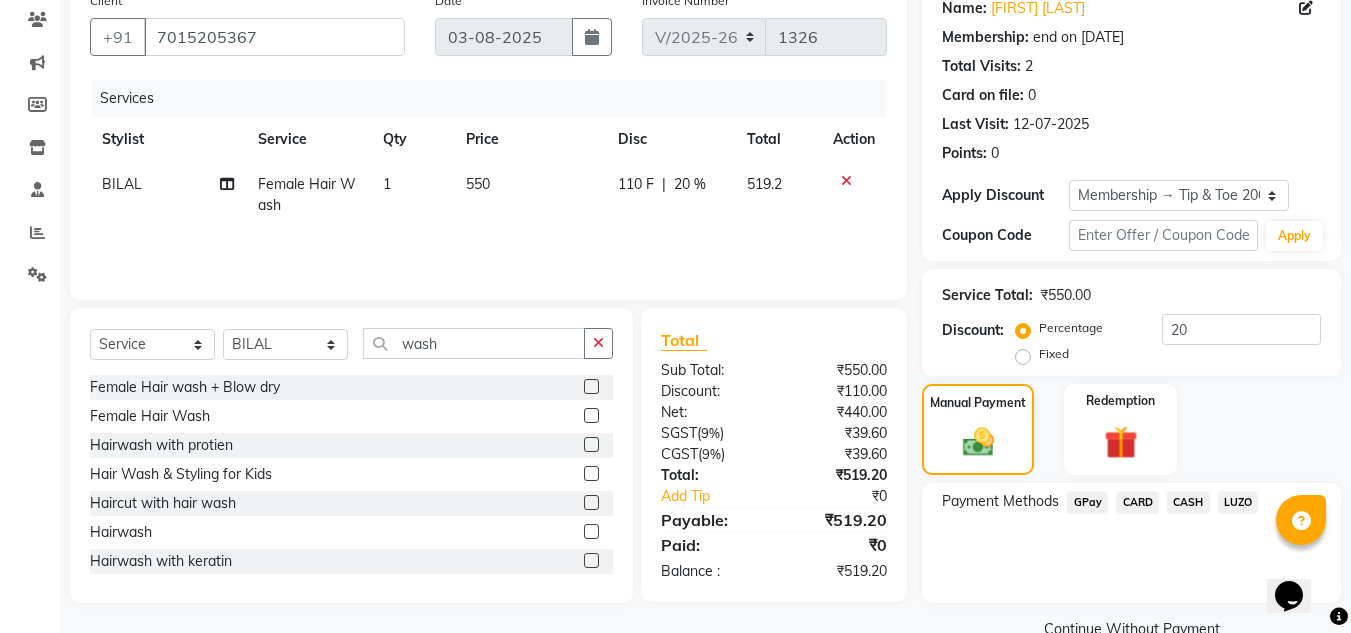 scroll, scrollTop: 68, scrollLeft: 0, axis: vertical 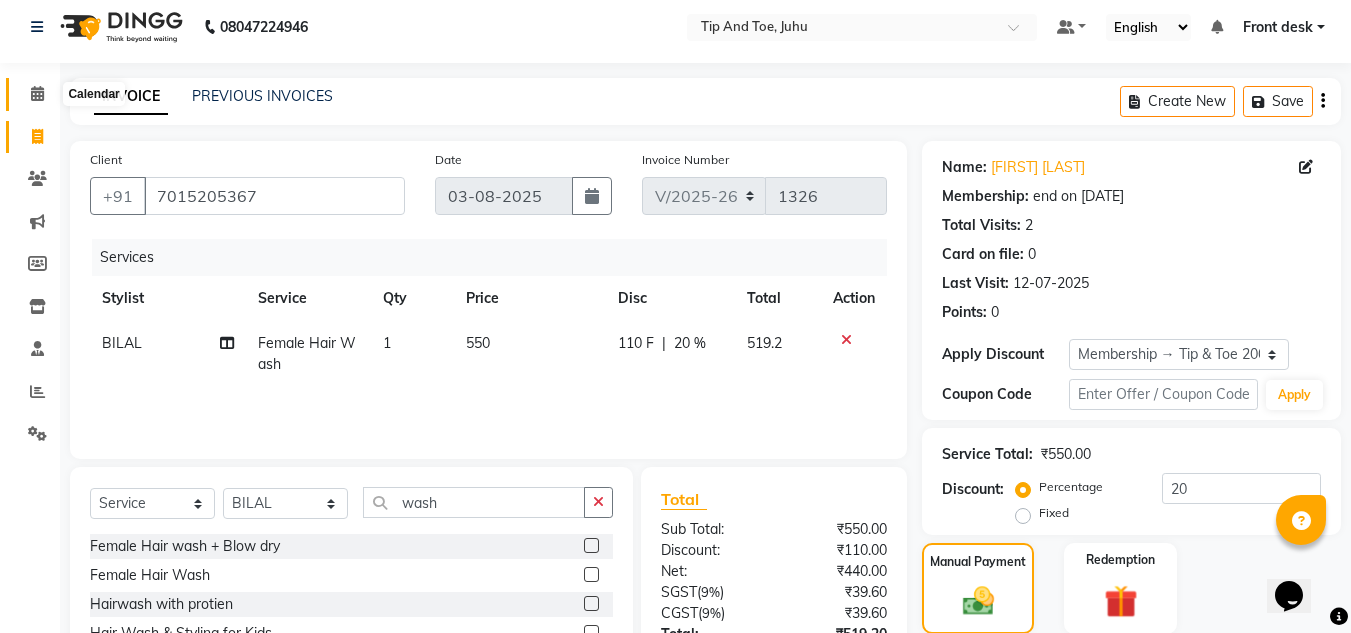 click 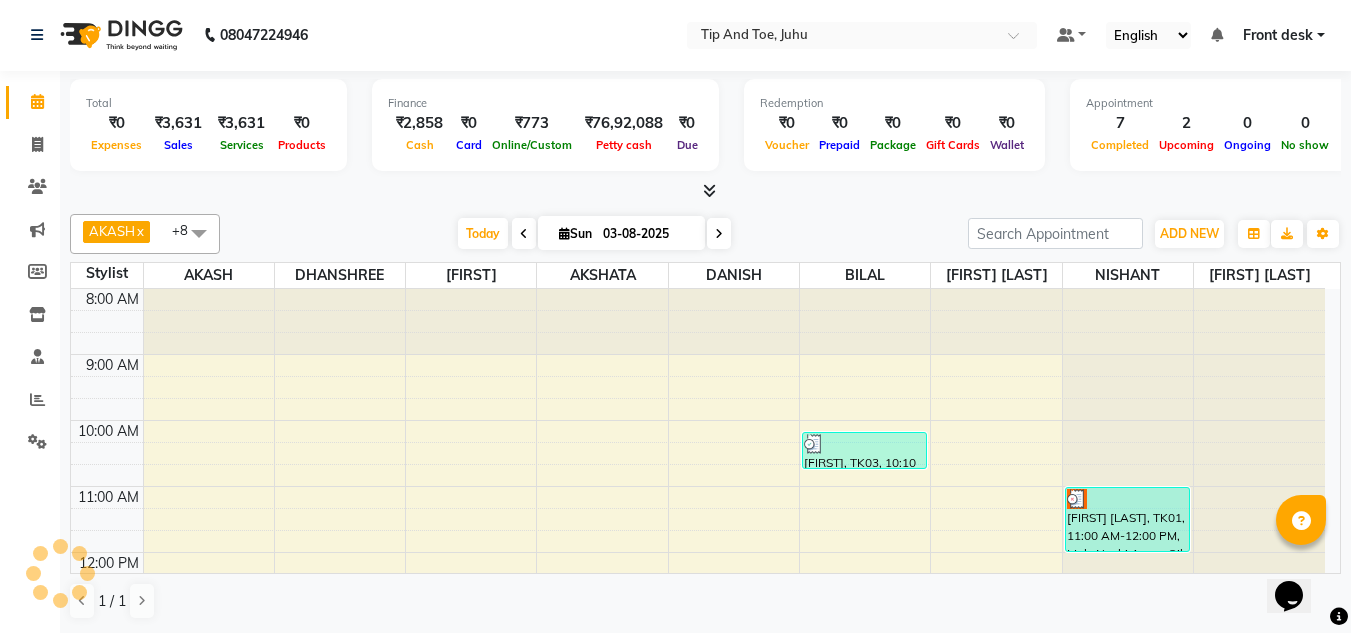 scroll, scrollTop: 0, scrollLeft: 0, axis: both 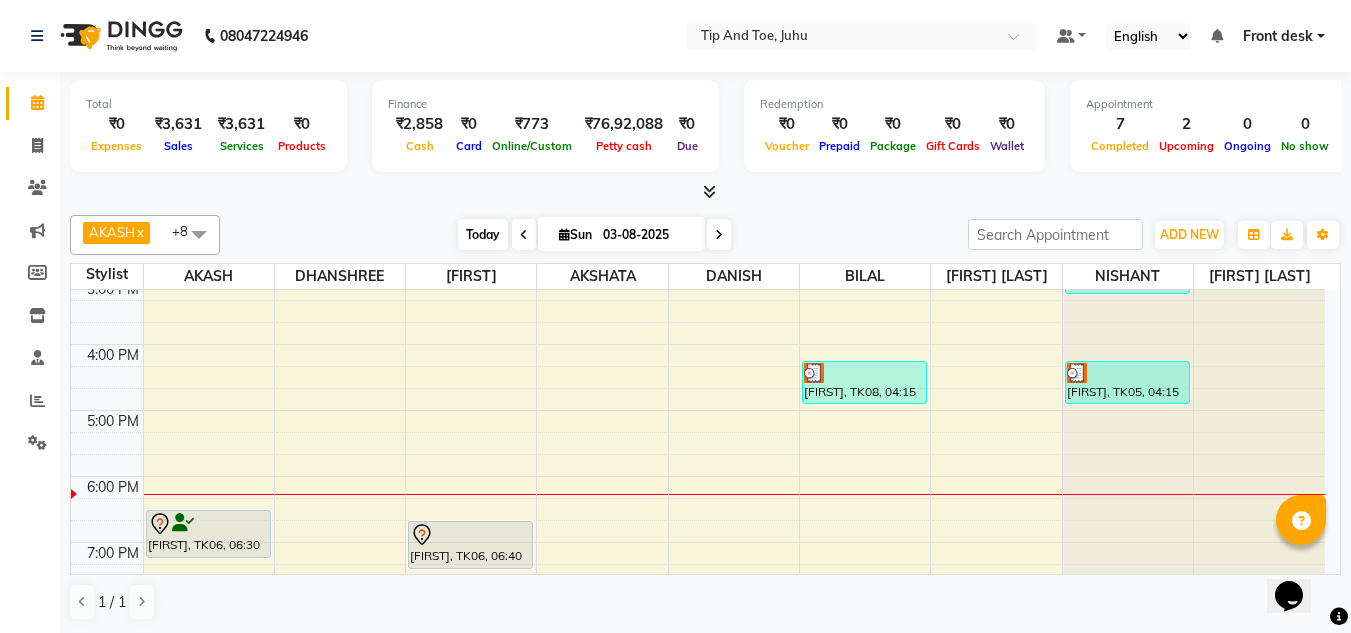 click on "Today" at bounding box center [483, 234] 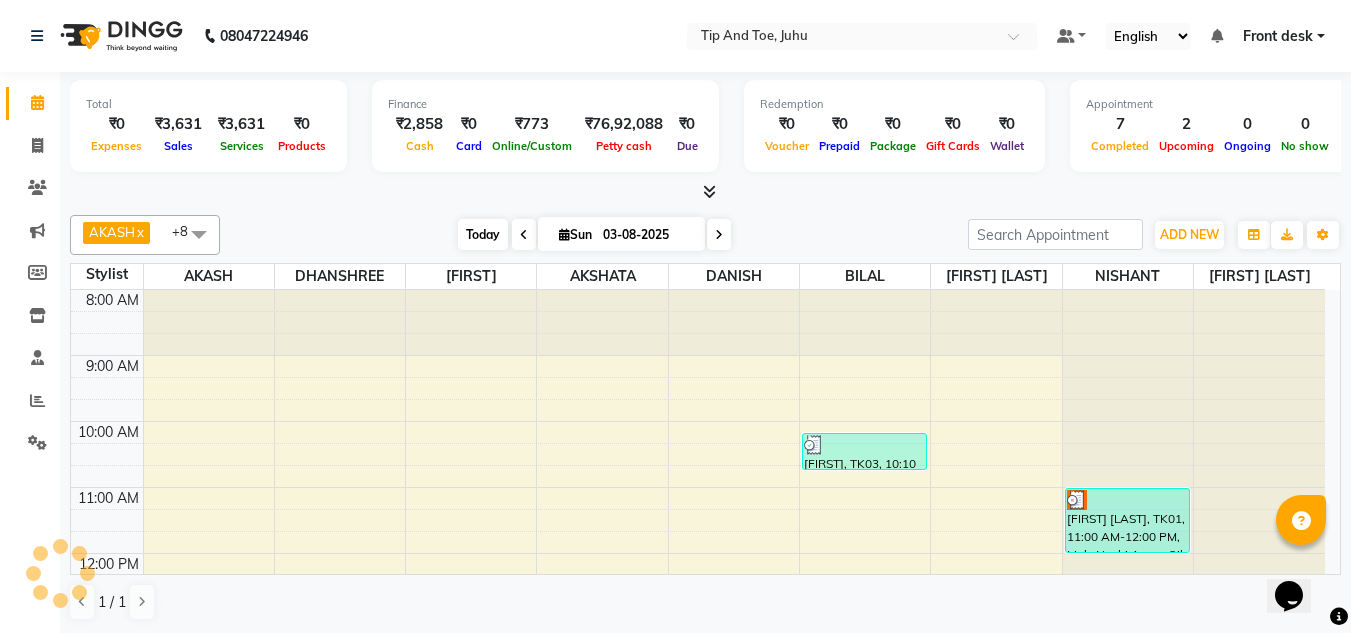 scroll, scrollTop: 573, scrollLeft: 0, axis: vertical 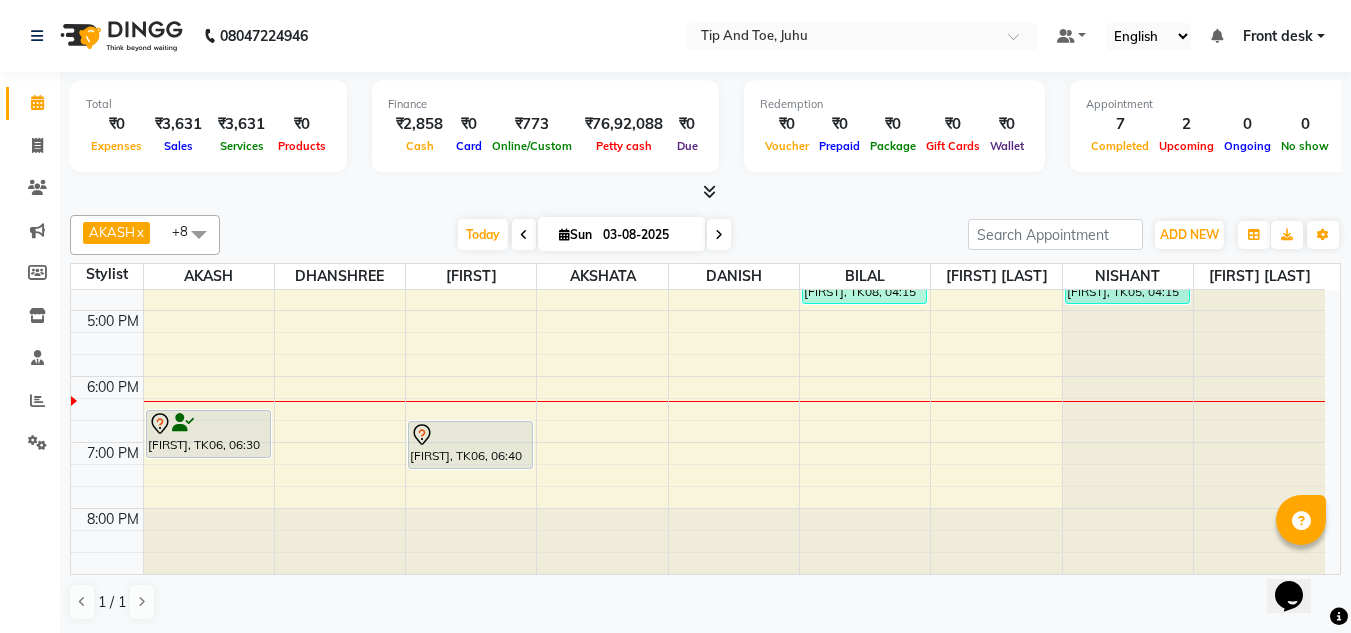 click at bounding box center [1301, 520] 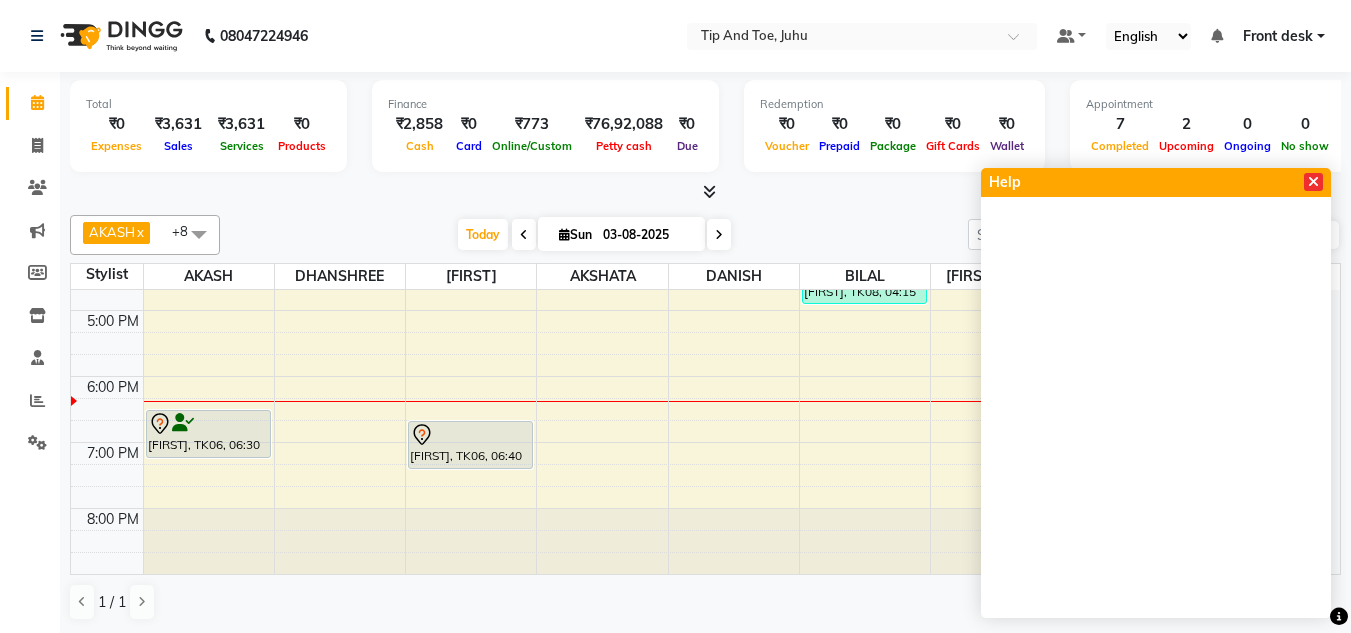 click at bounding box center (1313, 182) 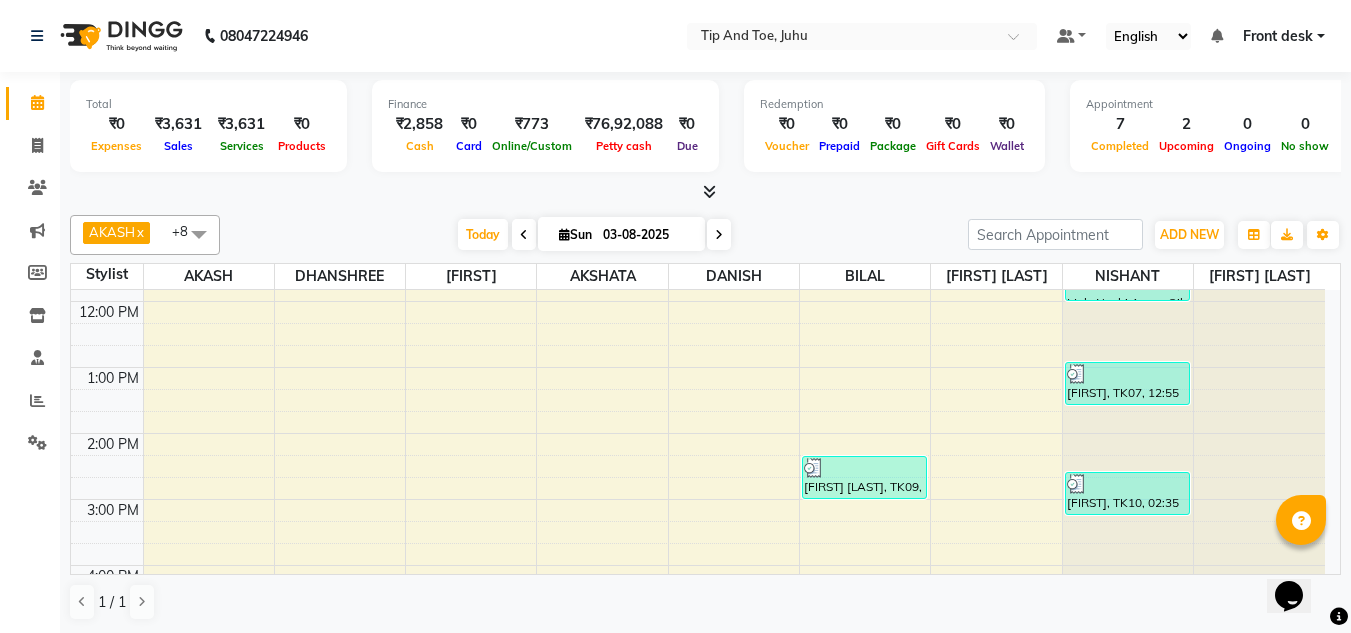 scroll, scrollTop: 204, scrollLeft: 0, axis: vertical 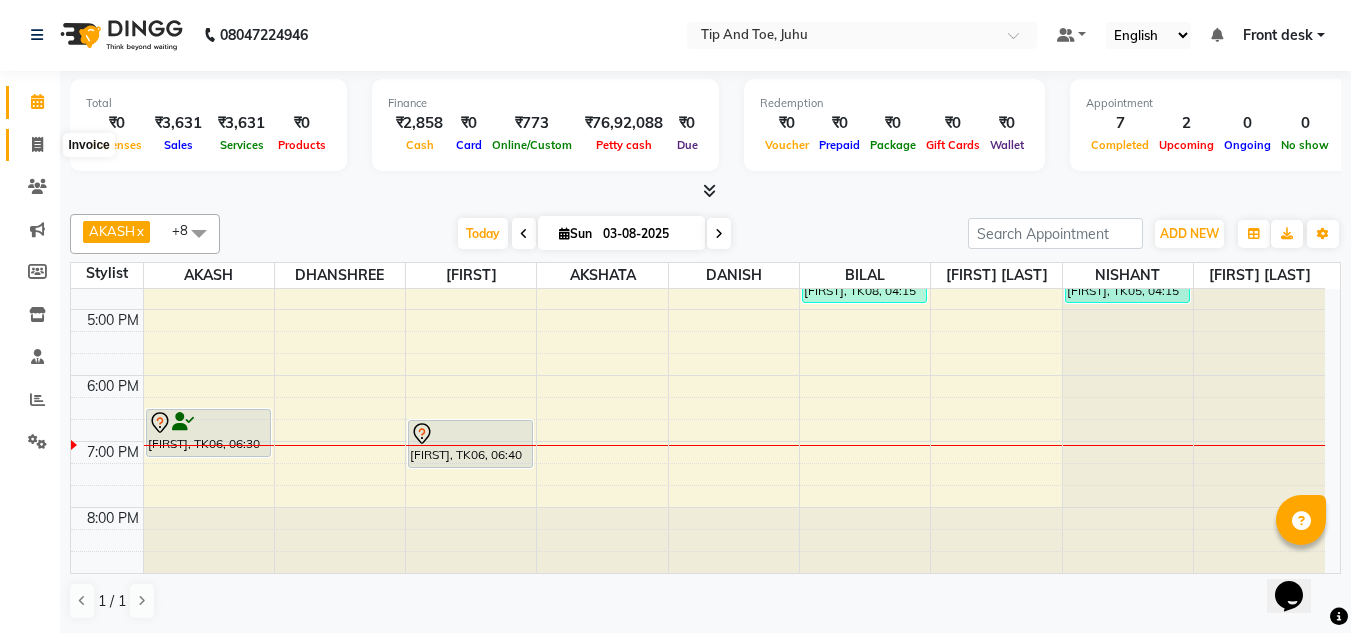 click 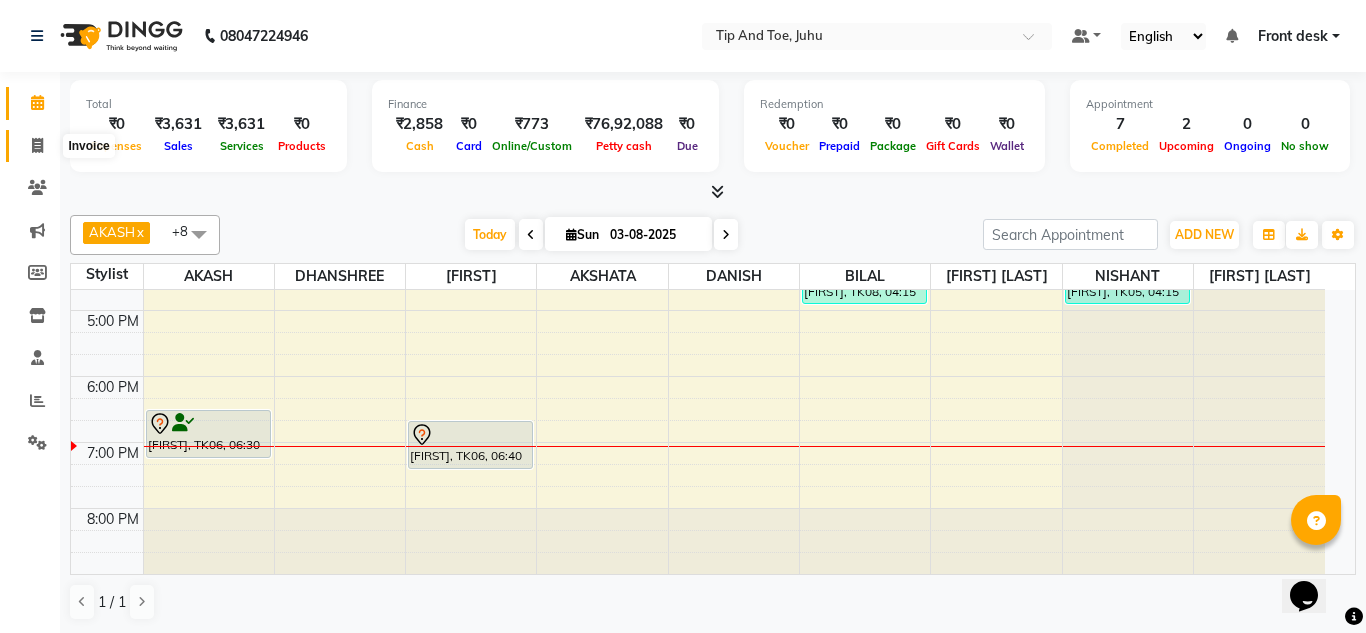 select on "service" 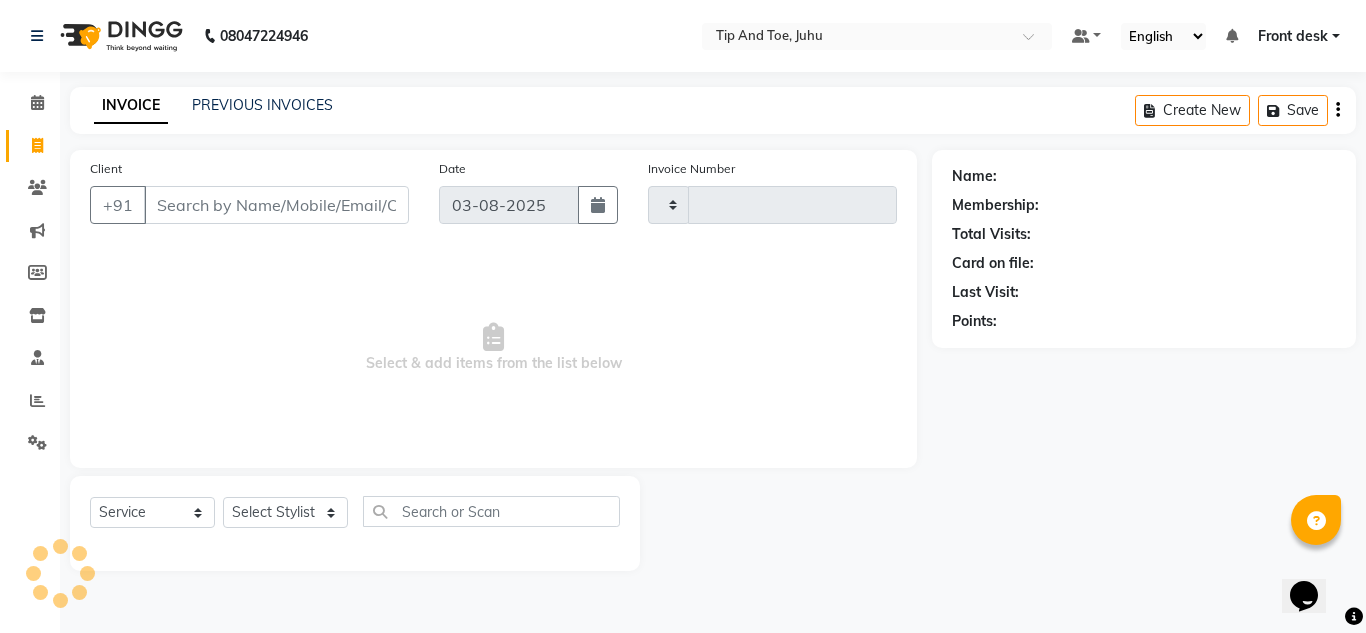 type on "1328" 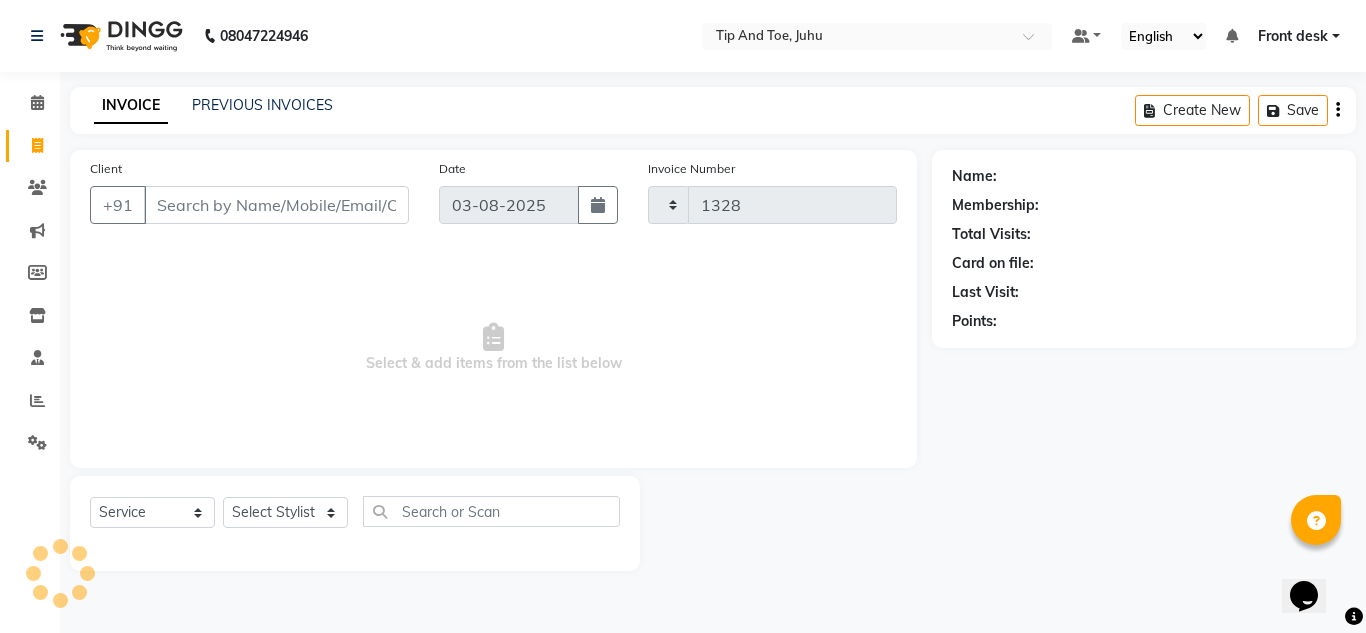 select on "5516" 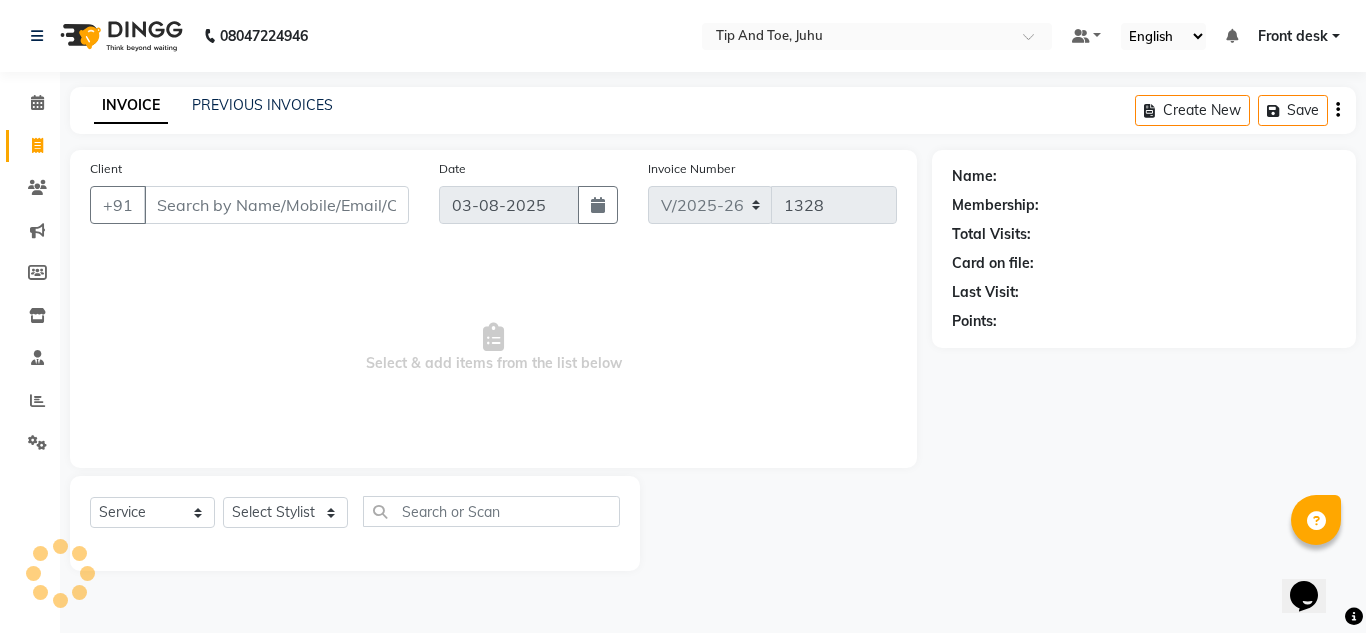 click on "Client" at bounding box center (276, 205) 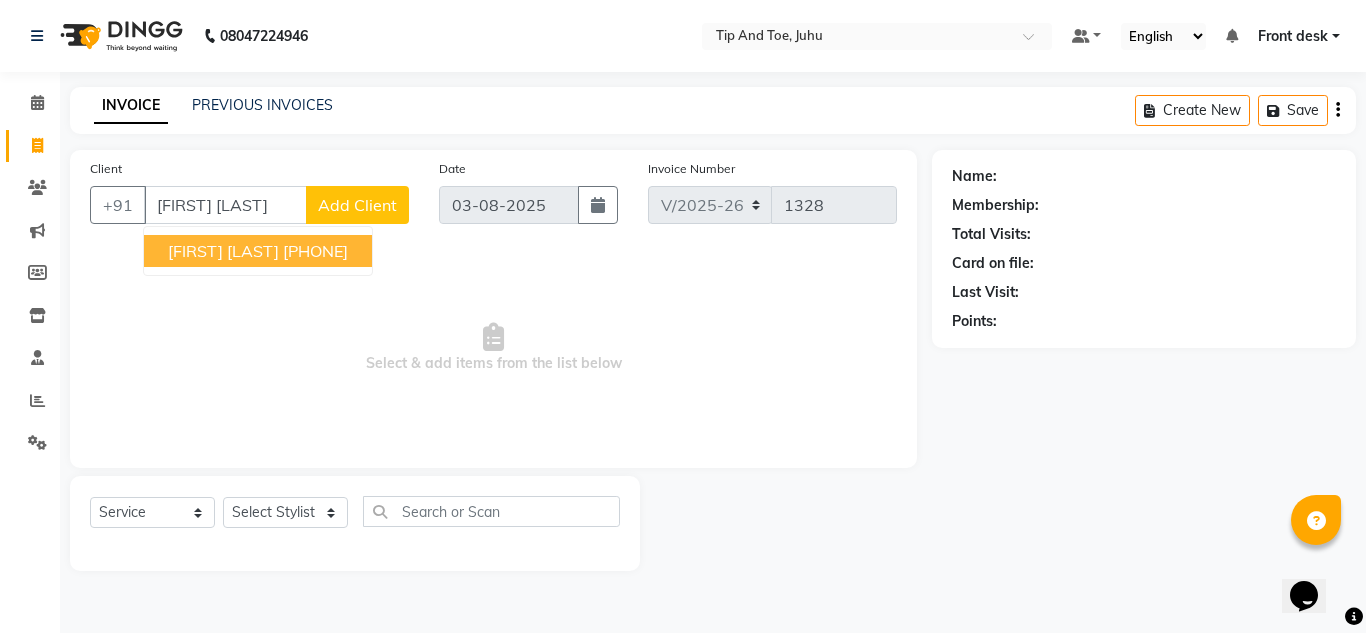 click on "9820562275" at bounding box center [315, 251] 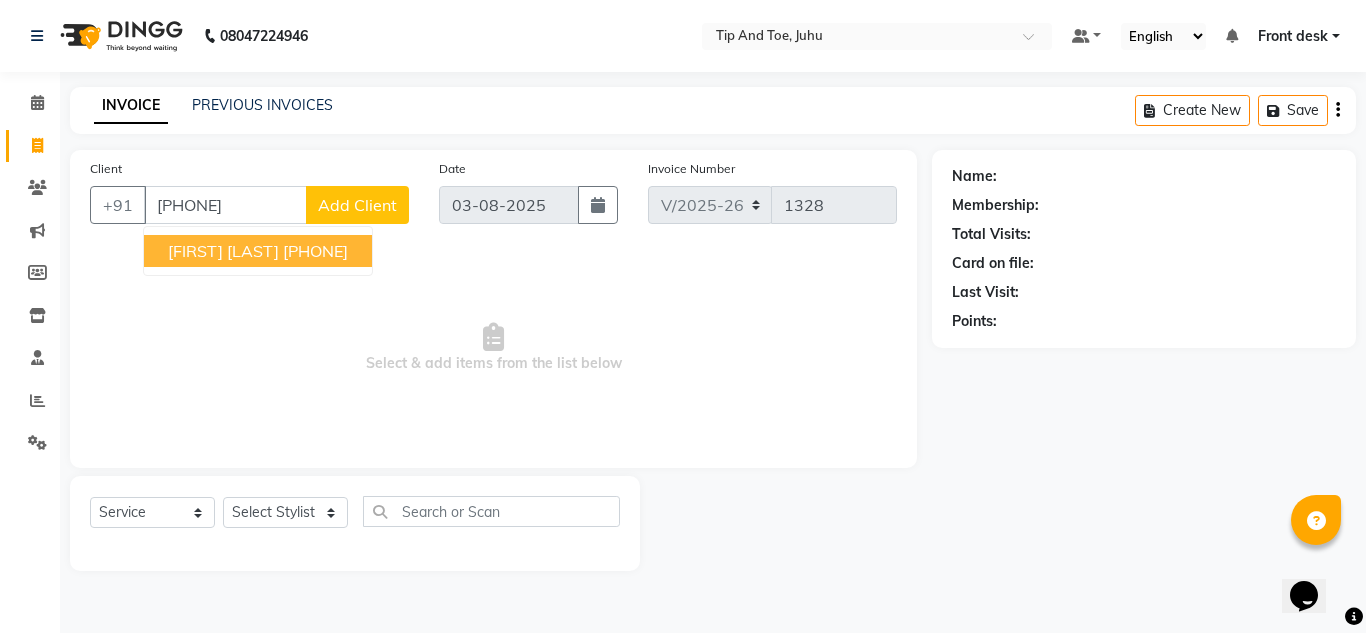 type on "9820562275" 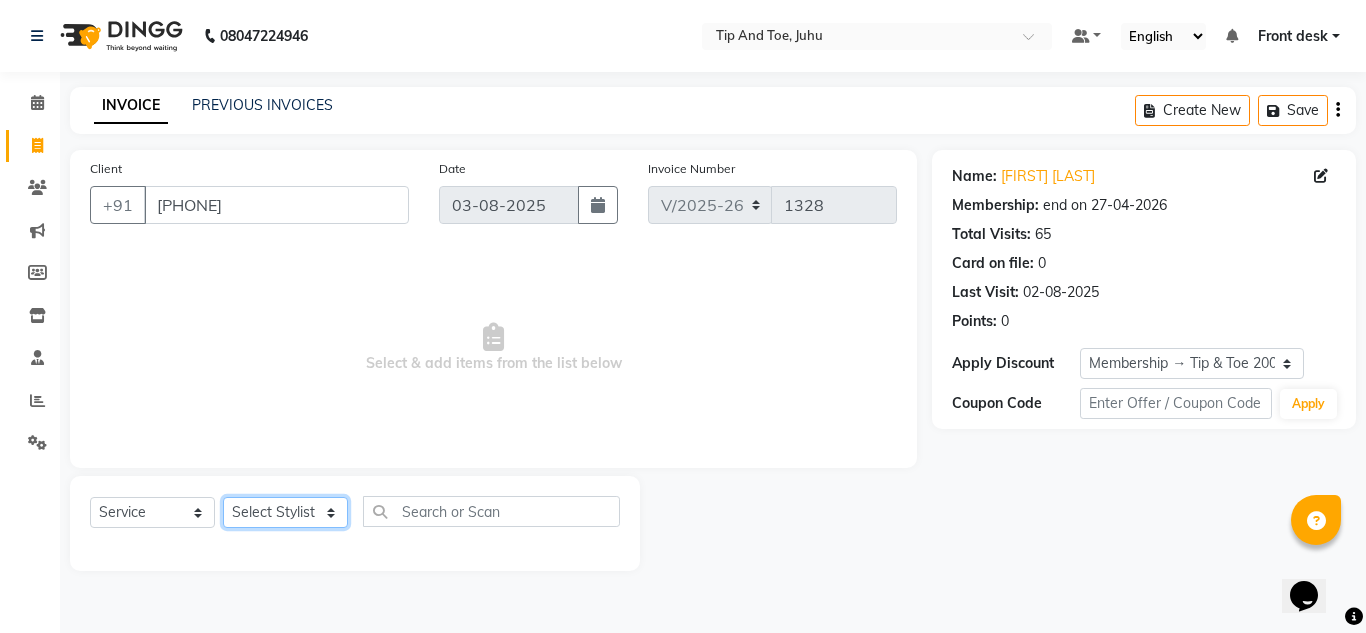 click on "Select Stylist ABIK  AJAY UTKAR AKASH AKSHATA Angeli kharei ARBAZ AZHAR BABU BILAL CHITRA DANISH DHANSHREE Front desk  KEISHEEN KUMAR MAQSOOD MOHSIN NIKHIL NISHANT POONAM PRIYA RAHUL RICHION SADHNA SANJAY SANJAY MAMA TWINKLE GUPTA  UJER VINITA" 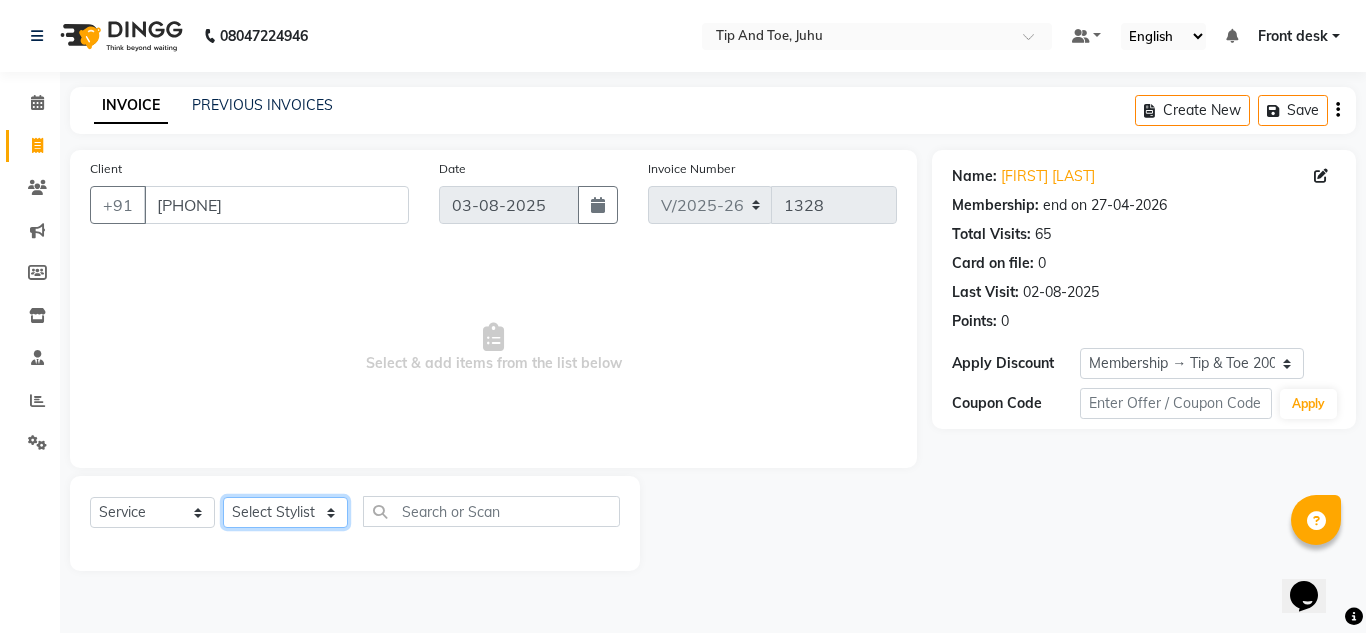select on "37331" 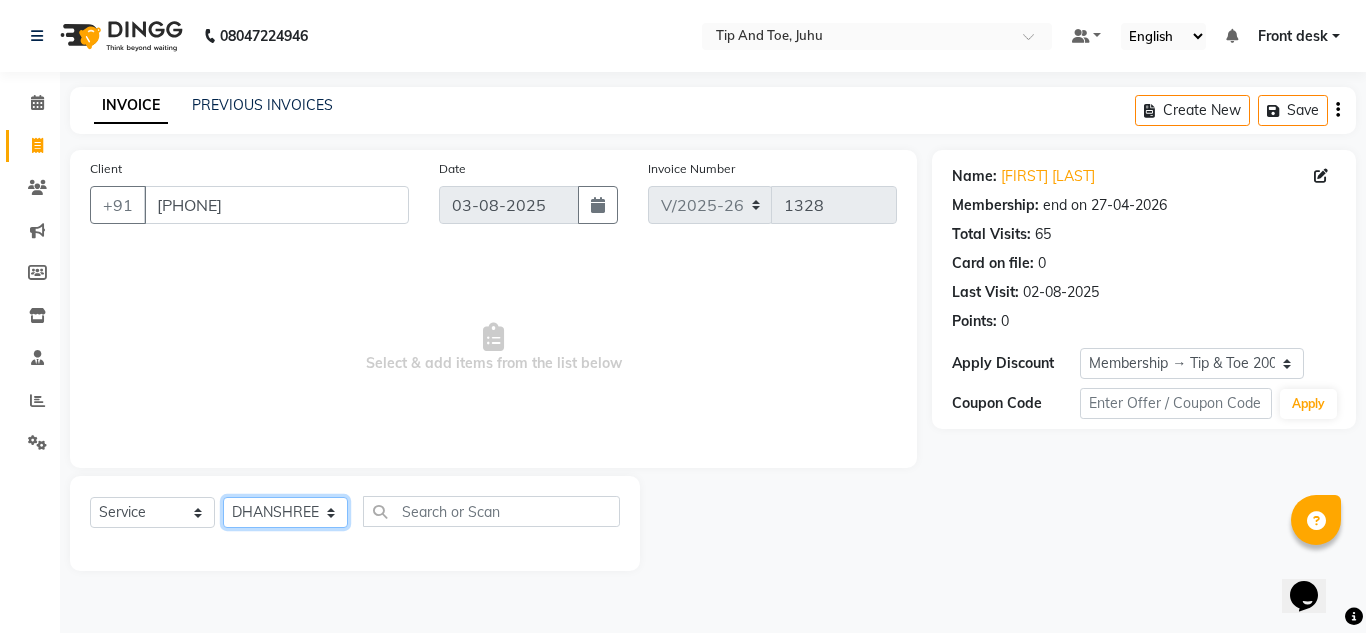 click on "Select Stylist ABIK  AJAY UTKAR AKASH AKSHATA Angeli kharei ARBAZ AZHAR BABU BILAL CHITRA DANISH DHANSHREE Front desk  KEISHEEN KUMAR MAQSOOD MOHSIN NIKHIL NISHANT POONAM PRIYA RAHUL RICHION SADHNA SANJAY SANJAY MAMA TWINKLE GUPTA  UJER VINITA" 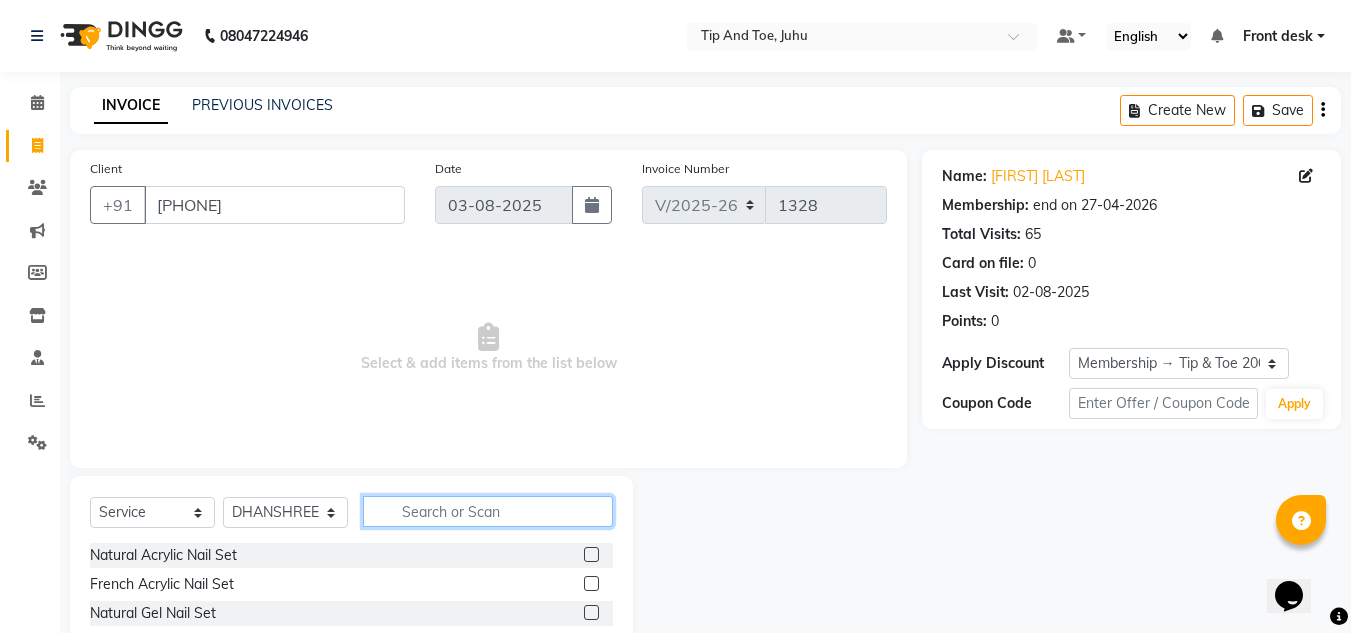 click 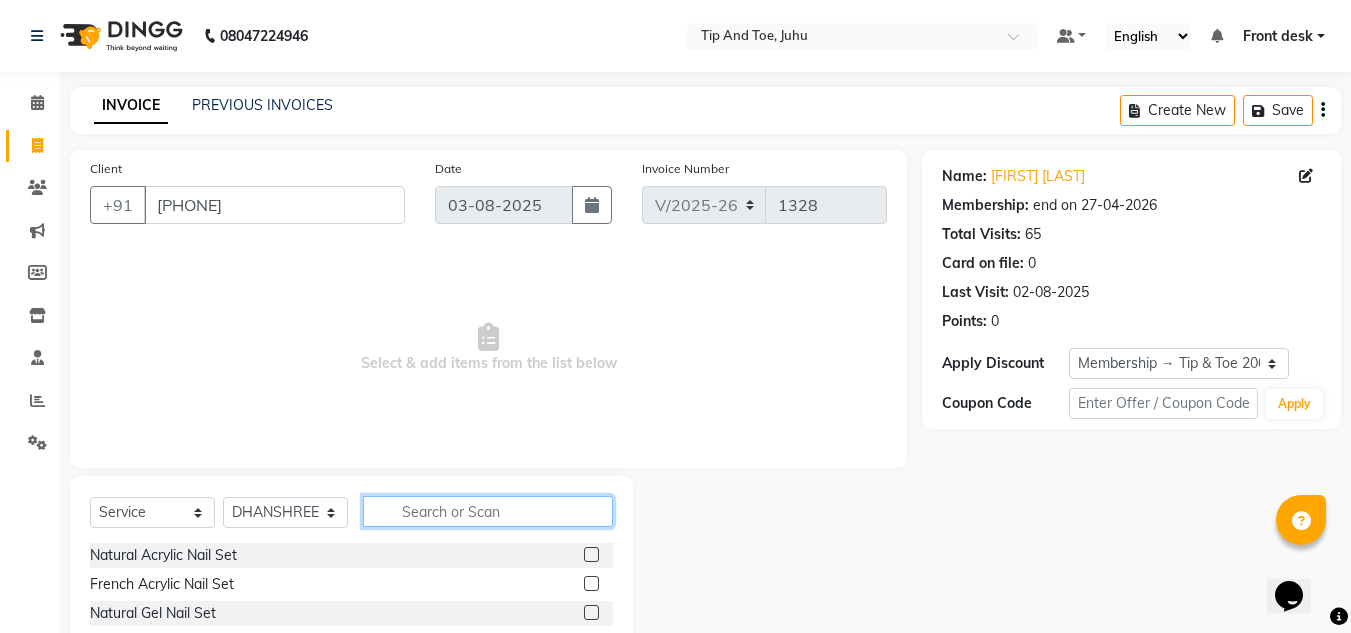 type on "w" 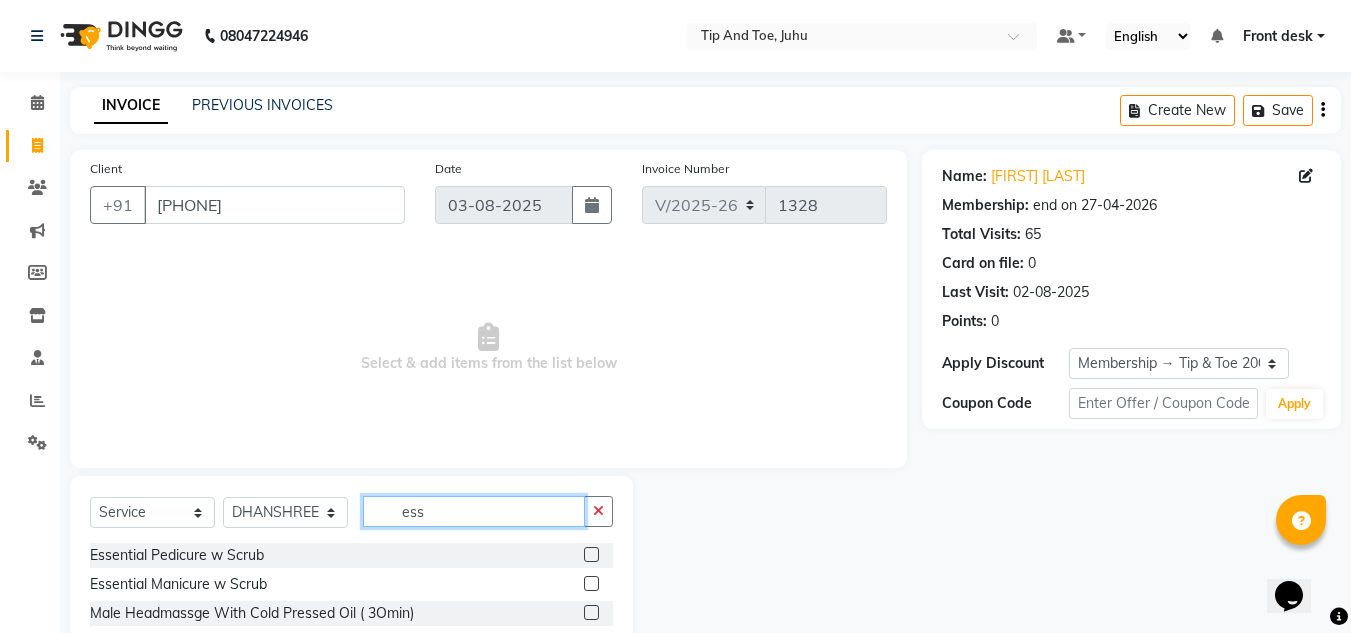 type on "ess" 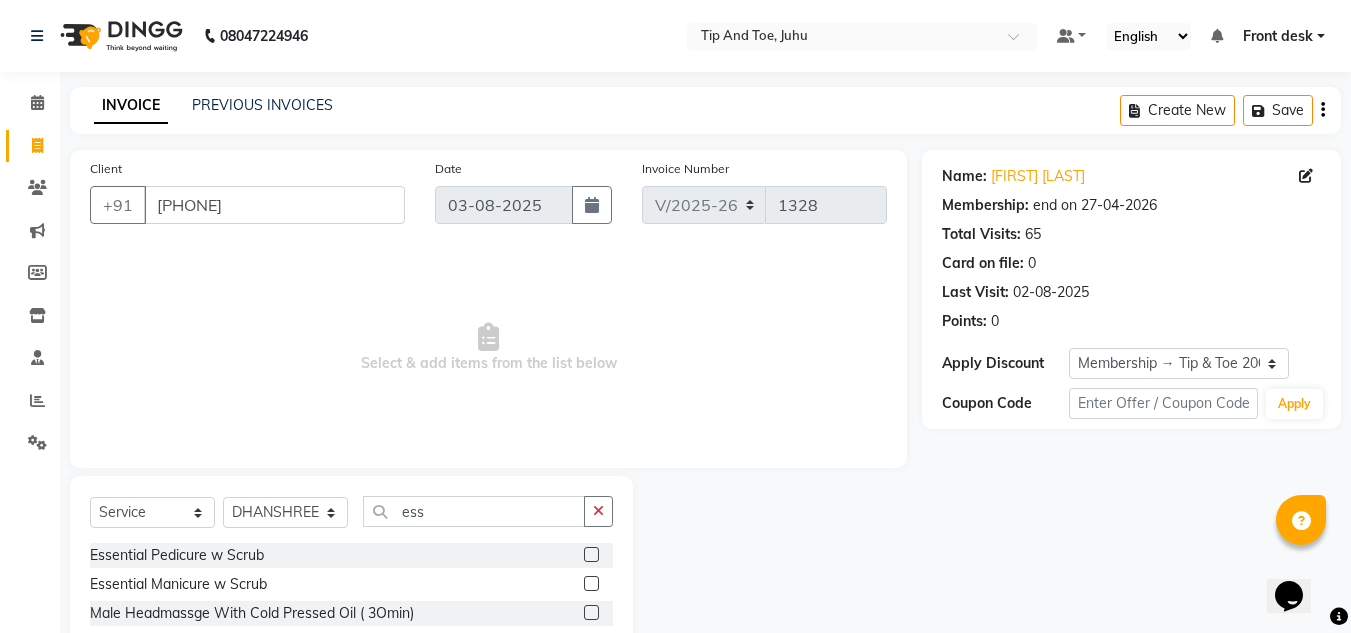 click 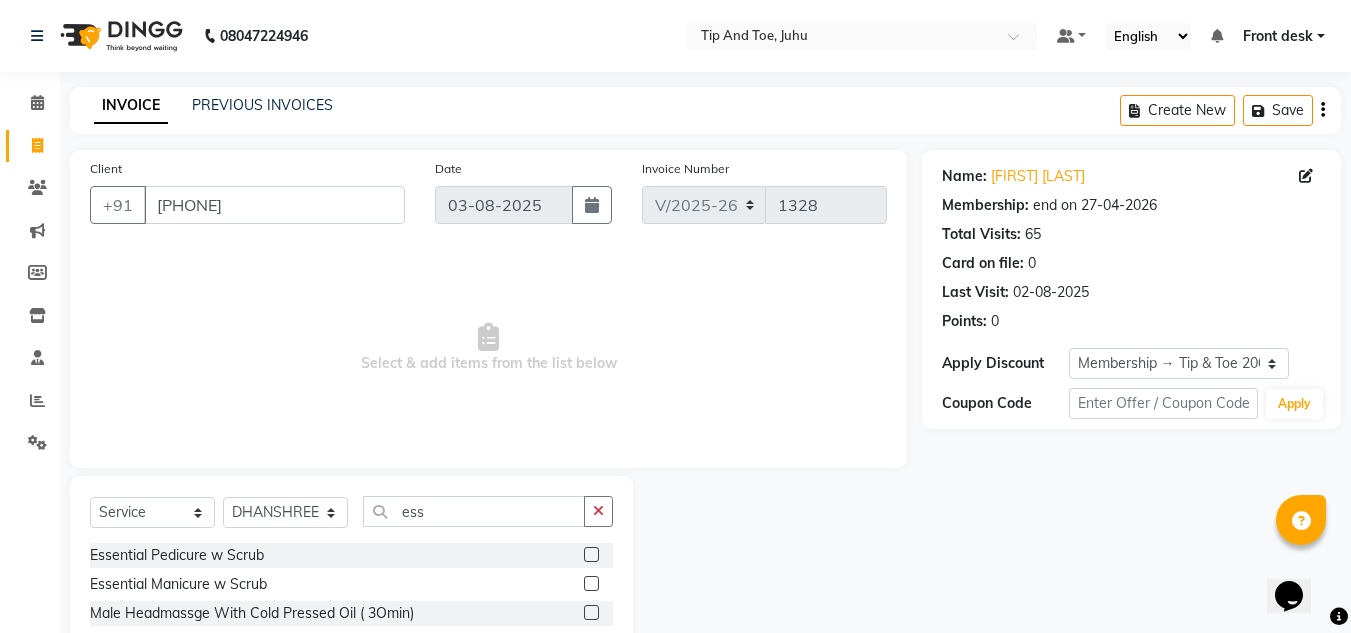 click at bounding box center [590, 584] 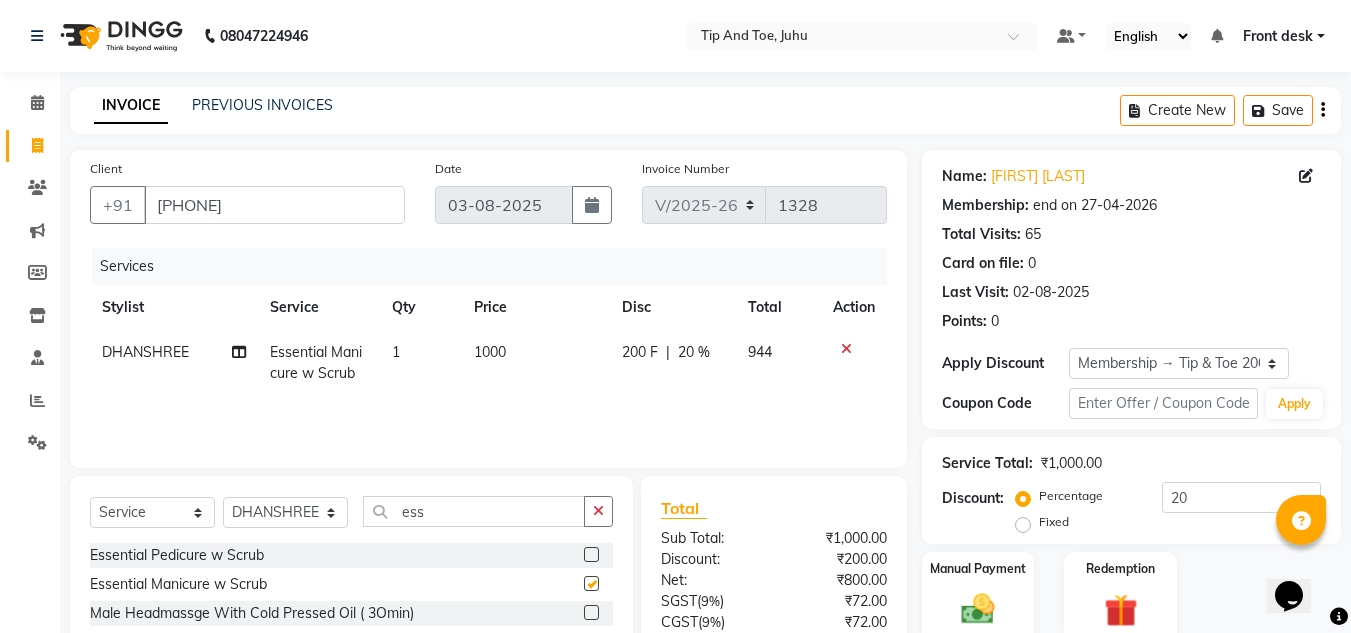 checkbox on "false" 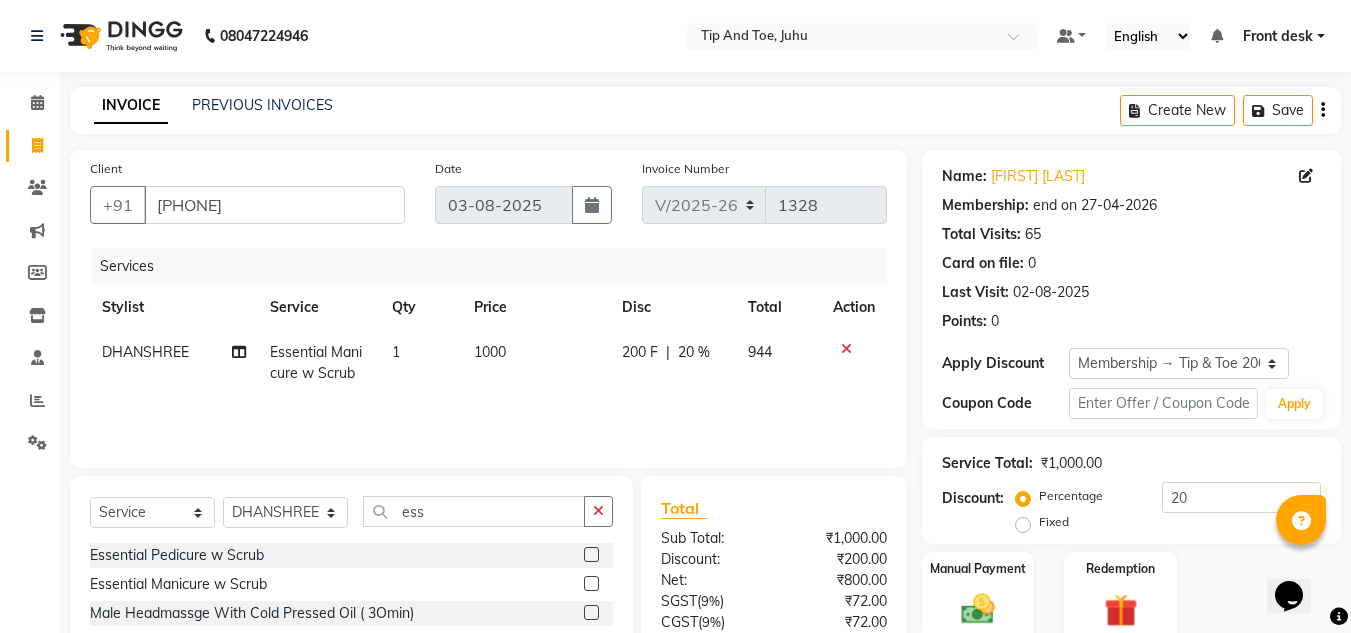 scroll, scrollTop: 167, scrollLeft: 0, axis: vertical 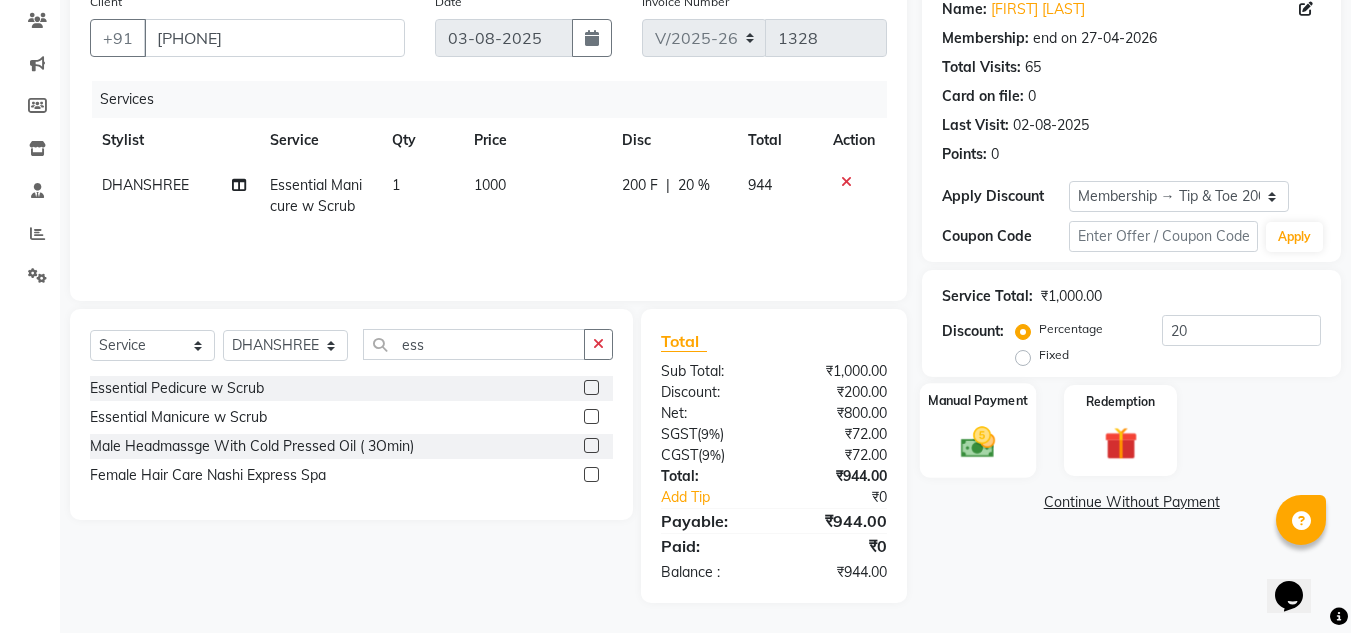 click 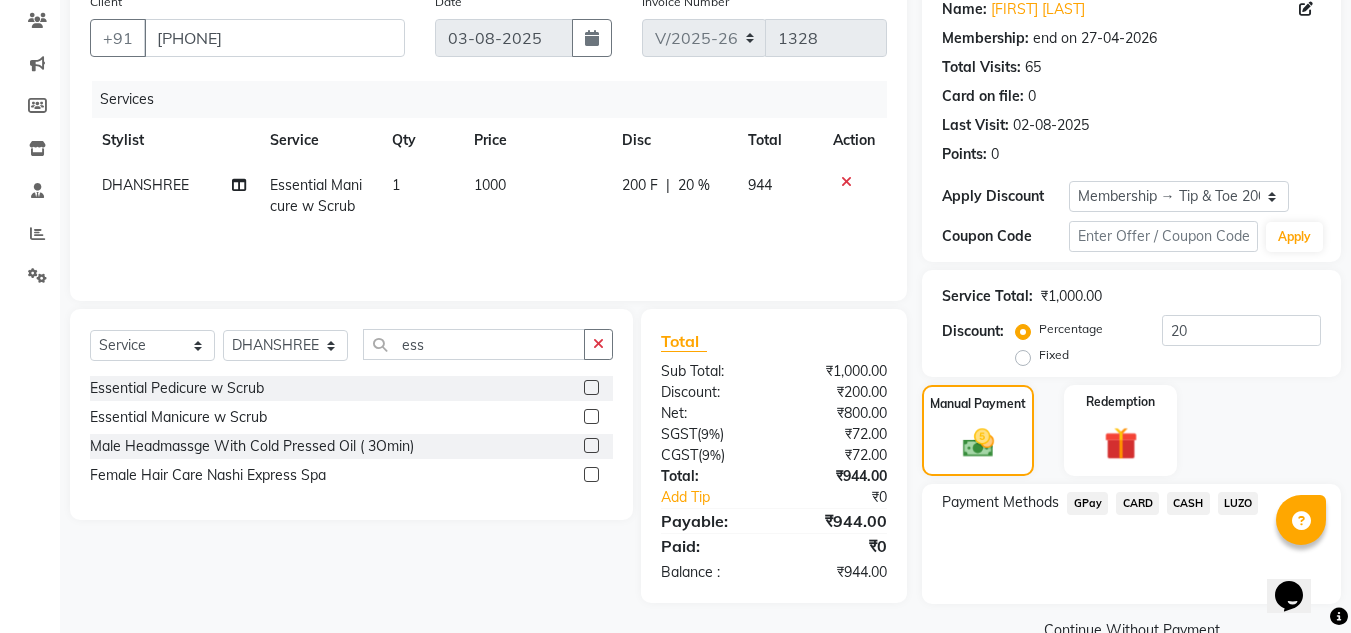 click on "GPay" 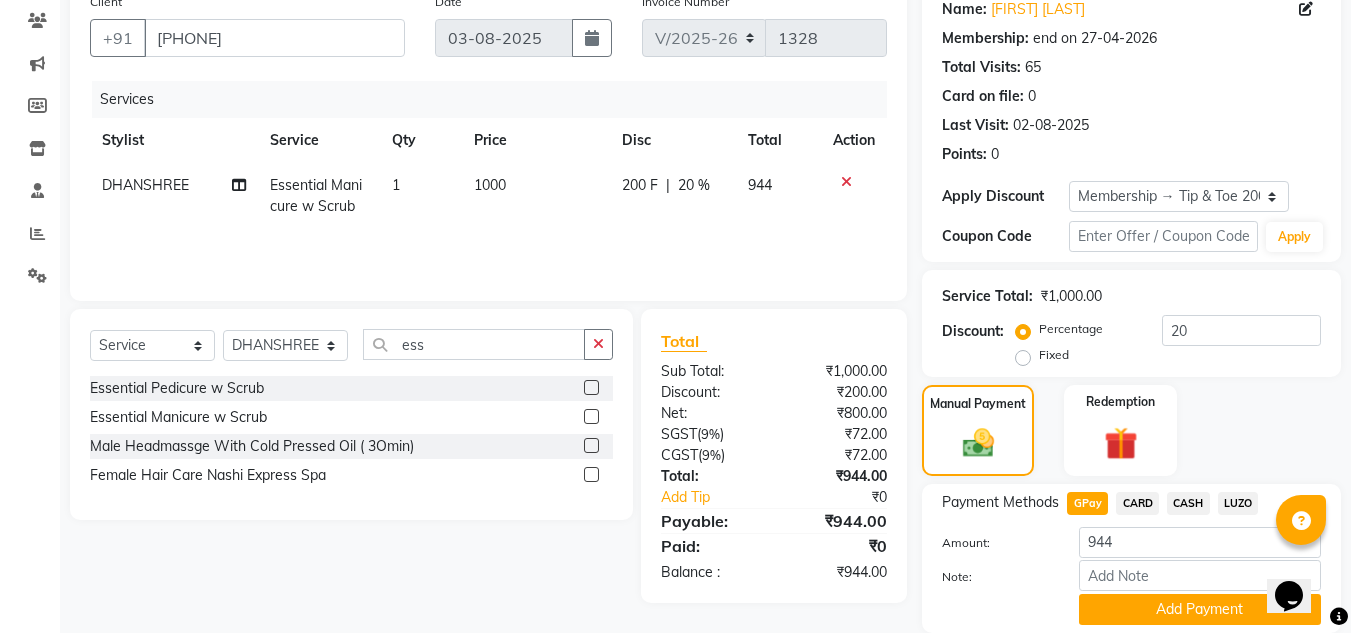 scroll, scrollTop: 238, scrollLeft: 0, axis: vertical 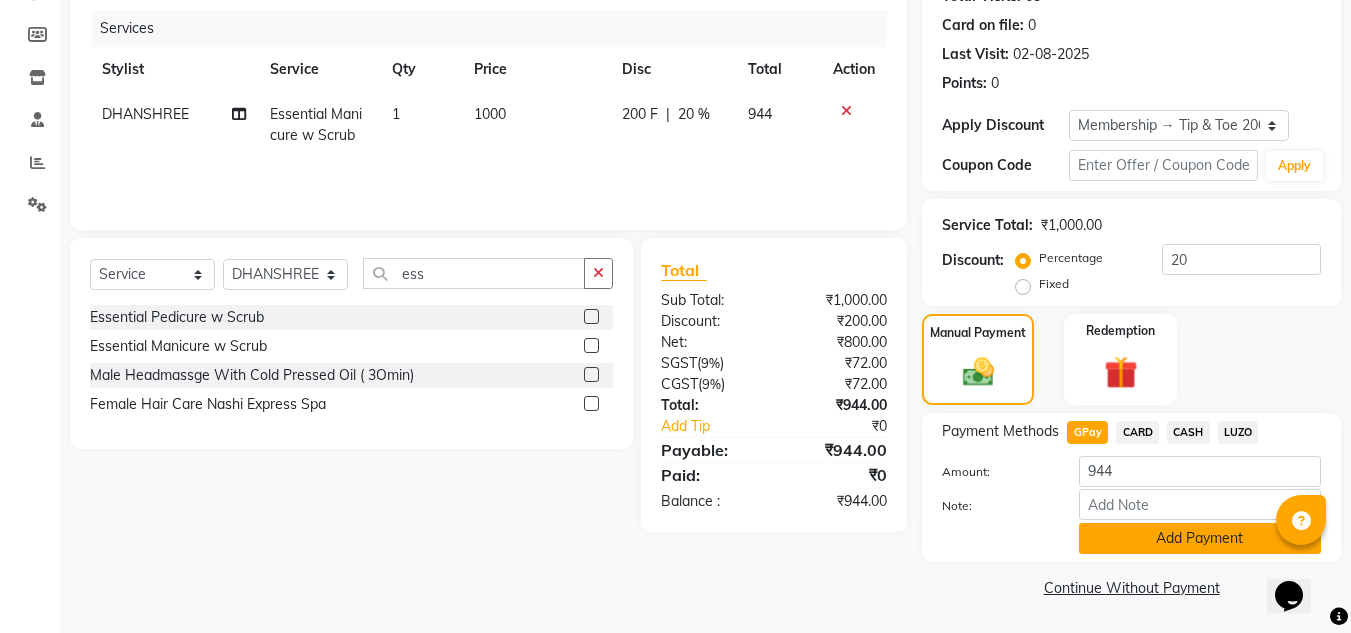 click on "Add Payment" 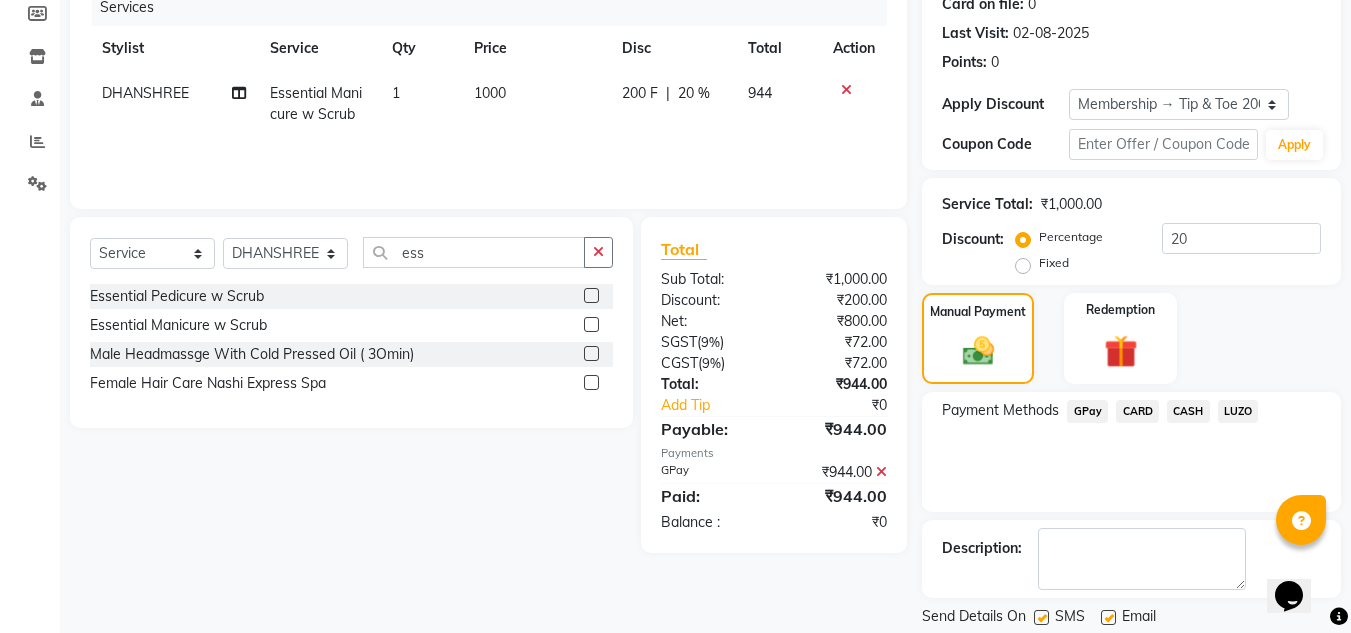 scroll, scrollTop: 275, scrollLeft: 0, axis: vertical 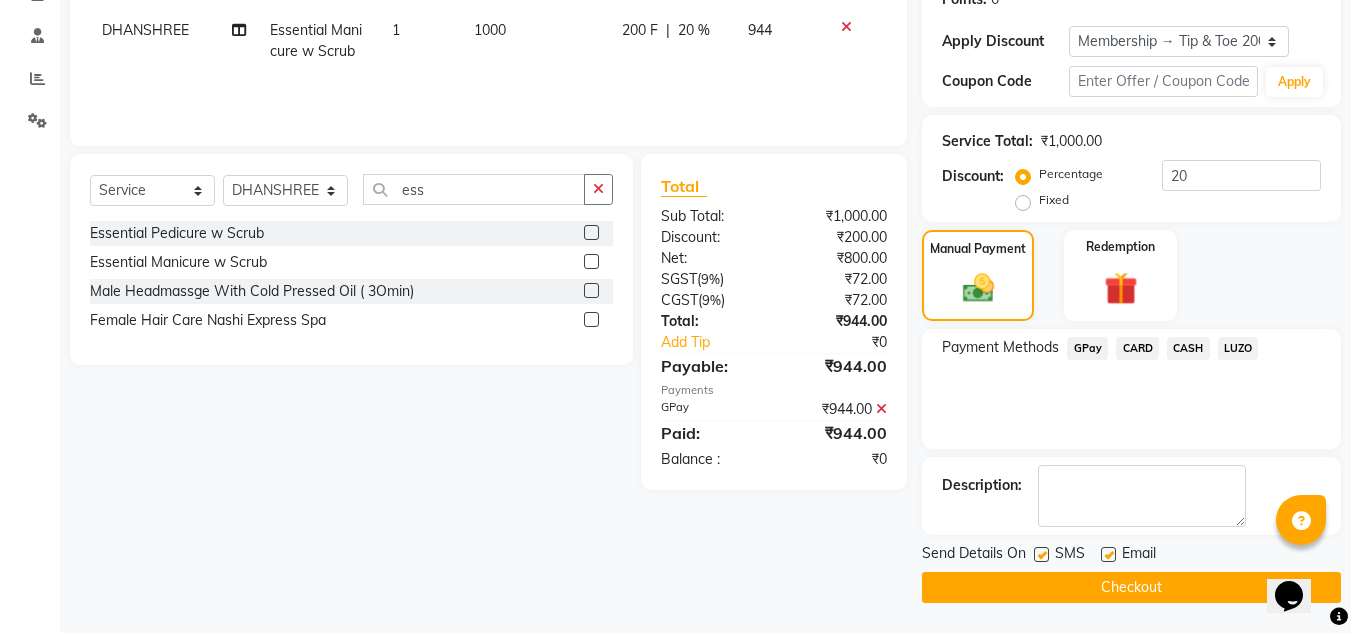 click 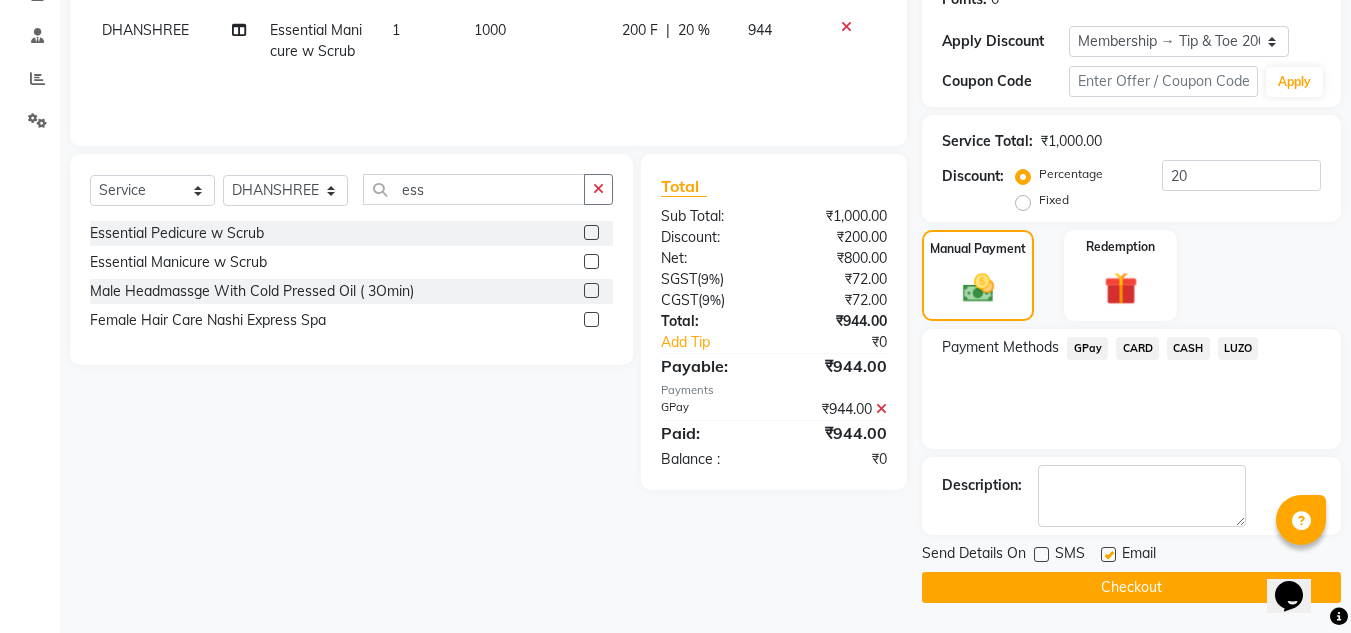 click 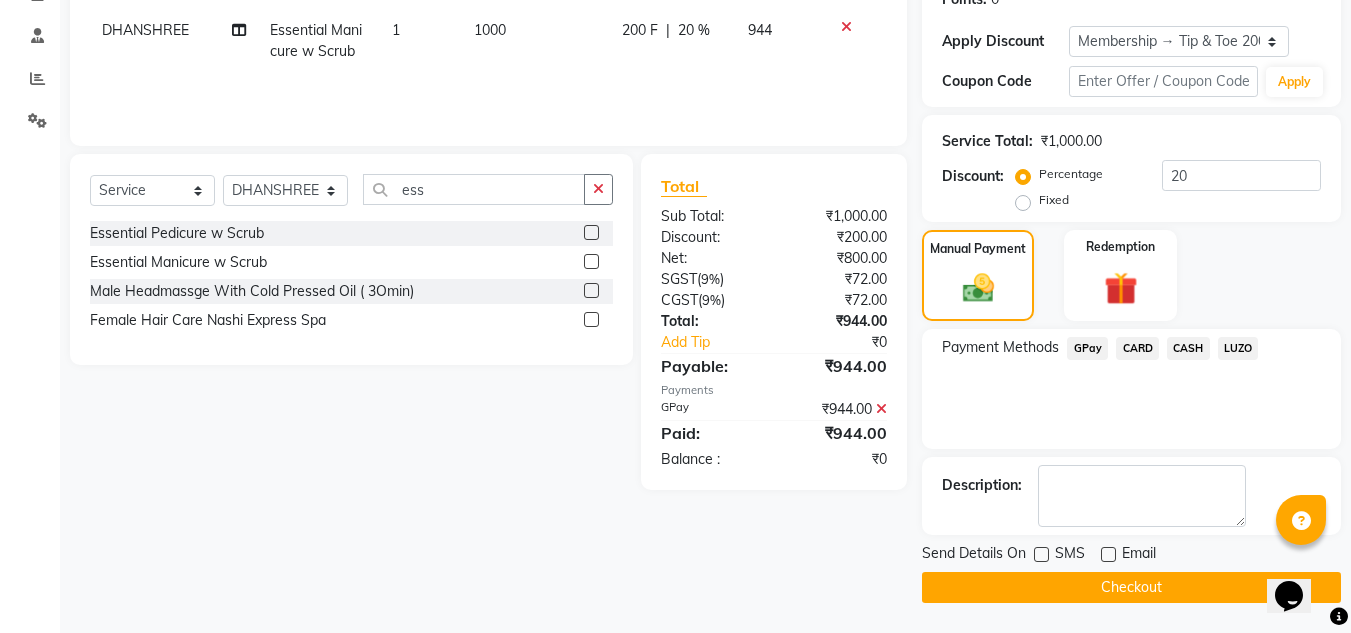 click 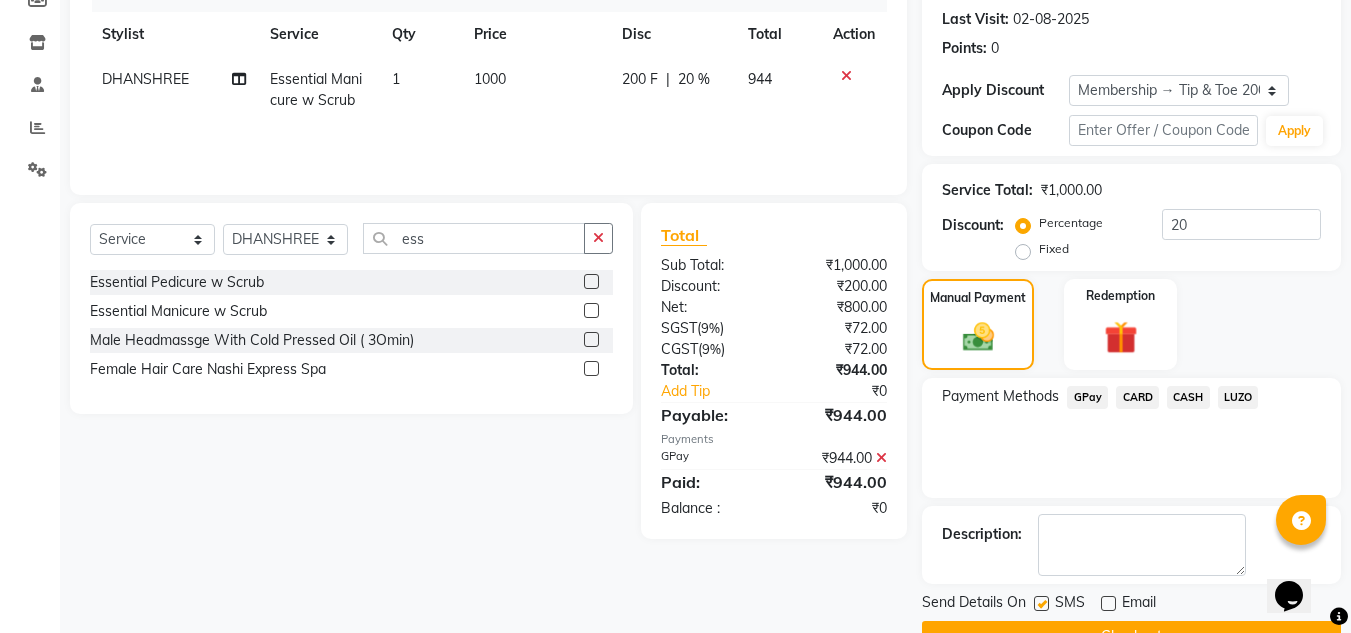 scroll, scrollTop: 322, scrollLeft: 0, axis: vertical 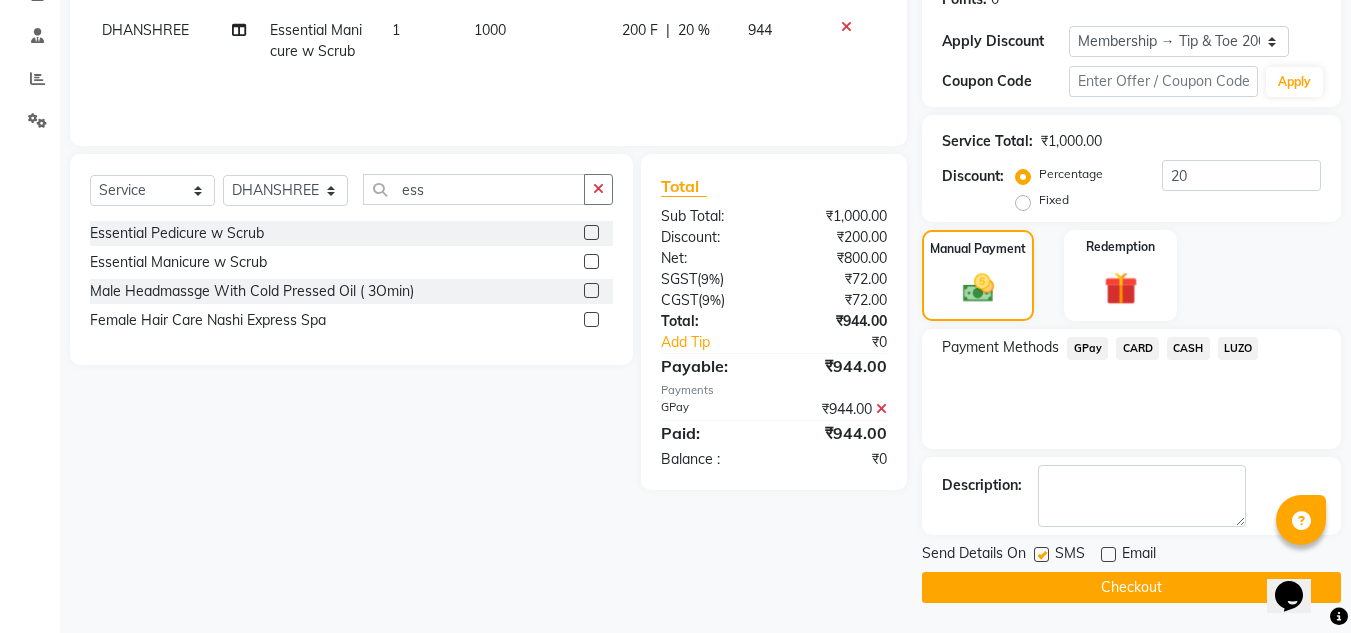 click on "Checkout" 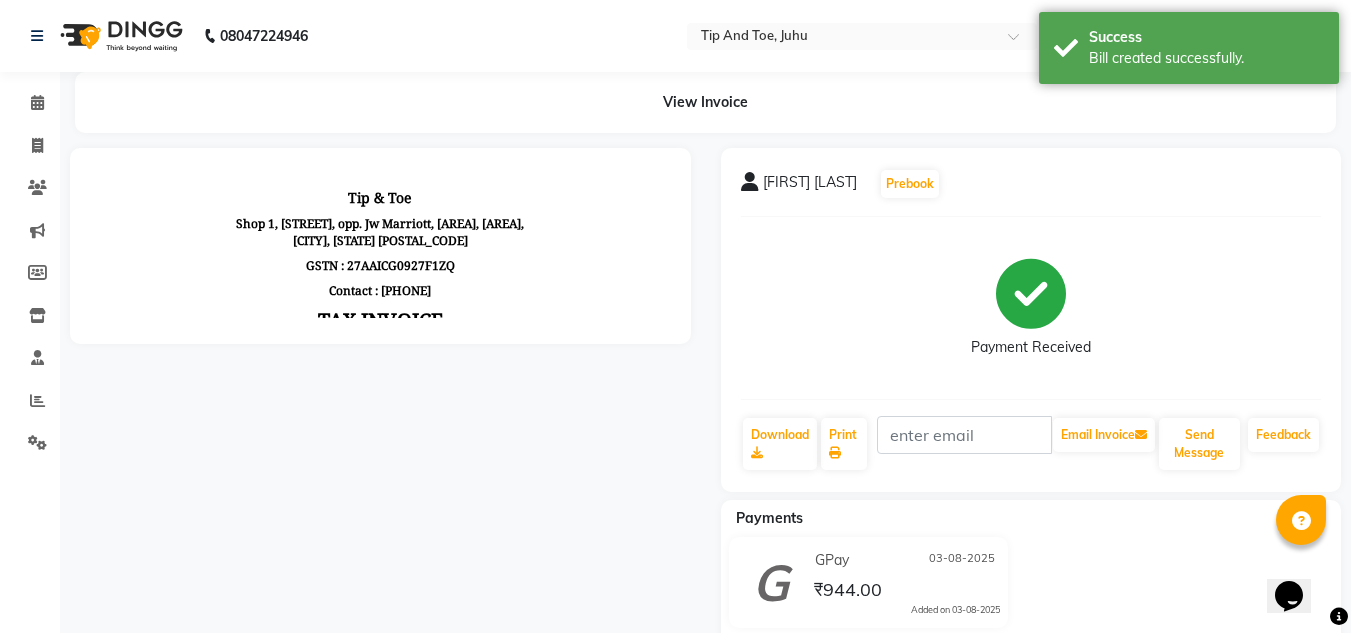 scroll, scrollTop: 0, scrollLeft: 0, axis: both 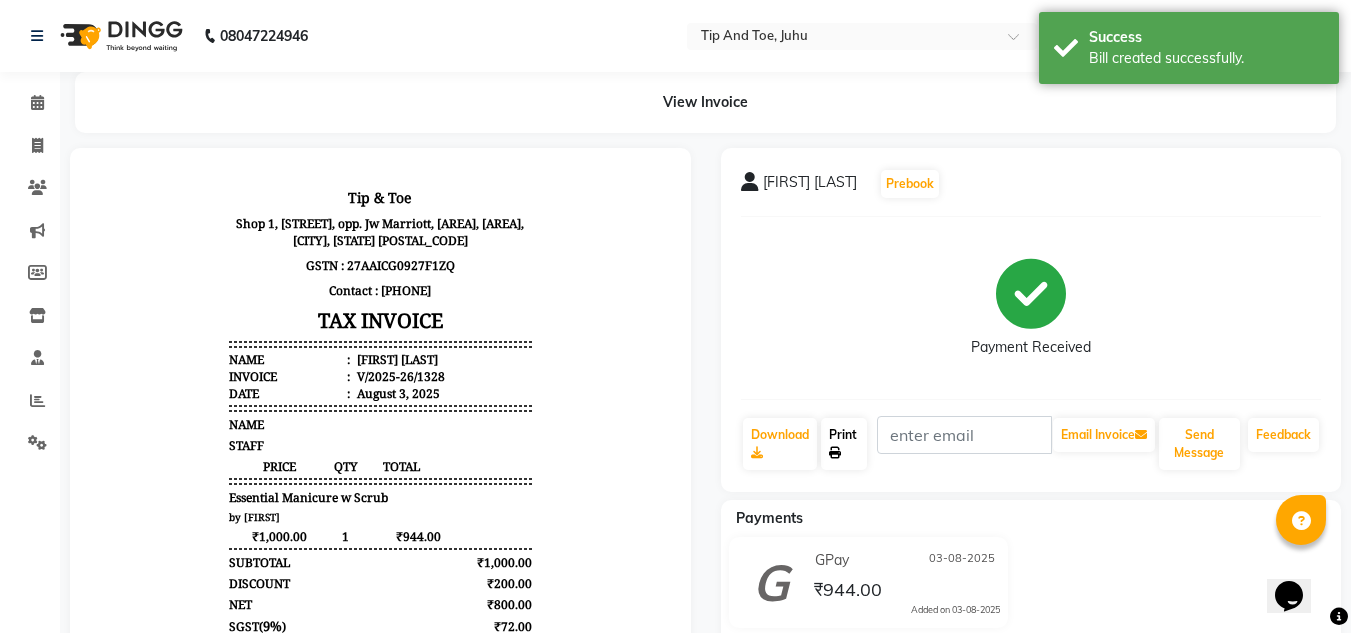 click on "Print" 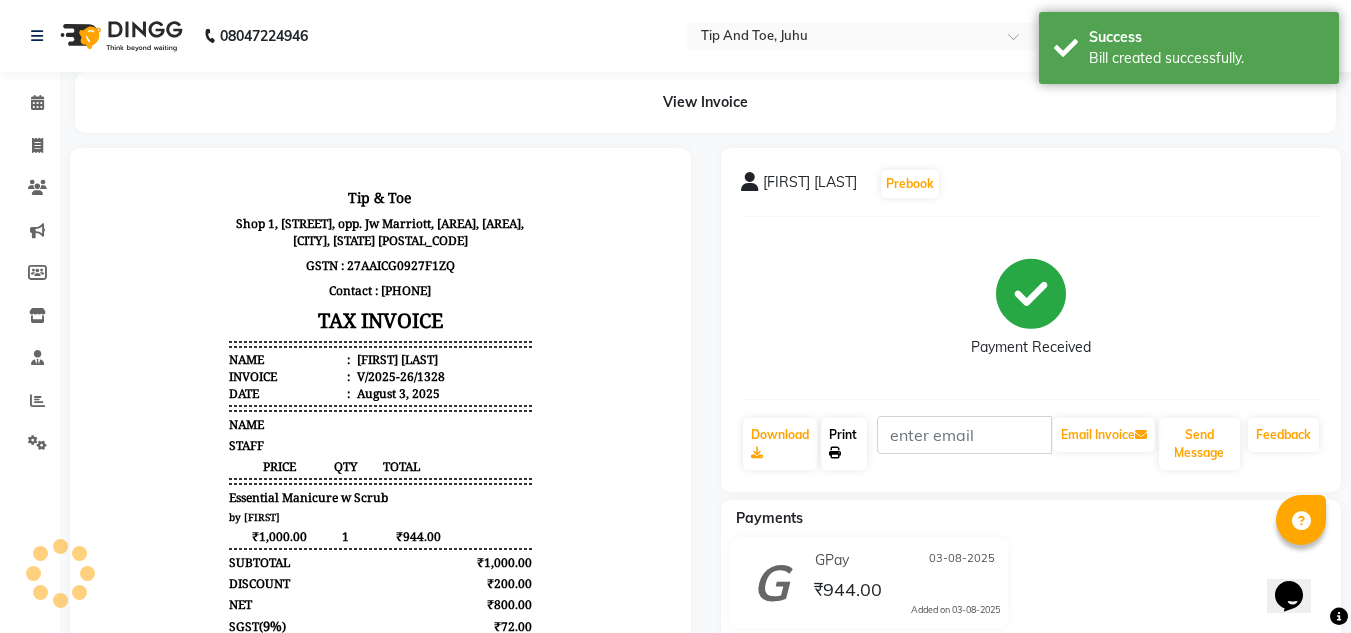 click on "Print" 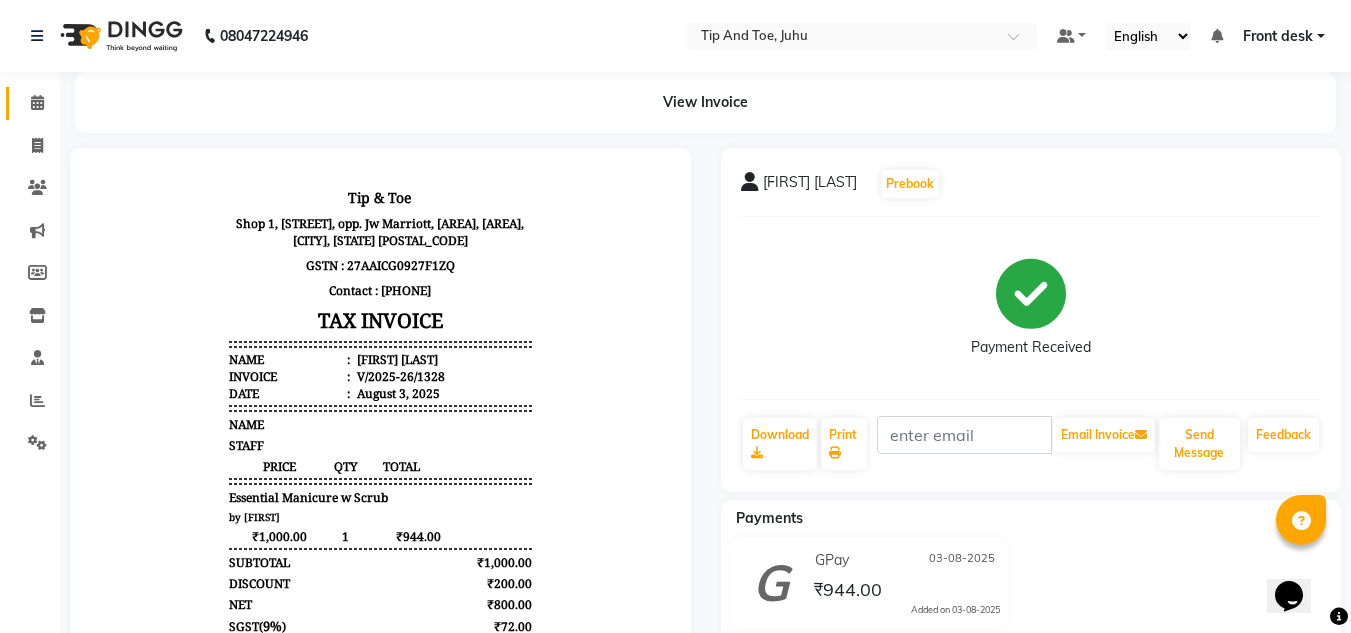 click on "Calendar" 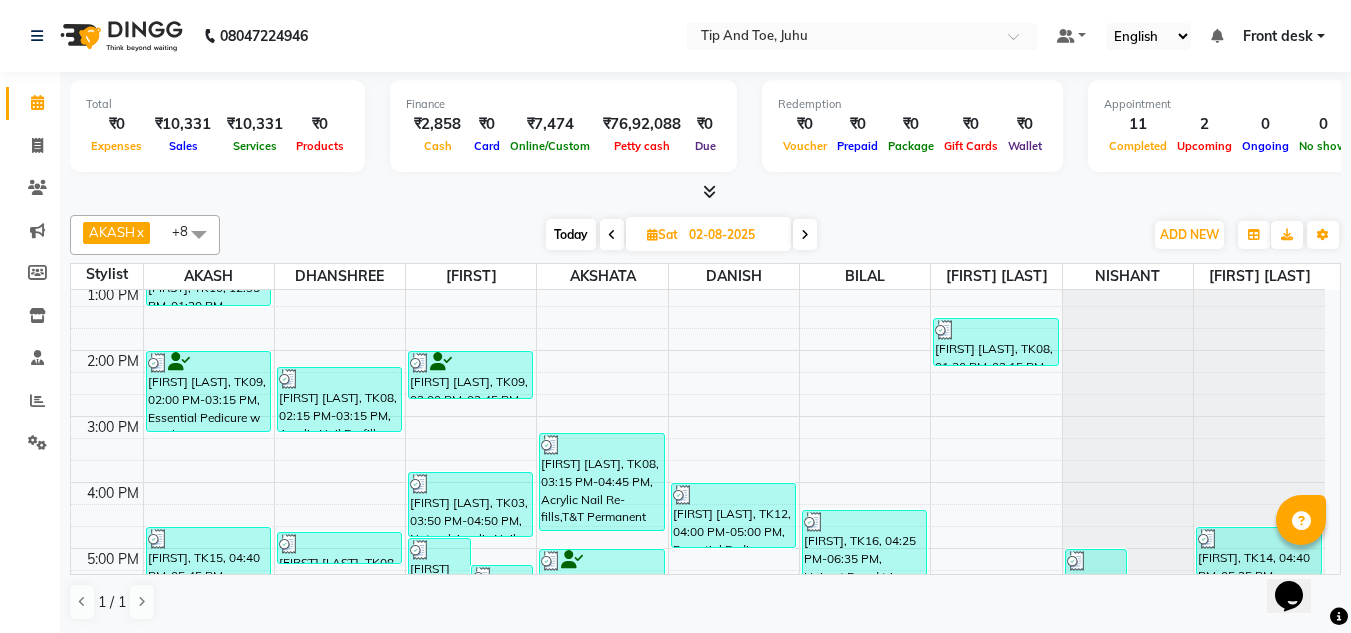 scroll, scrollTop: 573, scrollLeft: 0, axis: vertical 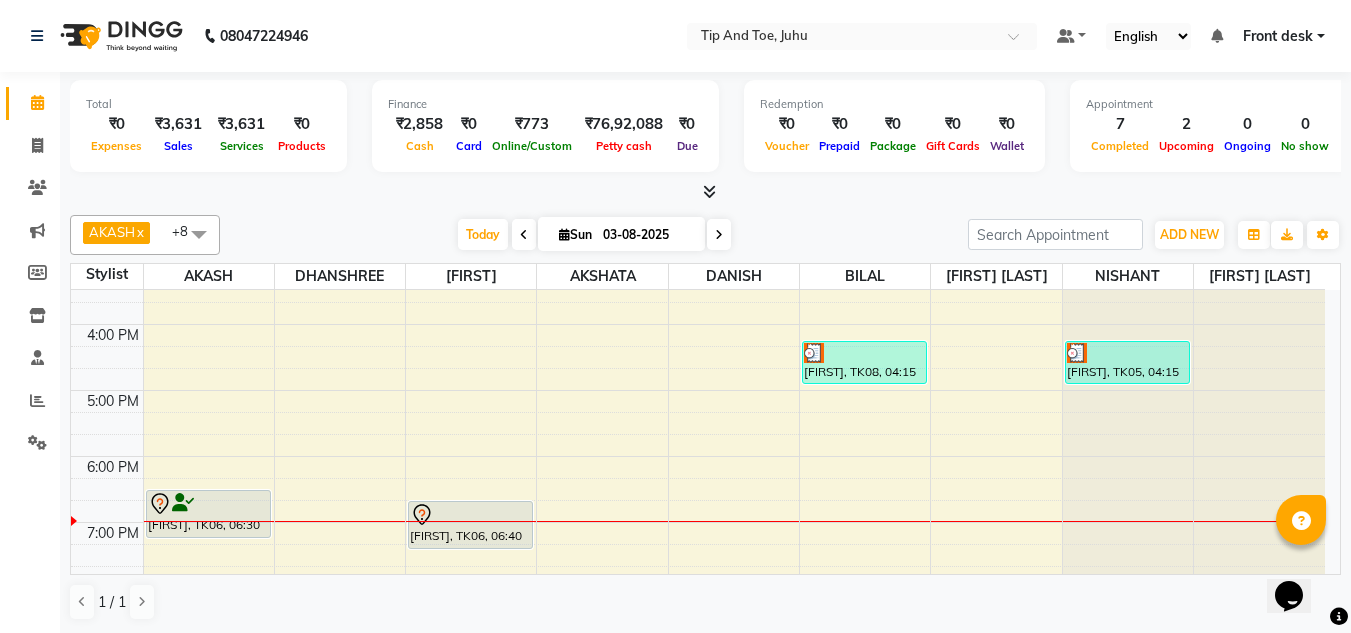 click on "8:00 AM 9:00 AM 10:00 AM 11:00 AM 12:00 PM 1:00 PM 2:00 PM 3:00 PM 4:00 PM 5:00 PM 6:00 PM 7:00 PM 8:00 PM             [FIRST], TK06, 06:30 PM-07:15 PM, Essential Pedicure w Scrub             [FIRST], TK06, 06:40 PM-07:25 PM, Essential Manicure w Scrub     [FIRST], TK03, 10:10 AM-10:45 AM, Hairwash,Beard trim + line up     [FIRST] [LAST], TK09, 02:20 PM-03:00 PM, Haircut     [FIRST], TK08, 04:15 PM-04:55 PM, Haircut     [FIRST] [LAST], TK01, 11:00 AM-12:00 PM, Male Nashi Argan Oil Spa     [FIRST], TK07, 12:55 PM-01:35 PM, Haircut for Kids (below 12 yrs)     [FIRST], TK10, 02:35 PM-03:15 PM, Beard trim + line up,Beard trim + line up     [FIRST], TK05, 04:15 PM-04:55 PM, Haircut" at bounding box center (698, 225) 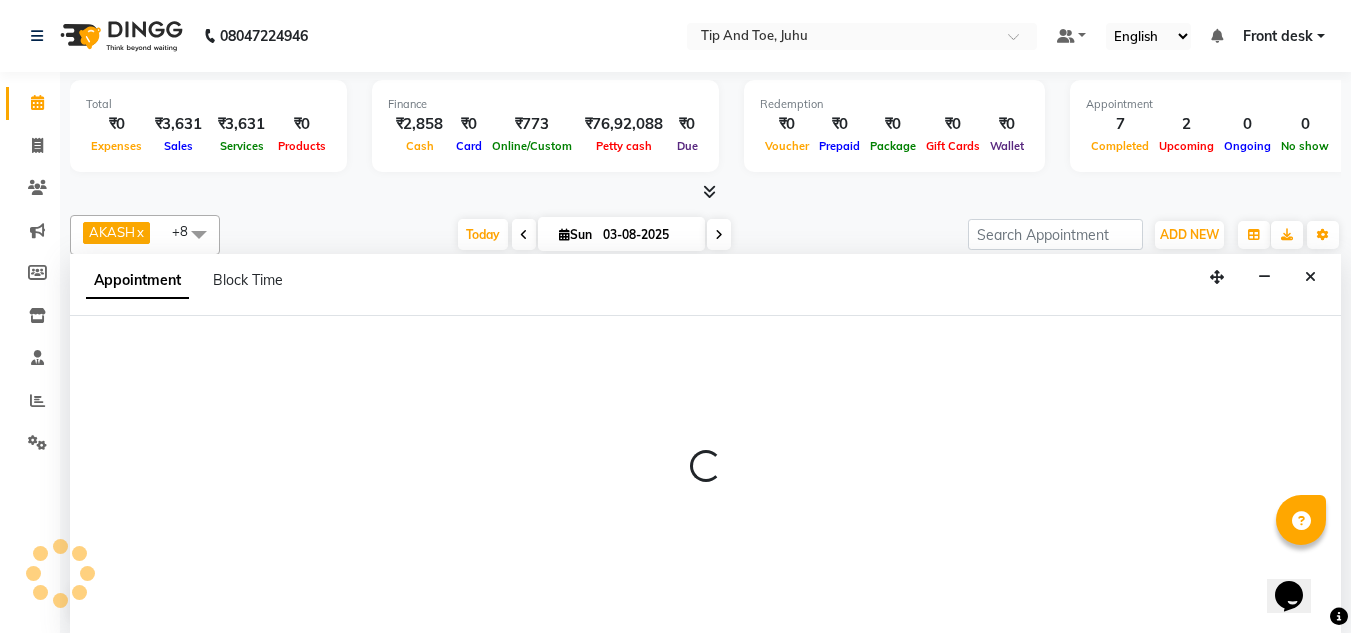 scroll, scrollTop: 1, scrollLeft: 0, axis: vertical 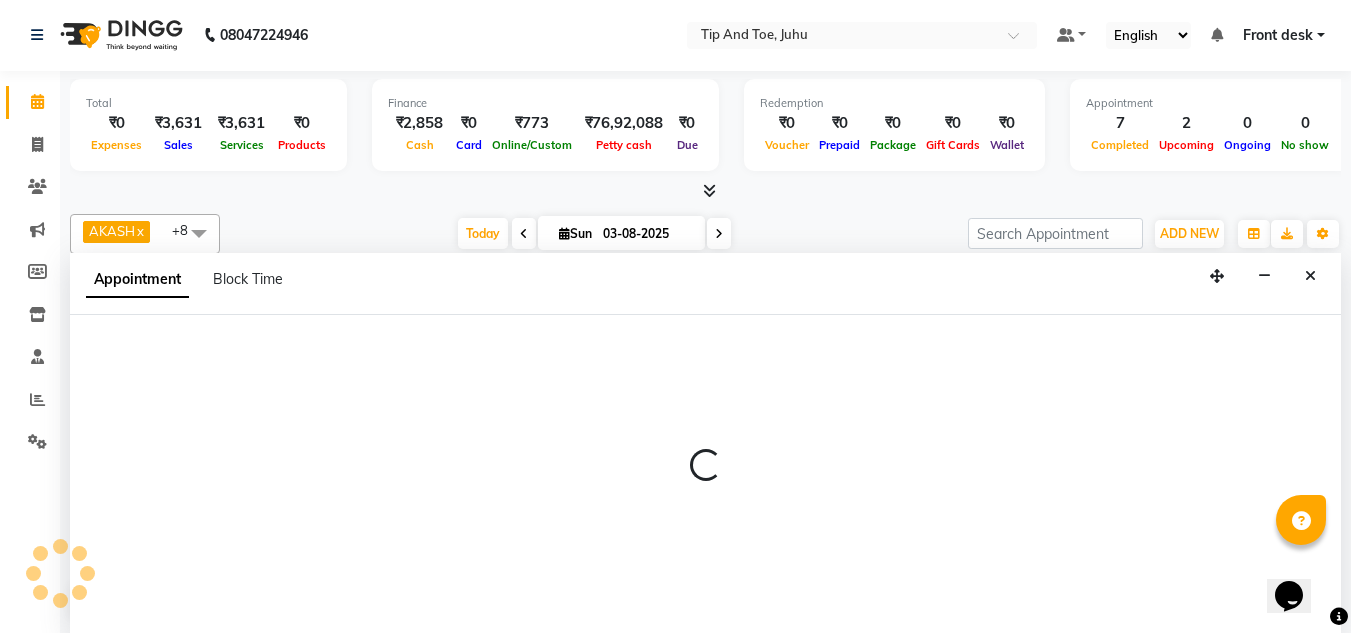 select on "37331" 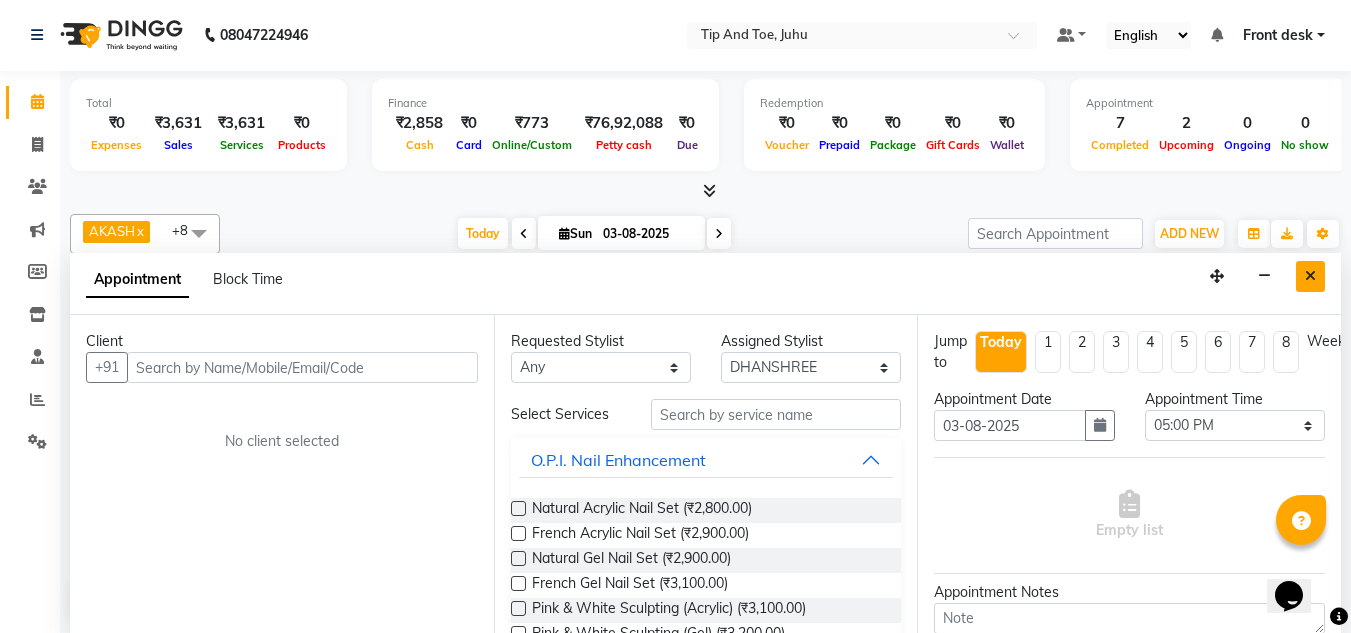 click at bounding box center [1310, 276] 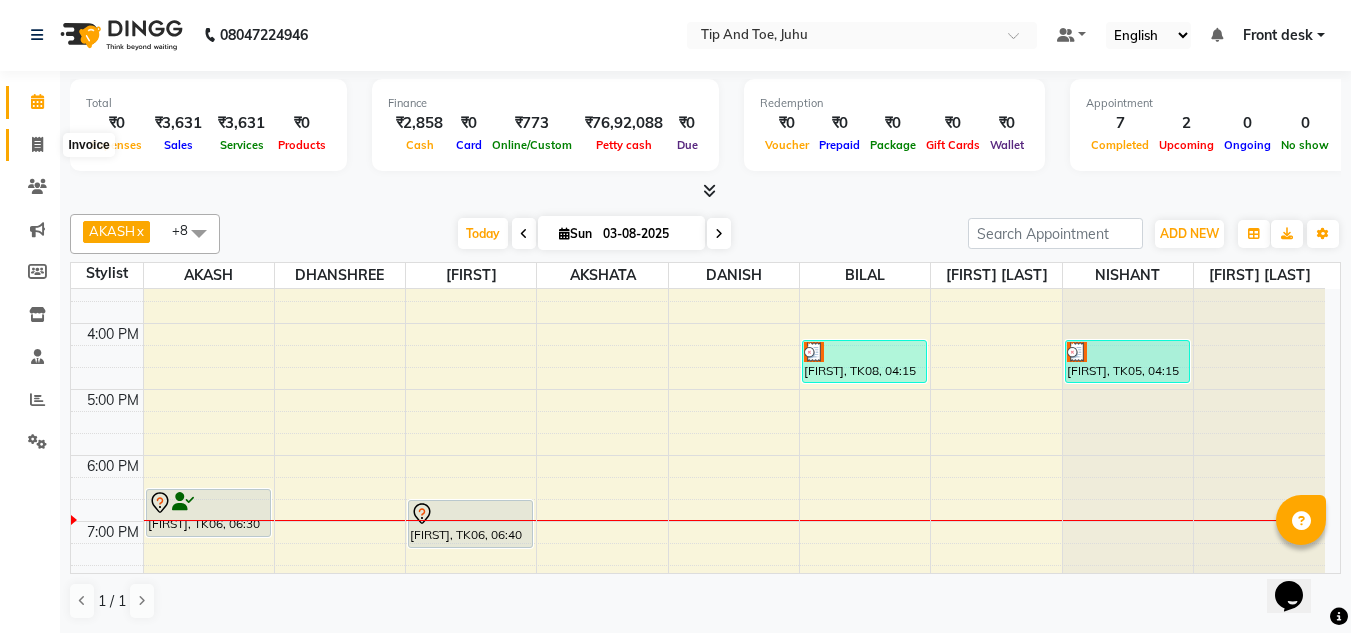 click 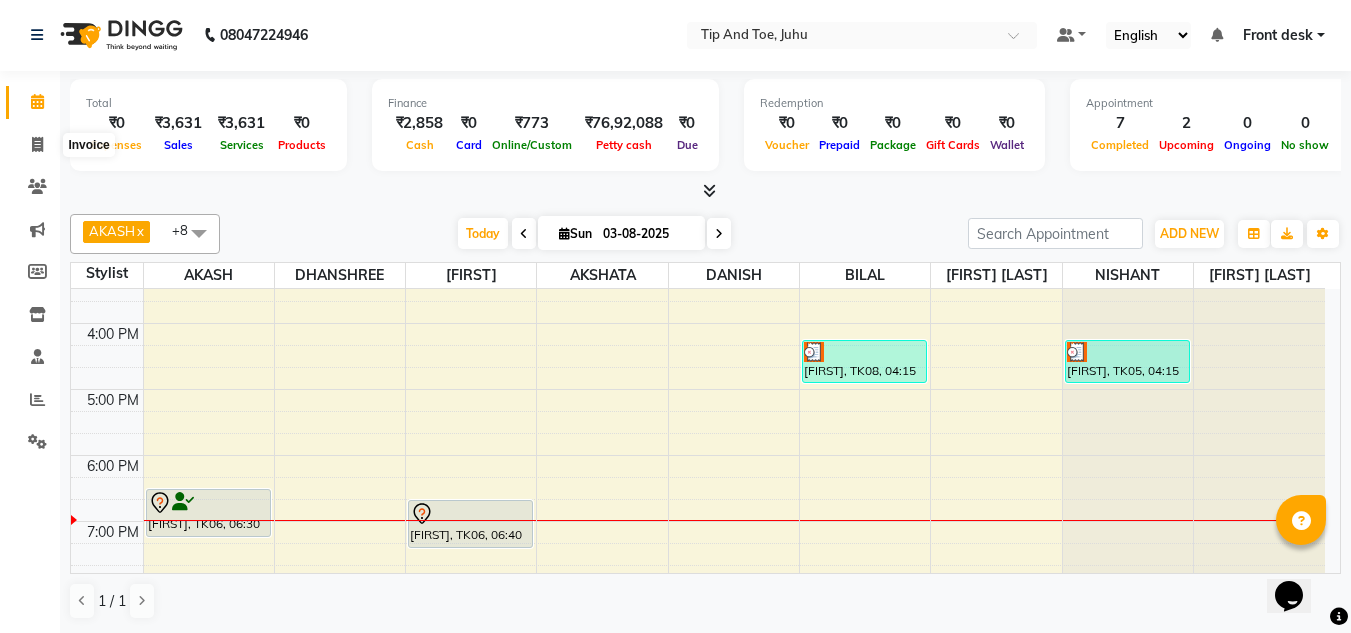 select on "5516" 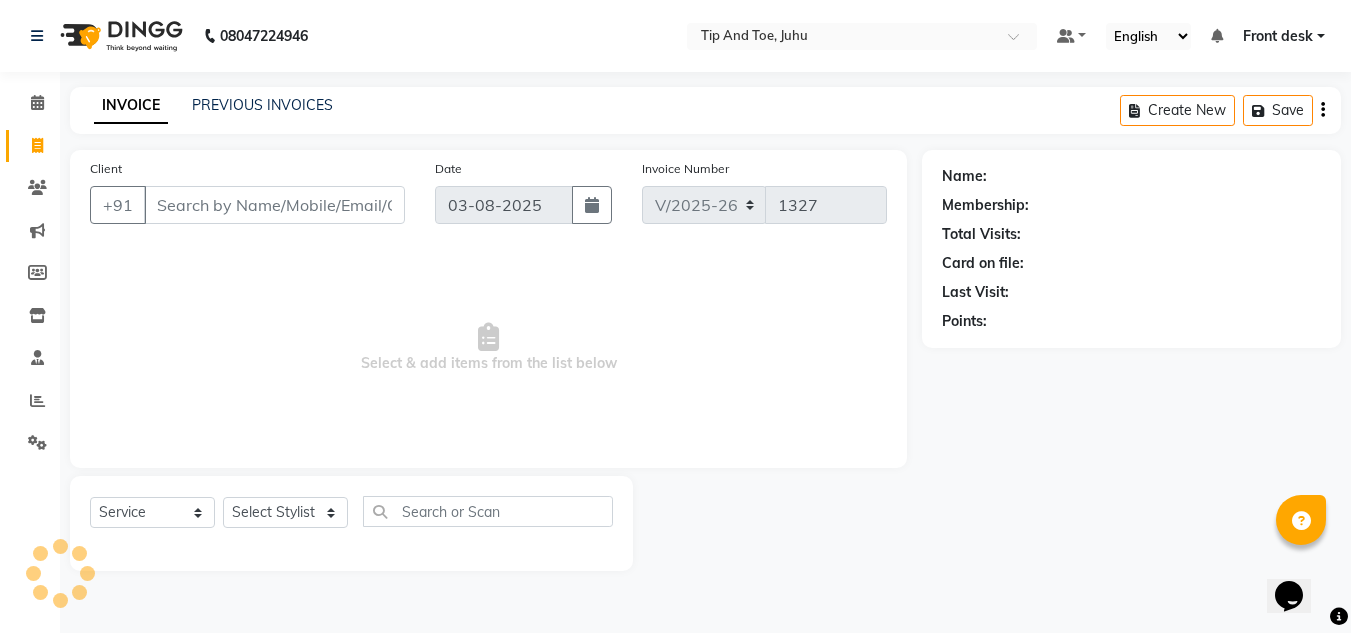 scroll, scrollTop: 0, scrollLeft: 0, axis: both 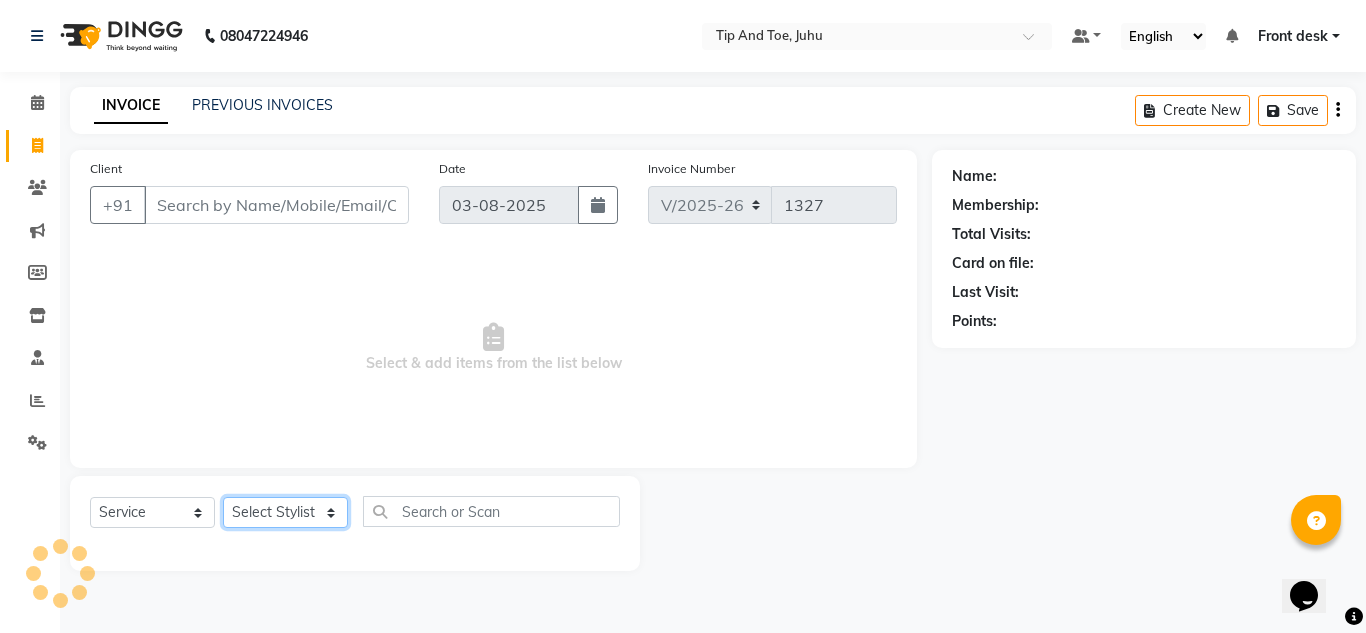 click on "Select Stylist" 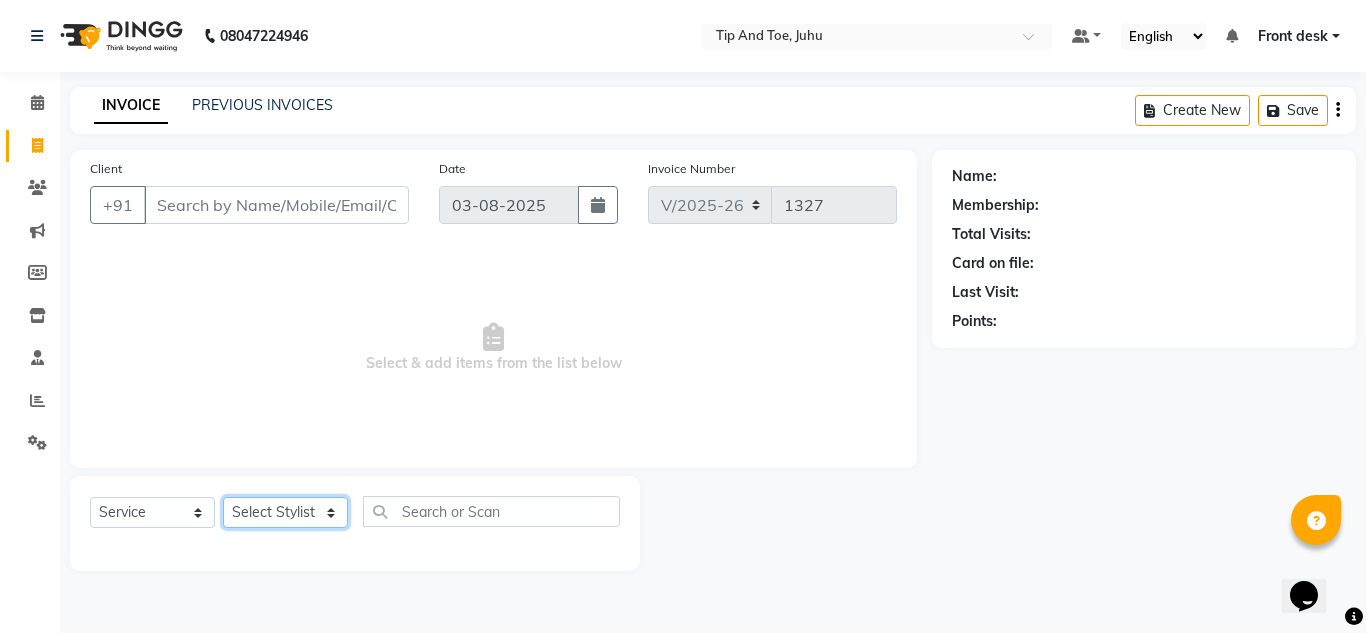 select on "37331" 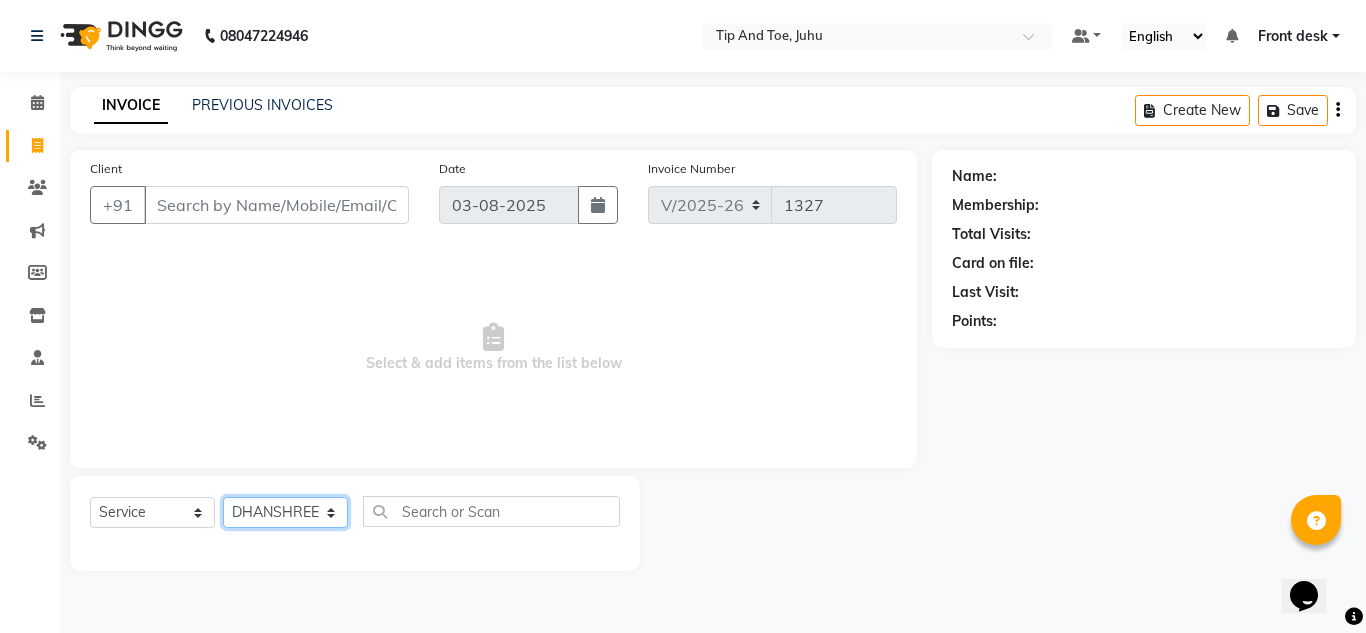 click on "Select Stylist ABIK  [FIRST] [LAST] [FIRST] [FIRST] [FIRST] [LAST] [FIRST] [FIRST] [FIRST] [FIRST] [FIRST] [FIRST] Front desk  [FIRST] [FIRST] [FIRST] [FIRST] [FIRST] [FIRST] [FIRST] [FIRST] [FIRST] [FIRST] [FIRST] [FIRST] [FIRST] [FIRST] [FIRST] [FIRST]" 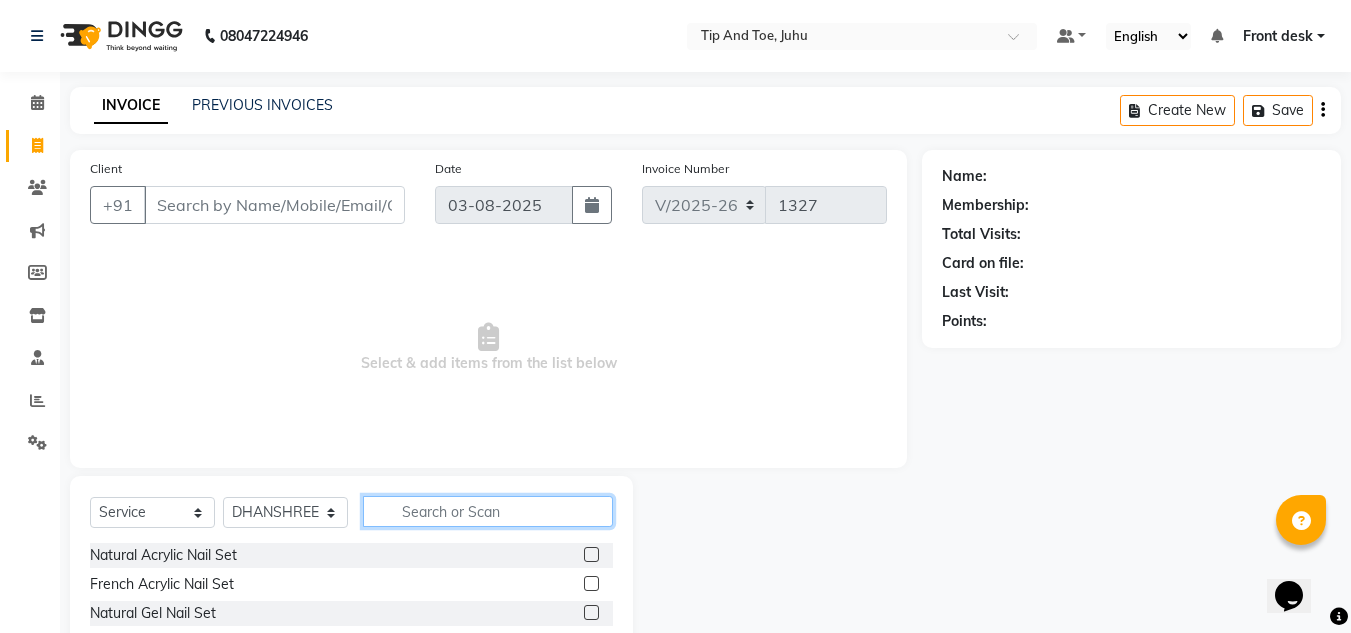 click 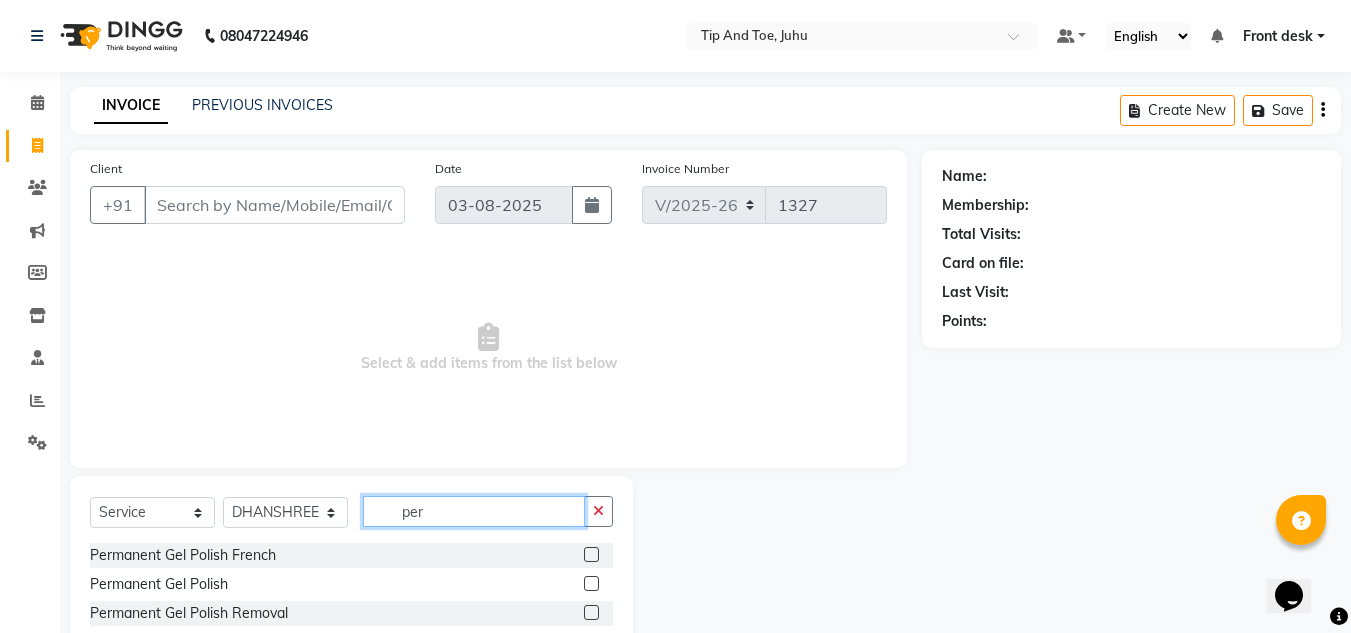 type on "per" 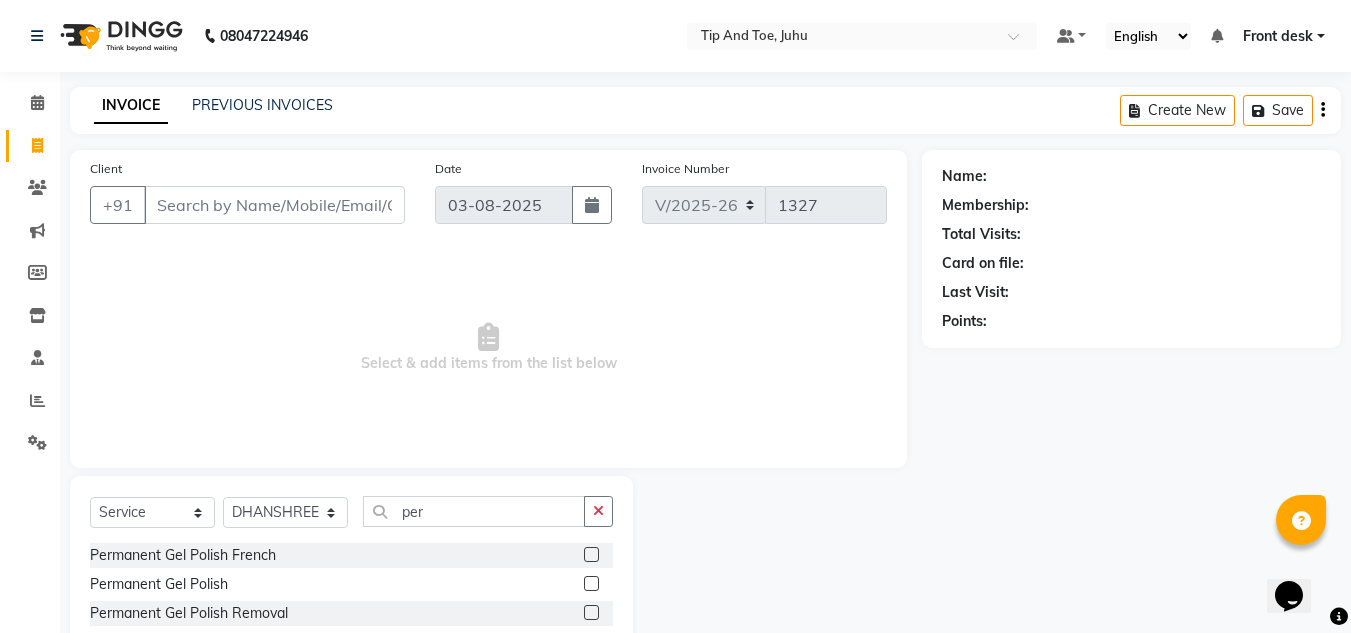 click 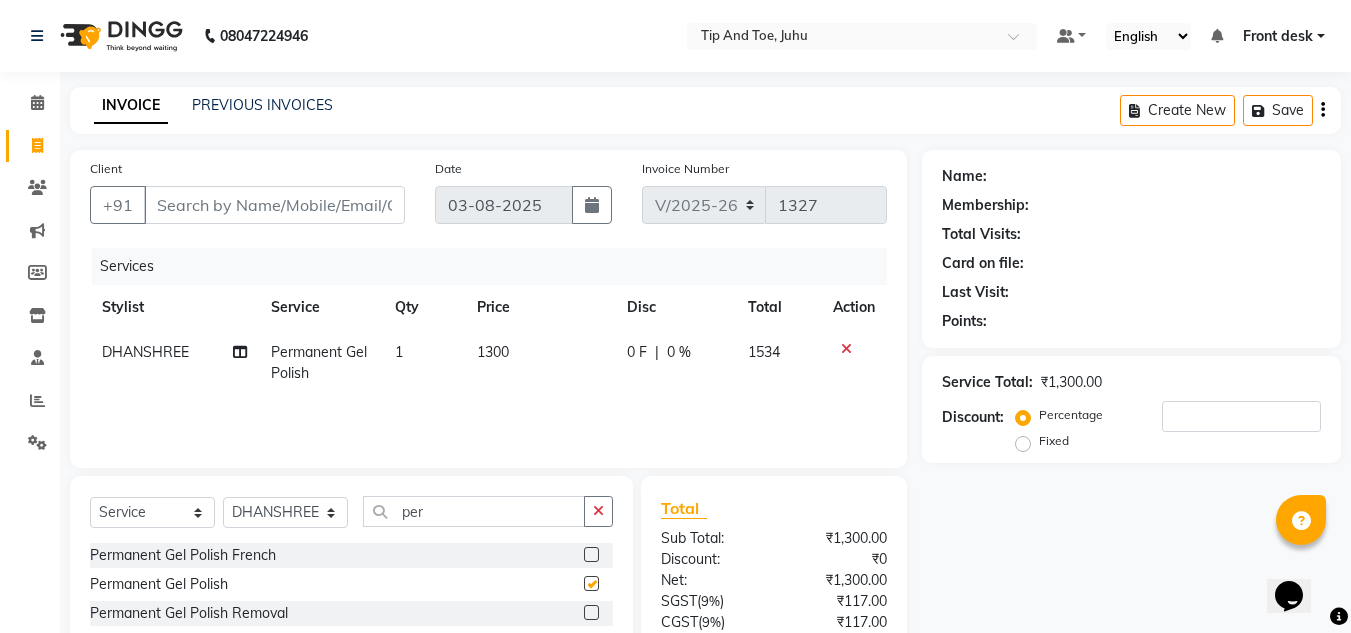 checkbox on "false" 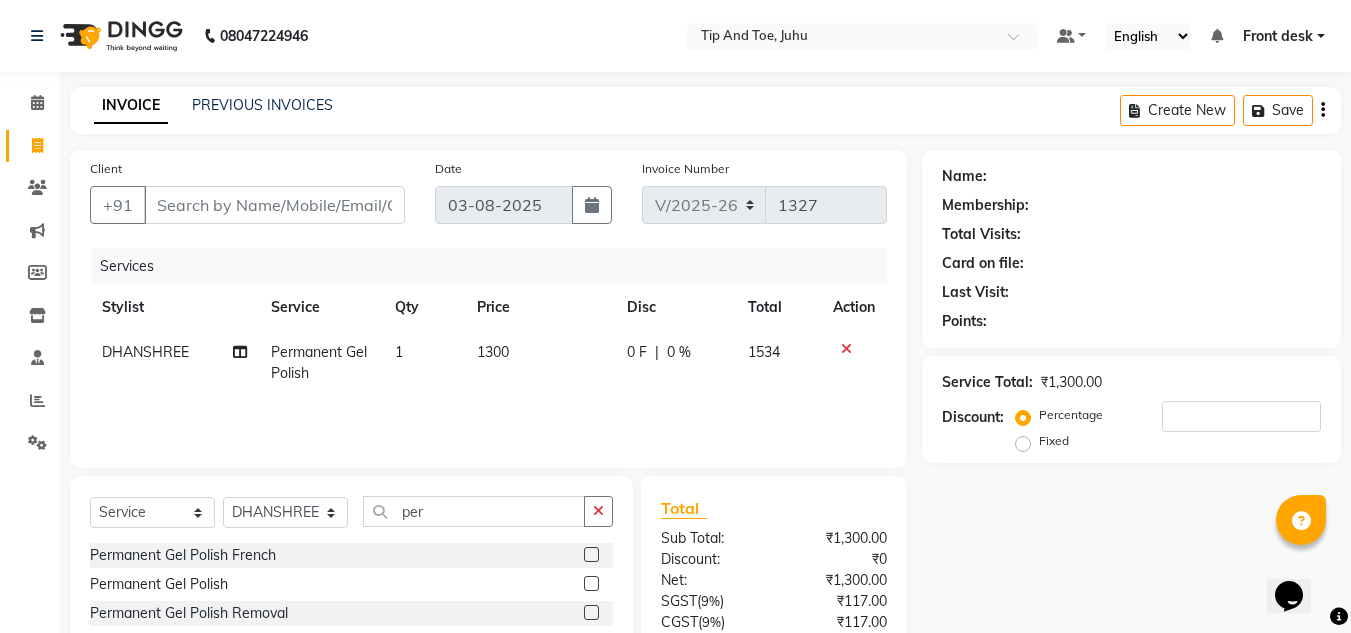 click on "Select  Service  Product  Membership  Package Voucher Prepaid Gift Card  Select Stylist ABIK  [FIRST] [LAST] [FIRST] [FIRST] [FIRST] [LAST] [FIRST] [FIRST] [FIRST] [FIRST] [FIRST] [FIRST] Front desk  [FIRST] [FIRST] [FIRST] [FIRST] [FIRST] [FIRST] [FIRST] [FIRST] [FIRST] [FIRST] [FIRST] [FIRST] [FIRST] [FIRST] [FIRST] [FIRST] per Permanent Gel Polish French  Permanent Gel Polish  Permanent Gel Polish Removal  Glitter Color Change Permanent  T&T Permanent Gel Polish French  T&T Permanent Gel Polish  Upper Lip Waxing  Upper Lip Threading  Female Highlights Per Foil  Crazy color Highlight per Streak  Highlights per Streak  Female Highlights Per Foil(30min)  Color Care & Treatment - Funky Color Per Foil  Color Care & Treatment - Perming  Male Hair Perming  Male Highlight Per Strek" 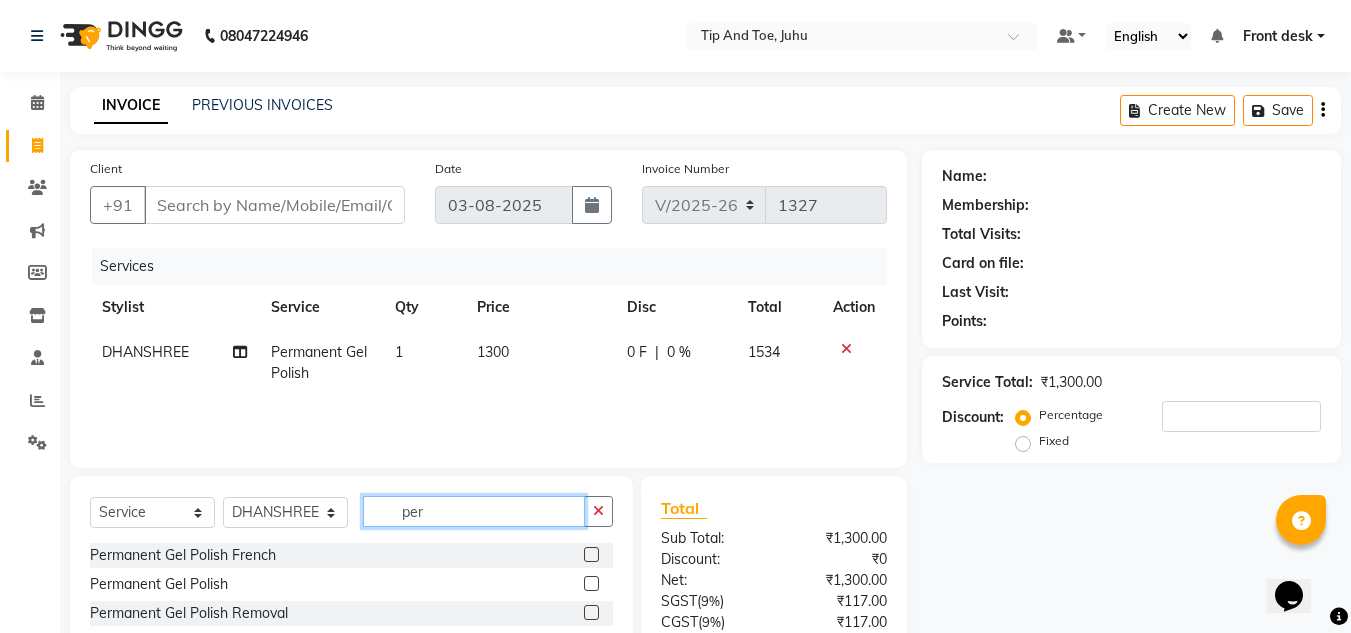 click on "per" 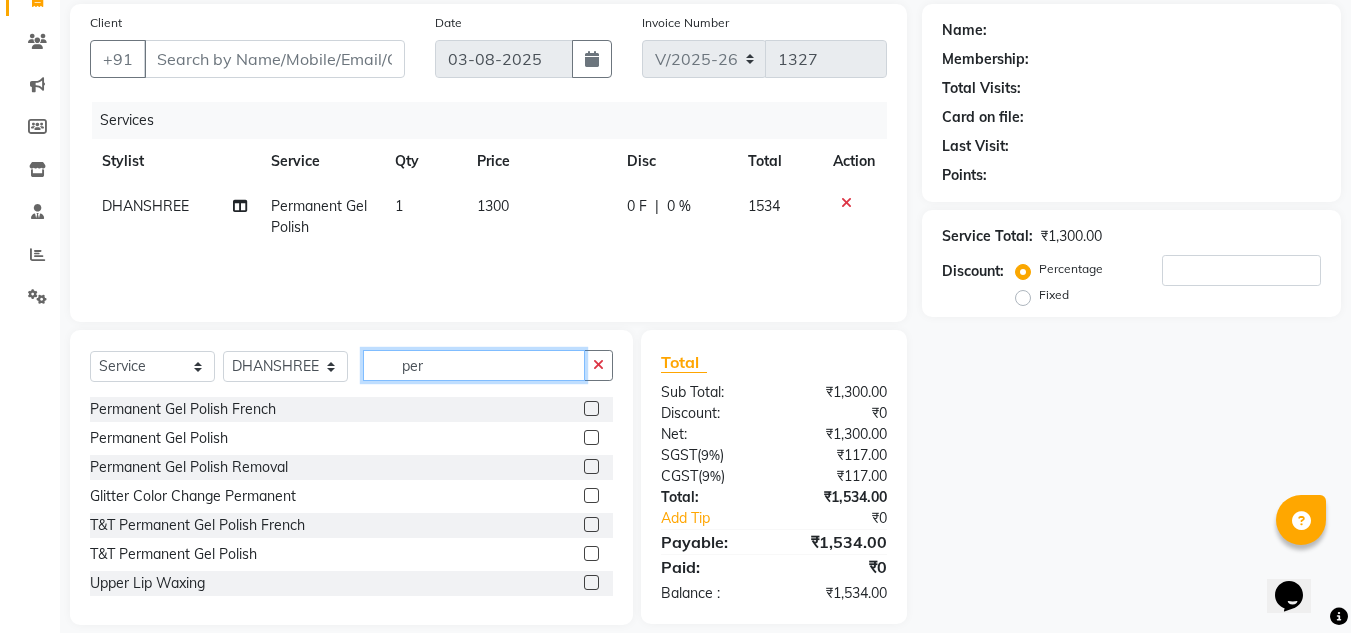 scroll, scrollTop: 168, scrollLeft: 0, axis: vertical 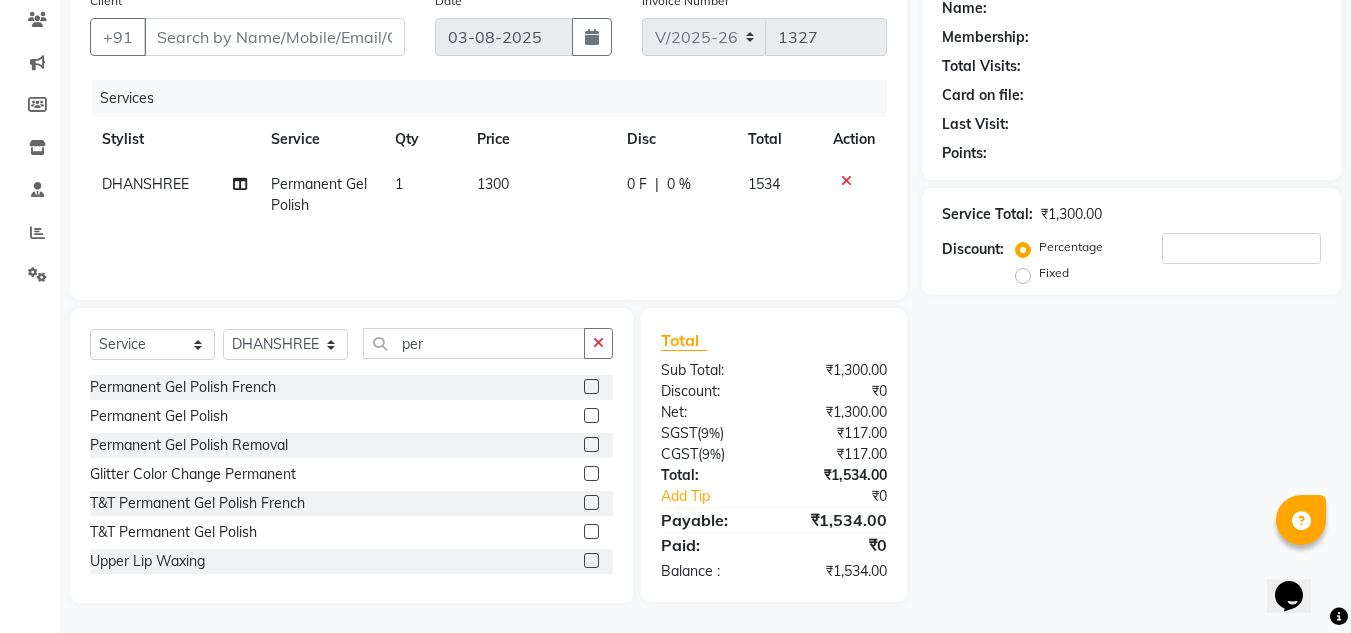click on "1300" 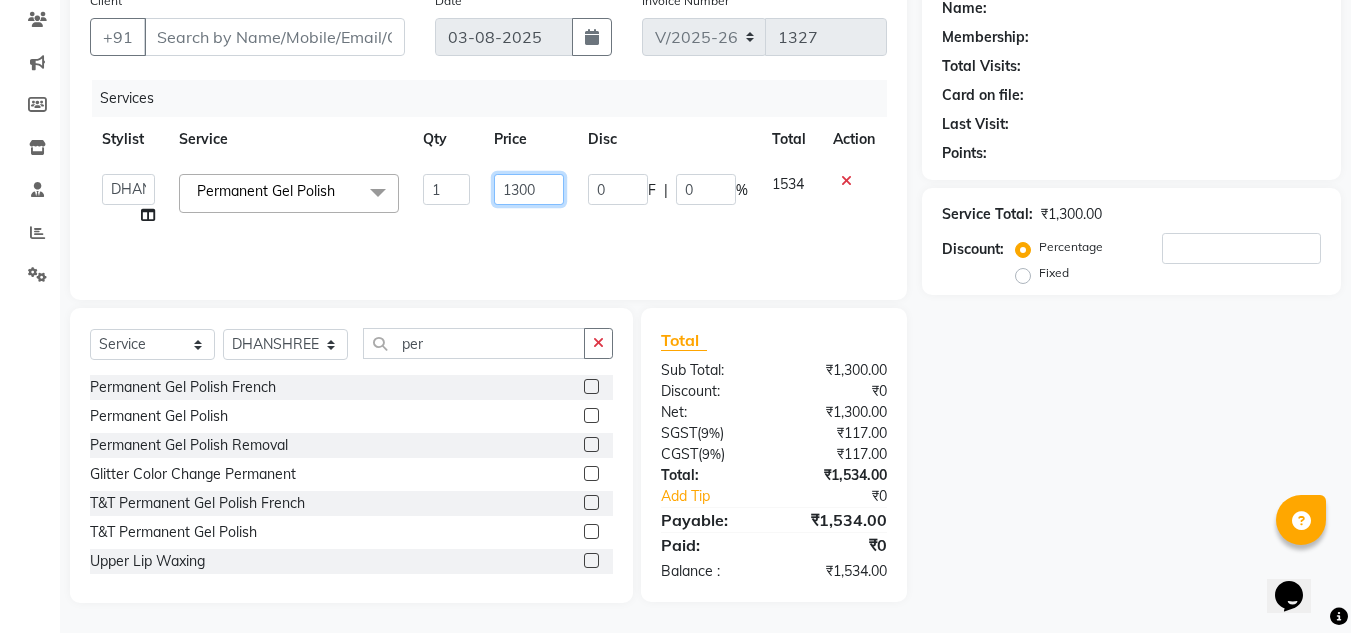 click on "1300" 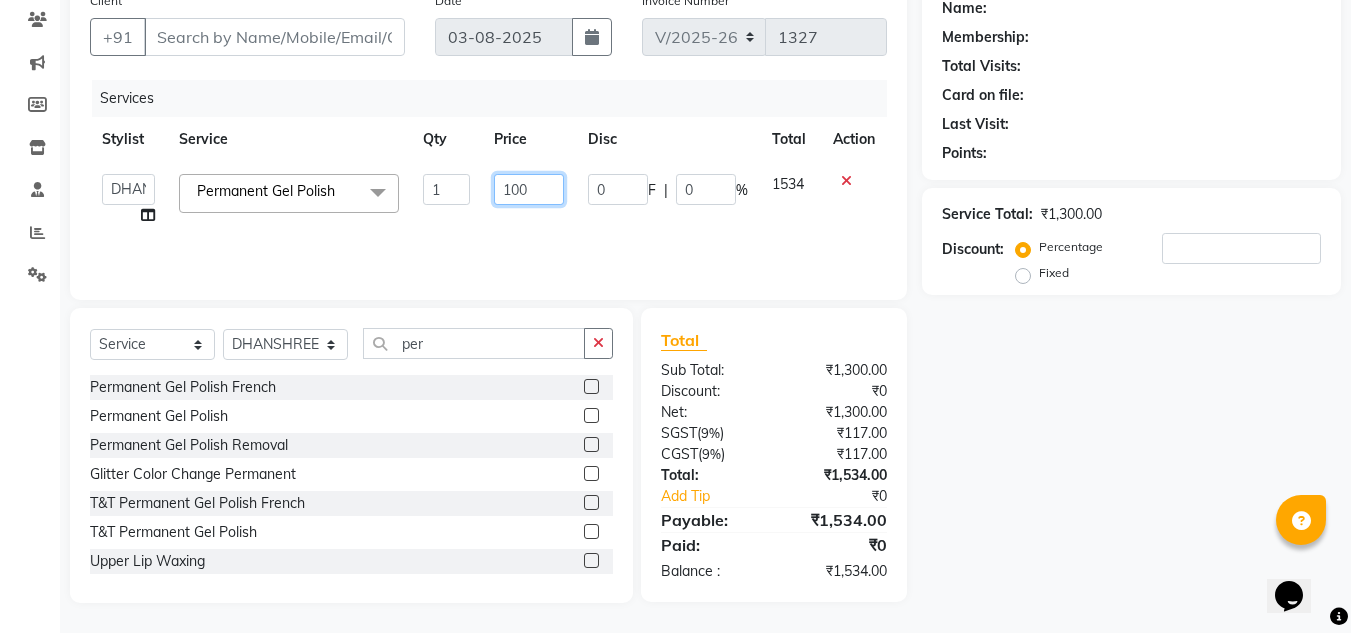 type on "1800" 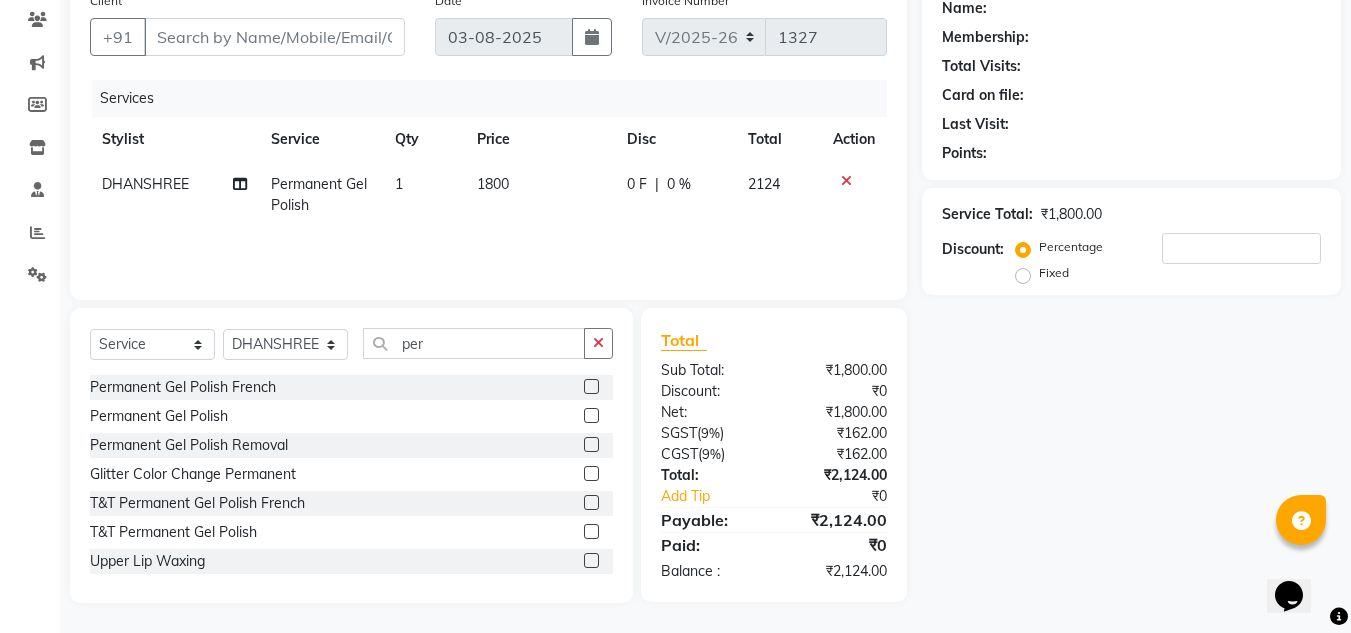 click on "Services Stylist Service Qty Price Disc Total Action [FIRST] Permanent Gel Polish 1 1800 0 F | 0 % 2124" 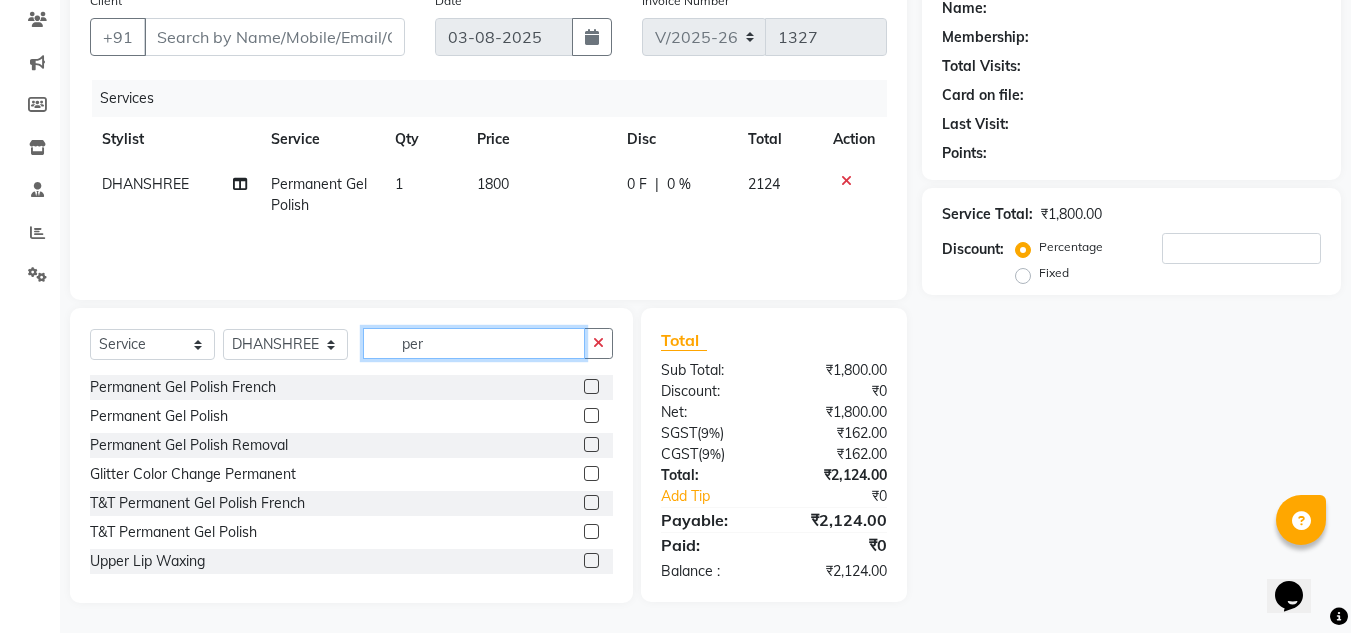 click on "per" 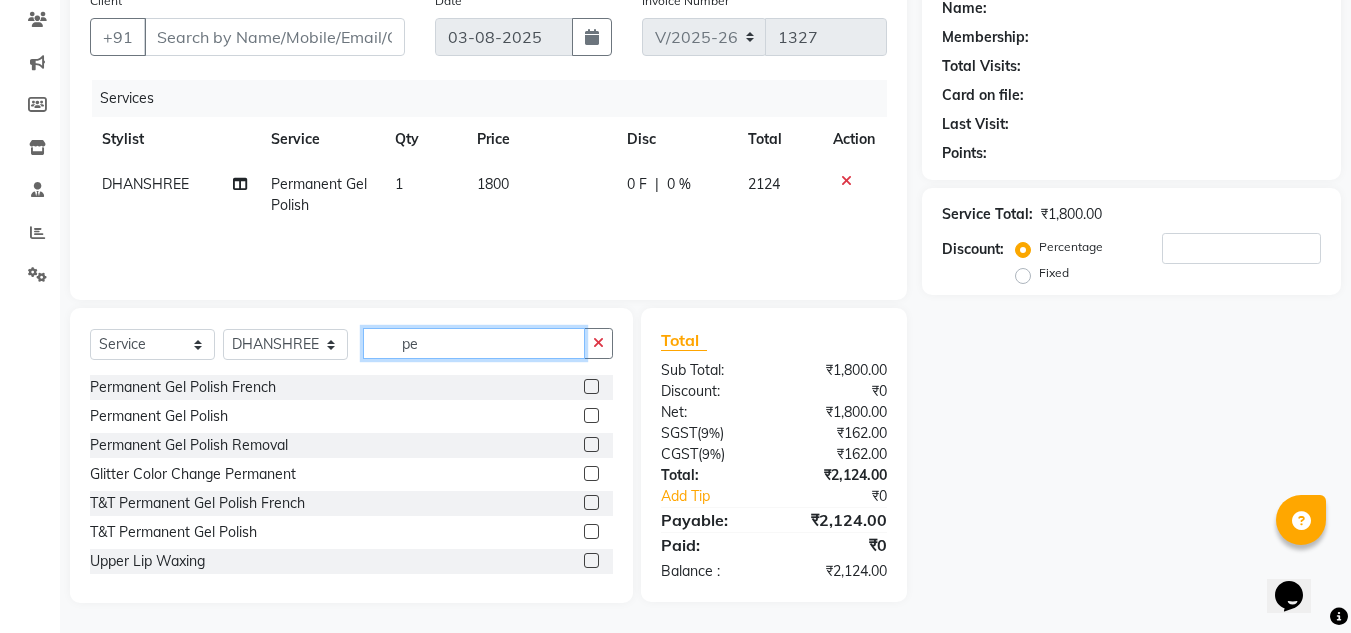 type on "p" 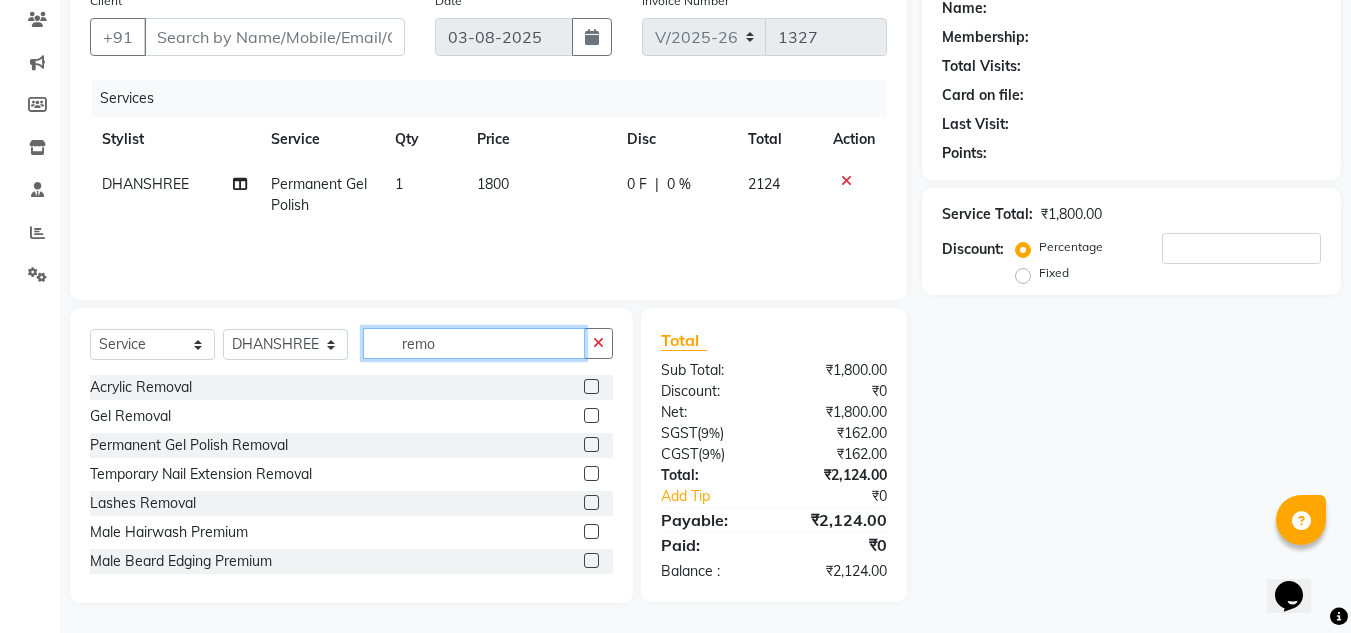 scroll, scrollTop: 167, scrollLeft: 0, axis: vertical 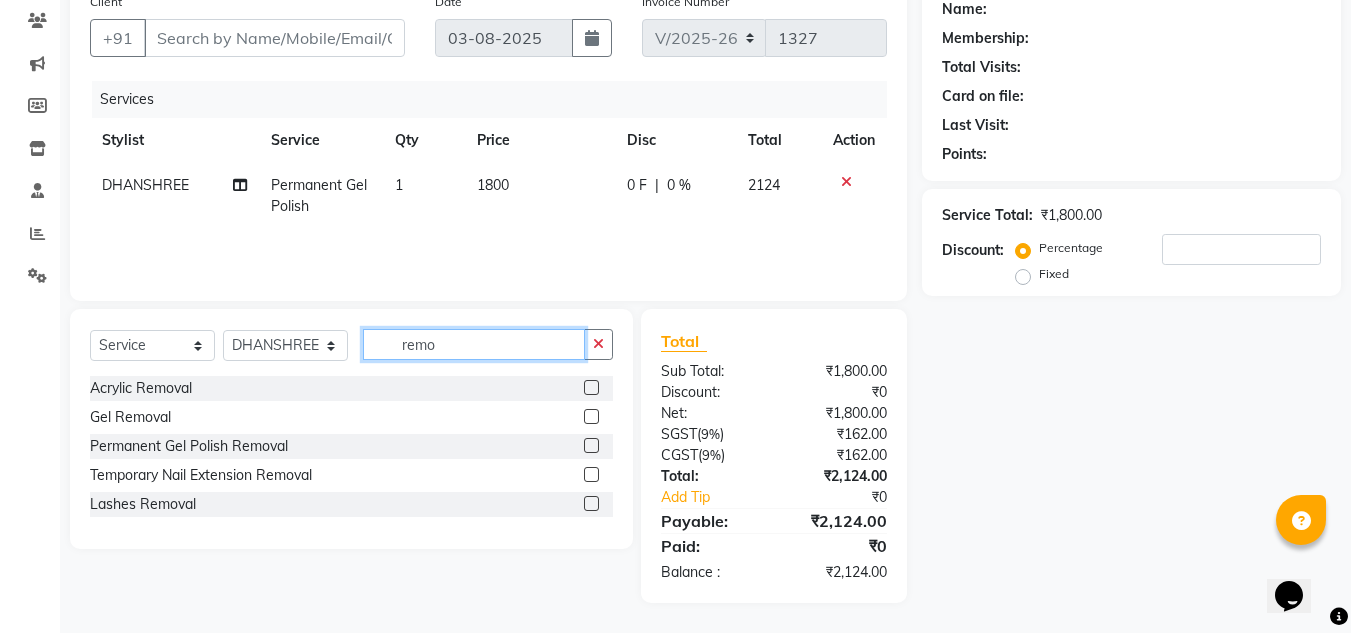 type on "remo" 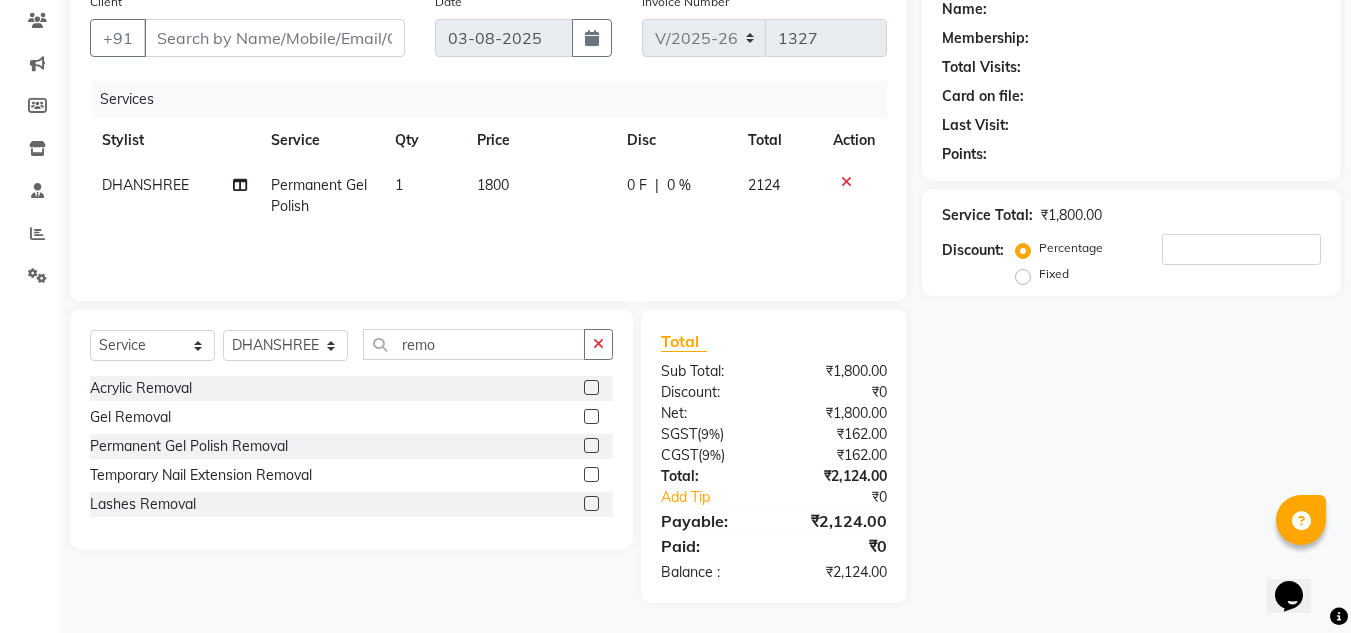 click 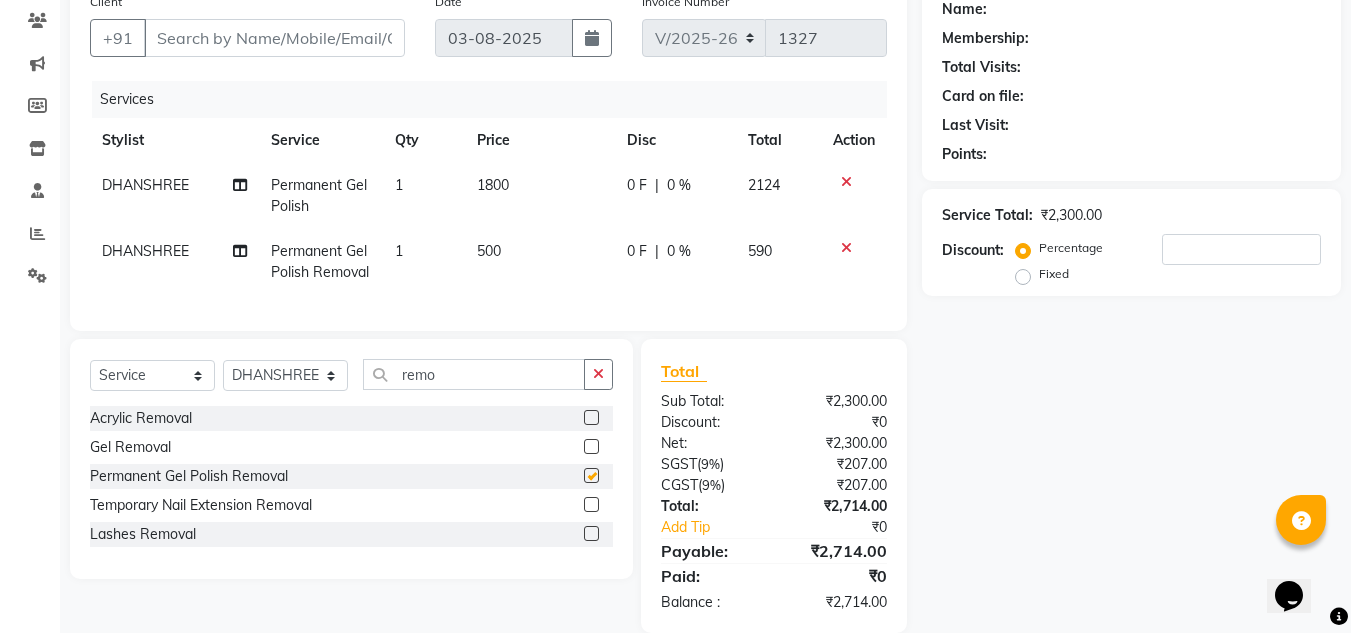 checkbox on "false" 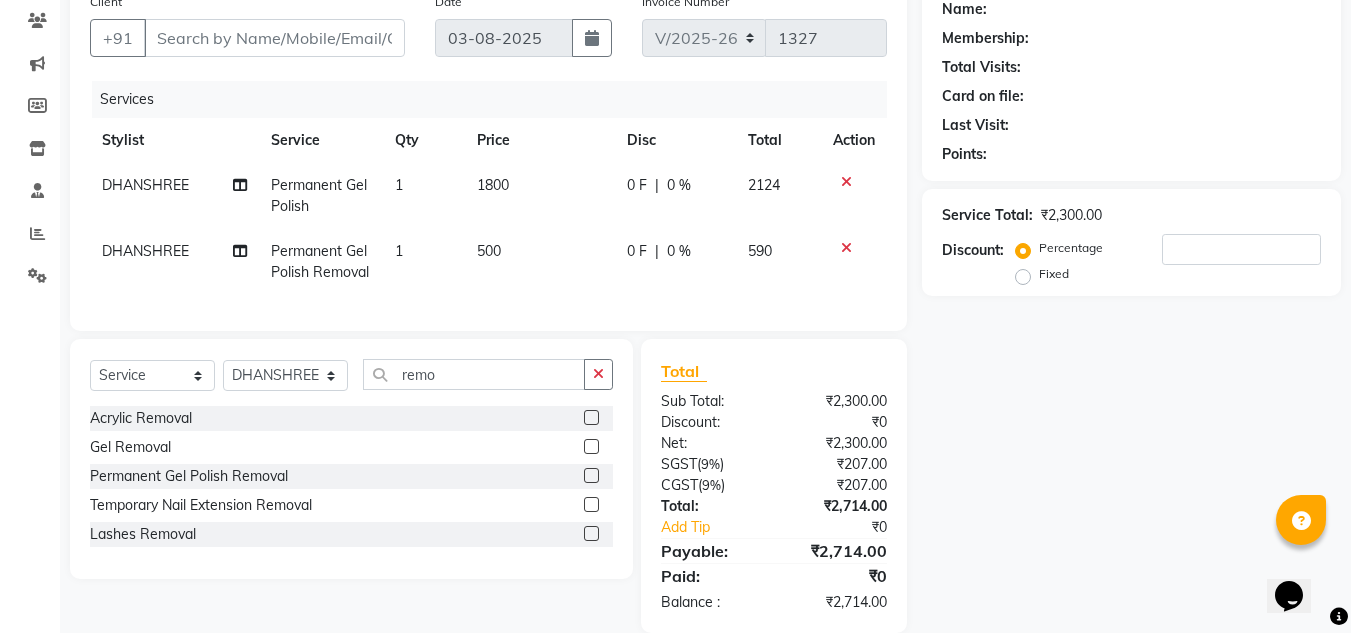 click on "1800" 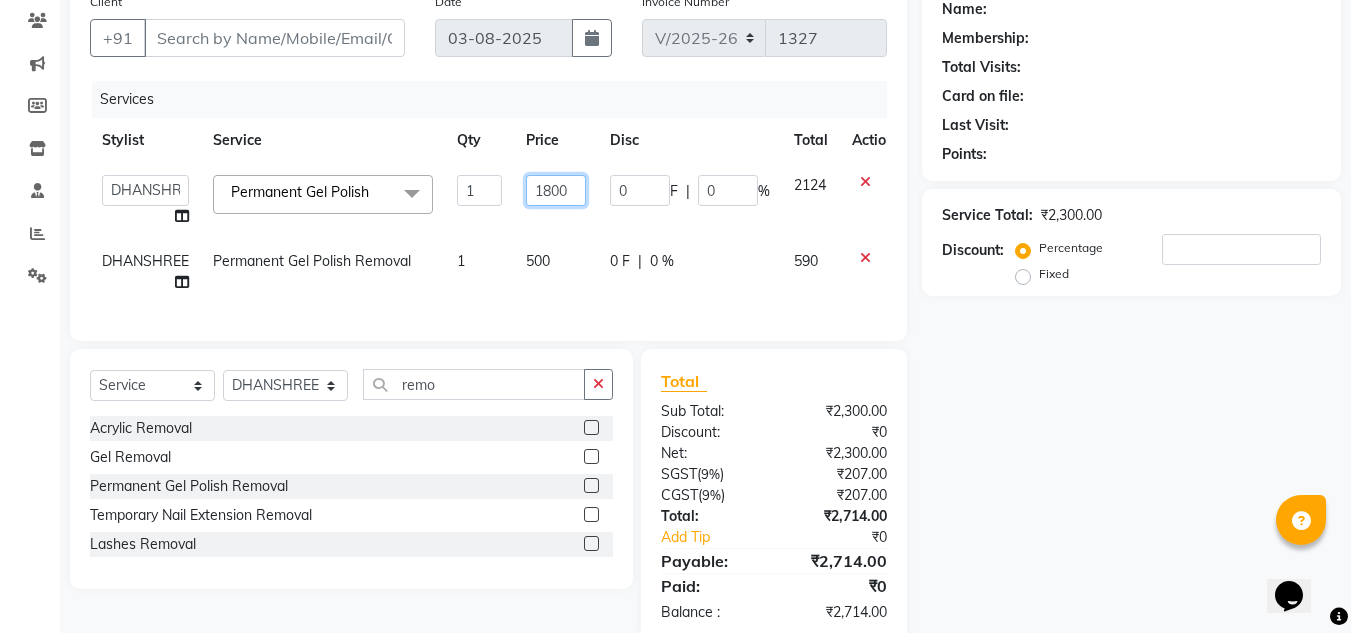 click on "1800" 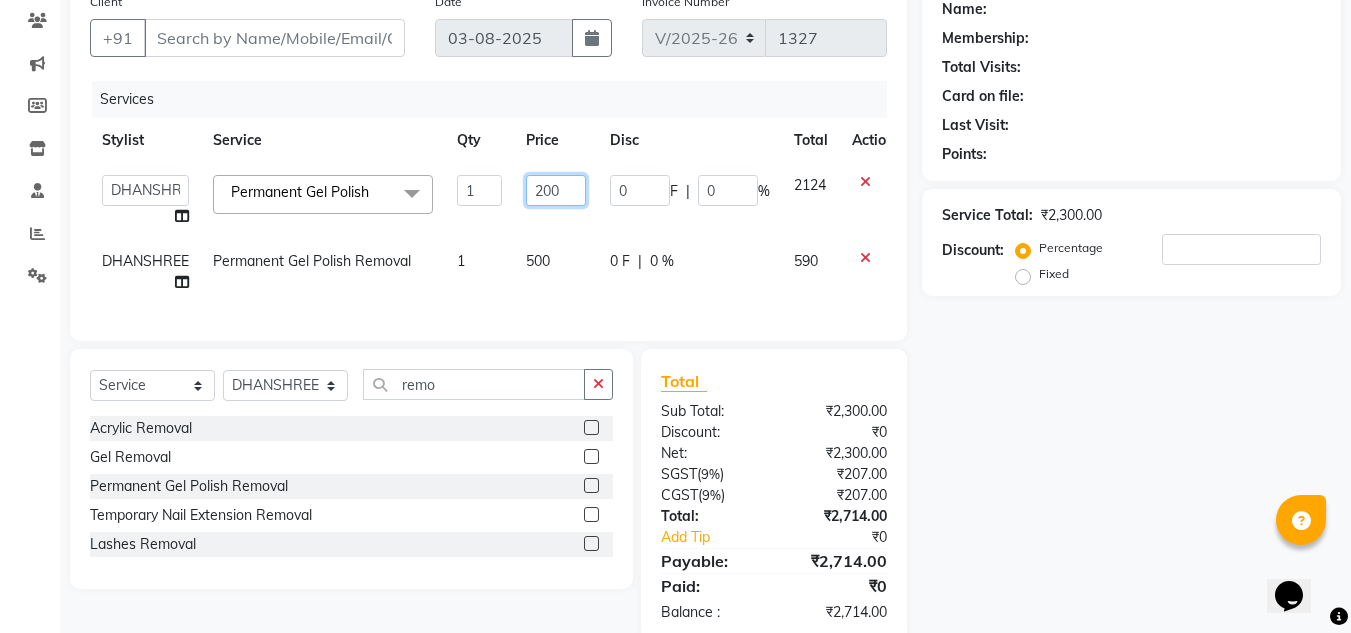type on "2000" 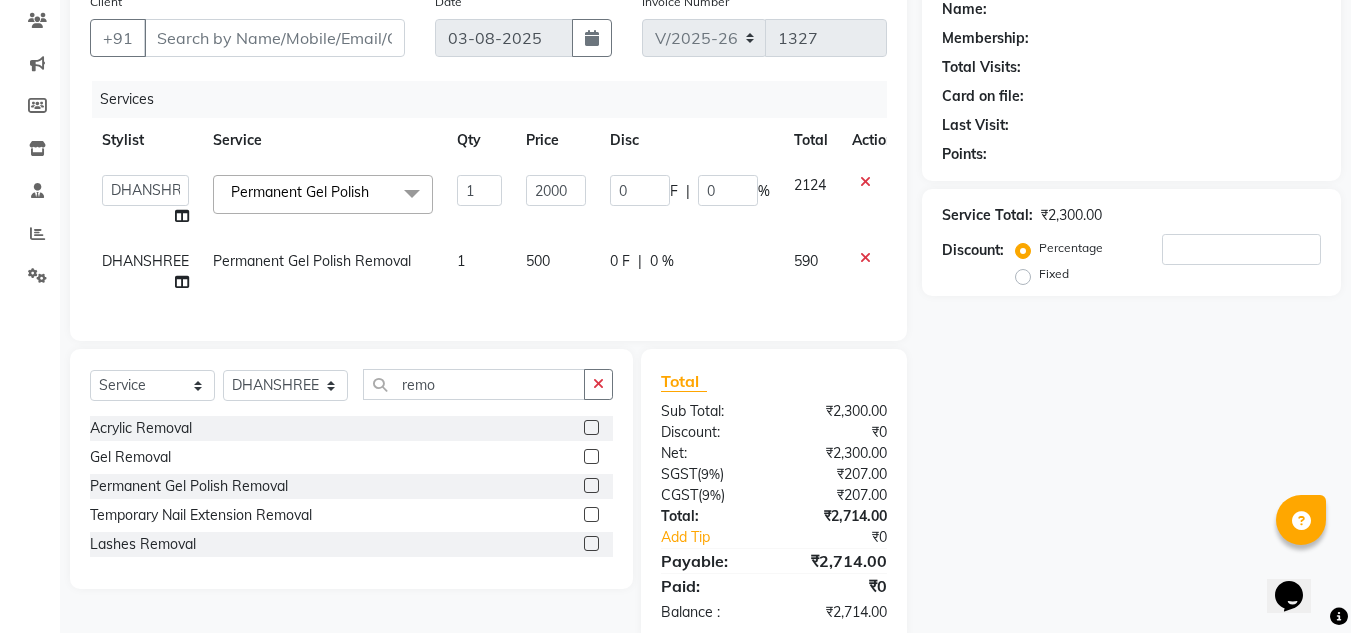 click on "ABIK    [FIRST] [LAST]   [FIRST]   [FIRST]   [FIRST] [LAST]   [FIRST]   [FIRST]   [FIRST]   [FIRST]   [FIRST]   [FIRST]   [FIRST]   Front desk    [FIRST]   [FIRST]   [FIRST]   [FIRST]   [FIRST]   [FIRST]   [FIRST]   [FIRST]   [FIRST]   [FIRST]   [FIRST]   [FIRST]   [FIRST]   [FIRST]   [FIRST]   [FIRST]  Permanent Gel Polish  x Natural Acrylic Nail Set French Acrylic Nail Set Natural Gel Nail Set French Gel Nail Set Pink & White Sculpting (Acrylic) Pink & White Sculpting (Gel) Glitter Acrylic Nail Set Glitter Gel Nail Set Acrylic Overlays Gel Overlays Pink & White Acrylic Overlays Pink & White Gel Overlays Glitter Acrylic Overlays Glitter Gel Overlays Form Acrylic Nail Set Form Gel Nail Set Shattered Glass Holographic Nails Ombre Gel Polish Chameleon Nails Chrome/Metallic Nails Cateye Gel Polish Glitter Gel Polish Permanent Gel Polish French Permanent Gel Polish Temporary Nail Extension Acrylic Nail Re-fills Gel Nail Re-fills Pink & White Acrylic Re-fills Pink & White Gel Re-fills Glitter Acrylic Re-fills Glitter Gel Re-fills" 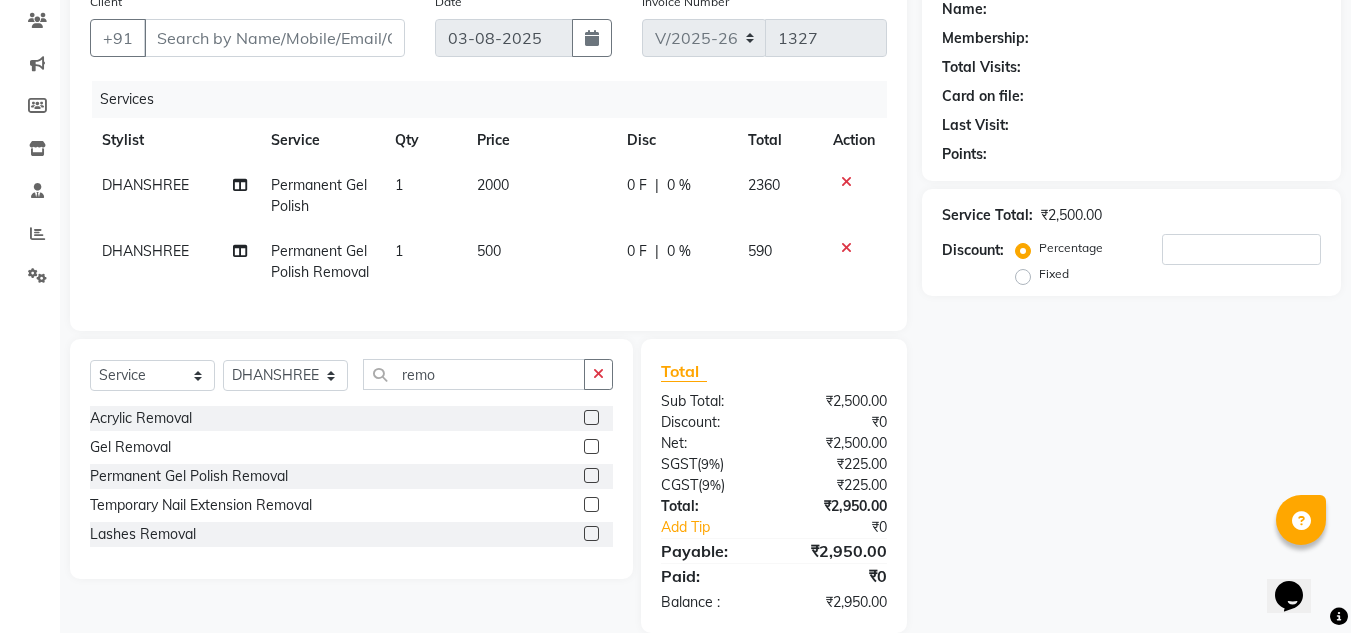 click on "500" 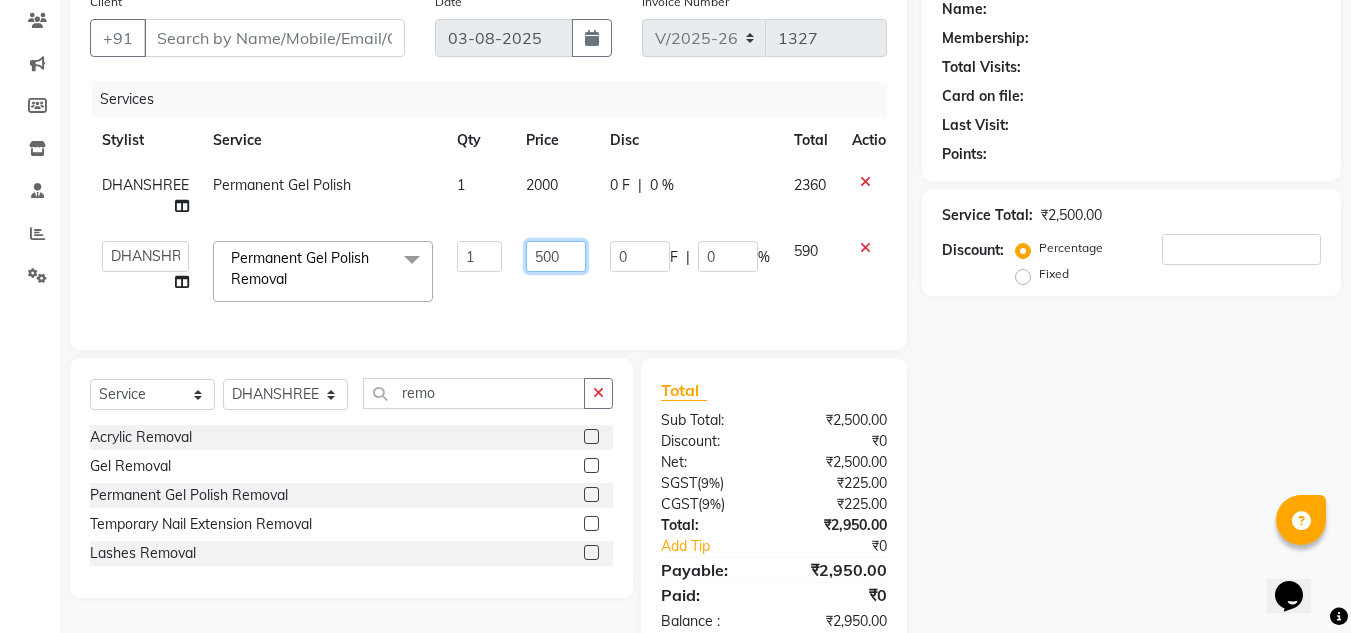 click on "500" 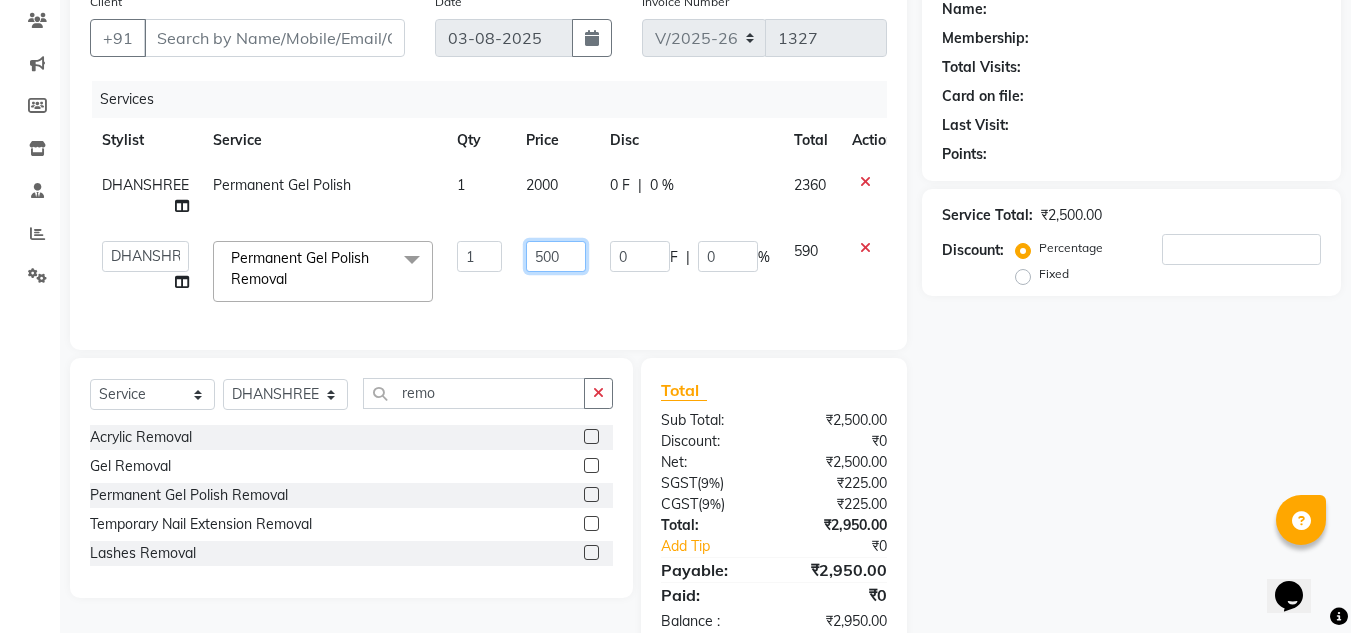 click on "500" 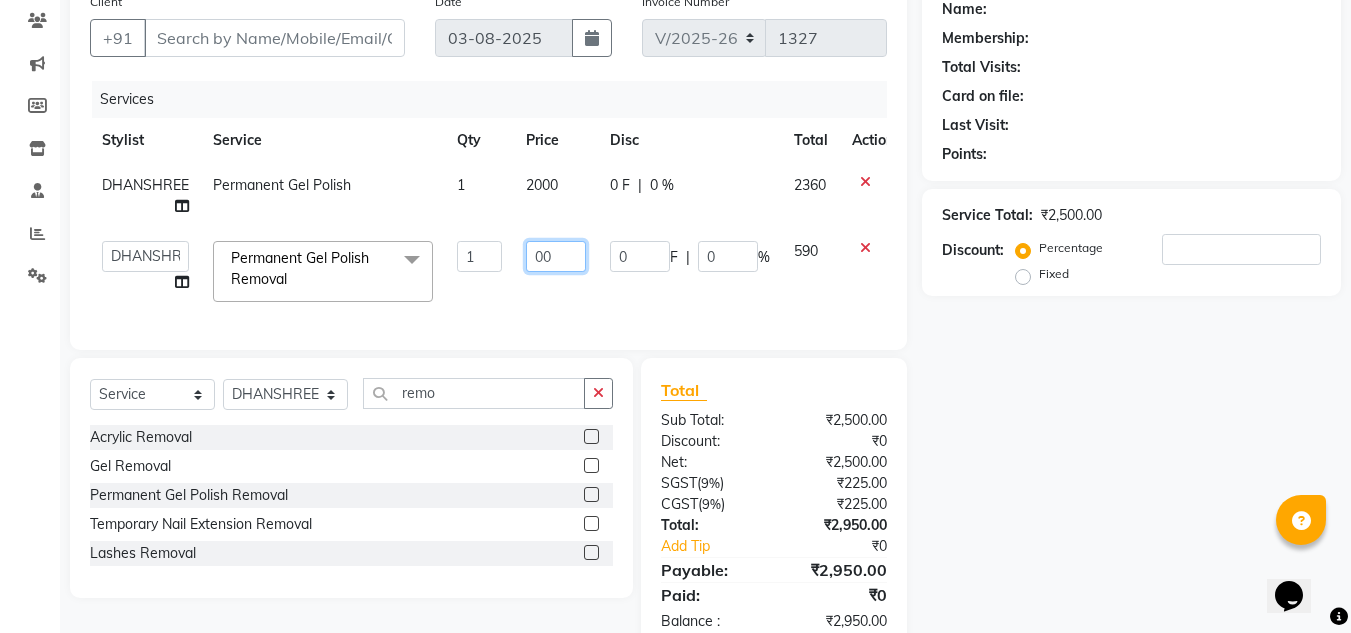 type on "300" 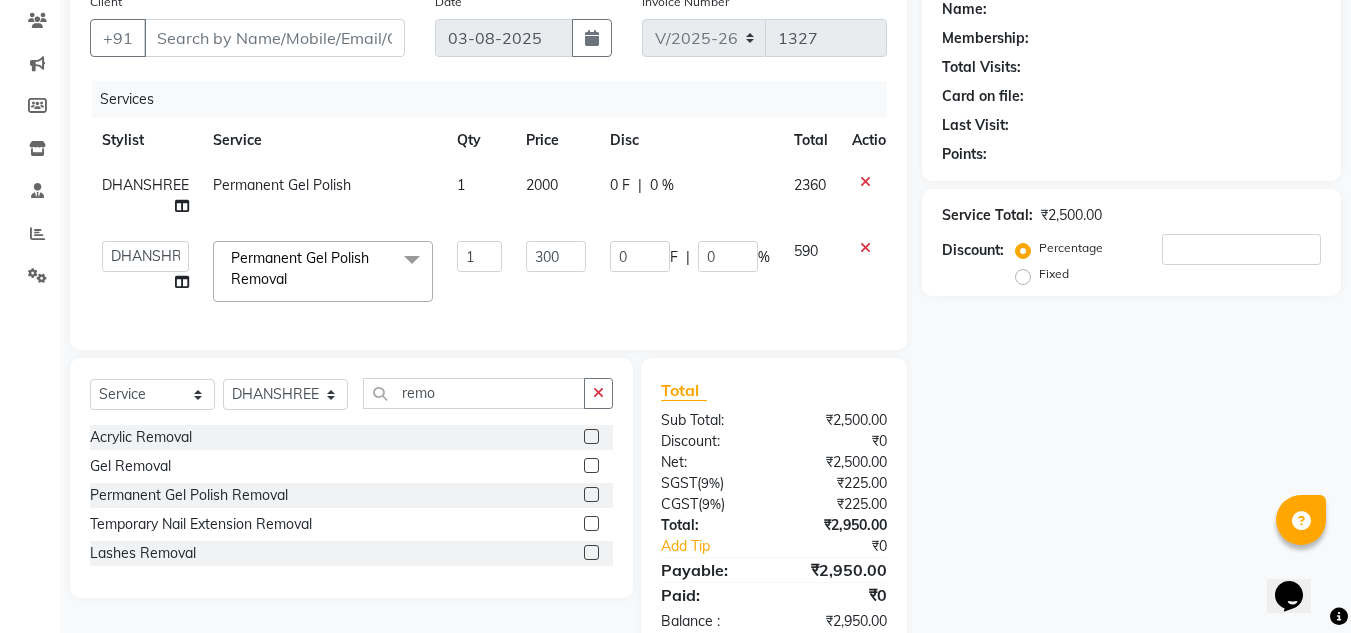 click on "Services Stylist Service Qty Price Disc Total Action [FIRST] Permanent Gel Polish 1 2000 0 F | 0 % 2360  ABIK    [FIRST] [LAST]   [FIRST]   [FIRST]   [FIRST] [LAST]   [FIRST]   [FIRST]   [FIRST]   [FIRST]   [FIRST]   [FIRST]   [FIRST]   Front desk    [FIRST]   [FIRST]   [FIRST]   [FIRST]   [FIRST]   [FIRST]   [FIRST]   [FIRST]   [FIRST]   [FIRST]   [FIRST]   [FIRST]   [FIRST]   [FIRST]   [FIRST]  Permanent Gel Polish Removal  x Natural Acrylic Nail Set French Acrylic Nail Set Natural Gel Nail Set French Gel Nail Set Pink & White Sculpting (Acrylic) Pink & White Sculpting (Gel) Glitter Acrylic Nail Set Glitter Gel Nail Set Acrylic Overlays Gel Overlays Pink & White Acrylic Overlays Pink & White Gel Overlays Glitter Acrylic Overlays Glitter Gel Overlays Form Acrylic Nail Set Form Gel Nail Set Shattered Glass Holographic Nails Ombre Gel Polish Chameleon Nails Chrome/Metallic Nails Cateye Gel Polish Glitter Gel Polish Permanent Gel Polish French Permanent Gel Polish Temporary Nail Extension Acrylic Nail Re-fills" 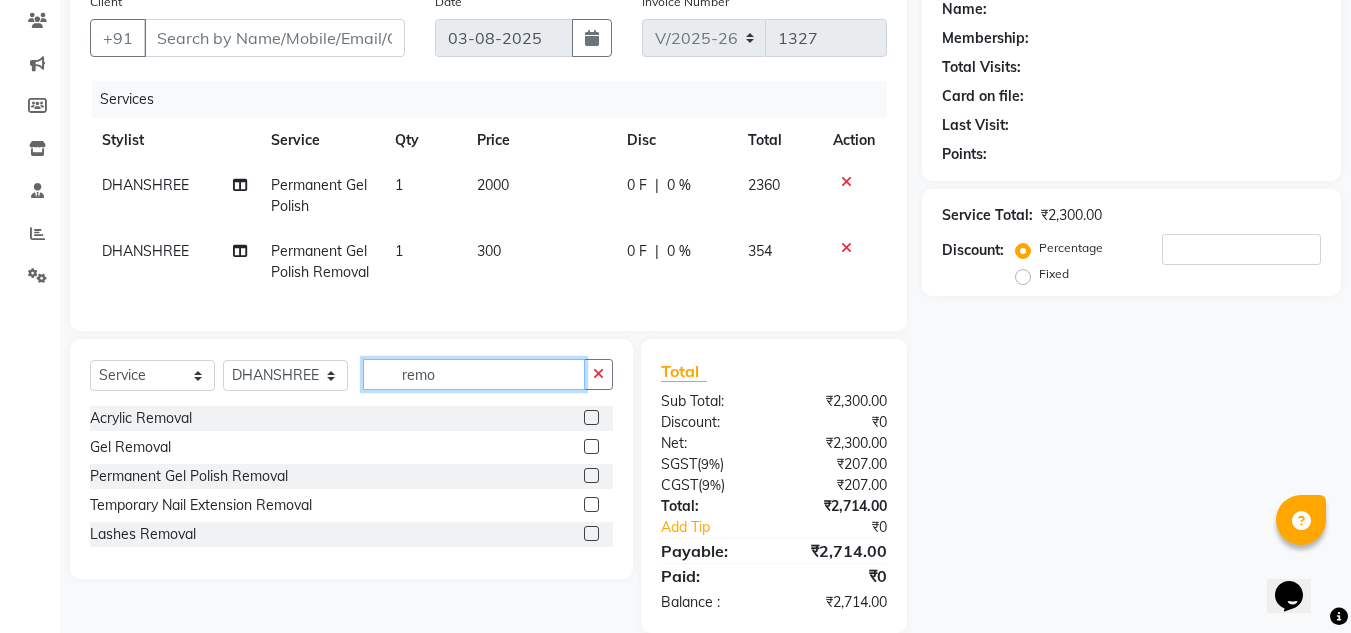 click on "remo" 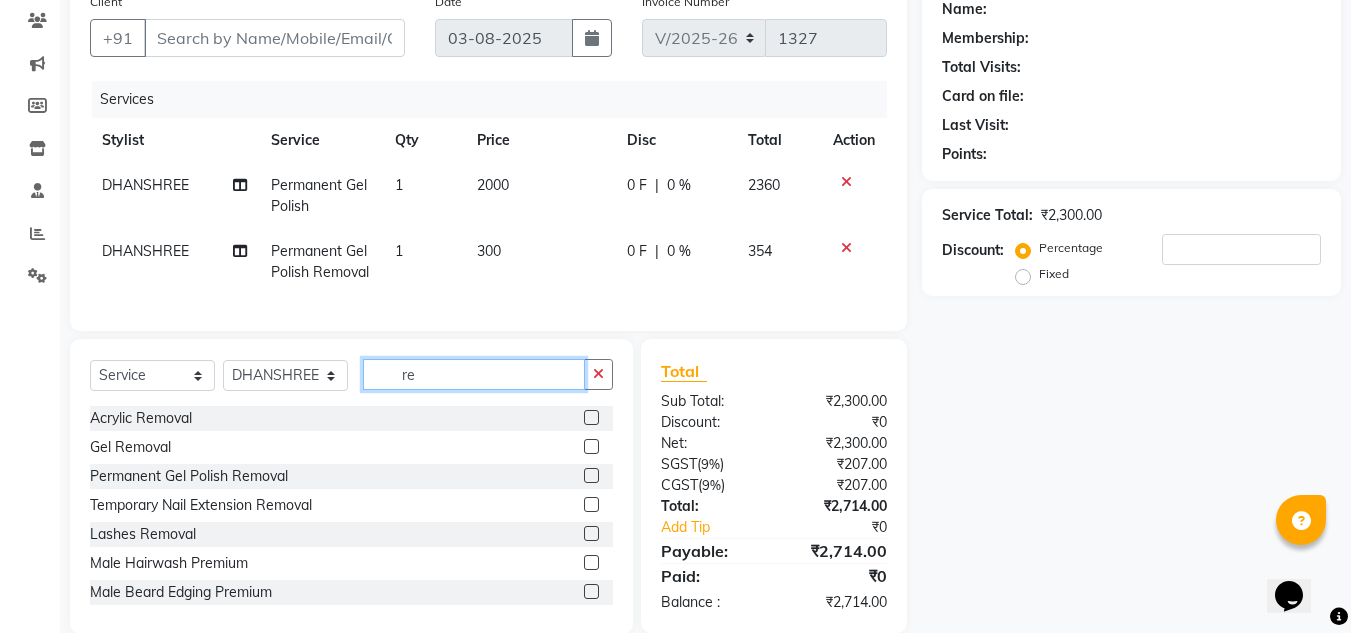 type on "r" 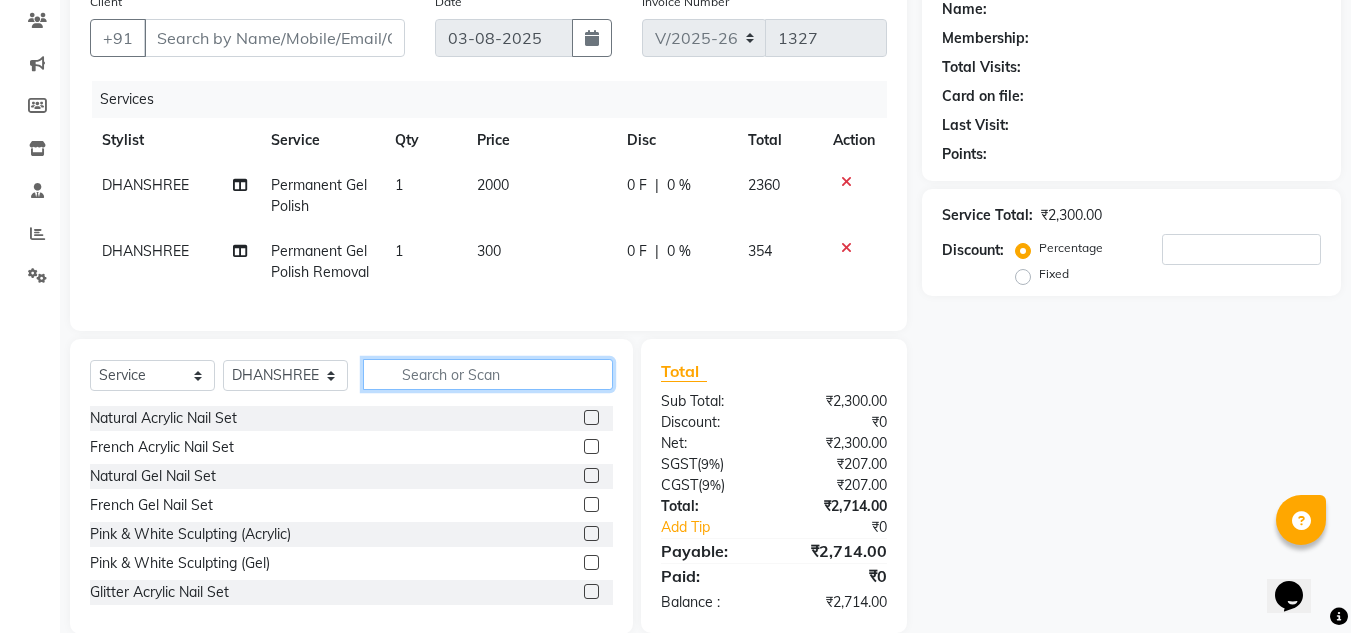 type 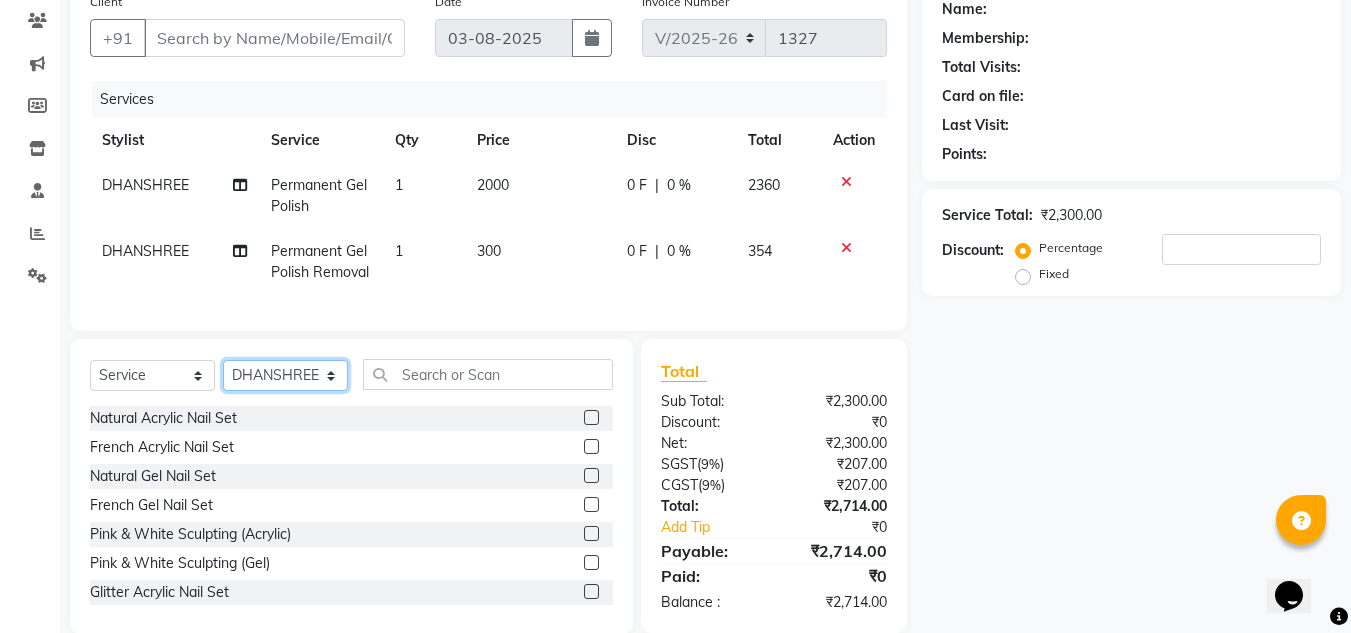 click on "Select Stylist ABIK  AJAY UTKAR AKASH AKSHATA Angeli kharei ARBAZ AZHAR BABU BILAL CHITRA DANISH DHANSHREE Front desk  KEISHEEN KUMAR MAQSOOD MOHSIN NIKHIL NISHANT POONAM PRIYA RAHUL RICHION SADHNA SANJAY SANJAY MAMA TWINKLE GUPTA  UJER VINITA" 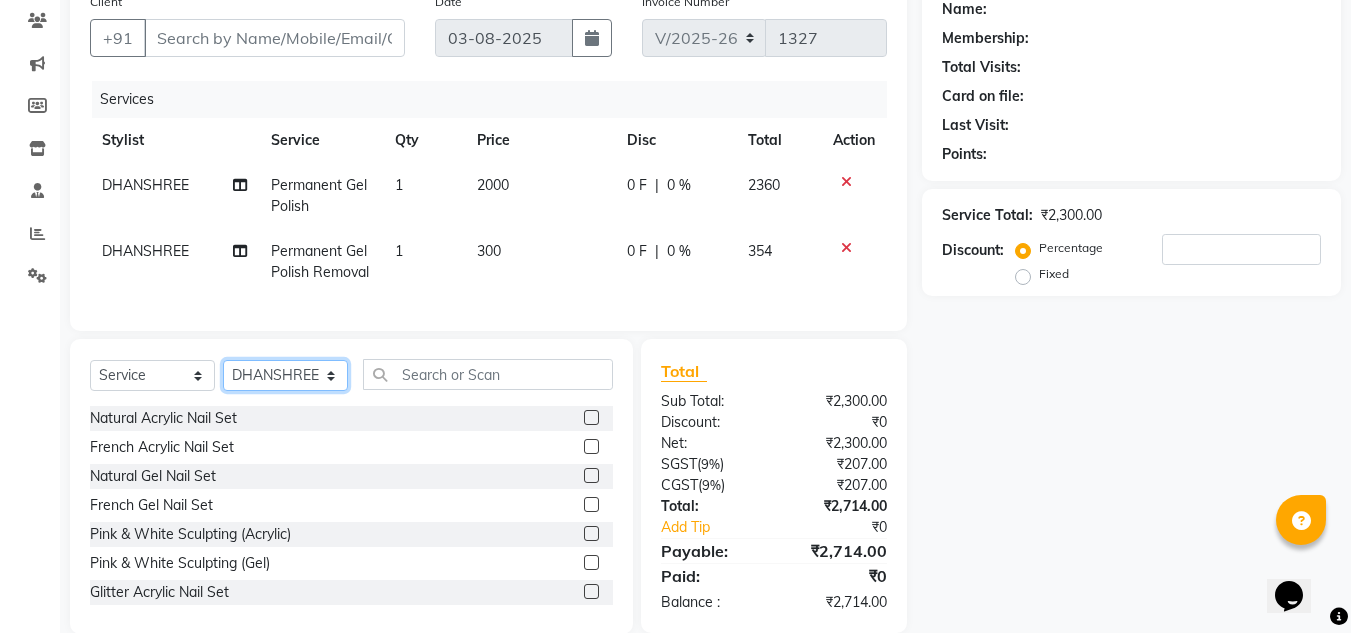 select on "87956" 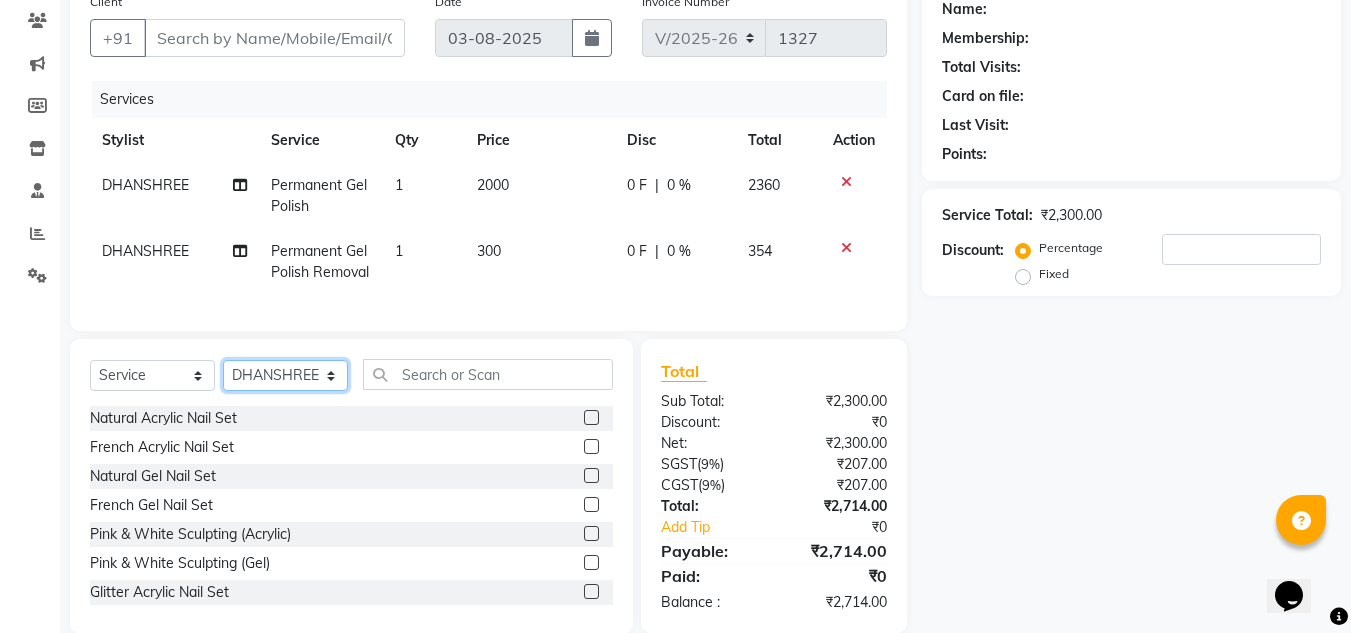 click on "Select Stylist ABIK  AJAY UTKAR AKASH AKSHATA Angeli kharei ARBAZ AZHAR BABU BILAL CHITRA DANISH DHANSHREE Front desk  KEISHEEN KUMAR MAQSOOD MOHSIN NIKHIL NISHANT POONAM PRIYA RAHUL RICHION SADHNA SANJAY SANJAY MAMA TWINKLE GUPTA  UJER VINITA" 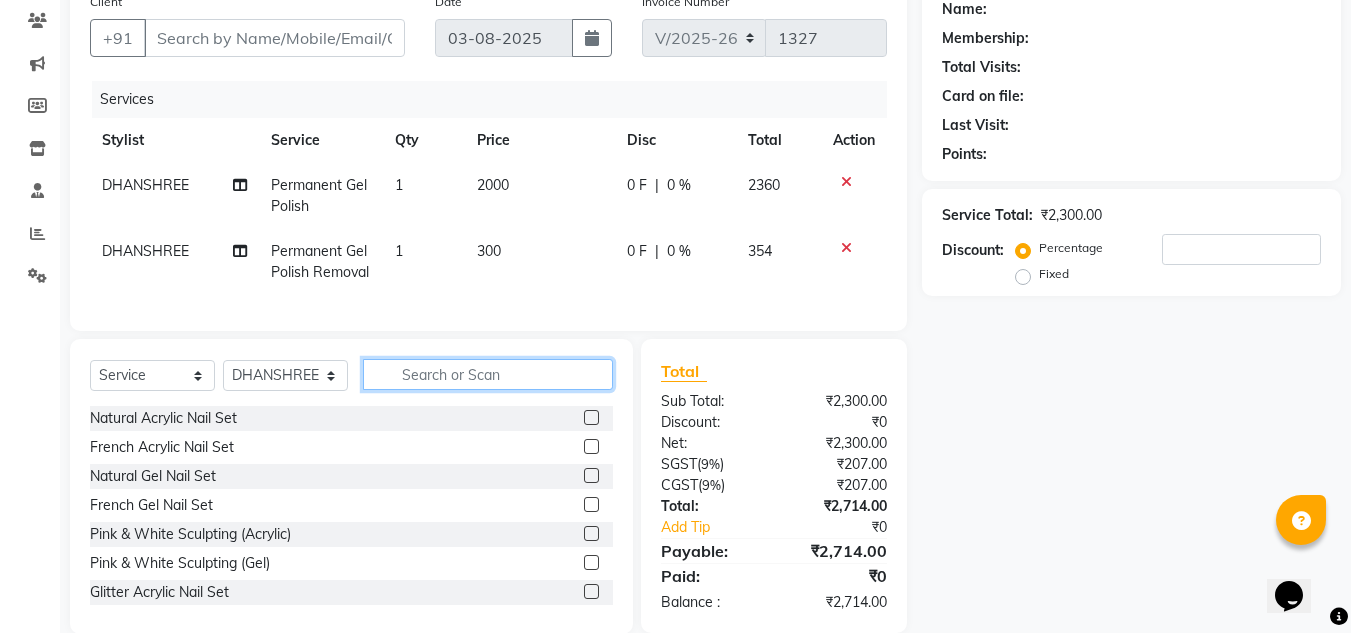 click 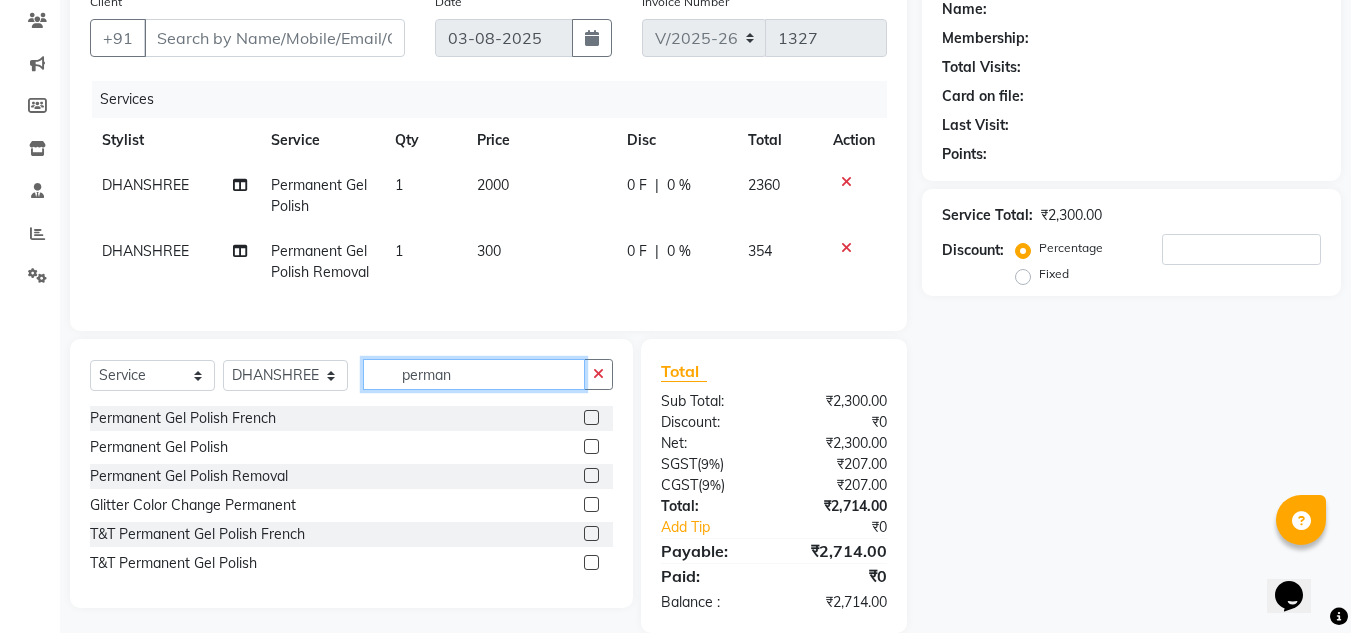 type on "perman" 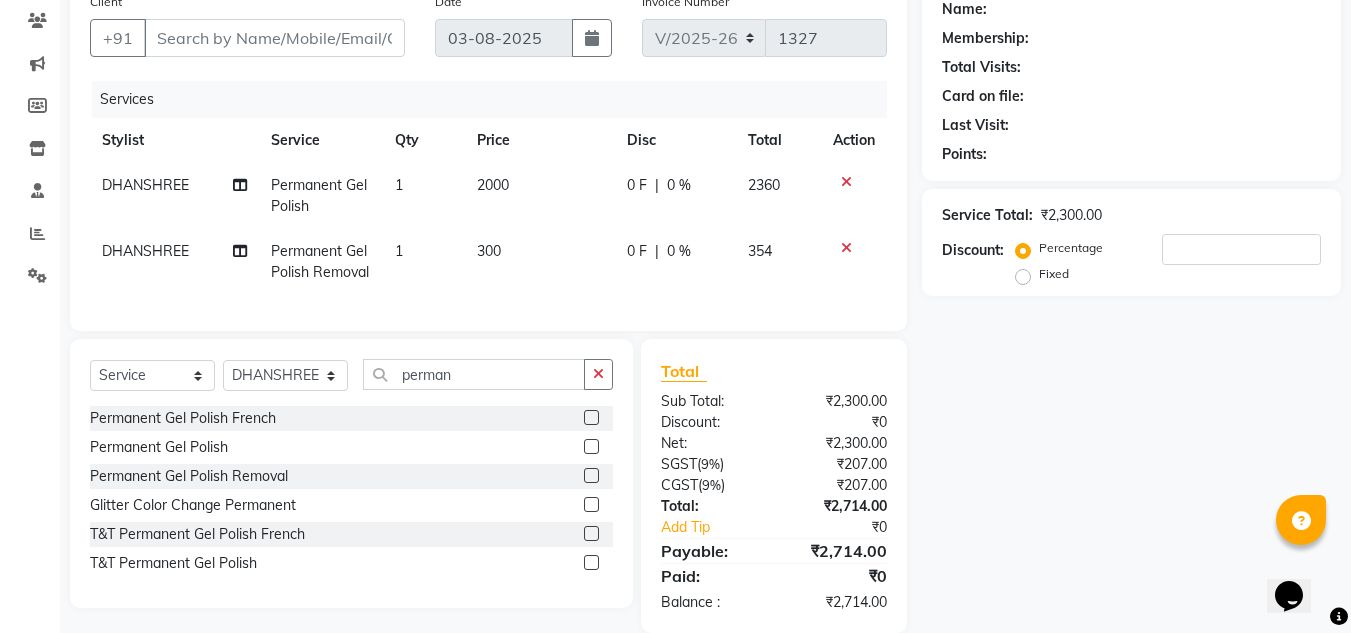 click 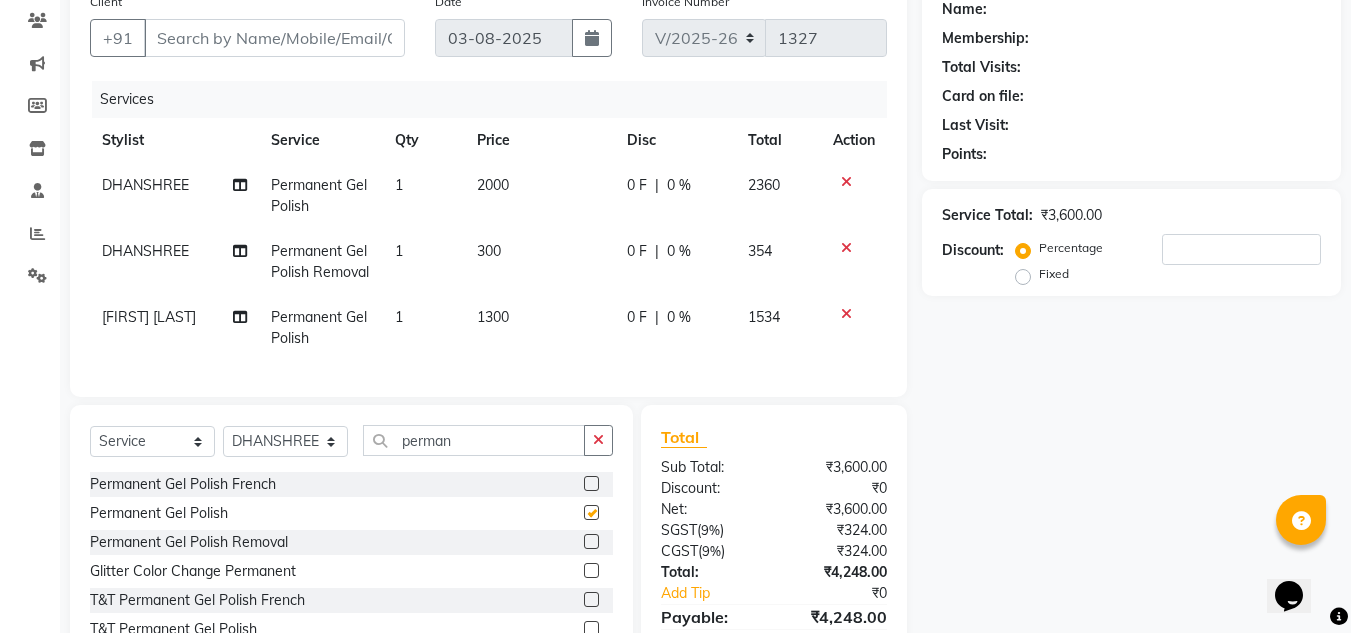 checkbox on "false" 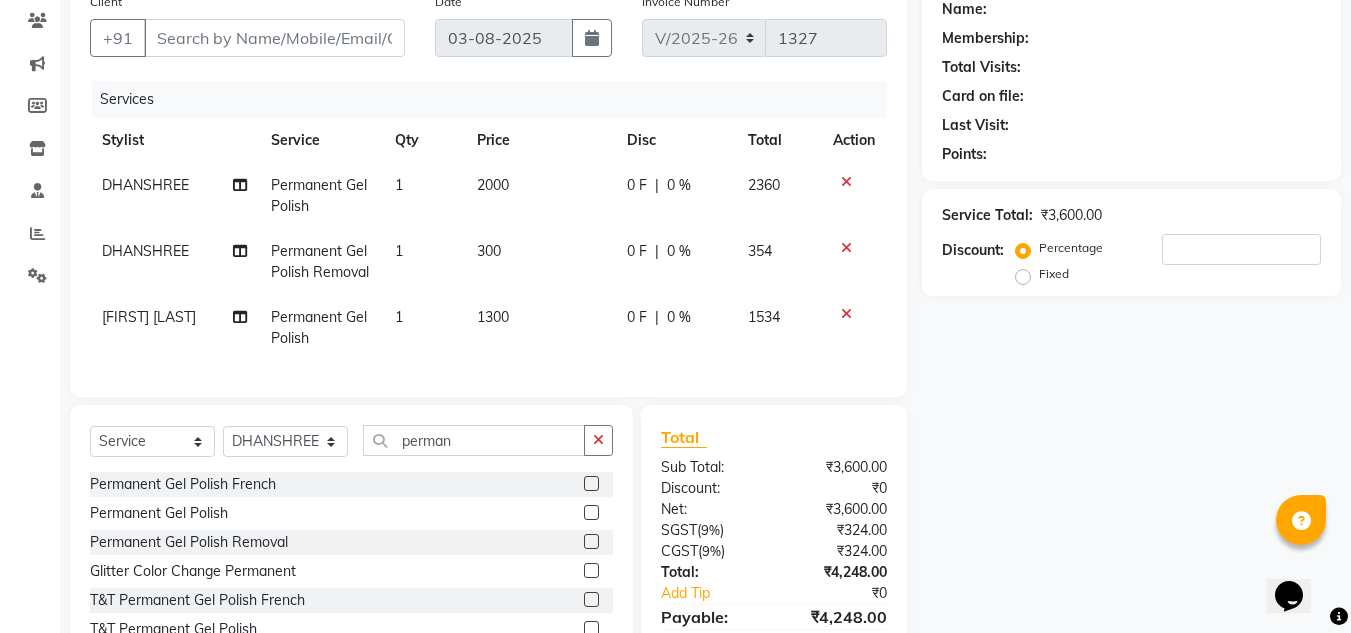 click on "DHANSHREE" 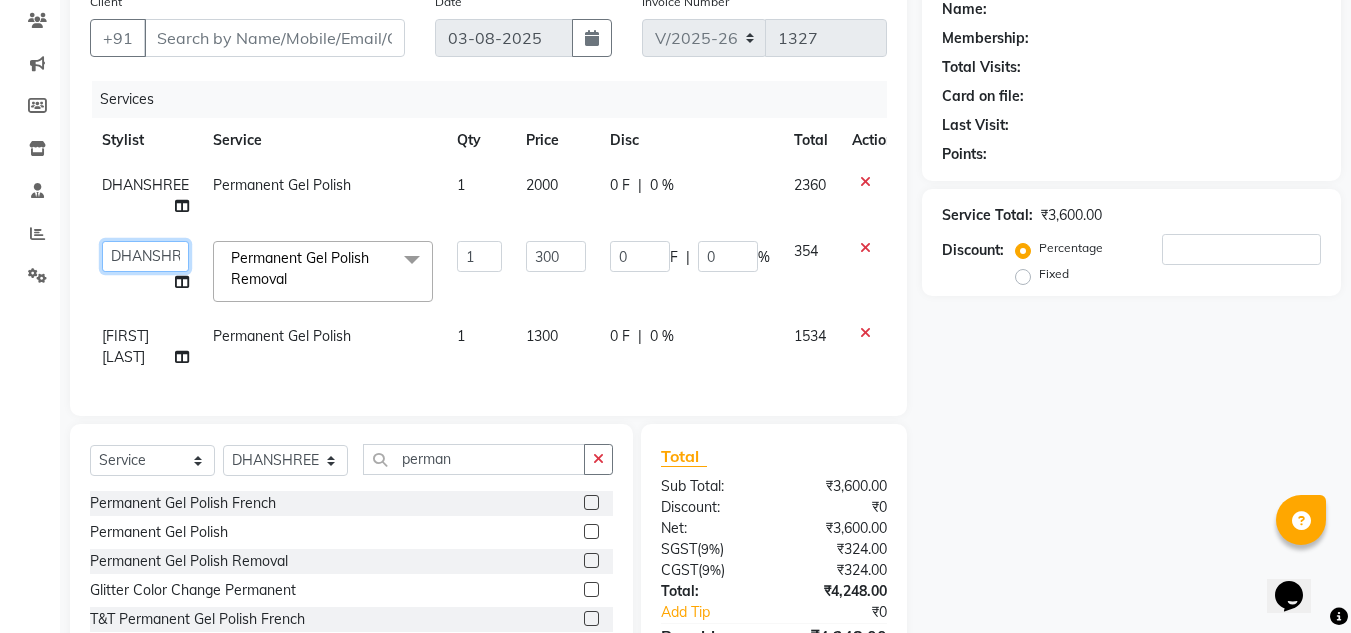 click on "ABIK    AJAY UTKAR   AKASH   AKSHATA   Angeli kharei   ARBAZ   AZHAR   BABU   BILAL   CHITRA   DANISH   DHANSHREE   Front desk    KEISHEEN   KUMAR   MAQSOOD   MOHSIN   NIKHIL   NISHANT   POONAM   PRIYA   RAHUL   RICHION   SADHNA   SANJAY   SANJAY MAMA   TWINKLE GUPTA    UJER   VINITA" 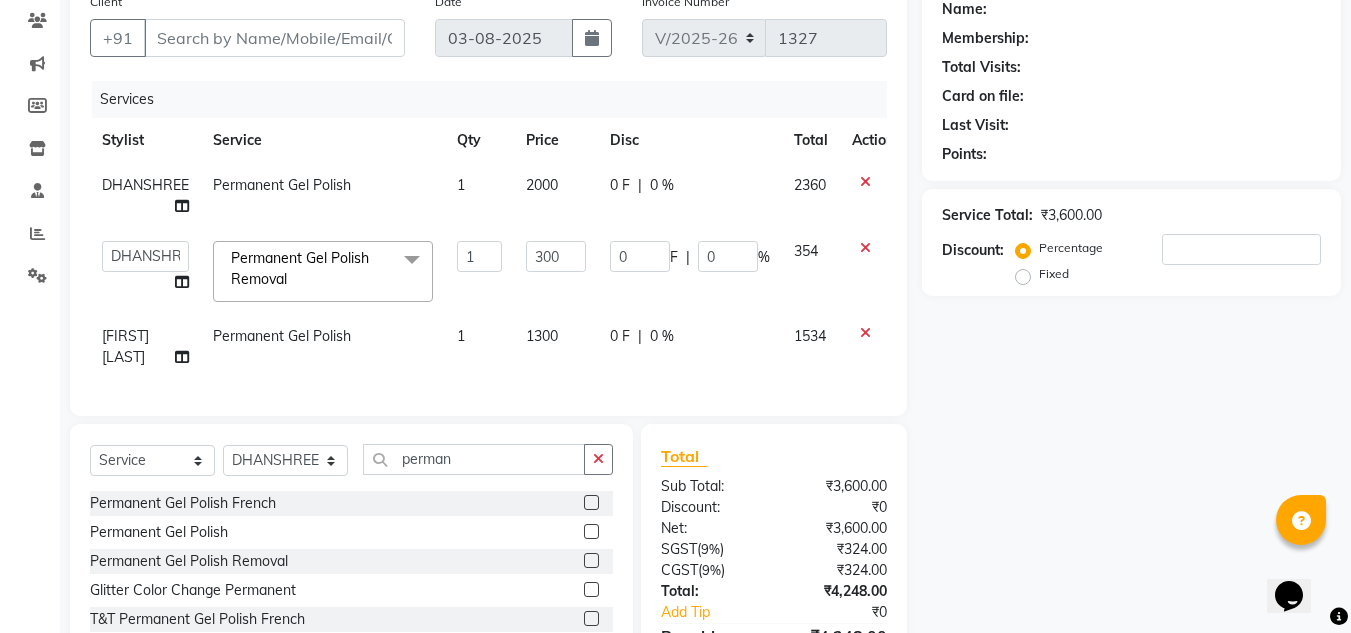 click on "Services Stylist Service Qty Price Disc Total Action DHANSHREE Permanent Gel Polish 1 2000 0 F | 0 % 2360  ABIK    AJAY UTKAR   AKASH   AKSHATA   Angeli kharei   ARBAZ   AZHAR   BABU   BILAL   CHITRA   DANISH   DHANSHREE   Front desk    KEISHEEN   KUMAR   MAQSOOD   MOHSIN   NIKHIL   NISHANT   POONAM   PRIYA   RAHUL   RICHION   SADHNA   SANJAY   SANJAY MAMA   TWINKLE GUPTA    UJER   VINITA  Permanent Gel Polish Removal  x Natural Acrylic Nail Set French Acrylic Nail Set Natural Gel Nail Set French Gel Nail Set Pink & White Sculpting (Acrylic) Pink & White Sculpting (Gel) Glitter Acrylic Nail Set Glitter Gel Nail Set Acrylic Overlays Gel Overlays Pink & White Acrylic Overlays Pink & White Gel Overlays Glitter Acrylic Overlays Glitter Gel Overlays Form Acrylic Nail Set Form Gel Nail Set Shattered Glass Holographic Nails Ombre Gel Polish Chameleon Nails Chrome/Metallic Nails Cateye Gel Polish Glitter Gel Polish Permanent Gel Polish French Permanent Gel Polish Temporary Nail Extension Acrylic Nail Re-fills D-TAN" 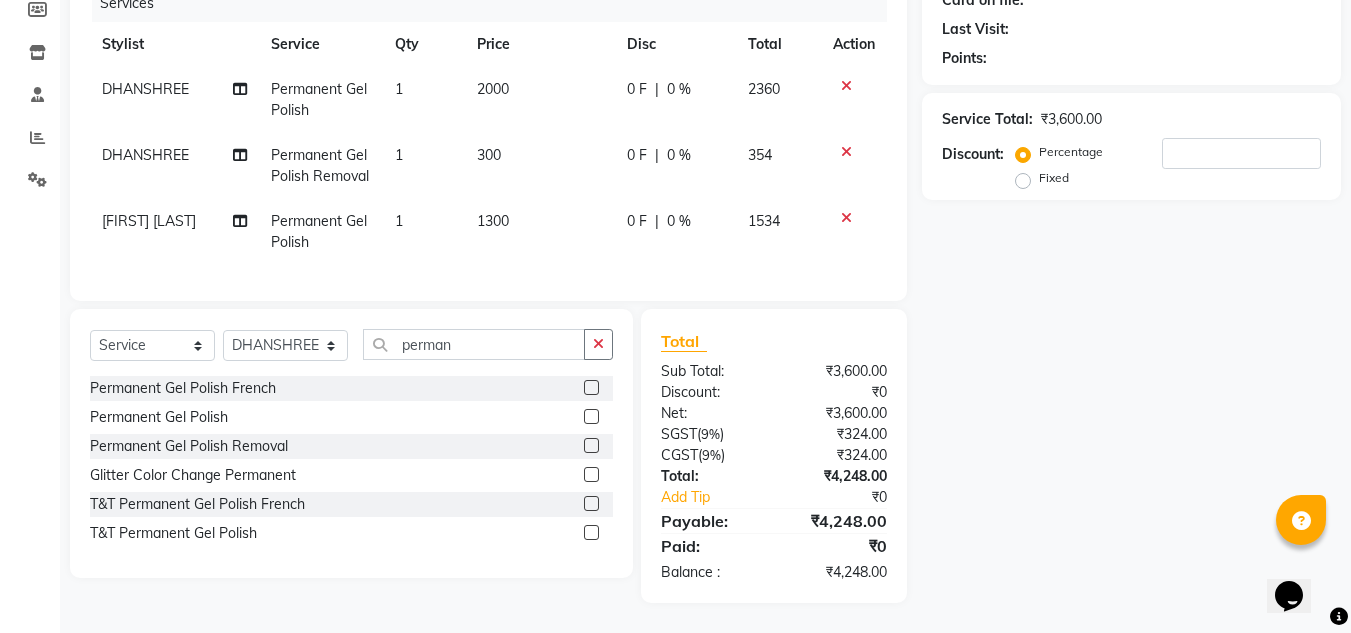 scroll, scrollTop: 11, scrollLeft: 0, axis: vertical 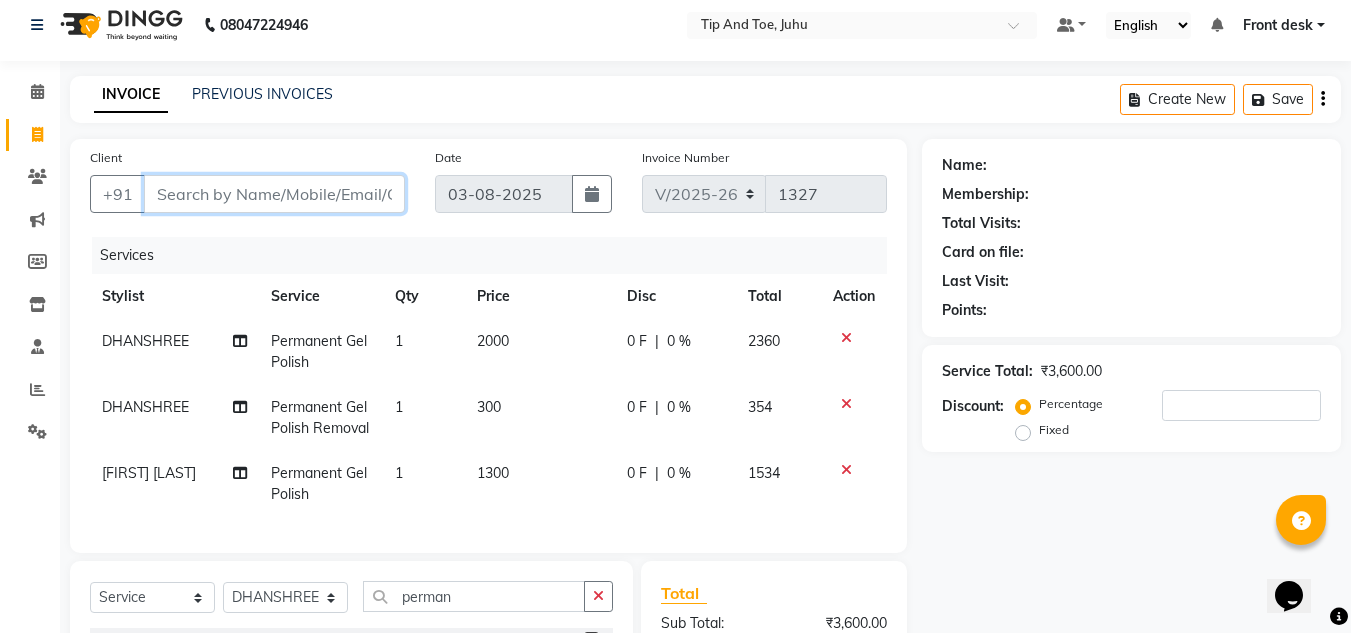 click on "Client" at bounding box center [274, 194] 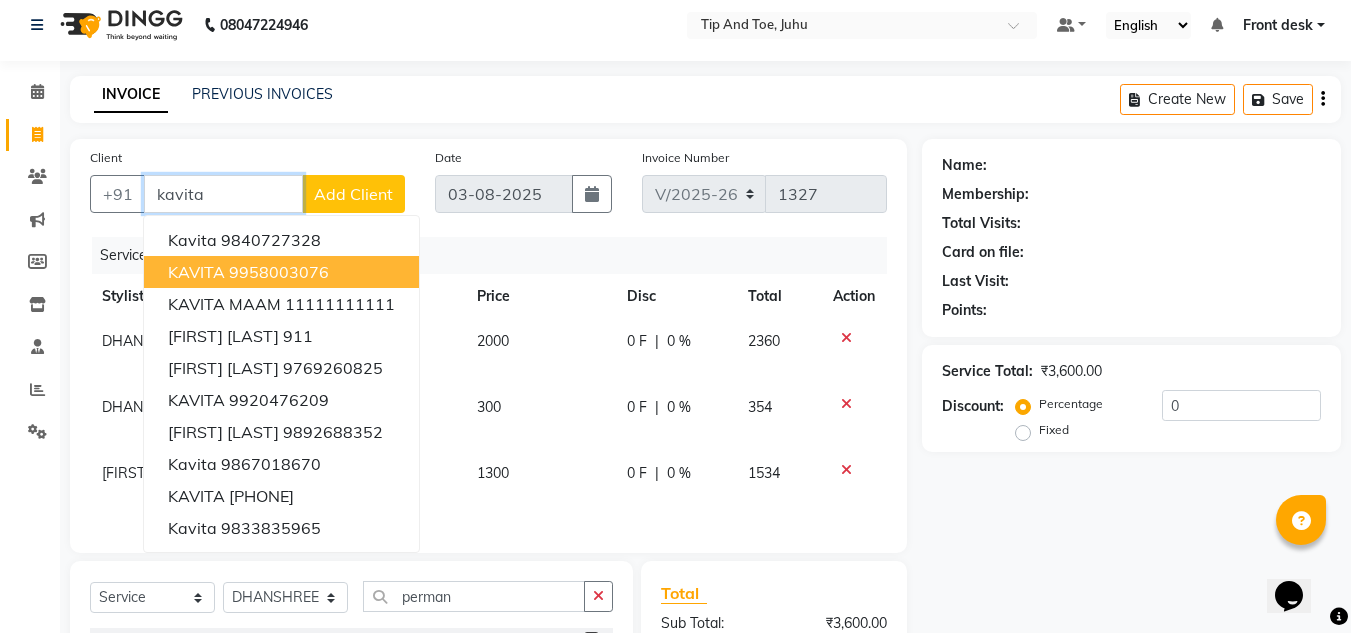 click on "9958003076" at bounding box center [279, 272] 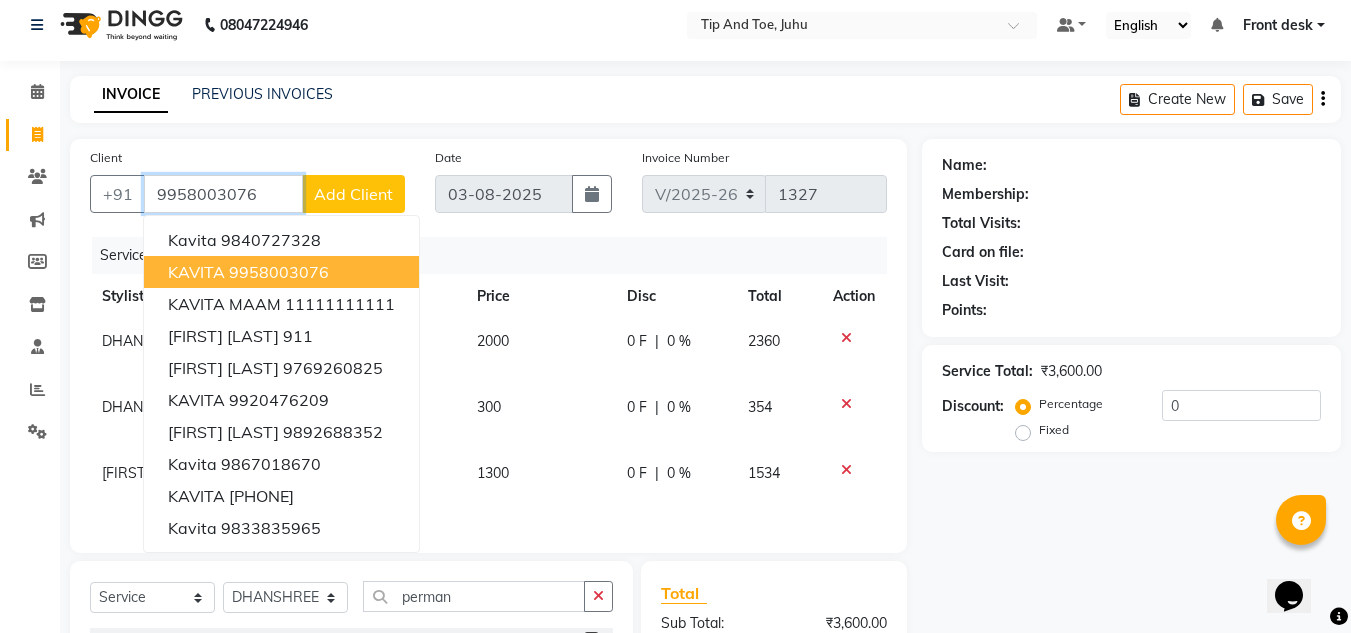 type on "9958003076" 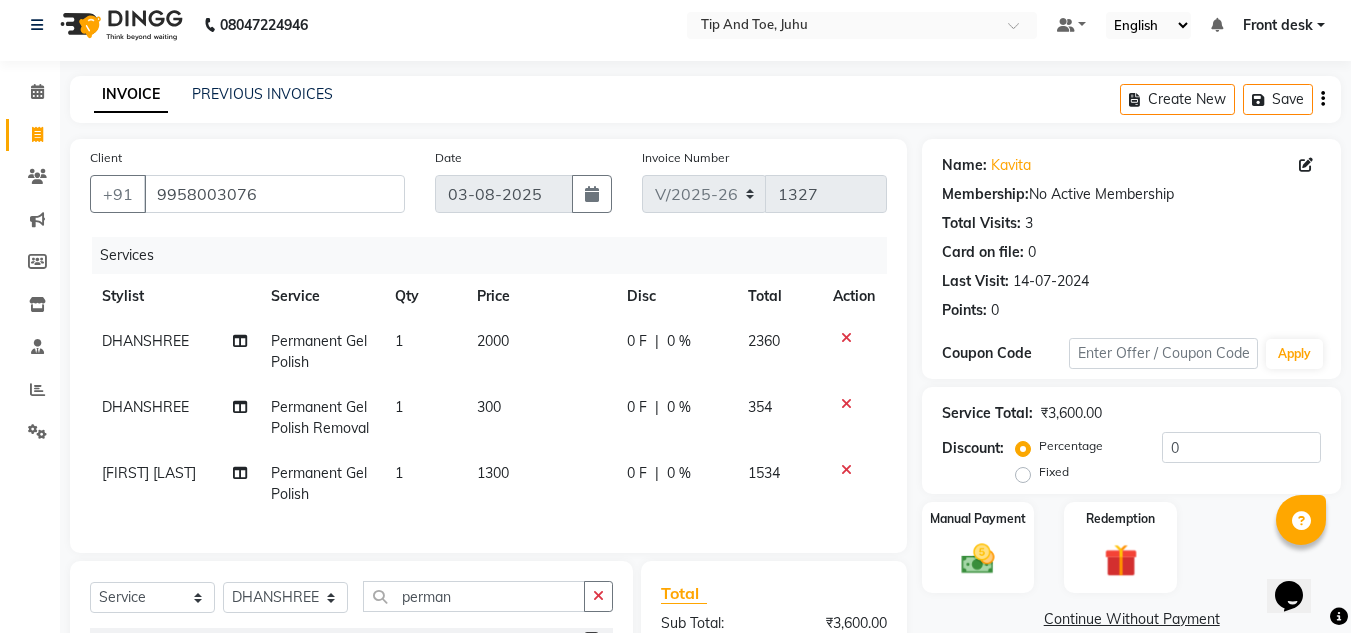 click on "DHANSHREE" 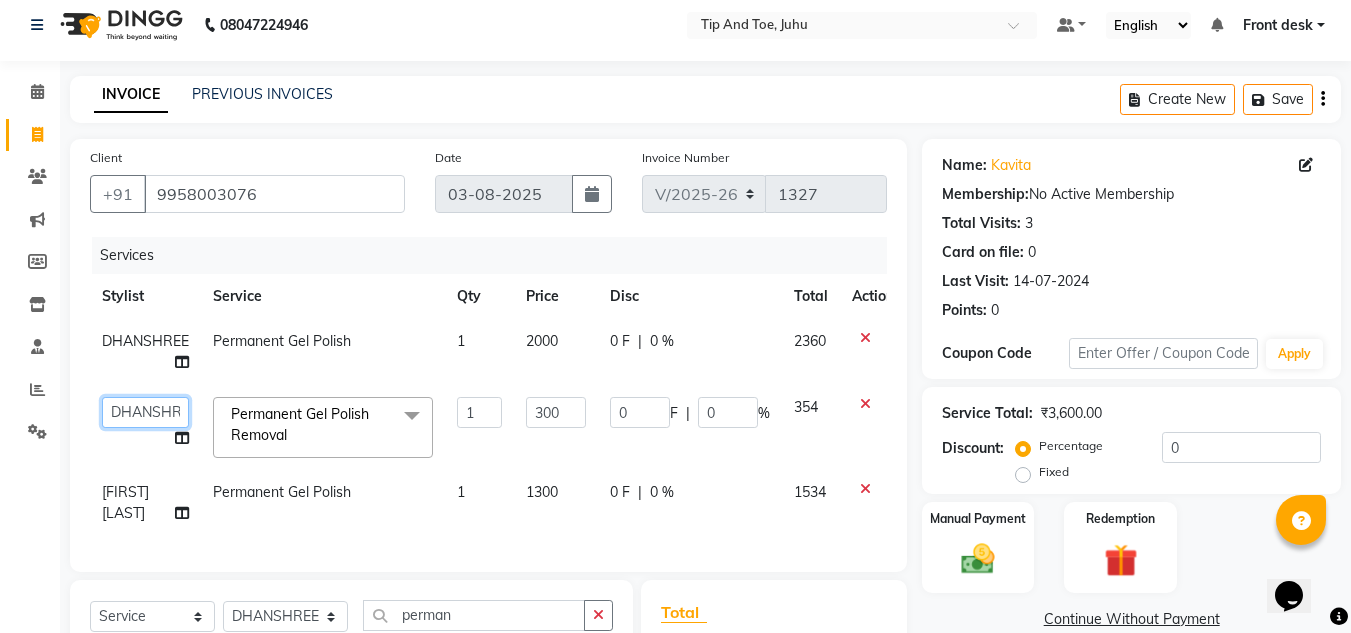 click on "ABIK    AJAY UTKAR   AKASH   AKSHATA   Angeli kharei   ARBAZ   AZHAR   BABU   BILAL   CHITRA   DANISH   DHANSHREE   Front desk    KEISHEEN   KUMAR   MAQSOOD   MOHSIN   NIKHIL   NISHANT   POONAM   PRIYA   RAHUL   RICHION   SADHNA   SANJAY   SANJAY MAMA   TWINKLE GUPTA    UJER   VINITA" 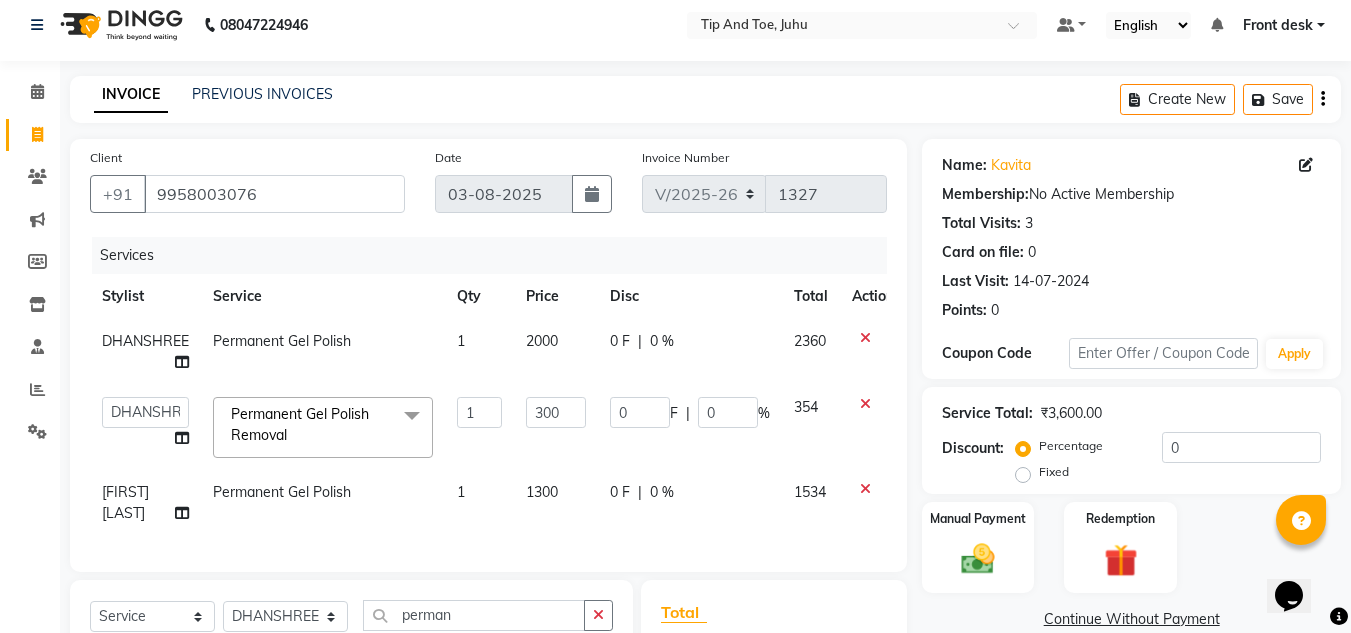 select on "87956" 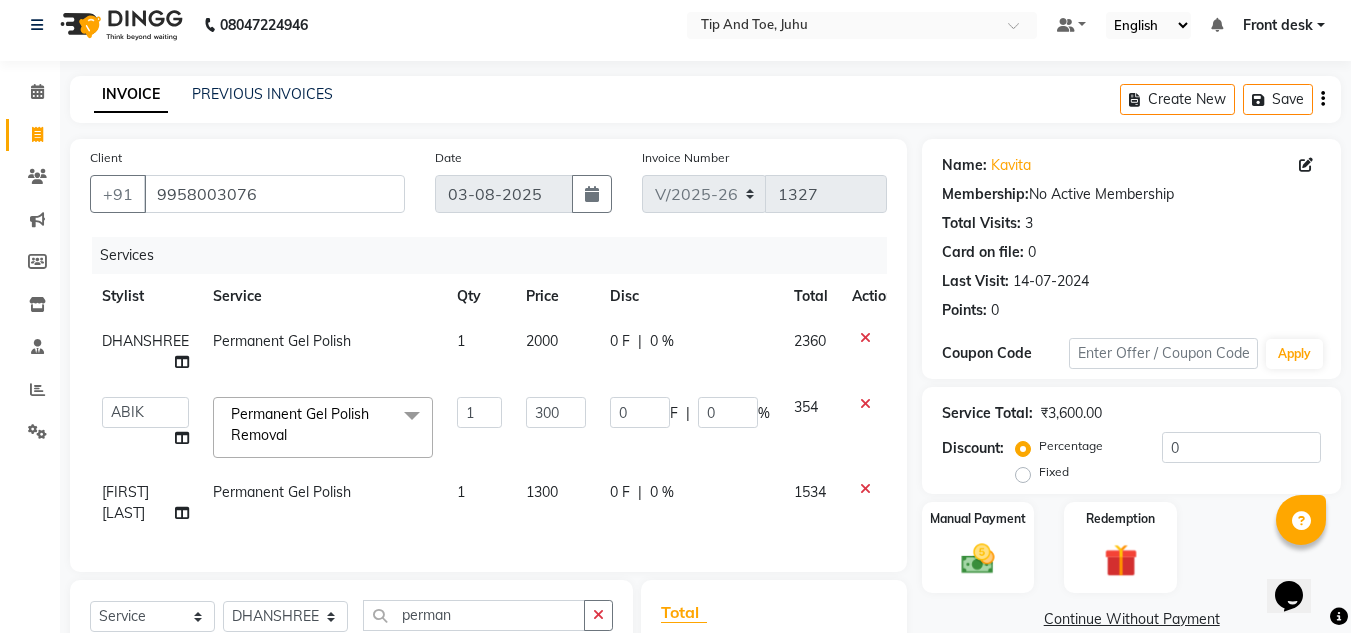 scroll, scrollTop: 297, scrollLeft: 0, axis: vertical 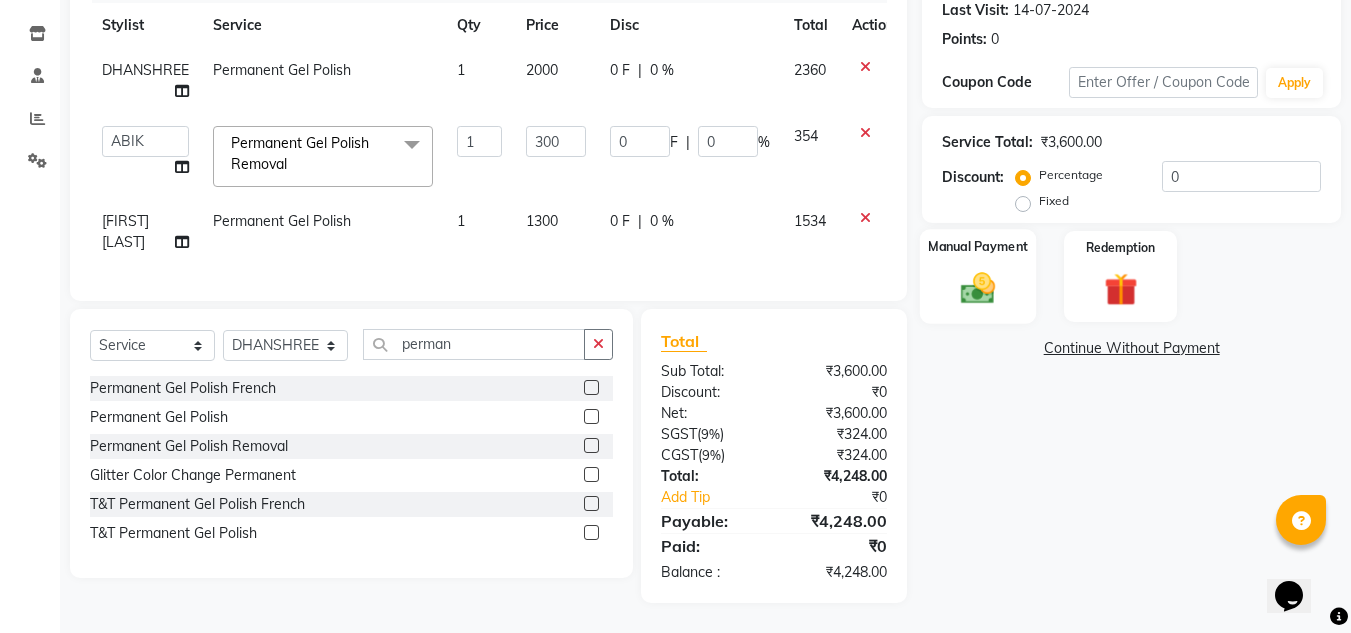 click 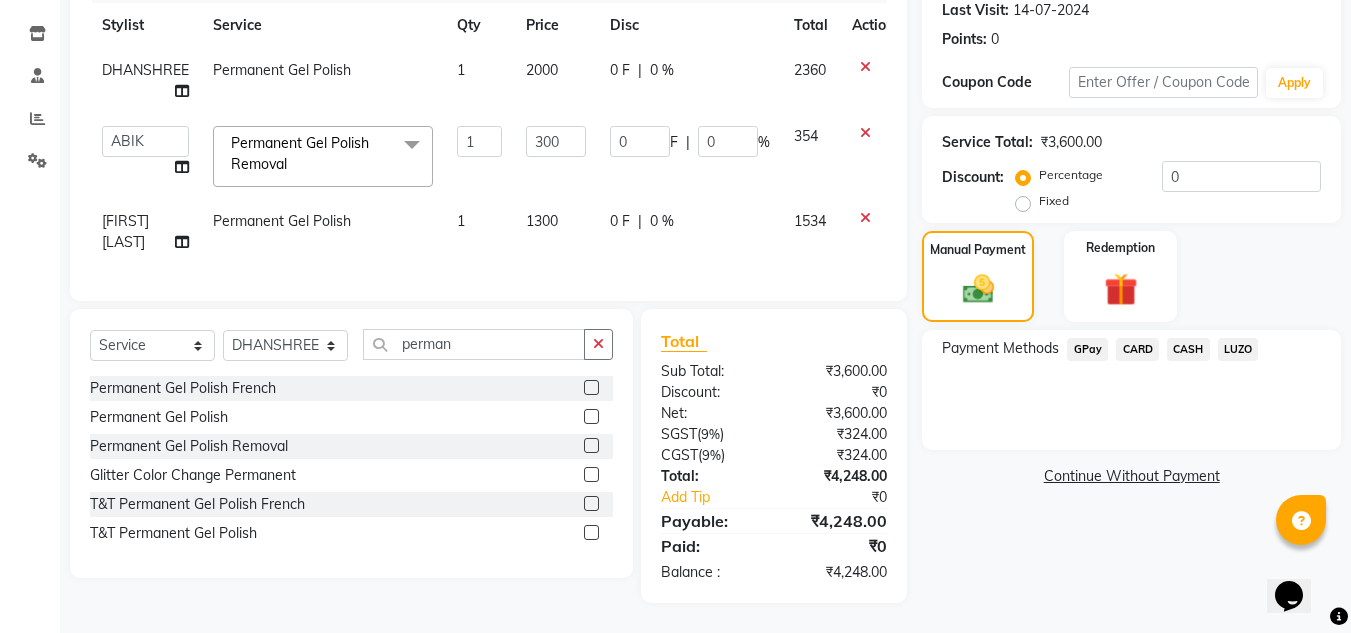 click on "GPay" 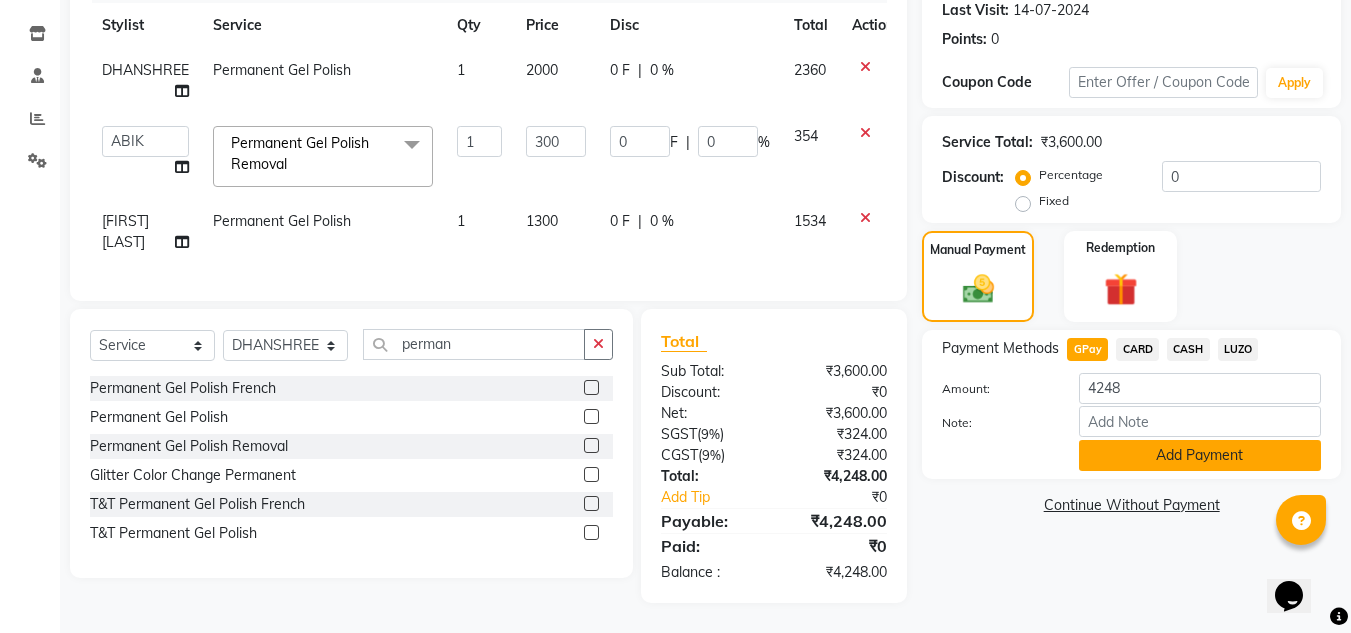 click on "Add Payment" 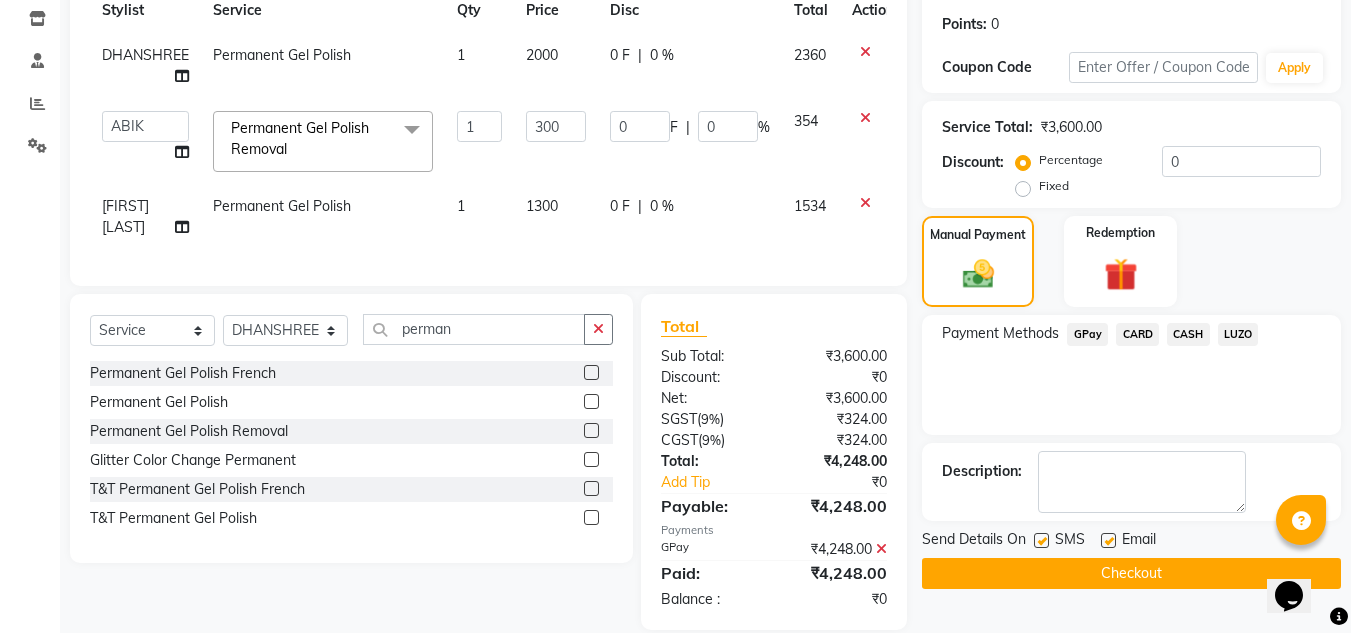 scroll, scrollTop: 339, scrollLeft: 0, axis: vertical 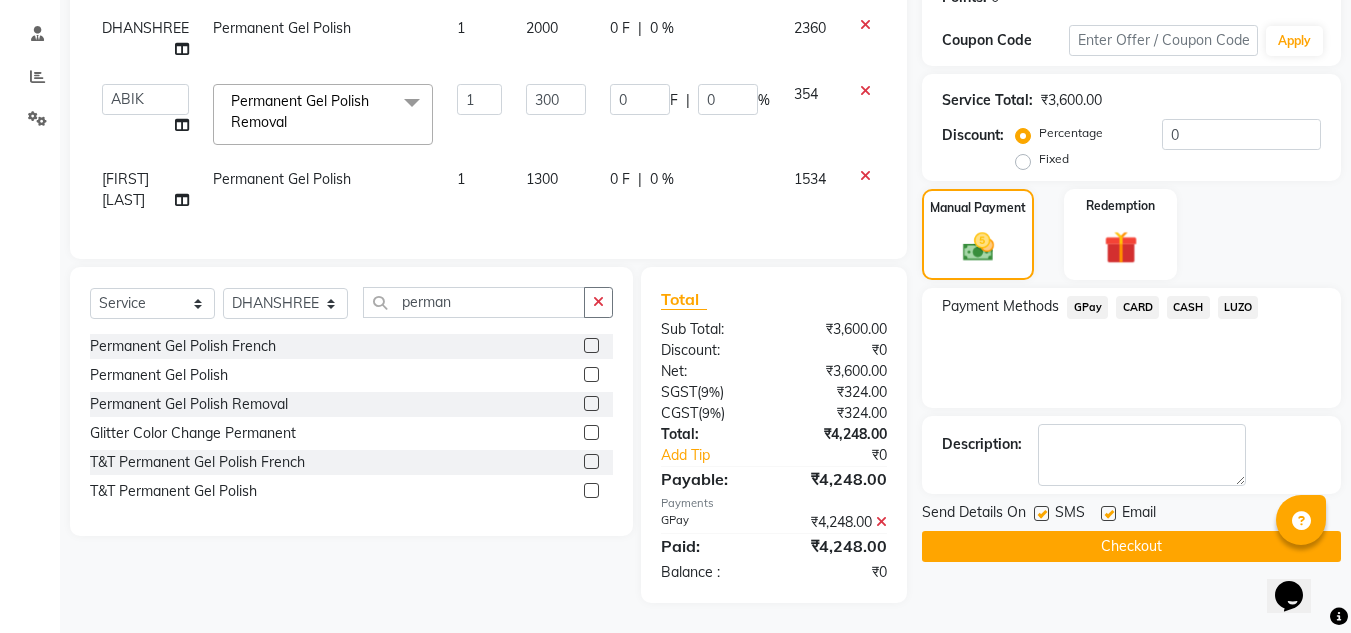 click 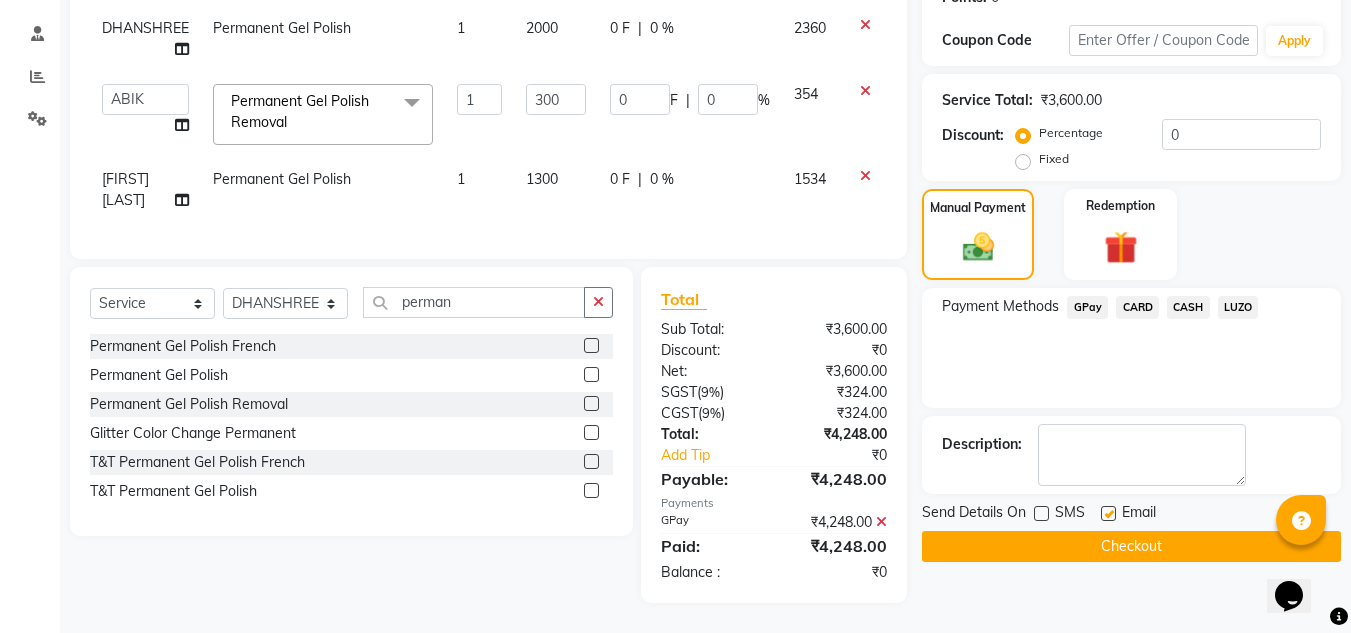 click on "Email" 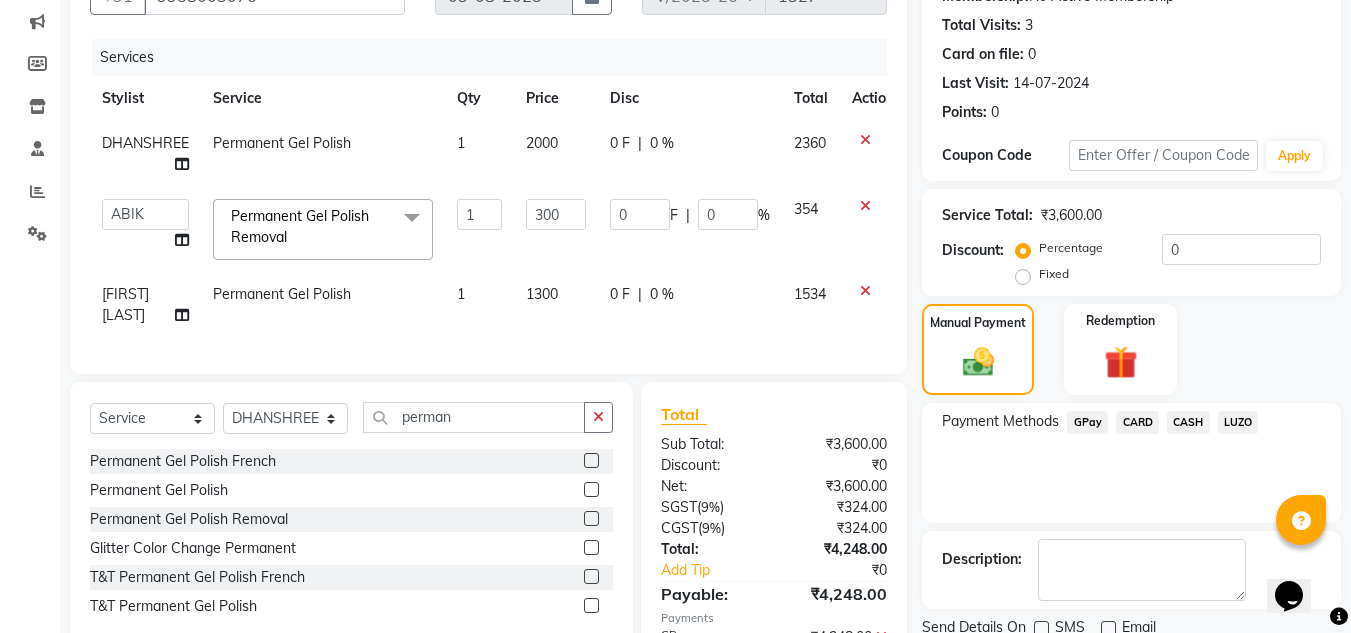 scroll, scrollTop: 339, scrollLeft: 0, axis: vertical 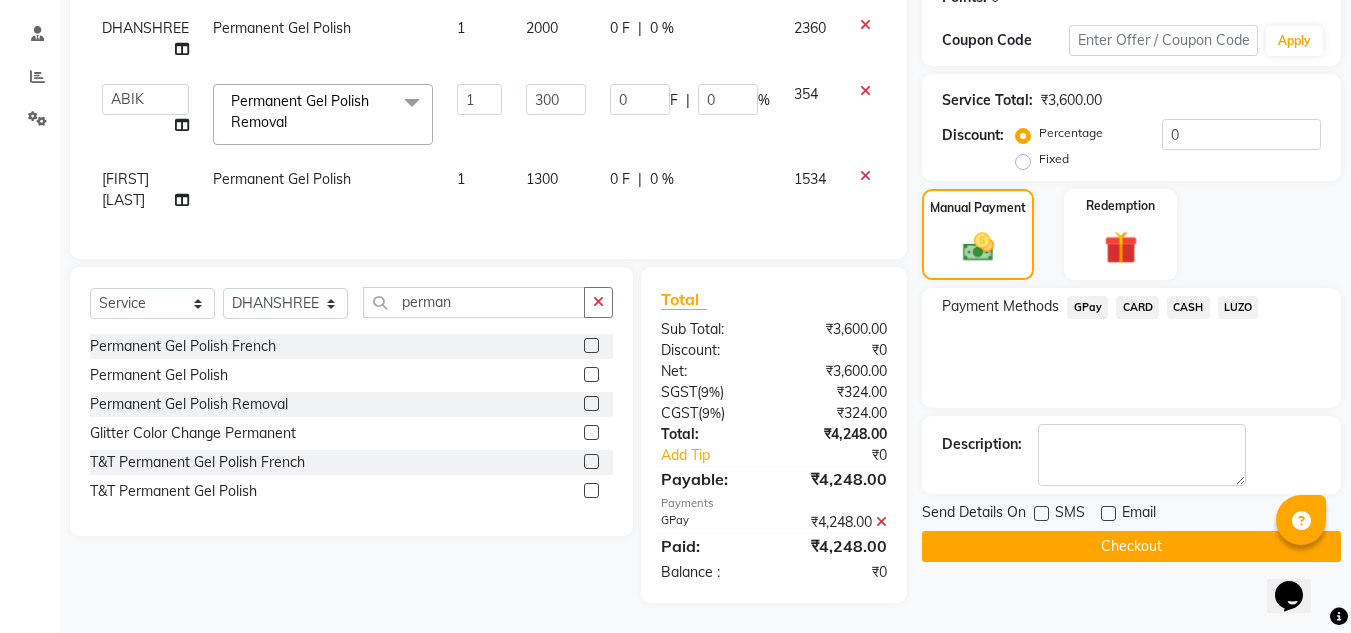 click on "Checkout" 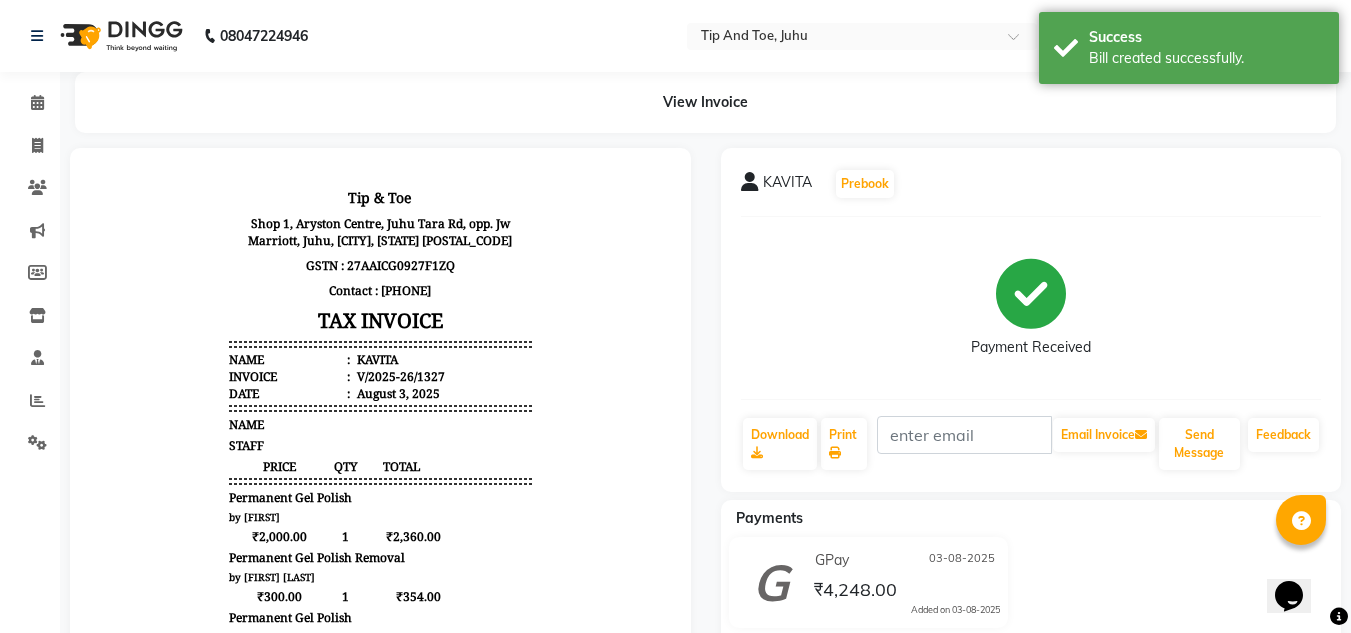 scroll, scrollTop: 0, scrollLeft: 0, axis: both 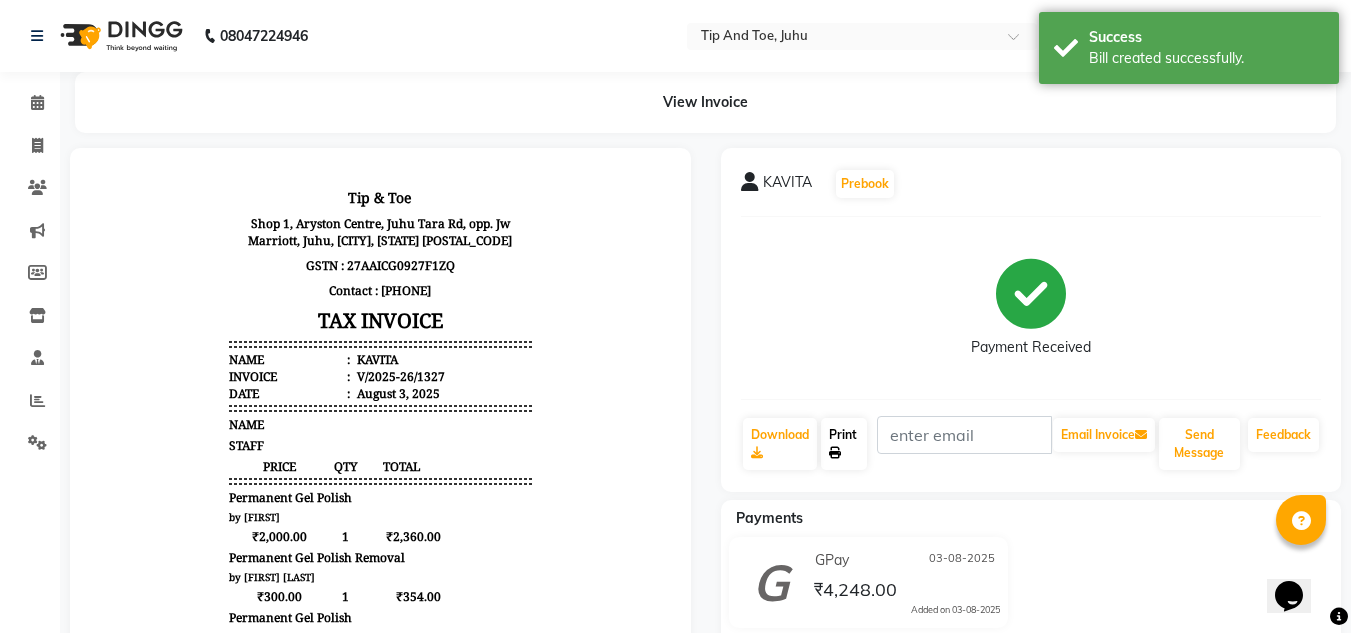 click on "Print" 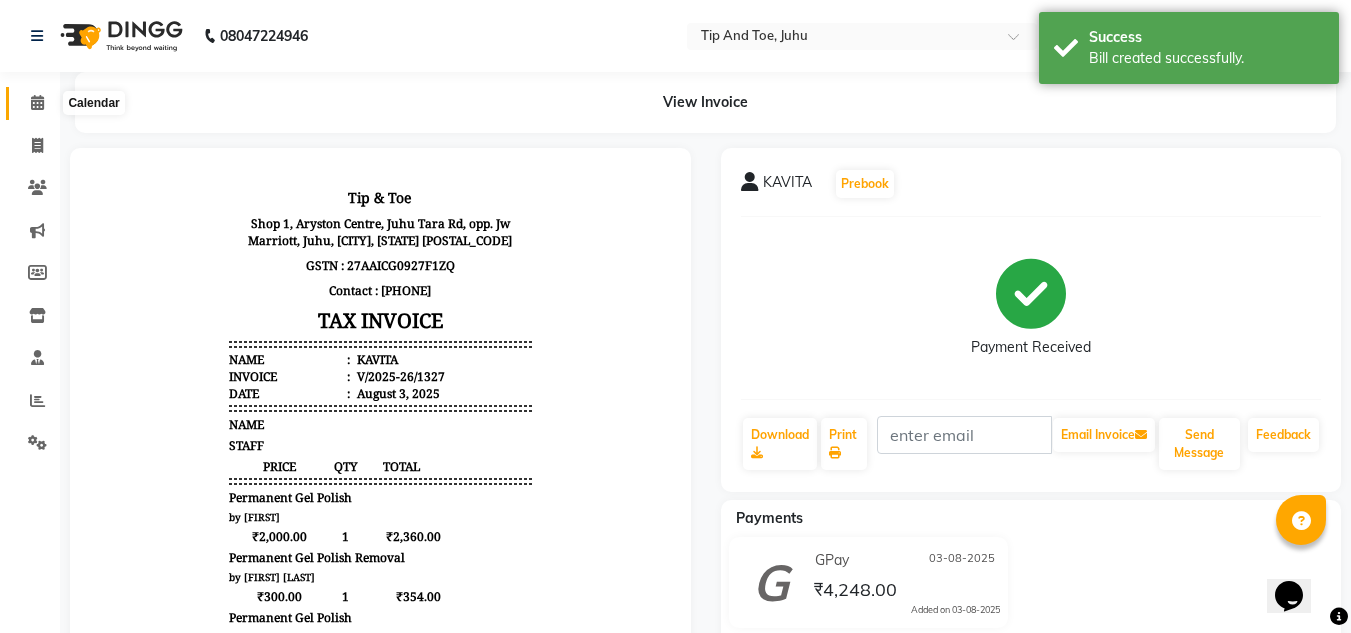 click 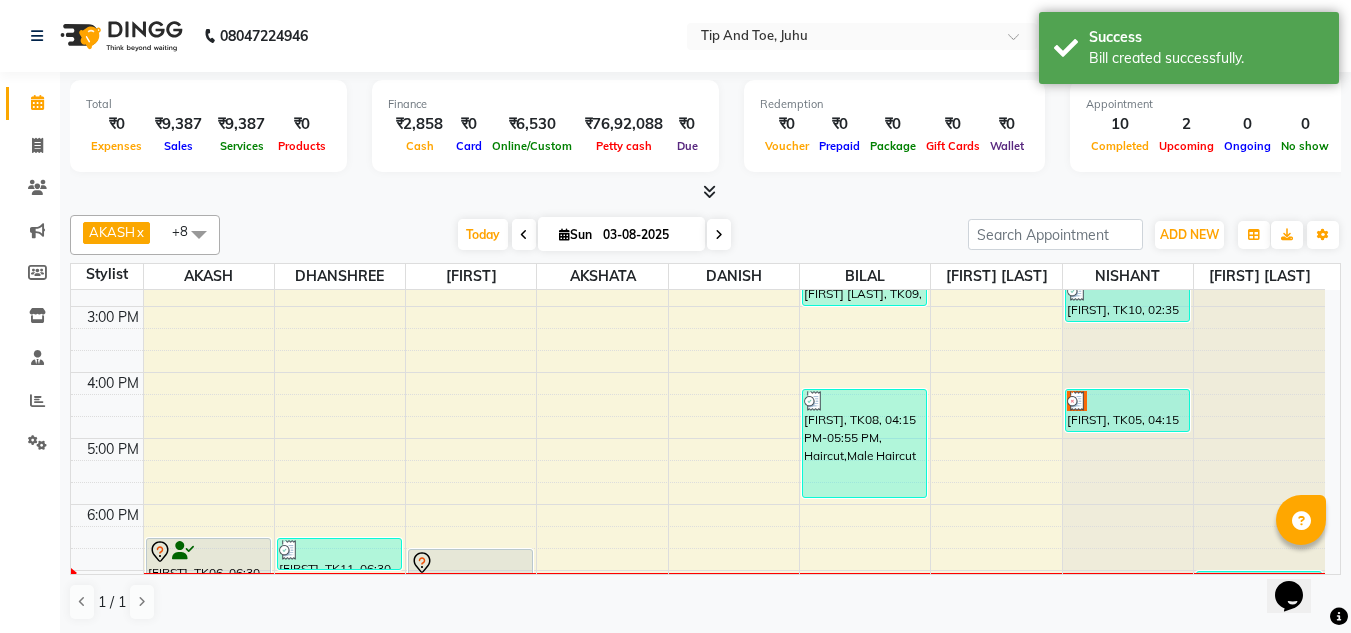 scroll, scrollTop: 507, scrollLeft: 0, axis: vertical 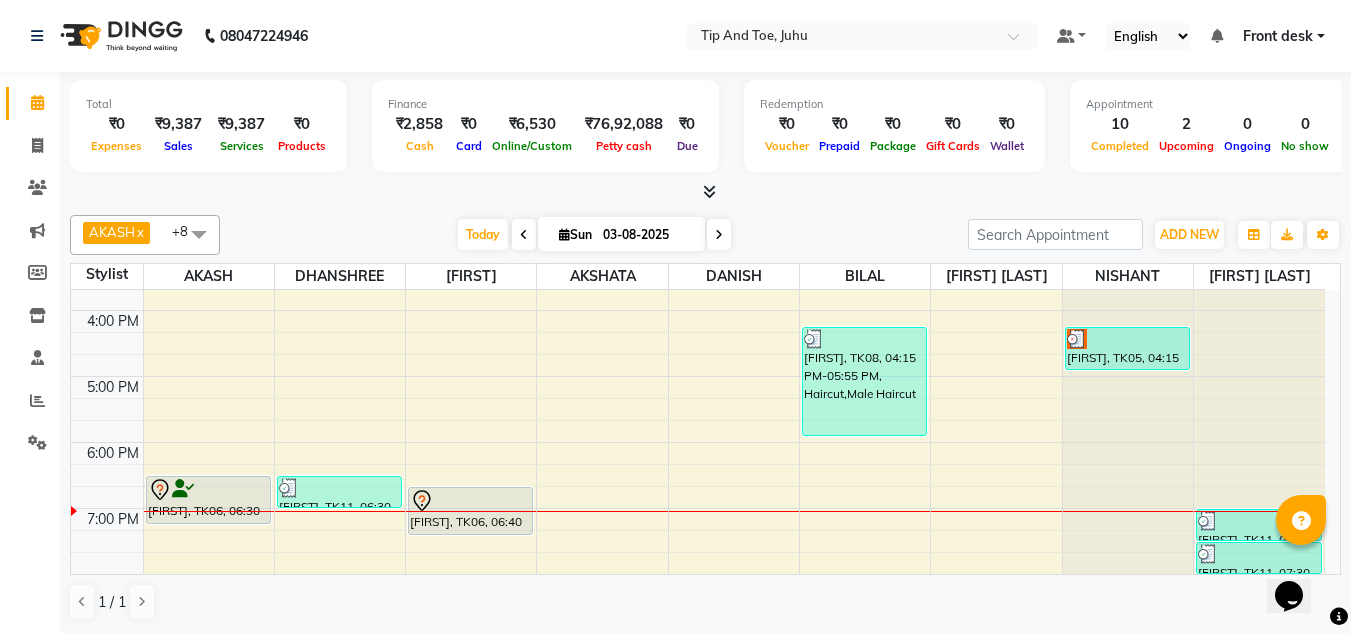 click on "8:00 AM 9:00 AM 10:00 AM 11:00 AM 12:00 PM 1:00 PM 2:00 PM 3:00 PM 4:00 PM 5:00 PM 6:00 PM 7:00 PM 8:00 PM             KAVYA, TK06, 06:30 PM-07:15 PM, Essential Pedicure w Scrub     KAVITA, TK11, 06:30 PM-07:00 PM, Permanent Gel Polish             KAVYA, TK06, 06:40 PM-07:25 PM, Essential Manicure w Scrub     rishab, TK03, 10:10 AM-10:45 AM, Hairwash,Beard trim + line up     ZAIU ANWAR, TK09, 02:20 PM-03:00 PM, Haircut     KRISHSAV, TK08, 04:15 PM-05:55 PM, Haircut,Male Haircut     Manjula bajaj, TK01, 11:00 AM-12:00 PM, Male Nashi Argan Oil Spa     Sankalp, TK07, 12:55 PM-01:35 PM, Haircut for Kids (below 12 yrs)     ZARA, TK10, 02:35 PM-03:15 PM, Beard trim + line up,Beard trim + line up     SAPNA, TK05, 04:15 PM-04:55 PM, Haircut     KAVITA, TK11, 07:00 PM-07:30 PM, Permanent Gel Polish Removal     KAVITA, TK11, 07:30 PM-08:00 PM, Permanent Gel Polish" at bounding box center (698, 211) 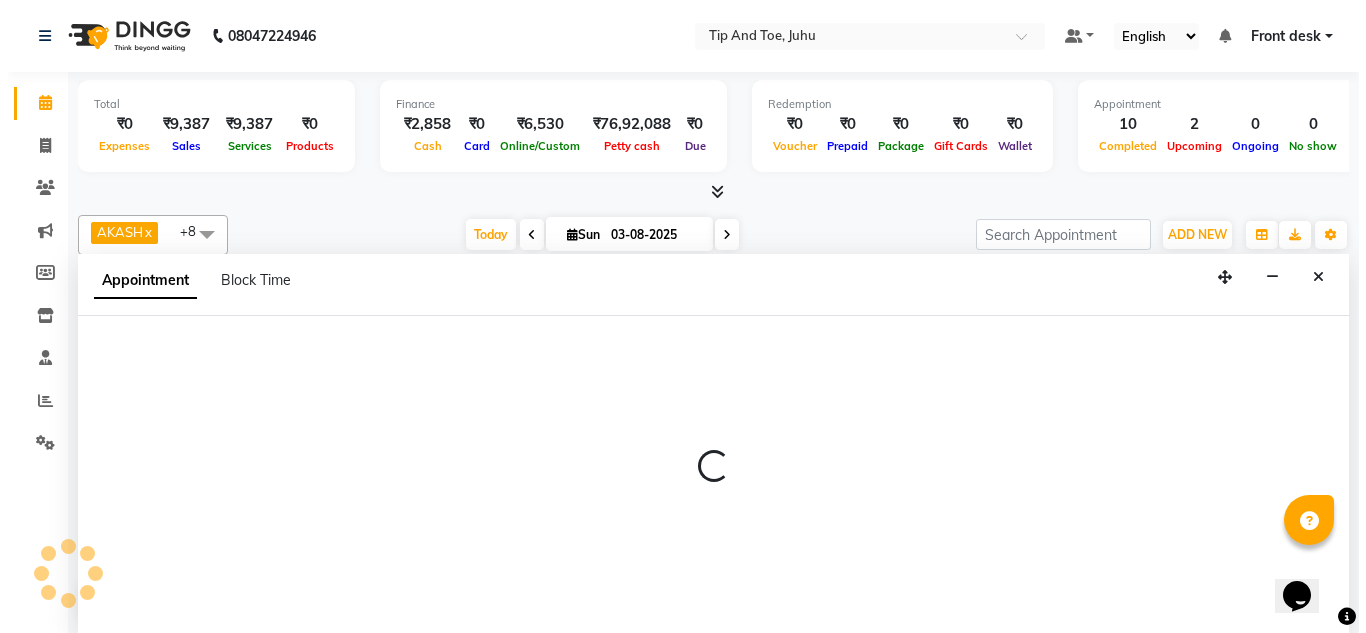 scroll, scrollTop: 1, scrollLeft: 0, axis: vertical 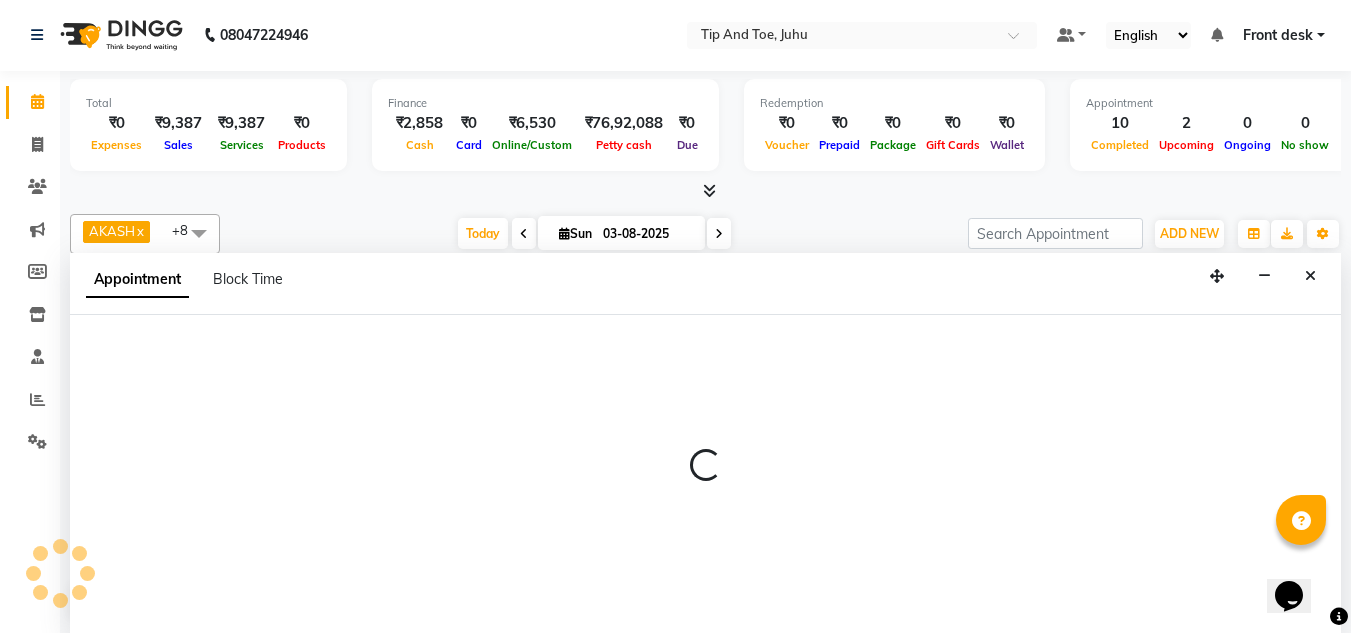 select on "37331" 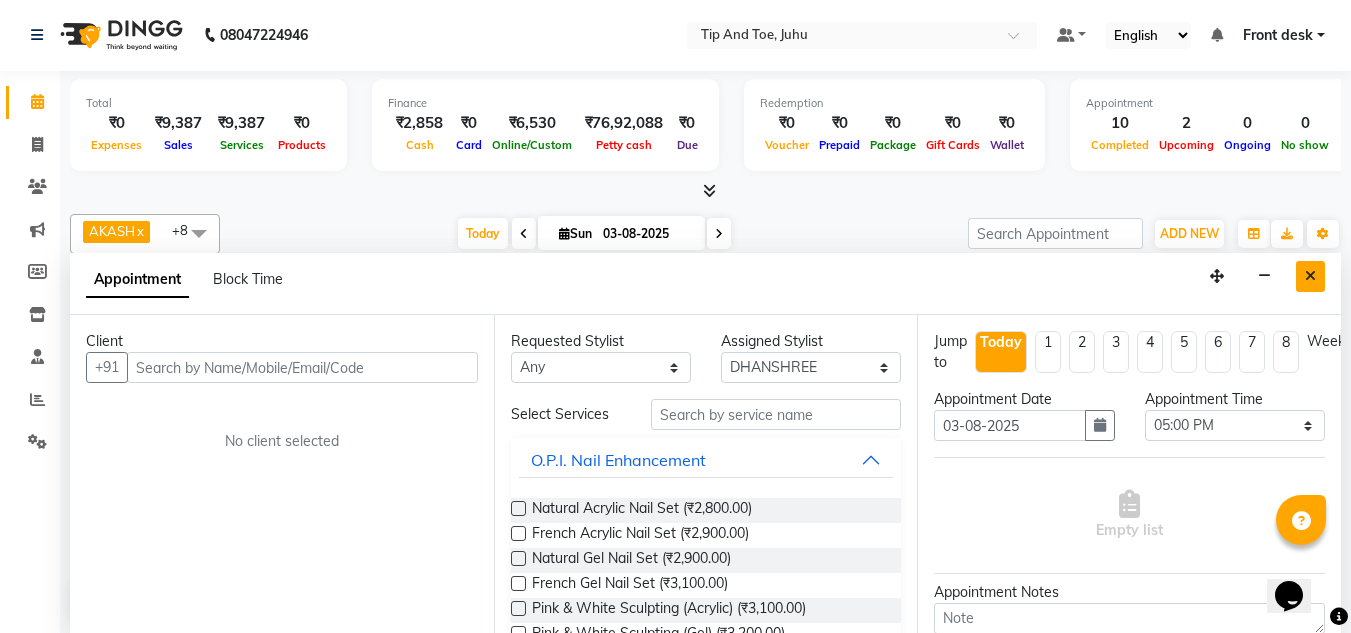 click at bounding box center (1310, 276) 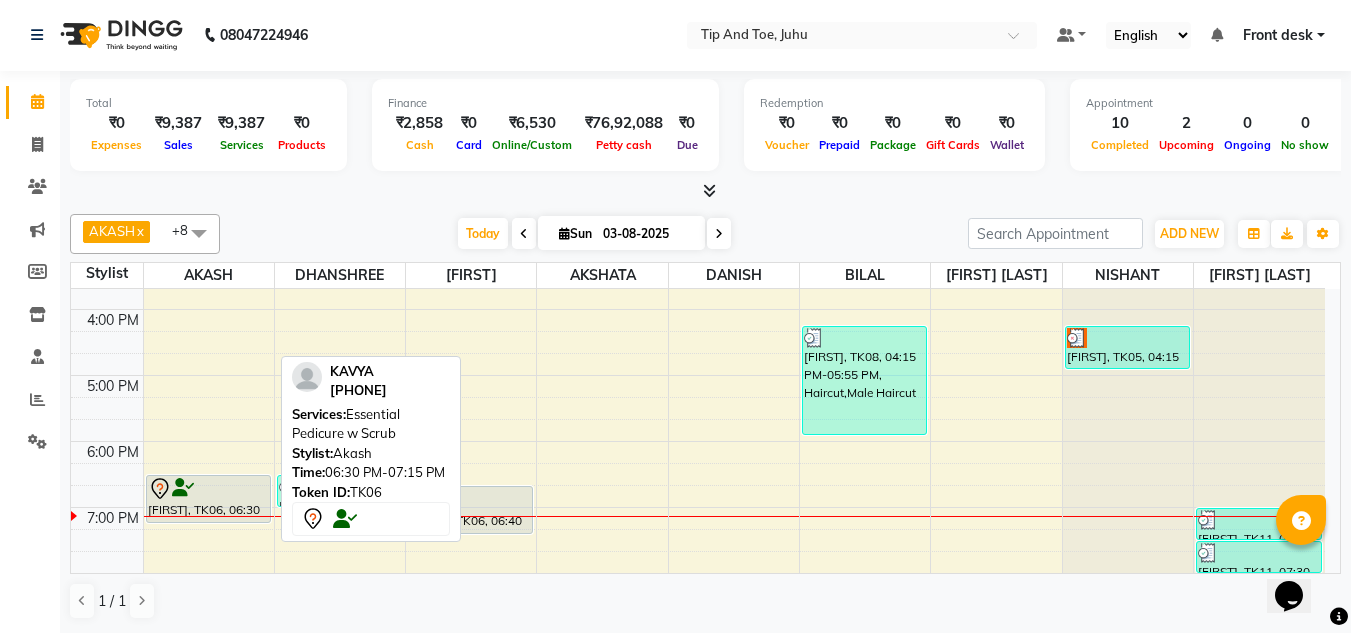 click at bounding box center [183, 488] 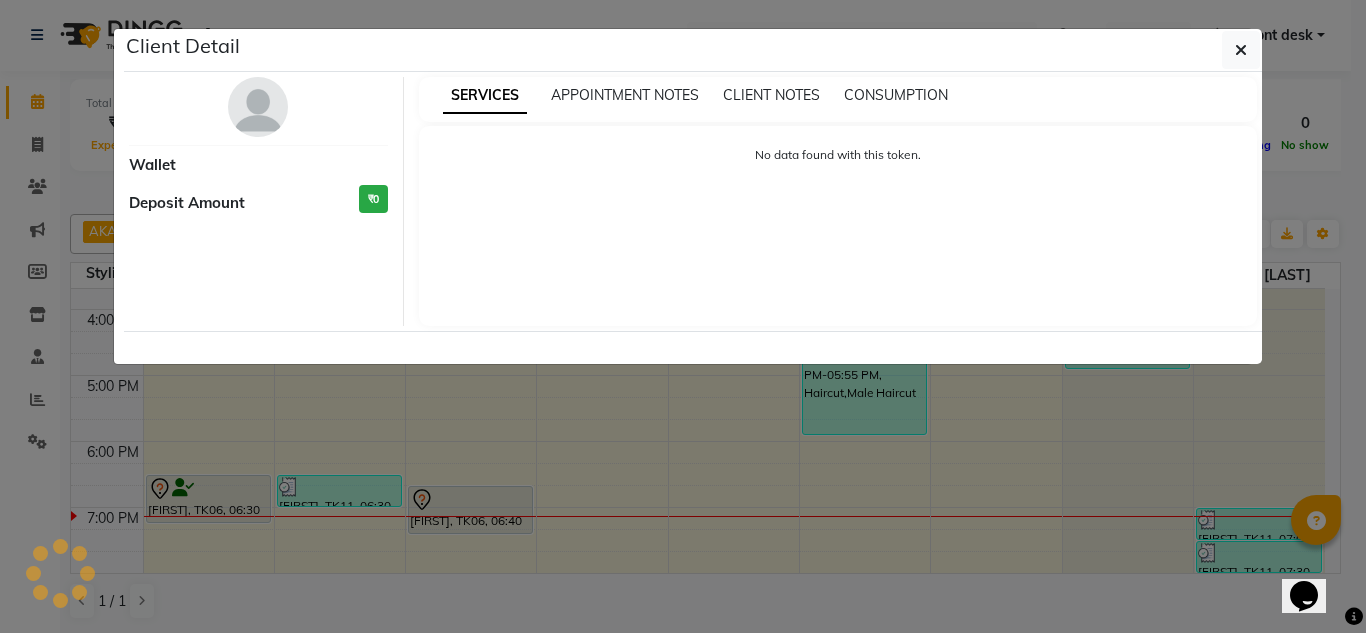 select on "7" 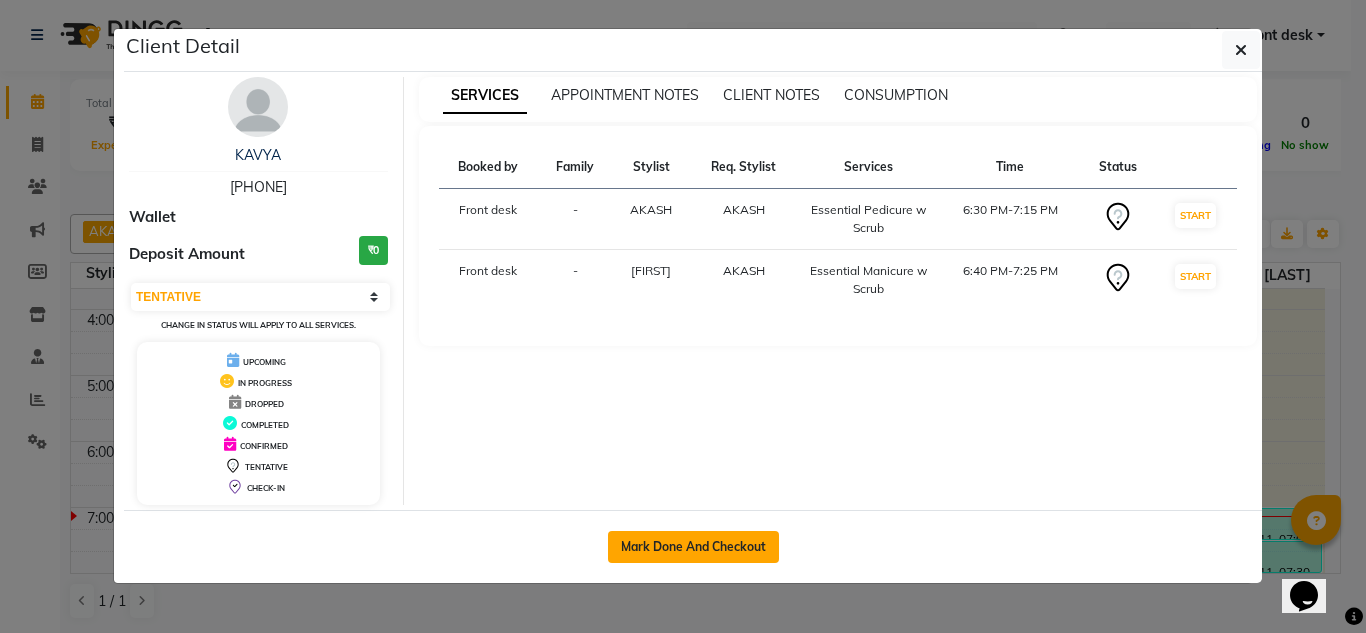 click on "Mark Done And Checkout" 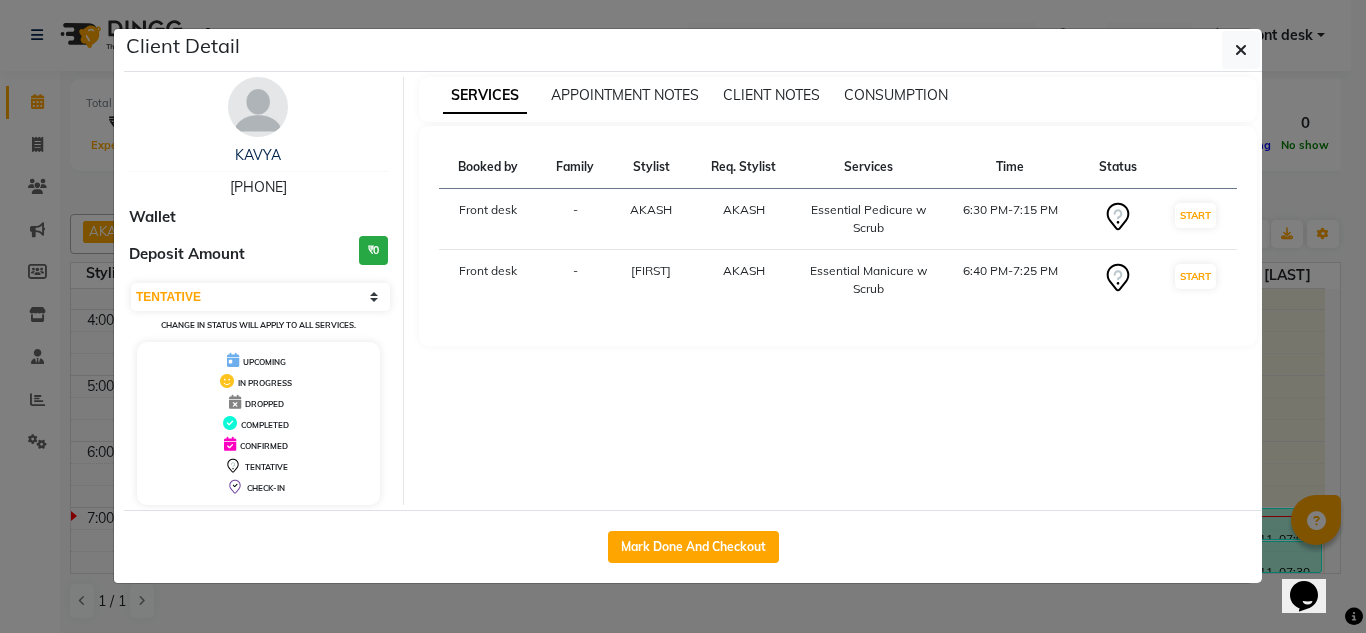 select on "5516" 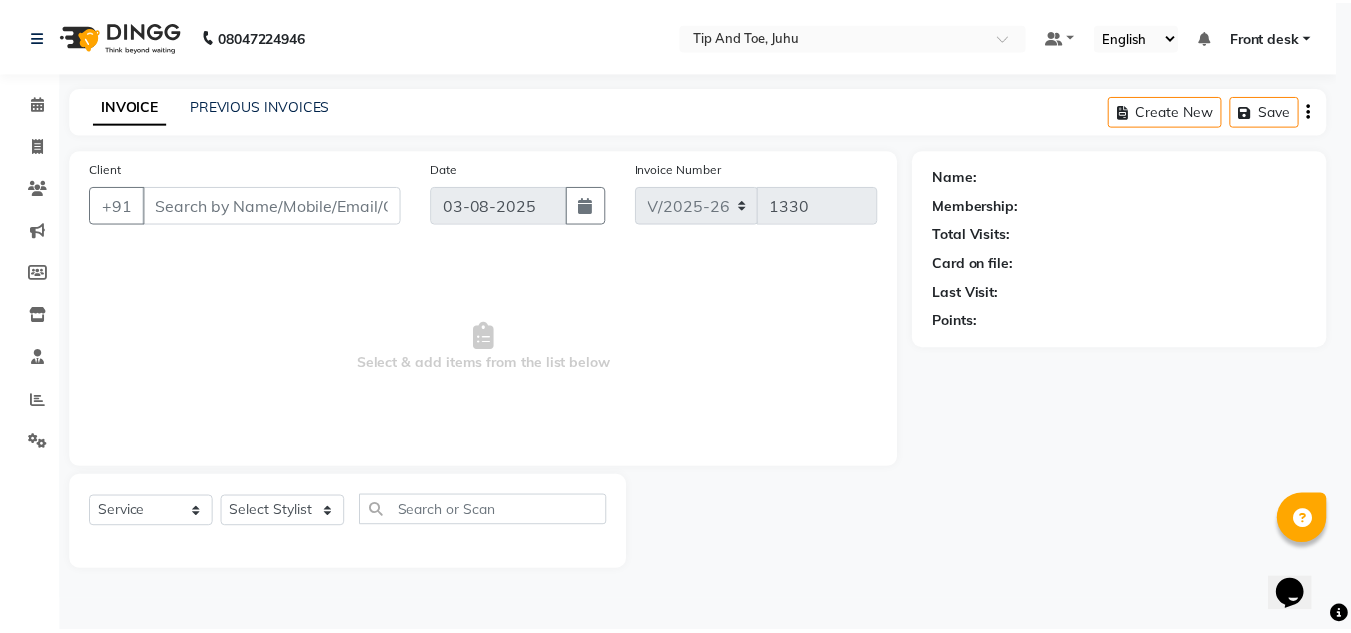 scroll, scrollTop: 0, scrollLeft: 0, axis: both 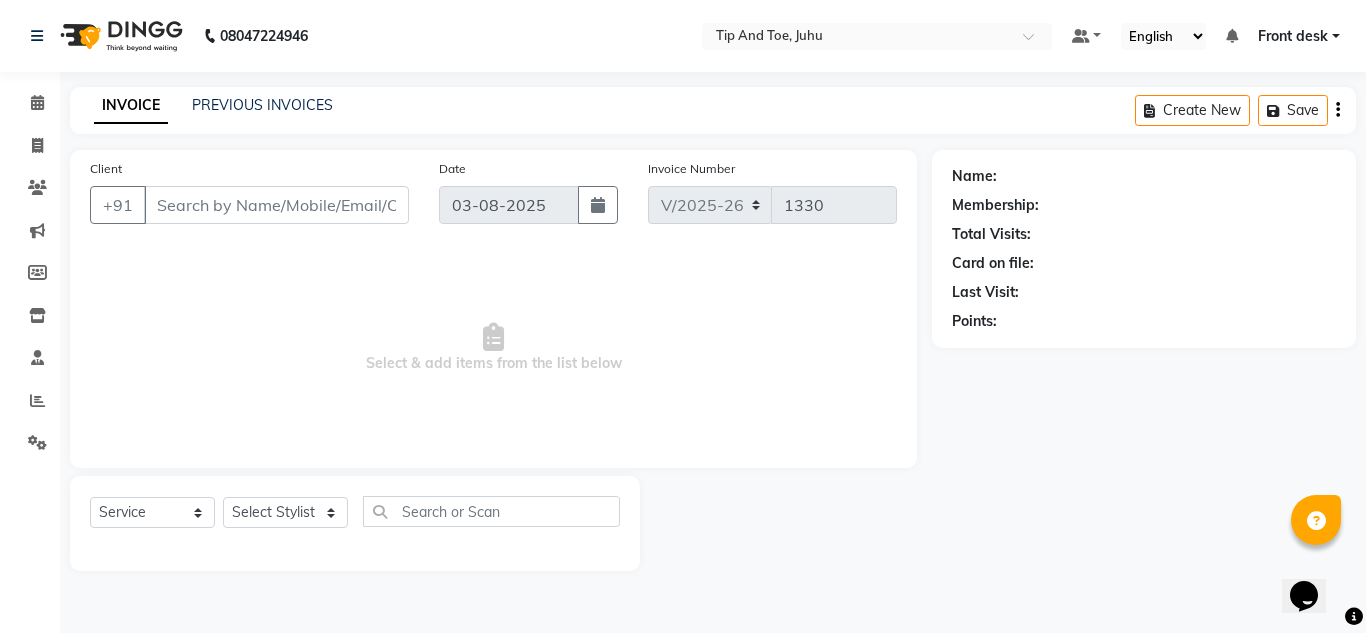 type on "[PHONE]" 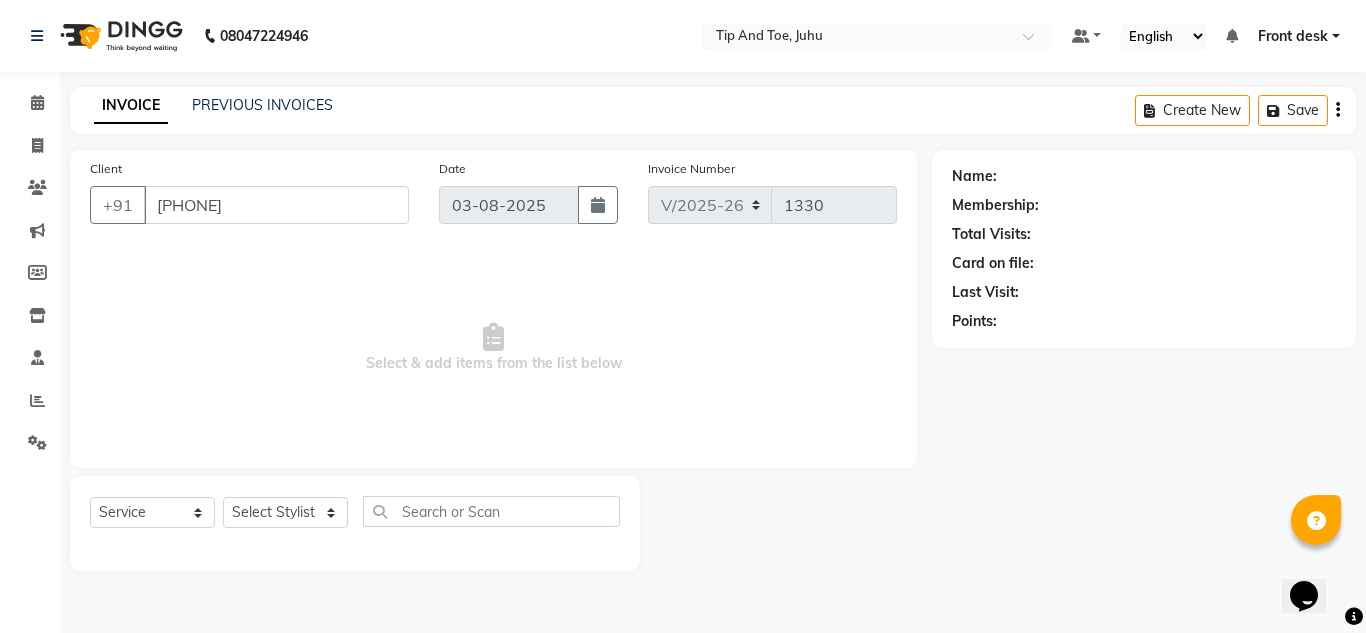 select on "37337" 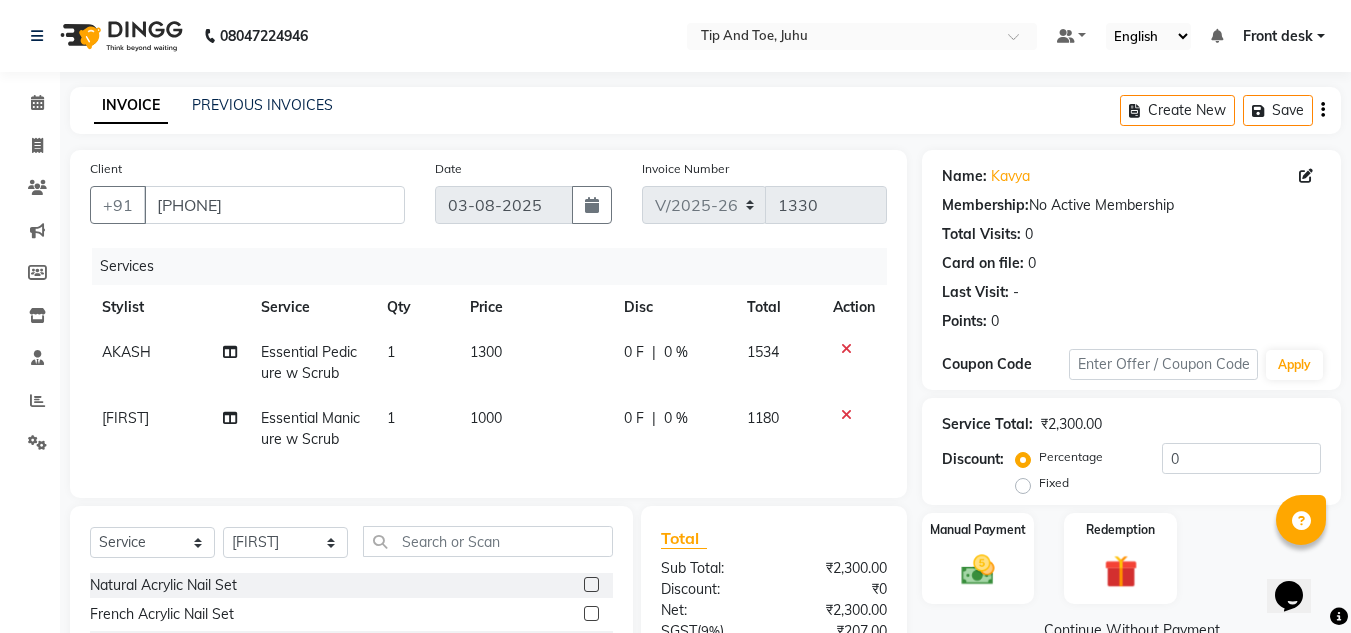 scroll, scrollTop: 213, scrollLeft: 0, axis: vertical 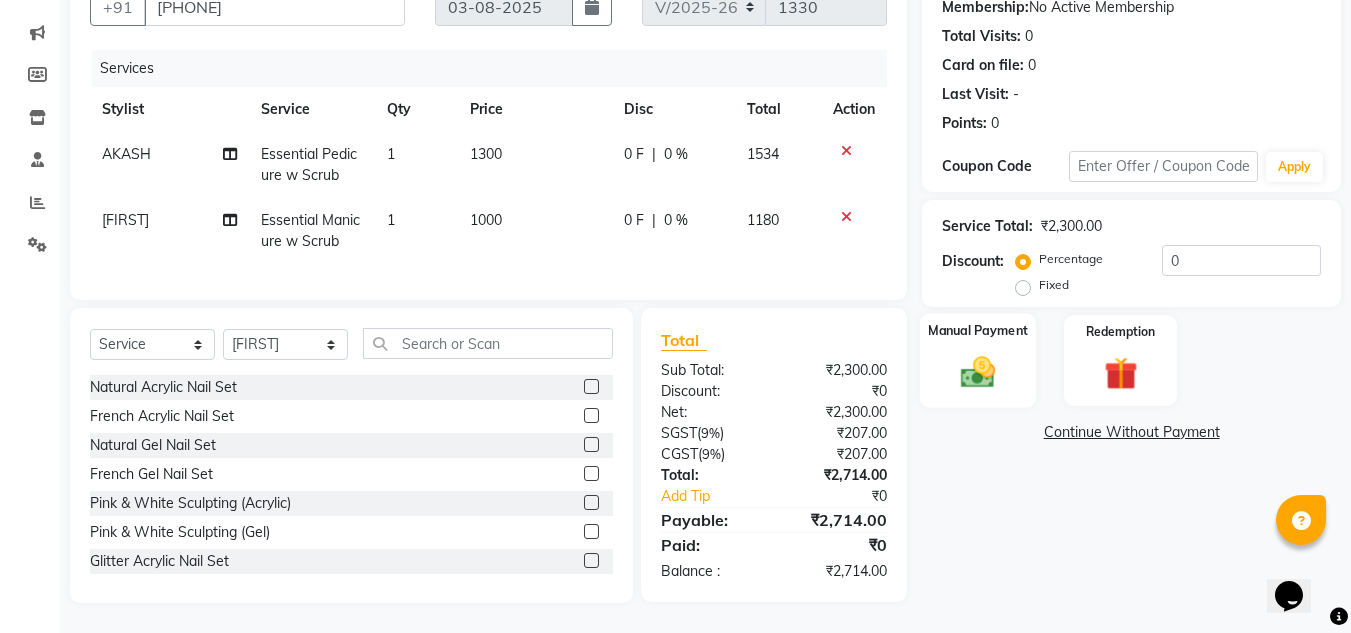 click 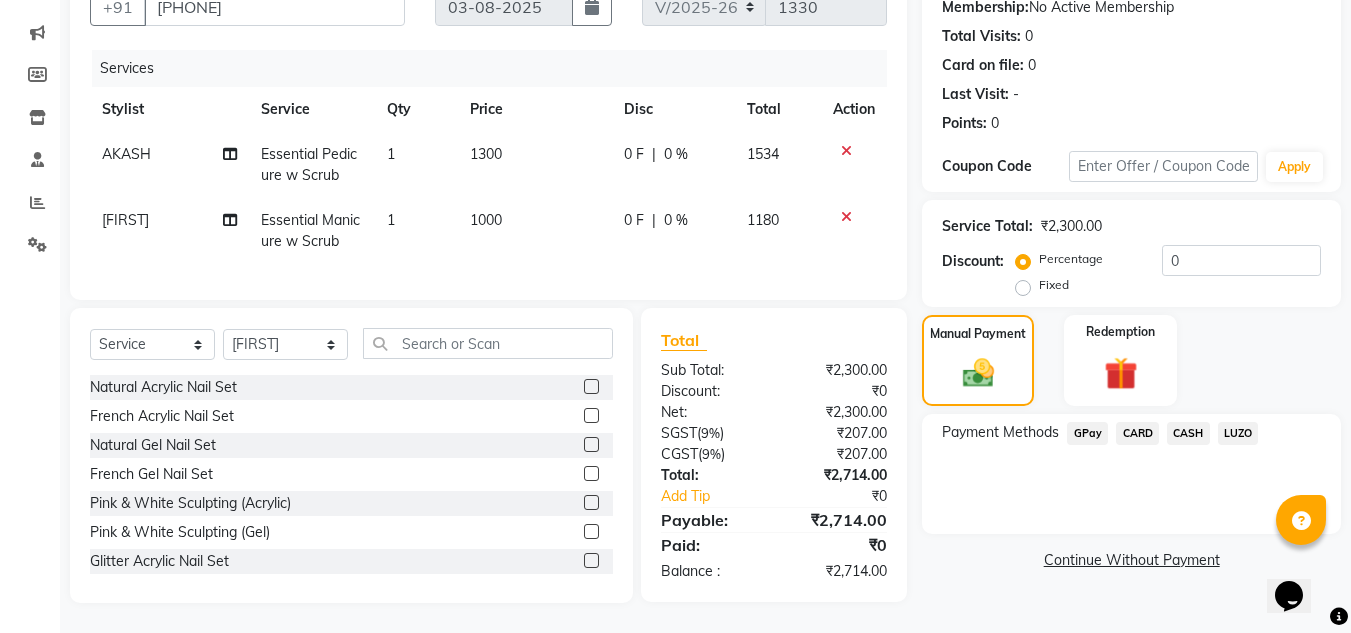 click on "CARD" 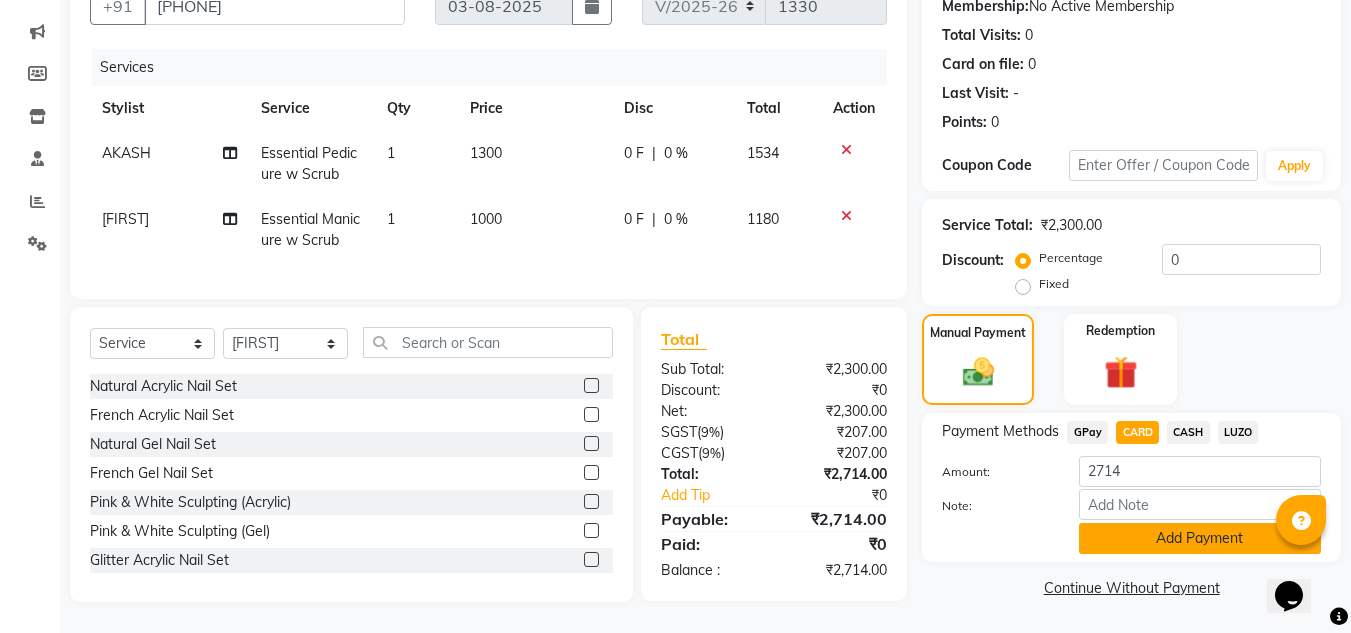 click on "Add Payment" 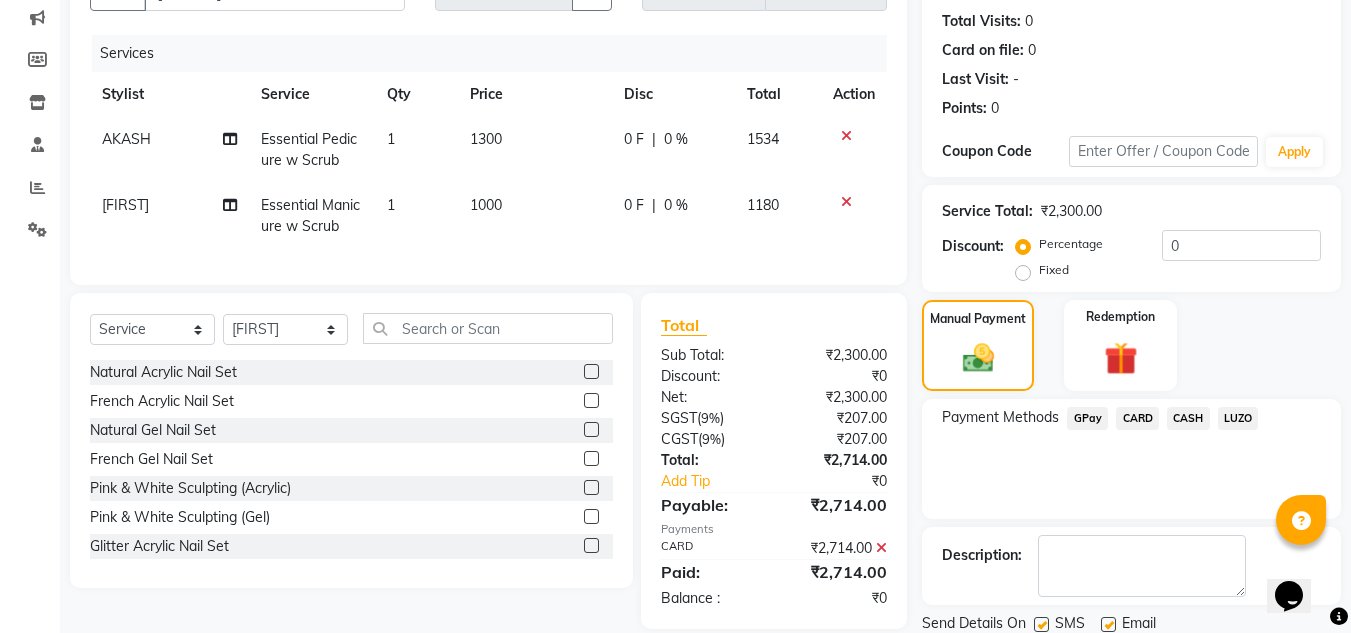 scroll, scrollTop: 283, scrollLeft: 0, axis: vertical 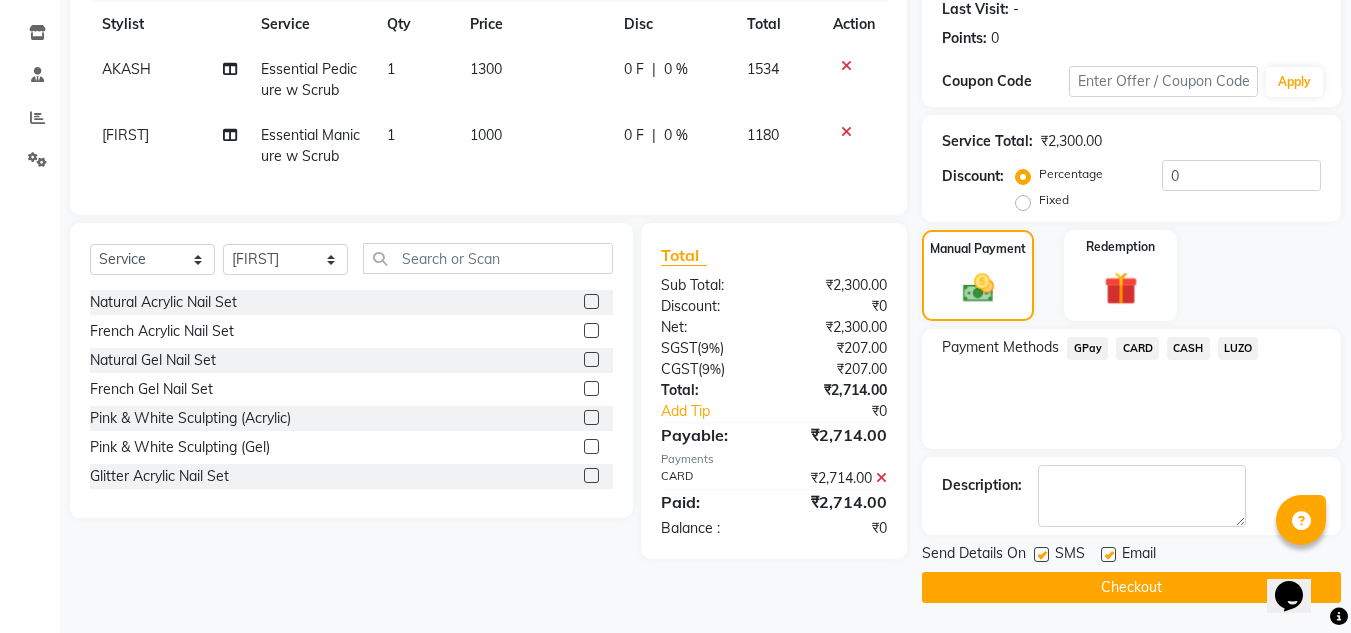 click 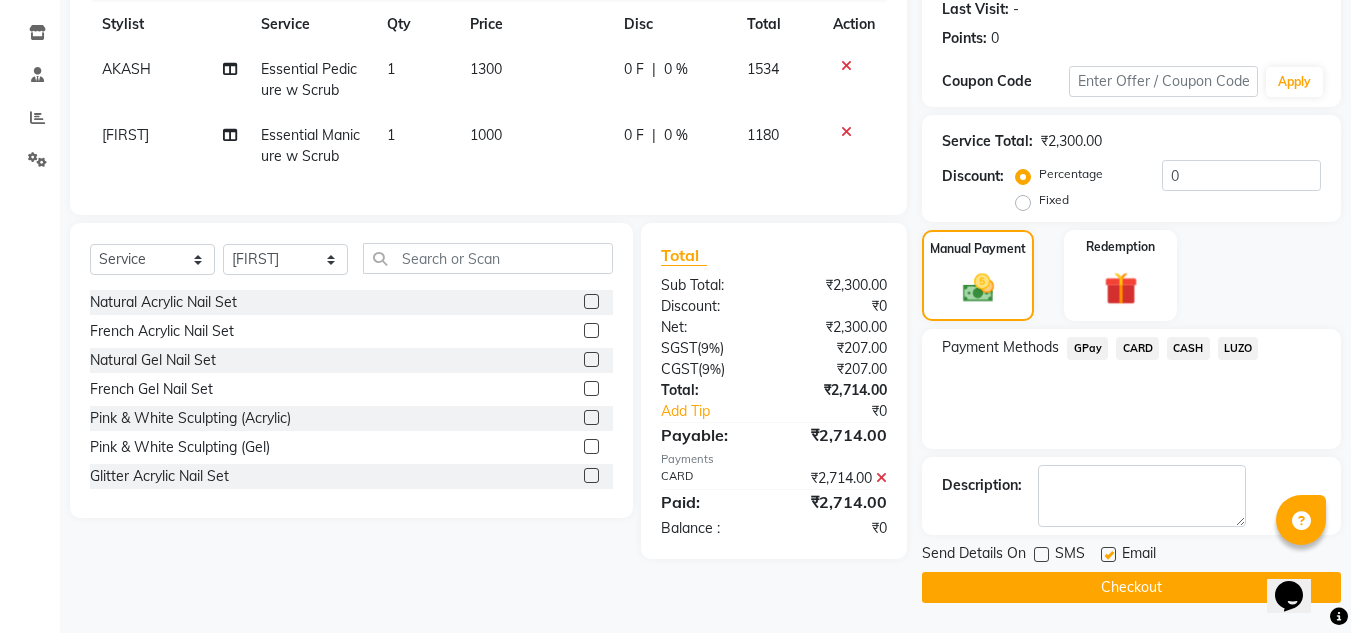 click 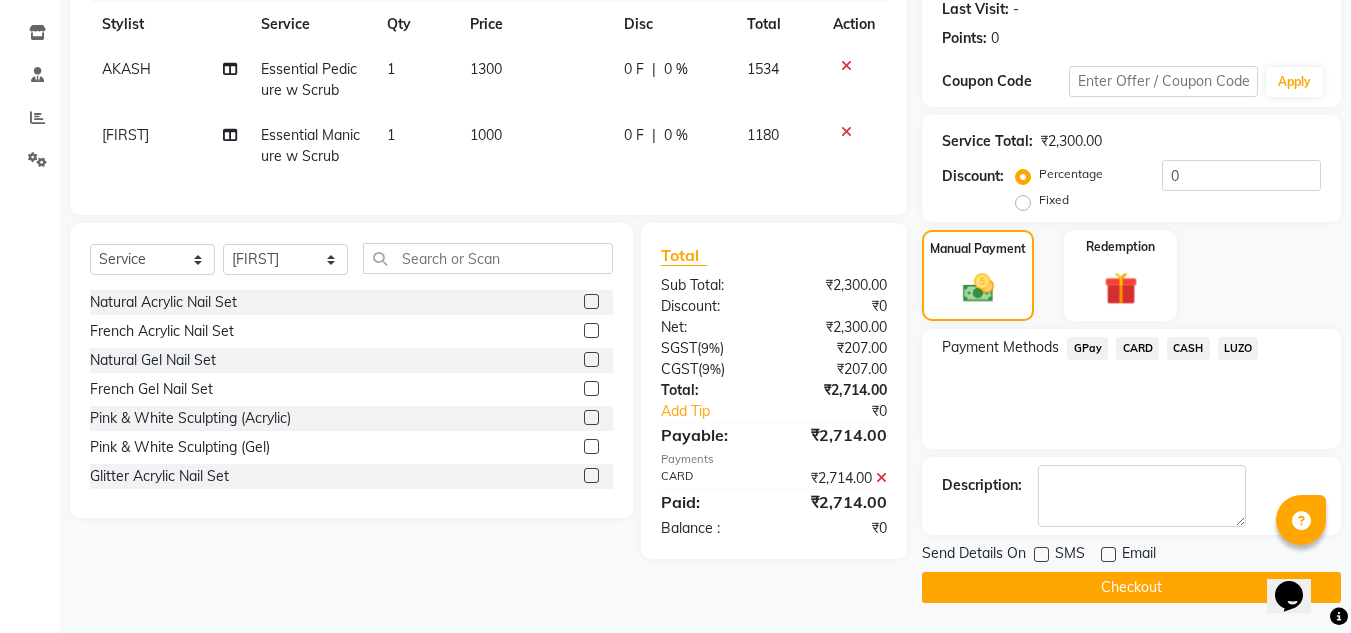 click on "Checkout" 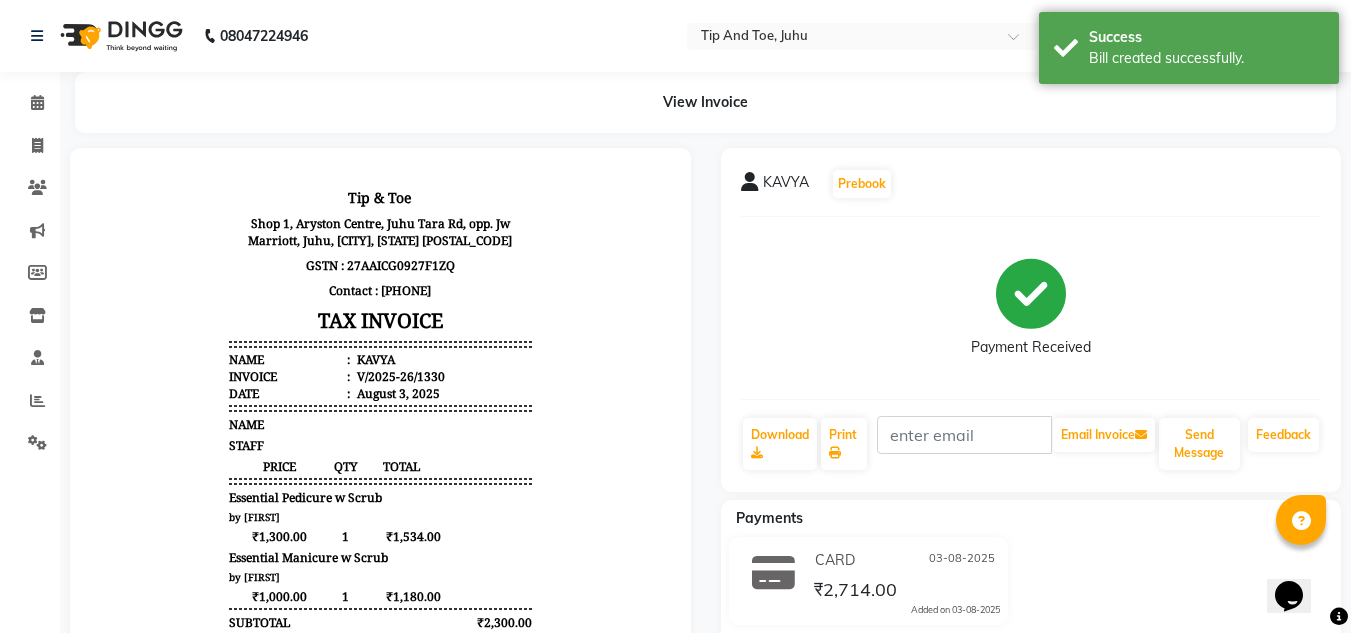 scroll, scrollTop: 0, scrollLeft: 0, axis: both 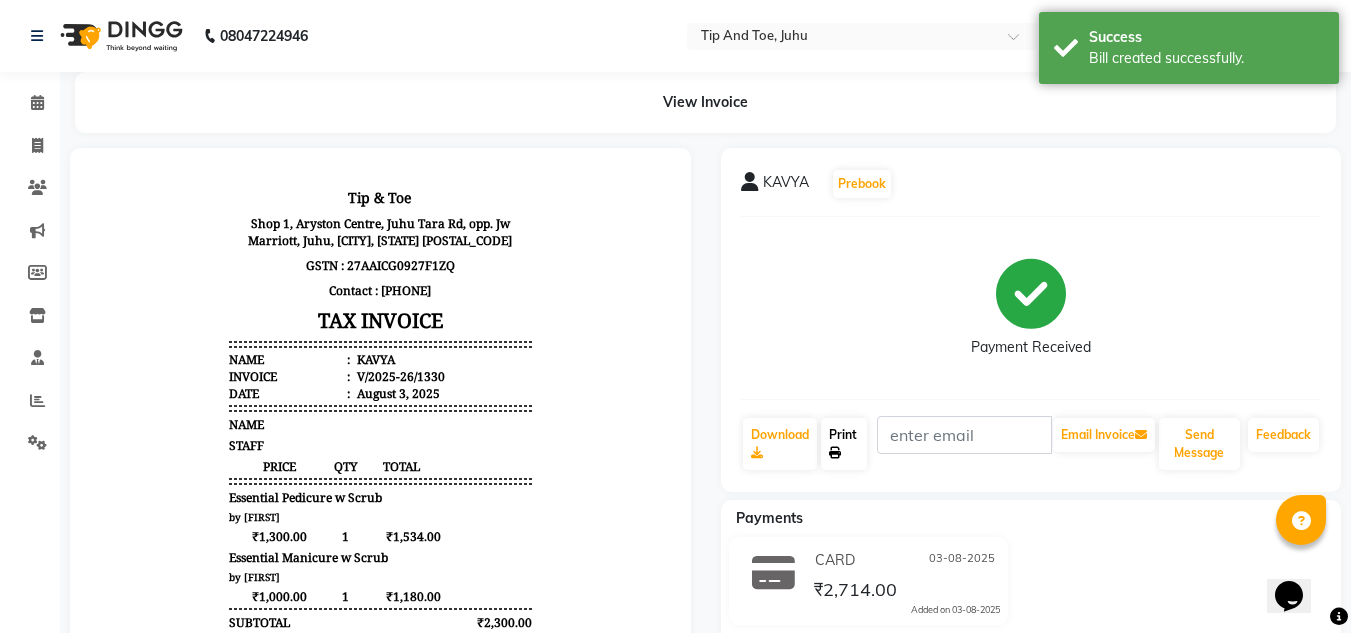 click on "Print" 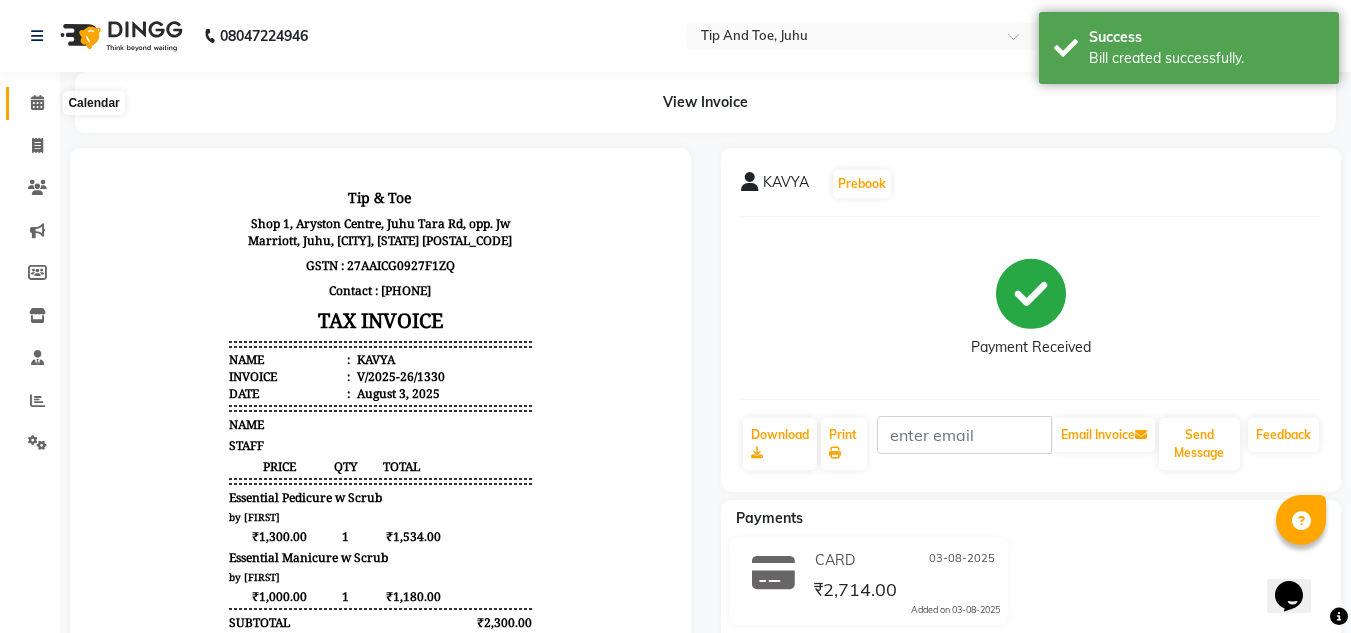 click 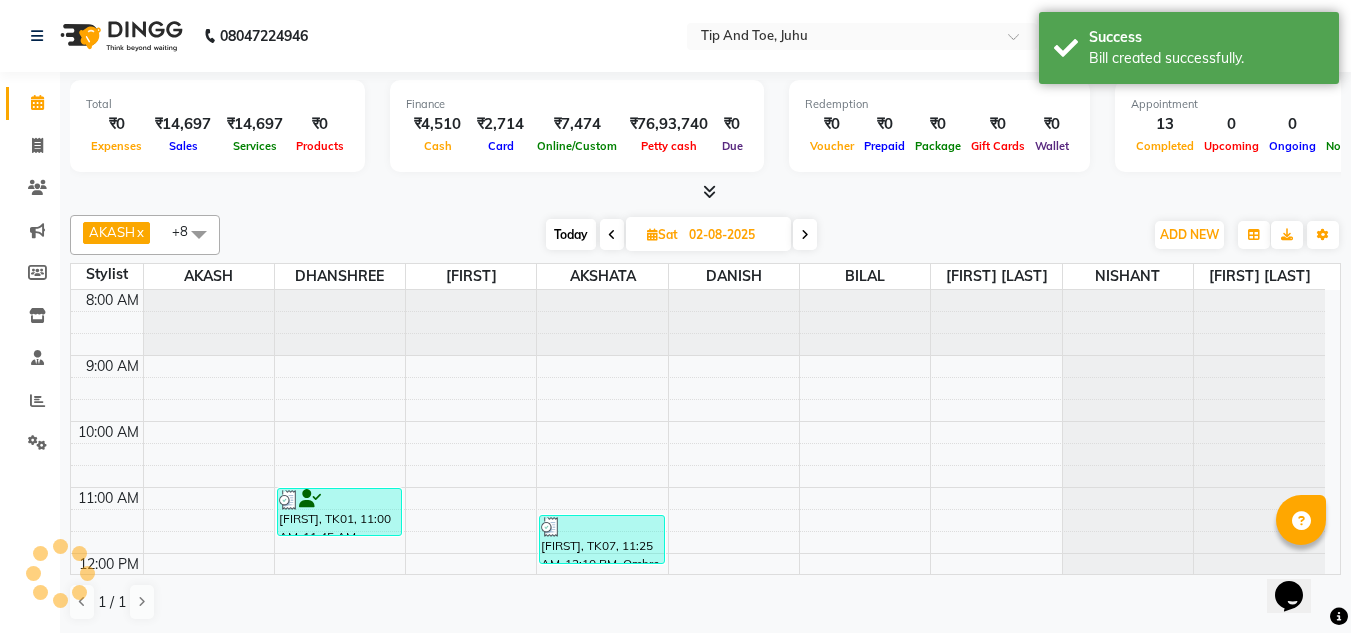 scroll, scrollTop: 0, scrollLeft: 0, axis: both 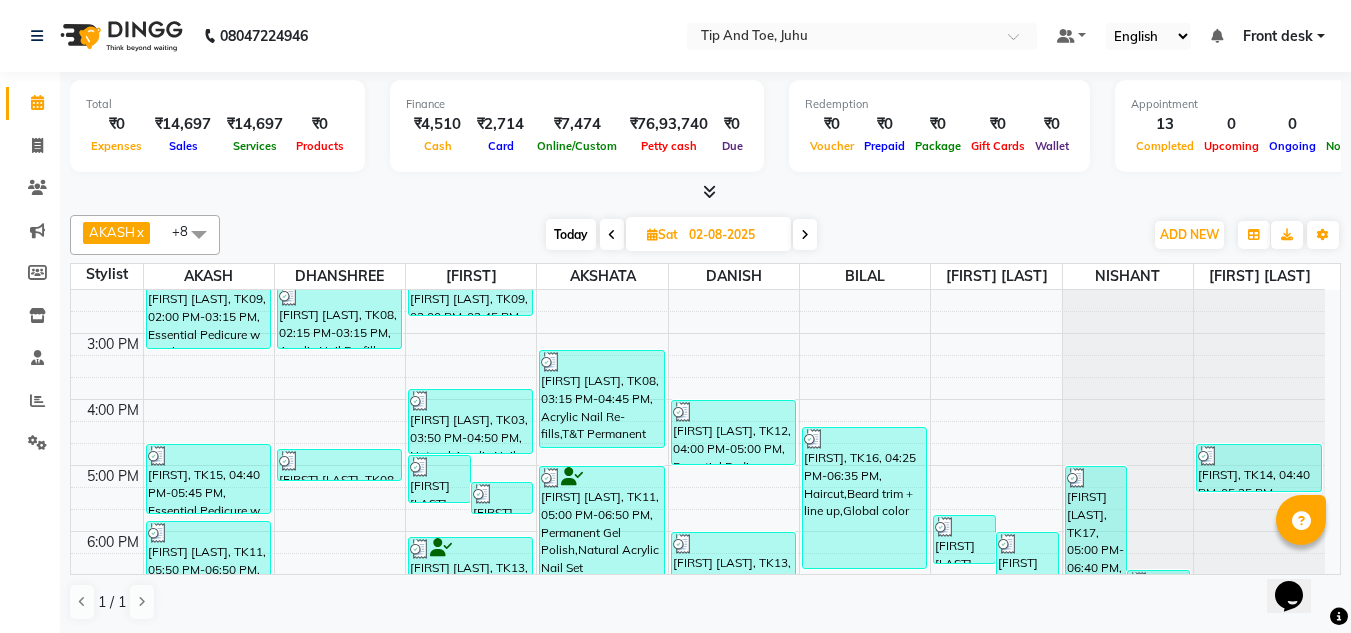 click on "Total  ₹0  Expenses ₹14,697  Sales ₹14,697  Services ₹0  Products Finance  ₹4,510  Cash ₹2,714  Card ₹7,474  Online/Custom ₹76,93,740 Petty cash ₹0 Due  Redemption  ₹0 Voucher ₹0 Prepaid ₹0 Package ₹0  Gift Cards ₹0  Wallet  Appointment  13 Completed 0 Upcoming 0 Ongoing 0 No show  Other sales  ₹0  Packages ₹0  Memberships ₹0  Vouchers ₹0  Prepaids ₹0  Gift Cards AKASH  x SADHNA  x AKSHATA  x DANISH  x NISHANT  x AJAY UTKAR  x DHANSHREE  x BILAL  x Angeli kharei  x +8 Select All ABIK  AJAY UTKAR AKASH AKSHATA Angeli kharei ARBAZ AZHAR BABU BILAL CHITRA DANISH DHANSHREE KEISHEEN KUMAR MOHSIN NIKHIL NISHANT POONAM PRIYA RAHUL RICHION SADHNA SANJAY MAMA UJER VINITA Today  Sat 02-08-2025 Toggle Dropdown Add Appointment Add Invoice Add Attendance Add Client Toggle Dropdown Add Appointment Add Invoice Add Attendance Add Client ADD NEW Toggle Dropdown Add Appointment Add Invoice Add Attendance Add Client AKASH  x SADHNA  x AKSHATA  x DANISH  x NISHANT  x x x x x +8" 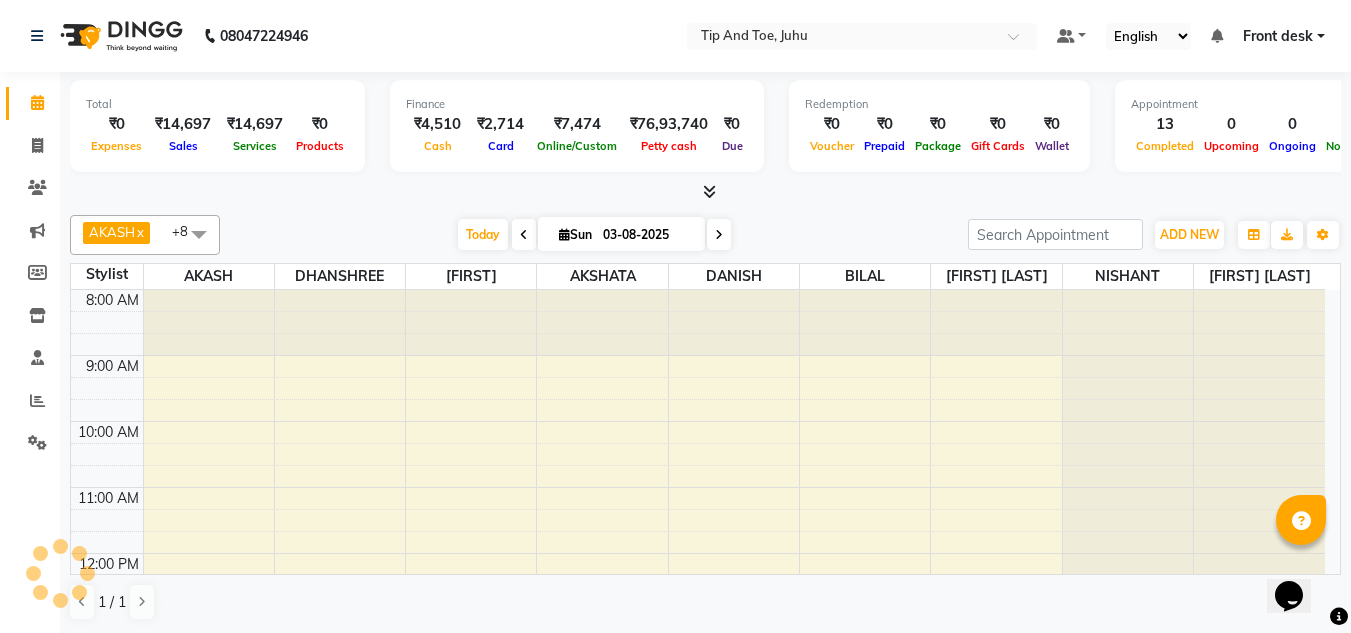 scroll, scrollTop: 573, scrollLeft: 0, axis: vertical 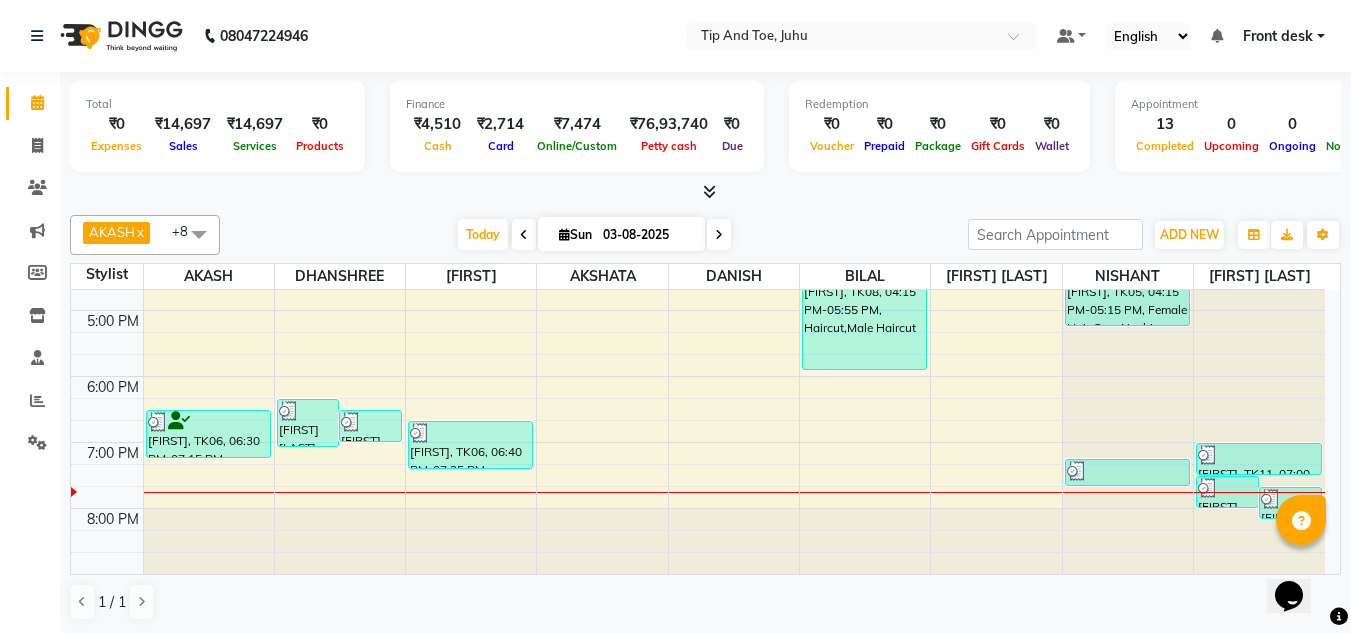 click on "AKASH  x SADHNA  x AKSHATA  x DANISH  x NISHANT  x AJAY UTKAR  x DHANSHREE  x BILAL  x Angeli kharei  x +8 Select All ABIK  AJAY UTKAR AKASH AKSHATA Angeli kharei ARBAZ AZHAR BABU BILAL CHITRA DANISH DHANSHREE KEISHEEN KUMAR MOHSIN NIKHIL NISHANT POONAM PRIYA RAHUL RICHION SADHNA SANJAY MAMA UJER VINITA Today  Sun 03-08-2025 Toggle Dropdown Add Appointment Add Invoice Add Attendance Add Client Toggle Dropdown Add Appointment Add Invoice Add Attendance Add Client ADD NEW Toggle Dropdown Add Appointment Add Invoice Add Attendance Add Client AKASH  x SADHNA  x AKSHATA  x DANISH  x NISHANT  x AJAY UTKAR  x DHANSHREE  x BILAL  x Angeli kharei  x +8 Select All ABIK  AJAY UTKAR AKASH AKSHATA Angeli kharei ARBAZ AZHAR BABU BILAL CHITRA DANISH DHANSHREE KEISHEEN KUMAR MOHSIN NIKHIL NISHANT POONAM PRIYA RAHUL RICHION SADHNA SANJAY MAMA UJER VINITA Group By  Staff View   Room View  View as Vertical  Vertical - Week View  Horizontal  Horizontal - Week View  List  Toggle Dropdown Calendar Settings Zoom" 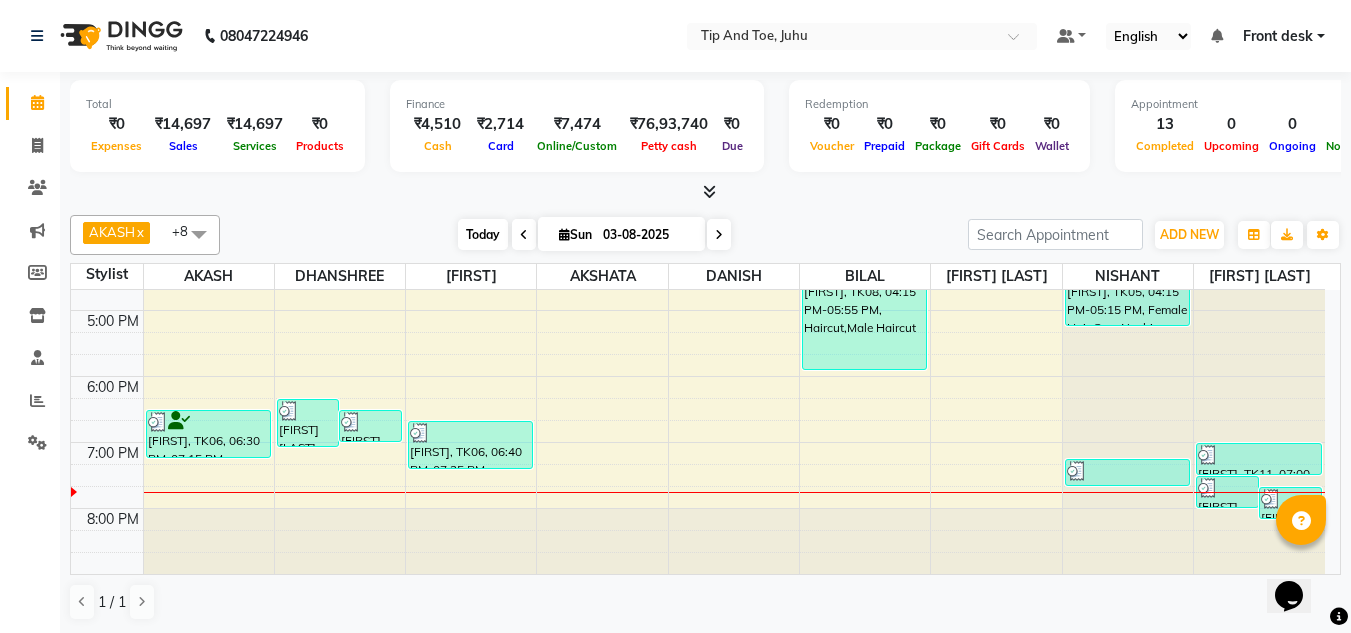 click on "Today" at bounding box center [483, 234] 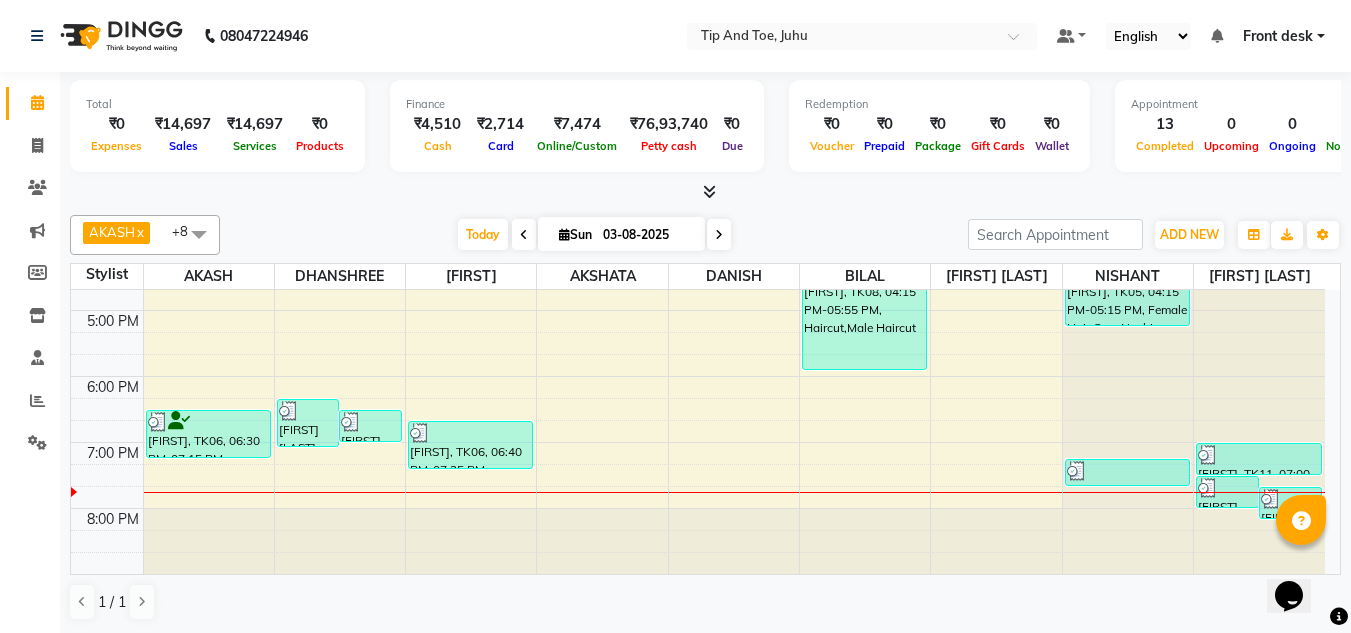 scroll, scrollTop: 573, scrollLeft: 0, axis: vertical 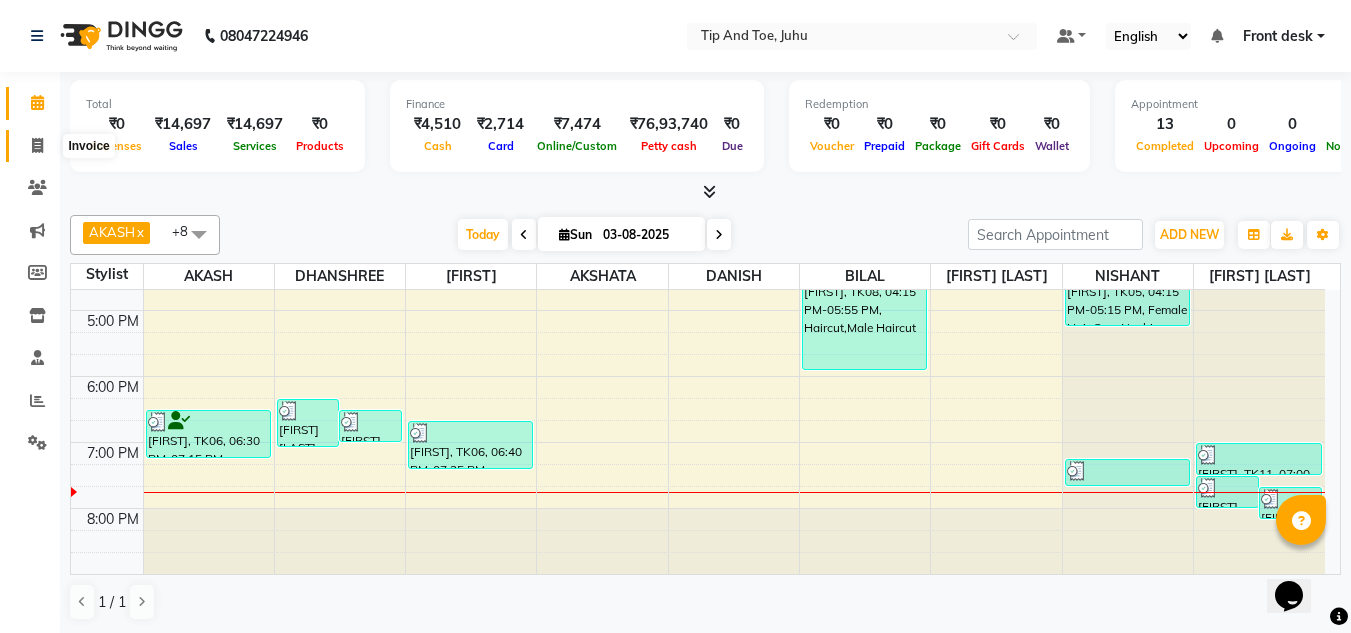 click 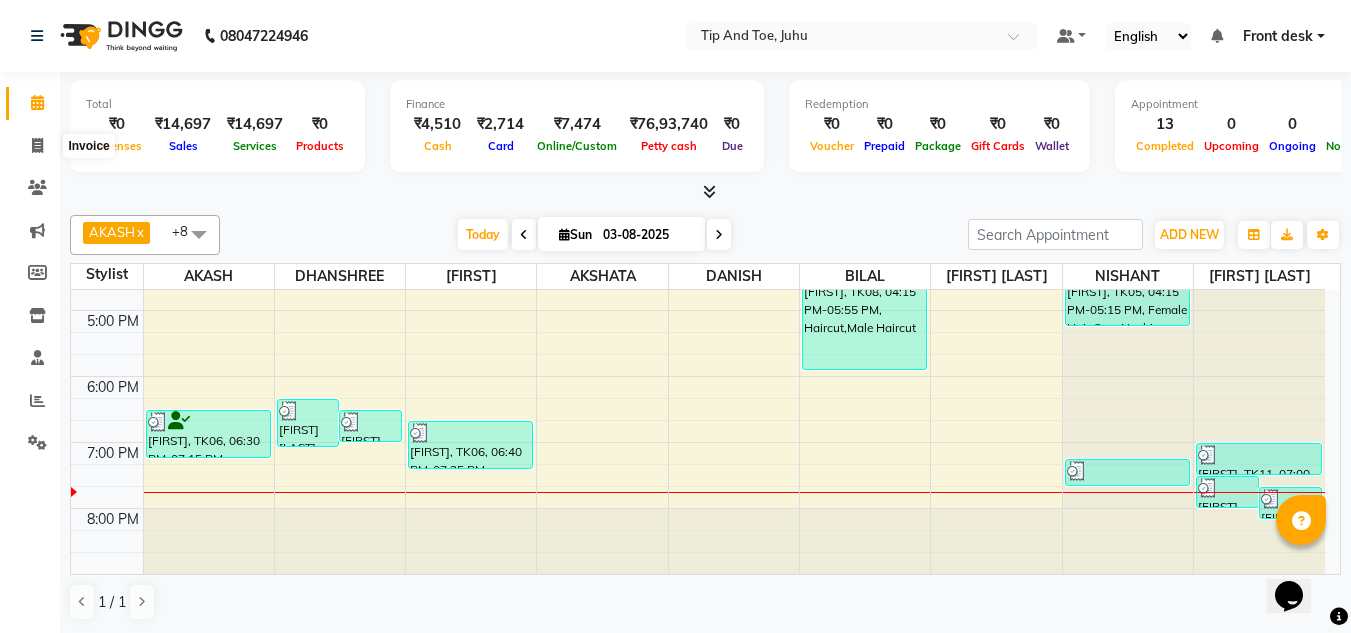 select on "service" 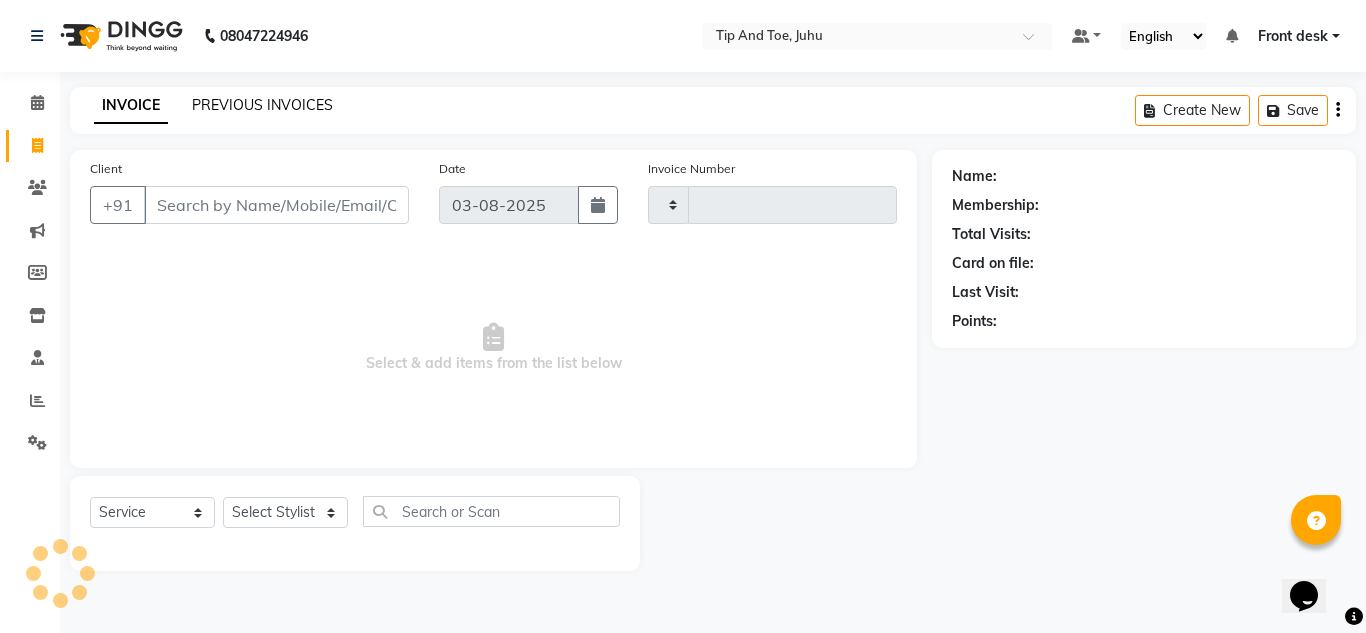 click on "PREVIOUS INVOICES" 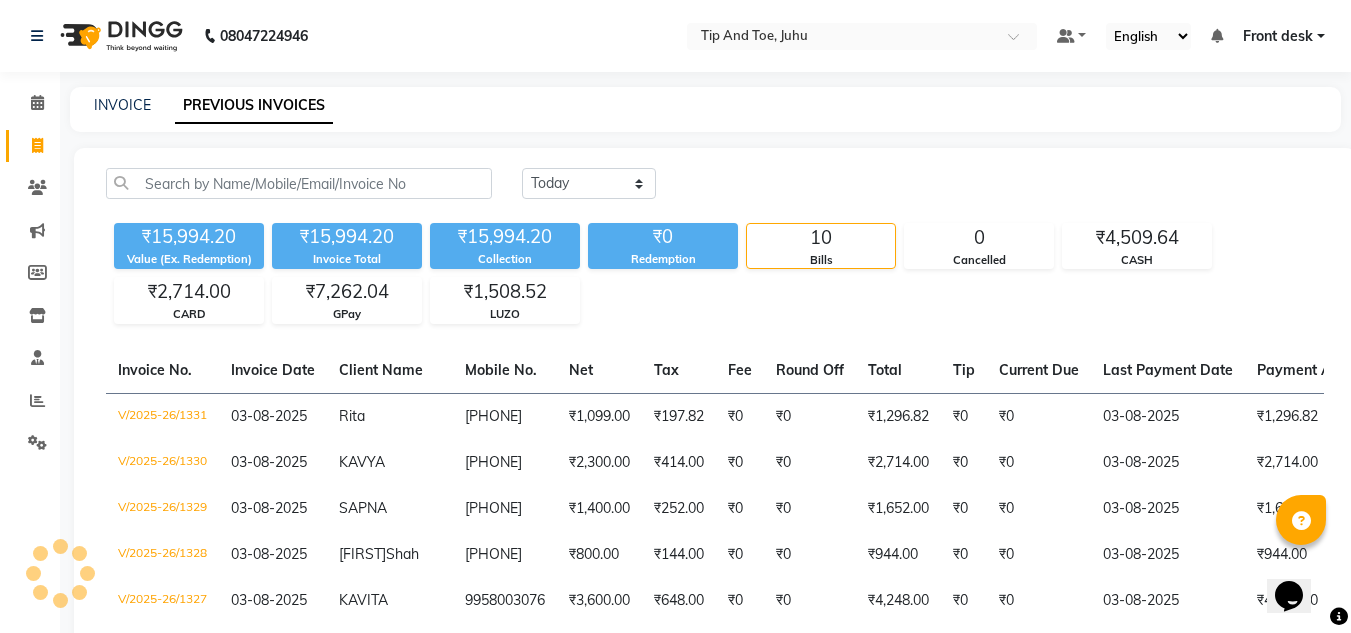 scroll, scrollTop: 385, scrollLeft: 0, axis: vertical 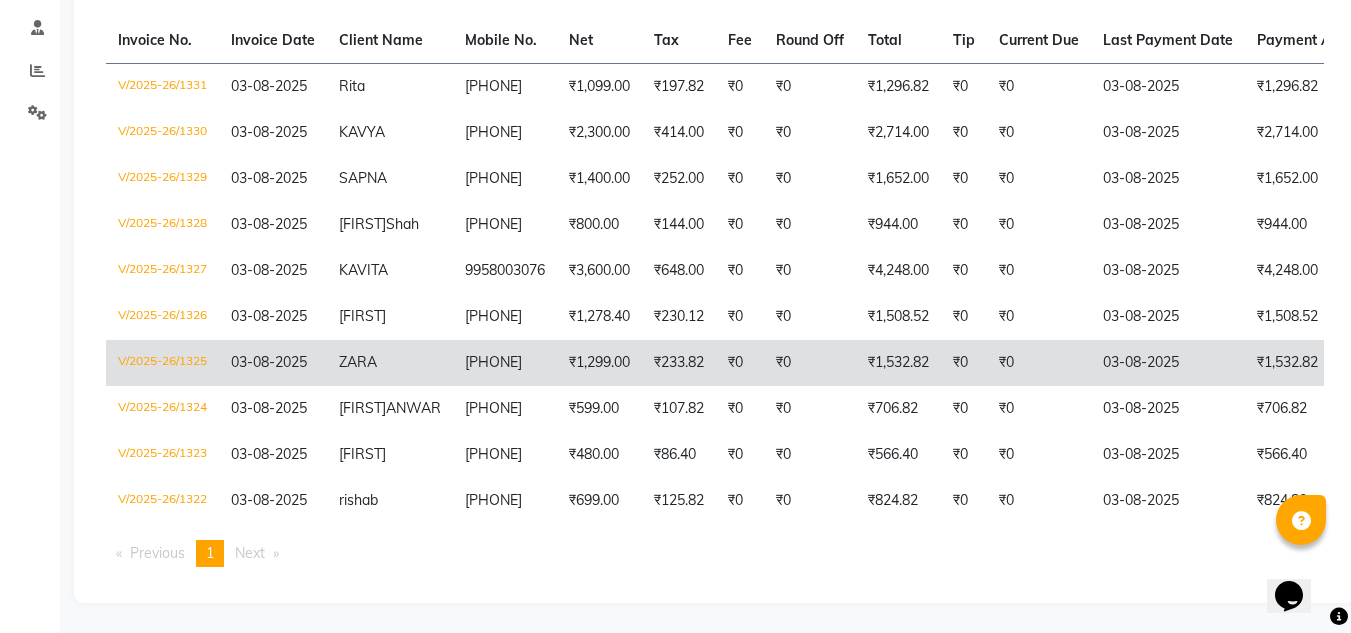 click on "₹1,532.82" 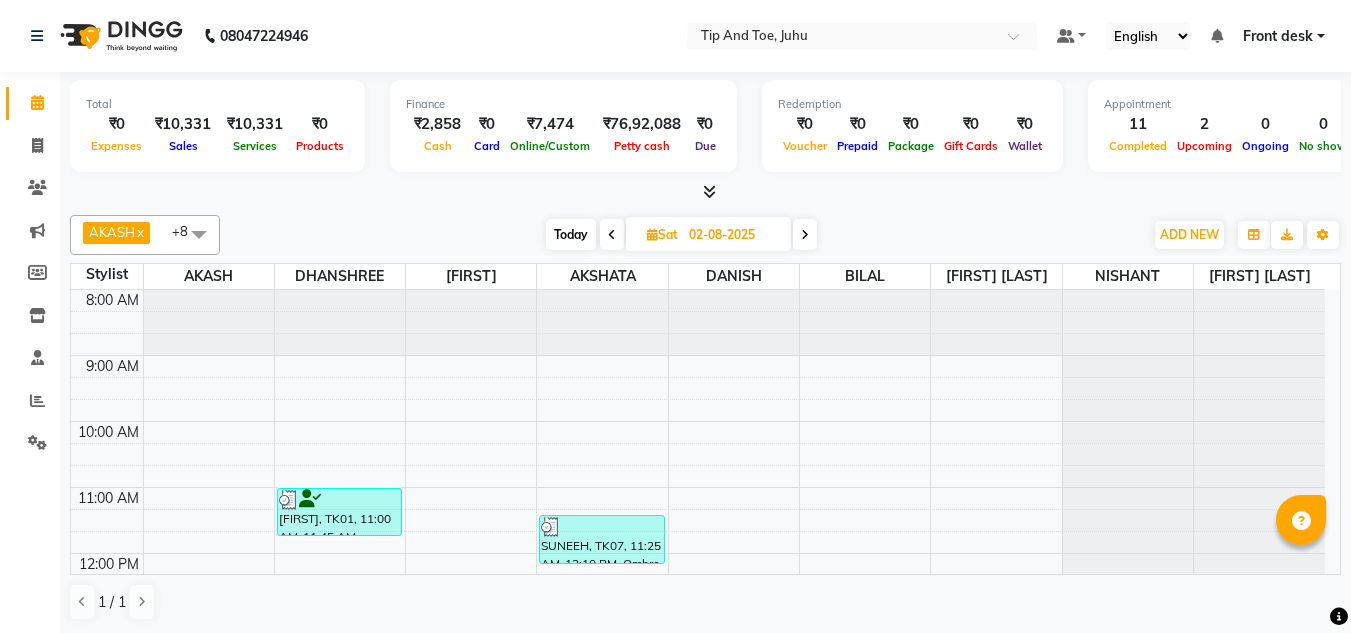 scroll, scrollTop: 0, scrollLeft: 0, axis: both 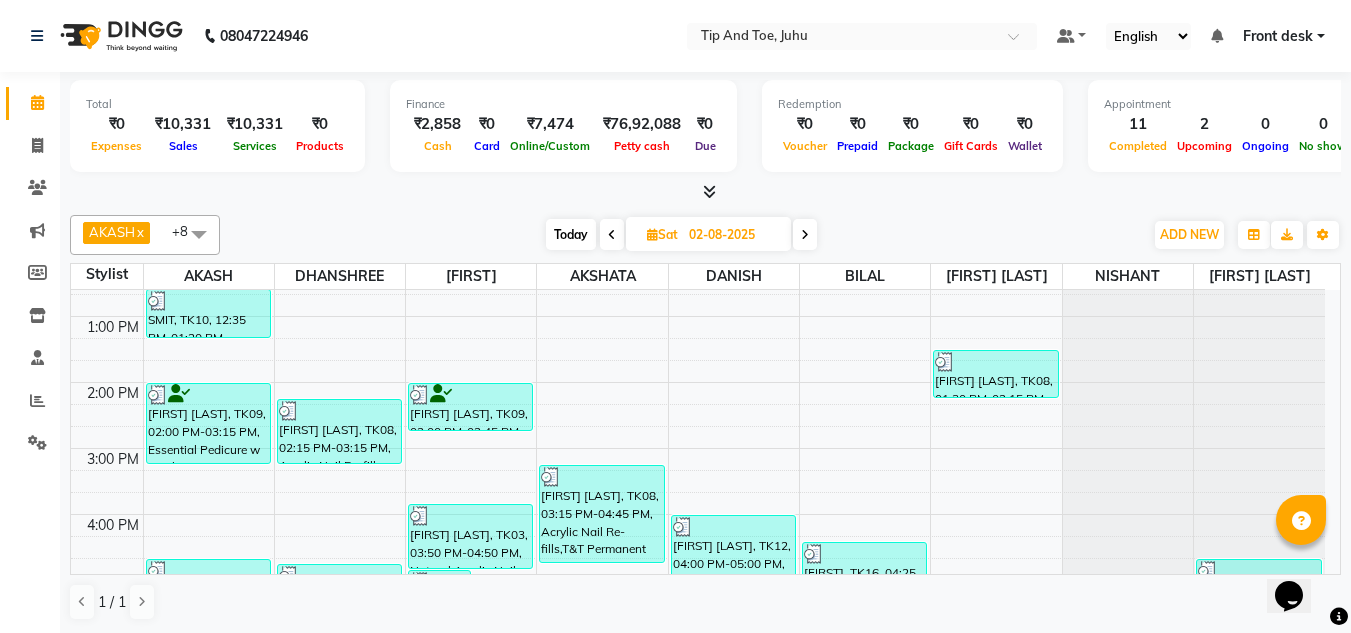 click on "Total ₹0 Expenses ₹10,331 Sales ₹10,331 Services ₹0 Products Finance ₹2,858 Cash ₹0 Card ₹7,474 Online/Custom ₹76,92,088 Petty cash ₹0 Due Redemption ₹0 Voucher ₹0 Prepaid ₹0 Package ₹0 Gift Cards ₹0 Wallet Appointment 11 Completed 2 Upcoming 0 Ongoing 0 No show Other sales ₹0 Packages ₹0 Memberships ₹0 Vouchers ₹0 Prepaids ₹0 Gift Cards AKASH x SADHNA x AKSHATA x DANISH x NISHANT x AJAY UTKAR x DHANSHREE x BILAL x [FIRST] [LAST] x +8 Select All ABIK AJAY UTKAR AKASH AKSHATA [FIRST] [LAST] ARBAZ AZHAR BABU BILAL CHITRA DANISH DHANSHREE KEISHEEN KUMAR MOHSIN NIKHIL NISHANT POONAM PRIYA RAHUL RICHION SADHNA SANJAY MAMA UJER VINITA Today Sat 02-08-2025 Toggle Dropdown Add Appointment Add Invoice Add Attendance Add Client Toggle Dropdown Add Appointment Add Invoice Add Attendance Add Client ADD NEW Toggle Dropdown Add Appointment Add Invoice Add Attendance Add Client AKASH x SADHNA x AKSHATA x DANISH x NISHANT x AJAY UTKAR x" 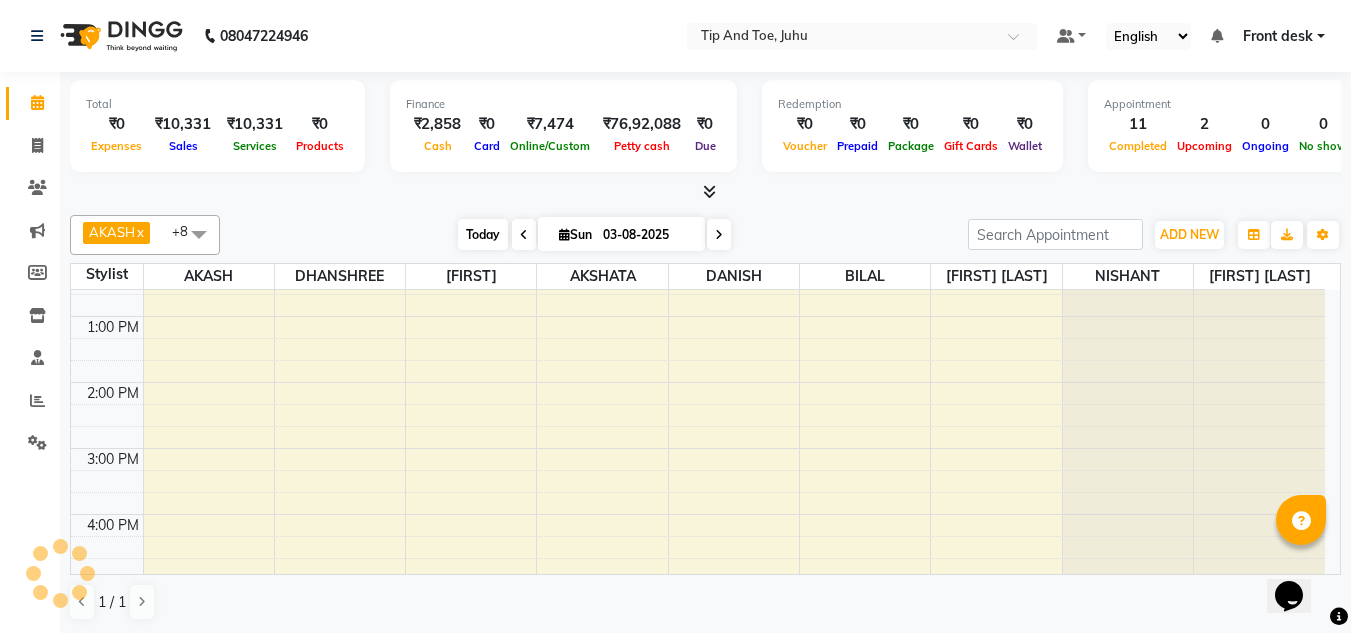 scroll, scrollTop: 573, scrollLeft: 0, axis: vertical 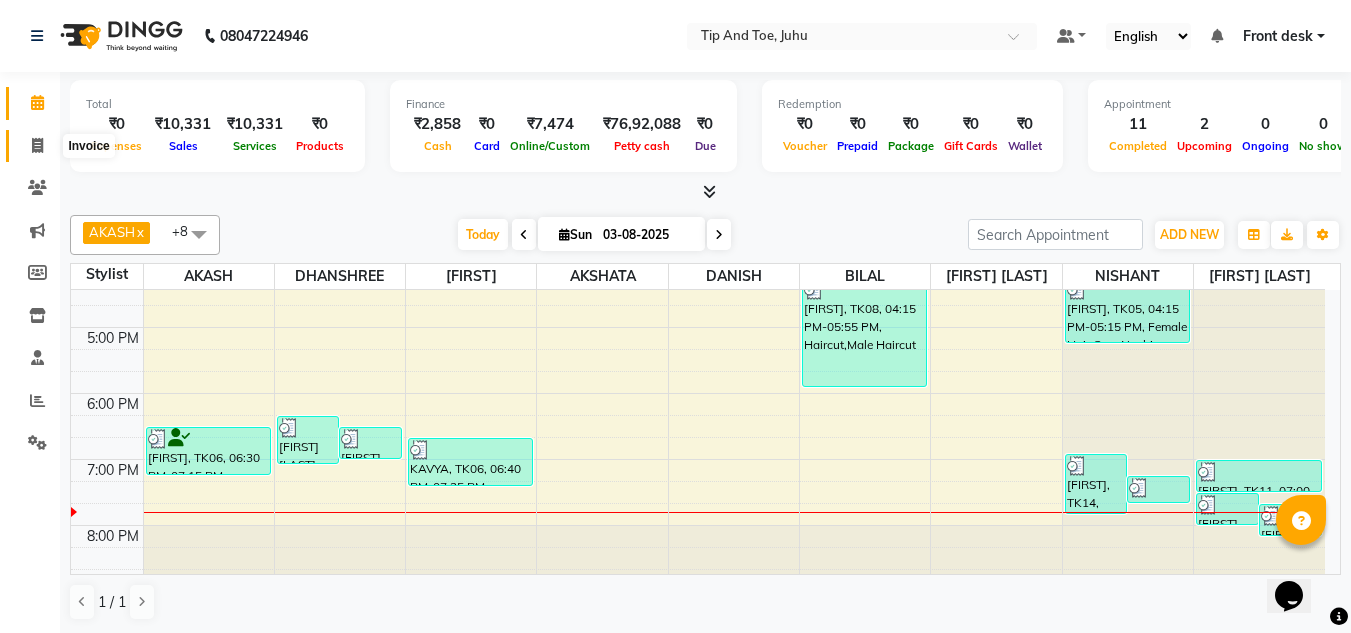 click 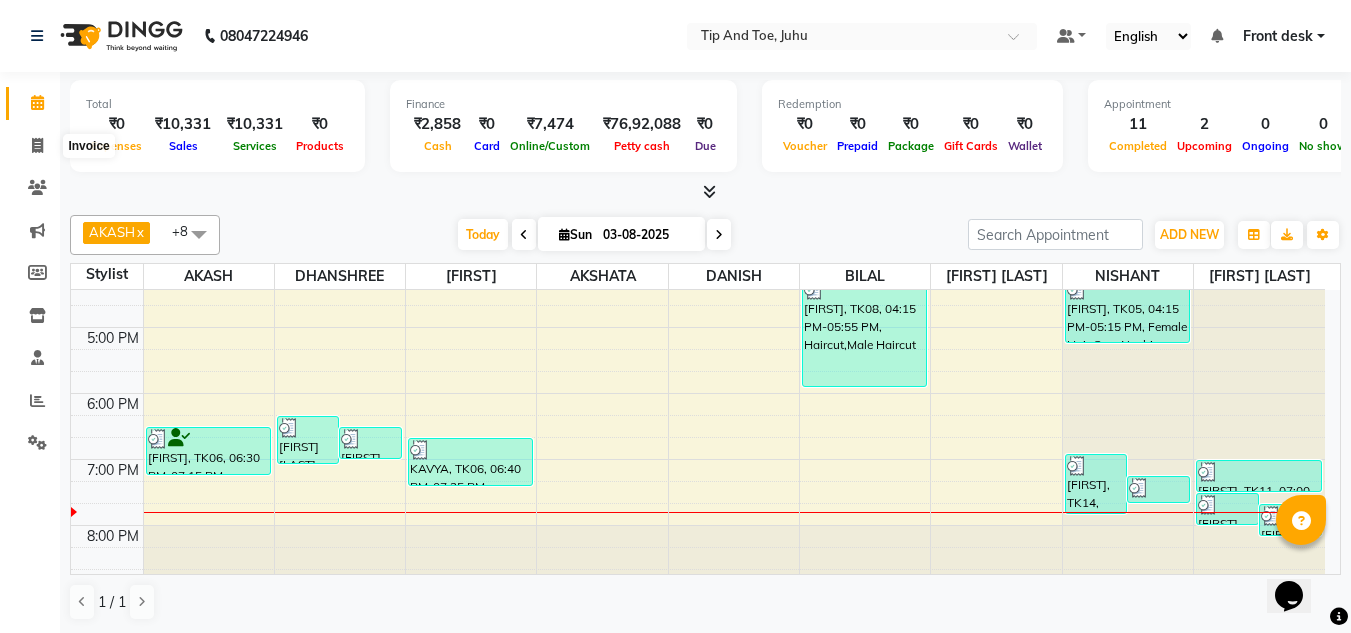 select on "service" 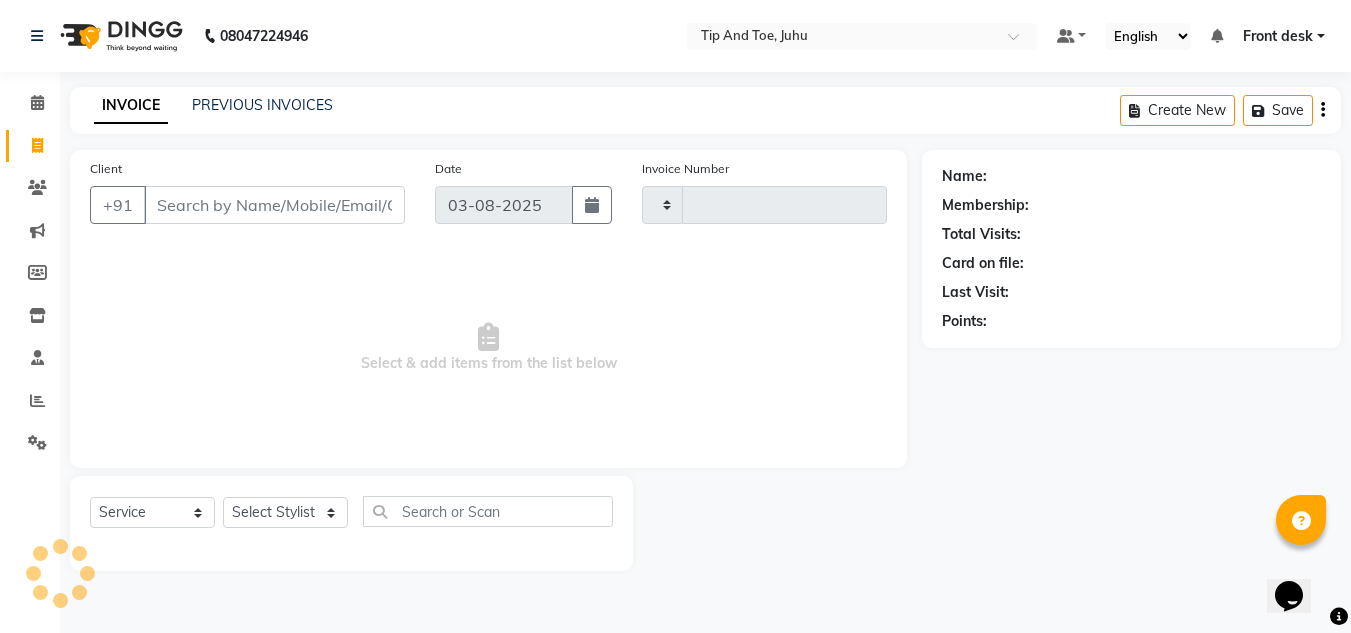 type on "1333" 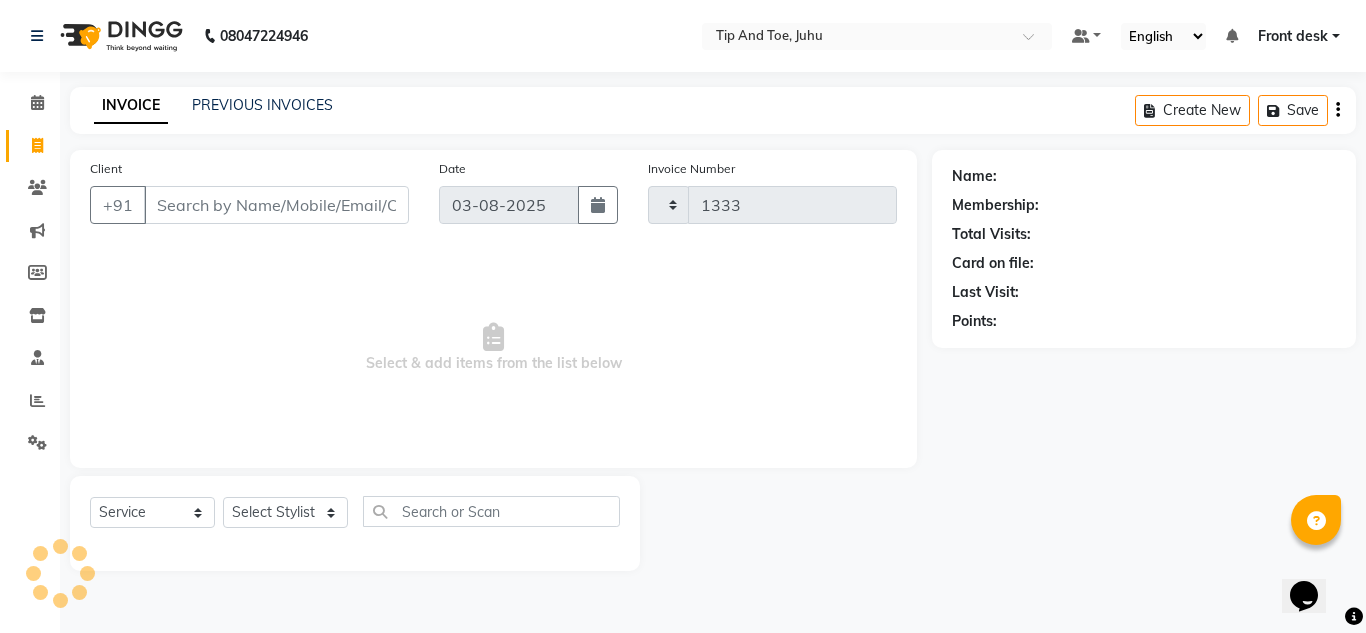 select on "5516" 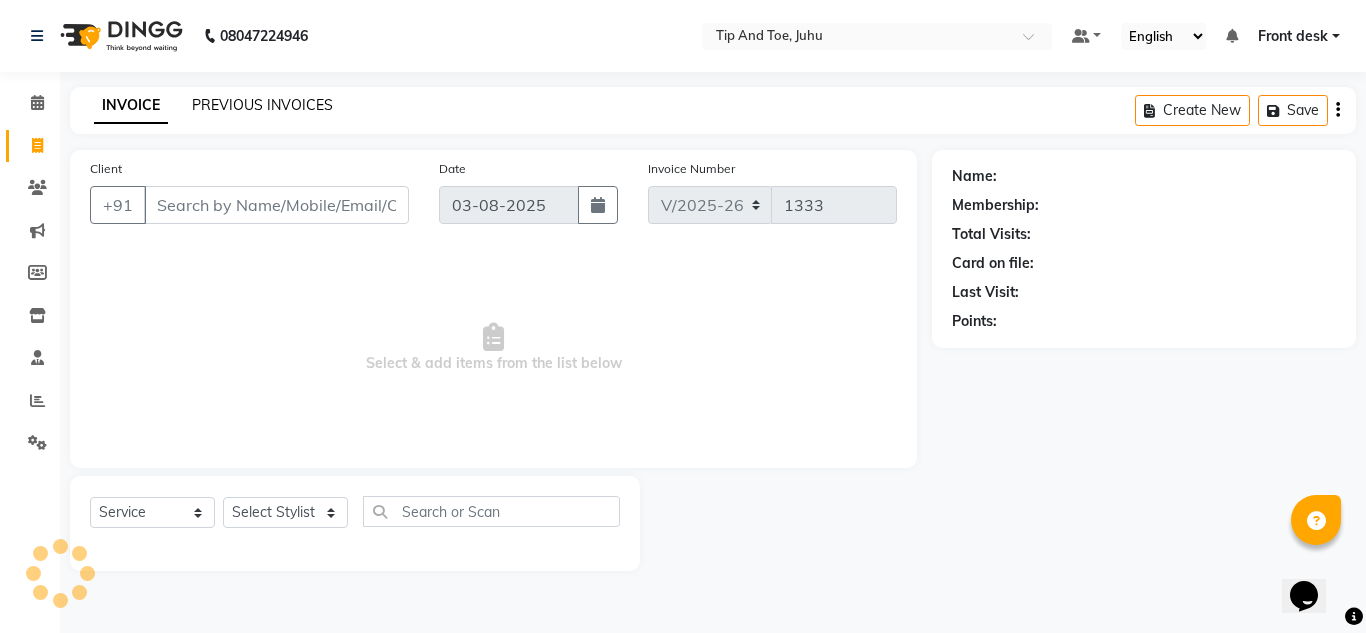 click on "PREVIOUS INVOICES" 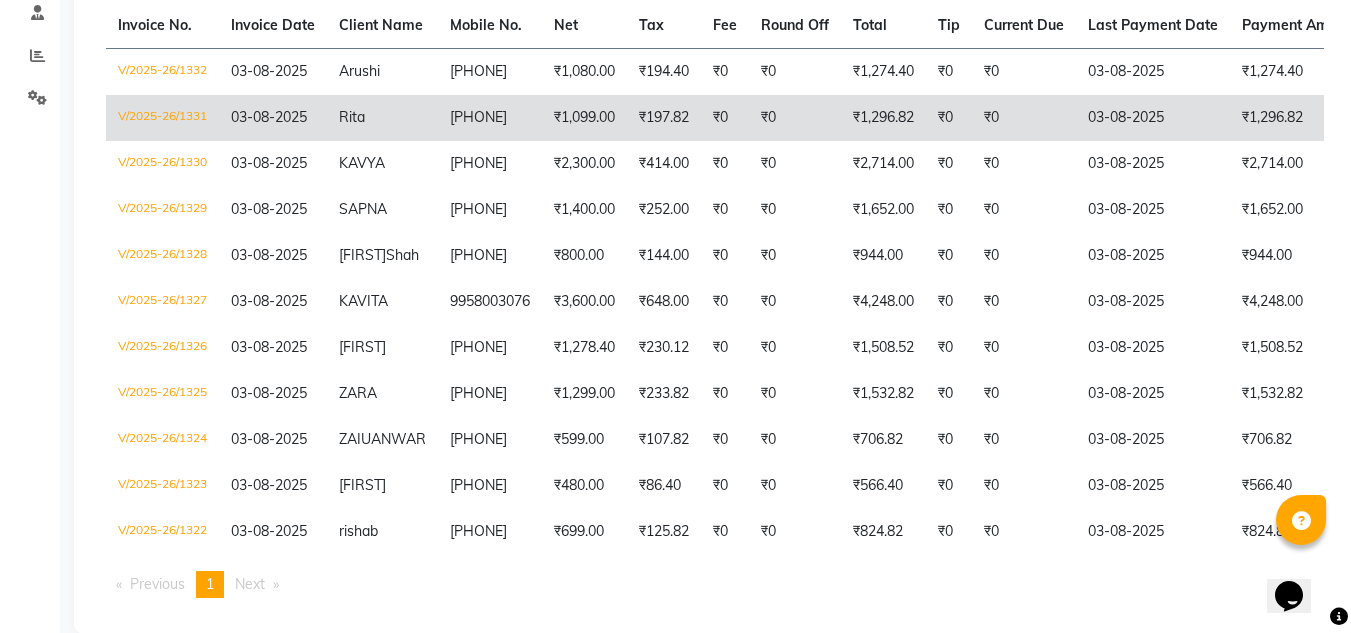 scroll, scrollTop: 400, scrollLeft: 0, axis: vertical 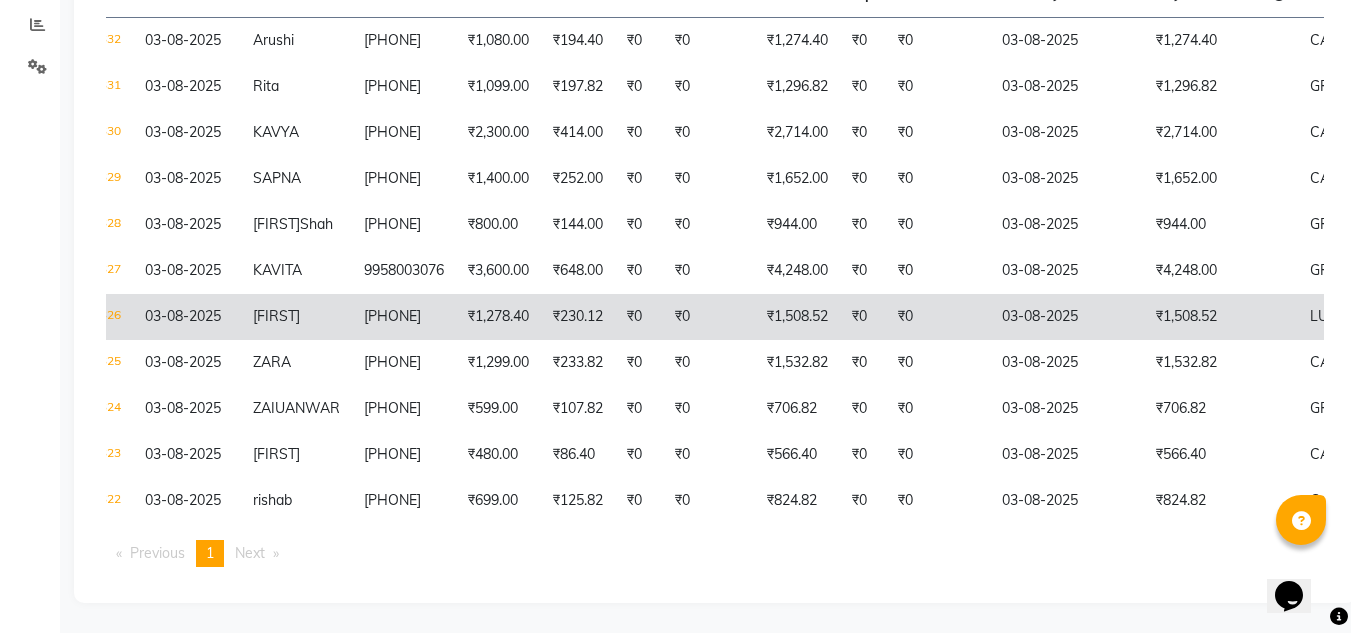 click on "[FIRST]" 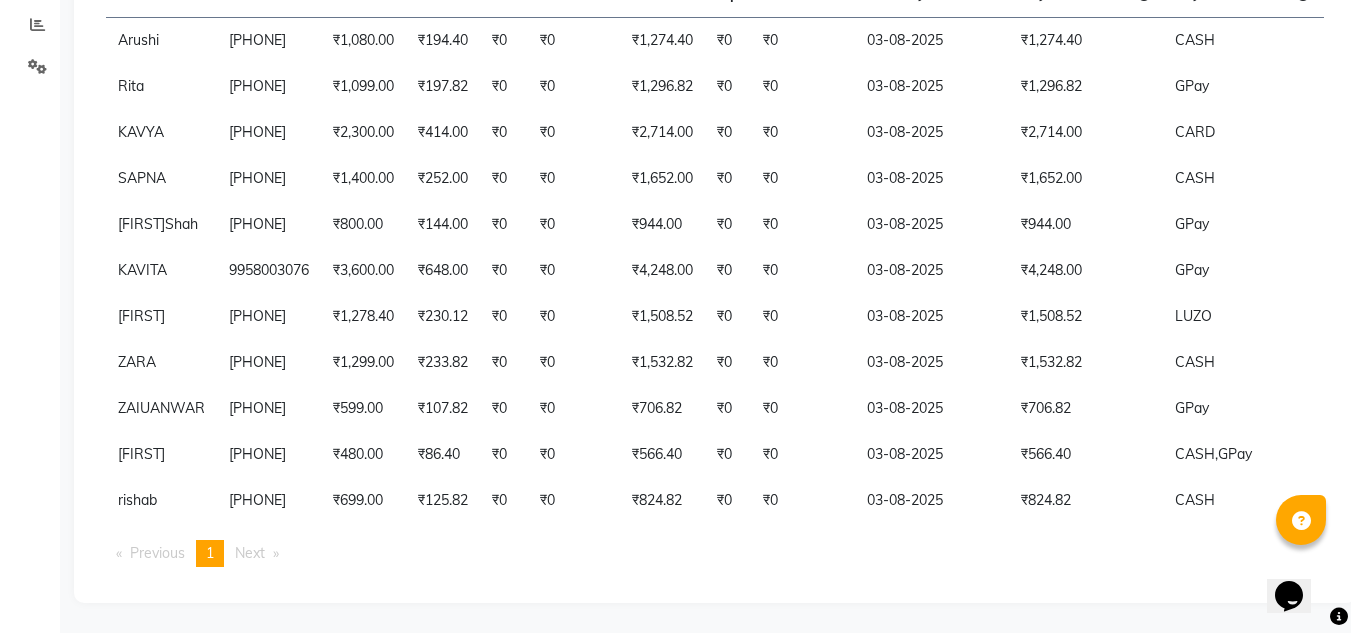scroll, scrollTop: 0, scrollLeft: 224, axis: horizontal 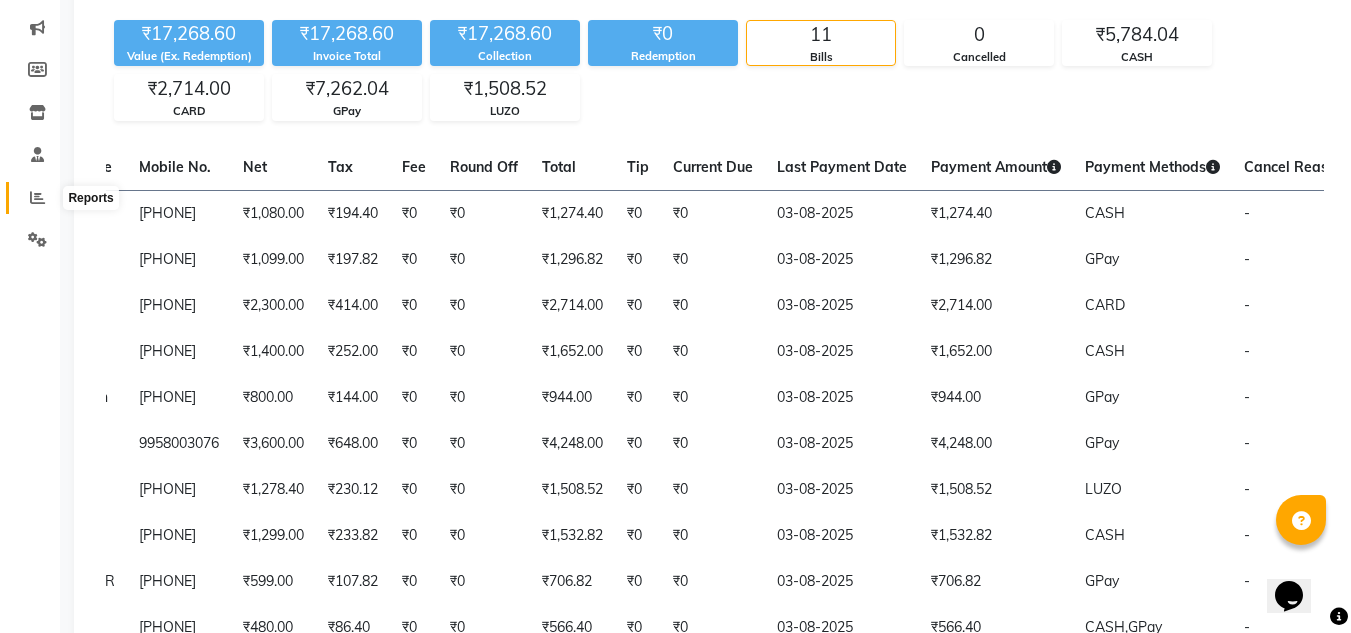 click 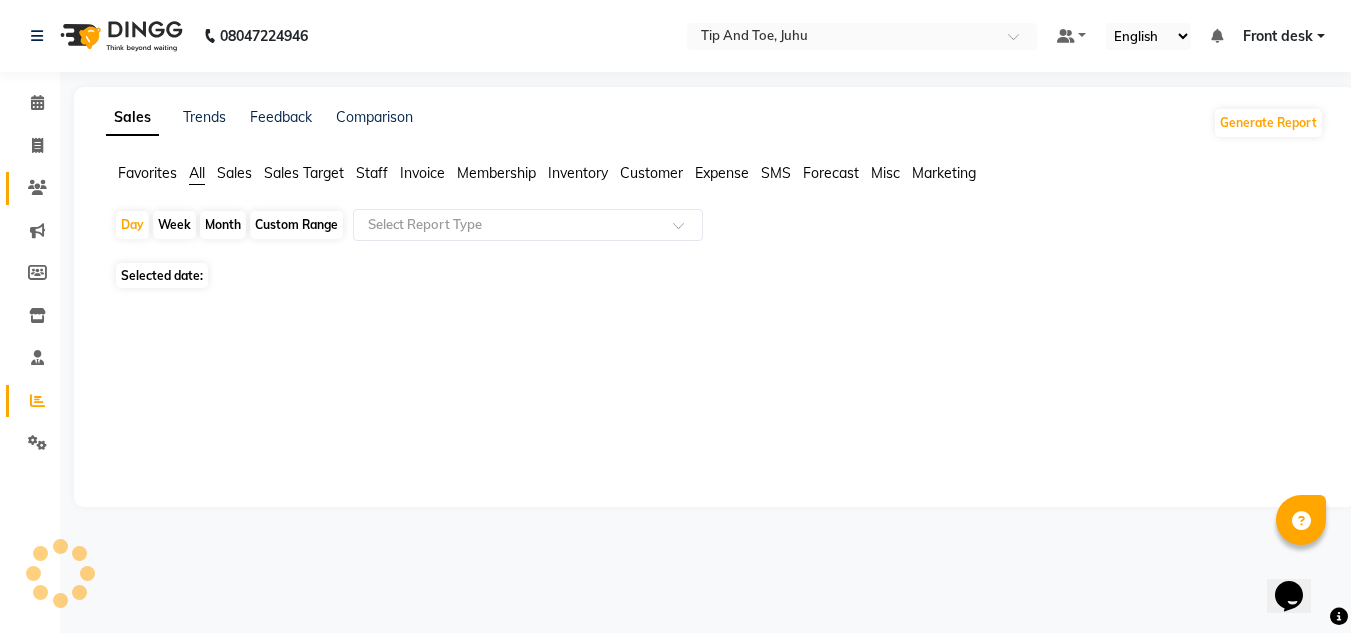 scroll, scrollTop: 0, scrollLeft: 0, axis: both 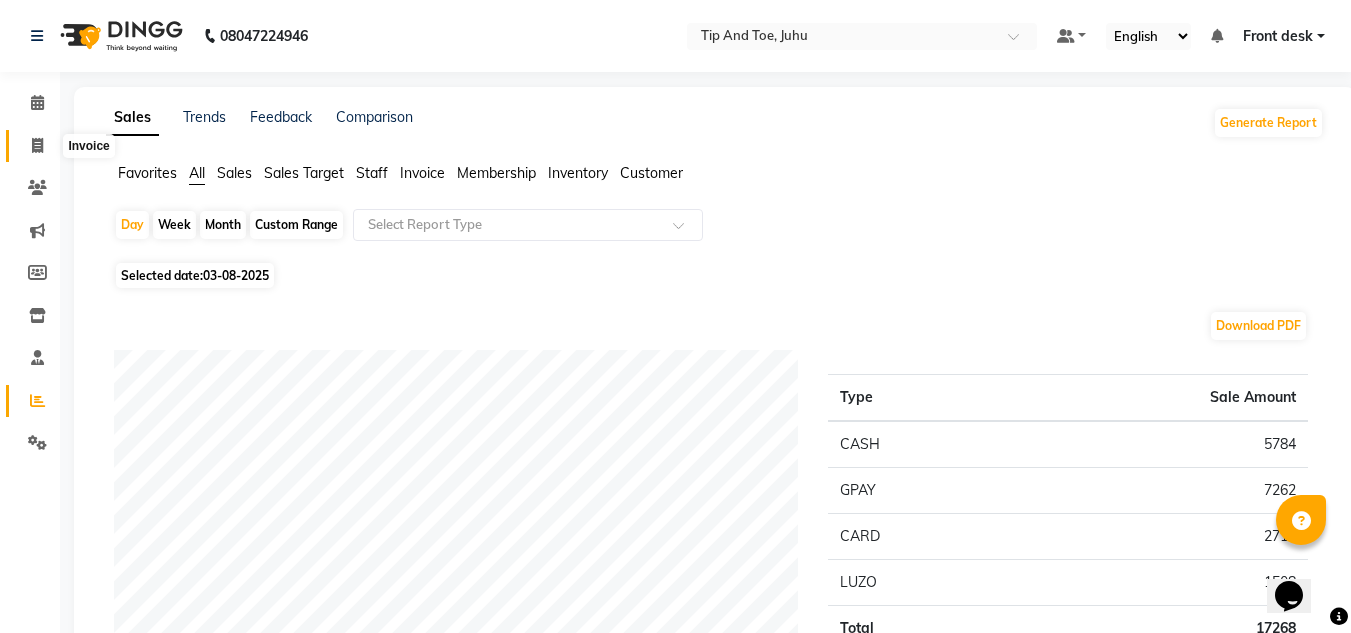 click 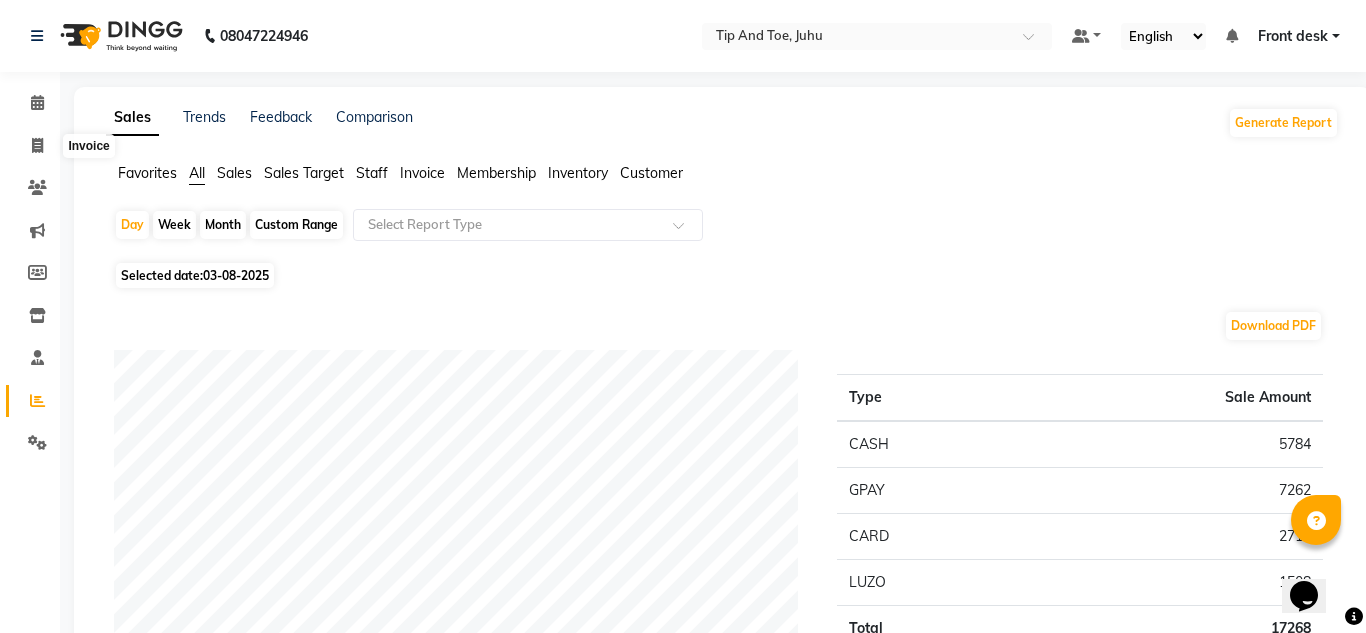 select on "service" 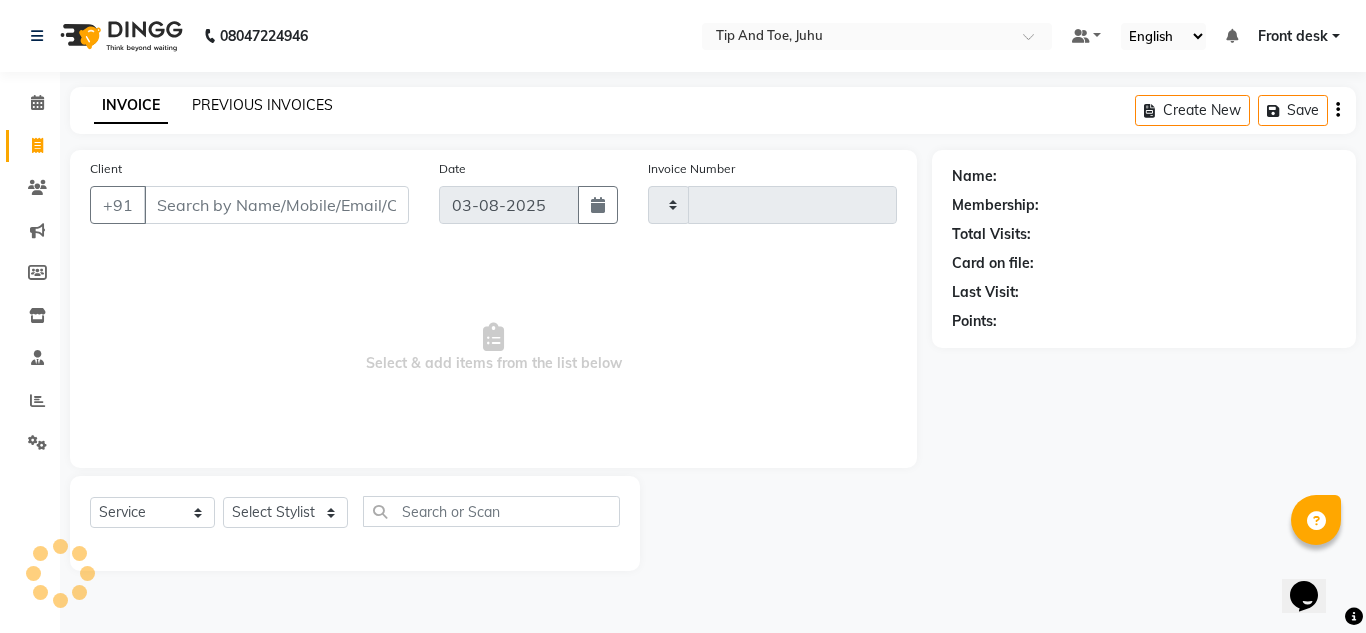 click on "PREVIOUS INVOICES" 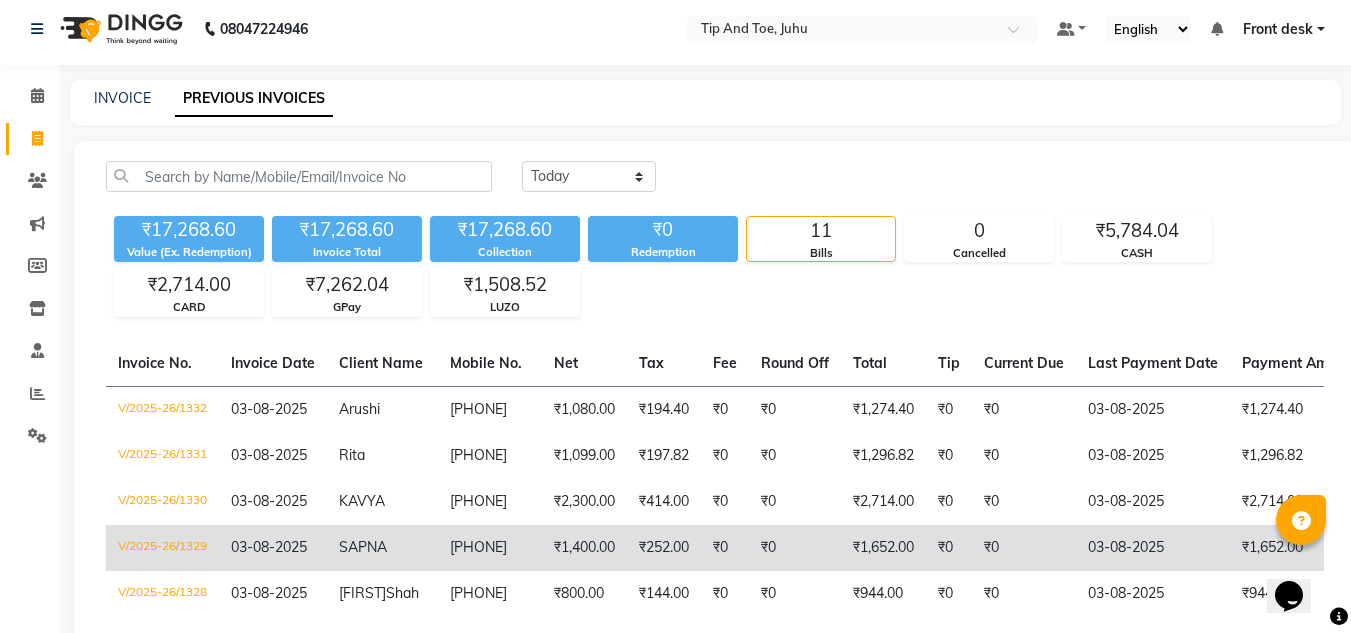 scroll, scrollTop: 0, scrollLeft: 0, axis: both 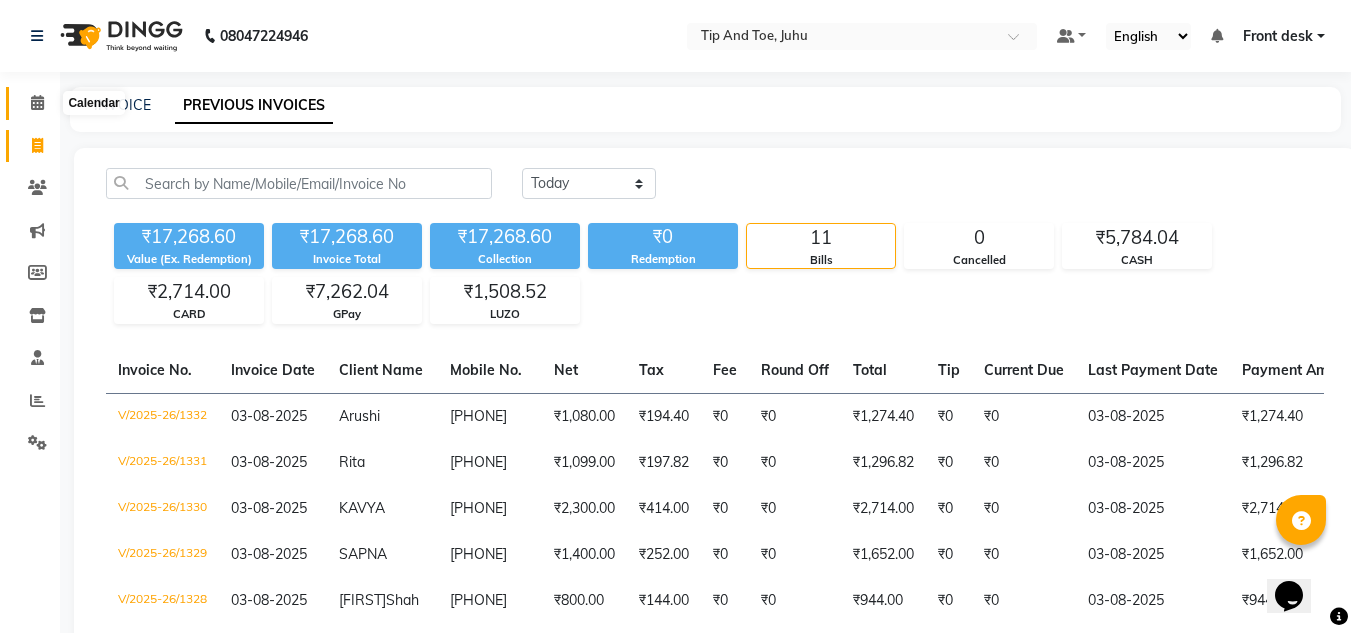 click 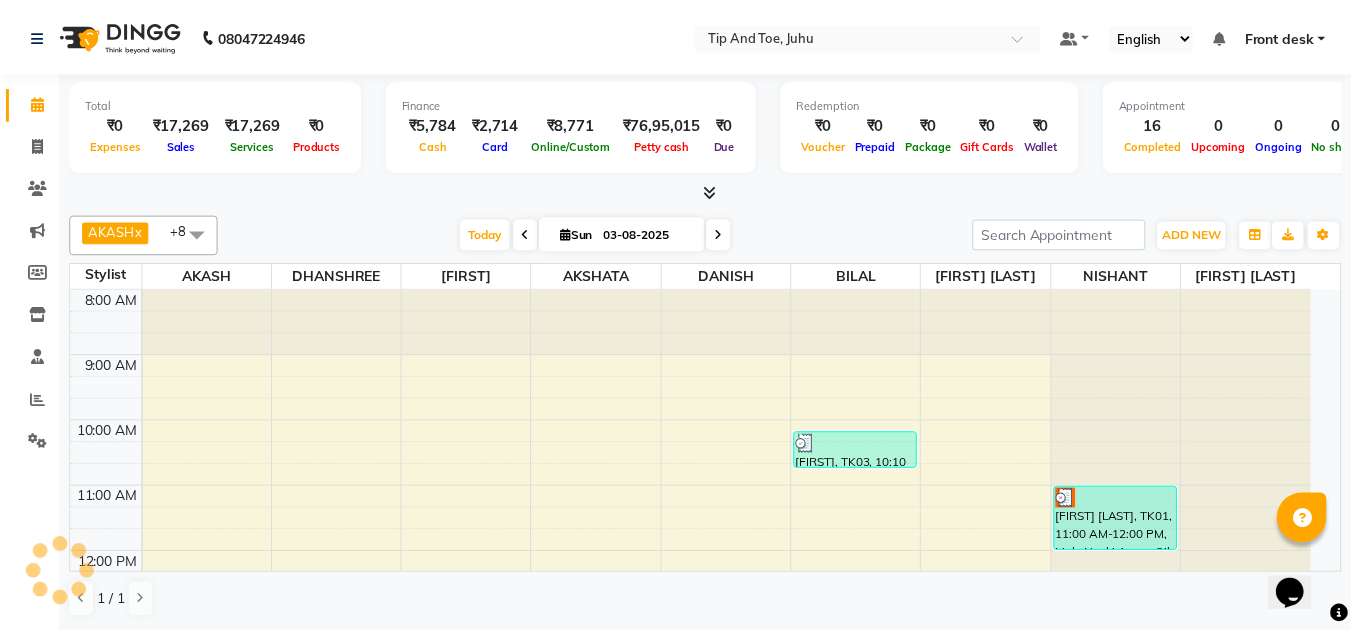 scroll, scrollTop: 0, scrollLeft: 0, axis: both 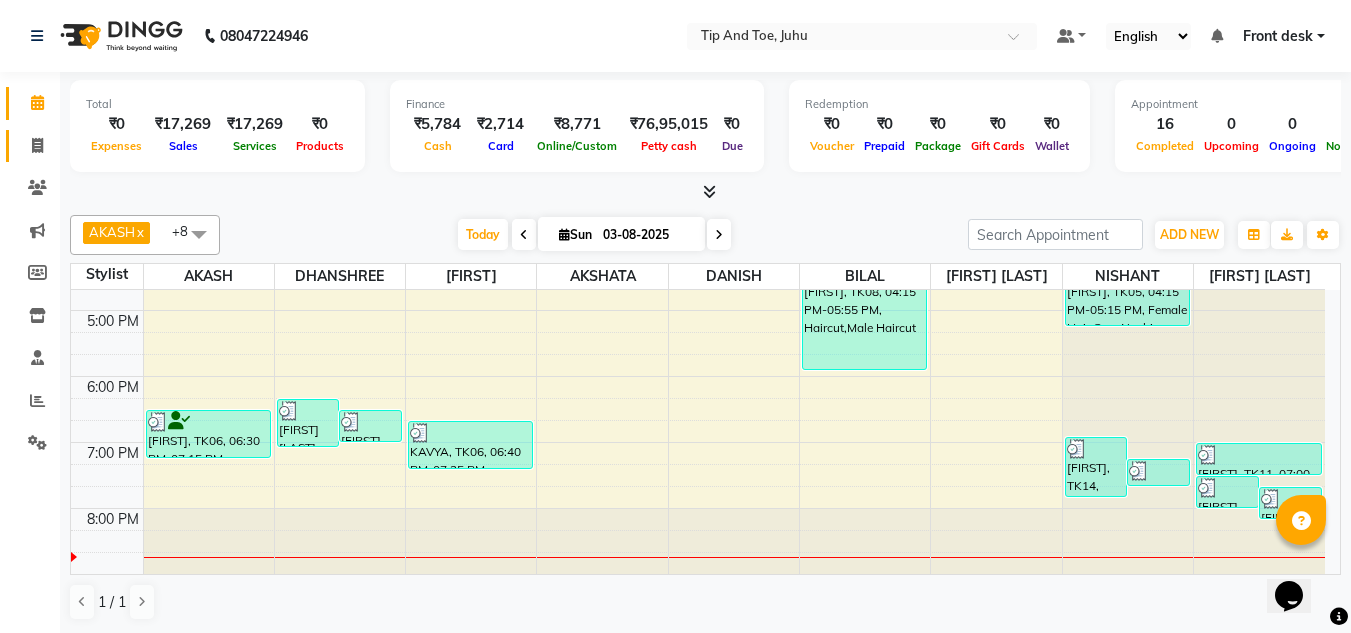 click on "Invoice" 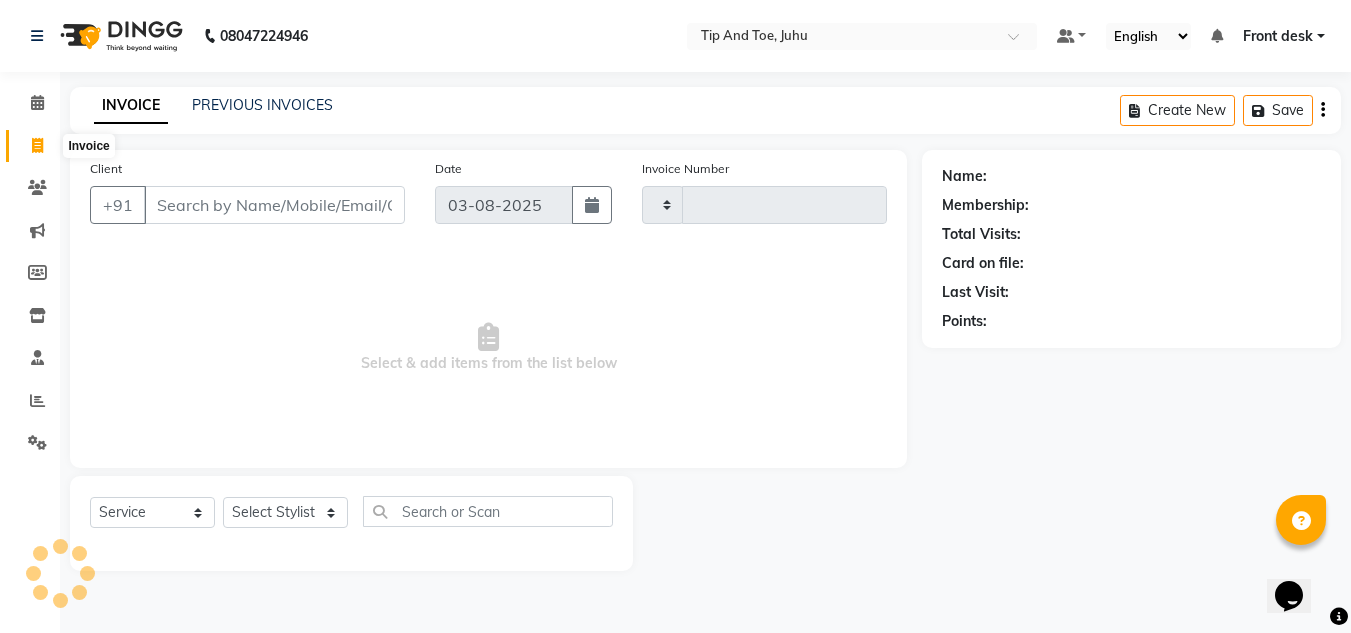 type on "1333" 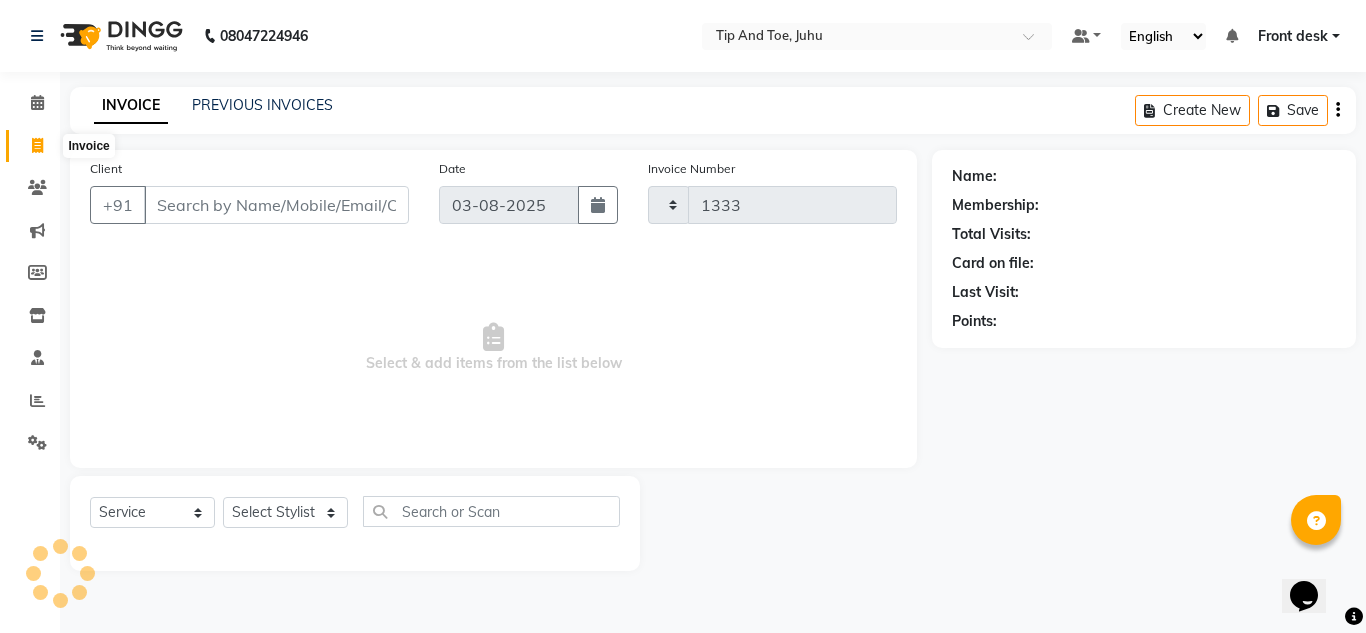 select on "5516" 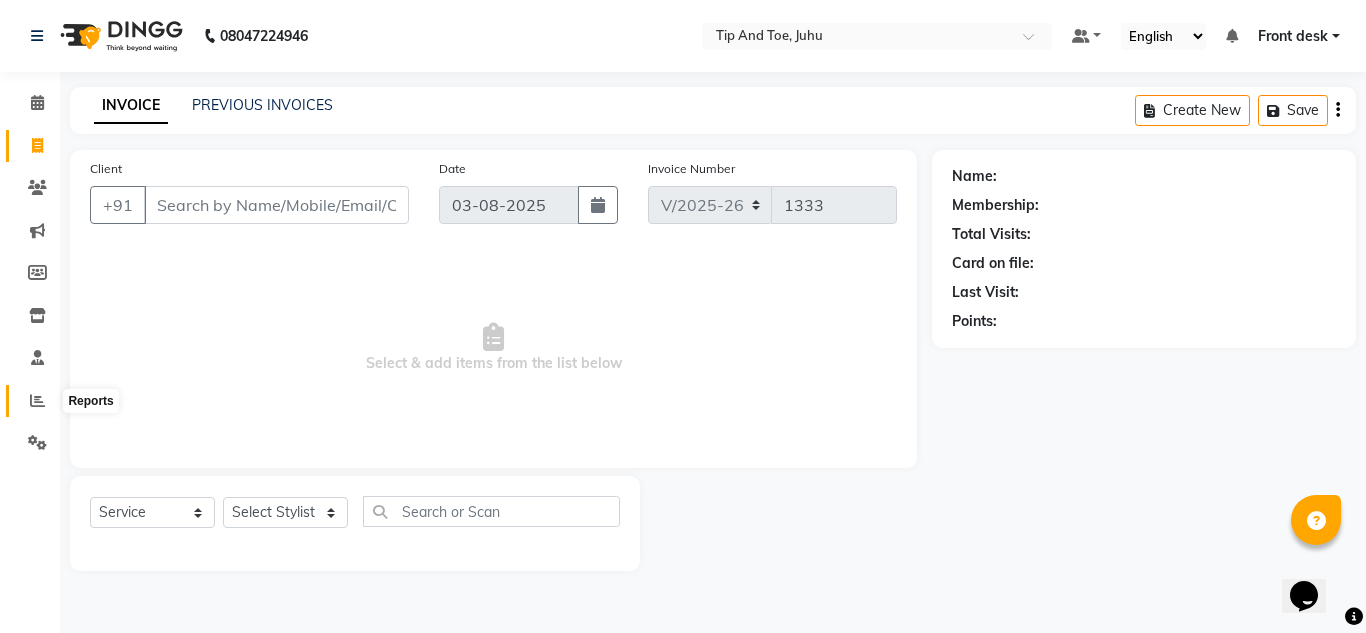 click 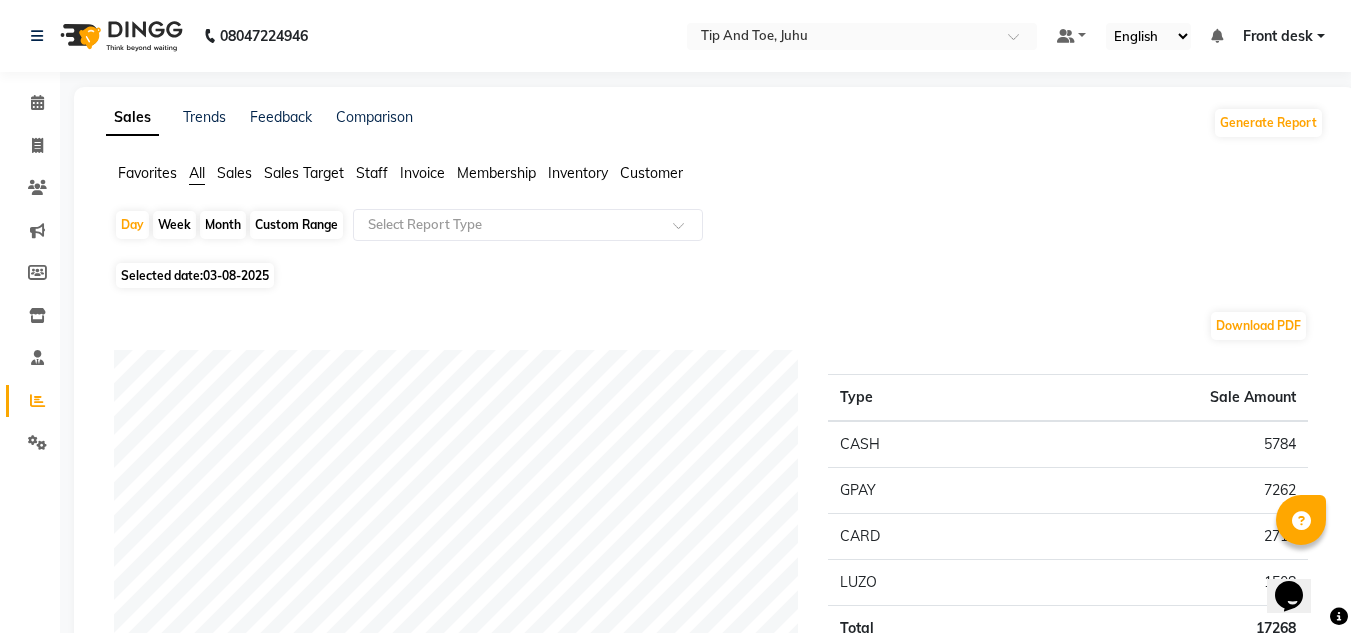 click on "Calendar" 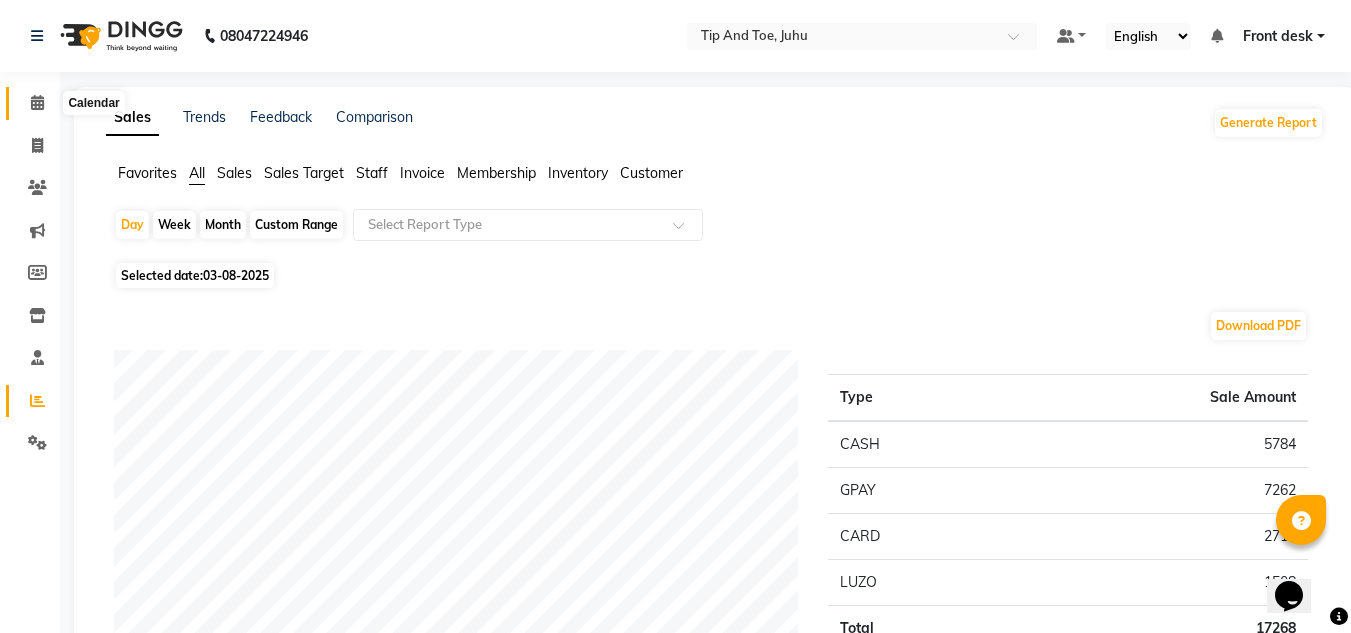 click 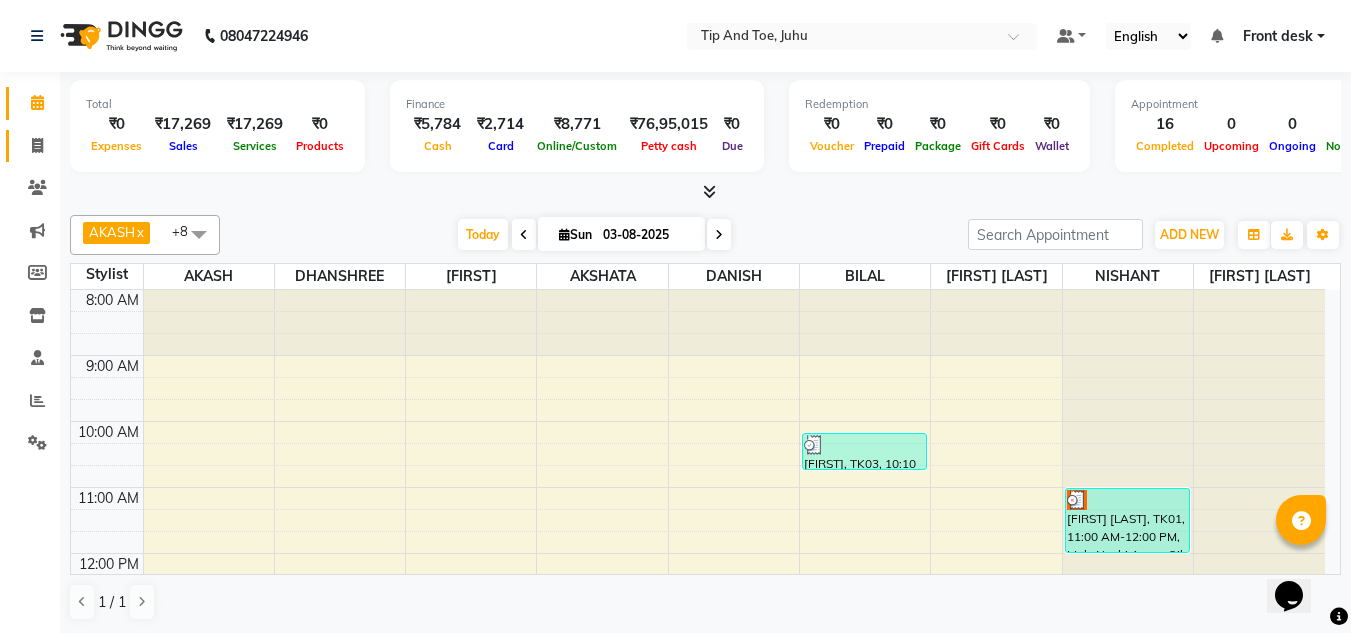 click on "Invoice" 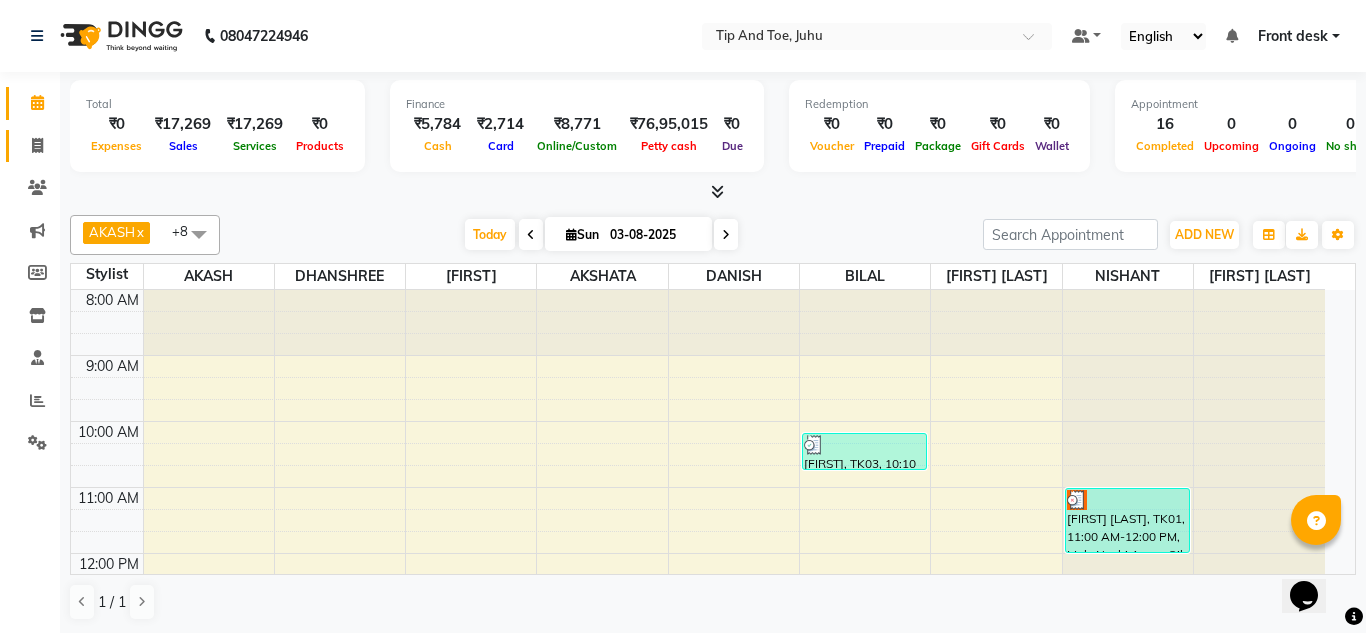 select on "service" 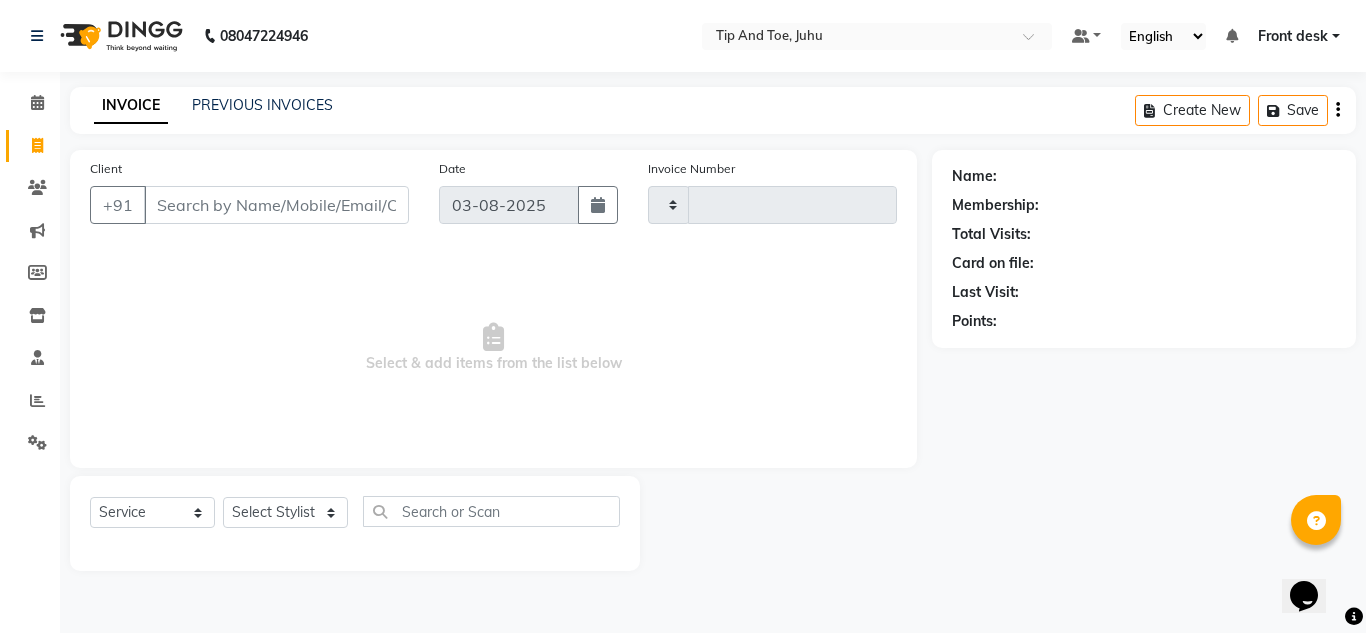 type on "1333" 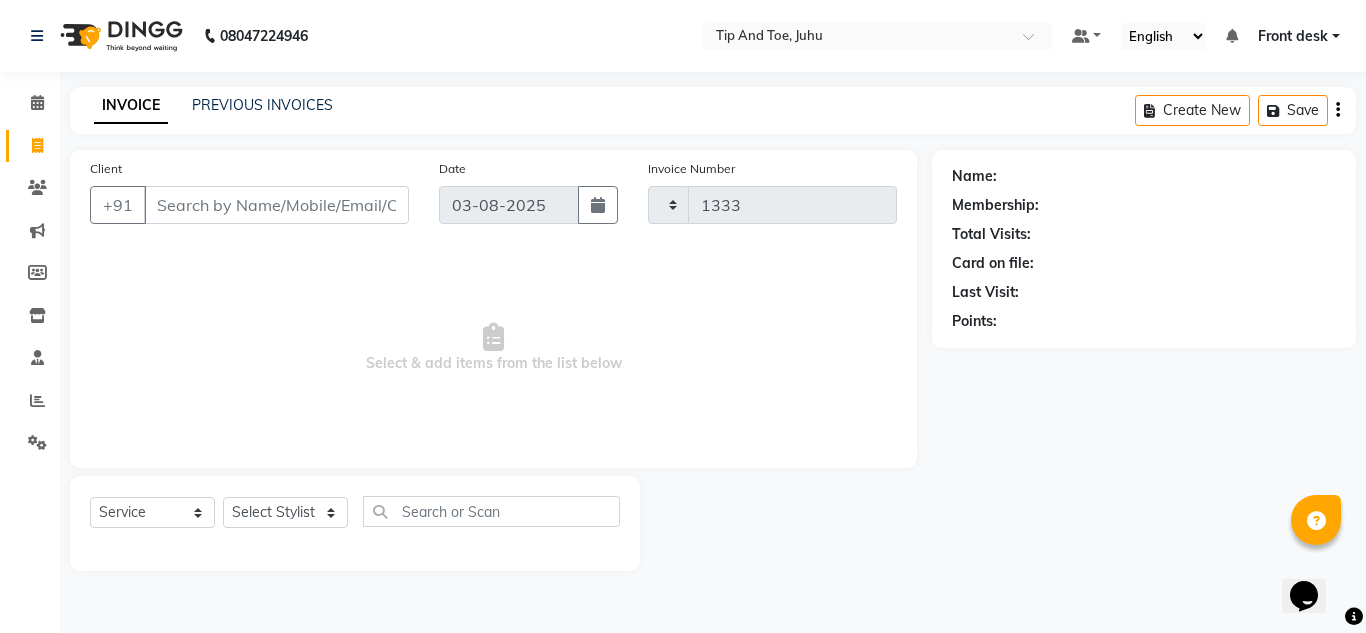 select on "5516" 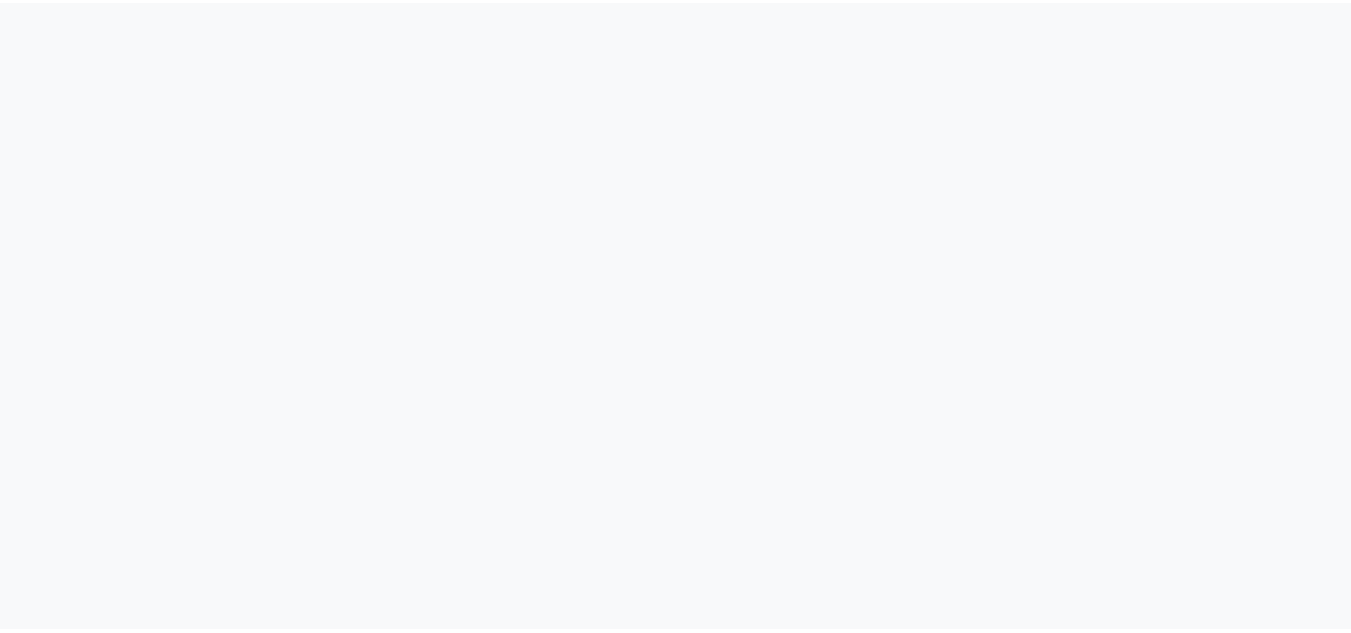 scroll, scrollTop: 0, scrollLeft: 0, axis: both 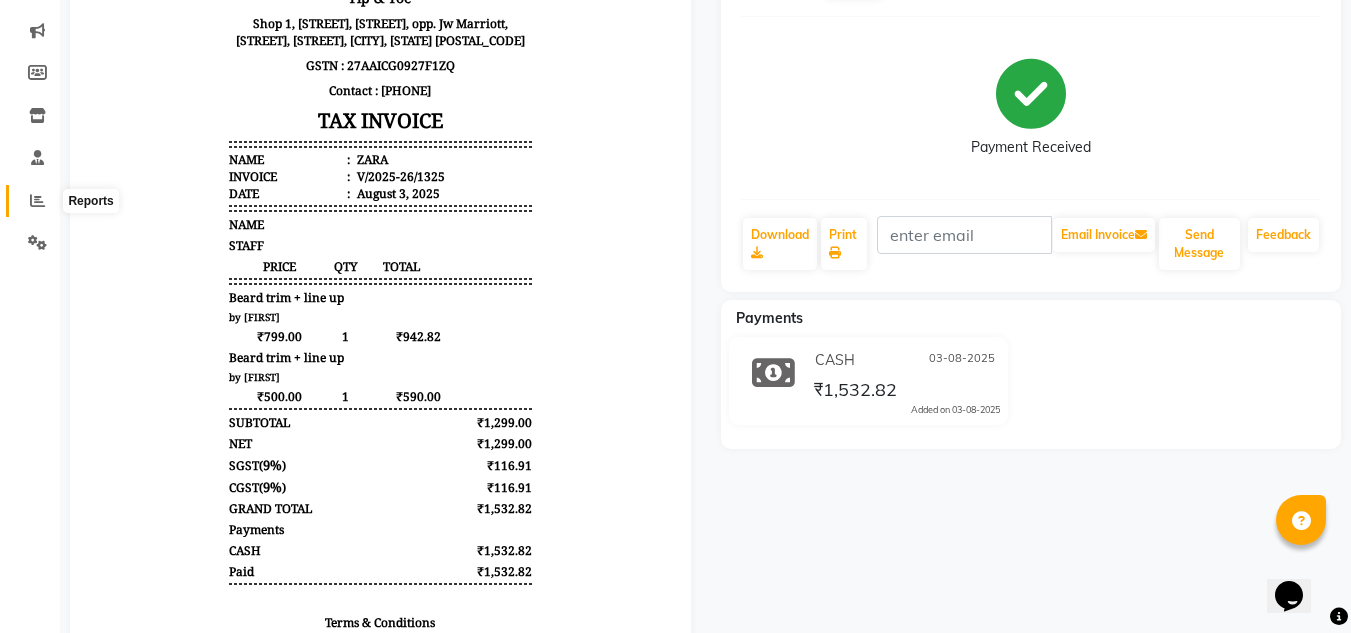 click 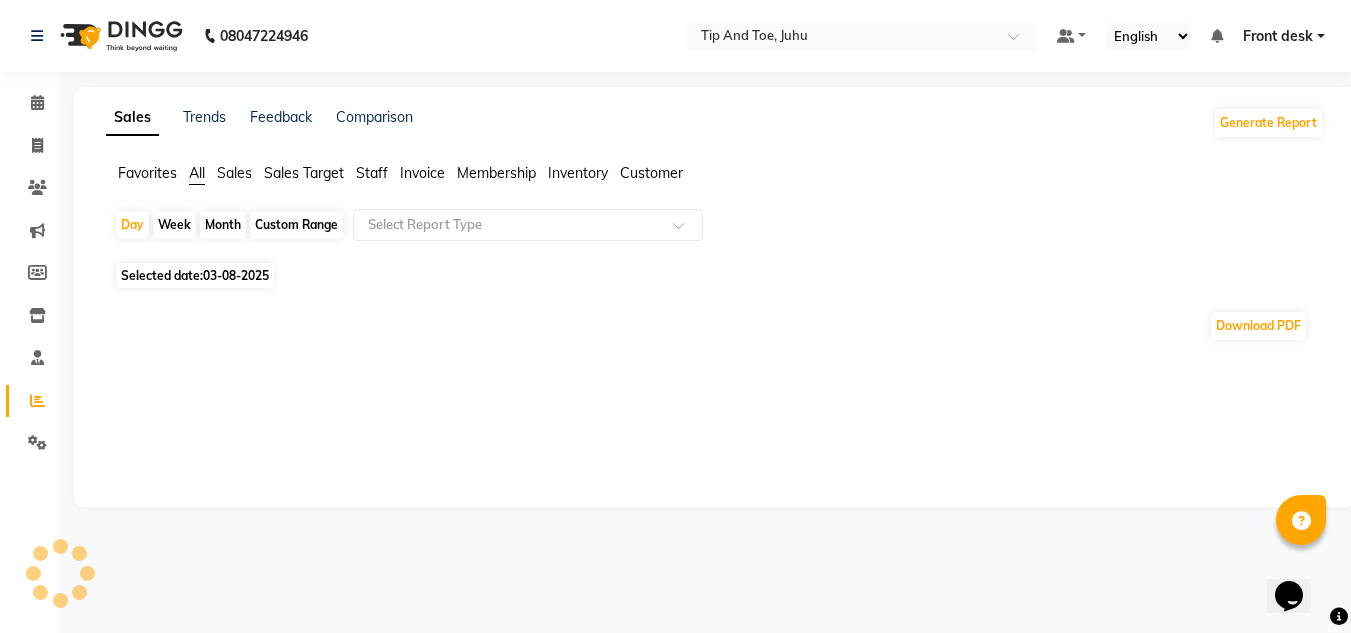 scroll, scrollTop: 0, scrollLeft: 0, axis: both 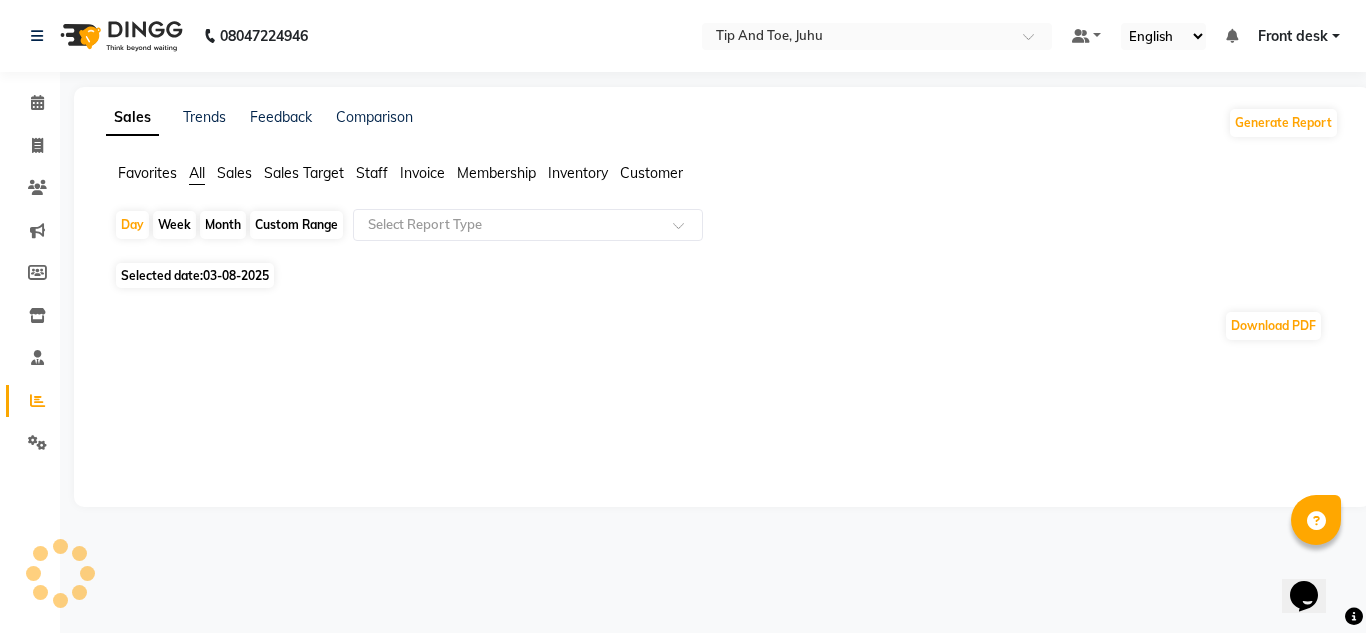 click on "Membership" 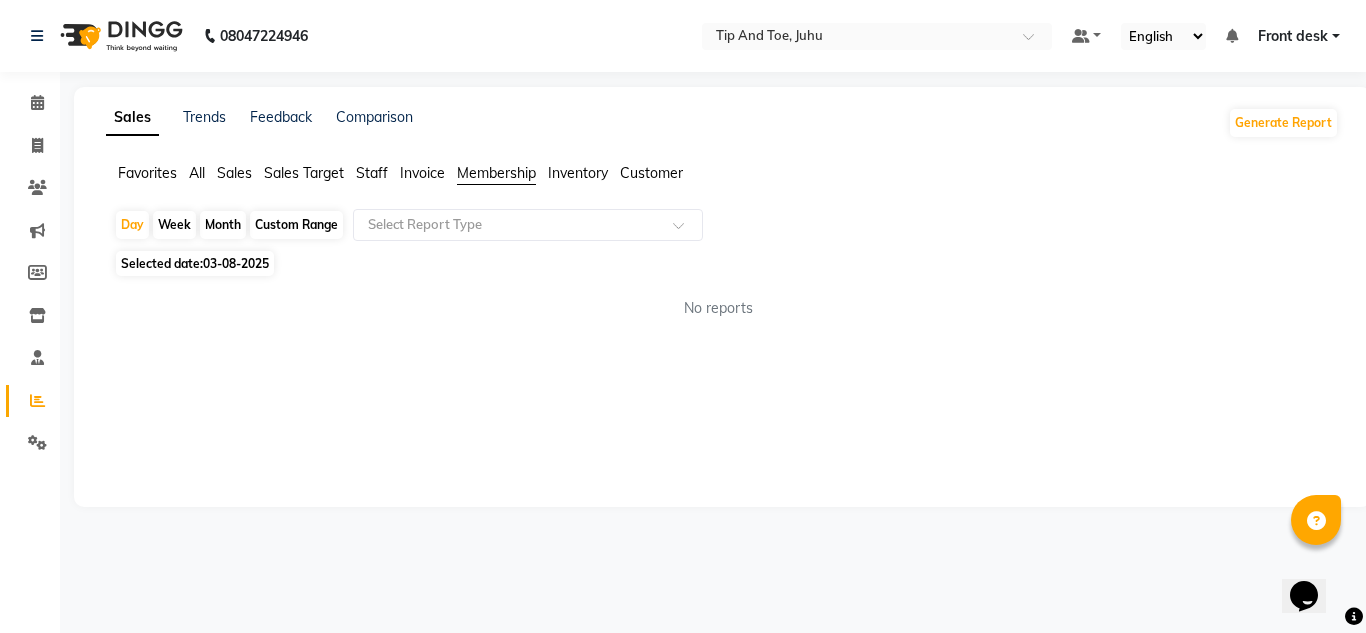 click on "Staff" 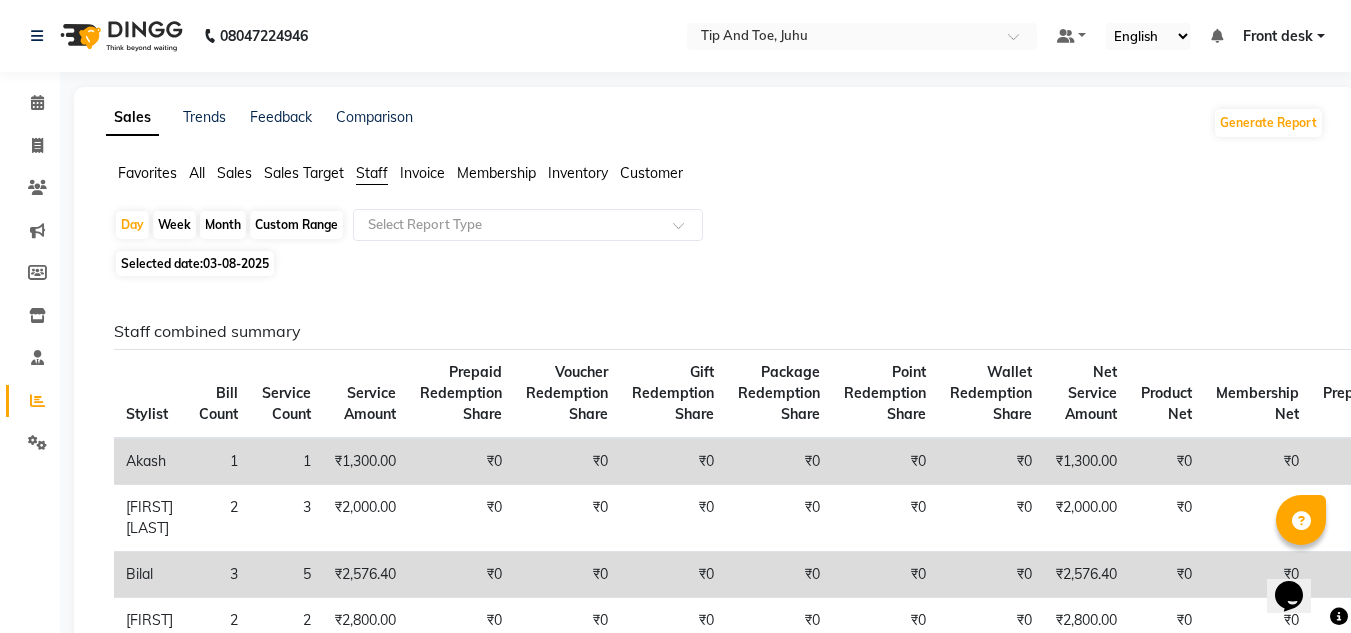 click on "Month" 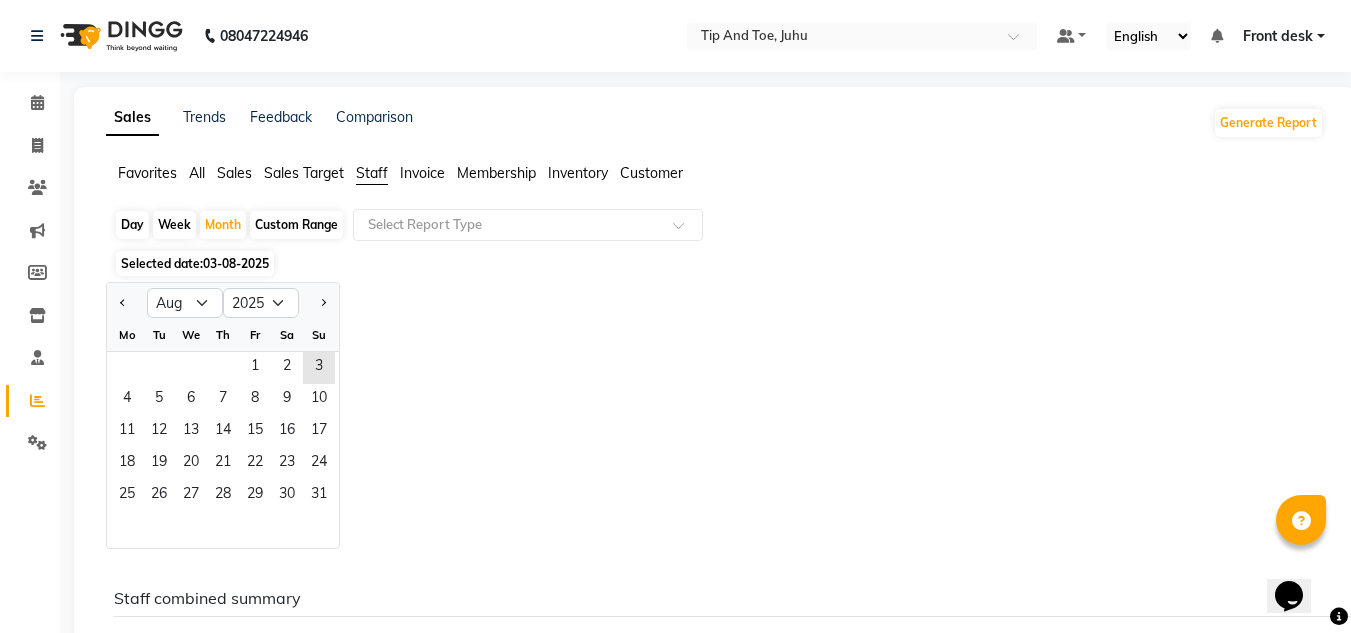 click on "Week" 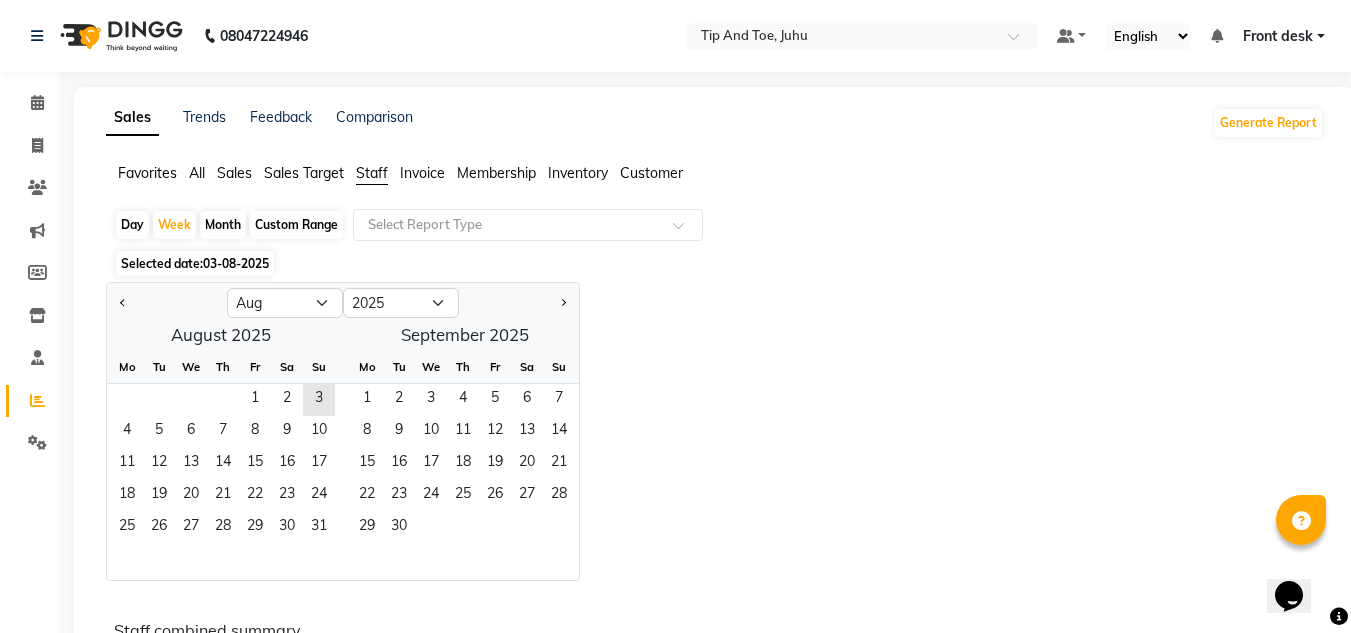 click on "Day   Week   Month   Custom Range  Select Report Type" 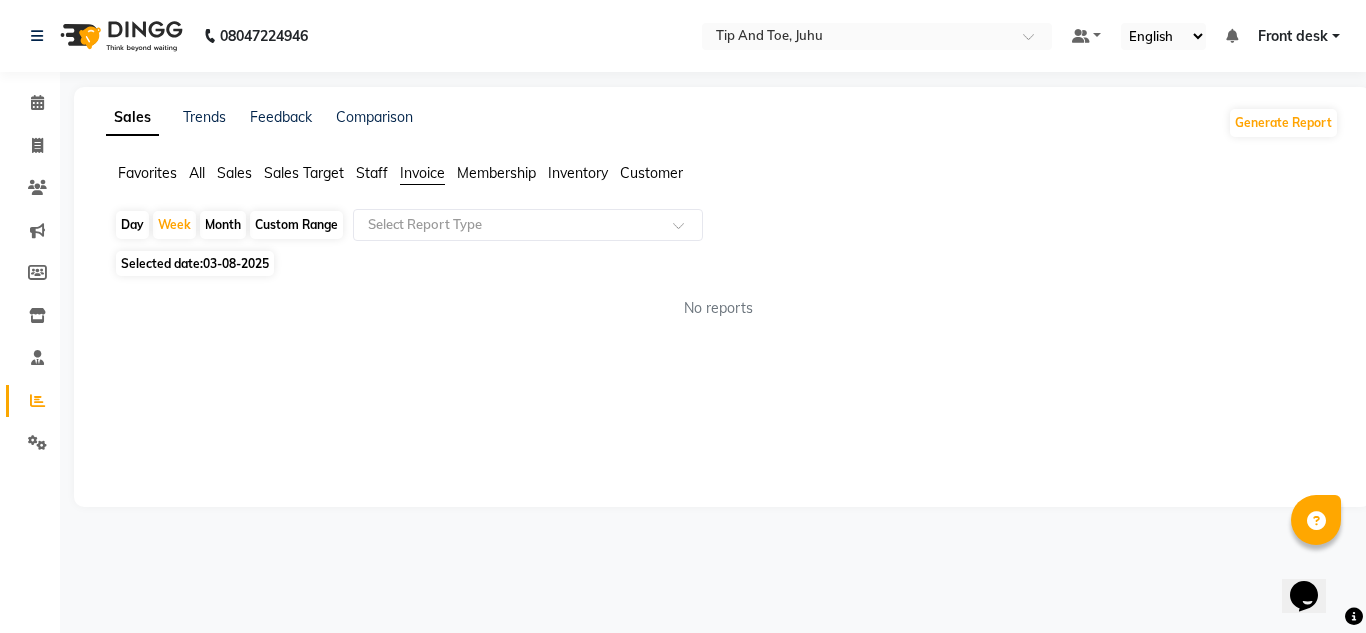 click on "Reports" 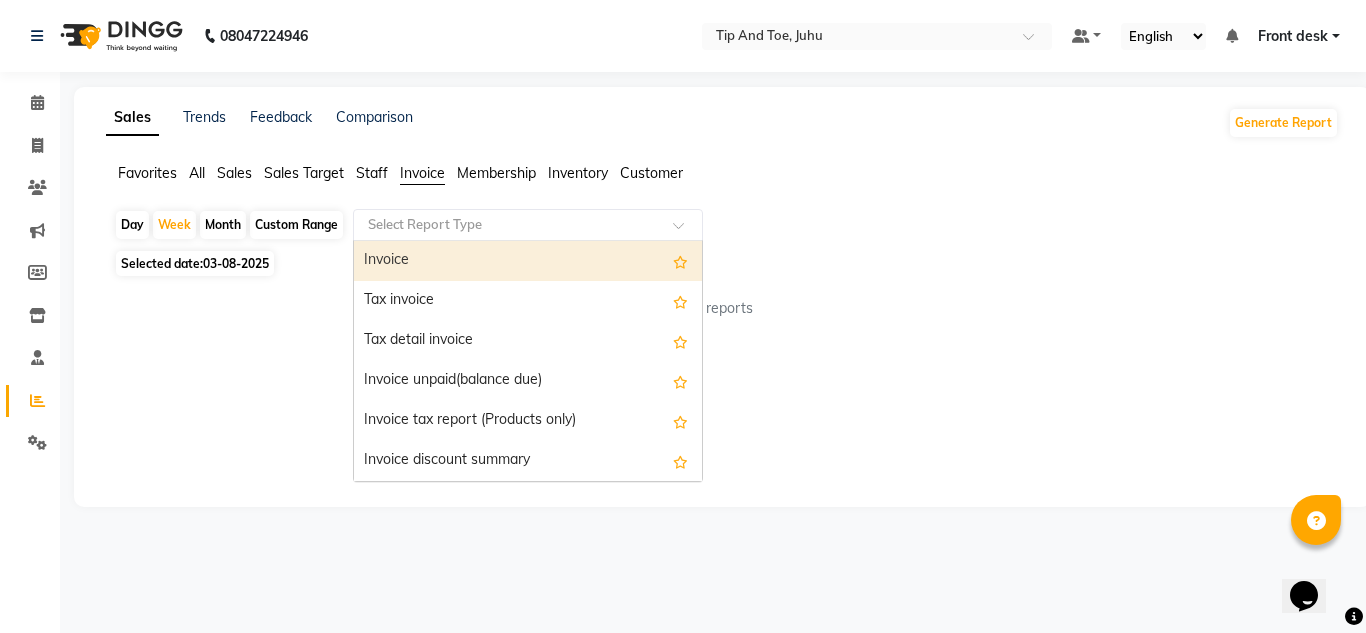 click 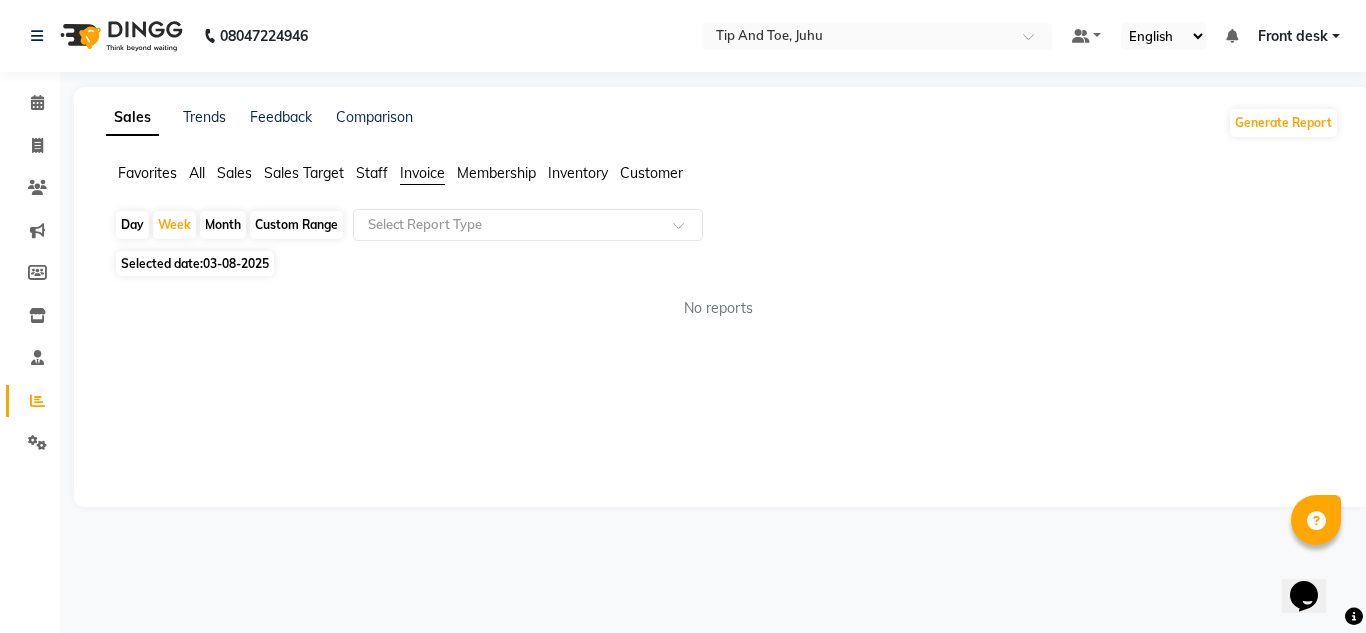 click on "No reports" 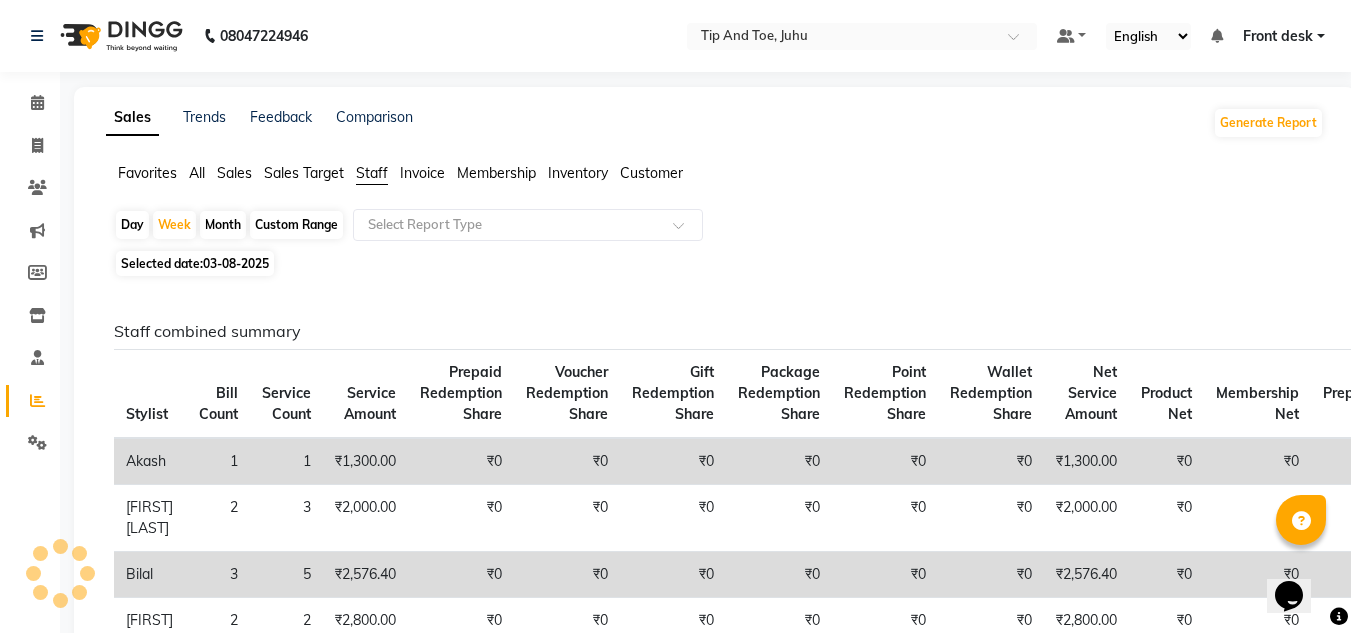 click on "Sales Target" 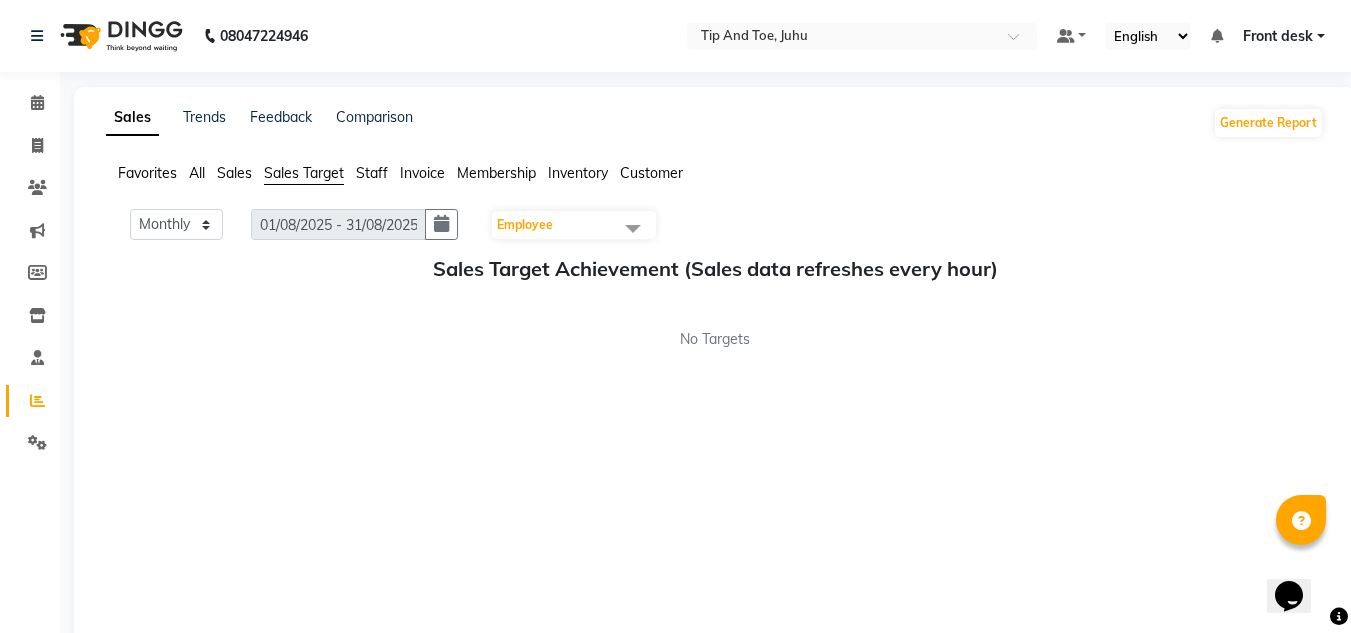 click on "Favorites All Sales Sales Target Staff Invoice Membership Inventory Customer" 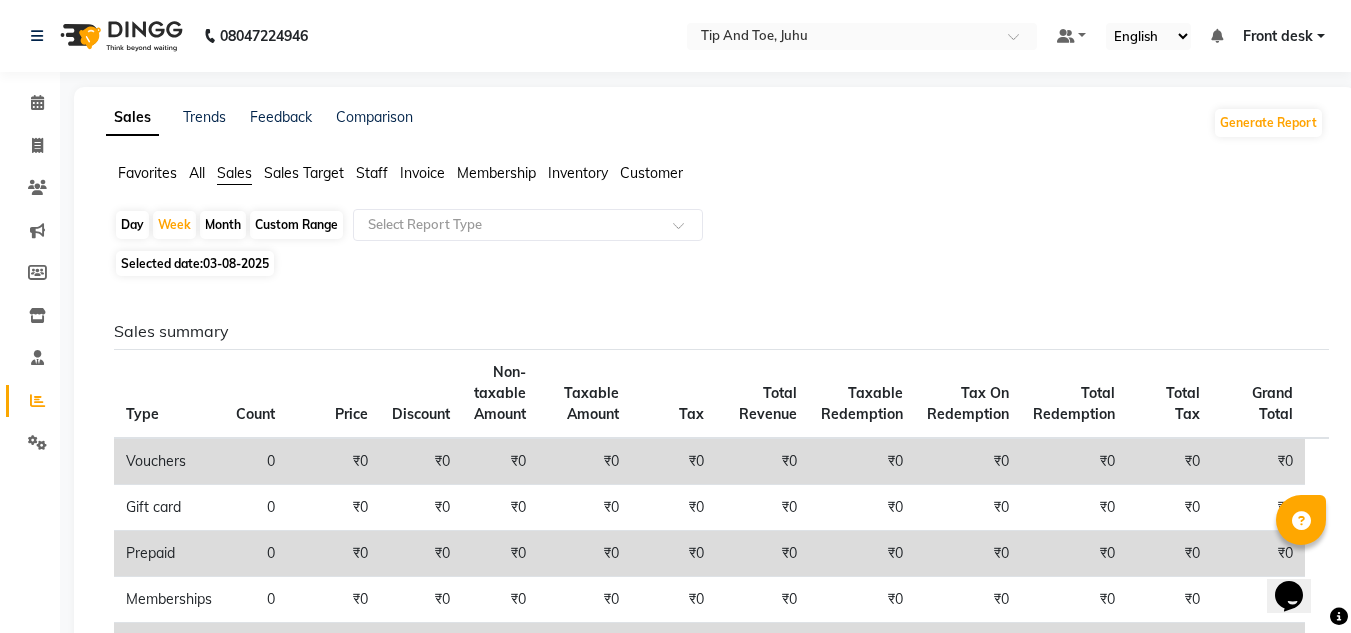 scroll, scrollTop: 100, scrollLeft: 0, axis: vertical 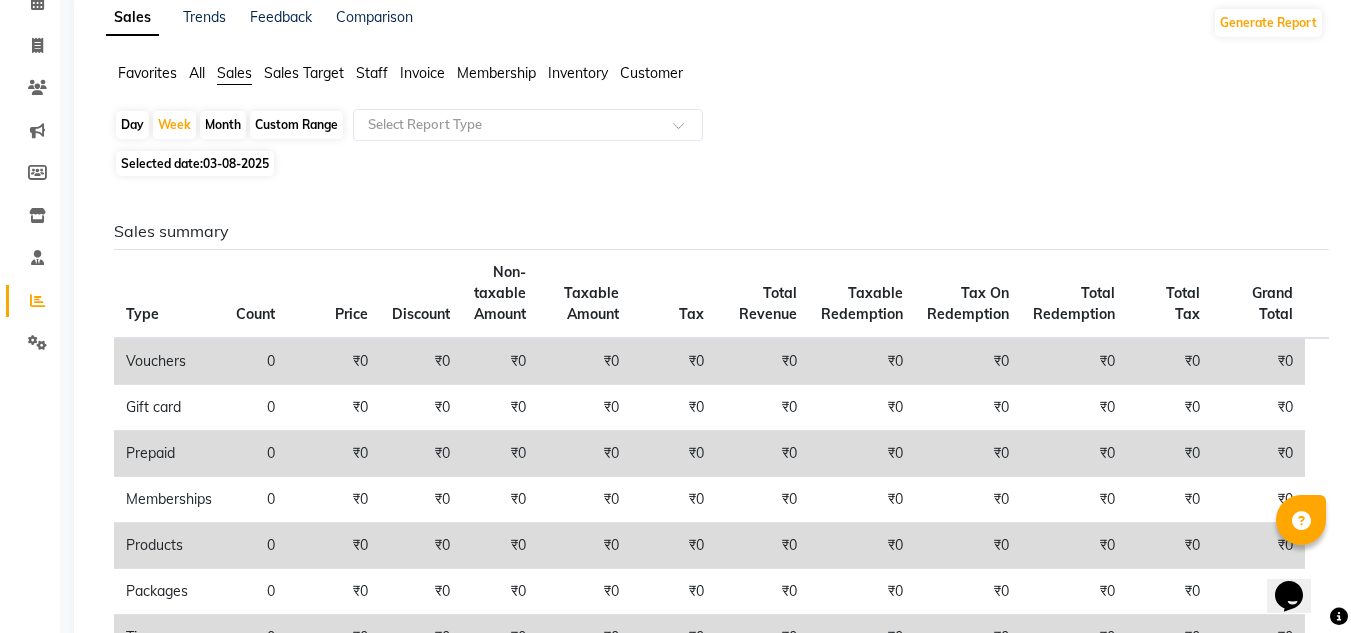 click on "Sales Trends Feedback Comparison Generate Report Favorites All Sales Sales Target Staff Invoice Membership Inventory Customer Day Week Month Custom Range Select Report Type Selected date: 03-08-2025 Sales summary Type Count Price Discount Non-taxable Amount Taxable Amount Tax Total Revenue Taxable Redemption Tax On Redemption Total Redemption Total Tax Grand Total Vouchers 0 ₹0 ₹0 ₹0 ₹0 ₹0 ₹0 ₹0 ₹0 ₹0 ₹0 ₹0 Gift card 0 ₹0 ₹0 ₹0 ₹0 ₹0 ₹0 ₹0 ₹0 ₹0 ₹0 ₹0 Prepaid 0 ₹0 ₹0 ₹0 ₹0 ₹0 ₹0 ₹0 ₹0 ₹0 ₹0 ₹0 Memberships 0 ₹0 ₹0 ₹0 ₹0 ₹0 ₹0 ₹0 ₹0 ₹0 ₹0 ₹0 Products 0 ₹0 ₹0 ₹0 ₹0 ₹0 ₹0 ₹0 ₹0 ₹0 ₹0 ₹0 Packages 0 ₹0 ₹0 ₹0 ₹0 ₹0 ₹0 ₹0 ₹0 ₹0 ₹0 ₹0 Tips 0 ₹0 ₹0 ₹0 ₹0 ₹0 ₹0 ₹0 ₹0 ₹0 ₹0 ₹0 Services 18 ₹15,274.00 ₹639.60 ₹0 ₹14,634.44 ₹2,634.20 ₹17,268.60 ₹0 ₹0 ₹0 ₹2,634.20 ₹17,268.60 Fee 0 ₹0 ₹0 ₹0 ₹0 ₹0 ₹0 ₹0 ₹0 ₹0 ₹0 Tip" 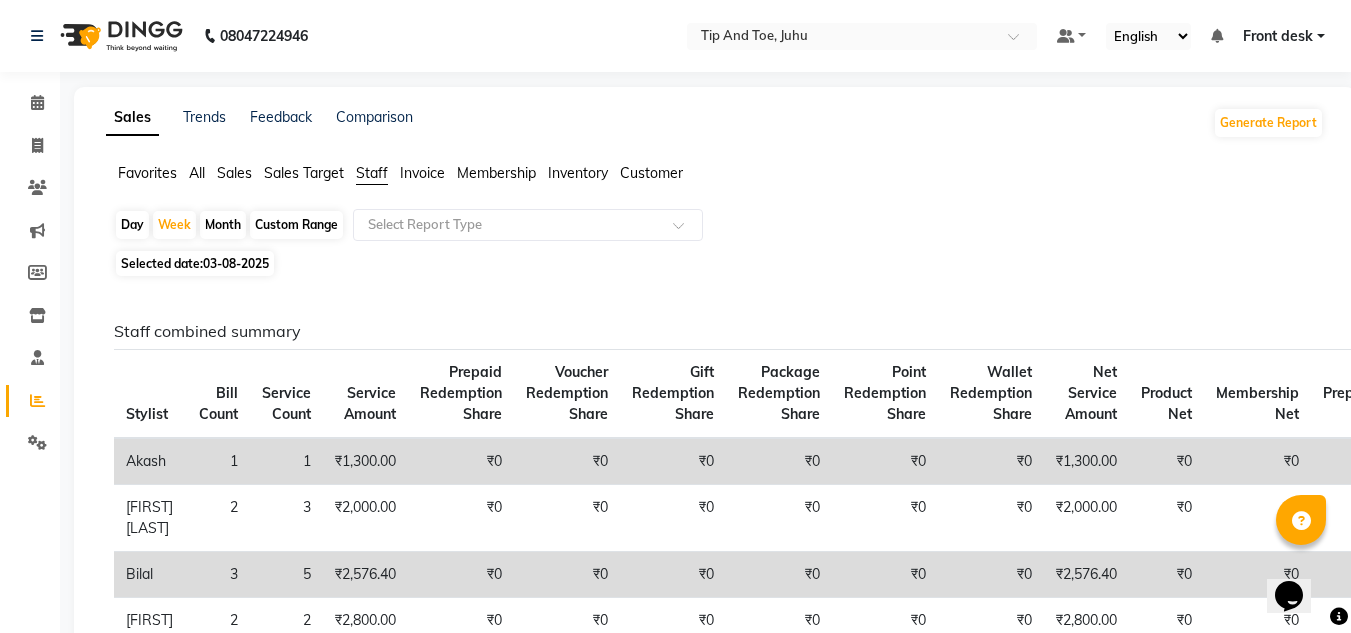 click on "Sales Trends Feedback Comparison Generate Report Favorites All Sales Sales Target Staff Invoice Membership Inventory Customer Day Week Month Custom Range Select Report Type Selected date: 03-08-2025 Staff combined summary Stylist Bill Count Service Count Service Amount Prepaid Redemption Share Voucher Redemption Share Gift Redemption Share Package Redemption Share Point Redemption Share Wallet Redemption Share Net Service Amount Product Net Membership Net Prepaid Net Voucher Net Gift Net Package Net [FIRST] 1 1 ₹1,300.00 ₹0 ₹0 ₹0 ₹0 ₹0 ₹0 ₹1,300.00 ₹0 ₹0 ₹0 ₹0 ₹0 ₹0 [FIRST] 2 3 ₹2,000.00 ₹0 ₹0 ₹0 ₹0 ₹0 ₹0 ₹2,000.00 ₹0 ₹0 ₹0 ₹0 ₹0 ₹0 [FIRST] 3 5 ₹2,576.40 ₹0 ₹0 ₹0 ₹0 ₹0 ₹0 ₹2,576.40 ₹0 ₹0 ₹0 ₹0 ₹0 ₹0 [FIRST] 2 2 ₹2,800.00 ₹0 ₹0 ₹0 ₹0 ₹0 ₹0 ₹2,800.00 ₹0 ₹0 ₹0 ₹0 ₹0 ₹0 [FIRST] 5 6 ₹4,958.00 ₹0 ₹0 ₹0 ₹0 ₹0 ₹0 ₹4,958.00 ₹0 ₹0 ₹0 ₹0 ₹0 ₹0 [FIRST] 1 1 ₹0 Tax" 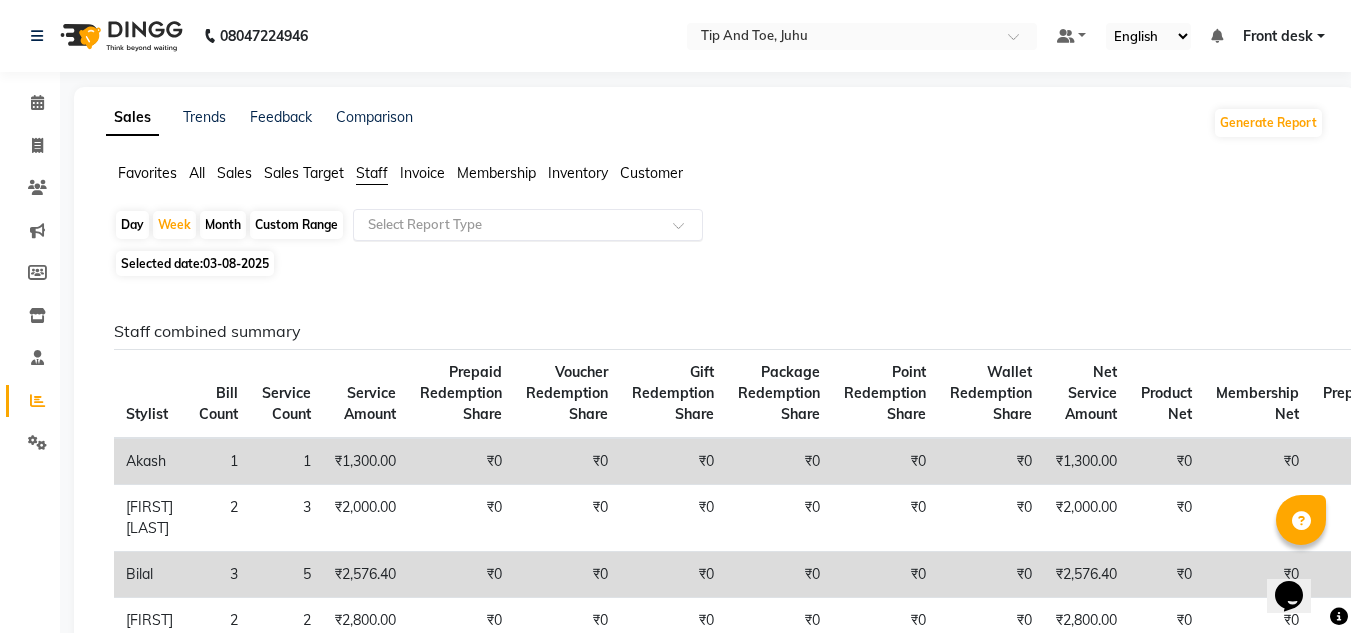 click on "Select Report Type" 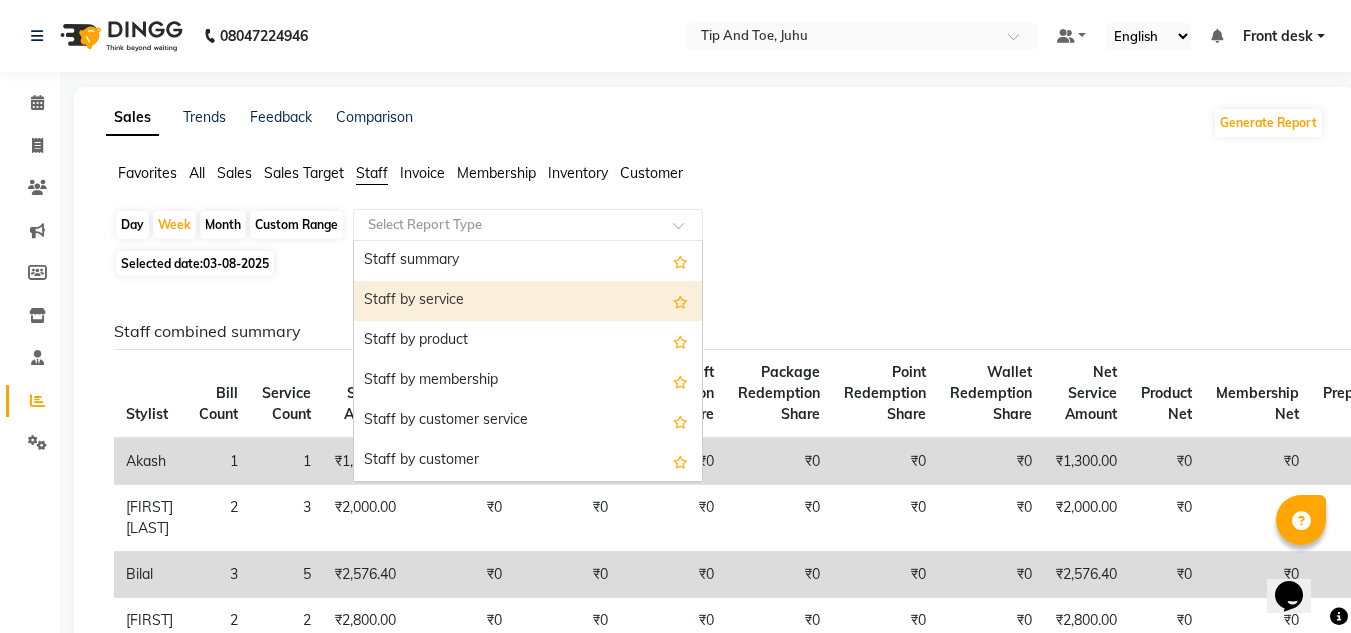 click on "Staff by service" at bounding box center (528, 301) 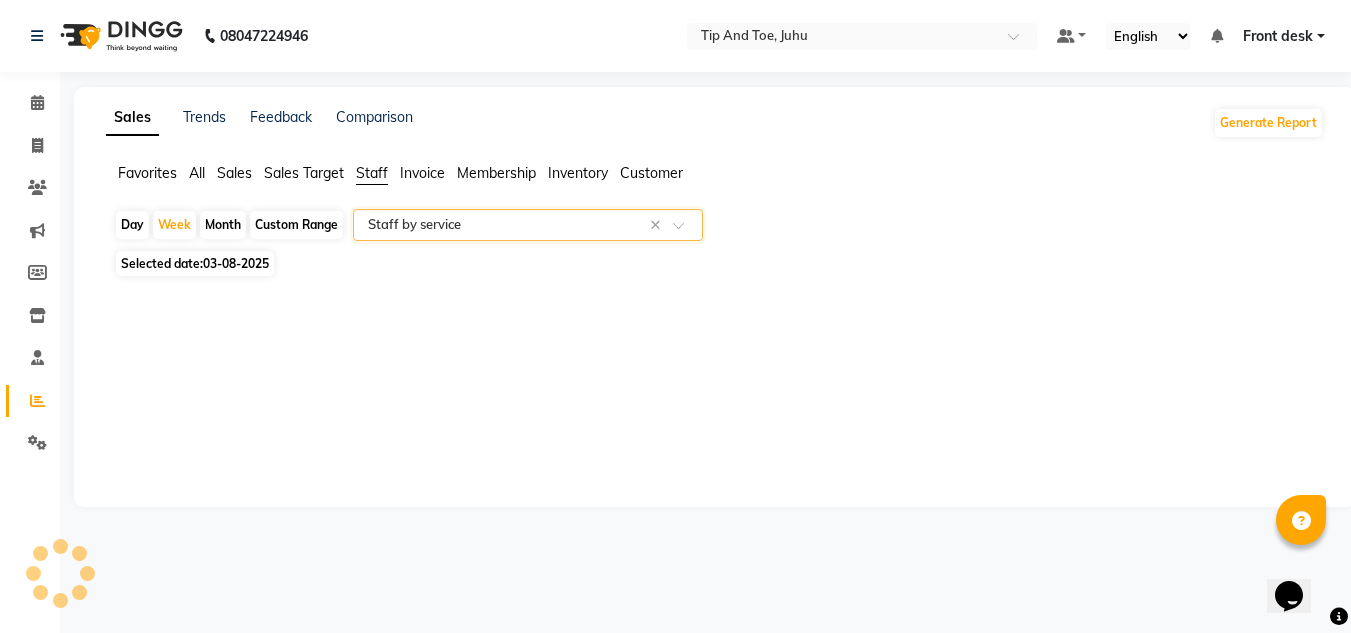select on "filtered_report" 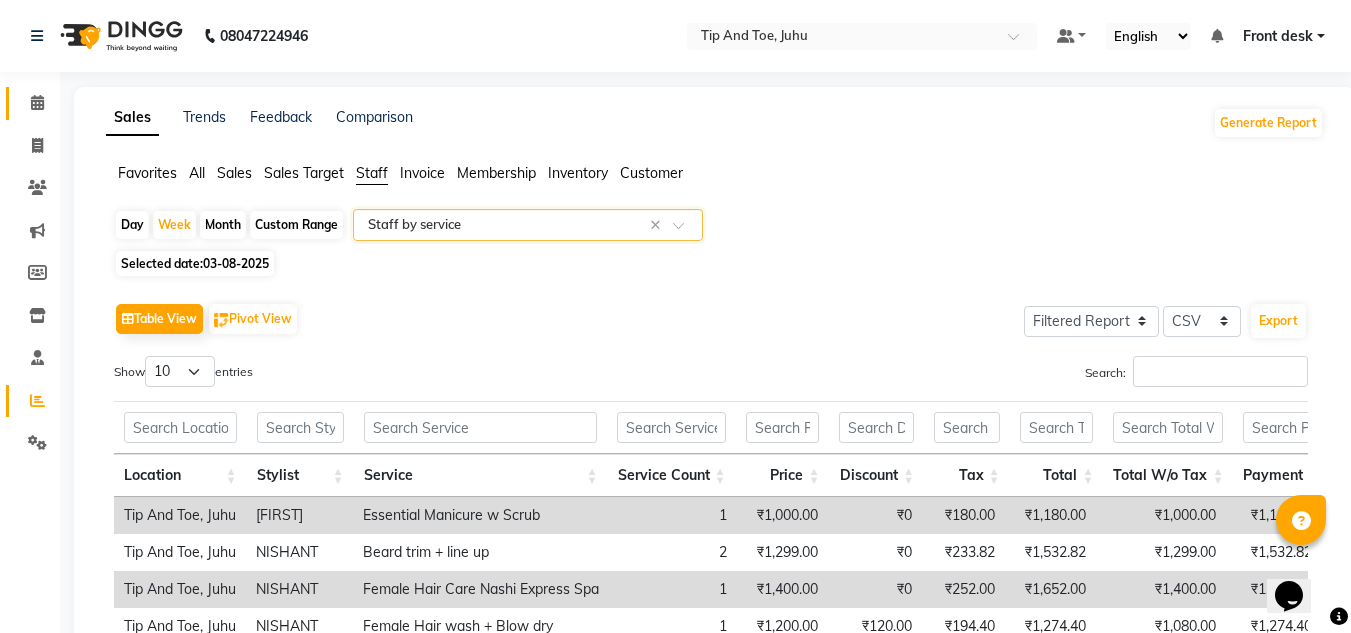 click on "Calendar" 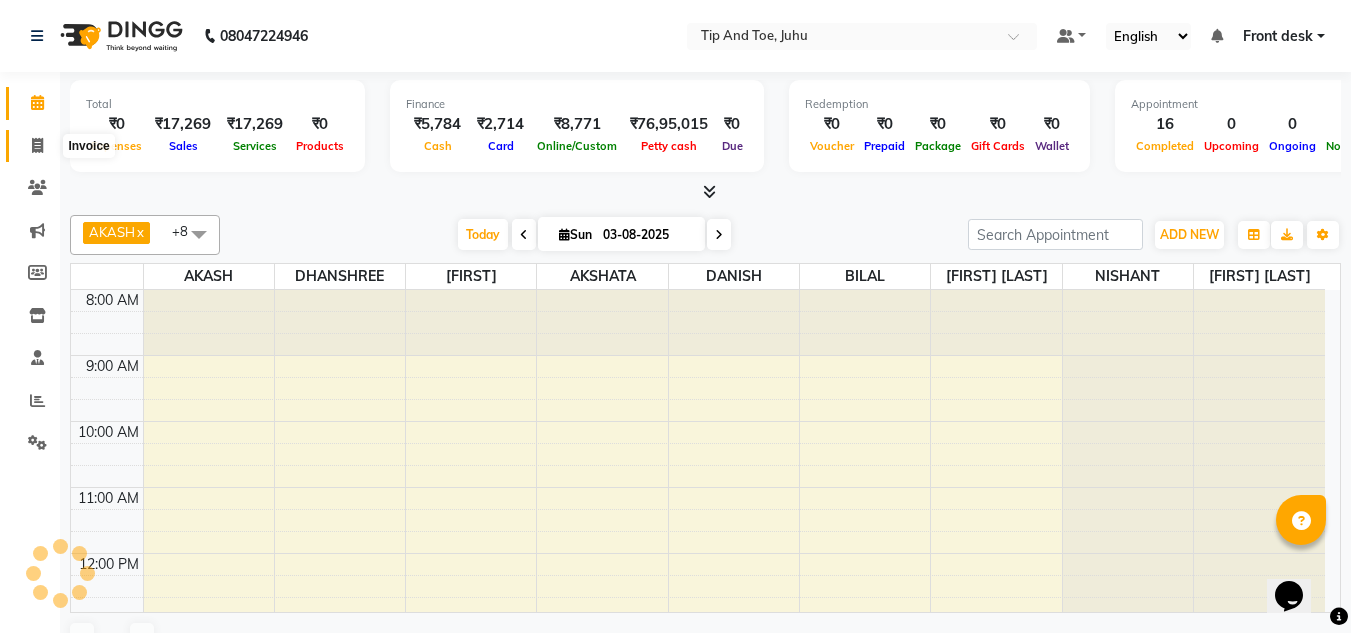 click 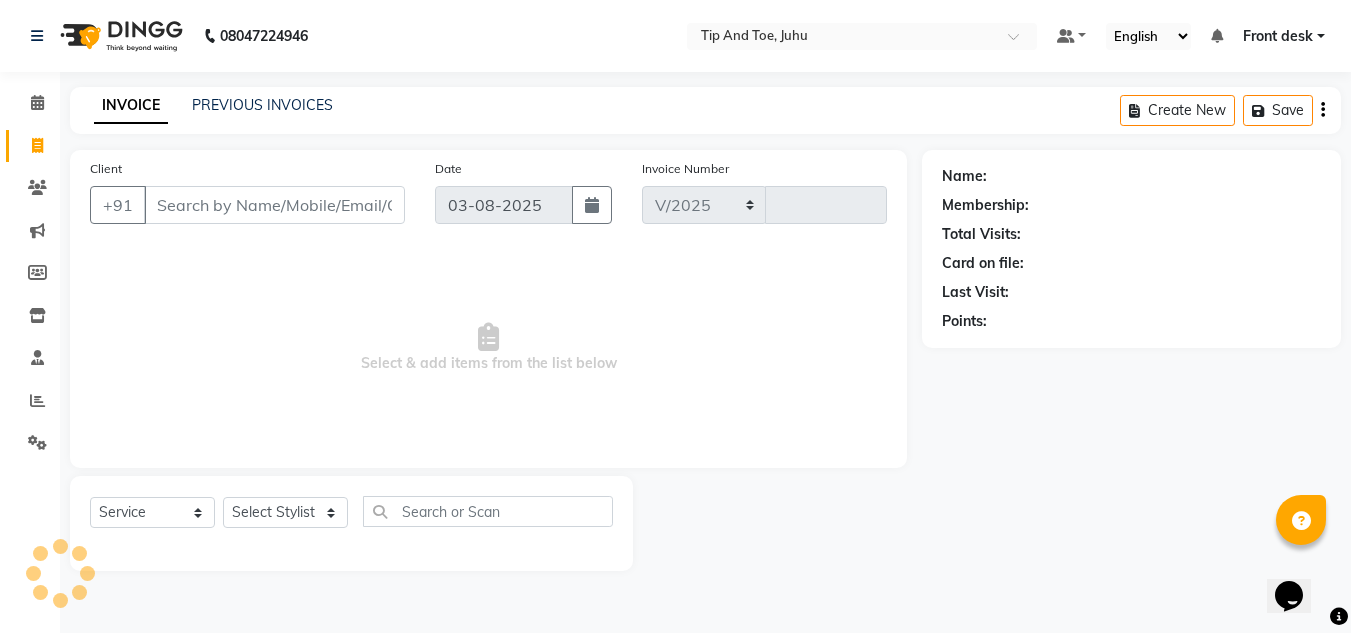 select on "5516" 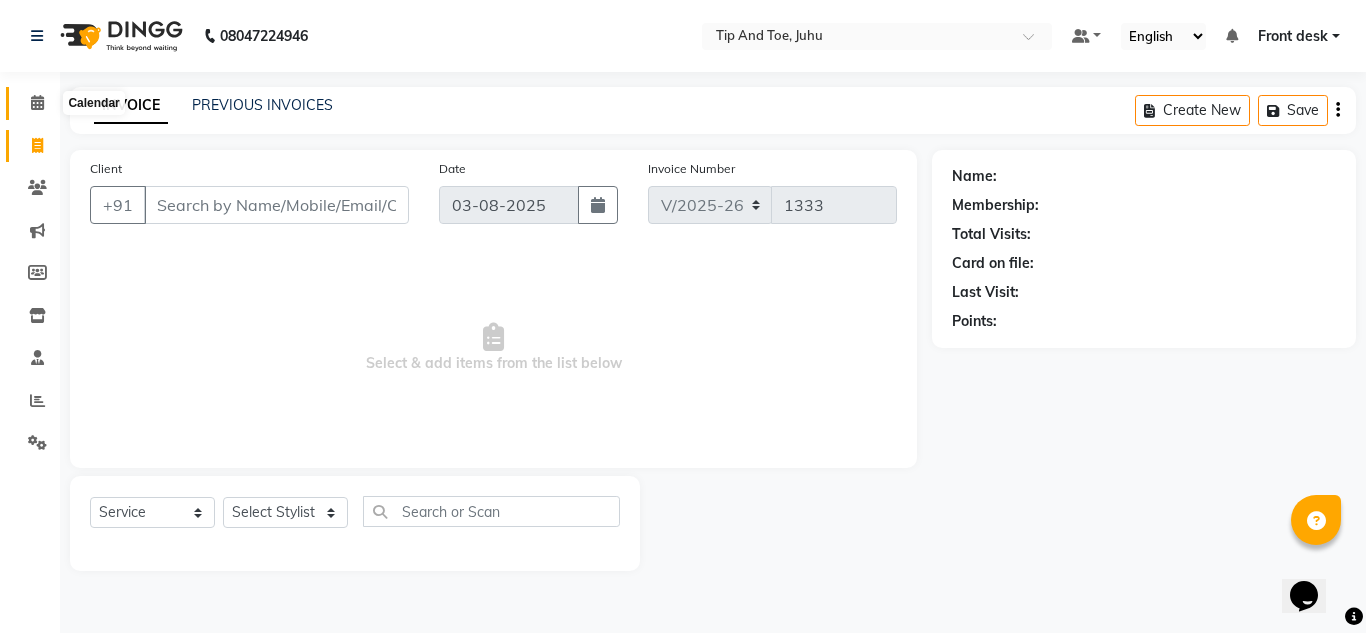 click 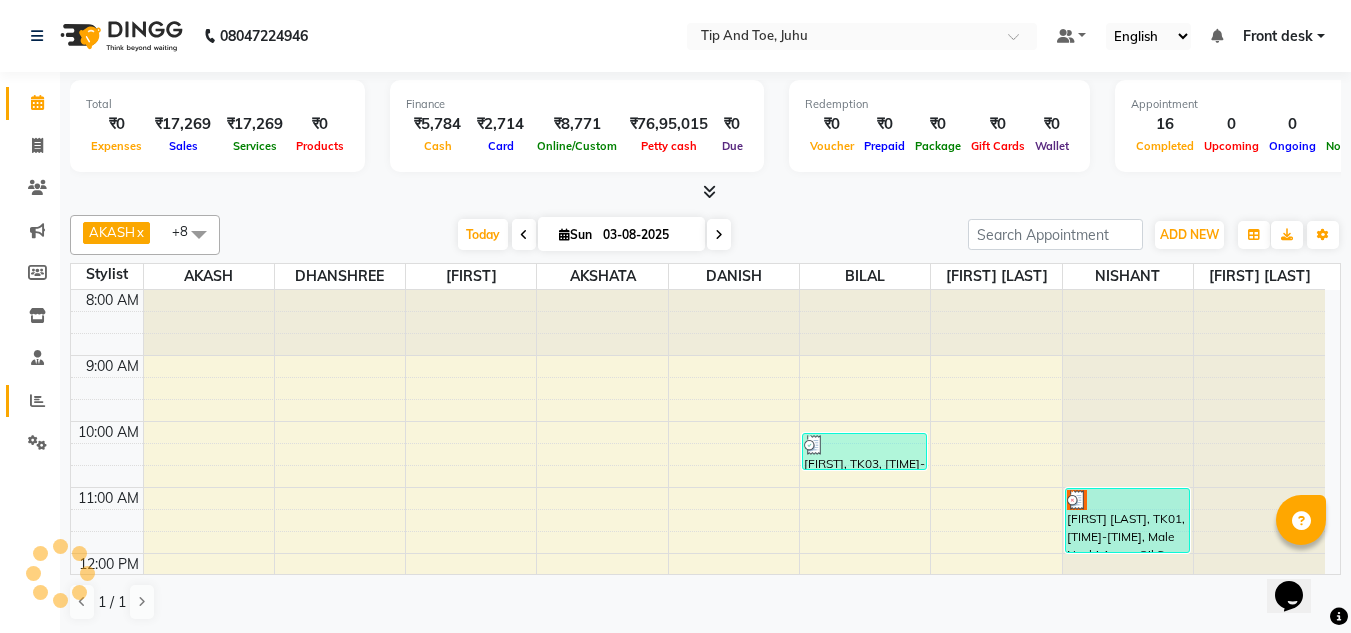 click on "Reports" 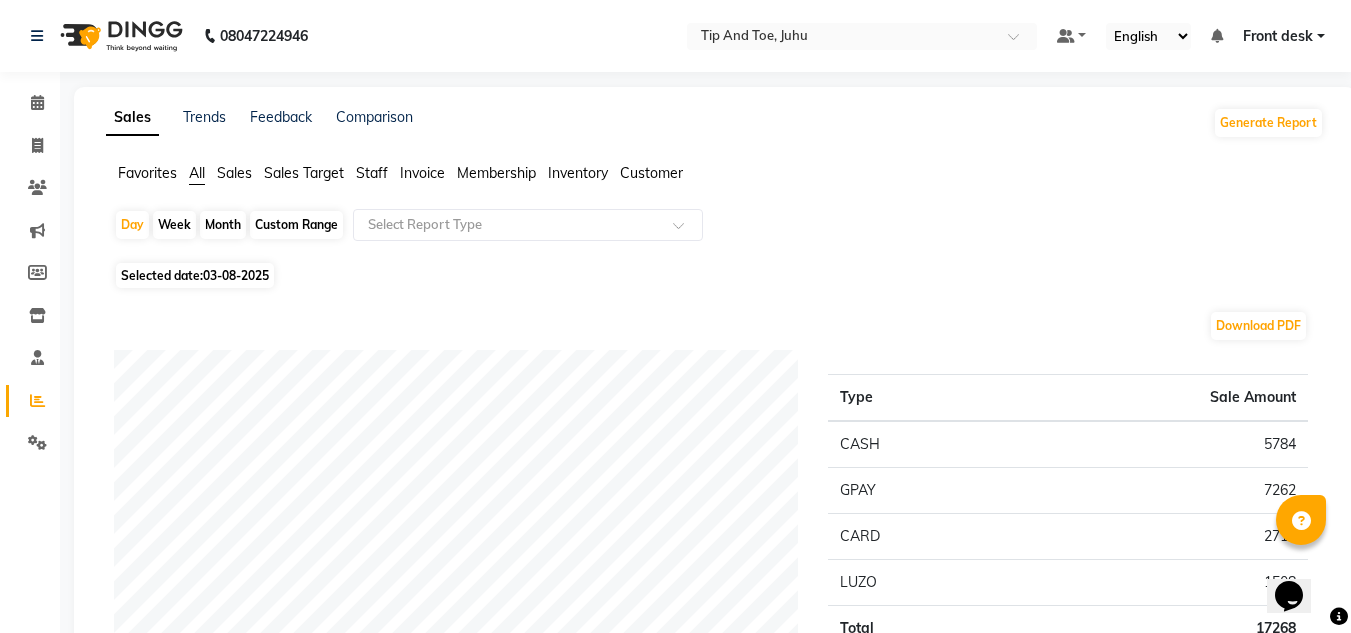 click on "Staff" 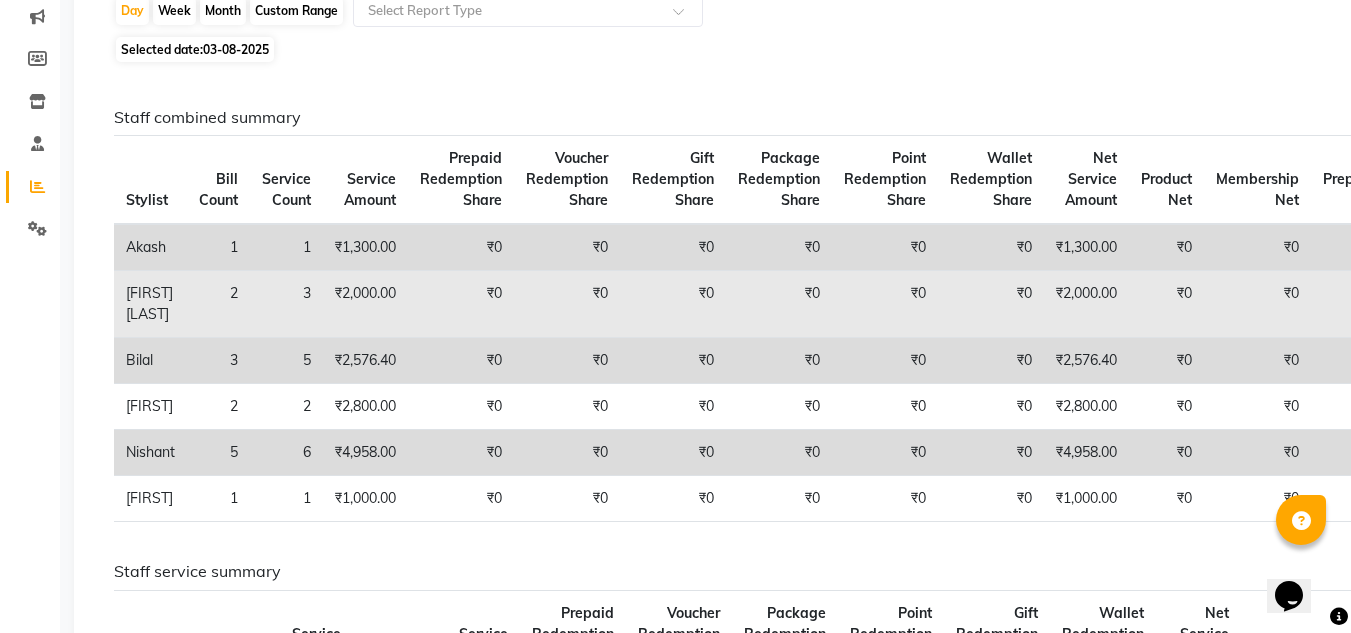 scroll, scrollTop: 300, scrollLeft: 0, axis: vertical 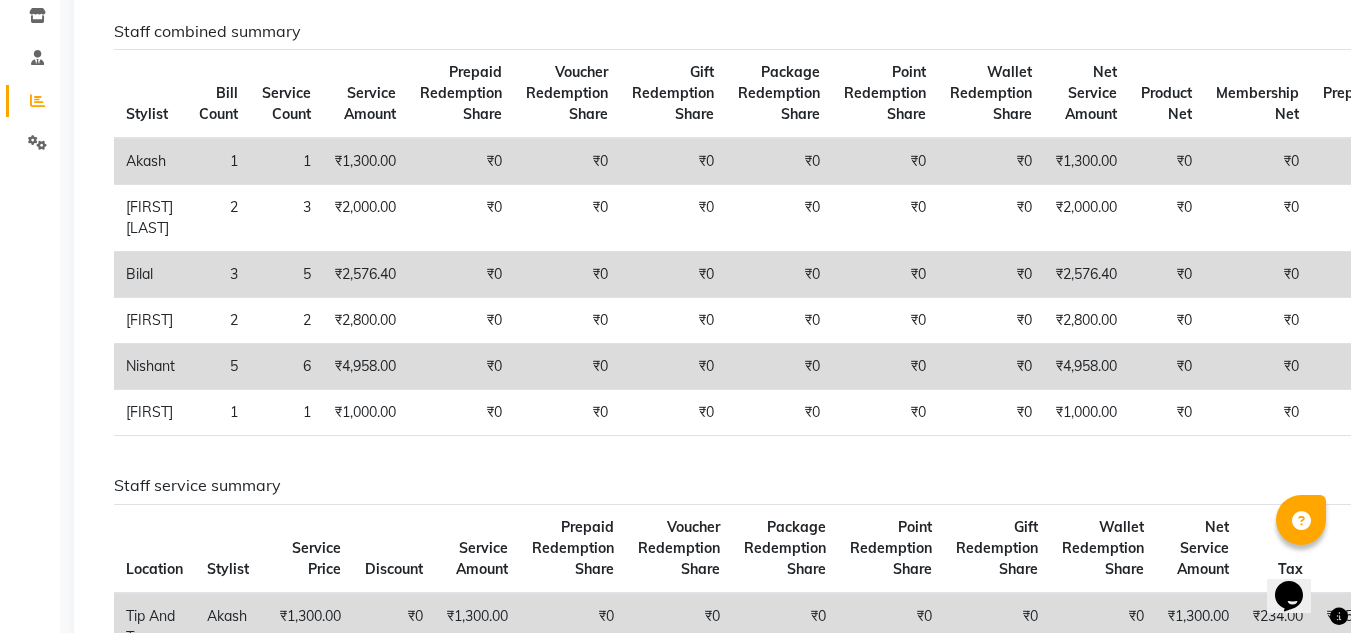 click on "Staff combined summary Stylist Bill Count Service Count Service Amount Prepaid Redemption Share Voucher Redemption Share Gift Redemption Share Package Redemption Share Point Redemption Share Wallet Redemption Share Net Service Amount Product Net Membership Net Prepaid Net Voucher Net Gift Net Package Net [FIRST] 1 1 ₹1,300.00 ₹0 ₹0 ₹0 ₹0 ₹0 ₹0 ₹1,300.00 ₹0 ₹0 ₹0 ₹0 ₹0 ₹0 [FIRST] 2 3 ₹2,000.00 ₹0 ₹0 ₹0 ₹0 ₹0 ₹0 ₹2,000.00 ₹0 ₹0 ₹0 ₹0 ₹0 ₹0 [FIRST] 3 5 ₹2,576.40 ₹0 ₹0 ₹0 ₹0 ₹0 ₹0 ₹2,576.40 ₹0 ₹0 ₹0 ₹0 ₹0 ₹0 [FIRST] 2 2 ₹2,800.00 ₹0 ₹0 ₹0 ₹0 ₹0 ₹0 ₹2,800.00 ₹0 ₹0 ₹0 ₹0 ₹0 ₹0 [FIRST] 5 6 ₹4,958.00 ₹0 ₹0 ₹0 ₹0 ₹0 ₹0 ₹4,958.00 ₹0 ₹0 ₹0 ₹0 ₹0 ₹0 [FIRST] 1 1 ₹1,000.00 ₹0 ₹0 ₹0 ₹0 ₹0 ₹0 ₹1,000.00 ₹0 ₹0 ₹0 ₹0 ₹0 ₹0 Staff service summary Location Stylist Service Price Discount Service Amount Prepaid Redemption Share Voucher Redemption Share Tax" 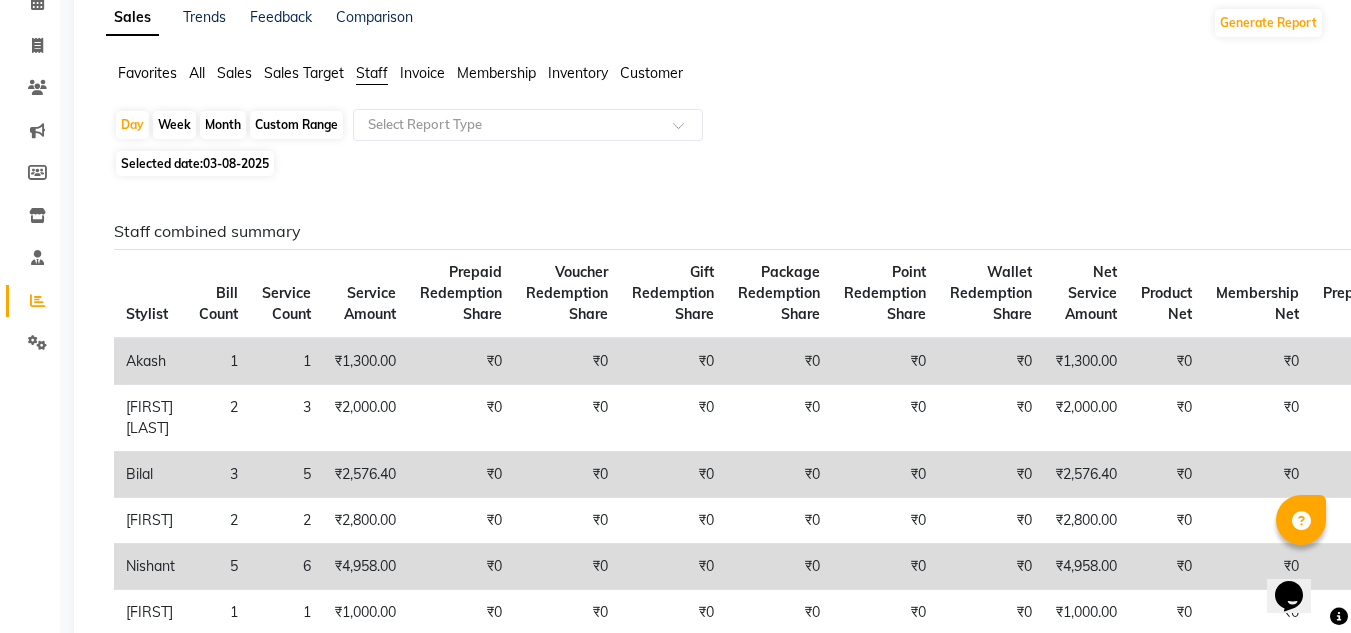 scroll, scrollTop: 0, scrollLeft: 0, axis: both 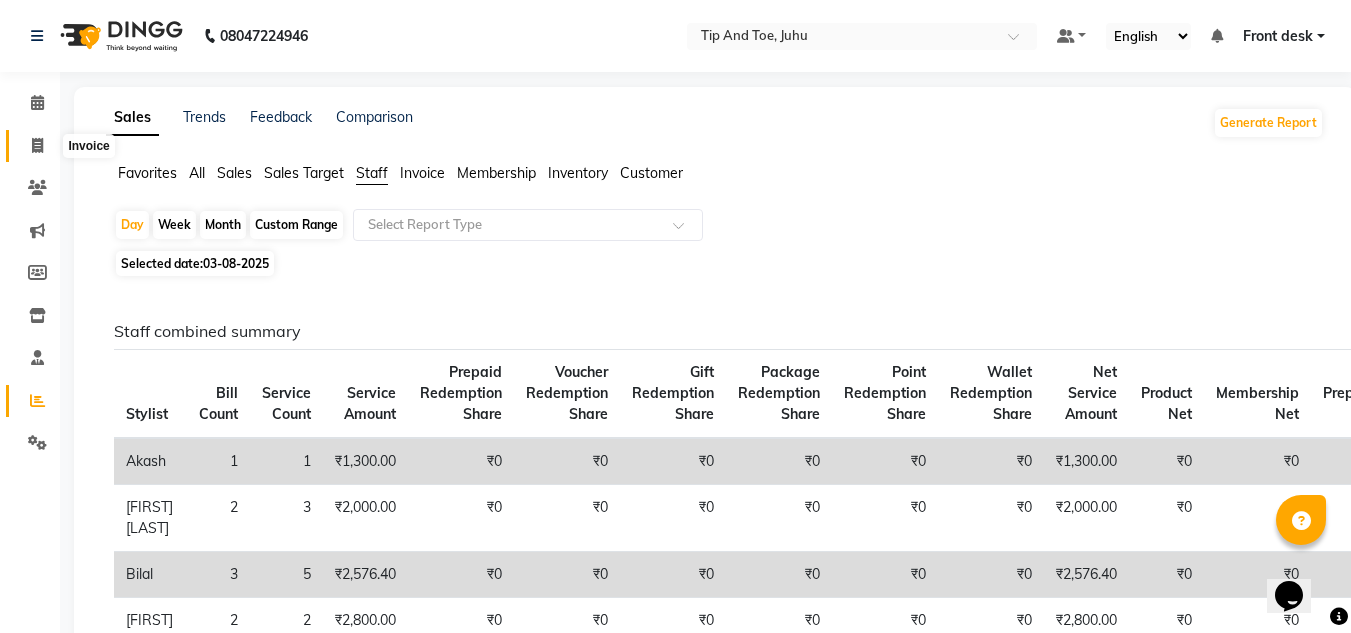 click 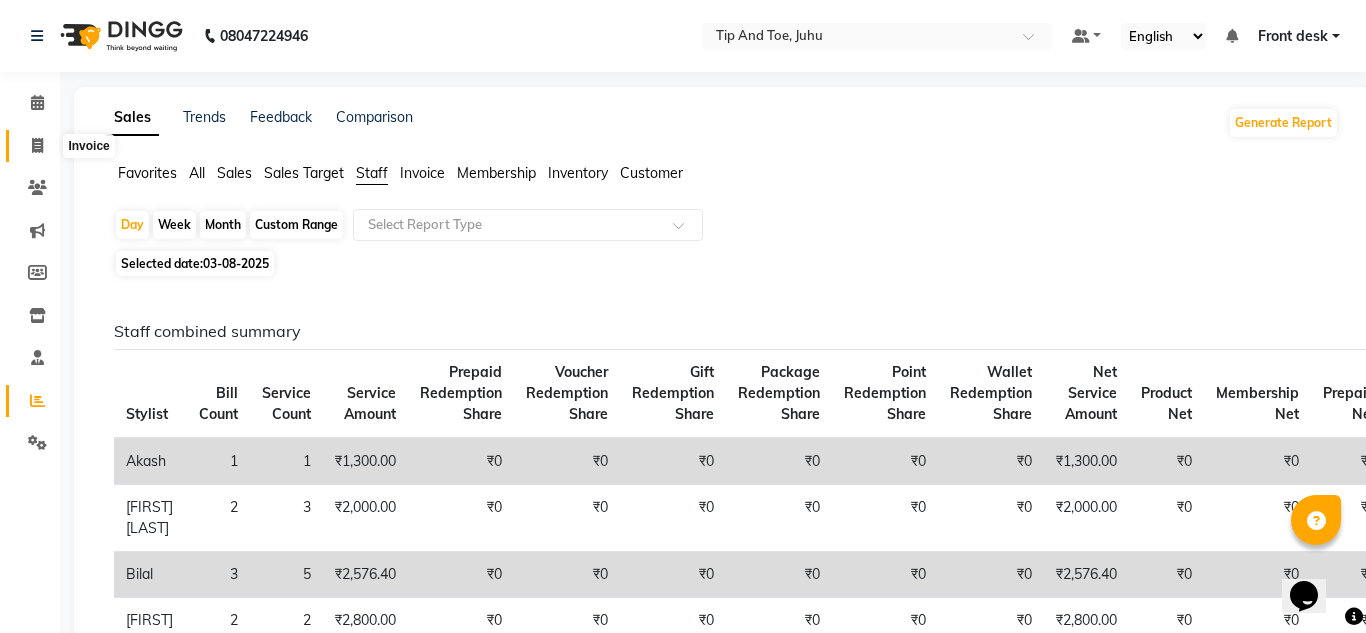 select on "5516" 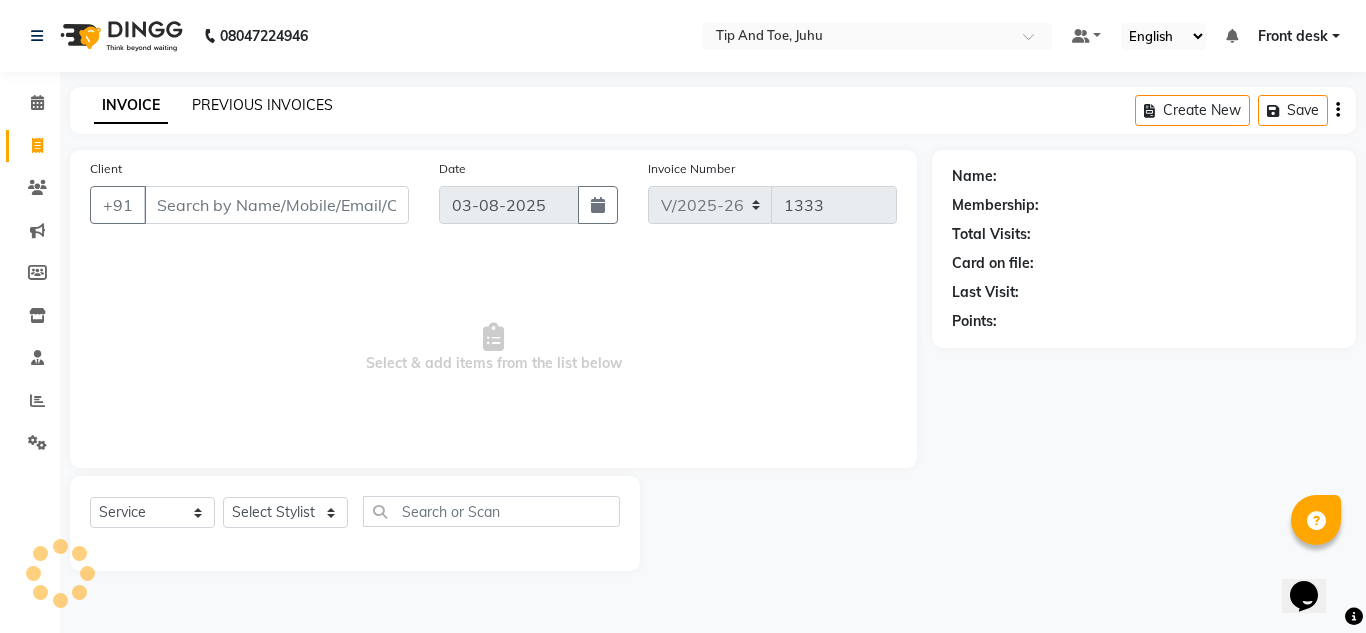 click on "PREVIOUS INVOICES" 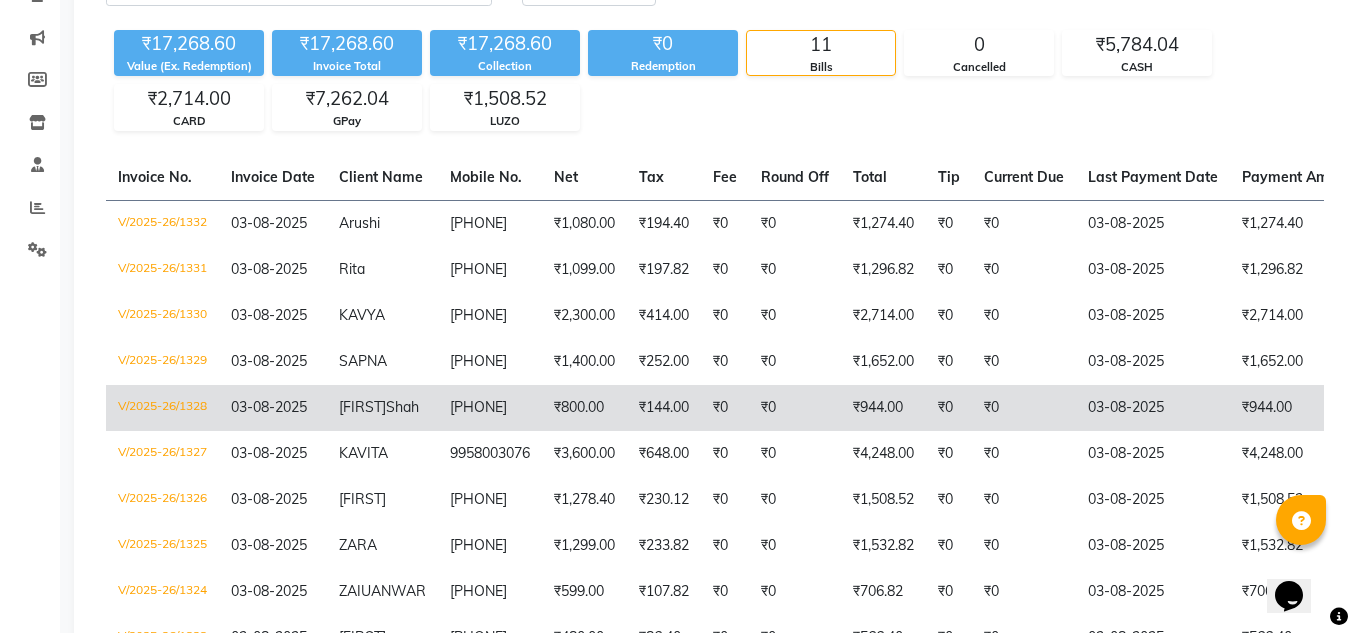 scroll, scrollTop: 431, scrollLeft: 0, axis: vertical 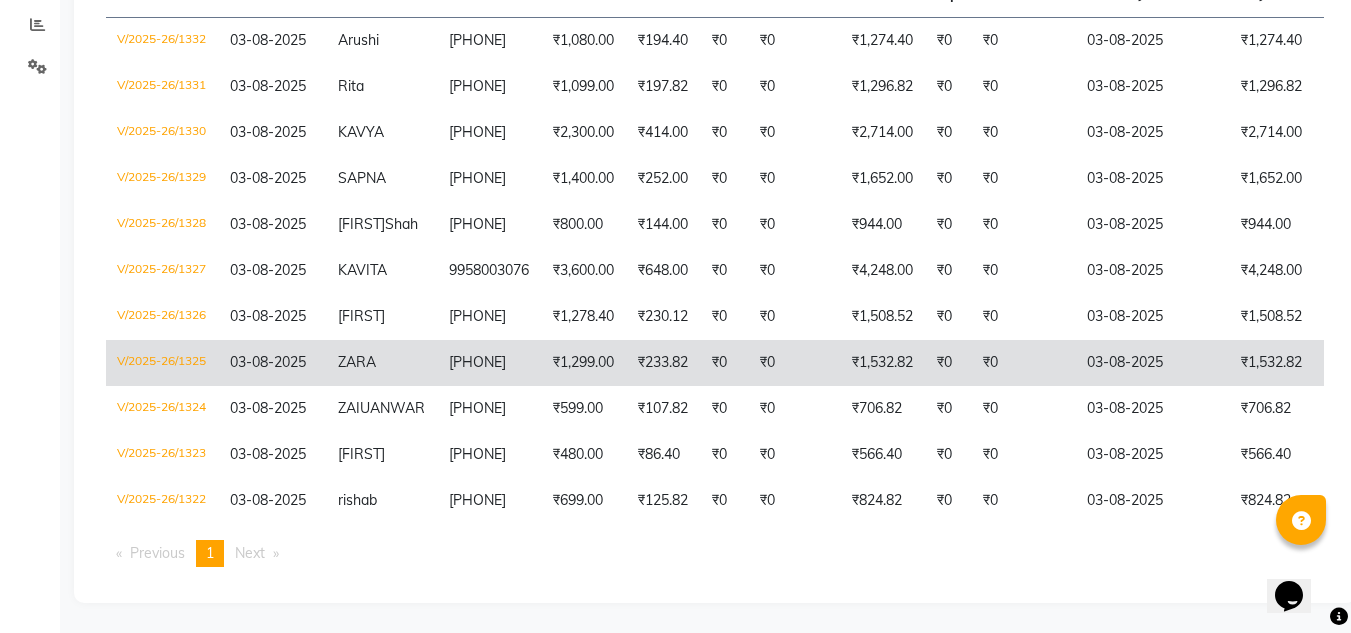 click on "[PHONE]" 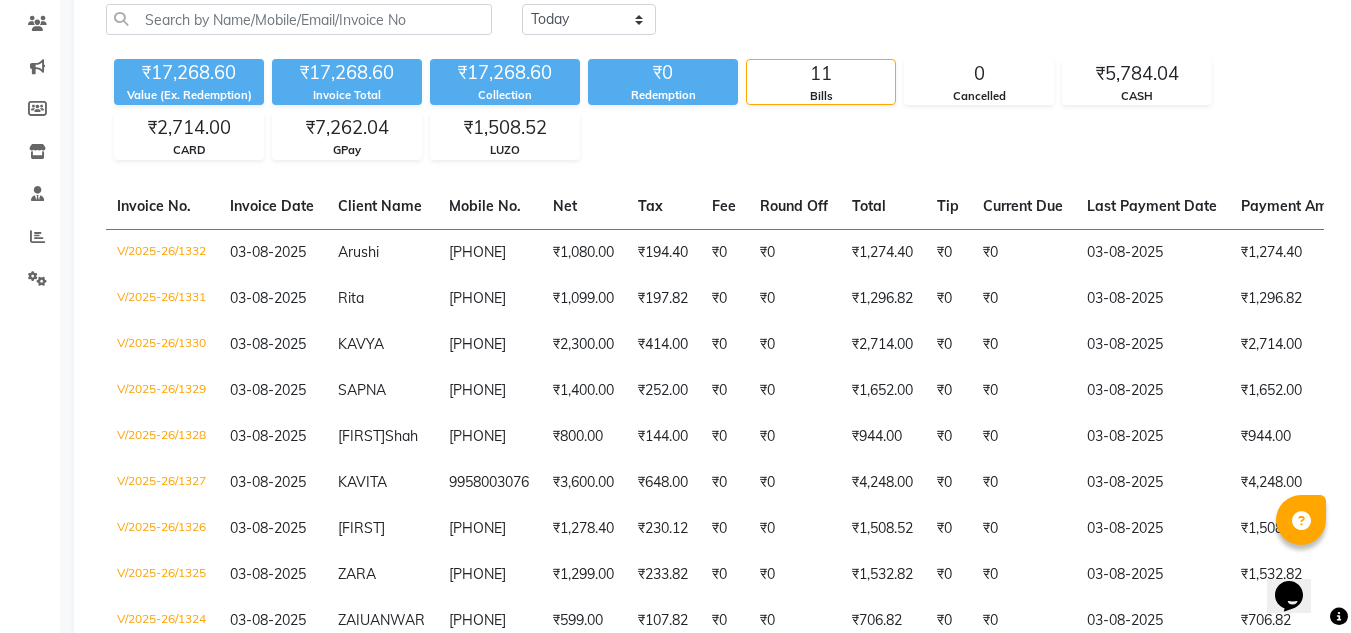 scroll, scrollTop: 200, scrollLeft: 0, axis: vertical 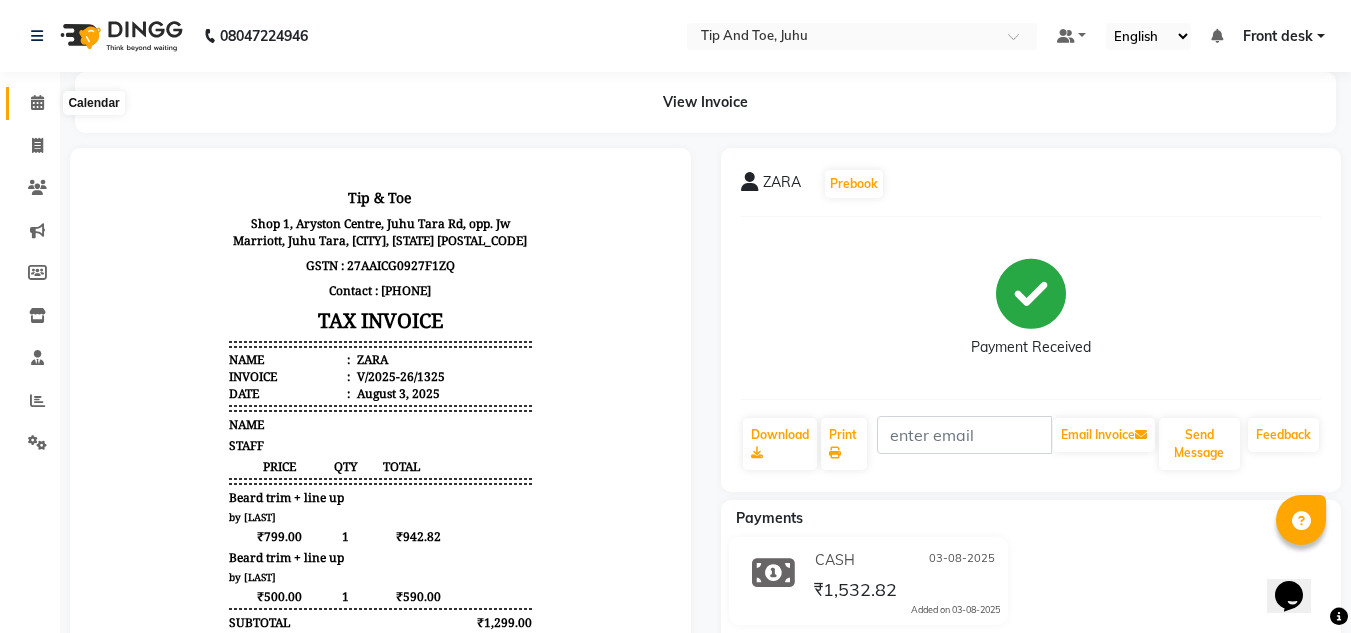click 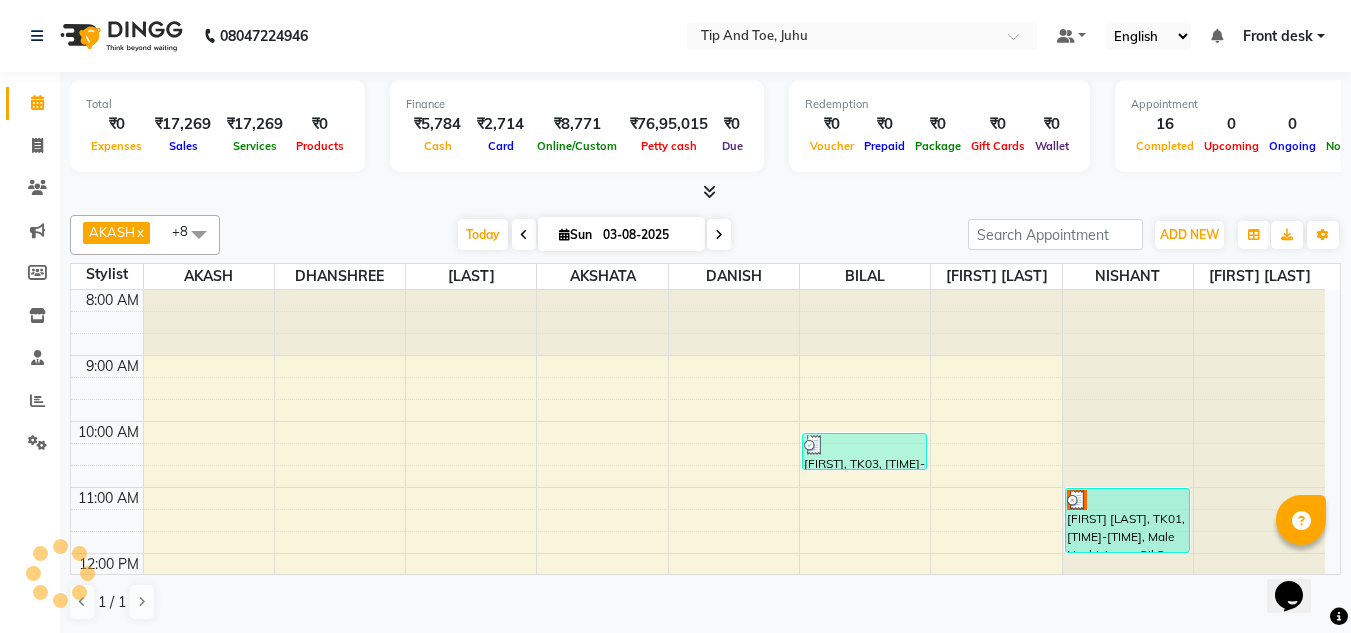 scroll, scrollTop: 573, scrollLeft: 0, axis: vertical 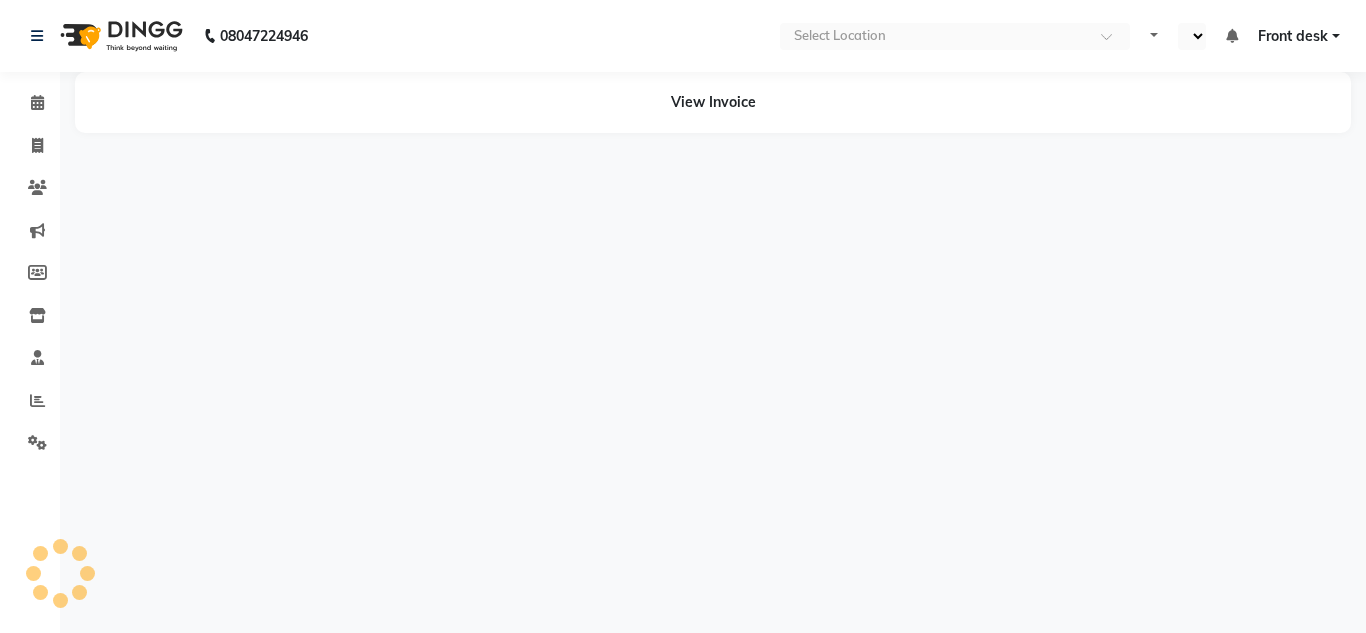 select on "en" 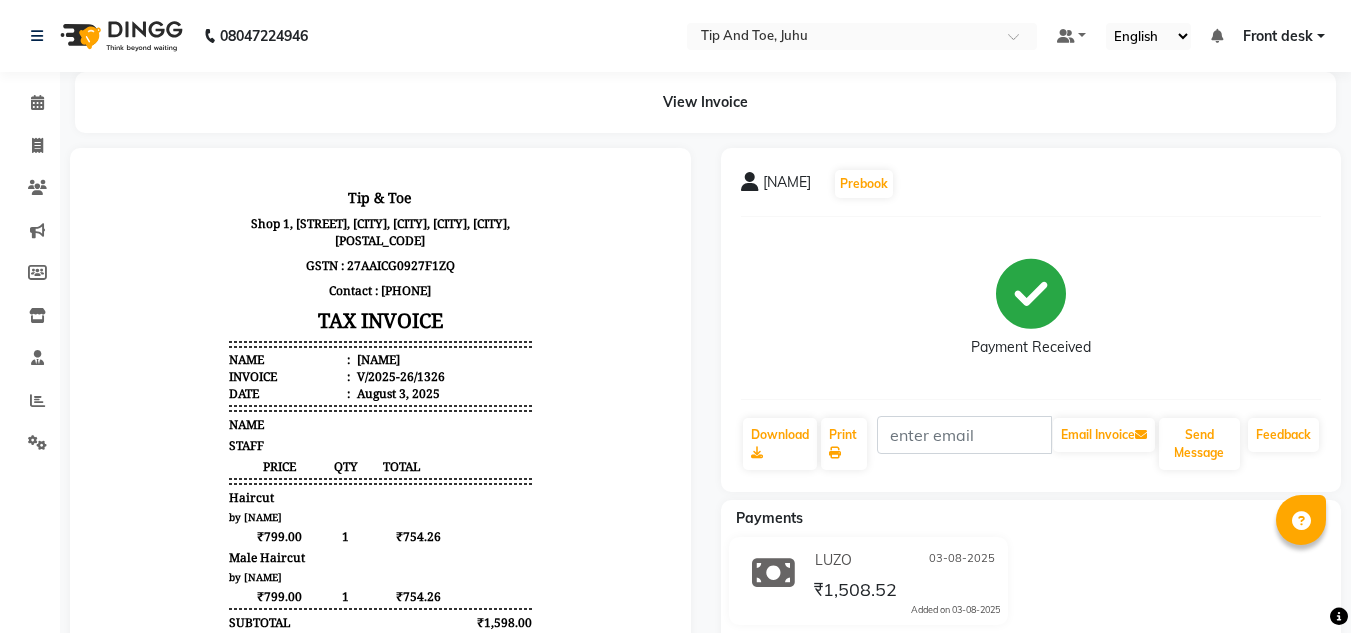 scroll, scrollTop: 0, scrollLeft: 0, axis: both 